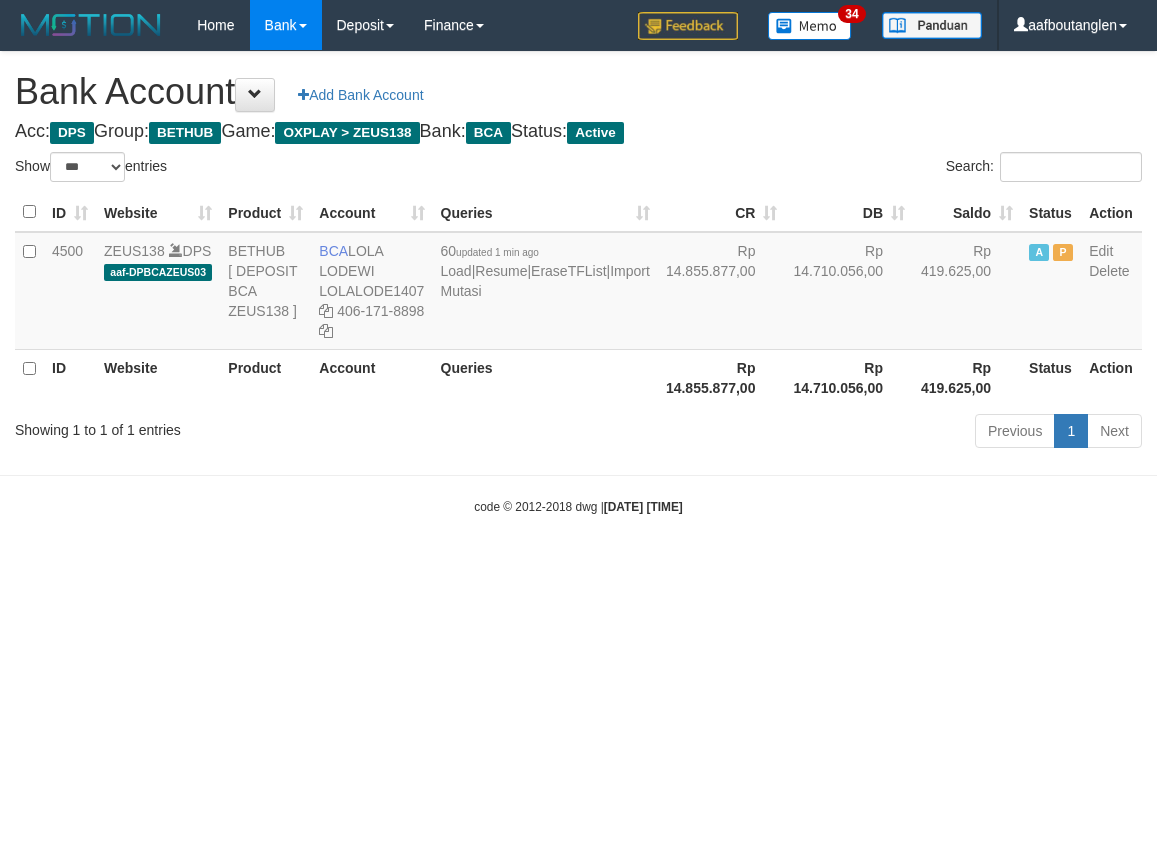 select on "***" 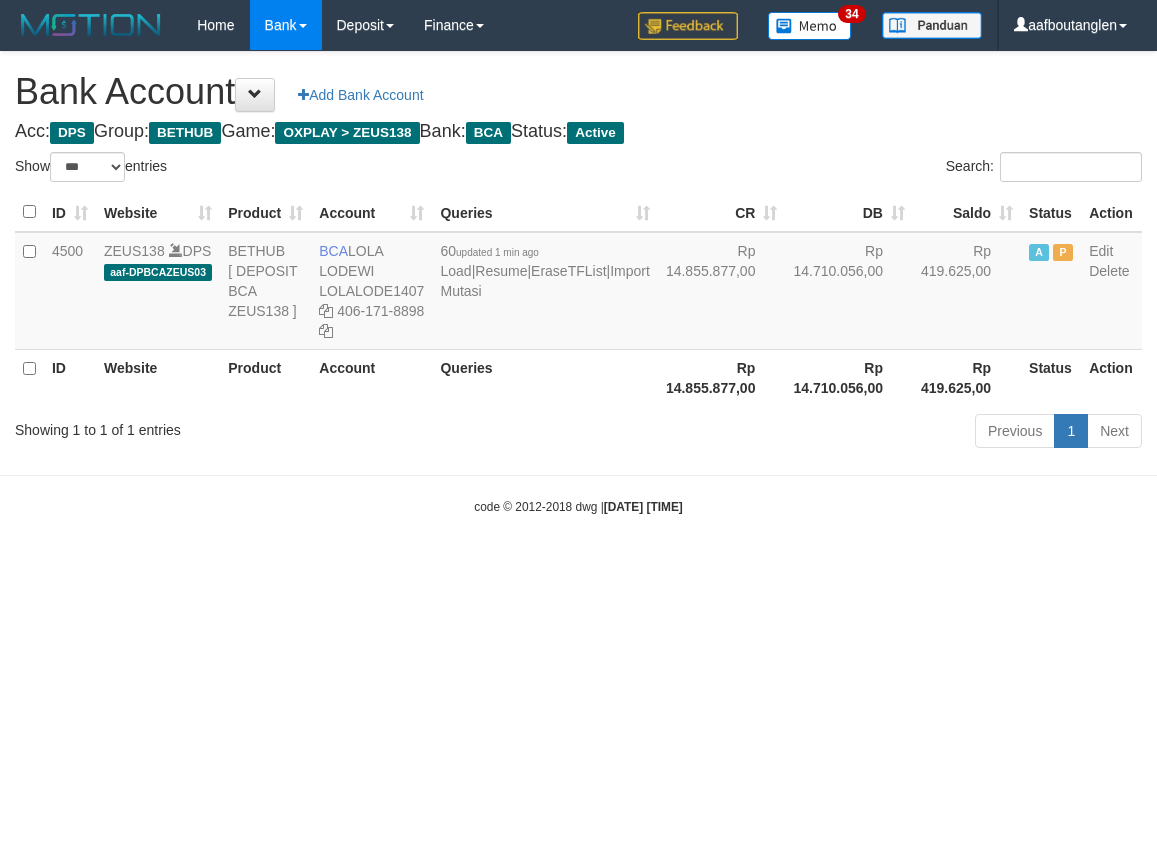 scroll, scrollTop: 0, scrollLeft: 0, axis: both 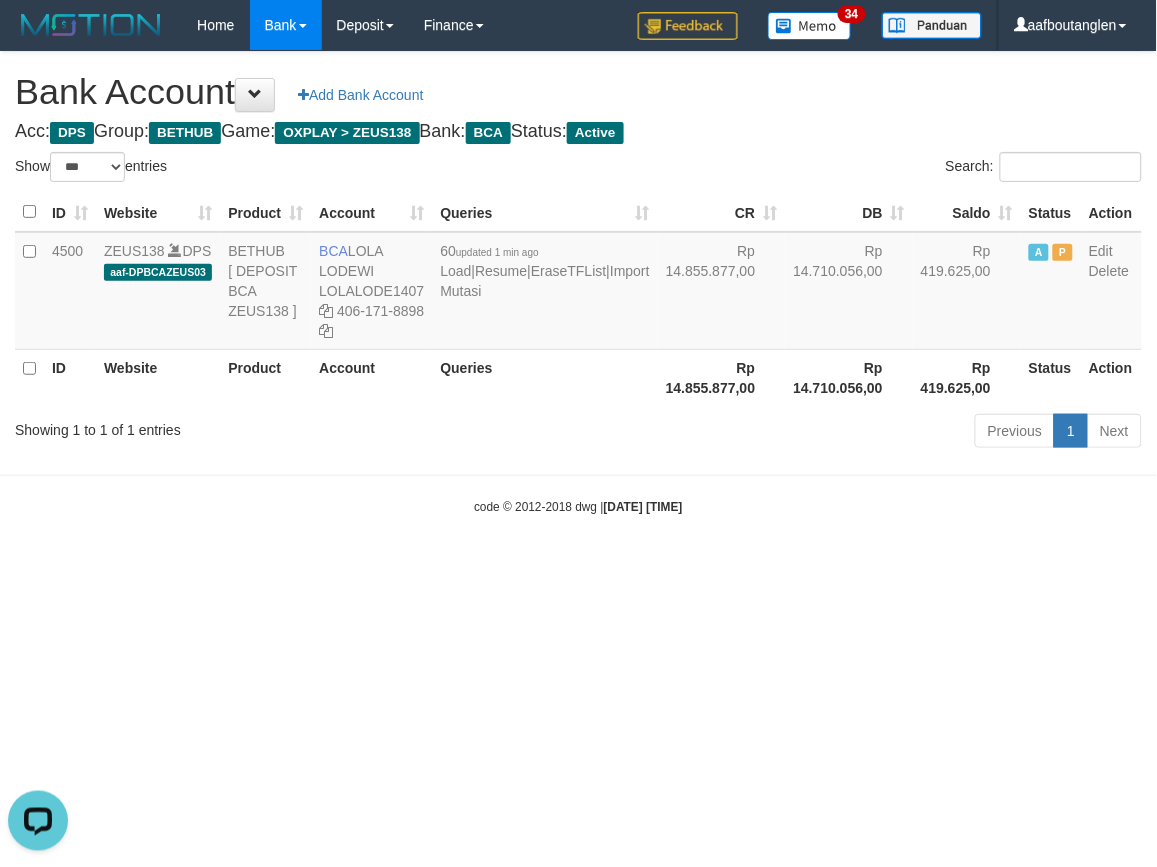 drag, startPoint x: 835, startPoint y: 663, endPoint x: 812, endPoint y: 658, distance: 23.537205 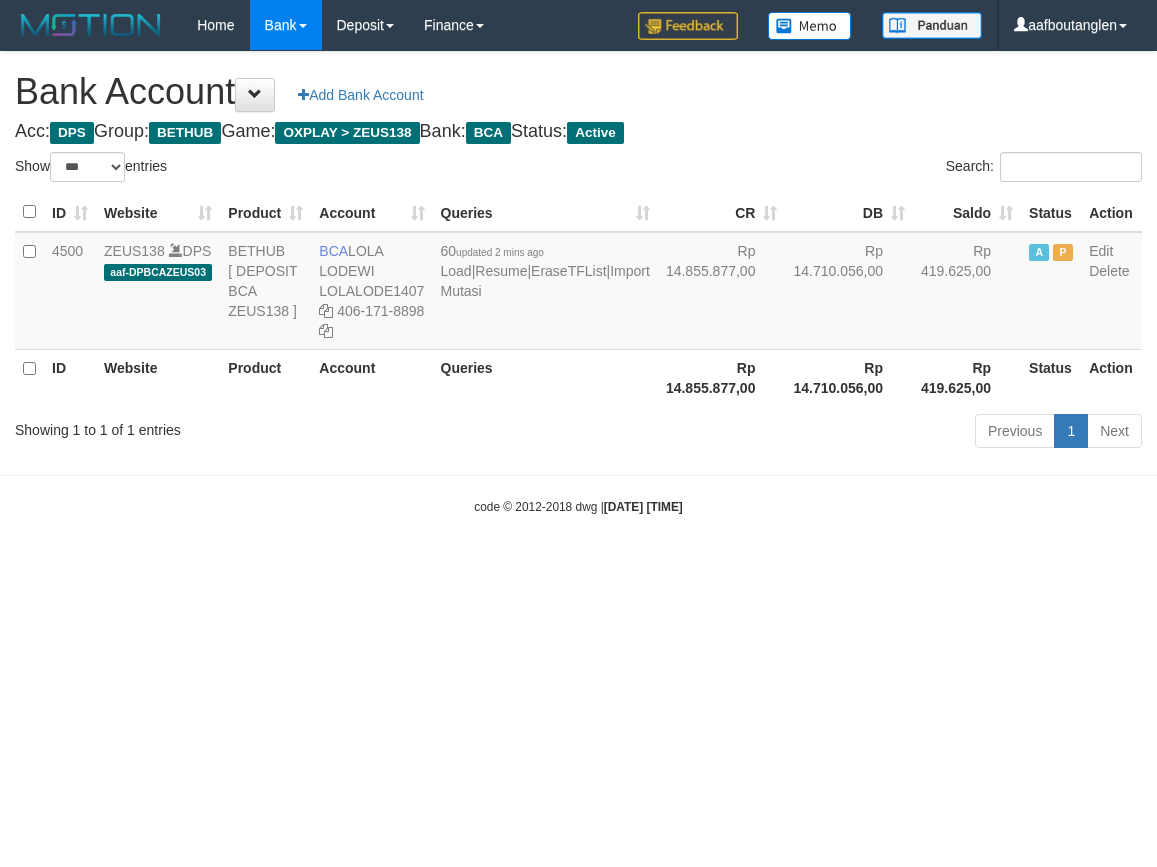 select on "***" 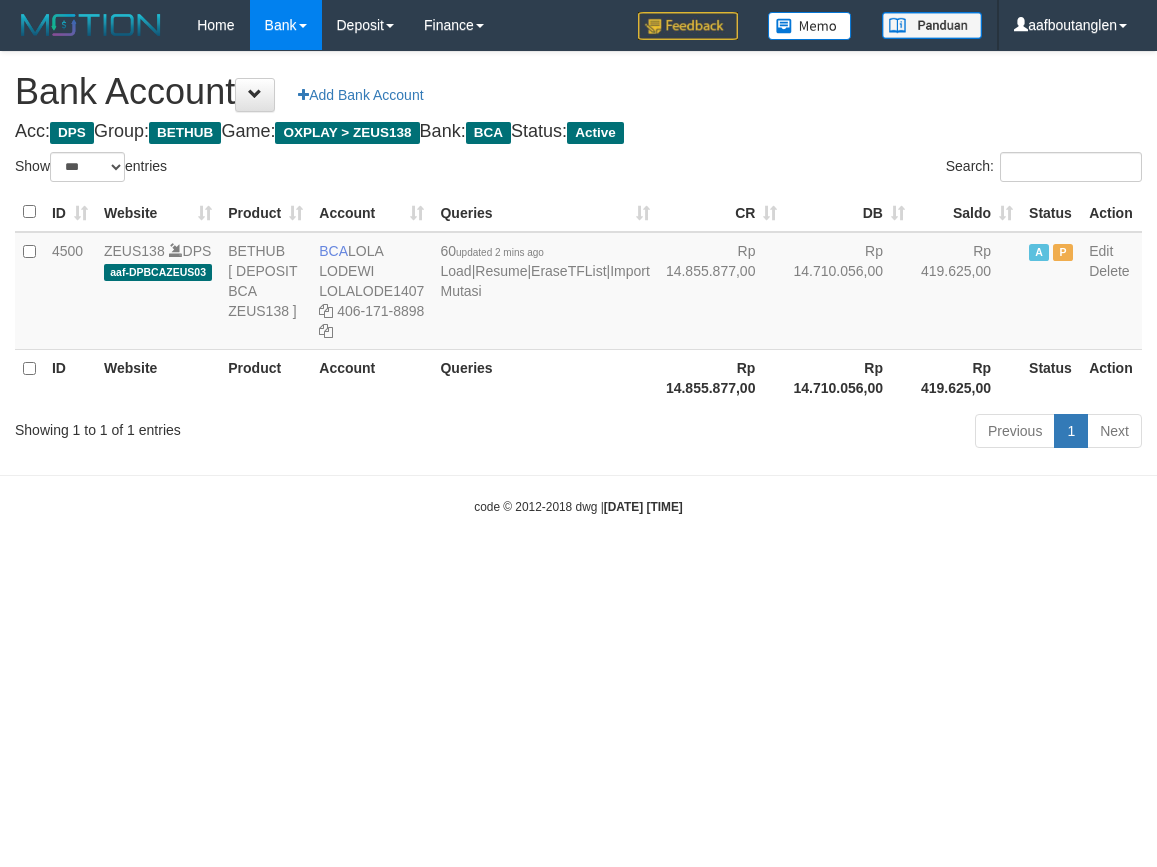 scroll, scrollTop: 0, scrollLeft: 0, axis: both 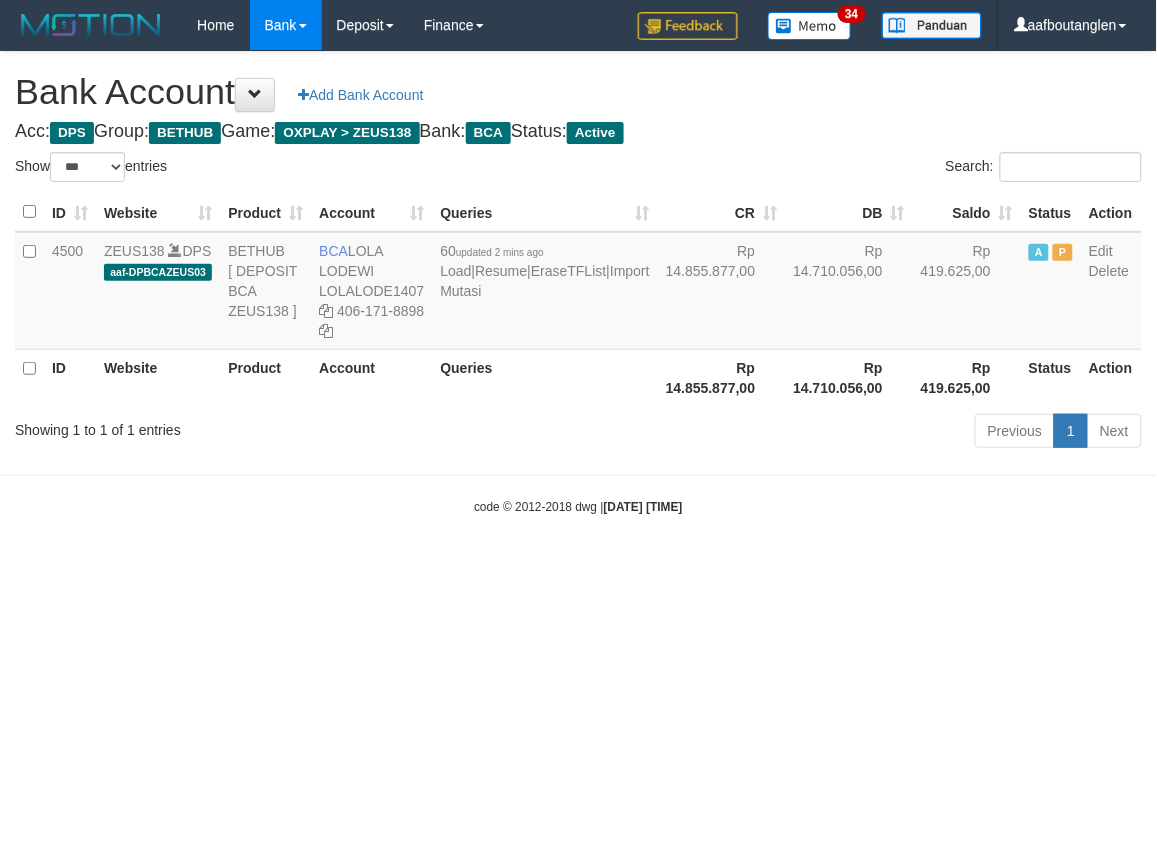 click on "Toggle navigation
Home
Bank
Account List
Deposit
DPS List
History
Note DPS
Finance
Financial Data
aafboutanglen
My Profile
Log Out
34" at bounding box center [578, 283] 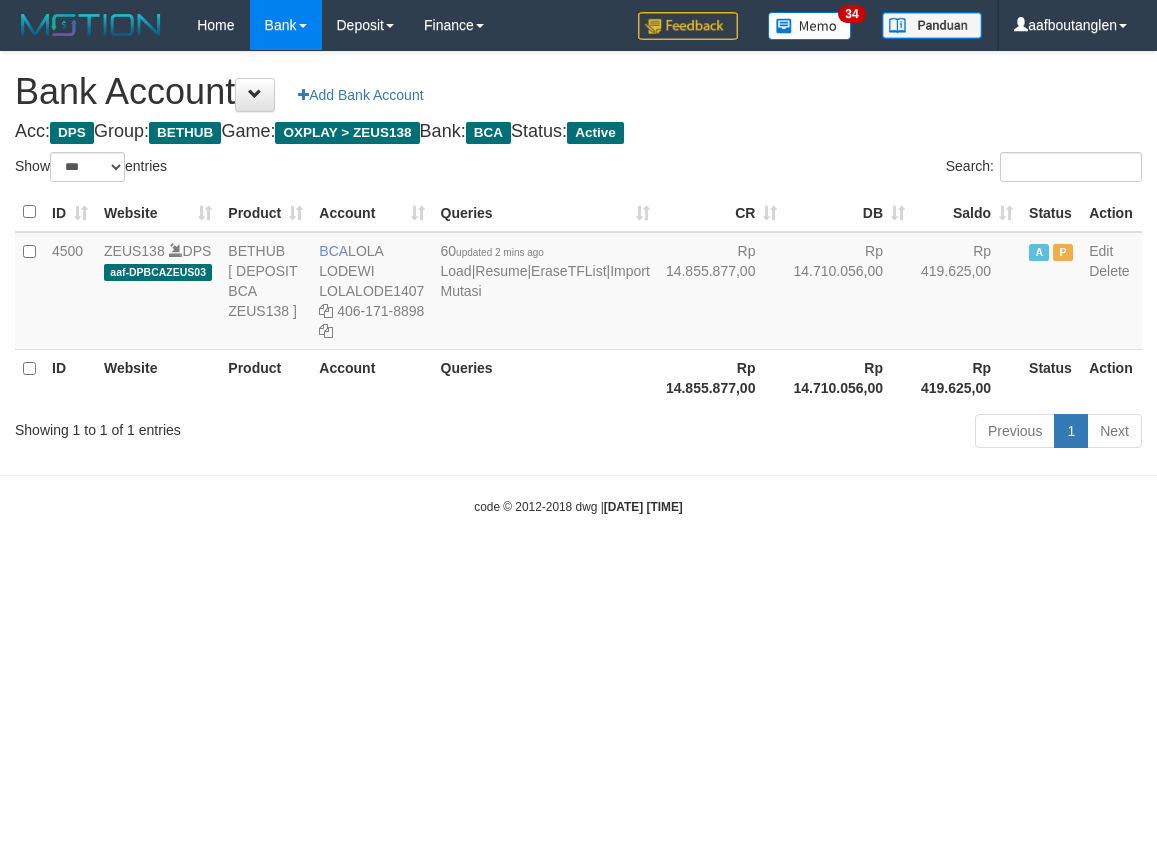 select on "***" 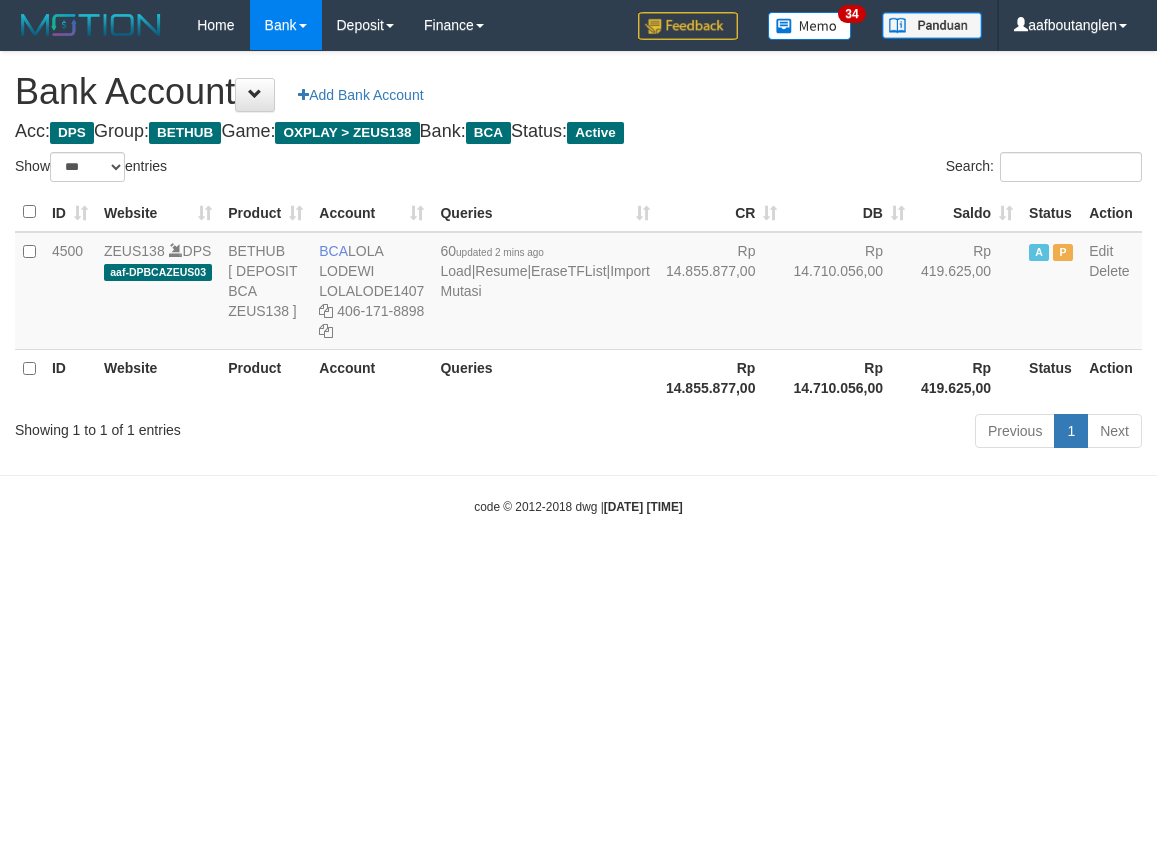 scroll, scrollTop: 0, scrollLeft: 0, axis: both 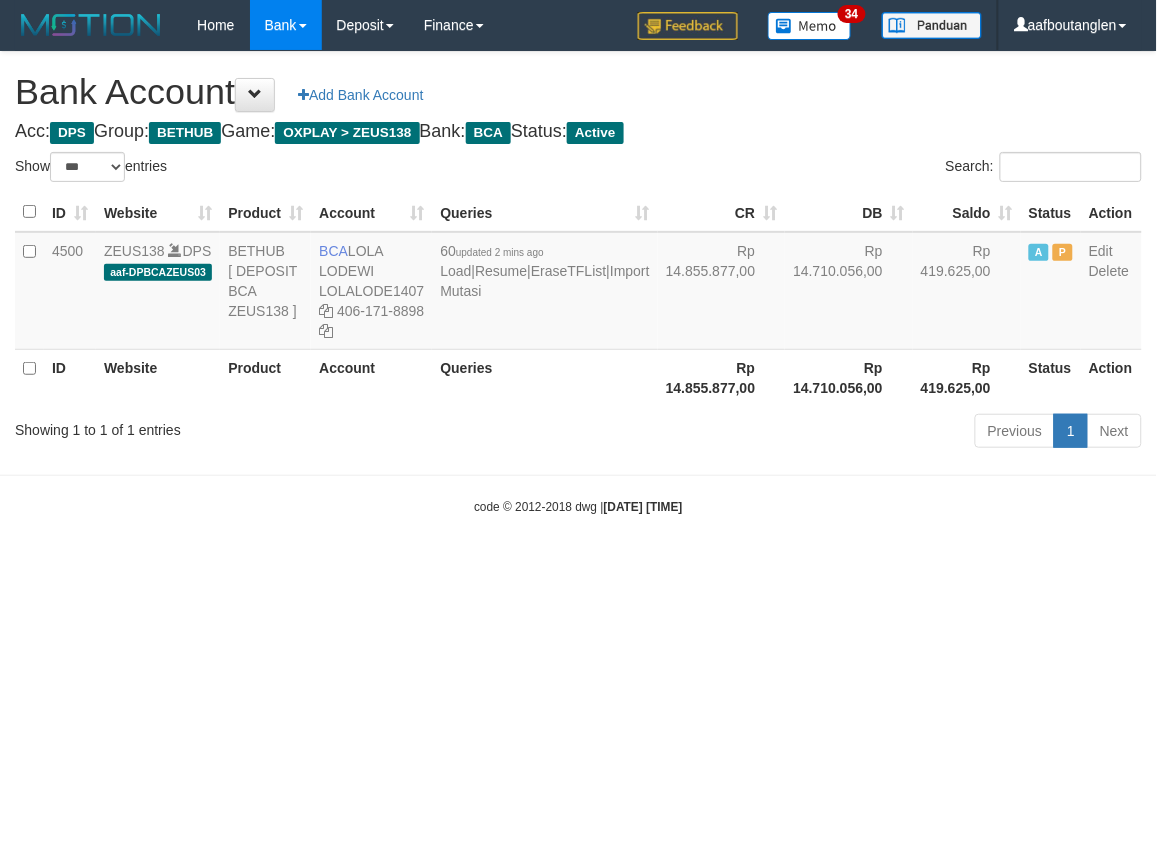 click on "Toggle navigation
Home
Bank
Account List
Deposit
DPS List
History
Note DPS
Finance
Financial Data
aafboutanglen
My Profile
Log Out
34" at bounding box center [578, 283] 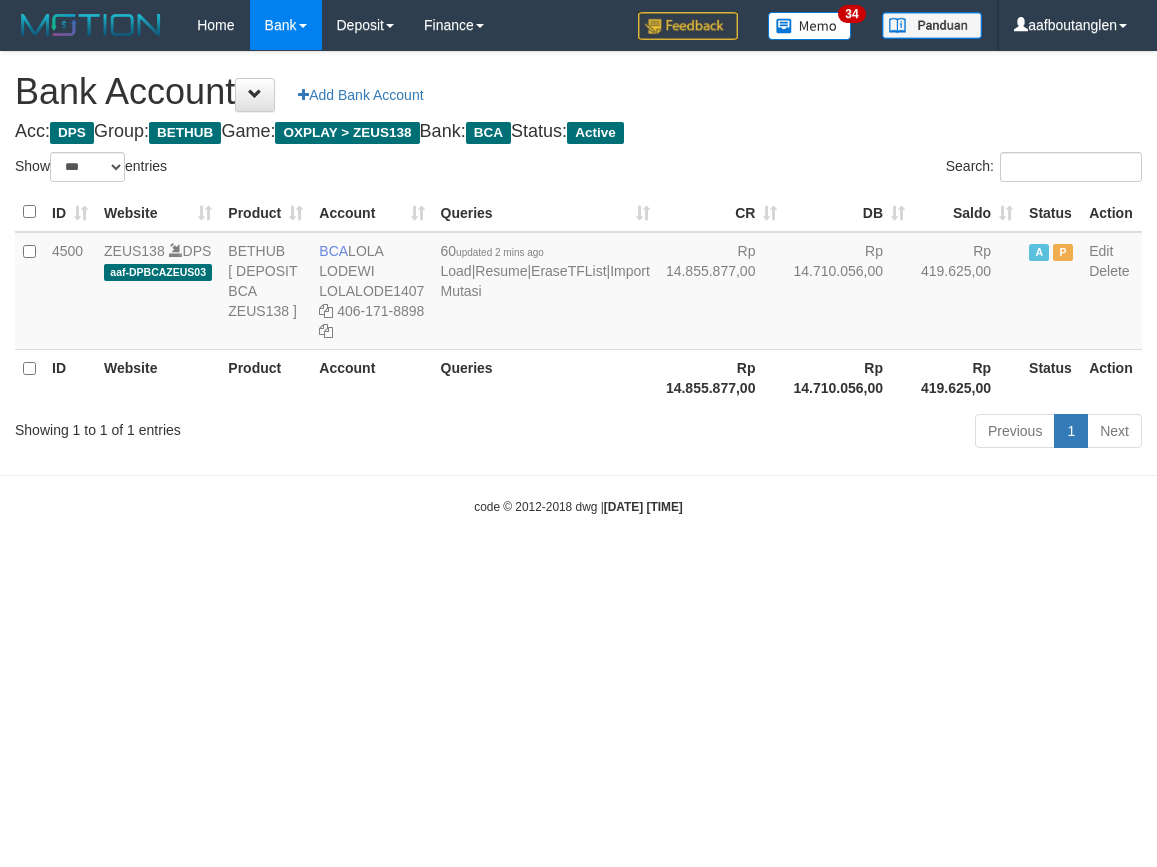 select on "***" 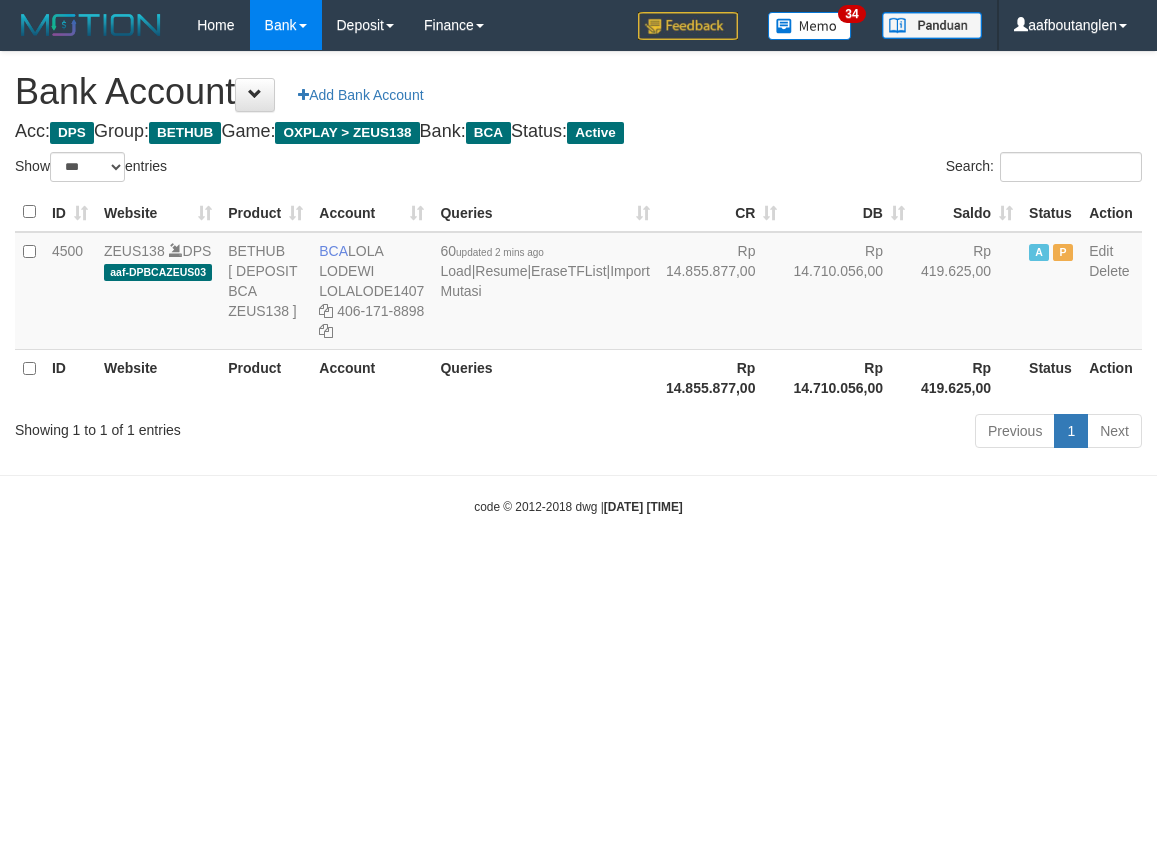 scroll, scrollTop: 0, scrollLeft: 0, axis: both 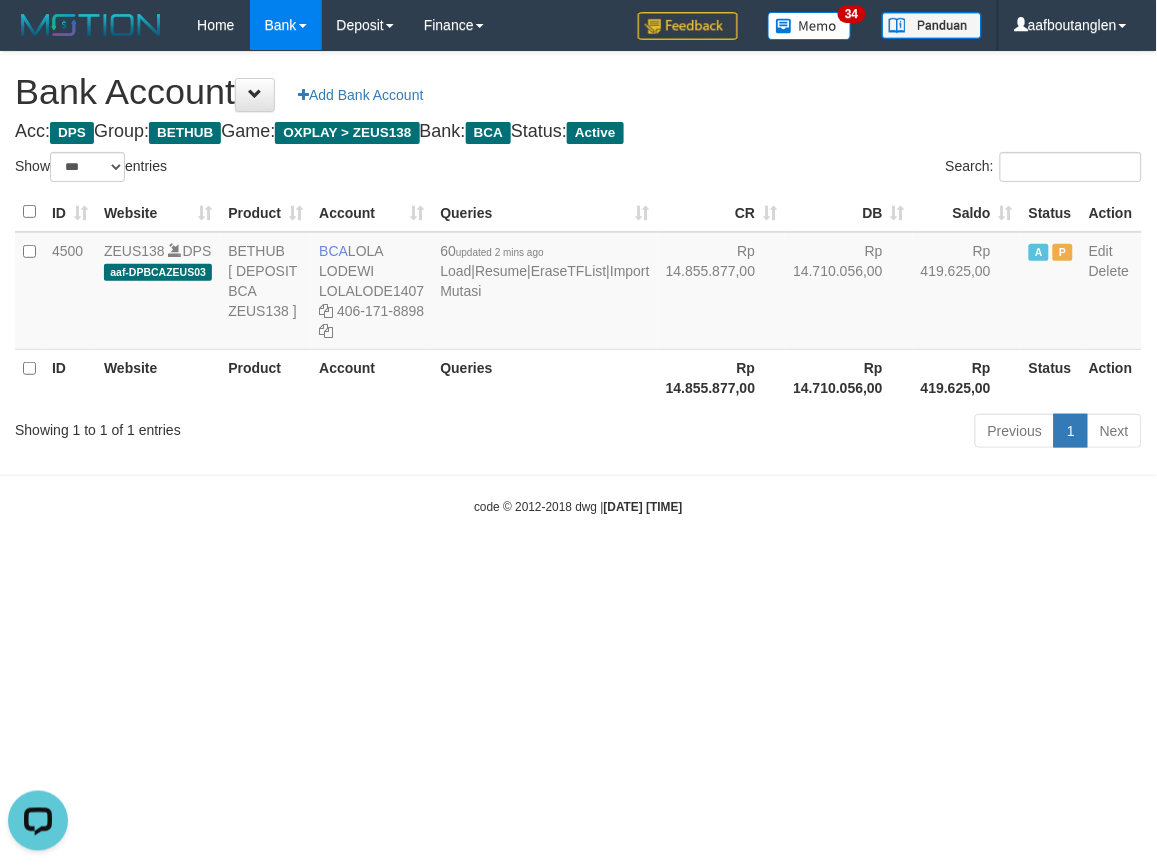 click on "Toggle navigation
Home
Bank
Account List
Deposit
DPS List
History
Note DPS
Finance
Financial Data
aafboutanglen
My Profile
Log Out
34" at bounding box center (578, 283) 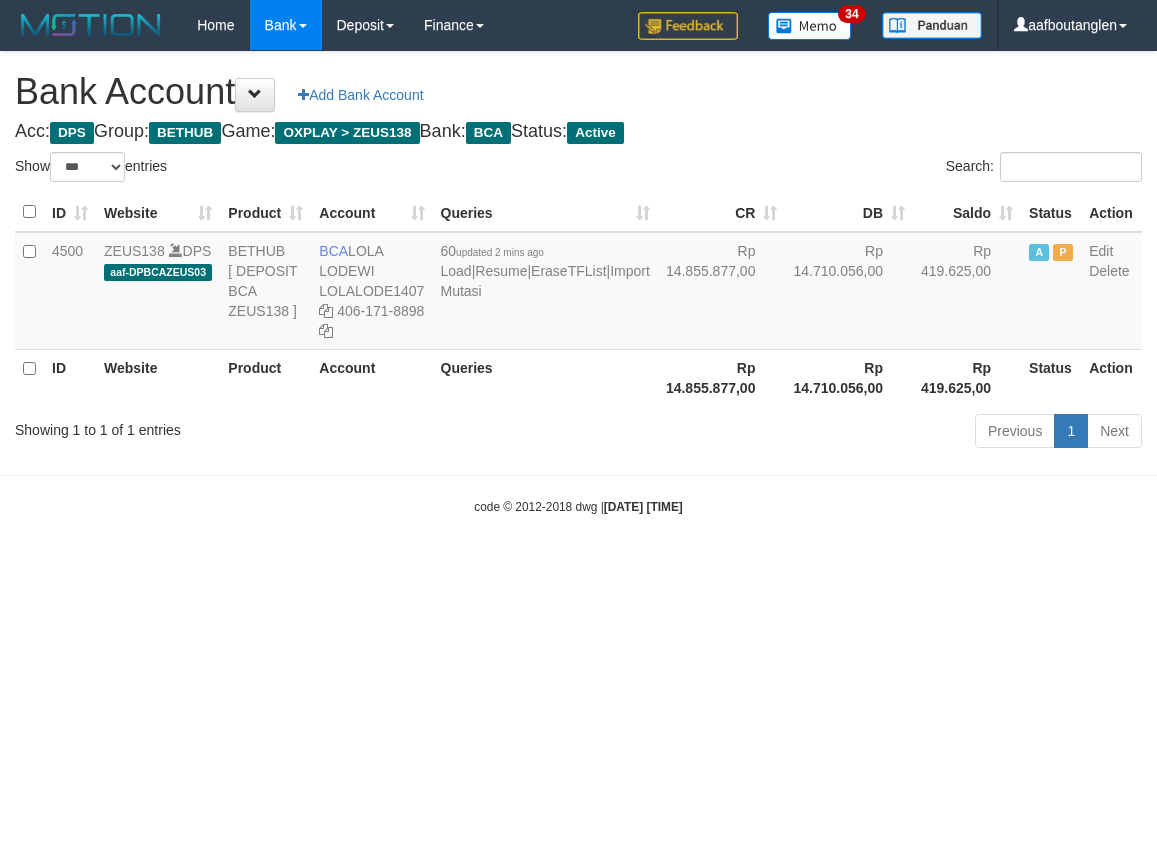 select on "***" 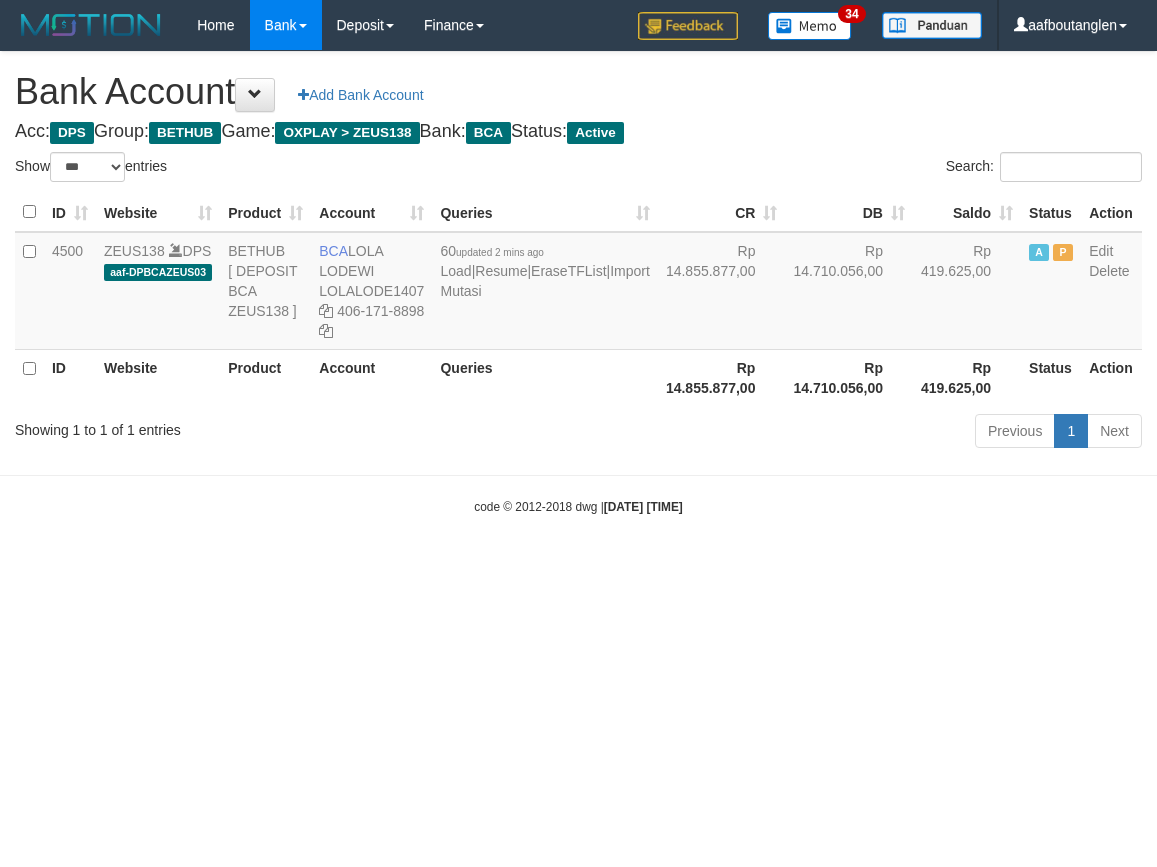 scroll, scrollTop: 0, scrollLeft: 0, axis: both 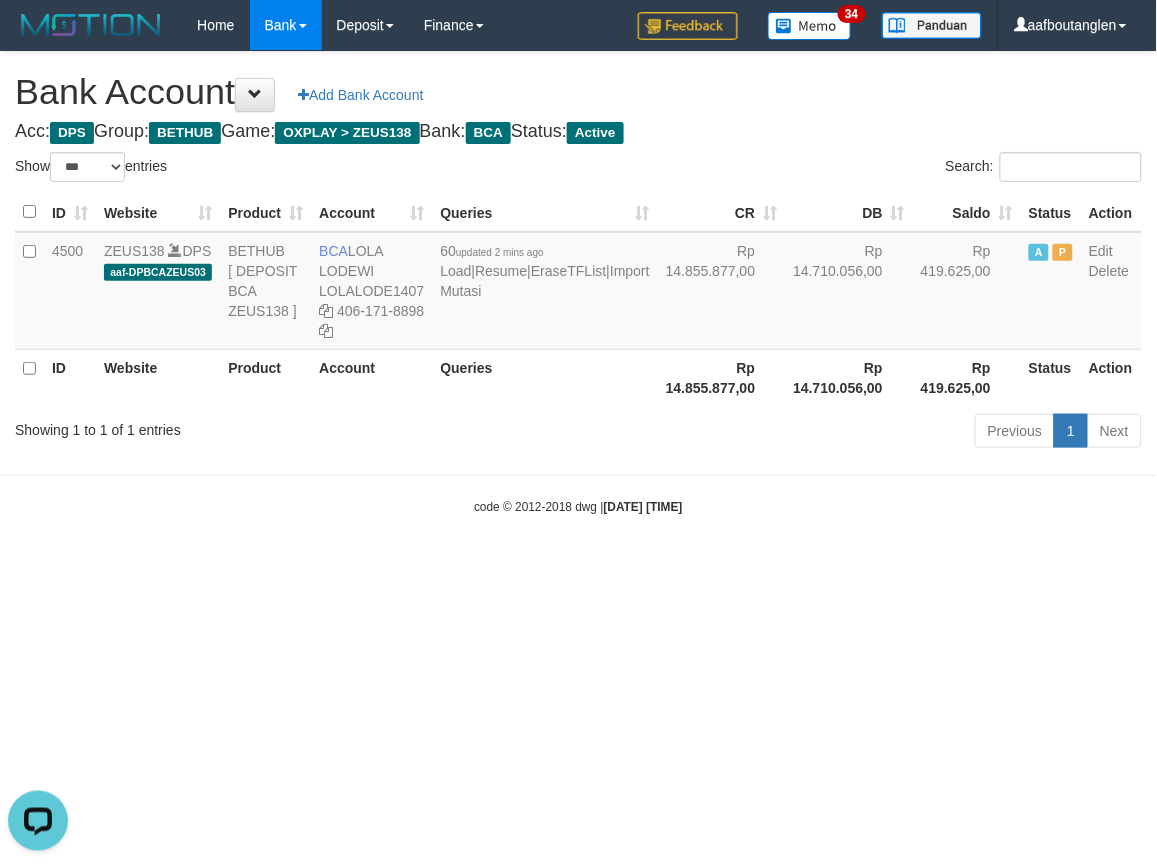 drag, startPoint x: 783, startPoint y: 558, endPoint x: 767, endPoint y: 551, distance: 17.464249 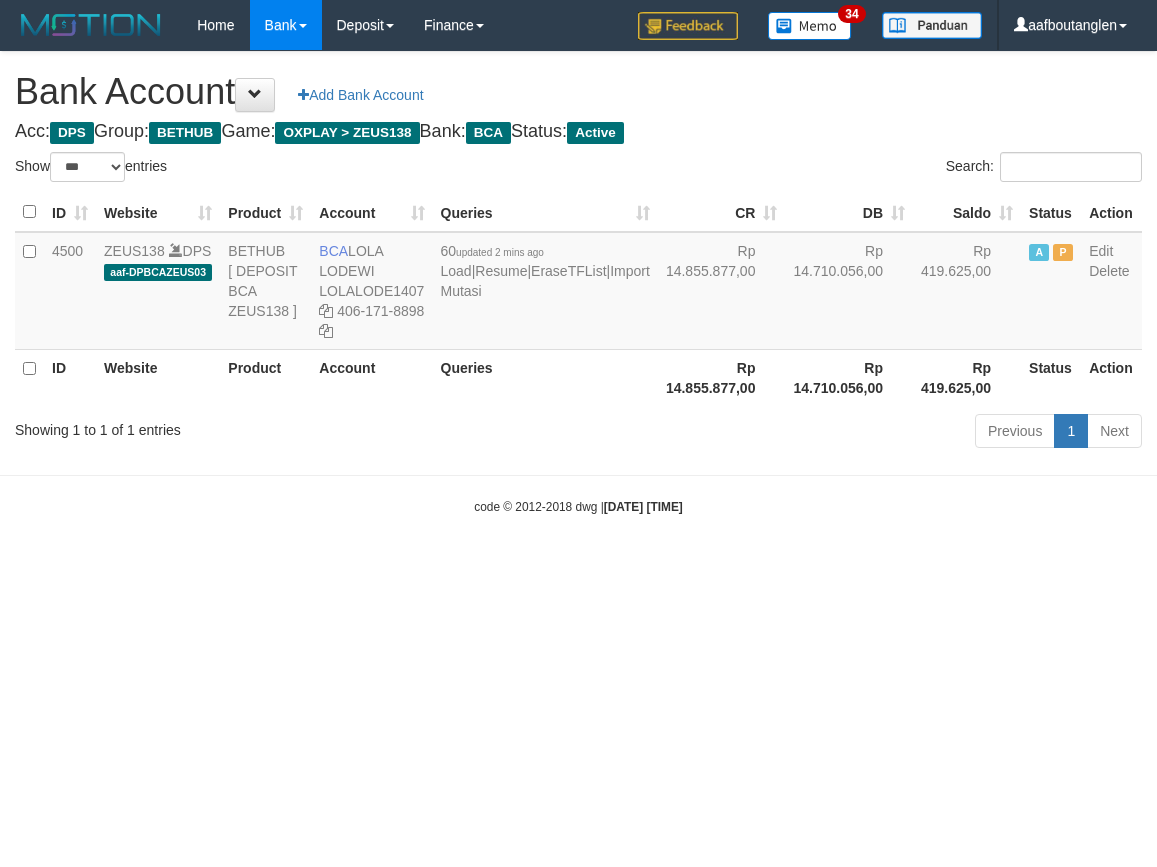 select on "***" 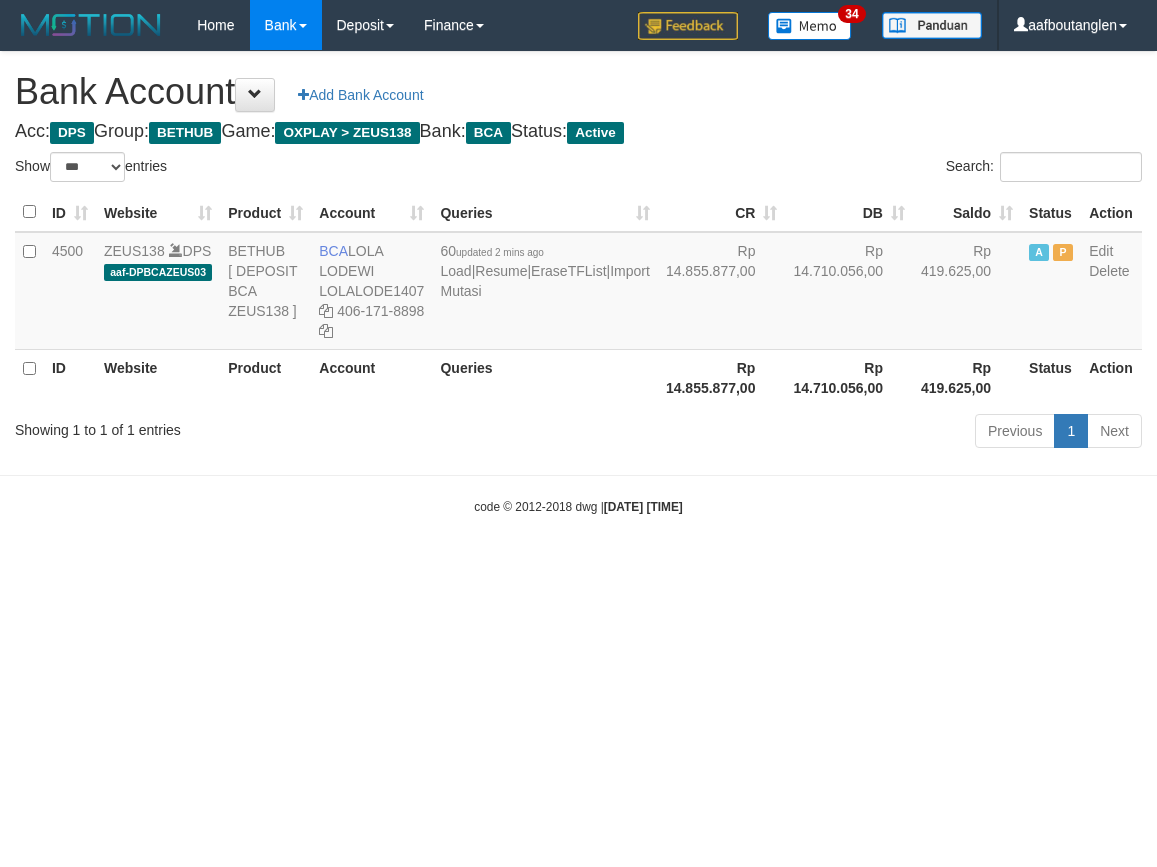 scroll, scrollTop: 0, scrollLeft: 0, axis: both 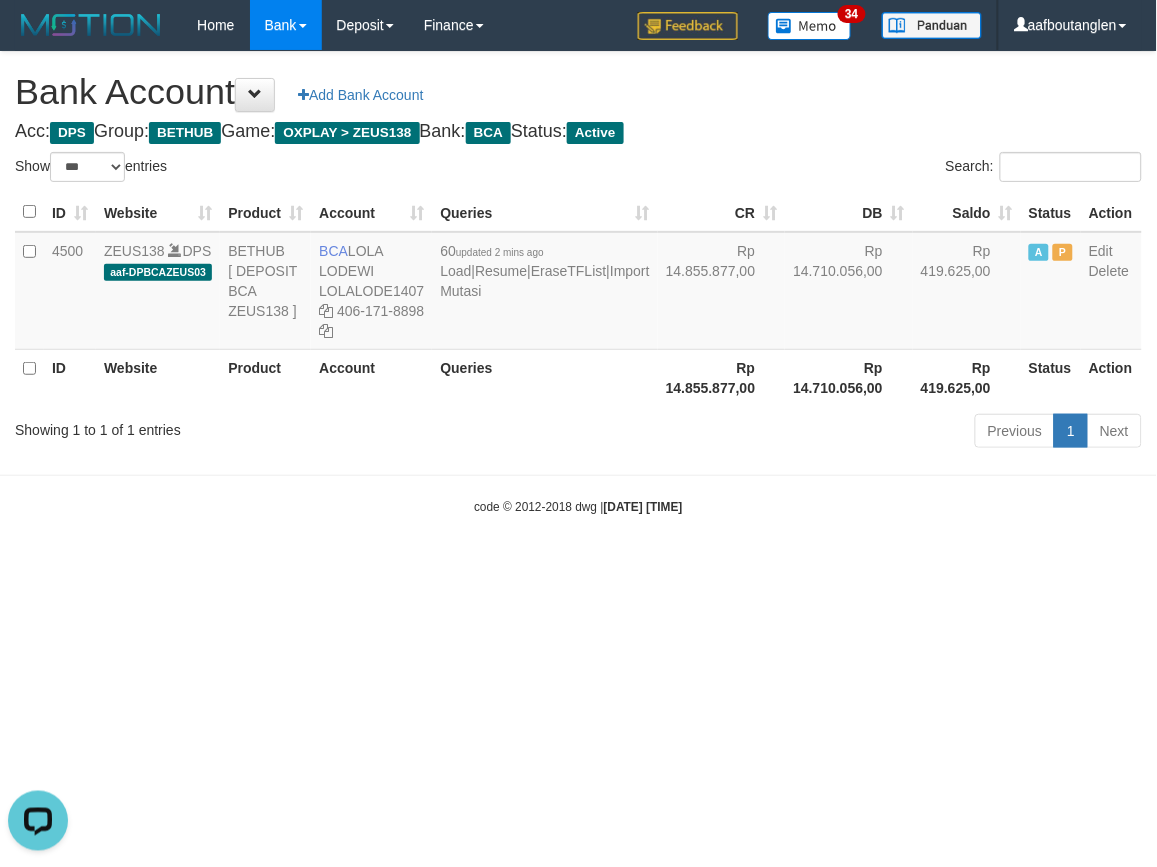 drag, startPoint x: 38, startPoint y: 537, endPoint x: 100, endPoint y: 534, distance: 62.072536 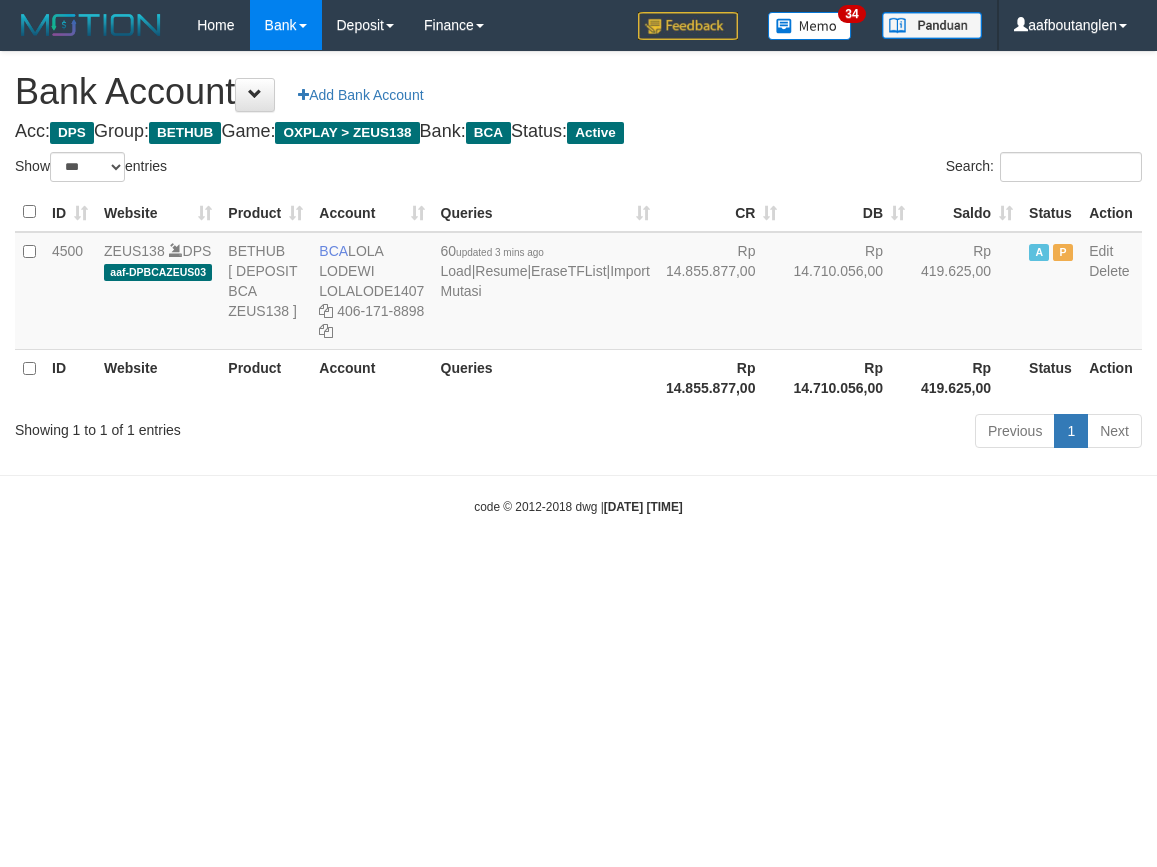 select on "***" 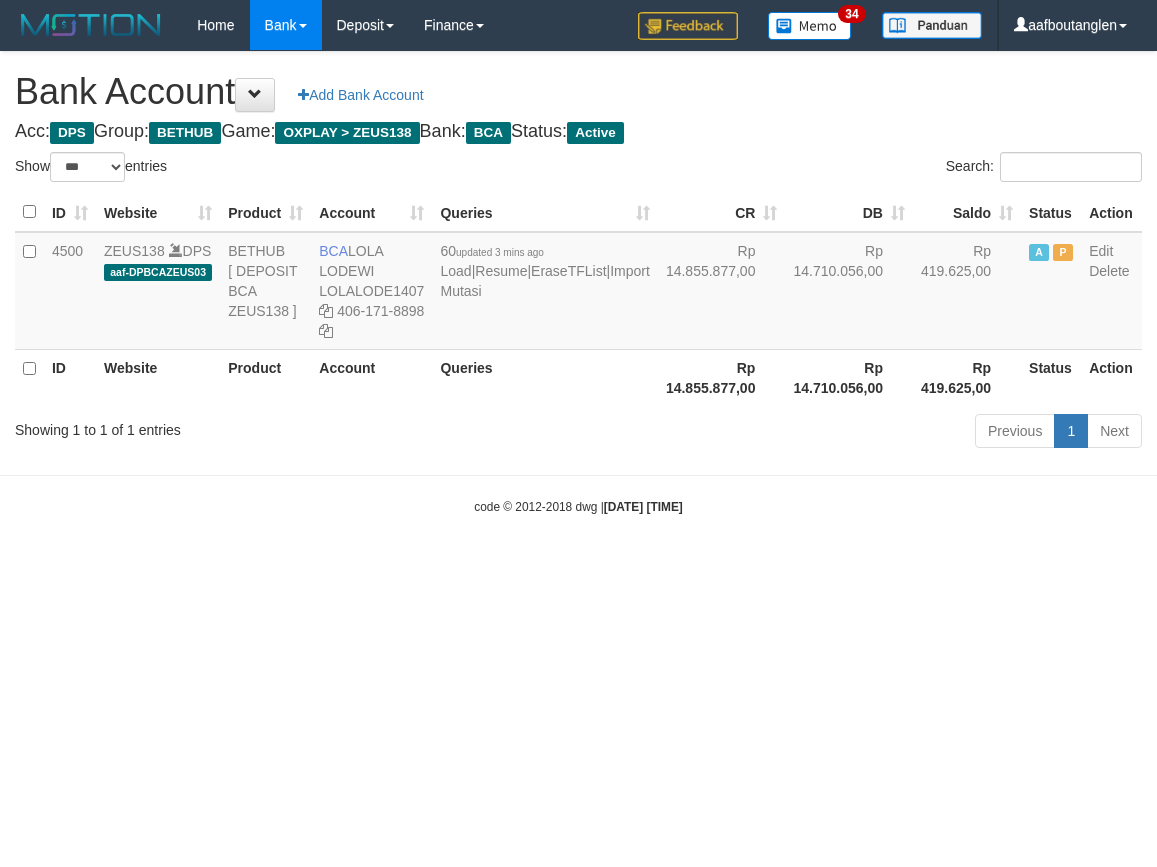 scroll, scrollTop: 0, scrollLeft: 0, axis: both 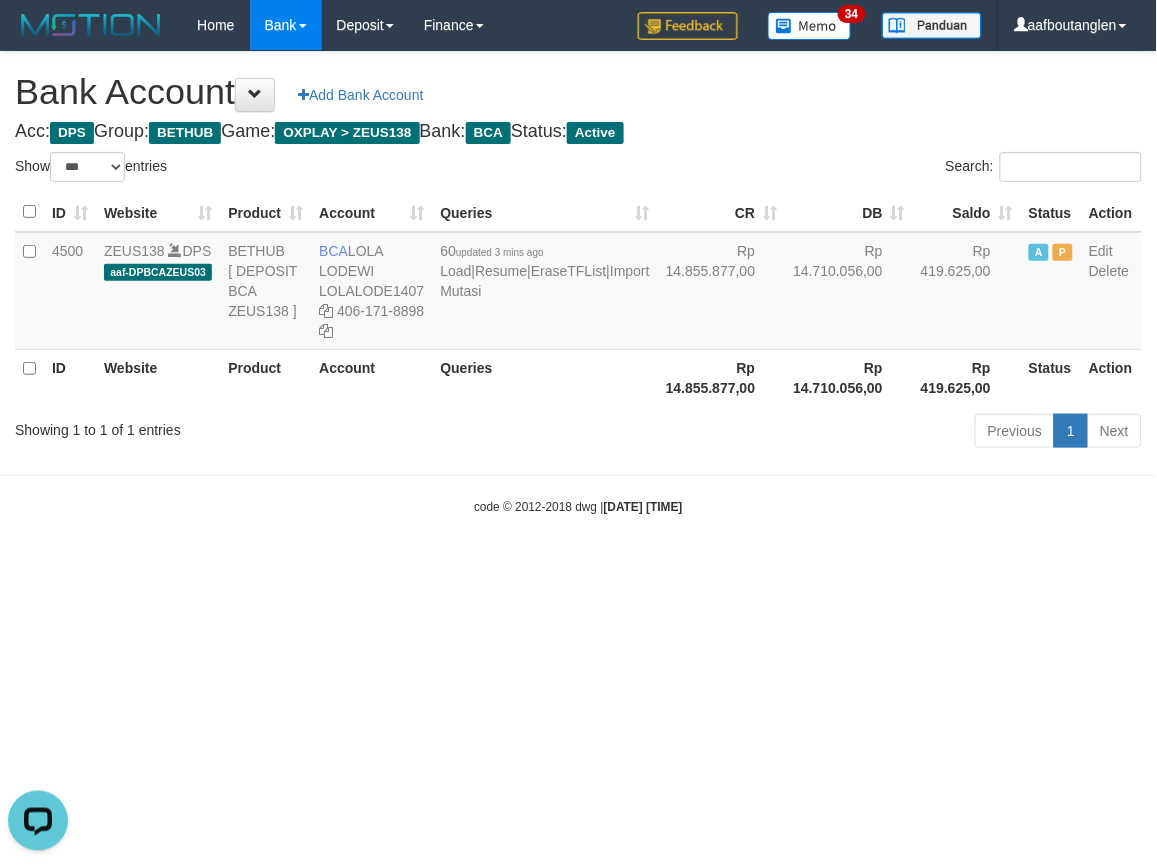 click on "Toggle navigation
Home
Bank
Account List
Deposit
DPS List
History
Note DPS
Finance
Financial Data
aafboutanglen
My Profile
Log Out
34" at bounding box center [578, 283] 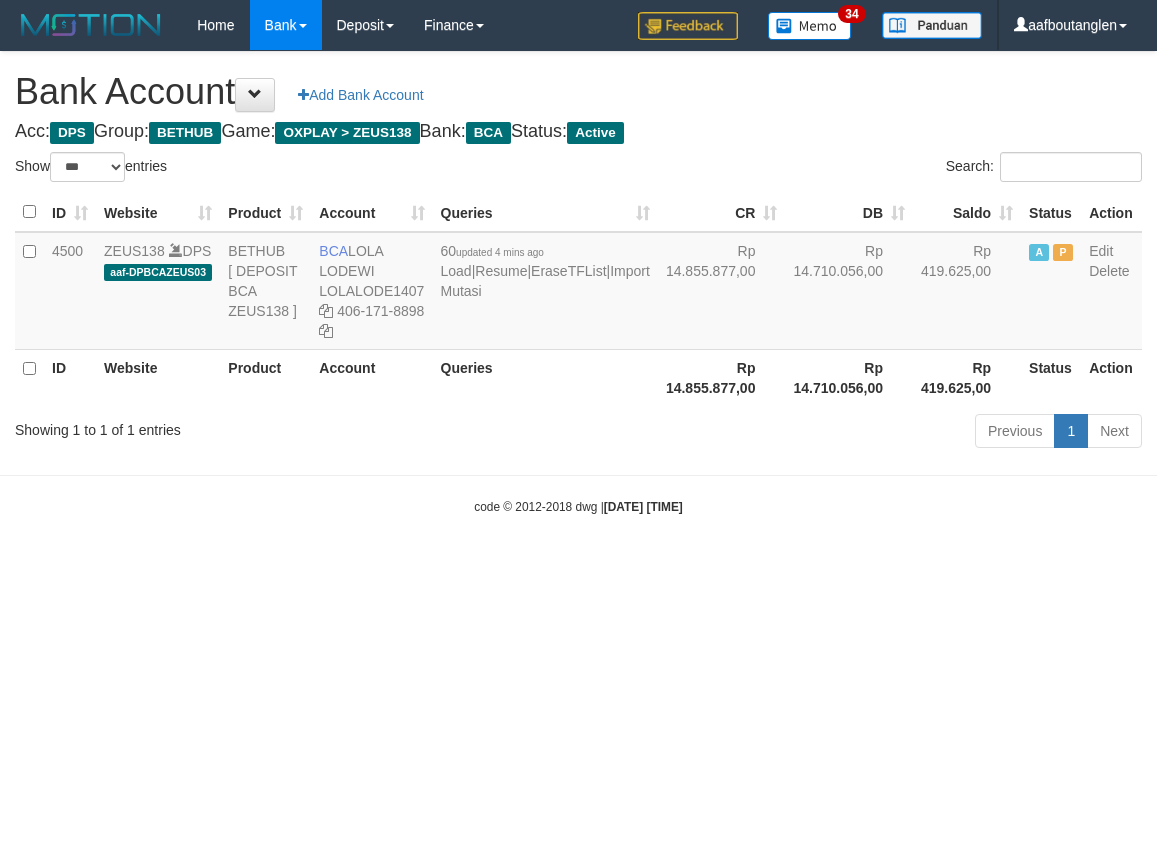 select on "***" 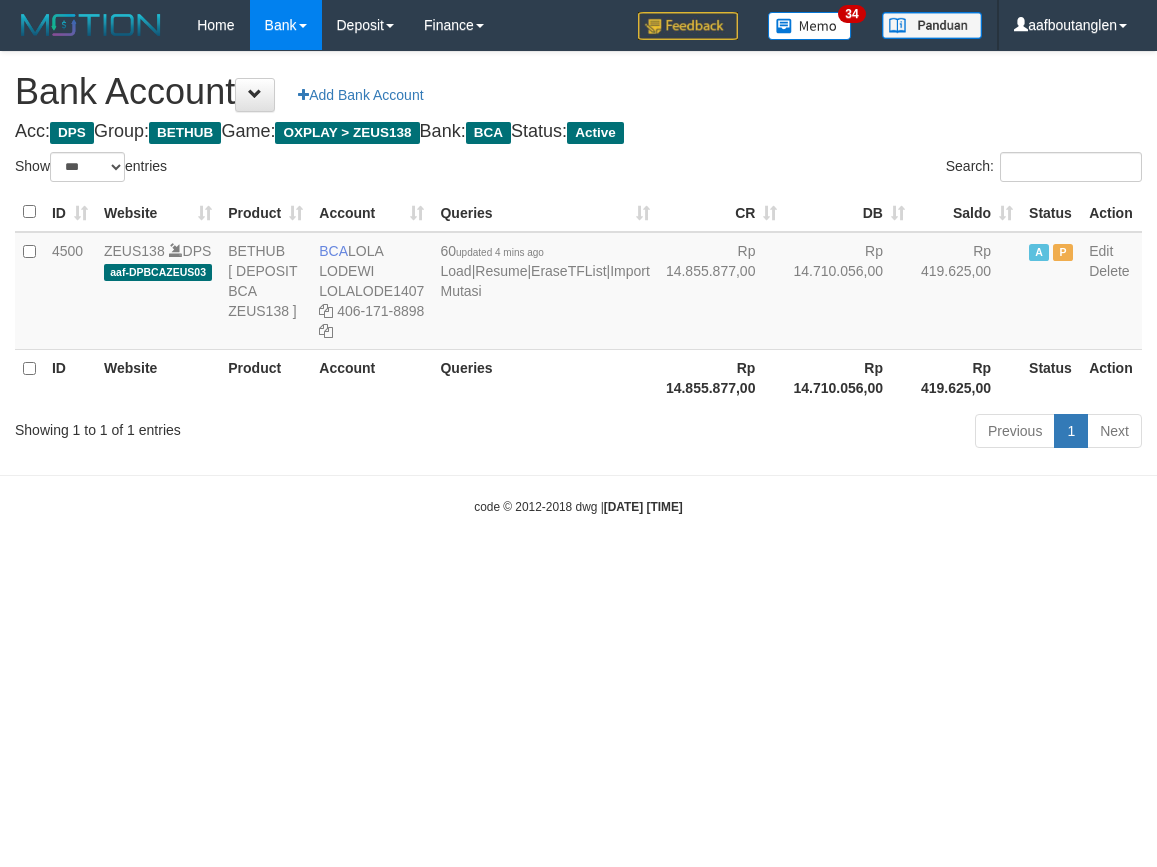 scroll, scrollTop: 0, scrollLeft: 0, axis: both 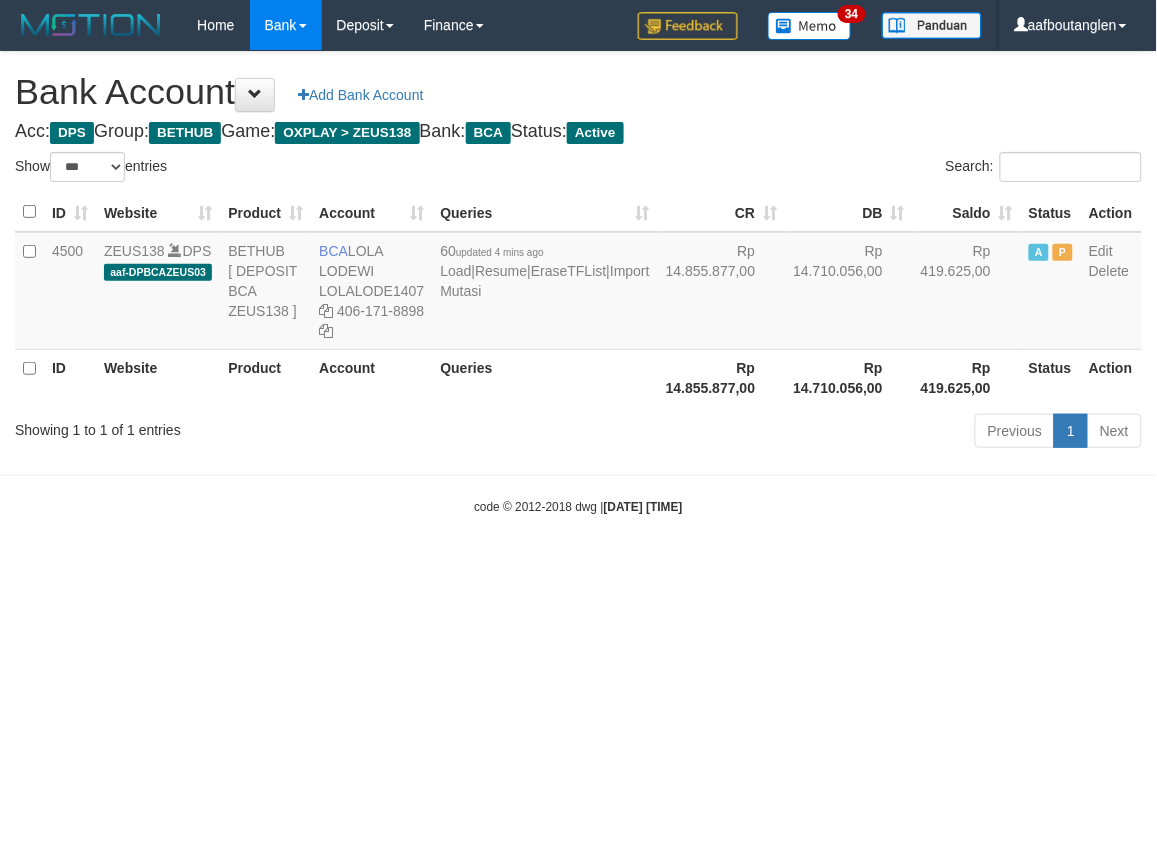 drag, startPoint x: 783, startPoint y: 605, endPoint x: 753, endPoint y: 586, distance: 35.510563 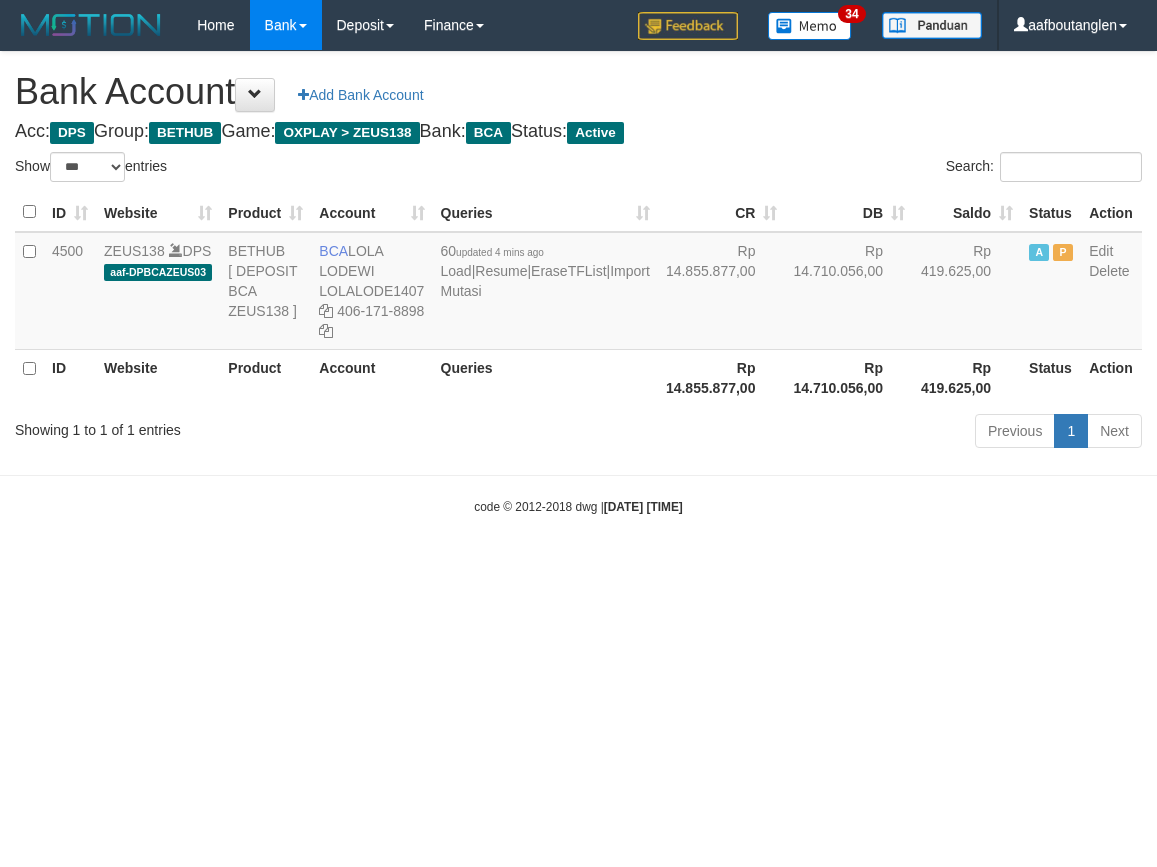 select on "***" 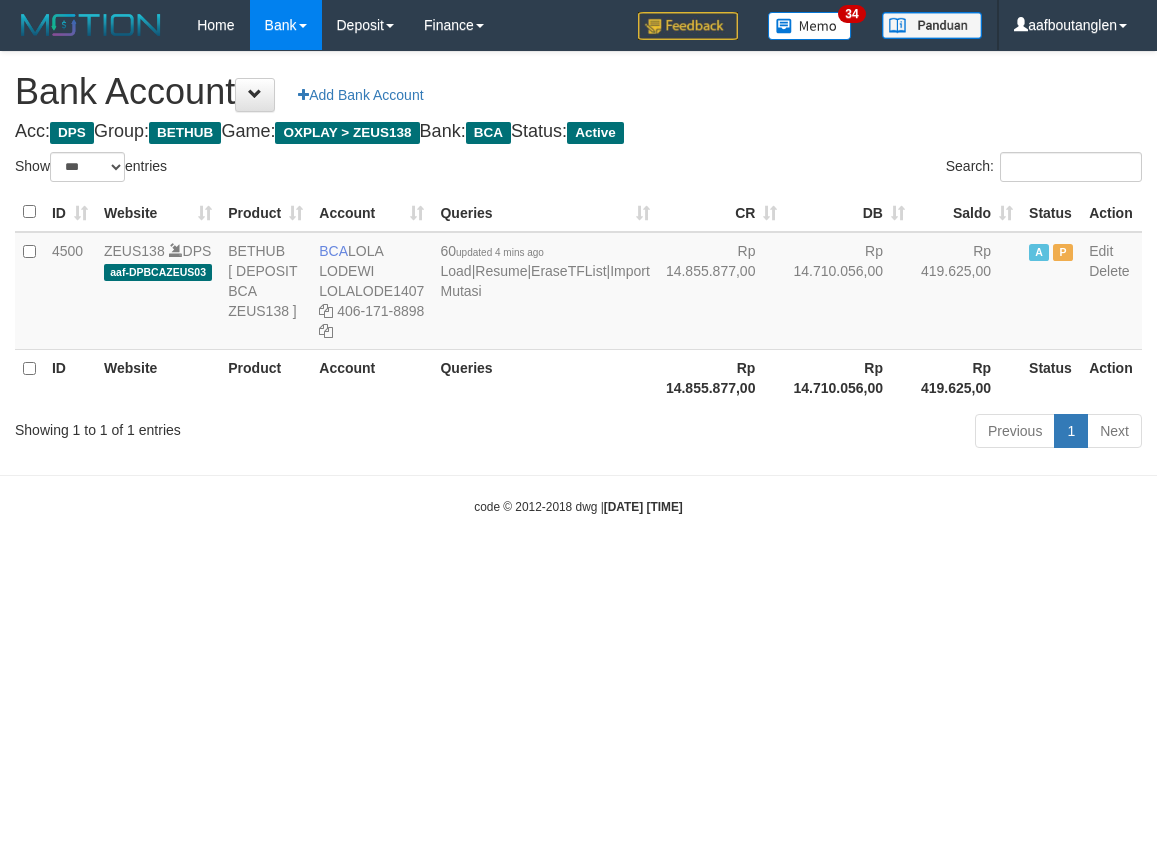 scroll, scrollTop: 0, scrollLeft: 0, axis: both 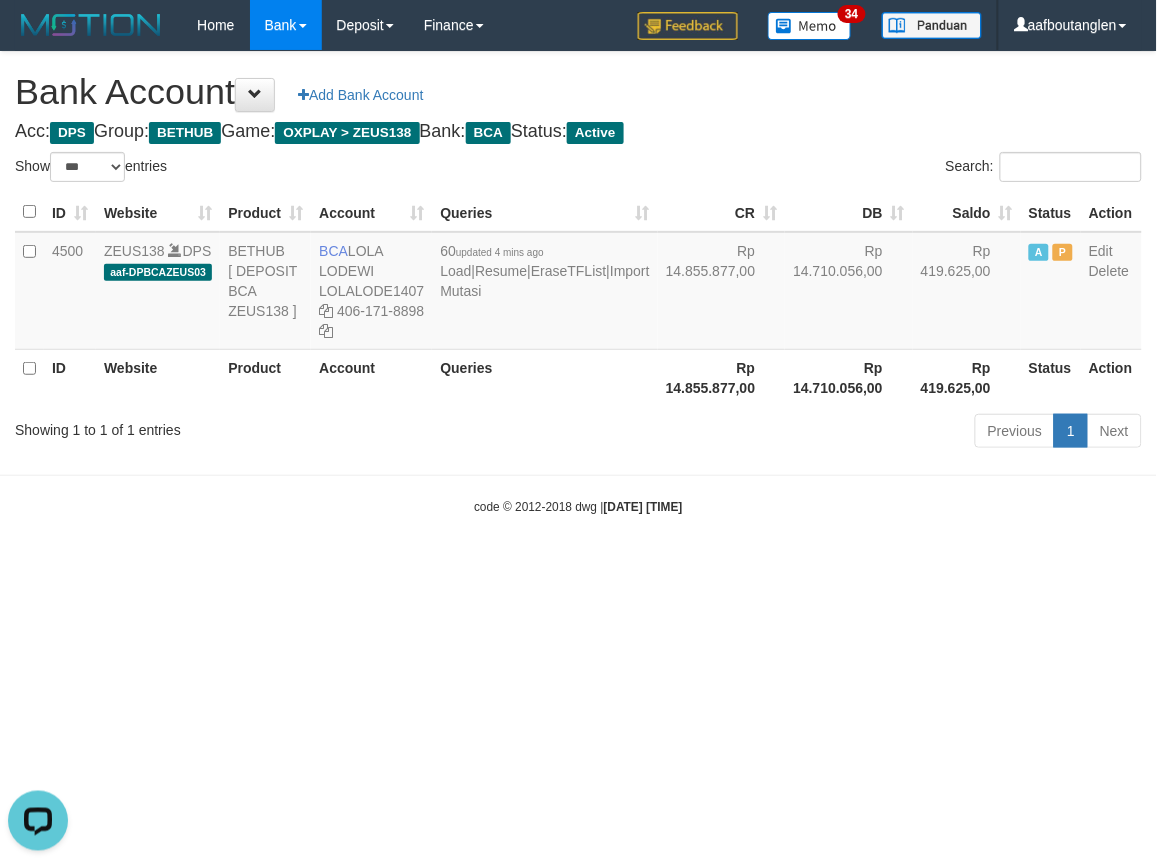 click on "Toggle navigation
Home
Bank
Account List
Deposit
DPS List
History
Note DPS
Finance
Financial Data
aafboutanglen
My Profile
Log Out
34" at bounding box center (578, 283) 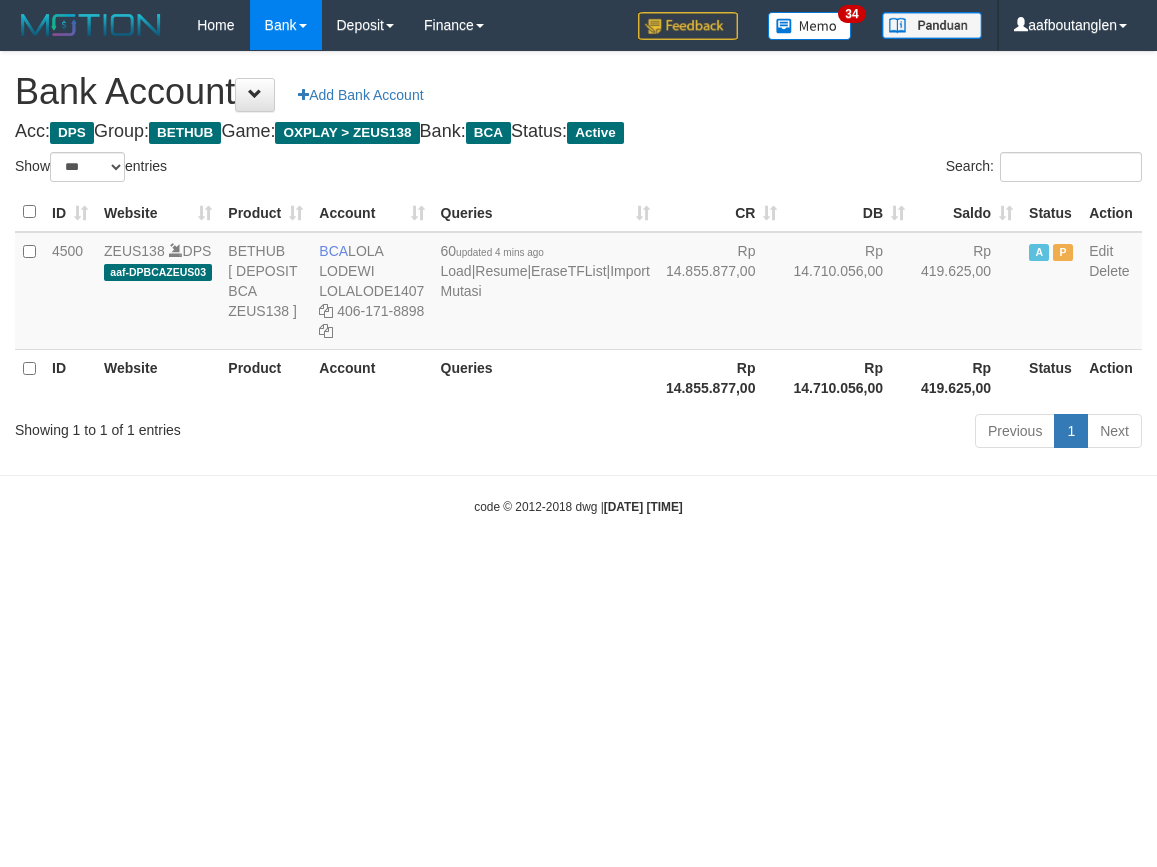 select on "***" 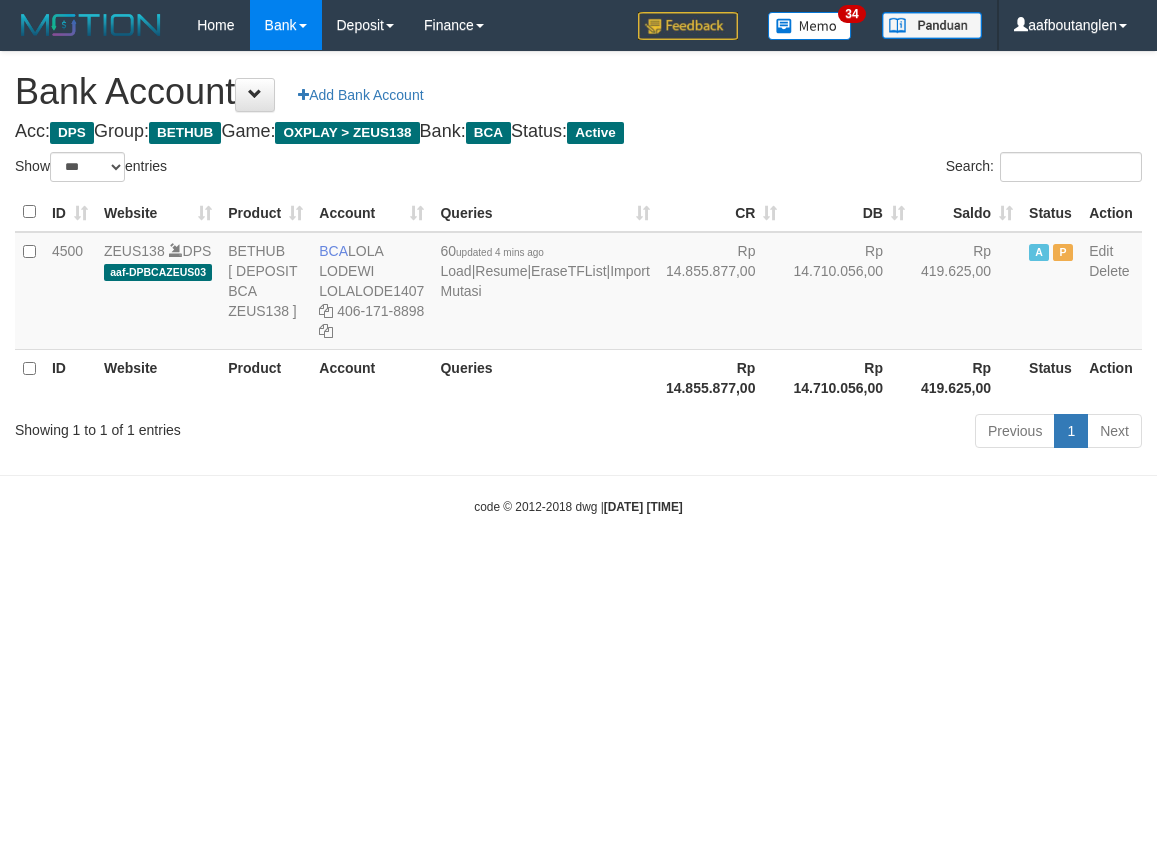 scroll, scrollTop: 0, scrollLeft: 0, axis: both 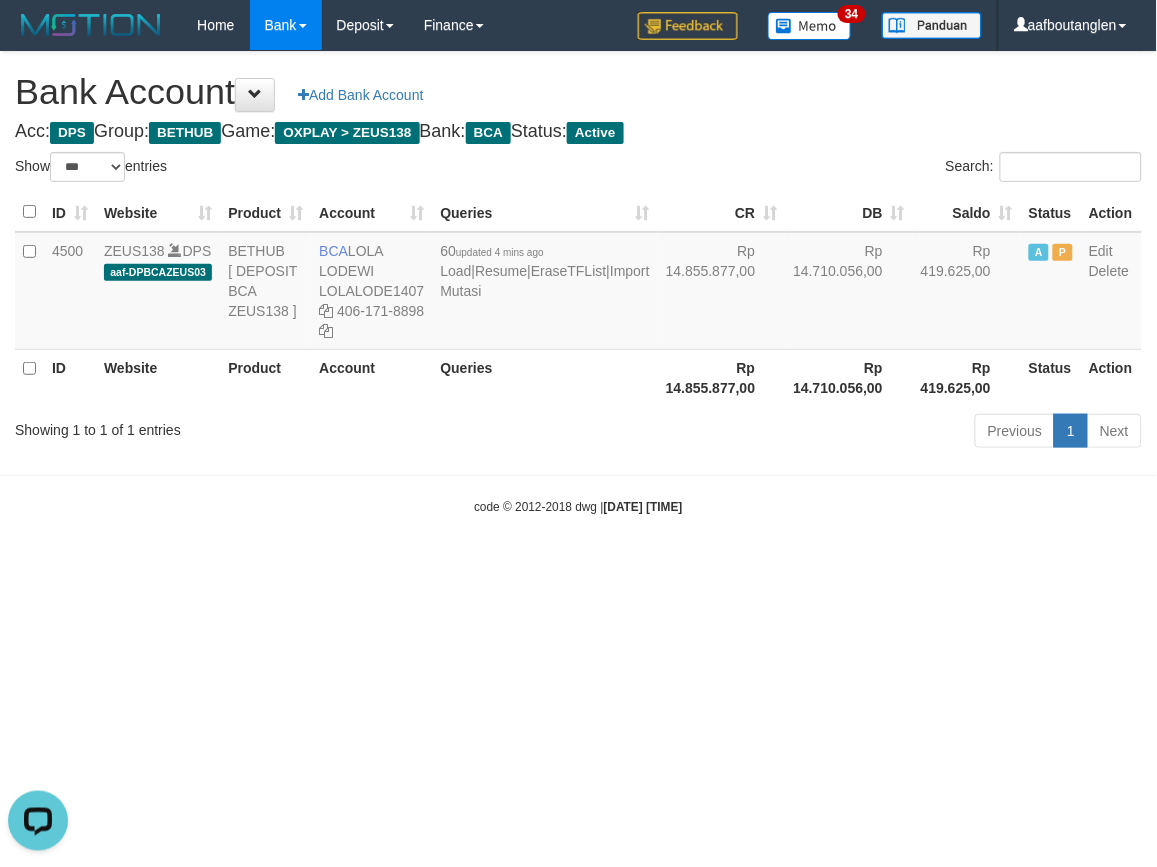 drag, startPoint x: 54, startPoint y: 491, endPoint x: 84, endPoint y: 482, distance: 31.320919 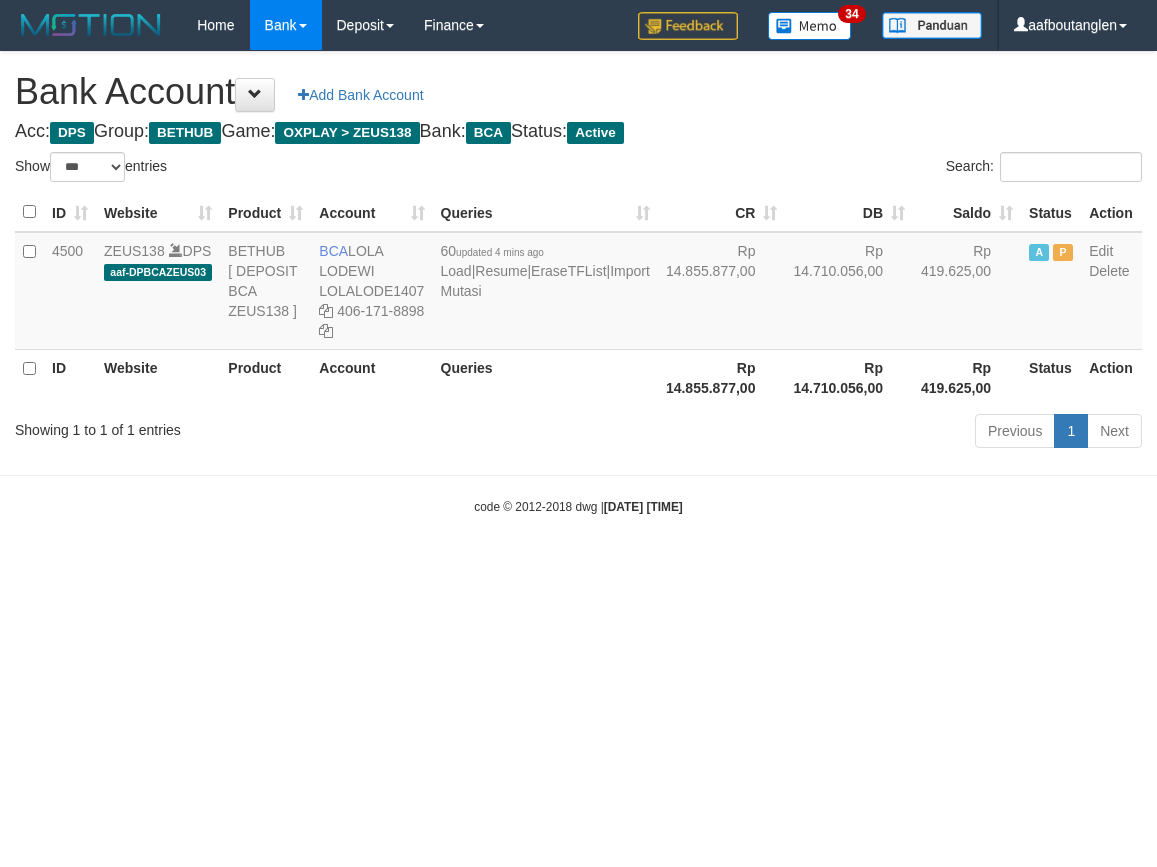 select on "***" 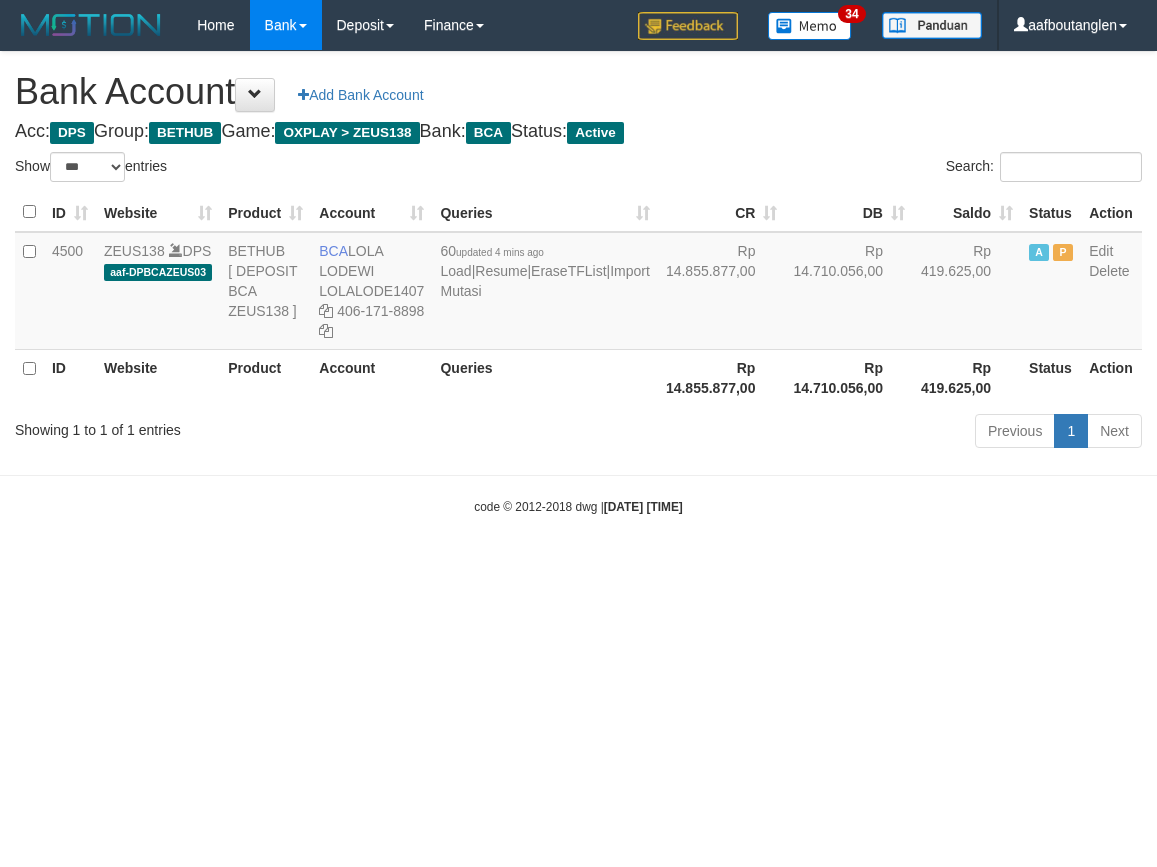 scroll, scrollTop: 0, scrollLeft: 0, axis: both 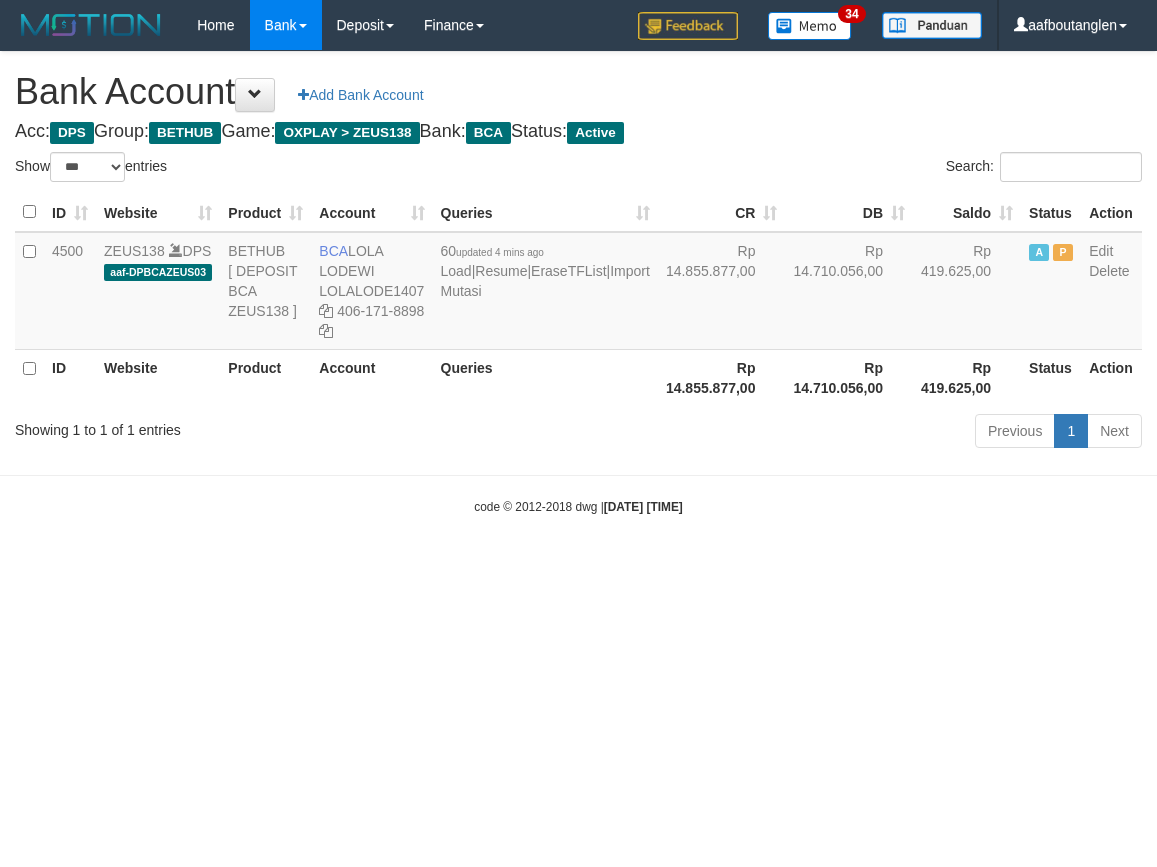 select on "***" 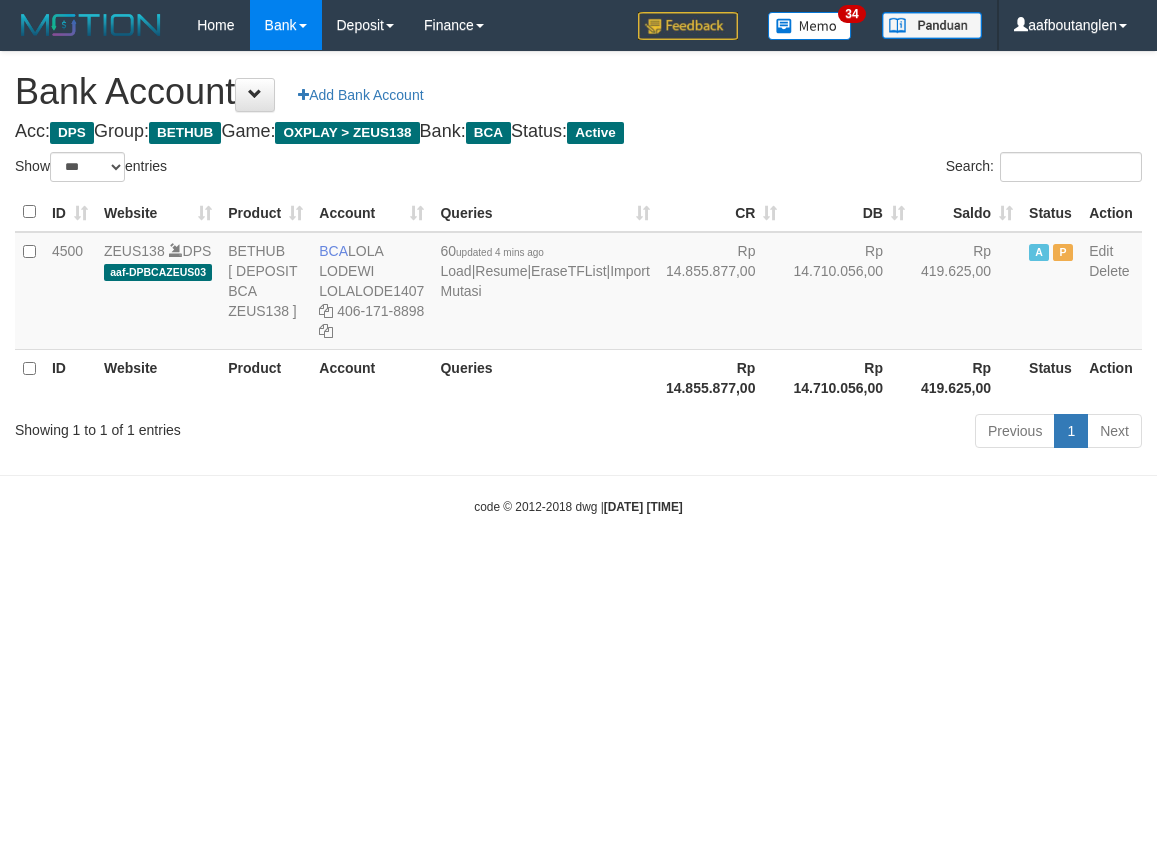 scroll, scrollTop: 0, scrollLeft: 0, axis: both 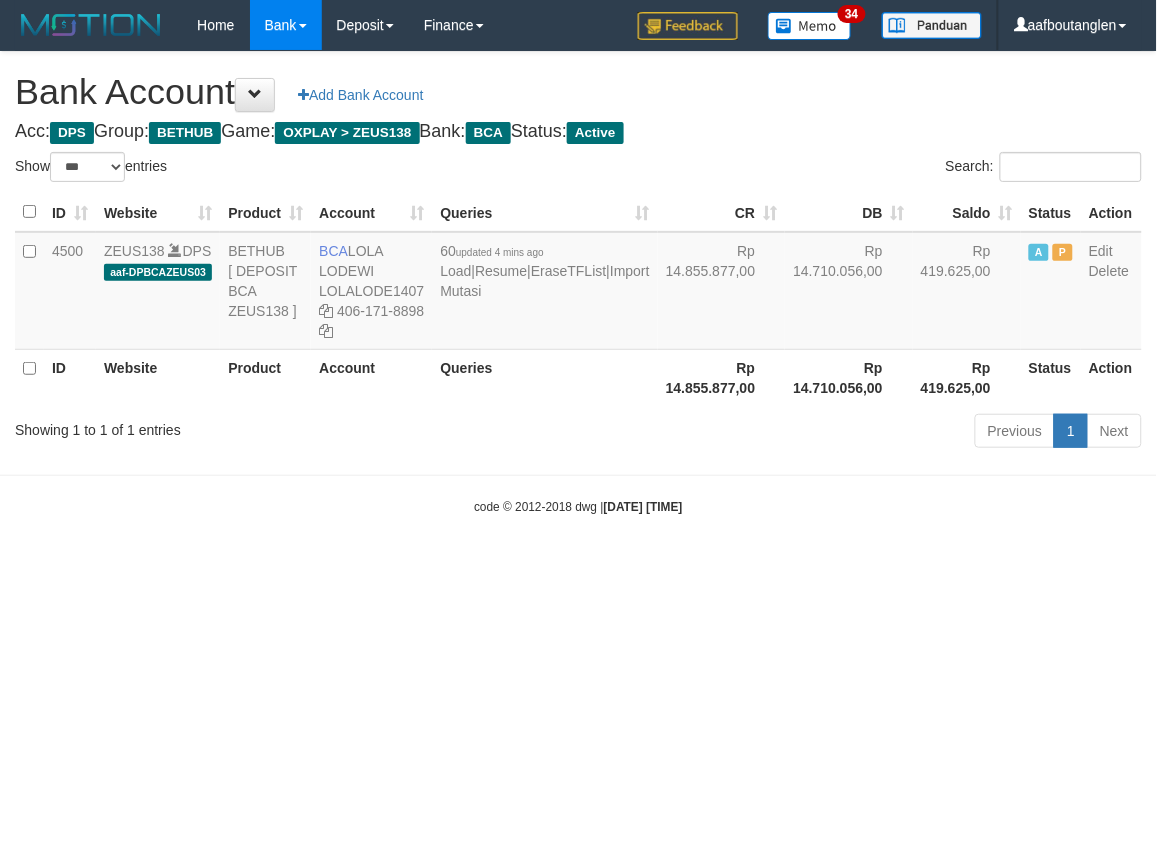 click on "Toggle navigation
Home
Bank
Account List
Deposit
DPS List
History
Note DPS
Finance
Financial Data
aafboutanglen
My Profile
Log Out
34" at bounding box center (578, 283) 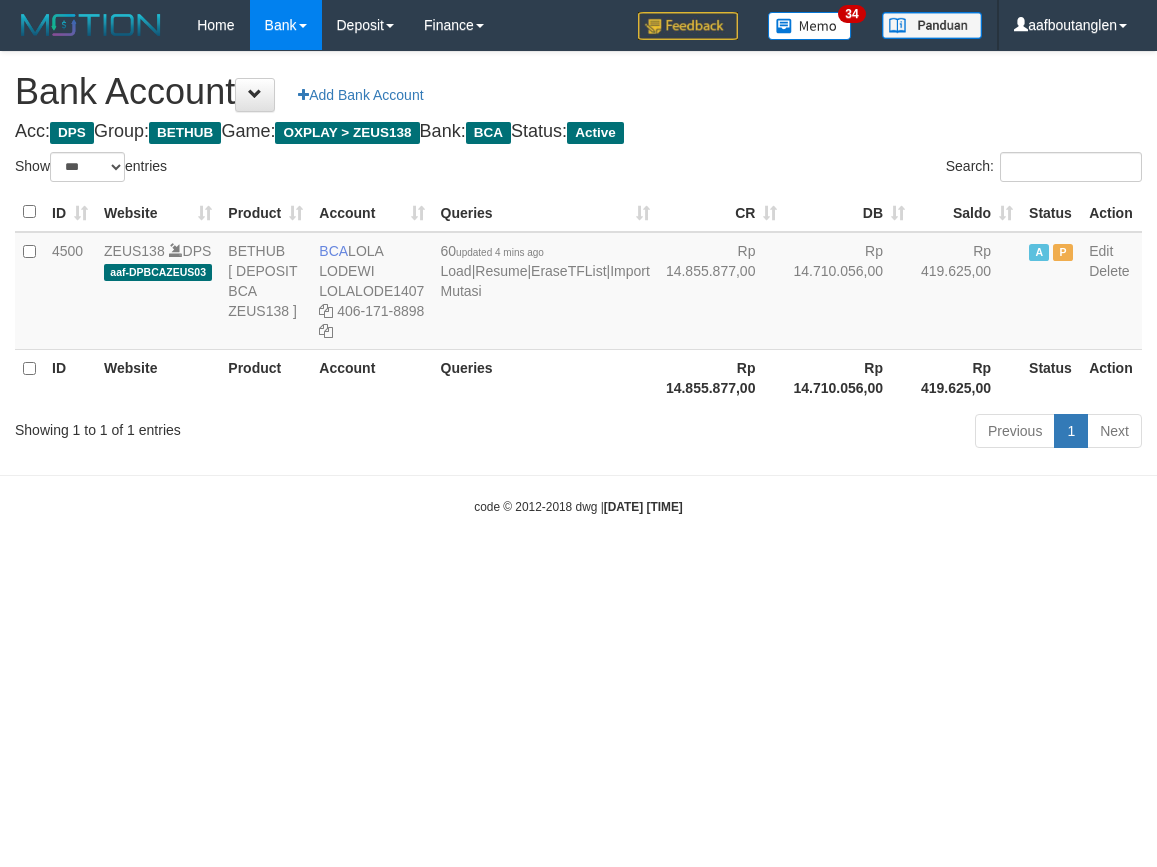 select on "***" 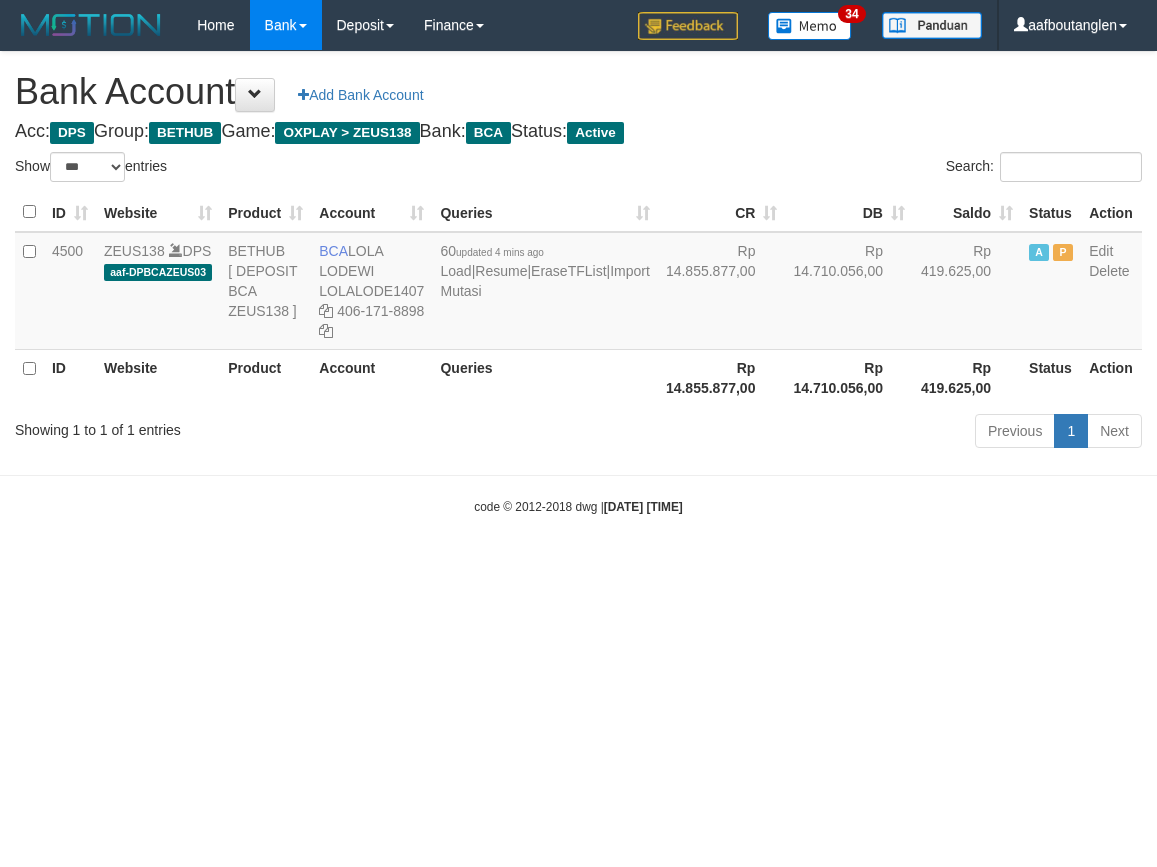 scroll, scrollTop: 0, scrollLeft: 0, axis: both 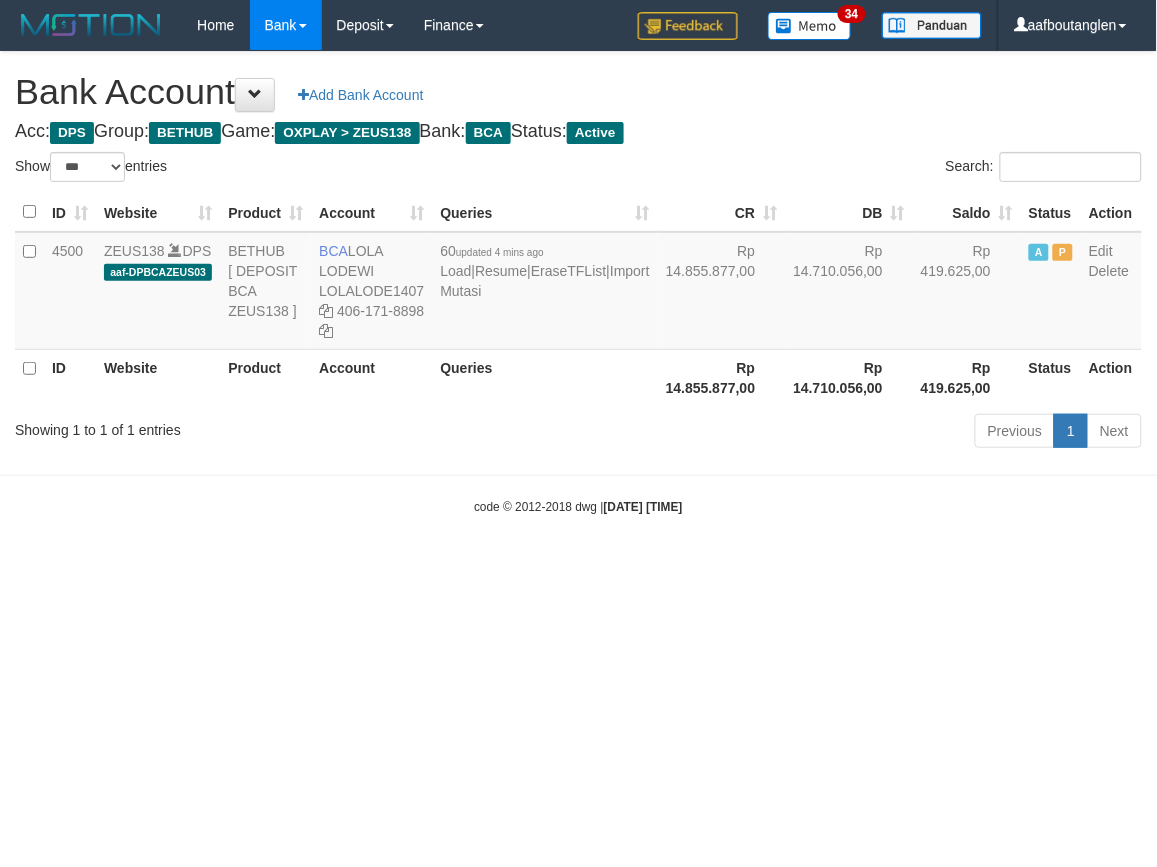 drag, startPoint x: 914, startPoint y: 674, endPoint x: 937, endPoint y: 676, distance: 23.086792 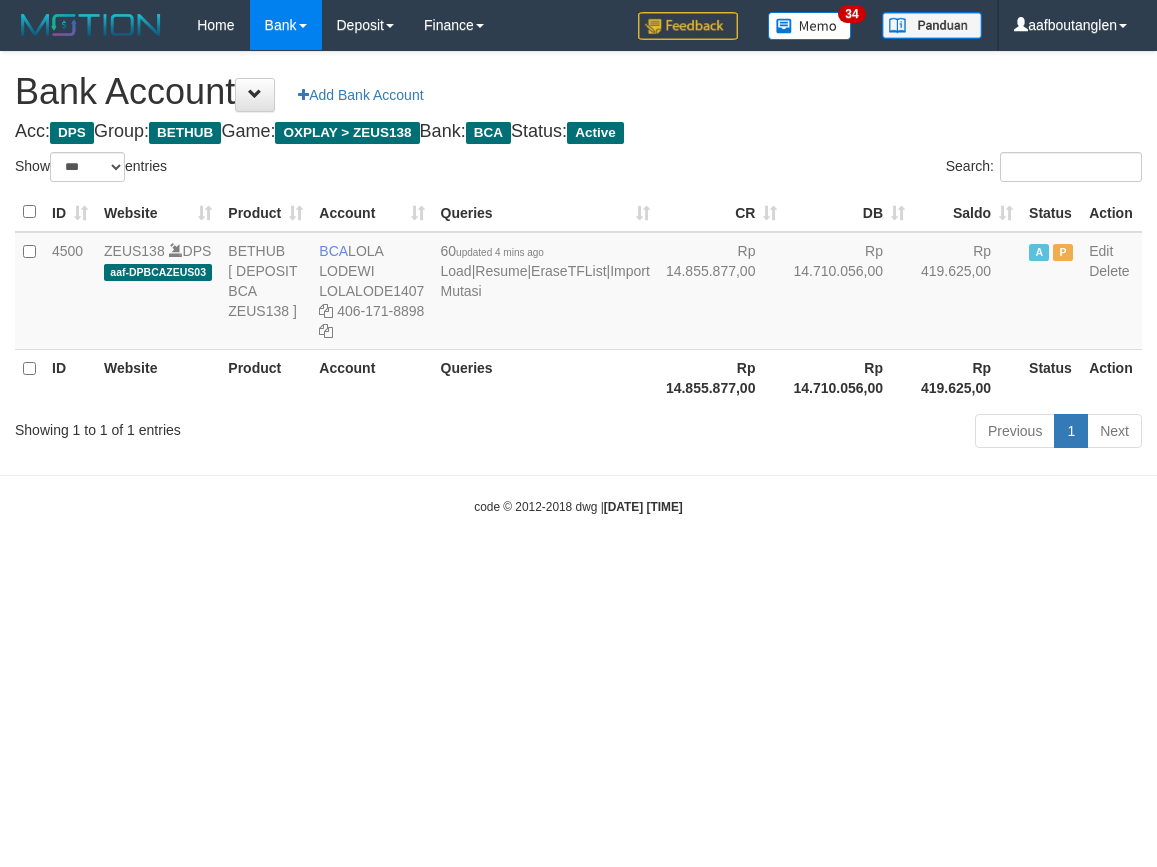 select on "***" 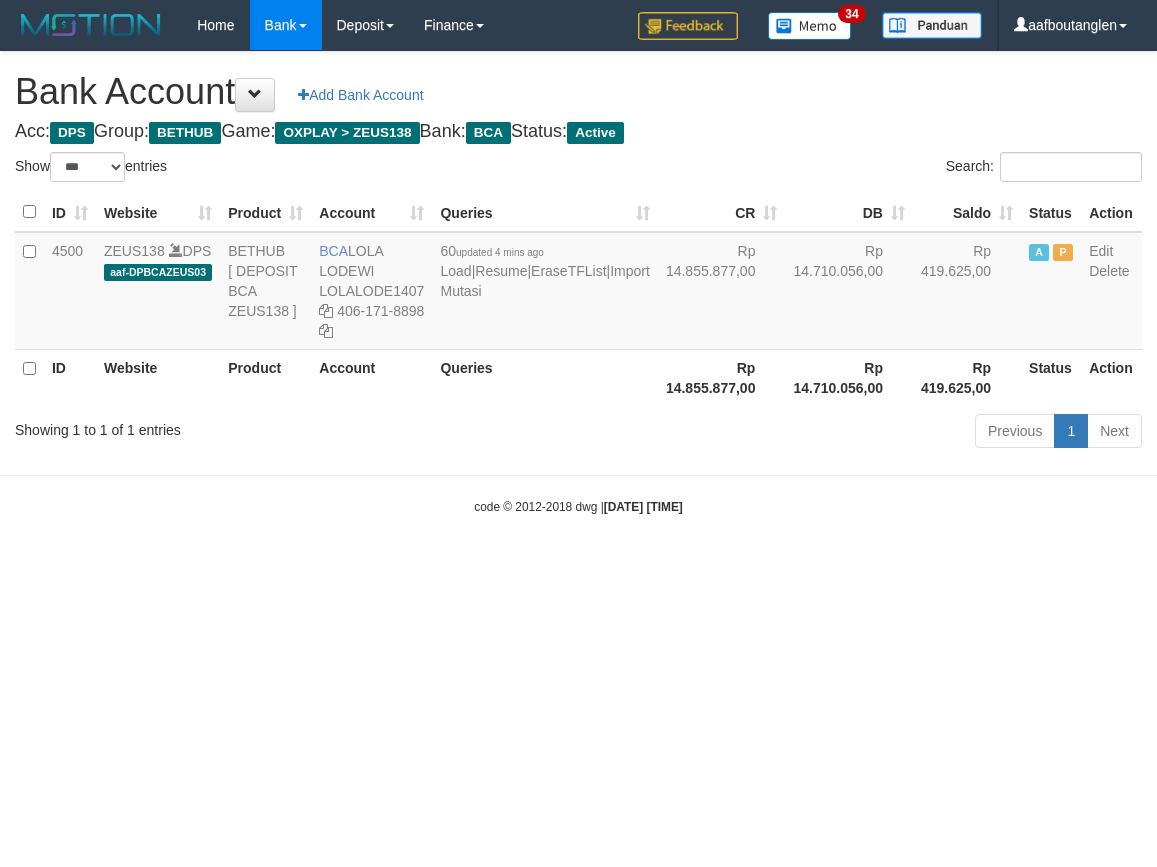 scroll, scrollTop: 0, scrollLeft: 0, axis: both 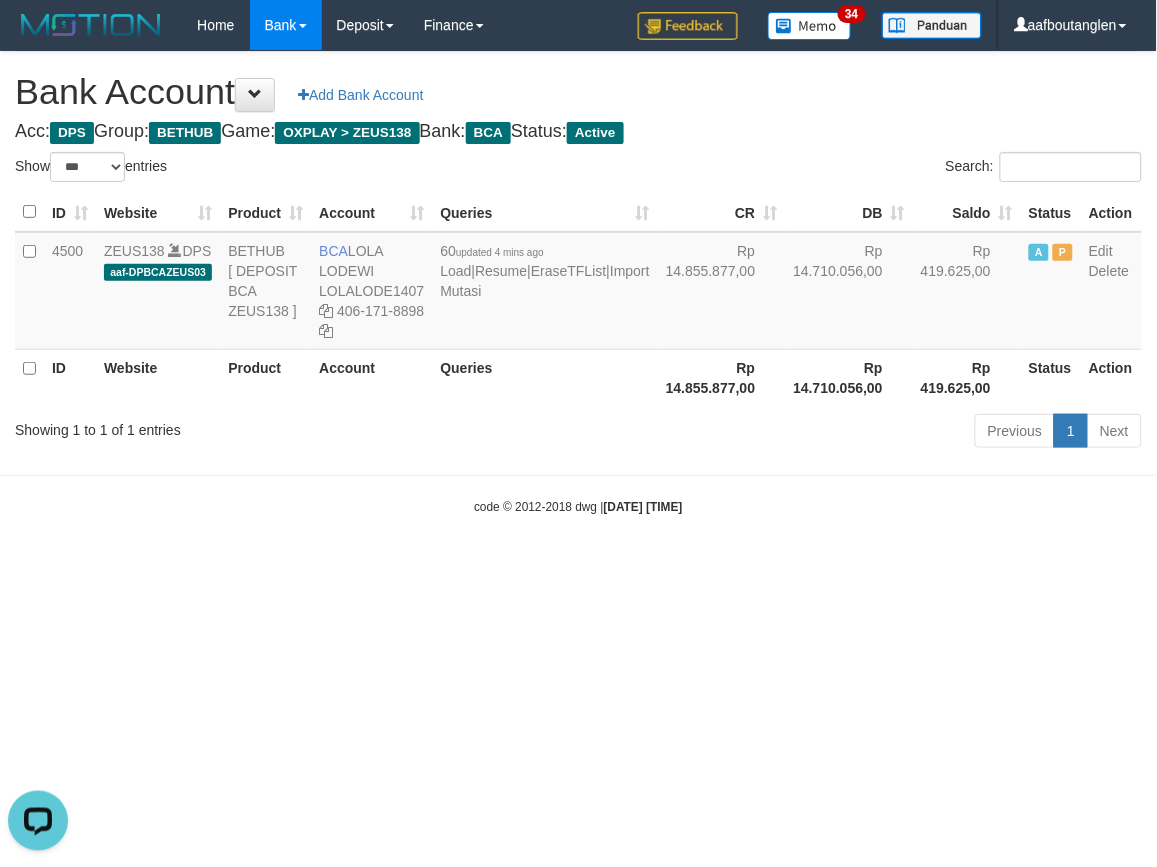 drag, startPoint x: 995, startPoint y: 562, endPoint x: 840, endPoint y: 608, distance: 161.6818 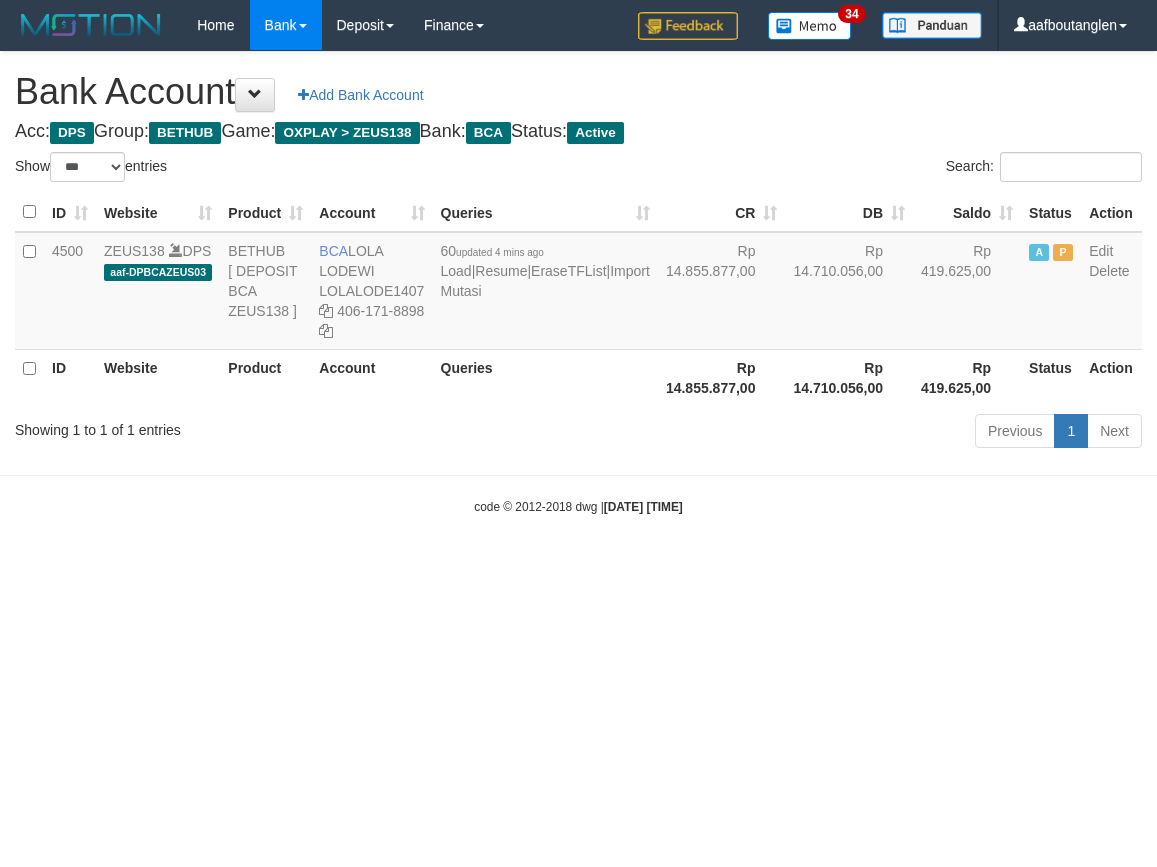 select on "***" 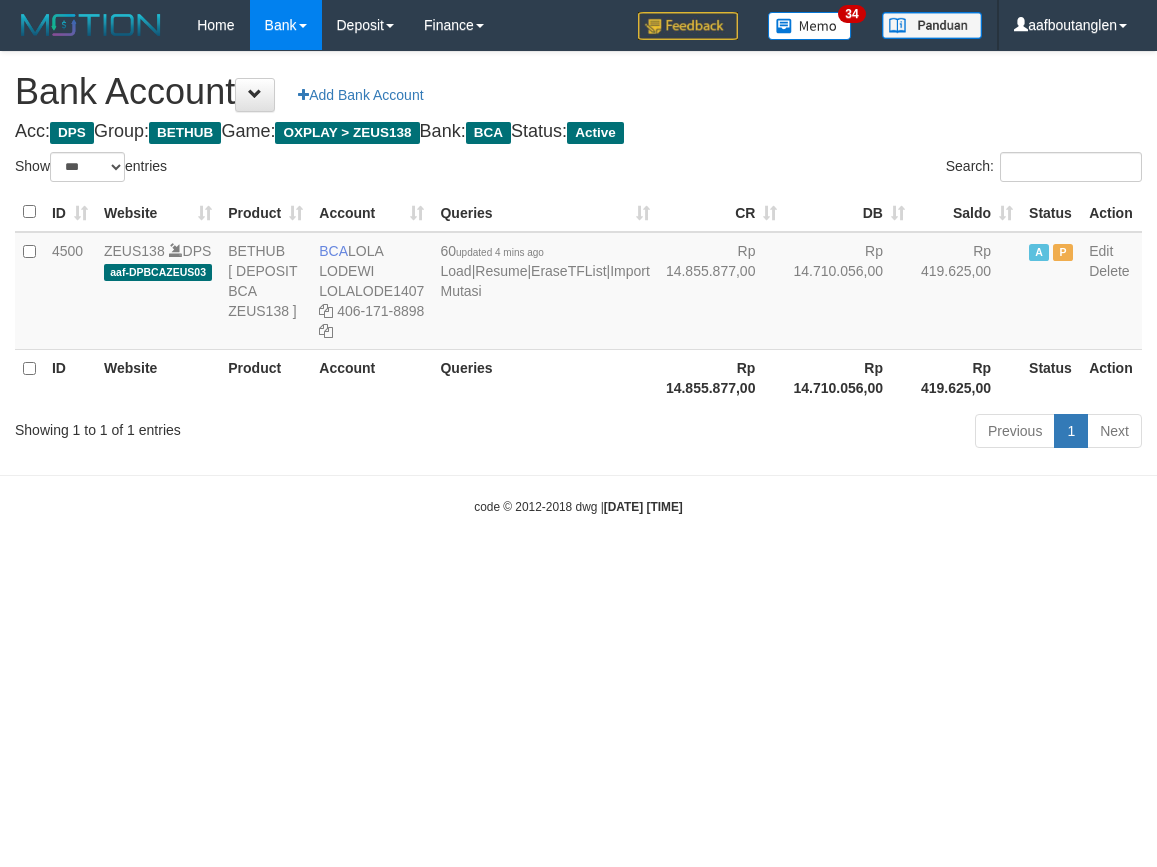 scroll, scrollTop: 0, scrollLeft: 0, axis: both 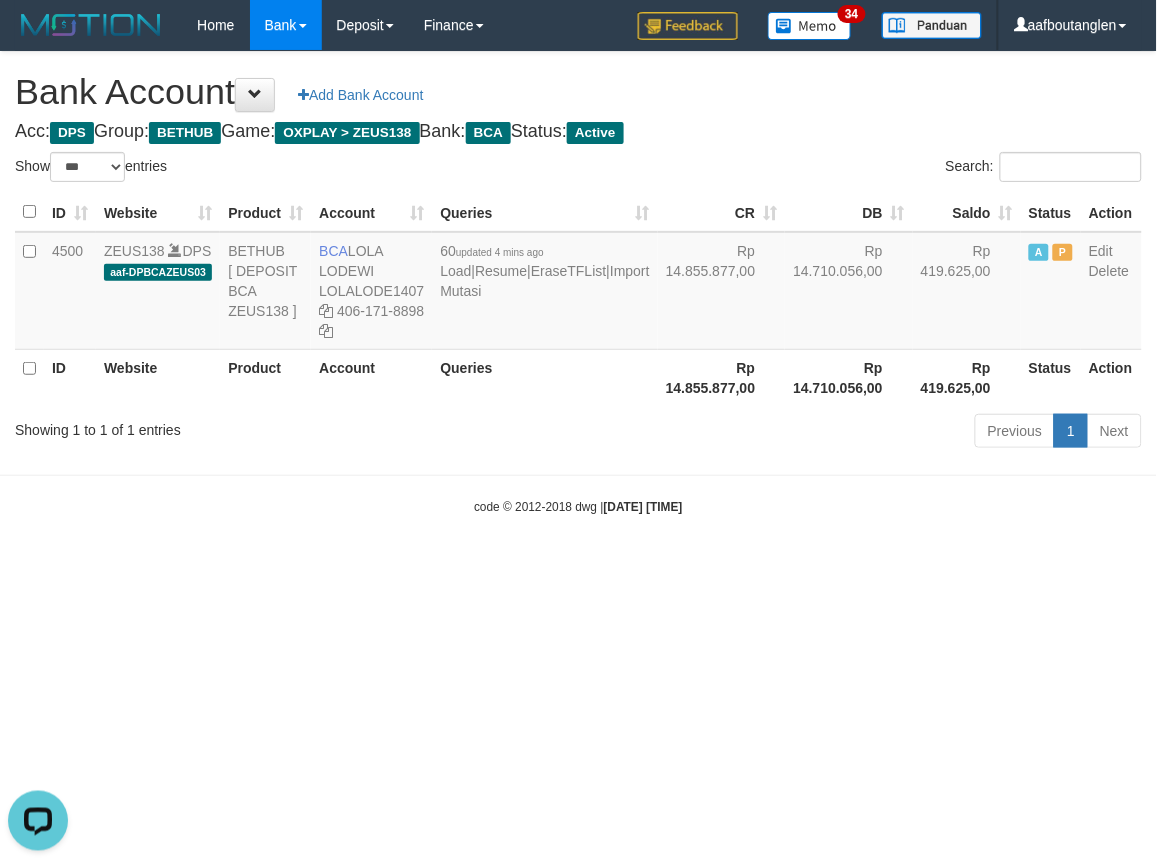 drag, startPoint x: 0, startPoint y: 602, endPoint x: 12, endPoint y: 604, distance: 12.165525 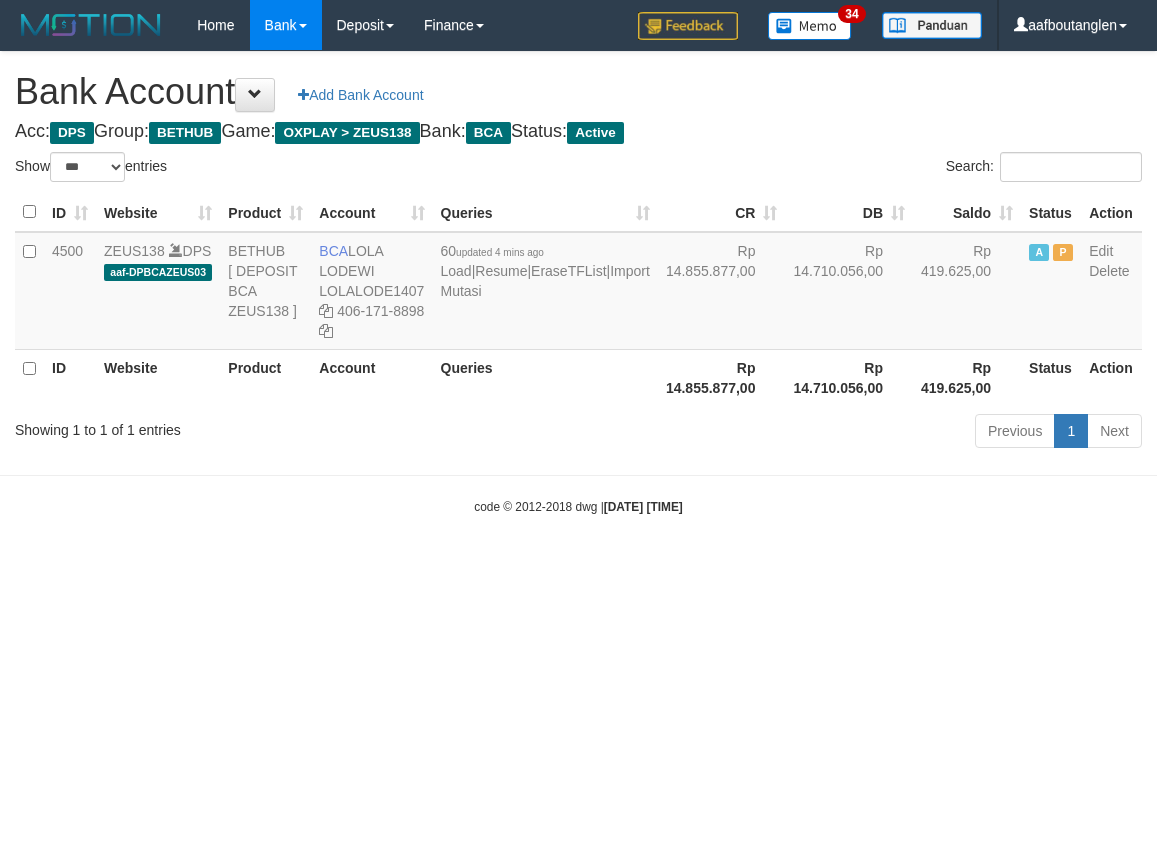 select on "***" 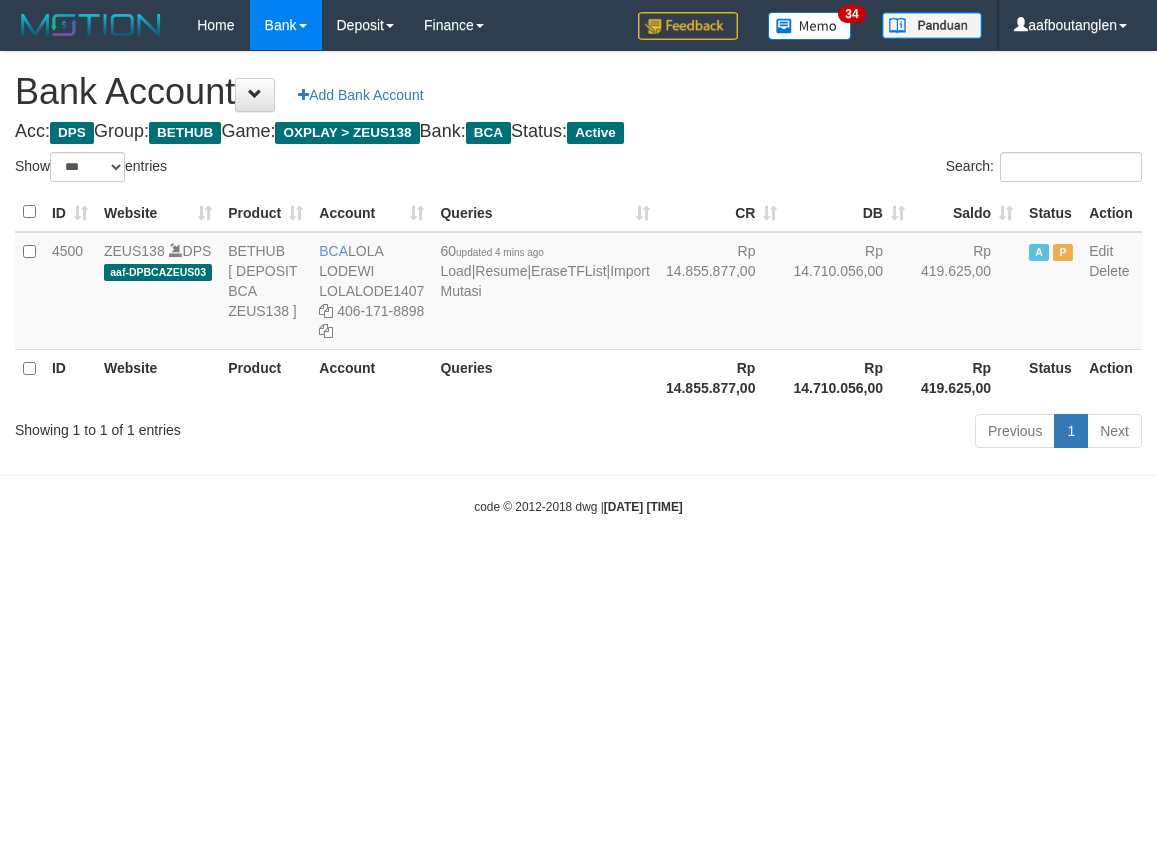 scroll, scrollTop: 0, scrollLeft: 0, axis: both 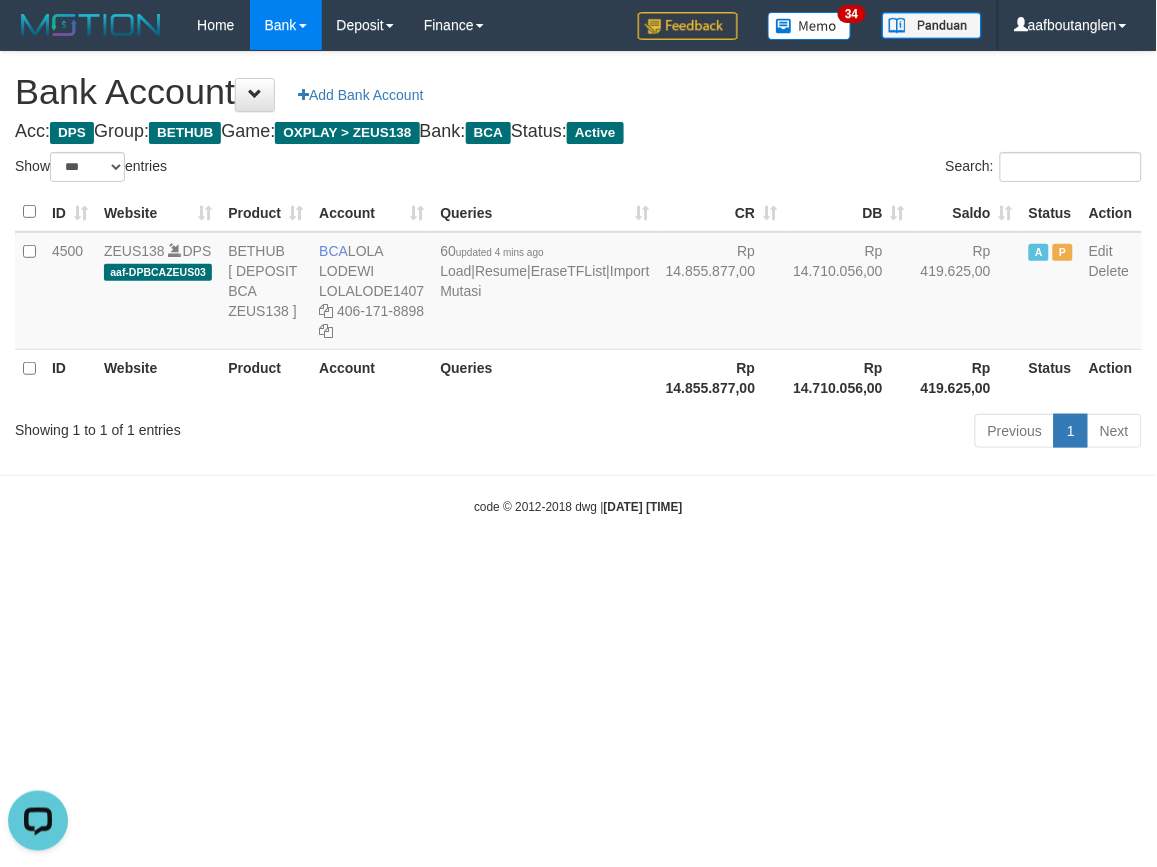 click on "Toggle navigation
Home
Bank
Account List
Deposit
DPS List
History
Note DPS
Finance
Financial Data
aafboutanglen
My Profile
Log Out
34" at bounding box center [578, 283] 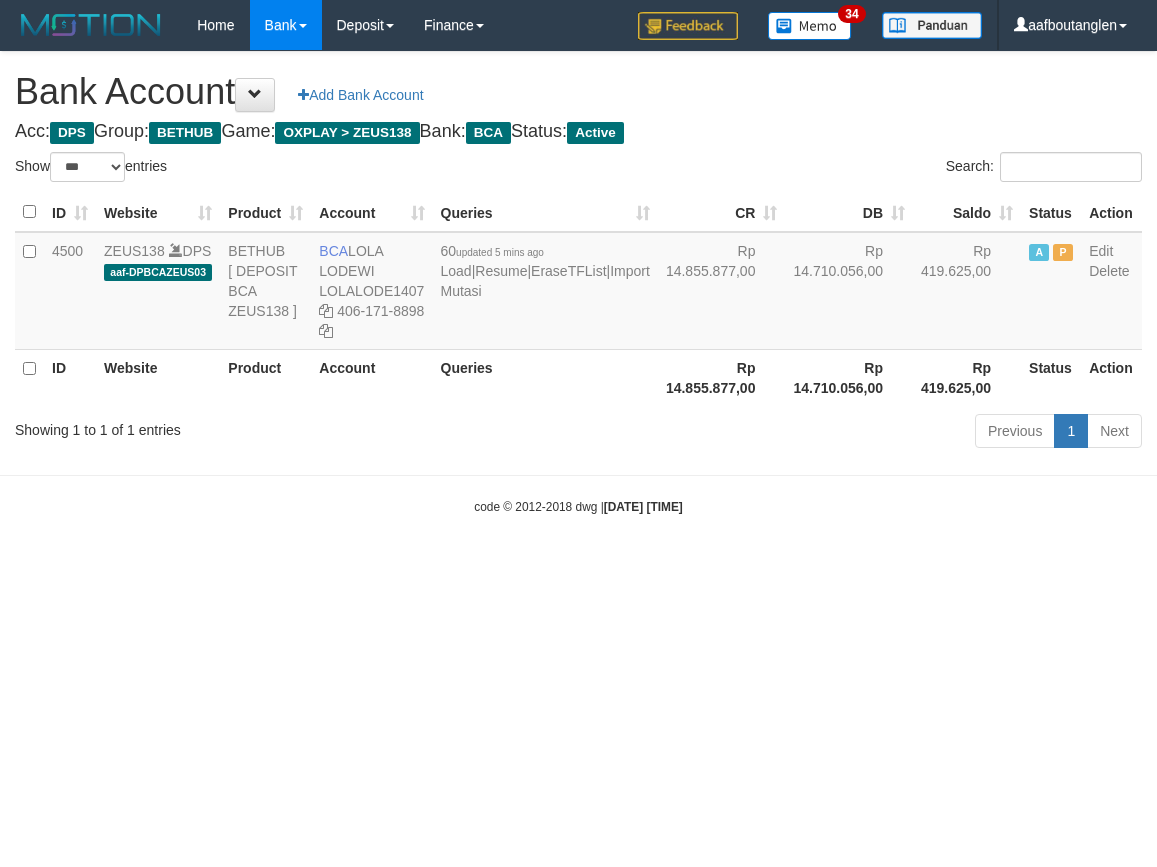 select on "***" 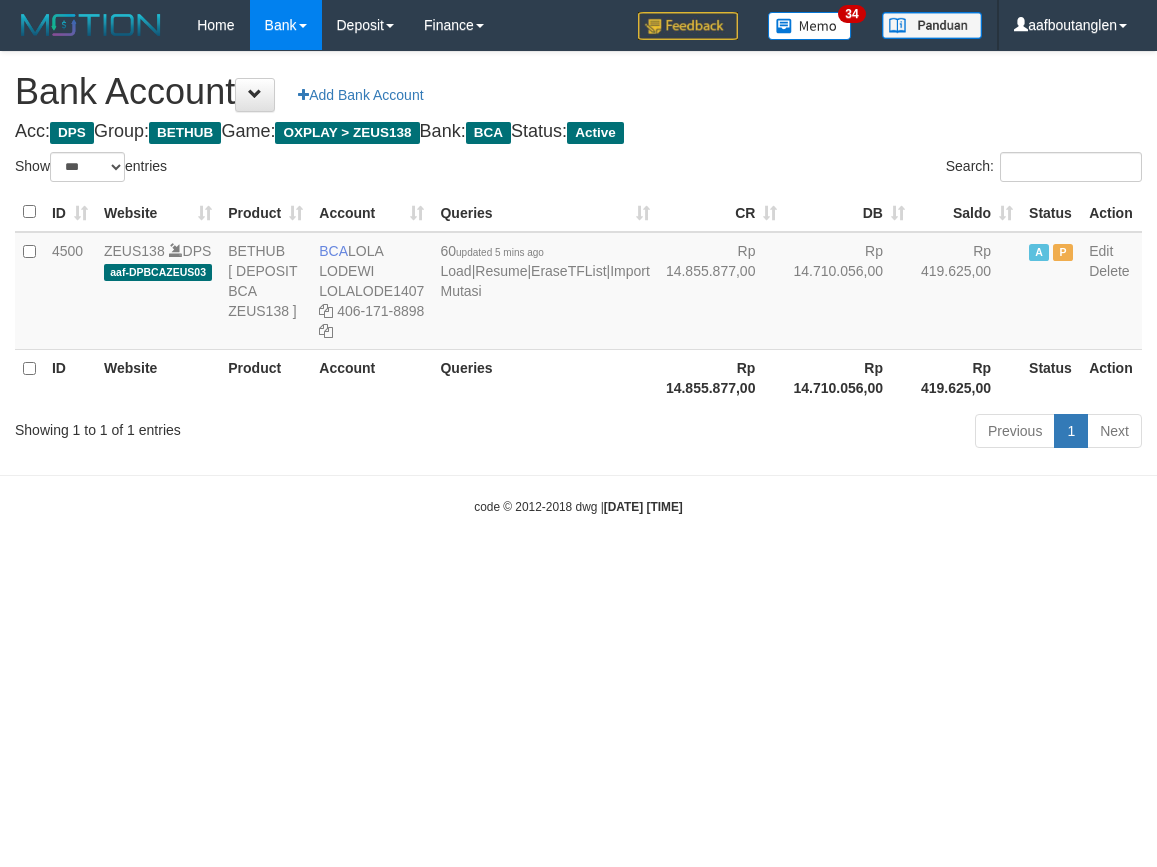 scroll, scrollTop: 0, scrollLeft: 0, axis: both 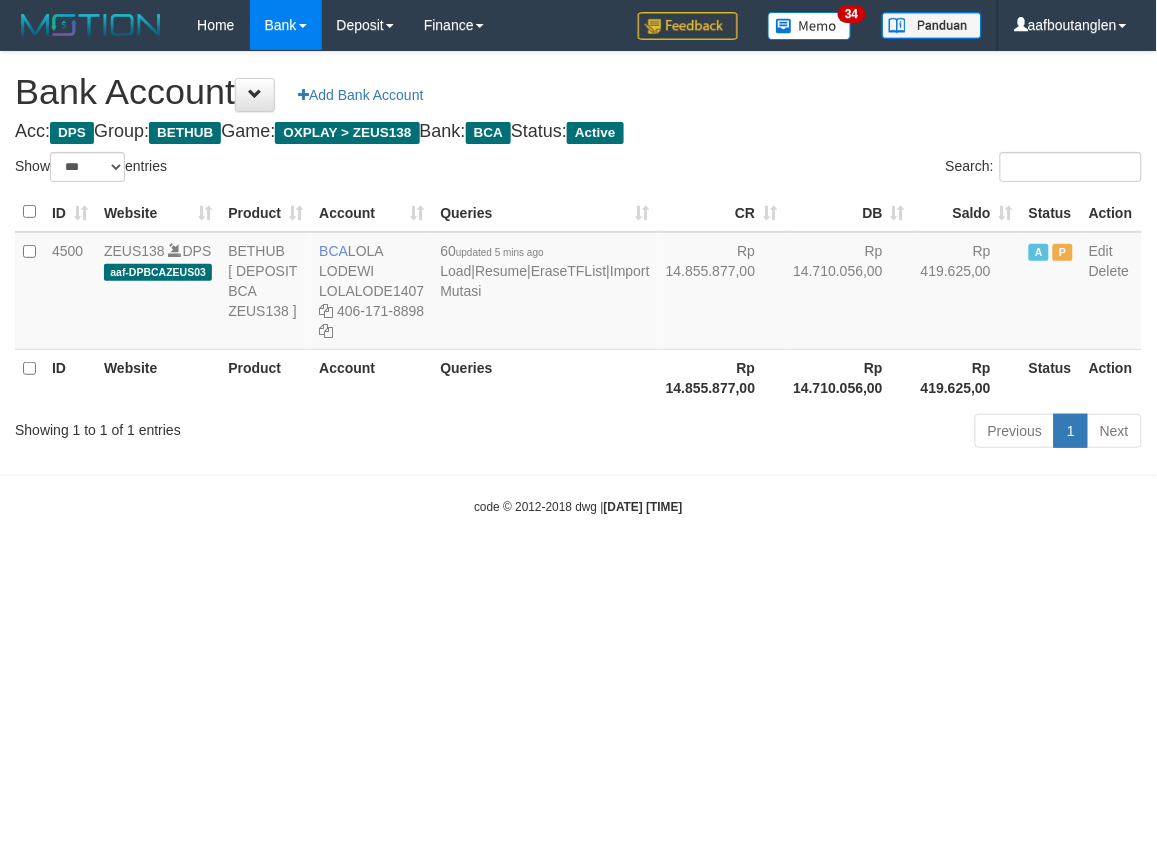 drag, startPoint x: 885, startPoint y: 860, endPoint x: 860, endPoint y: 861, distance: 25.019993 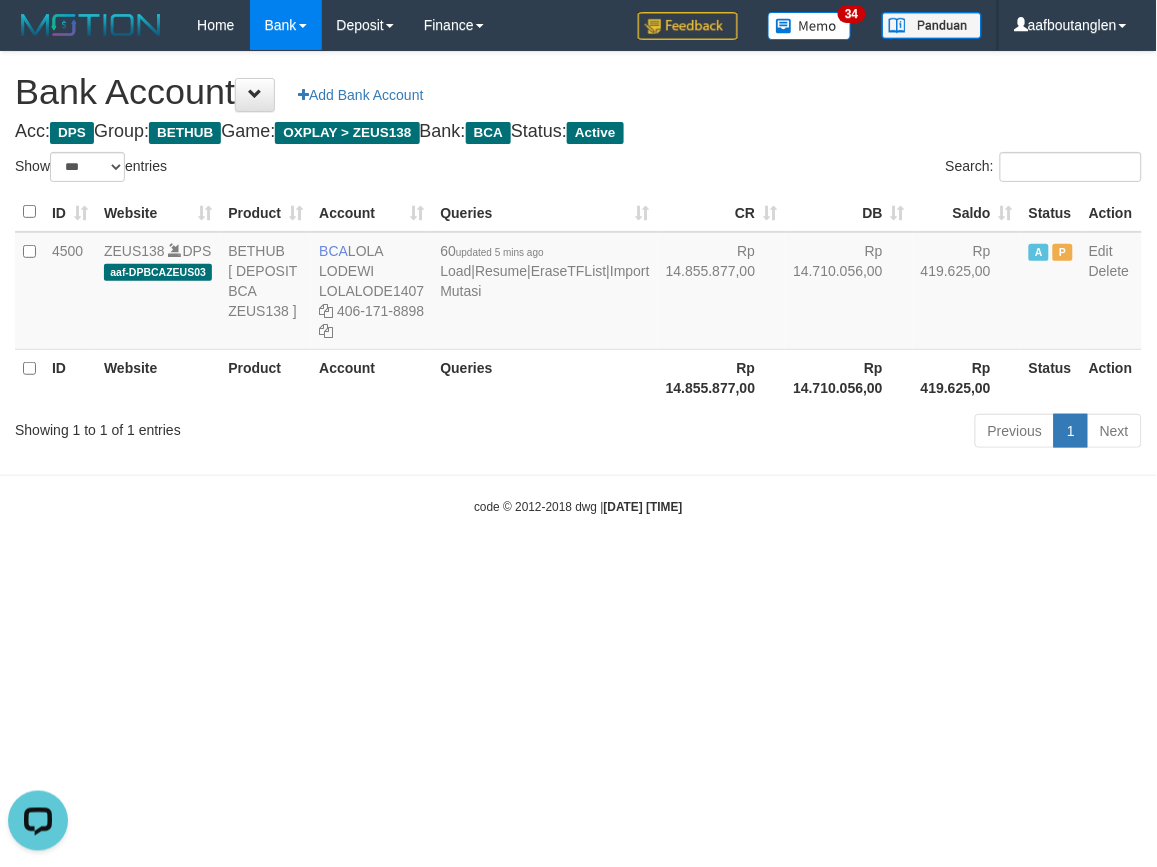scroll, scrollTop: 0, scrollLeft: 0, axis: both 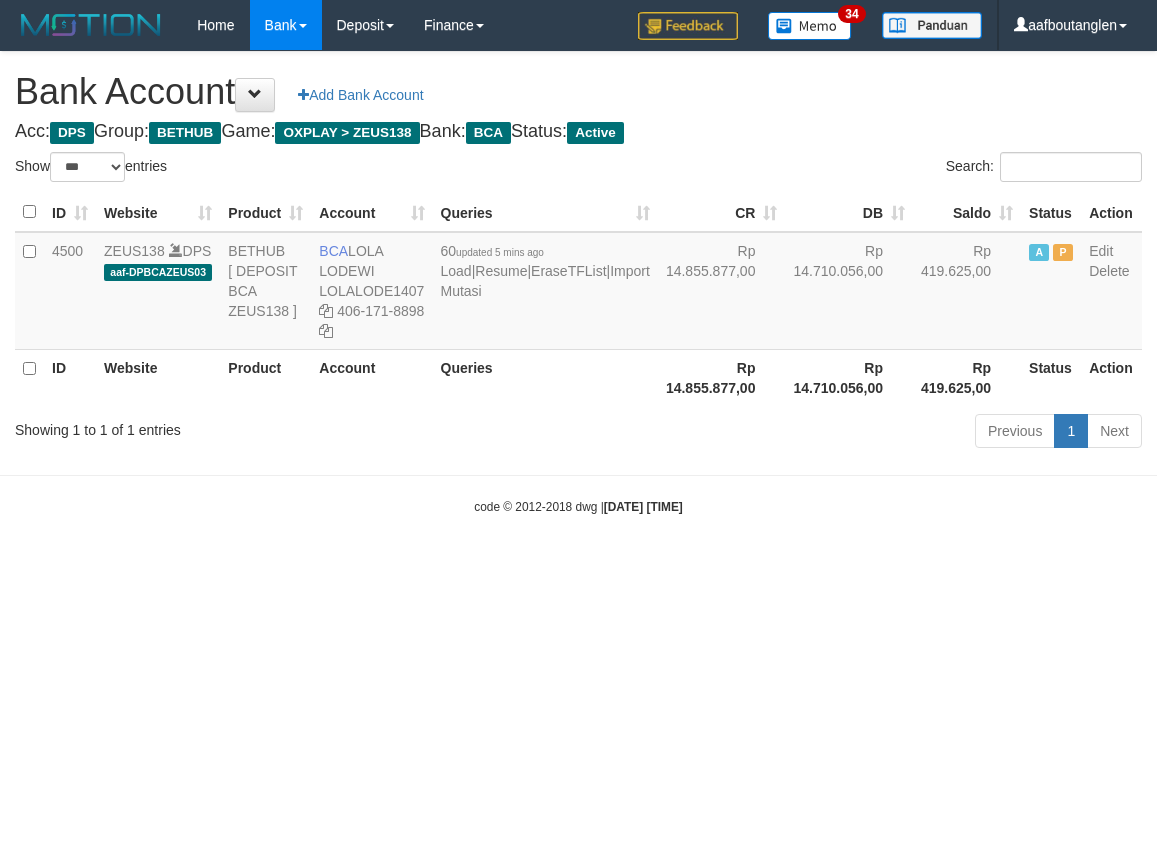select on "***" 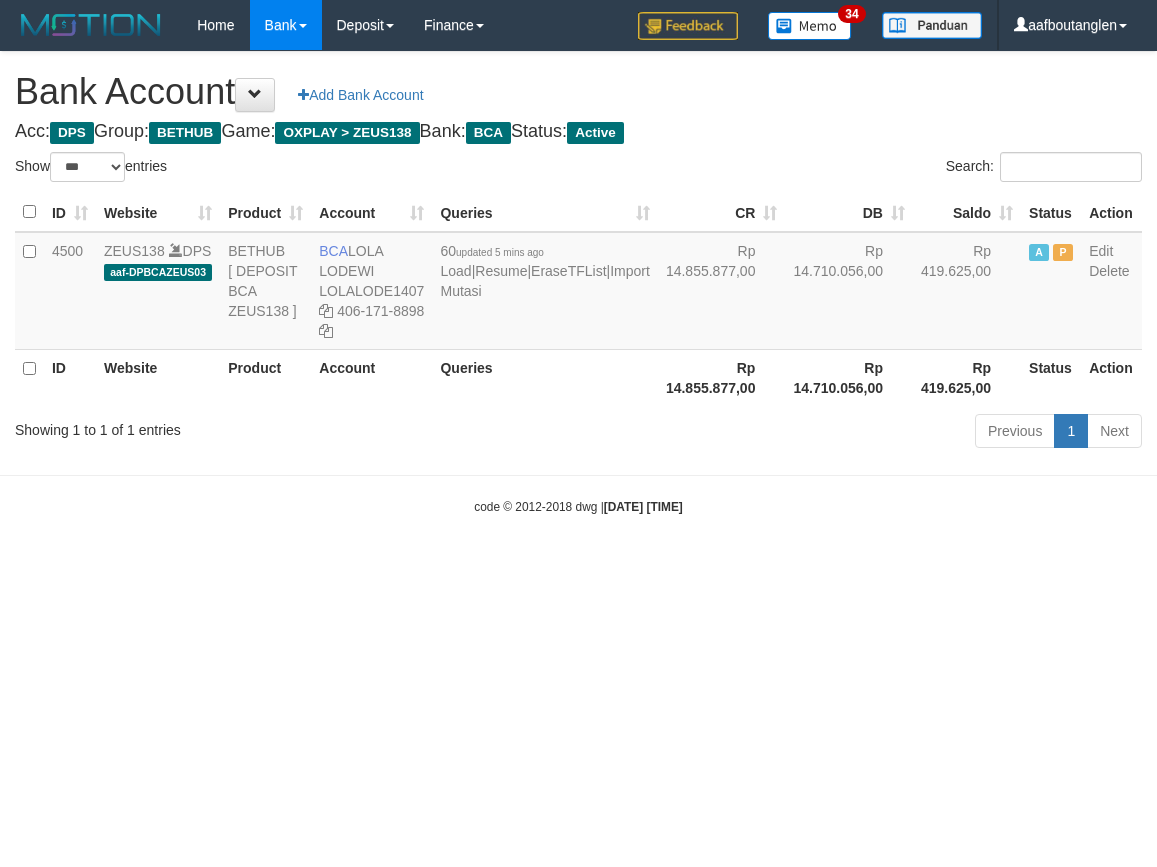 scroll, scrollTop: 0, scrollLeft: 0, axis: both 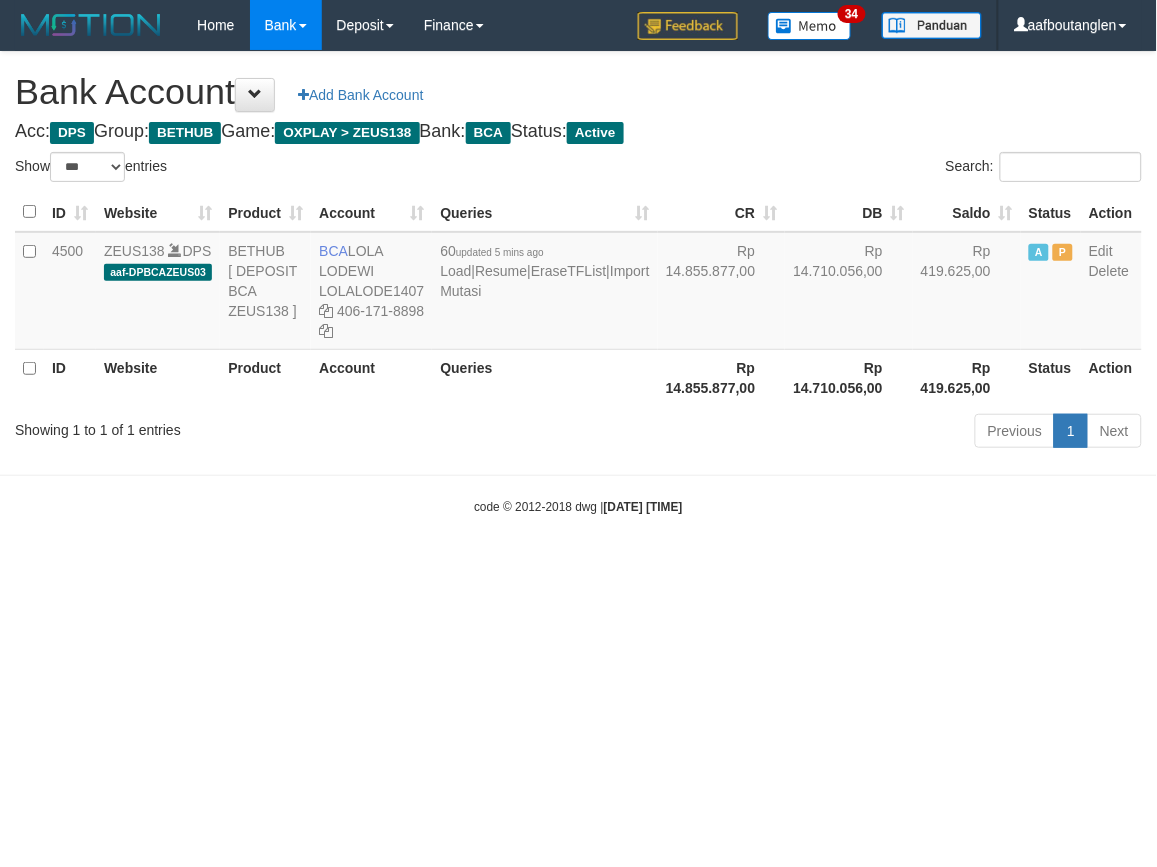 drag, startPoint x: 896, startPoint y: 576, endPoint x: 868, endPoint y: 558, distance: 33.286633 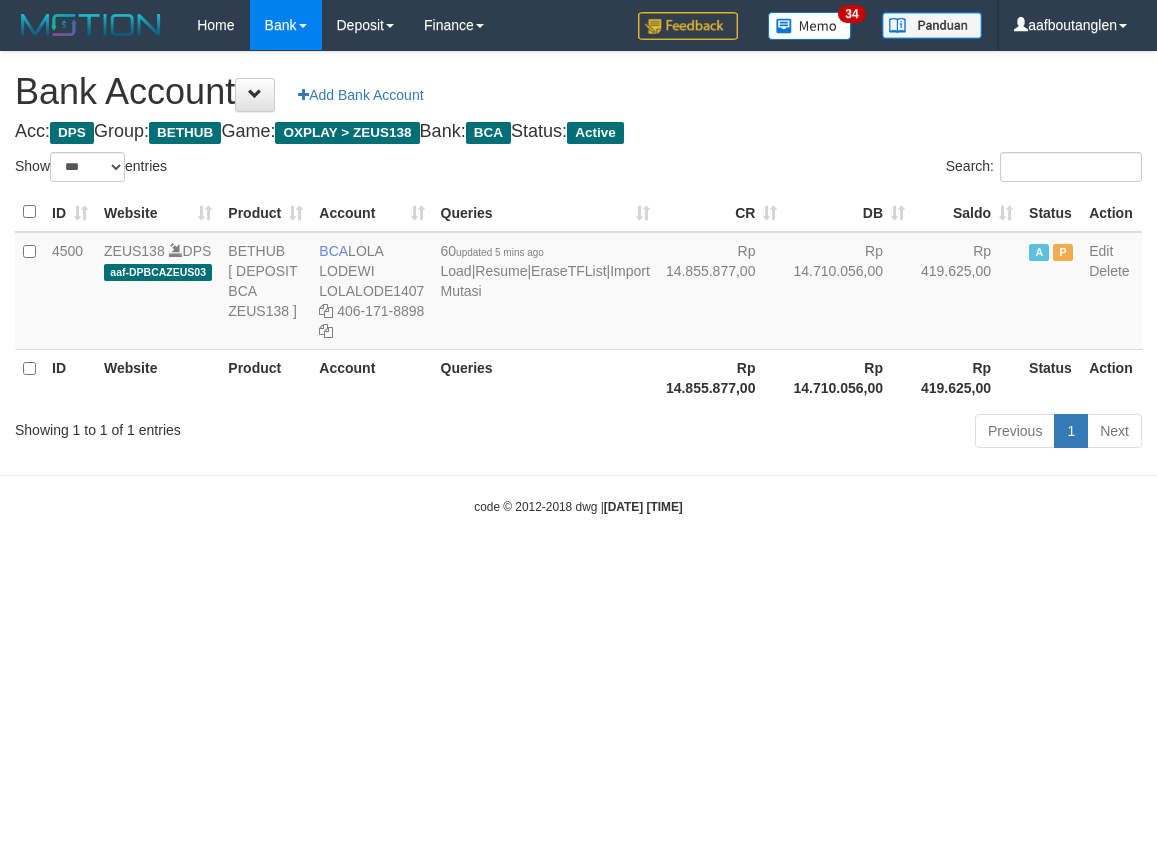 select on "***" 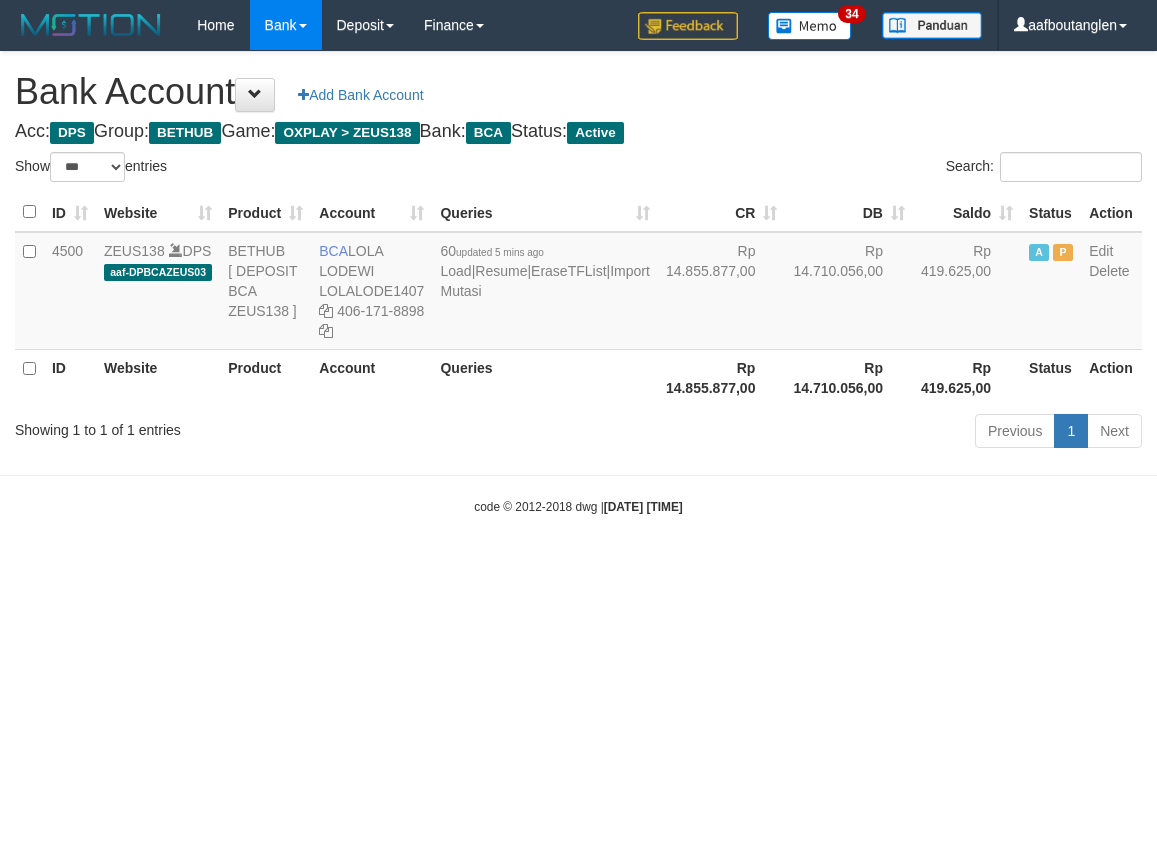 scroll, scrollTop: 0, scrollLeft: 0, axis: both 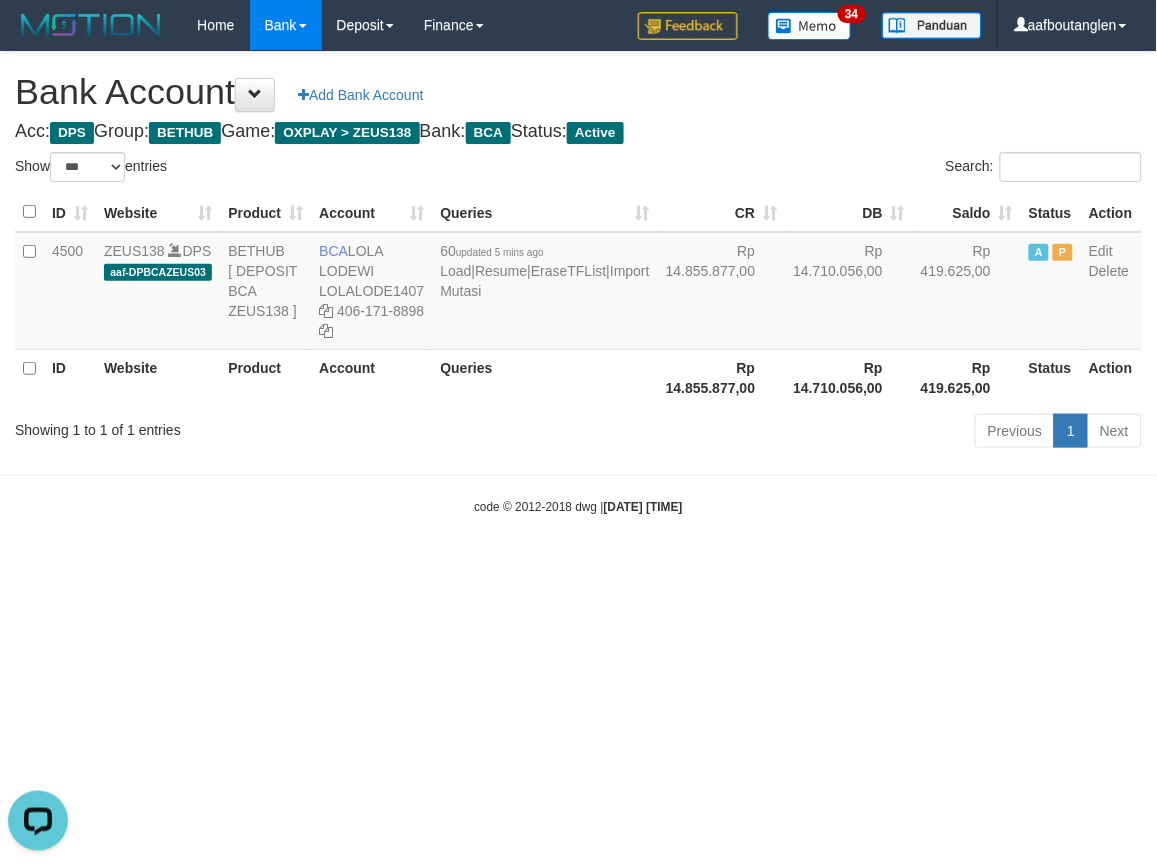 click on "Toggle navigation
Home
Bank
Account List
Deposit
DPS List
History
Note DPS
Finance
Financial Data
aafboutanglen
My Profile
Log Out
34" at bounding box center [578, 283] 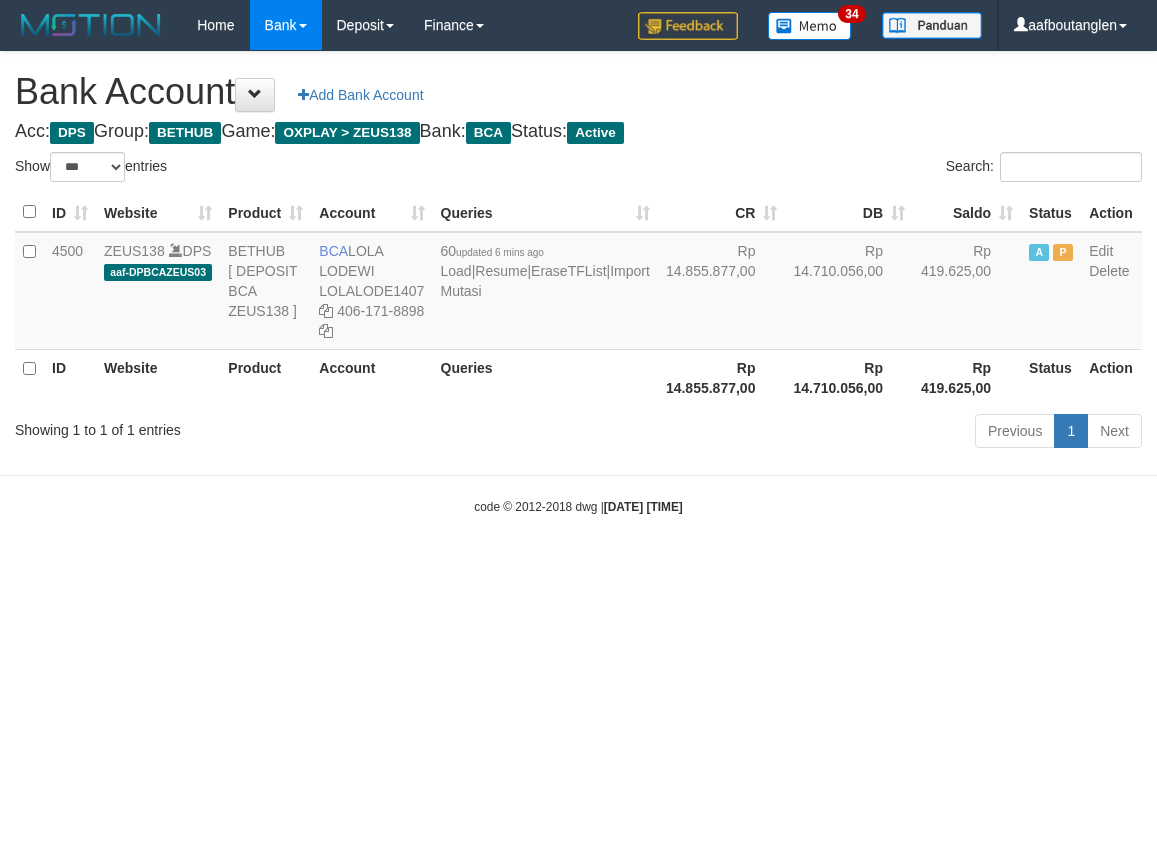 select on "***" 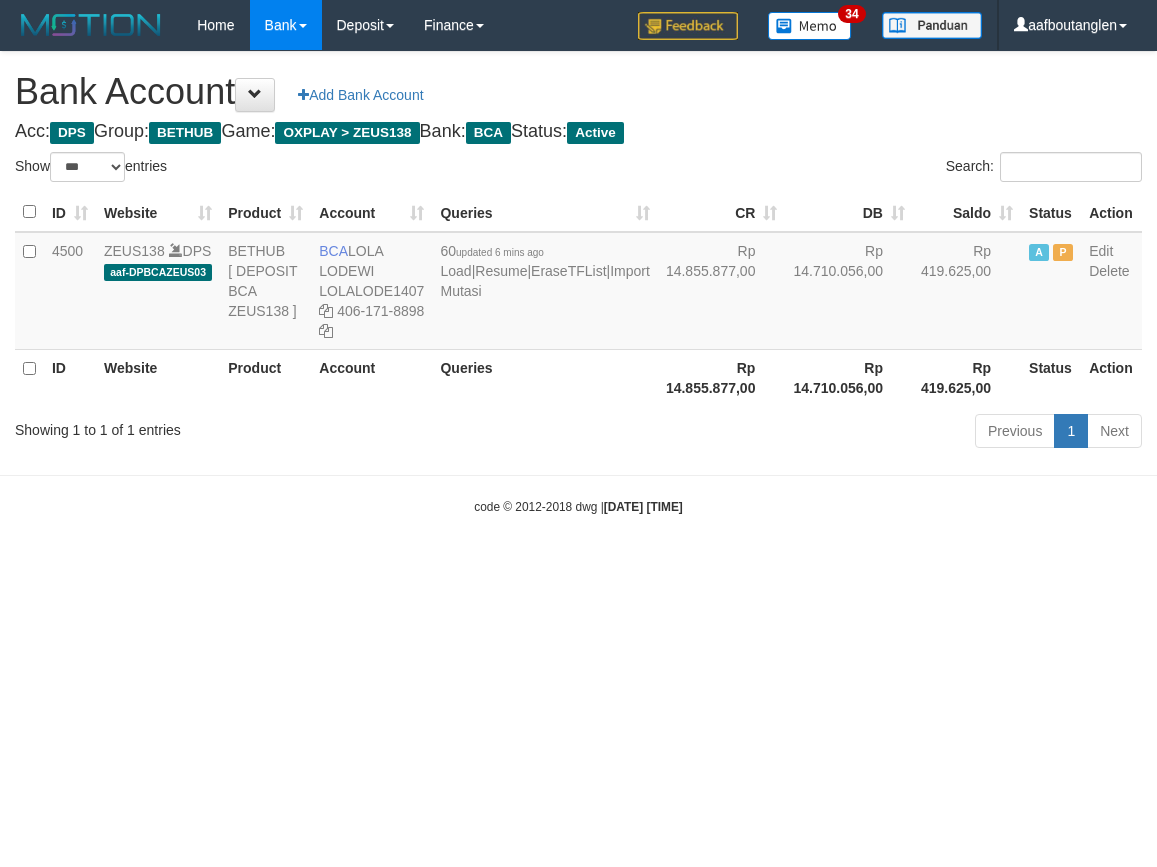 scroll, scrollTop: 0, scrollLeft: 0, axis: both 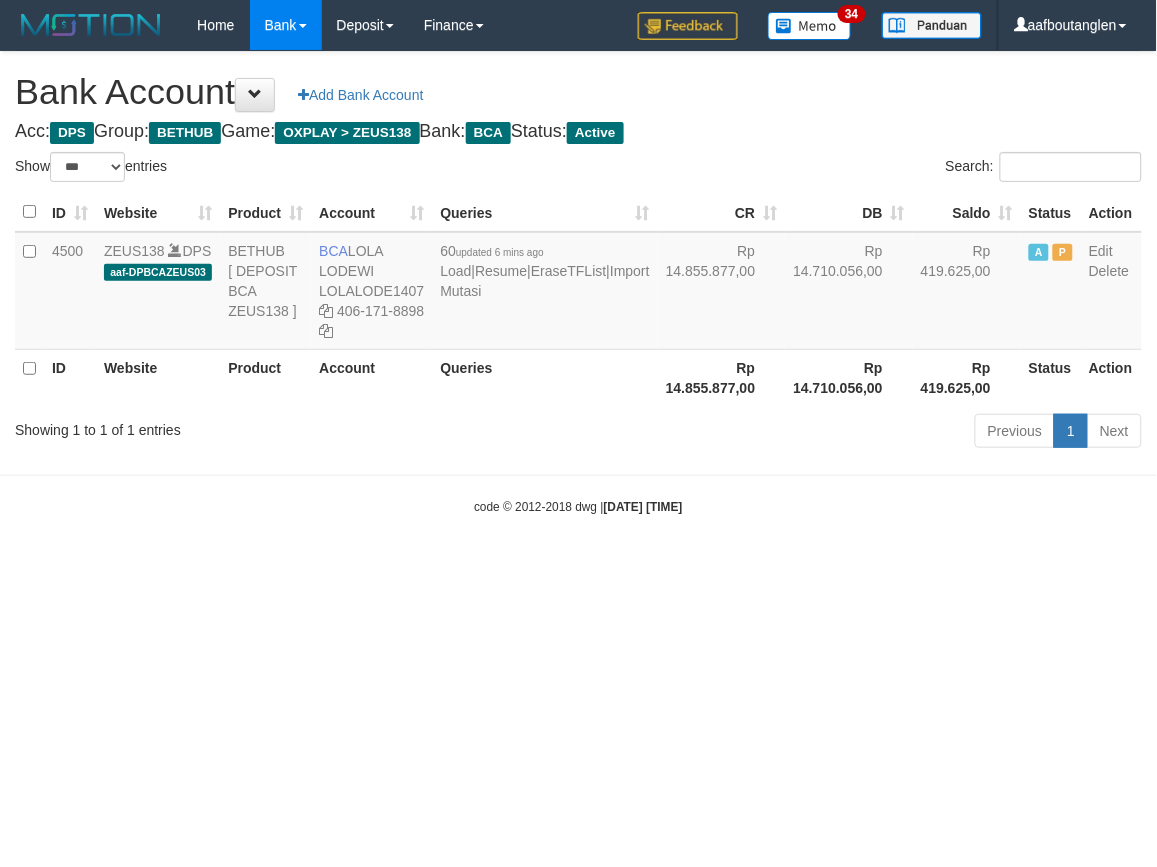 drag, startPoint x: 874, startPoint y: 572, endPoint x: 860, endPoint y: 582, distance: 17.20465 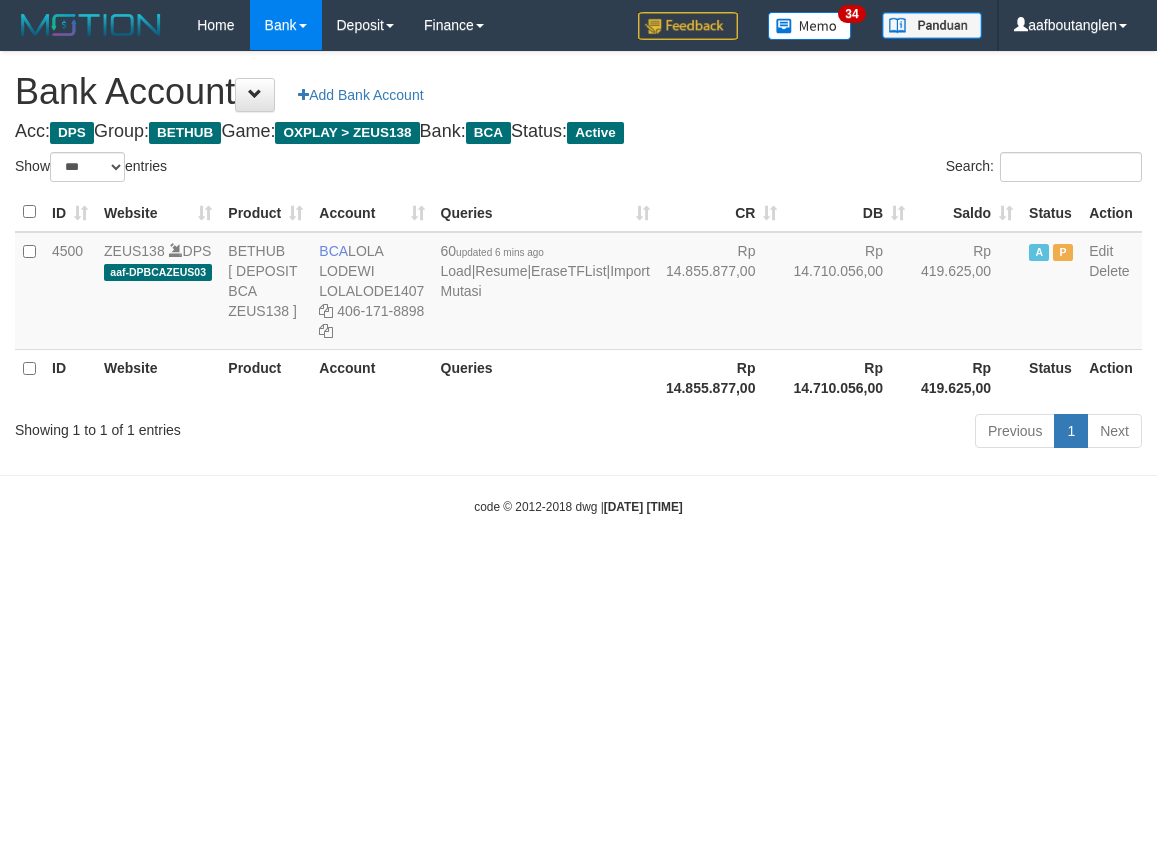 select on "***" 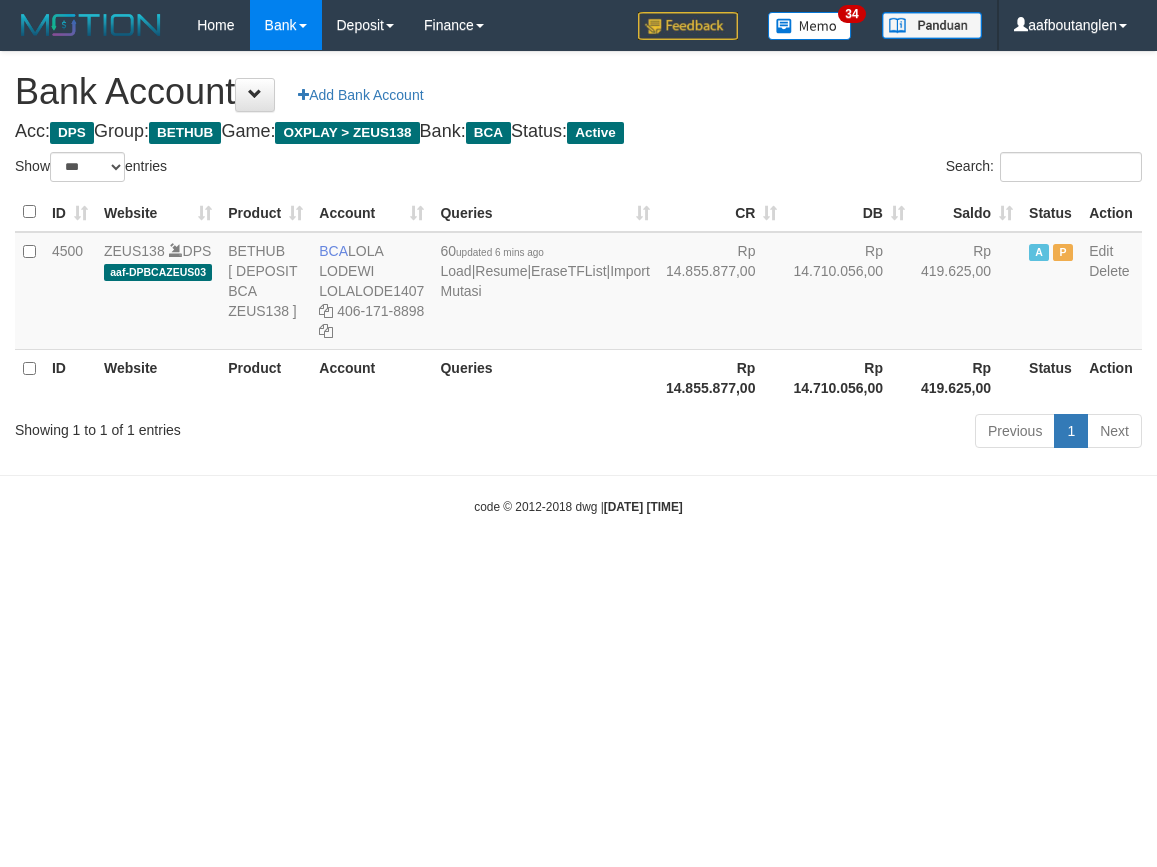 scroll, scrollTop: 0, scrollLeft: 0, axis: both 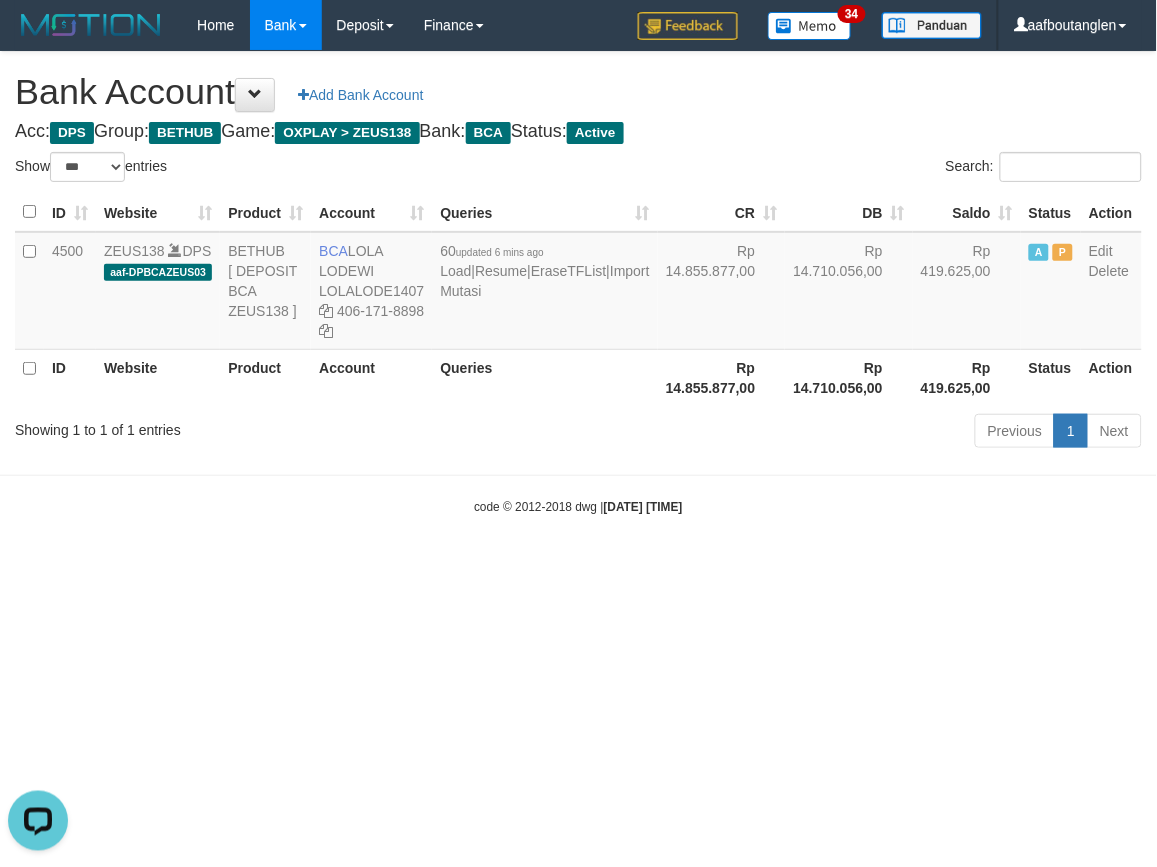 click on "Toggle navigation
Home
Bank
Account List
Deposit
DPS List
History
Note DPS
Finance
Financial Data
aafboutanglen
My Profile
Log Out
34" at bounding box center (578, 283) 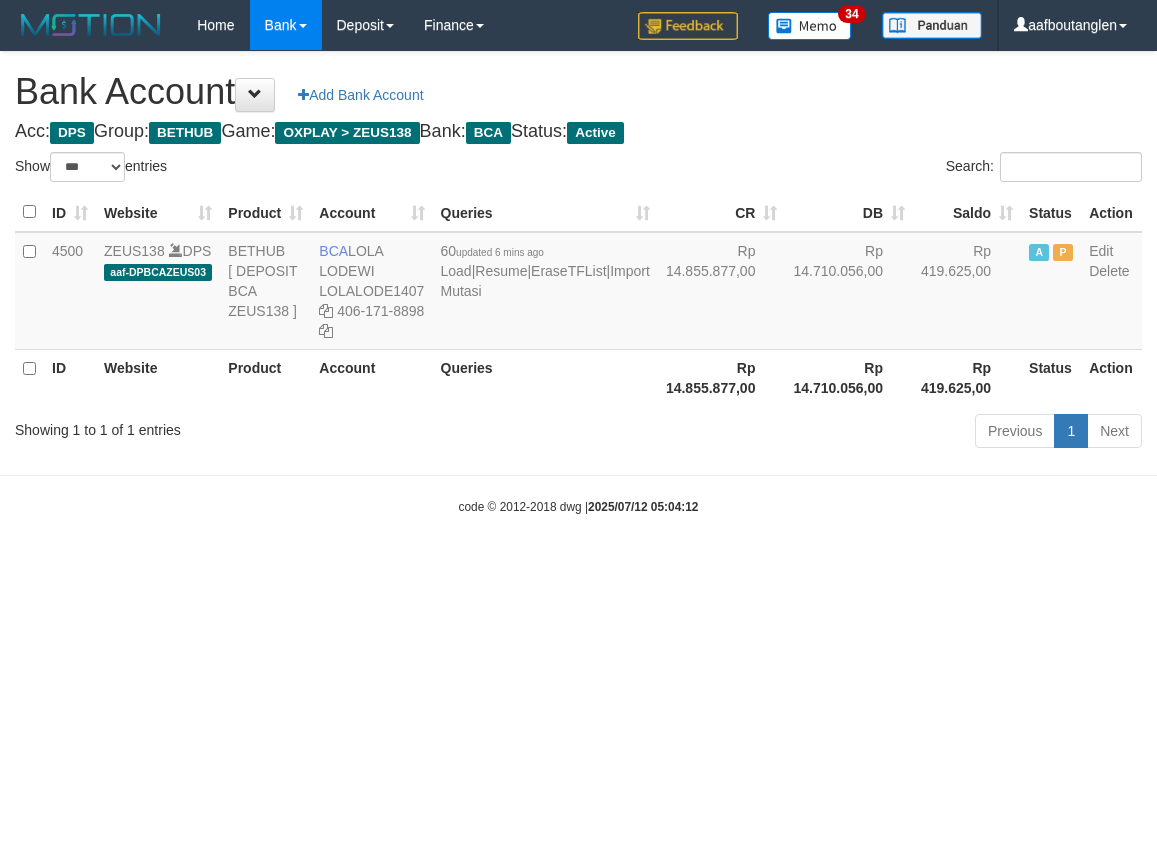 select on "***" 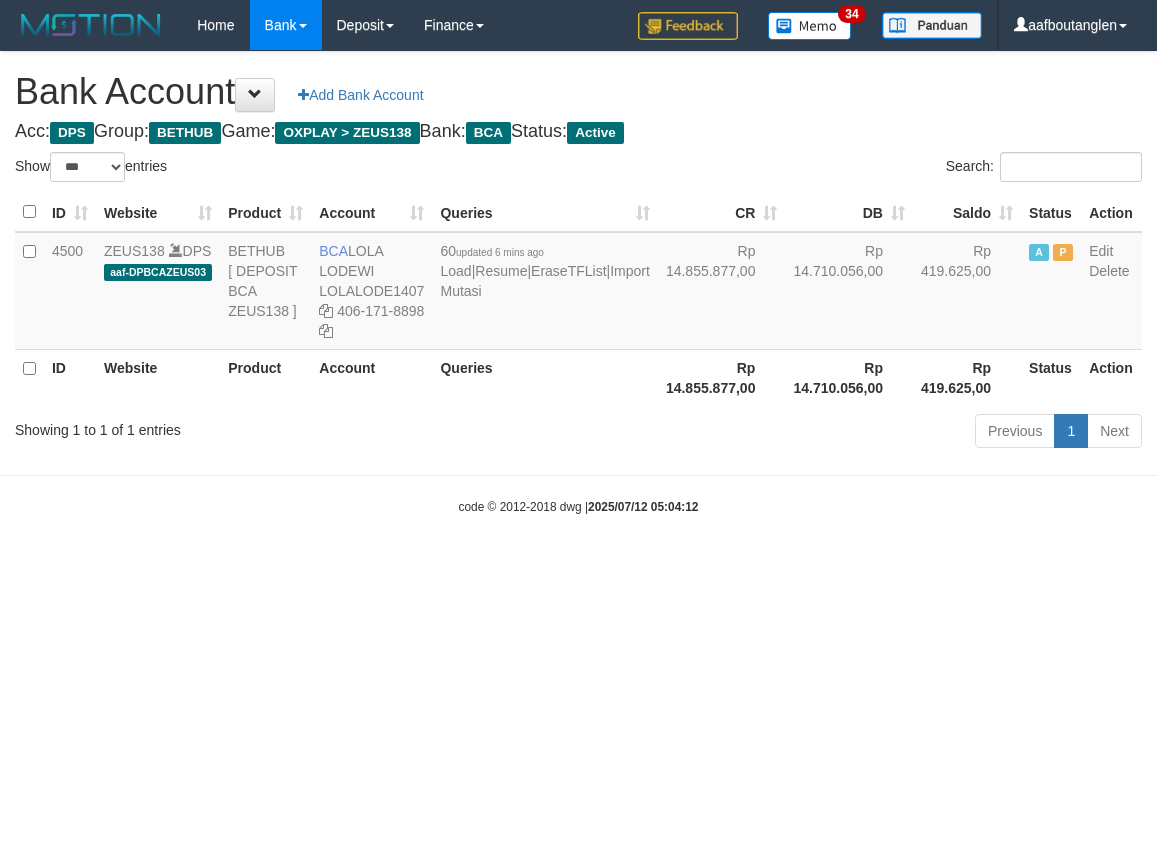 scroll, scrollTop: 0, scrollLeft: 0, axis: both 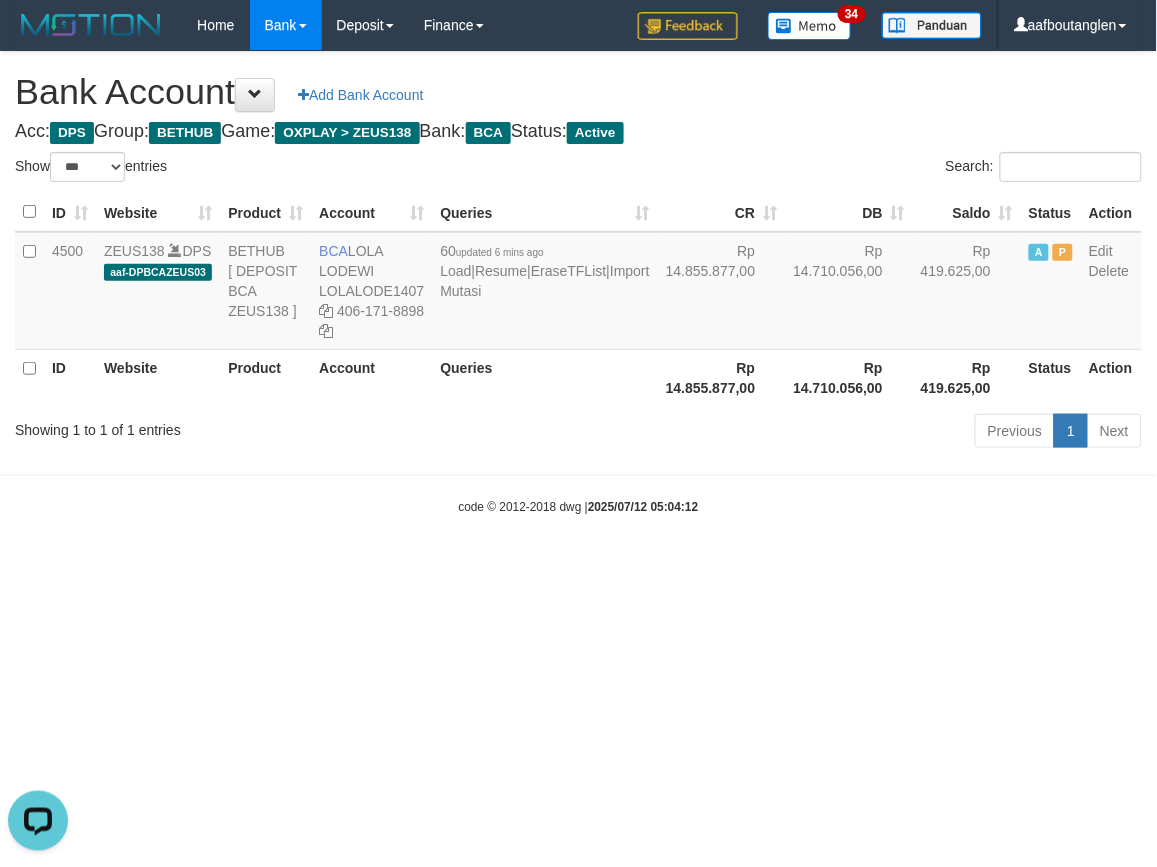 drag, startPoint x: 353, startPoint y: 591, endPoint x: 328, endPoint y: 608, distance: 30.232433 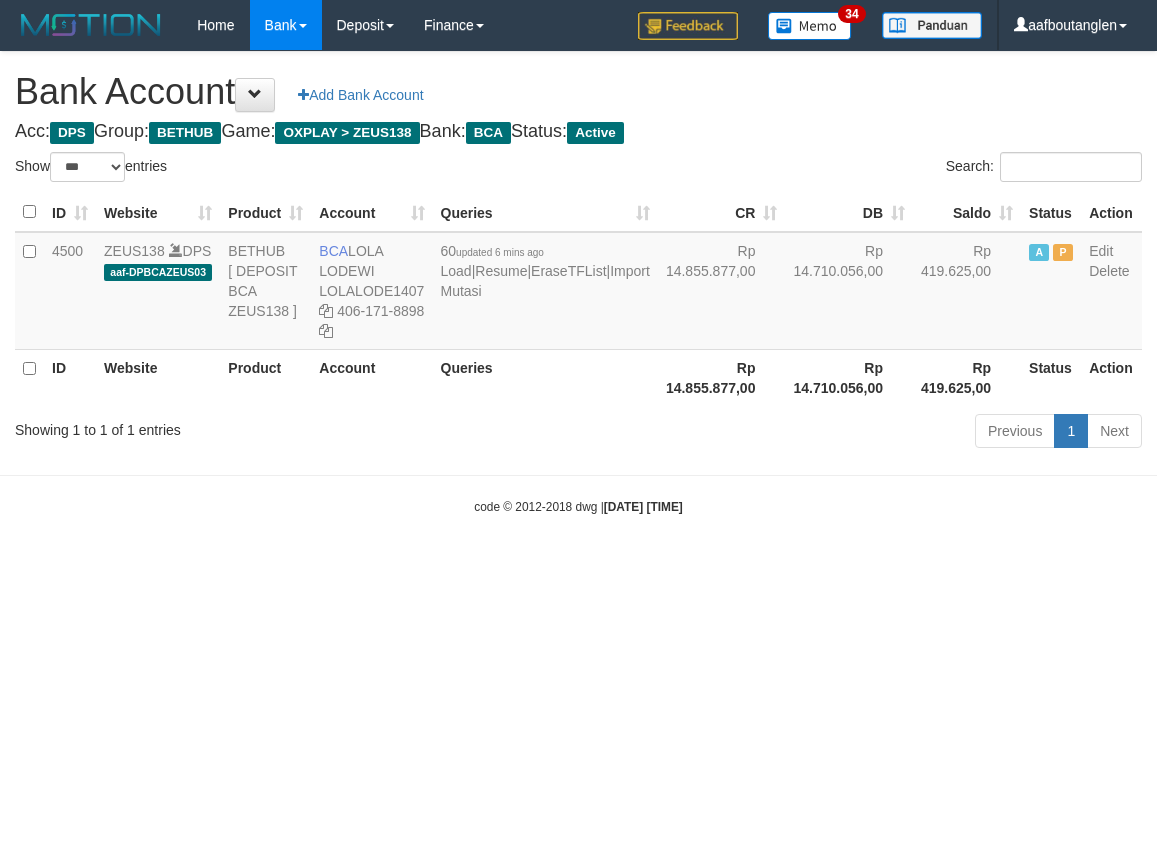 select on "***" 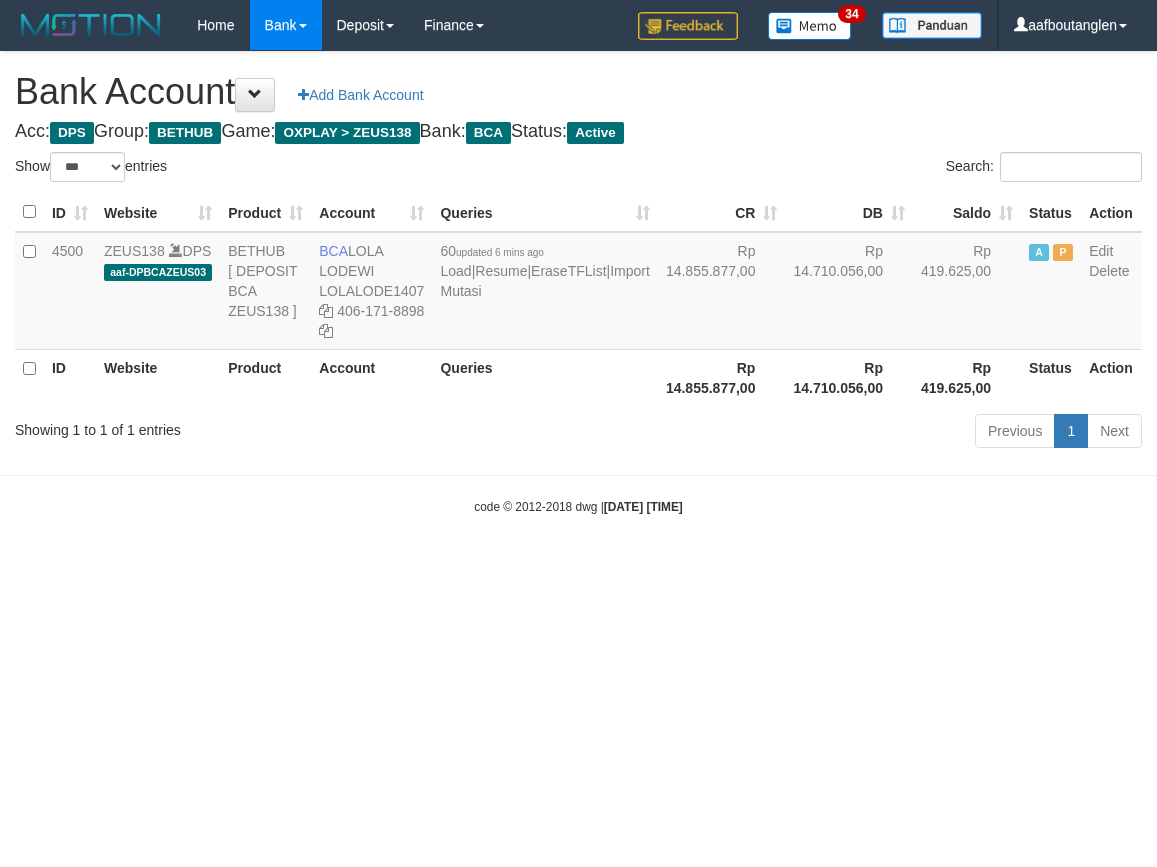 scroll, scrollTop: 0, scrollLeft: 0, axis: both 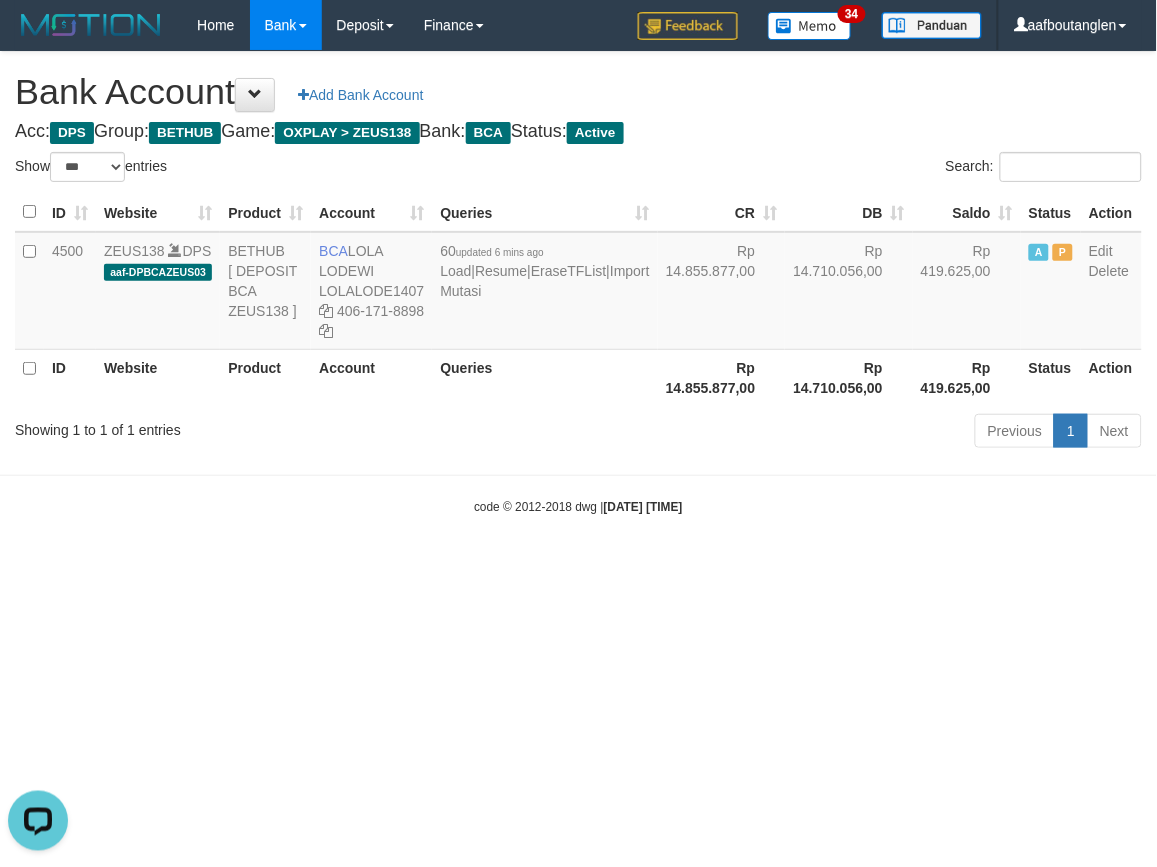 click on "Toggle navigation
Home
Bank
Account List
Deposit
DPS List
History
Note DPS
Finance
Financial Data
aafboutanglen
My Profile
Log Out
34" at bounding box center [578, 283] 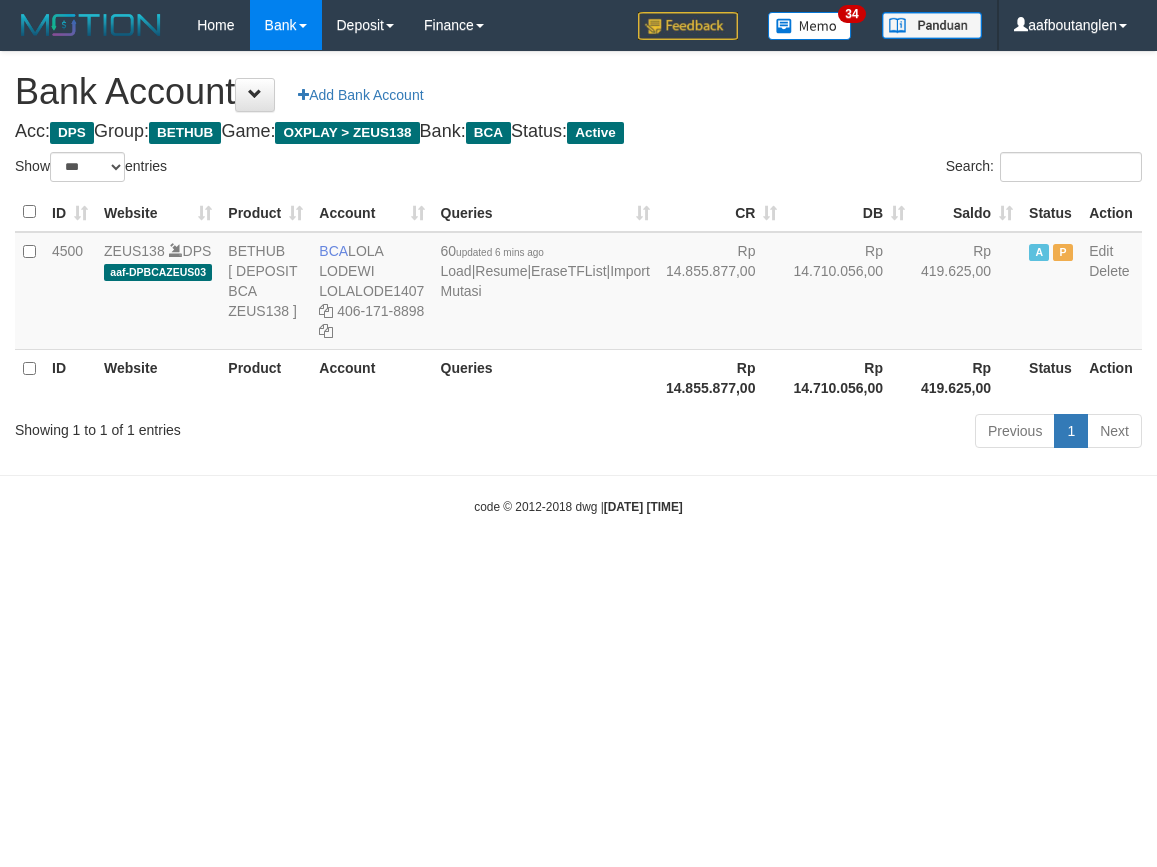 select on "***" 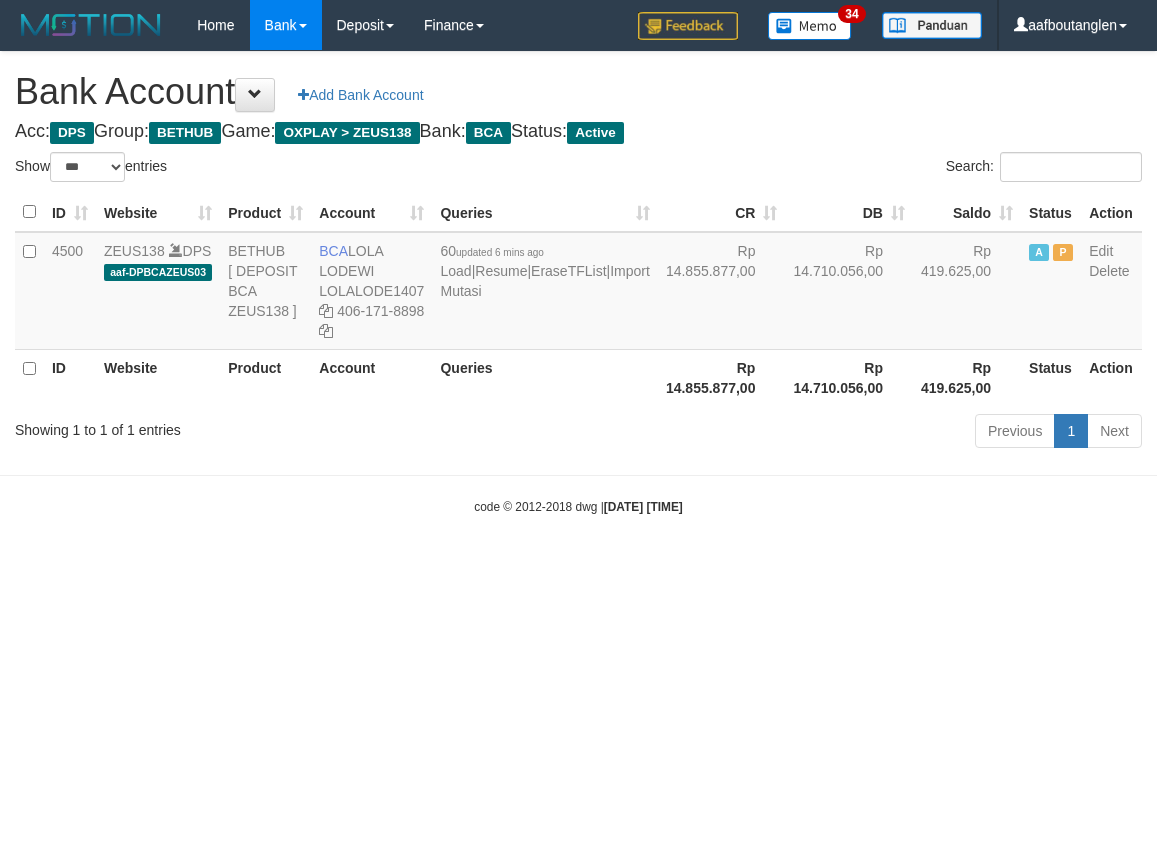 scroll, scrollTop: 0, scrollLeft: 0, axis: both 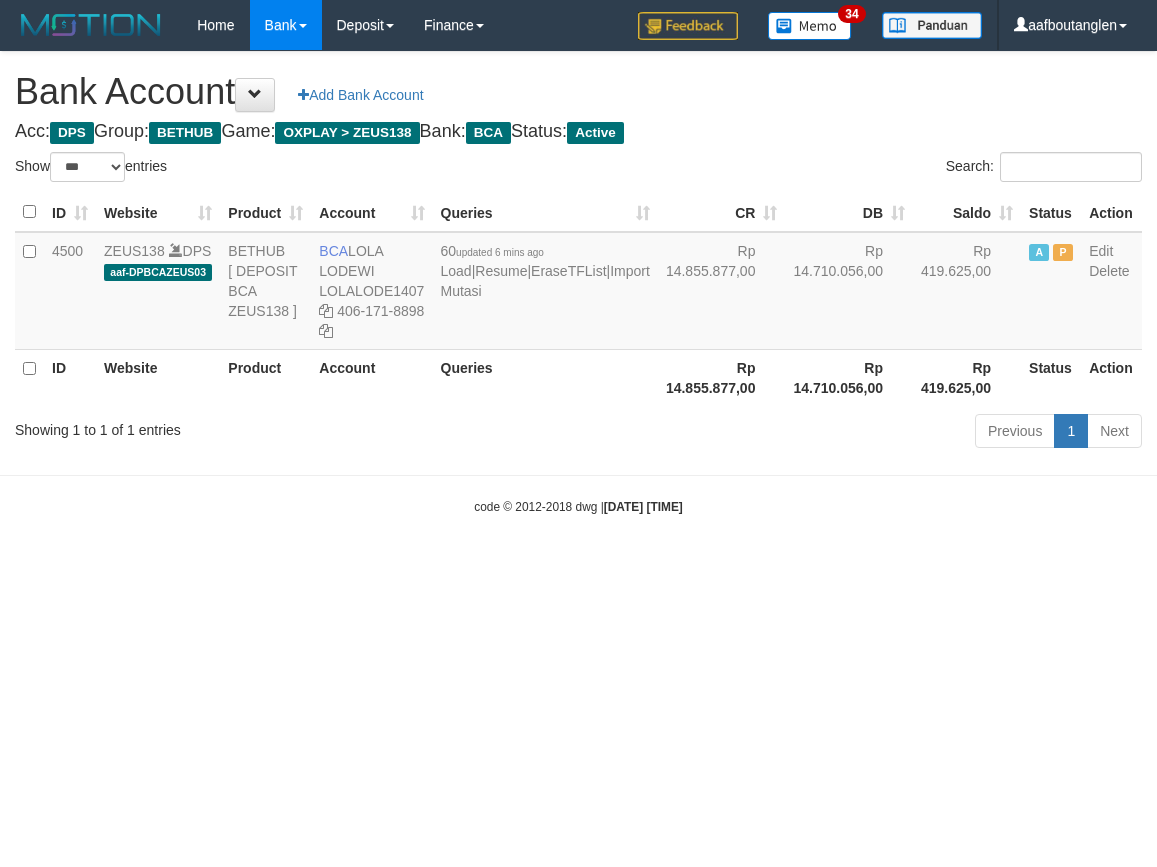 select on "***" 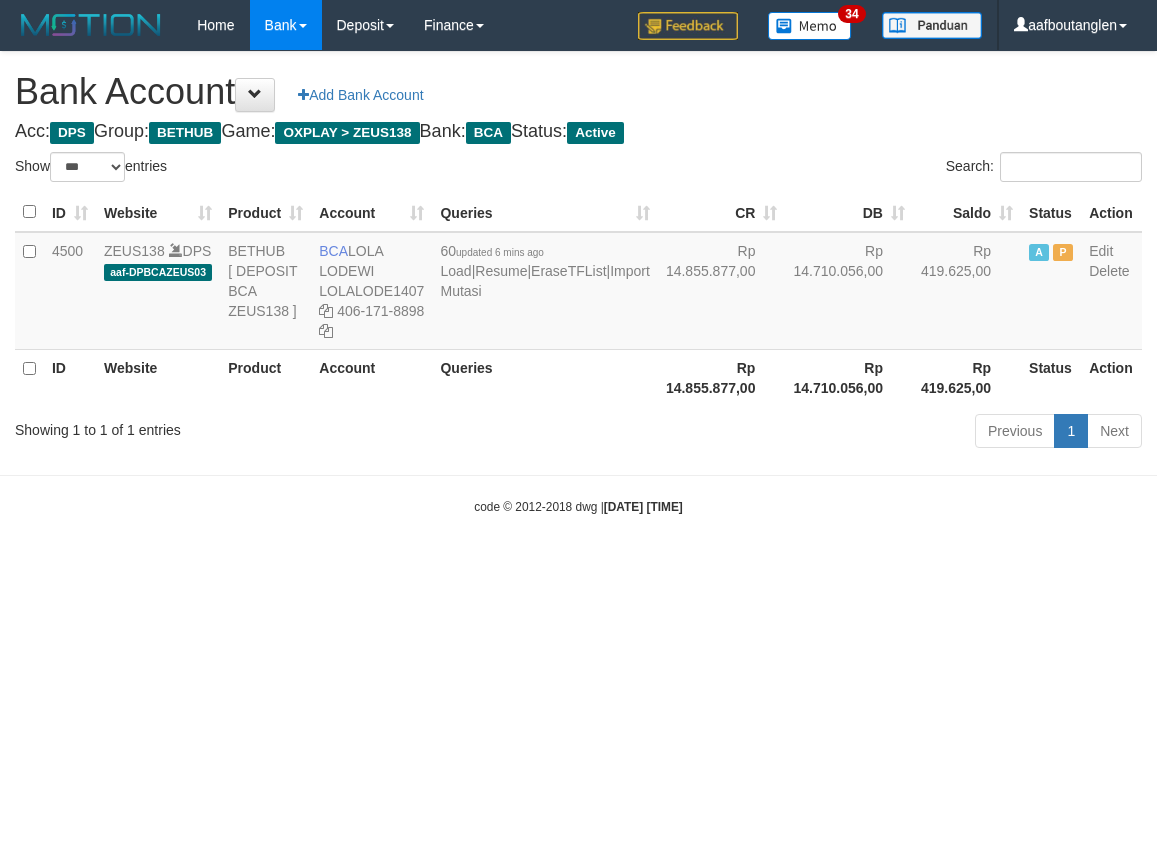 scroll, scrollTop: 0, scrollLeft: 0, axis: both 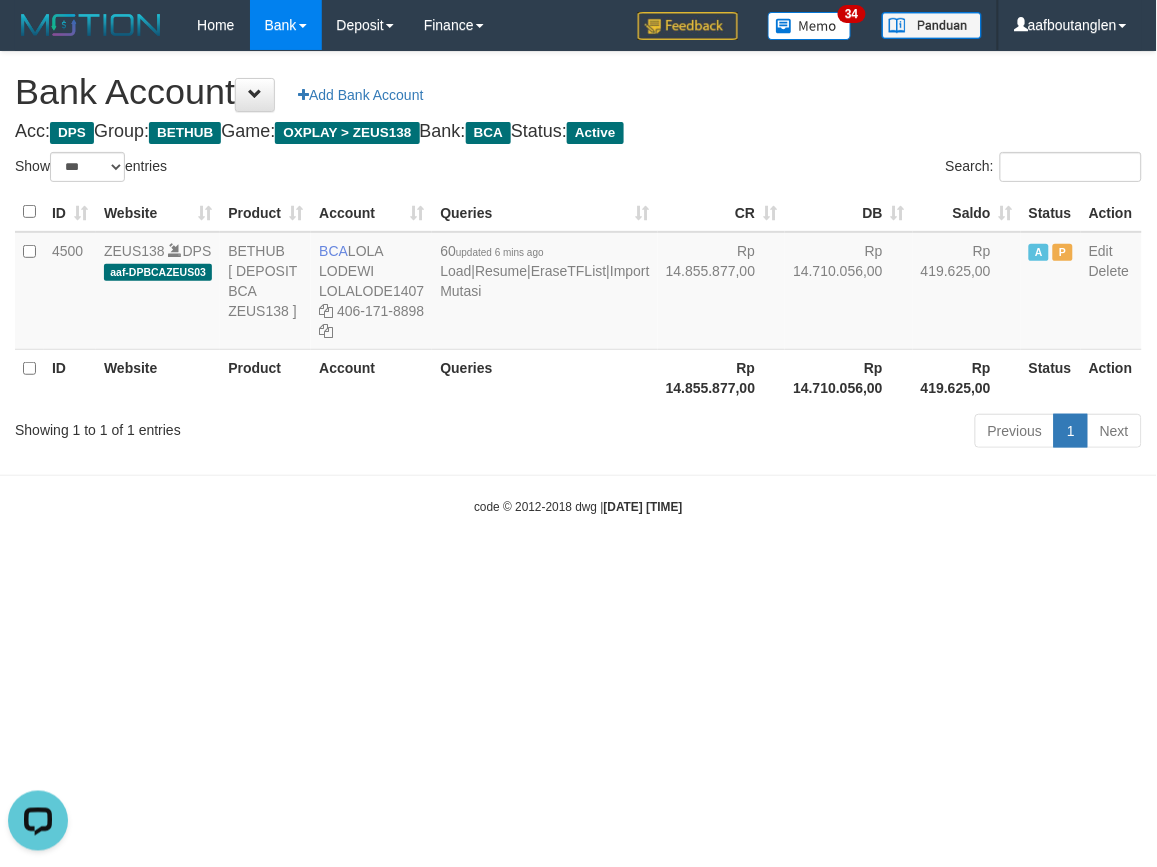 drag, startPoint x: 962, startPoint y: 645, endPoint x: 1000, endPoint y: 634, distance: 39.56008 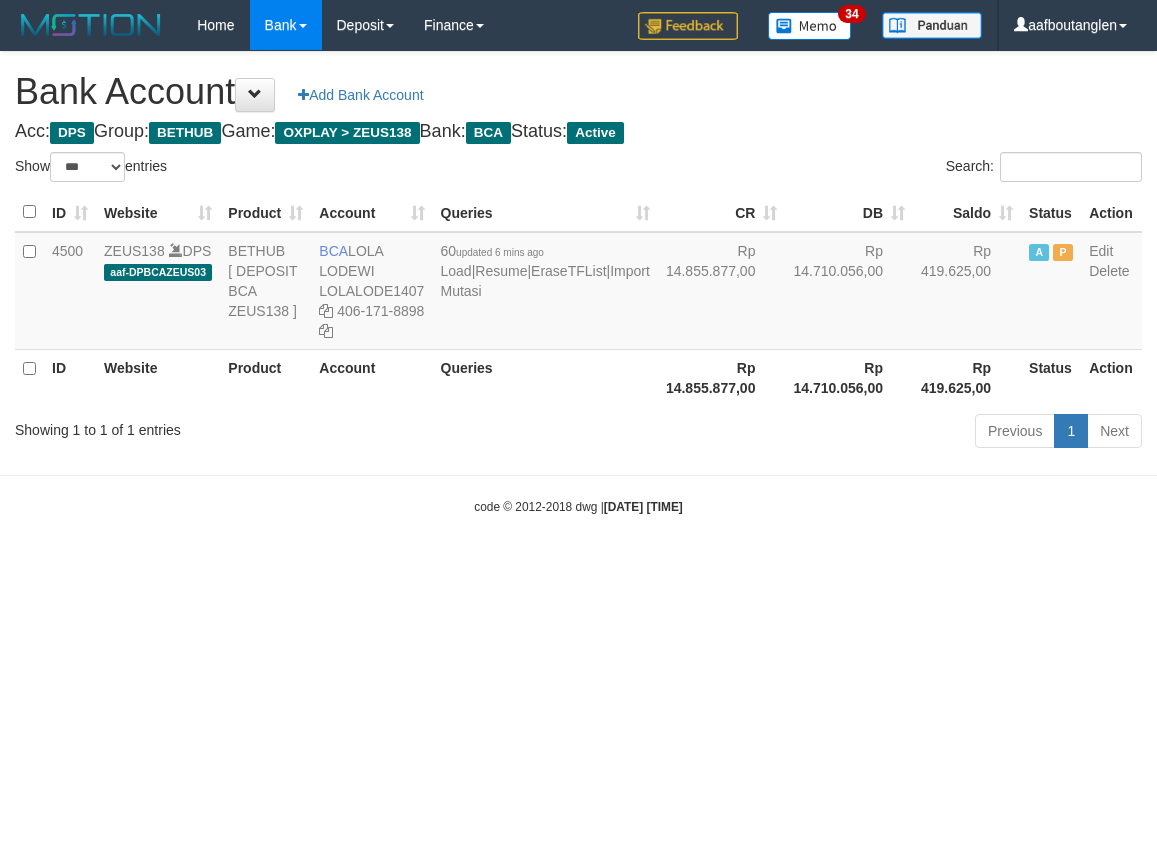 select on "***" 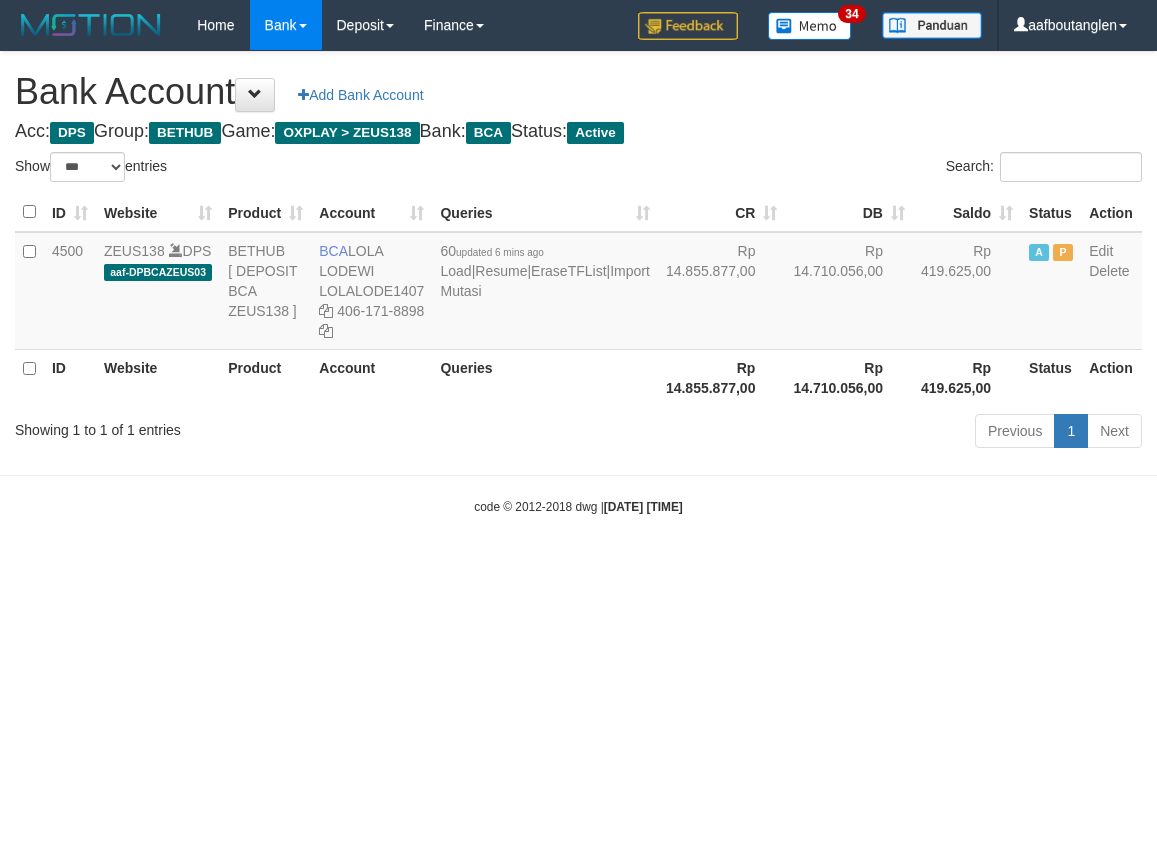 scroll, scrollTop: 0, scrollLeft: 0, axis: both 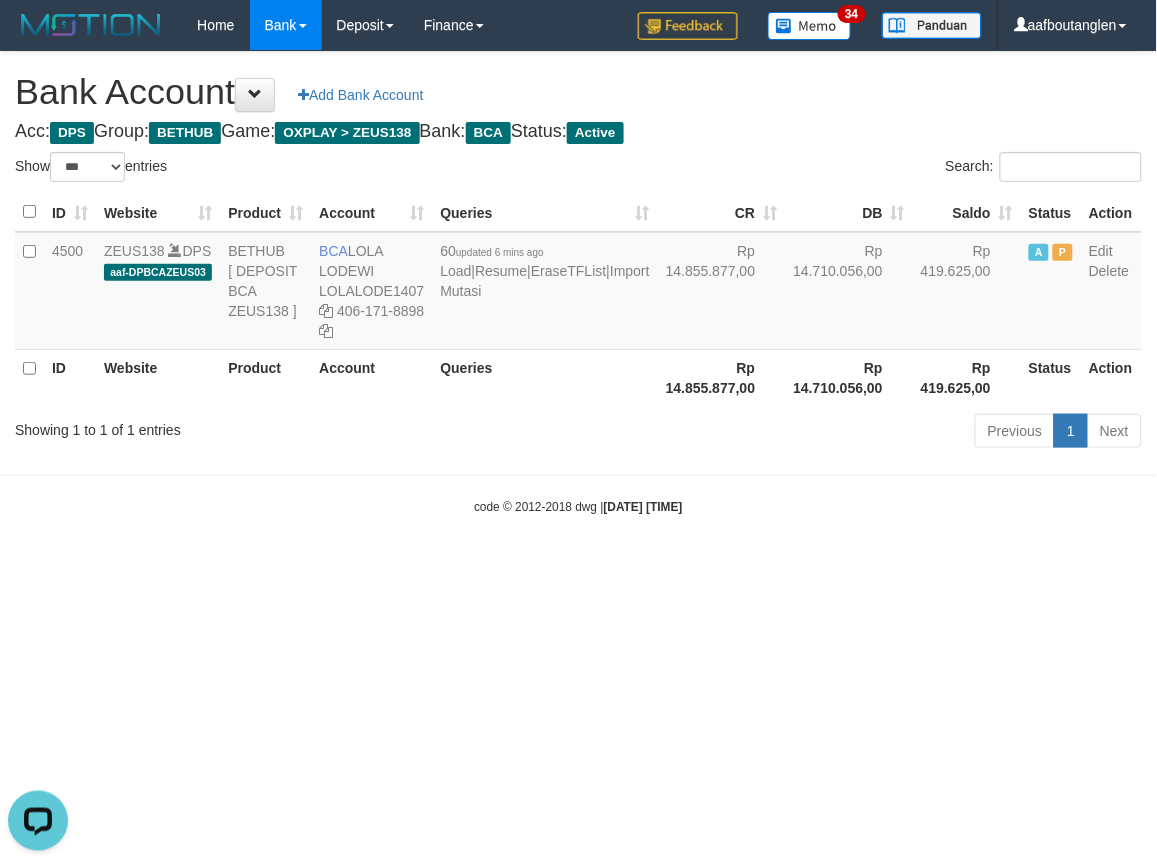 drag, startPoint x: 836, startPoint y: 593, endPoint x: 824, endPoint y: 542, distance: 52.392746 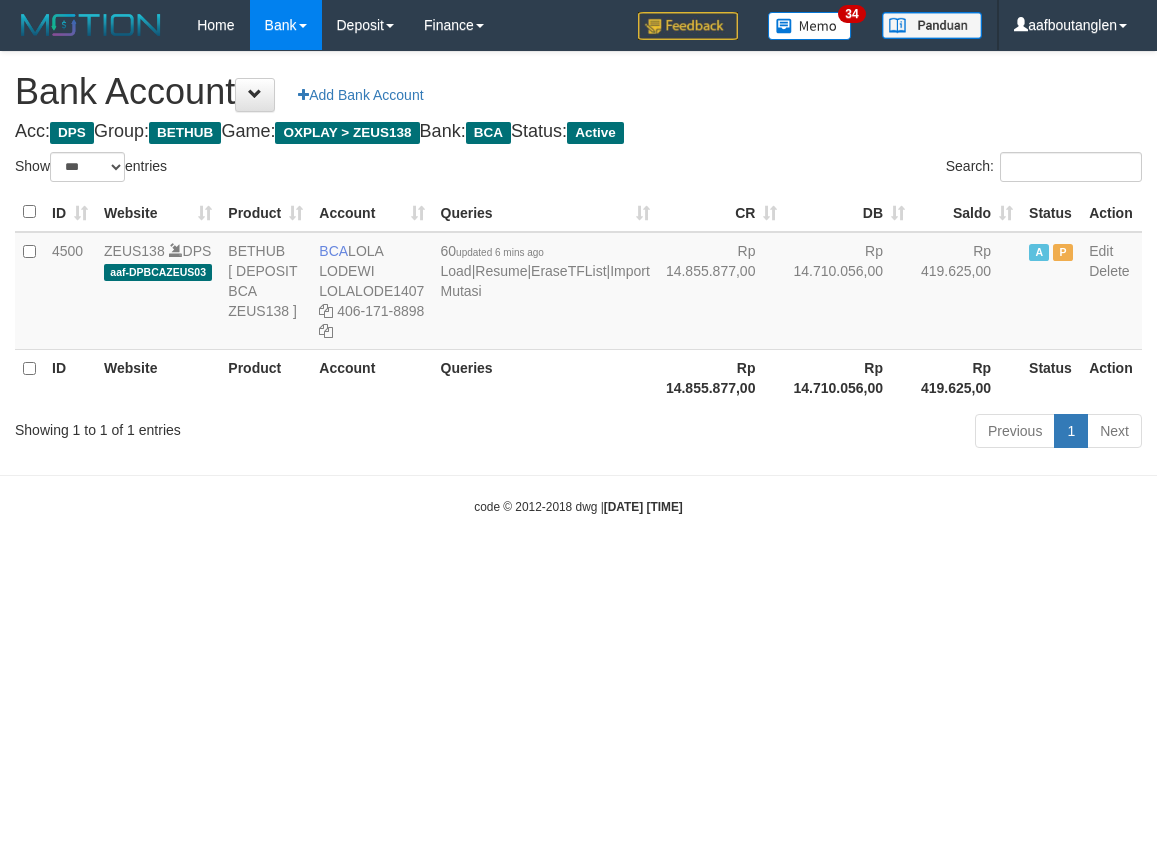 select on "***" 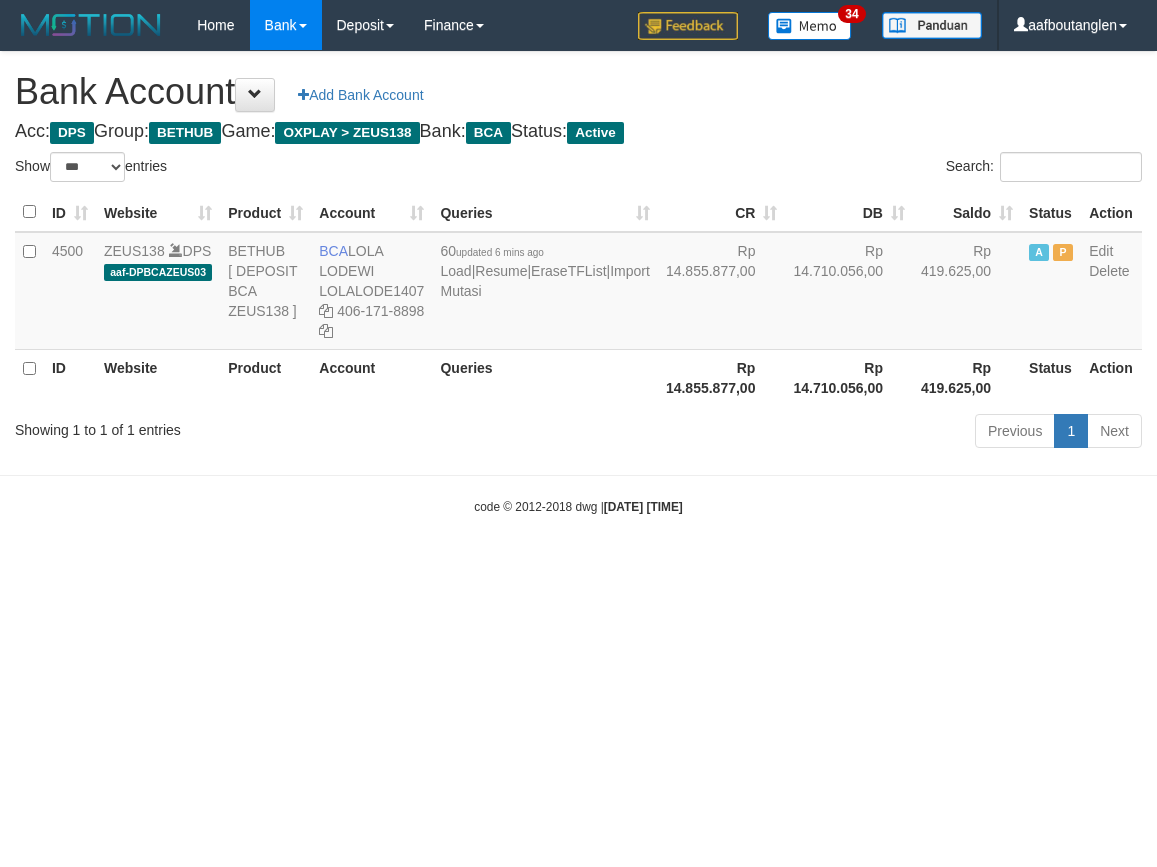 scroll, scrollTop: 0, scrollLeft: 0, axis: both 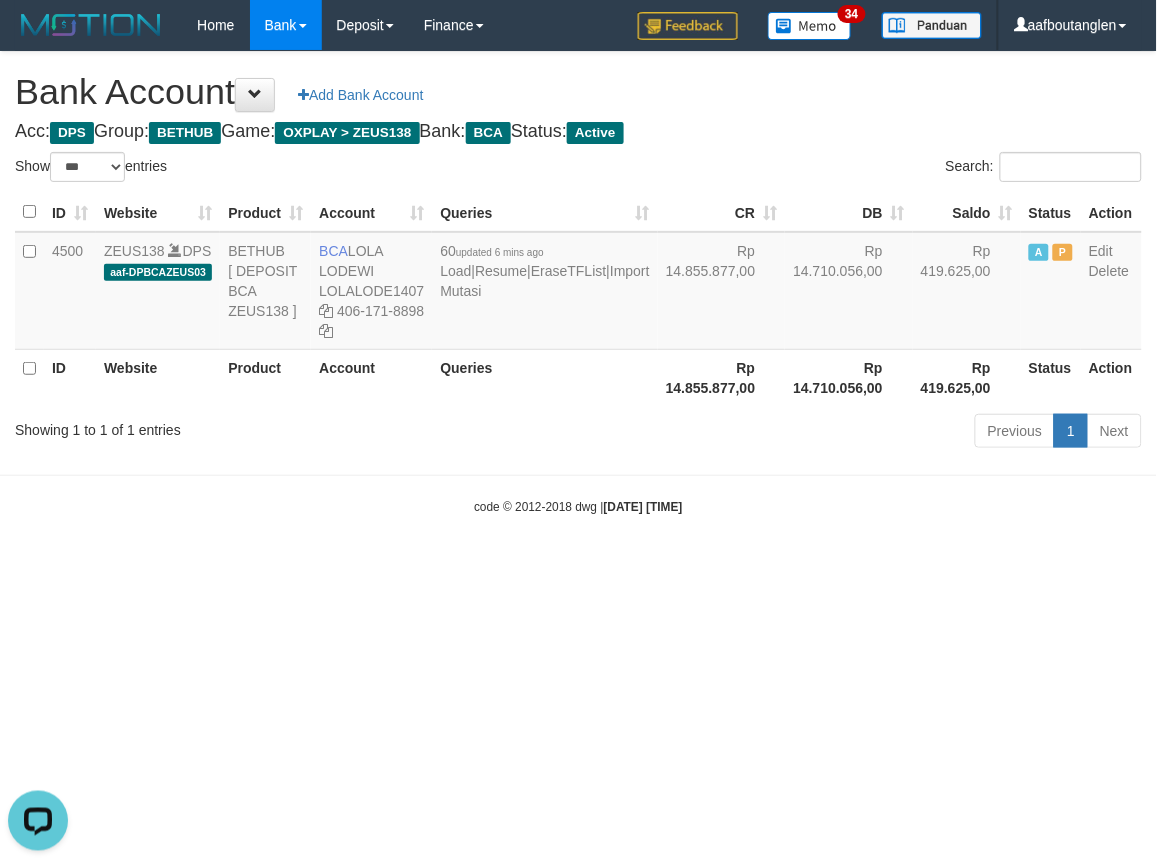 drag, startPoint x: 831, startPoint y: 493, endPoint x: 847, endPoint y: 494, distance: 16.03122 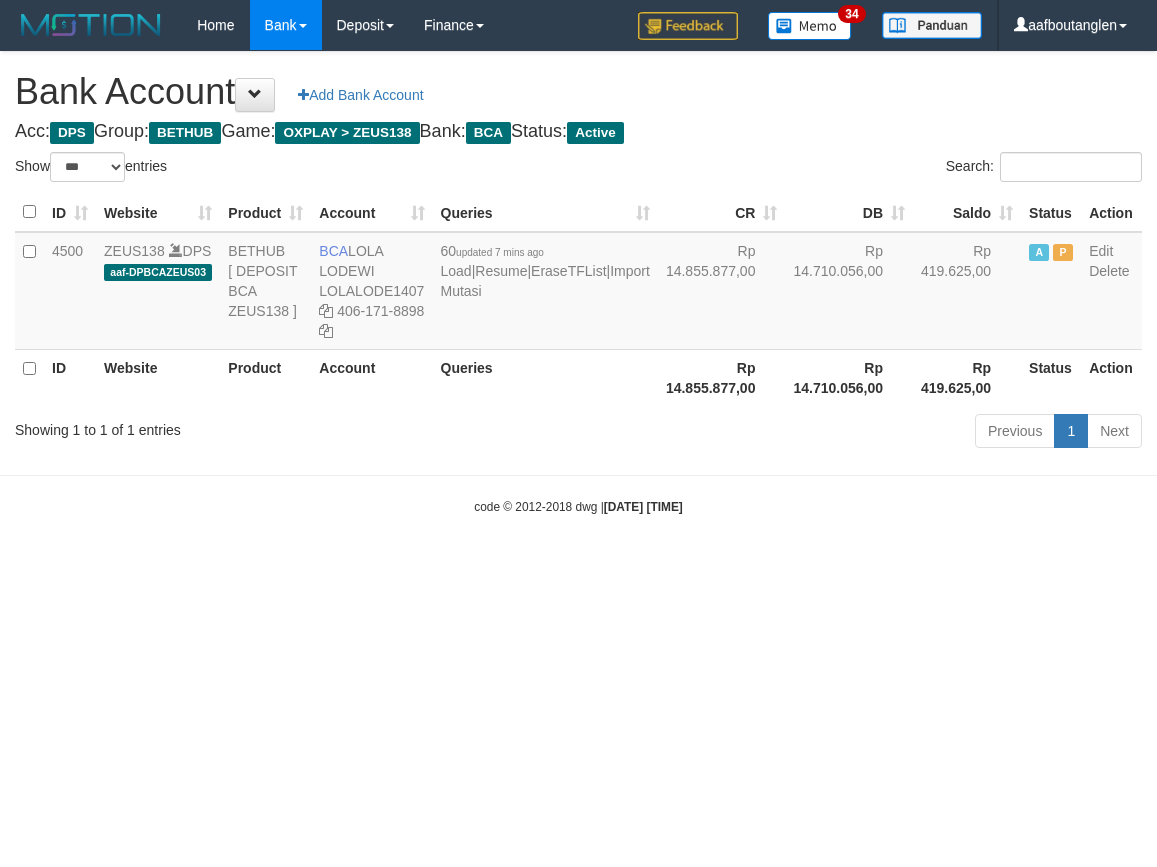 select on "***" 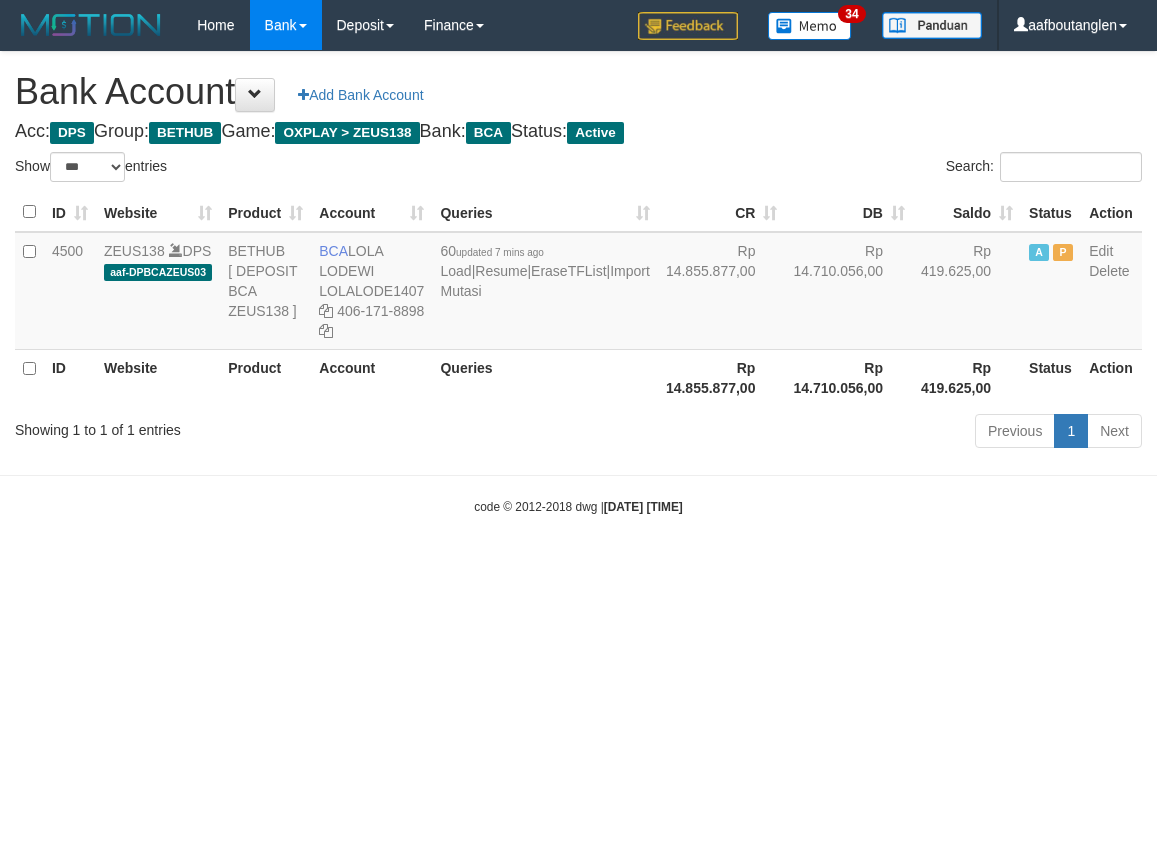 scroll, scrollTop: 0, scrollLeft: 0, axis: both 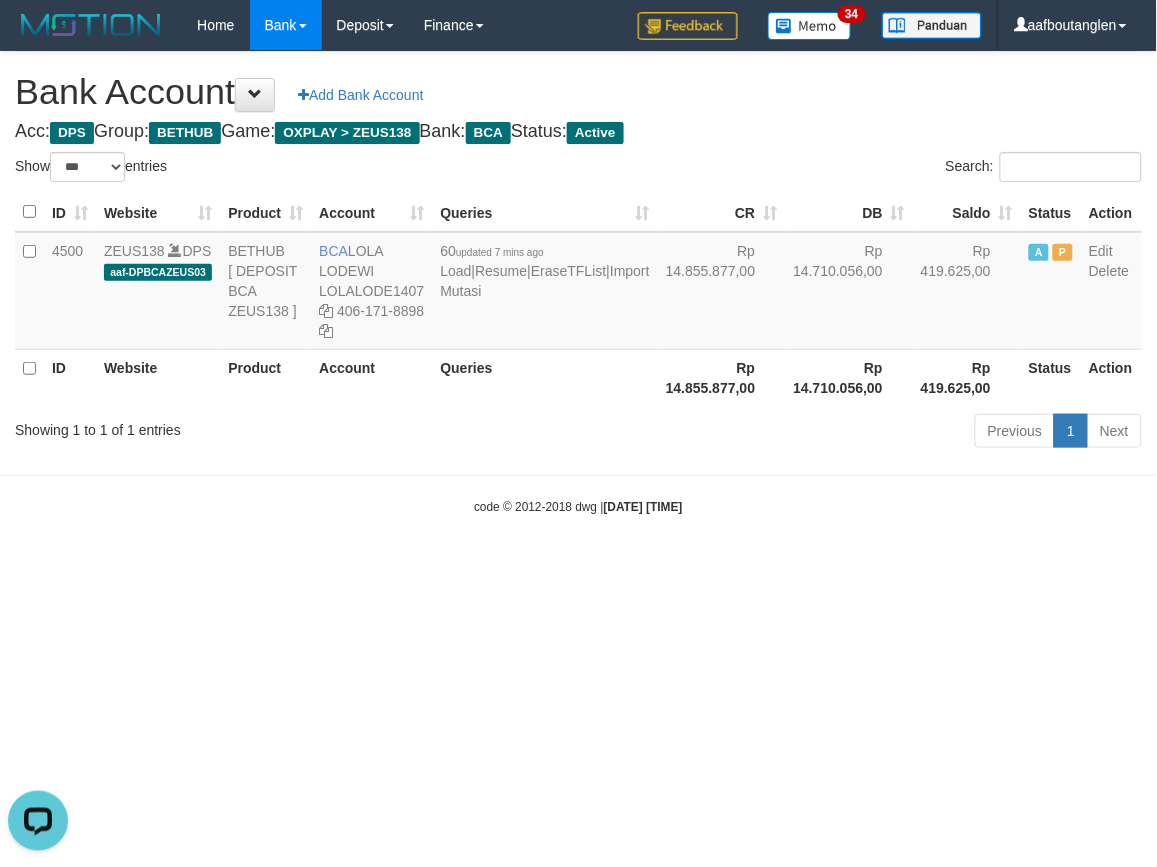 drag, startPoint x: 0, startPoint y: 458, endPoint x: 551, endPoint y: 408, distance: 553.264 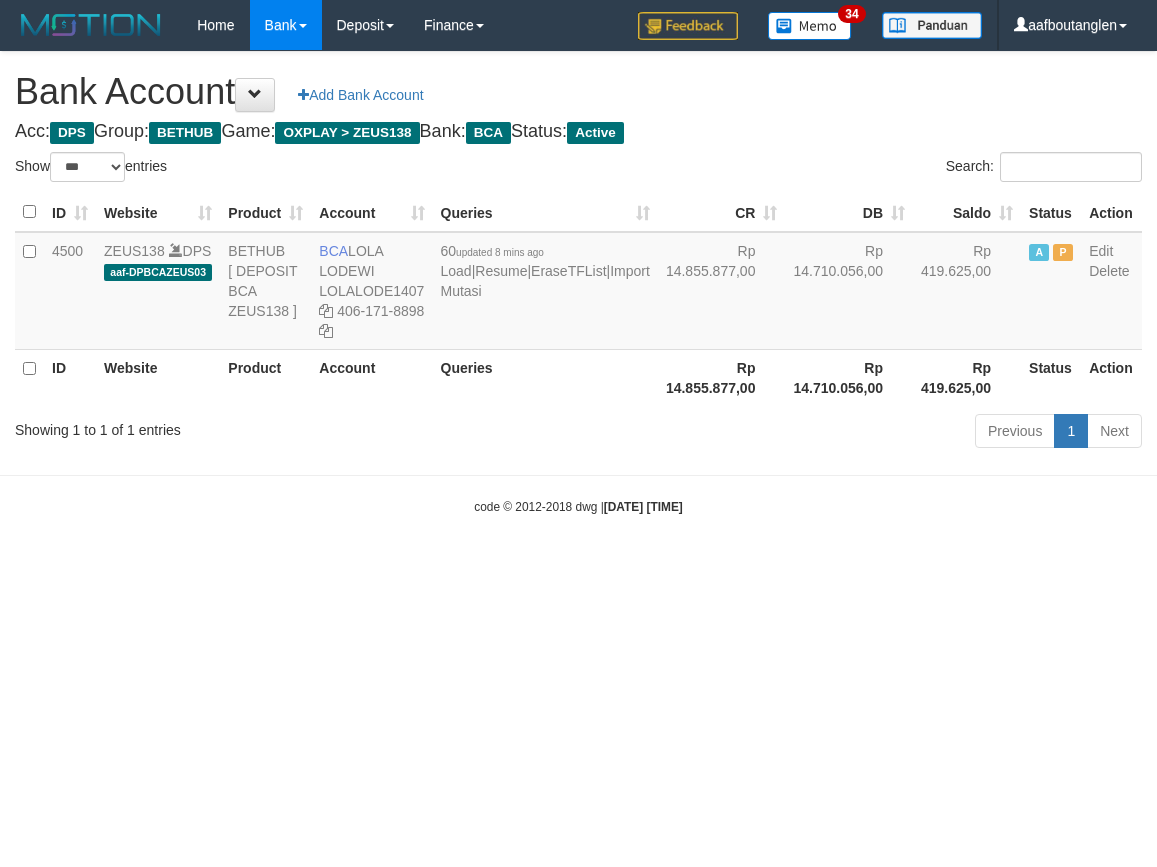 select on "***" 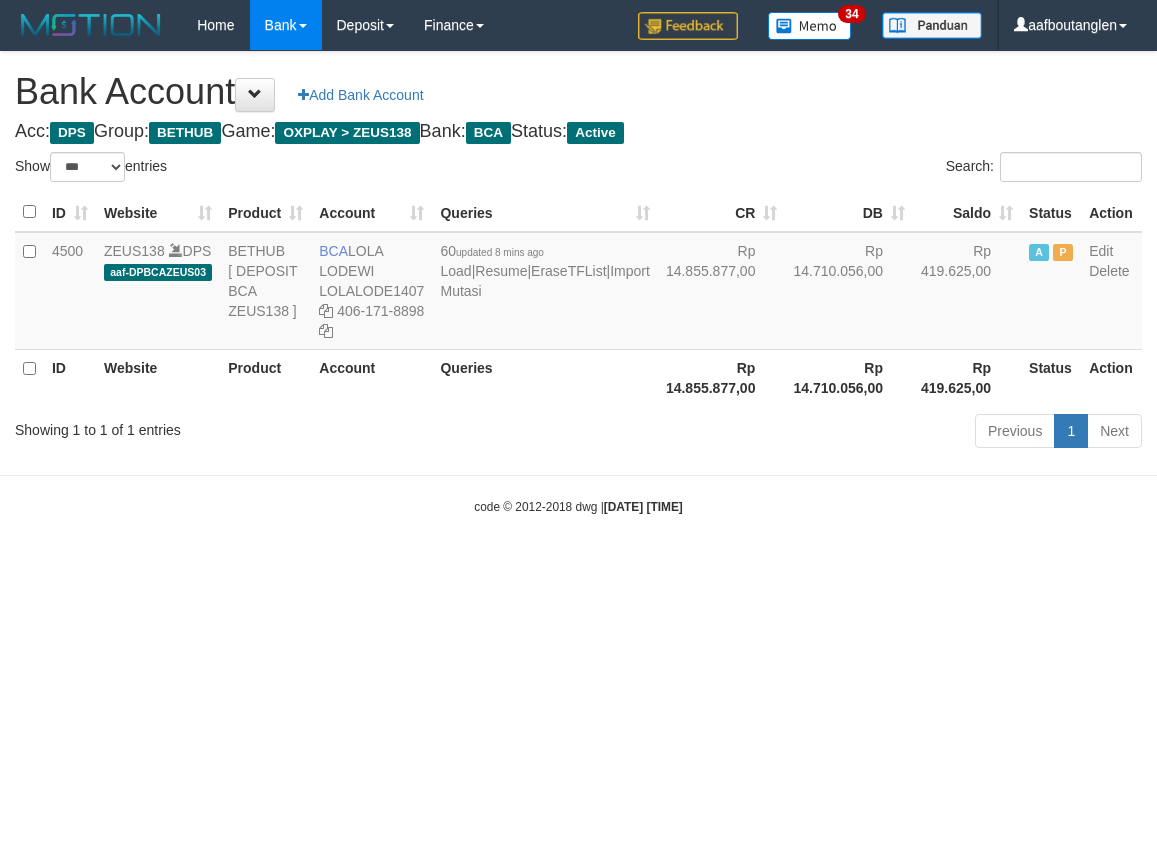 scroll, scrollTop: 0, scrollLeft: 0, axis: both 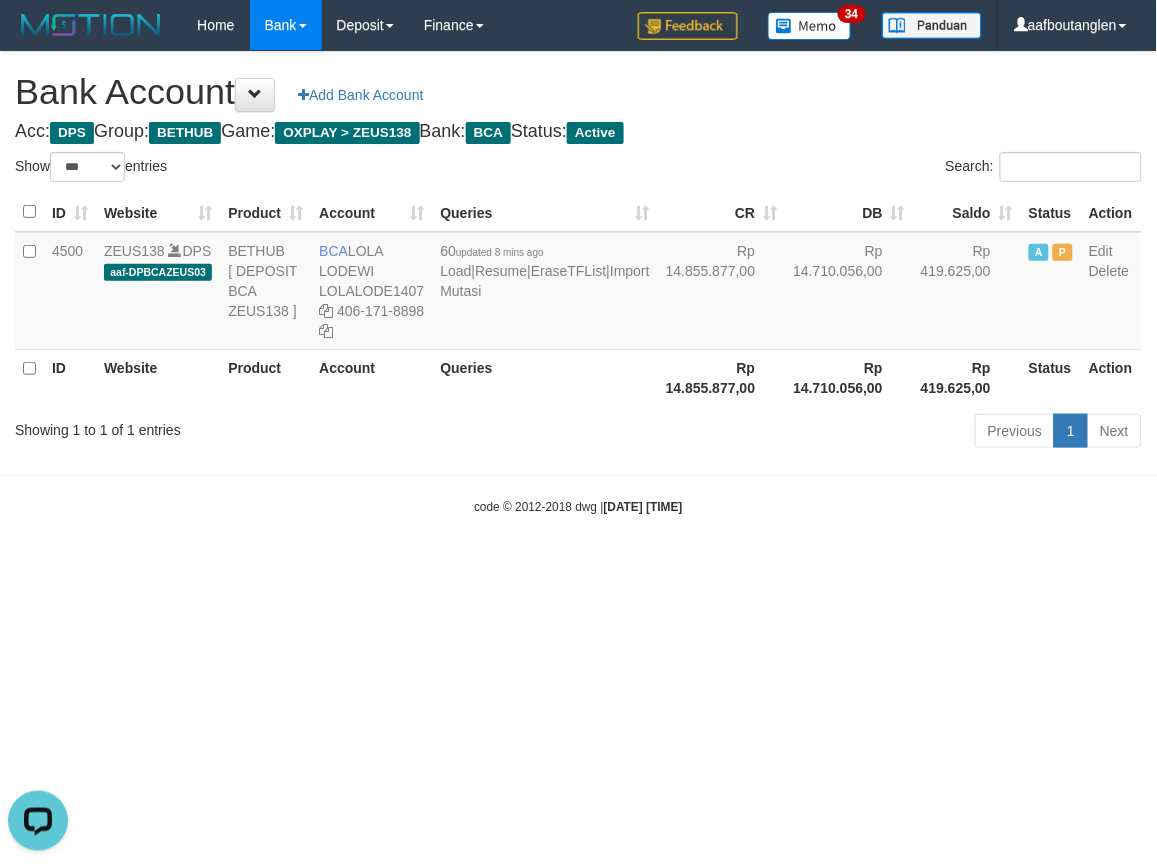 drag, startPoint x: 855, startPoint y: 625, endPoint x: 857, endPoint y: 608, distance: 17.117243 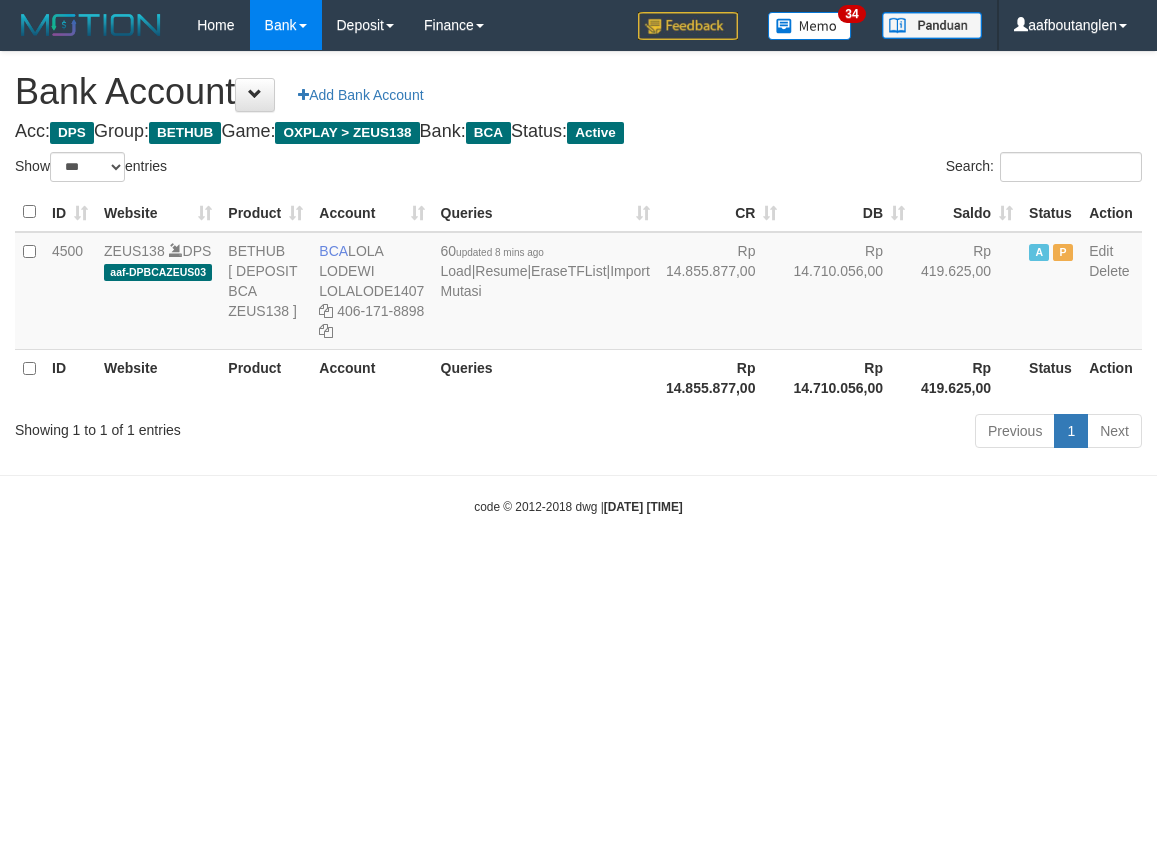 select on "***" 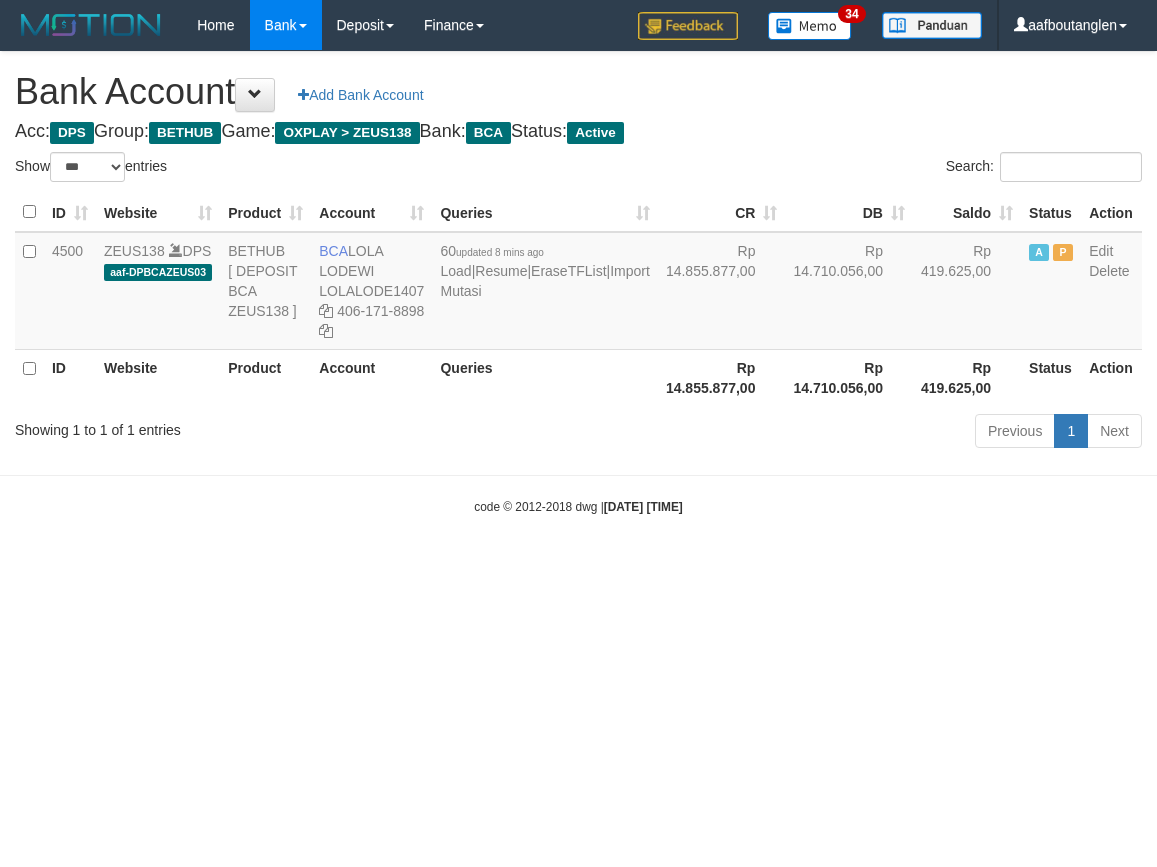 scroll, scrollTop: 0, scrollLeft: 0, axis: both 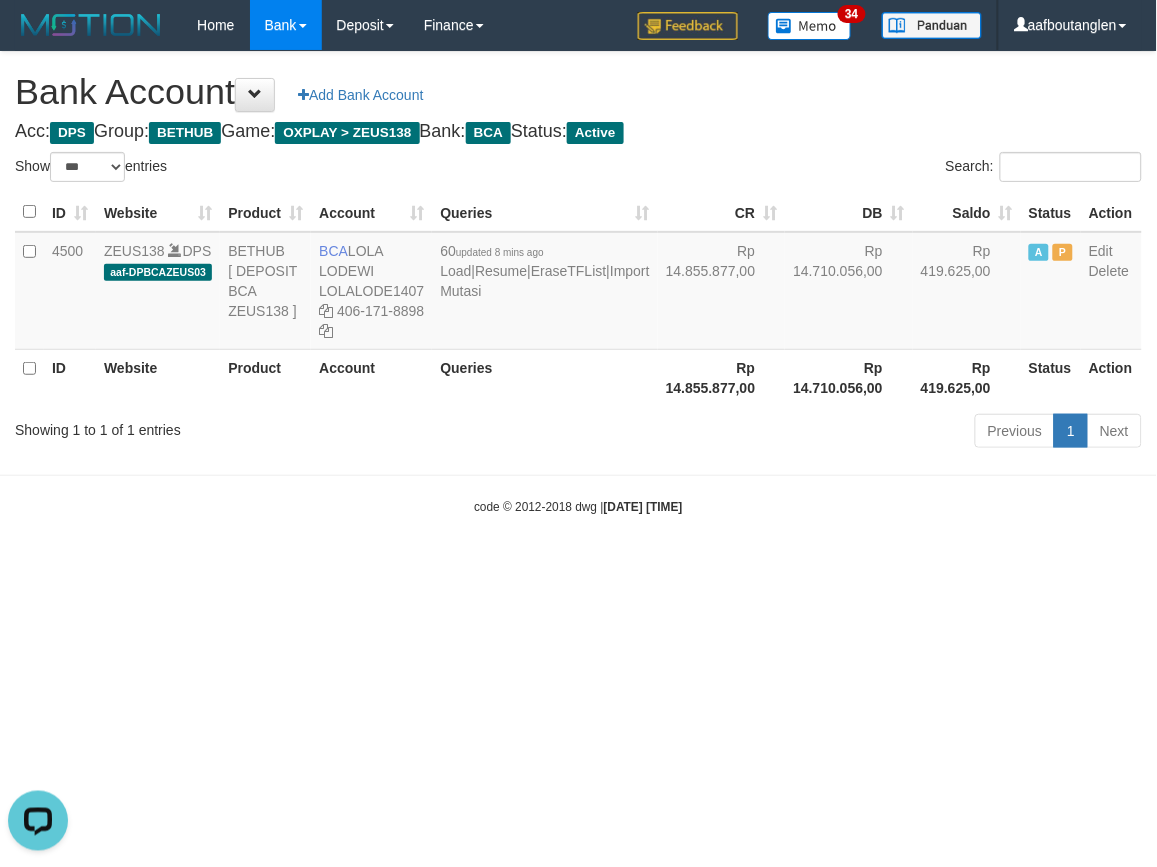 drag, startPoint x: 864, startPoint y: 694, endPoint x: 883, endPoint y: 697, distance: 19.235384 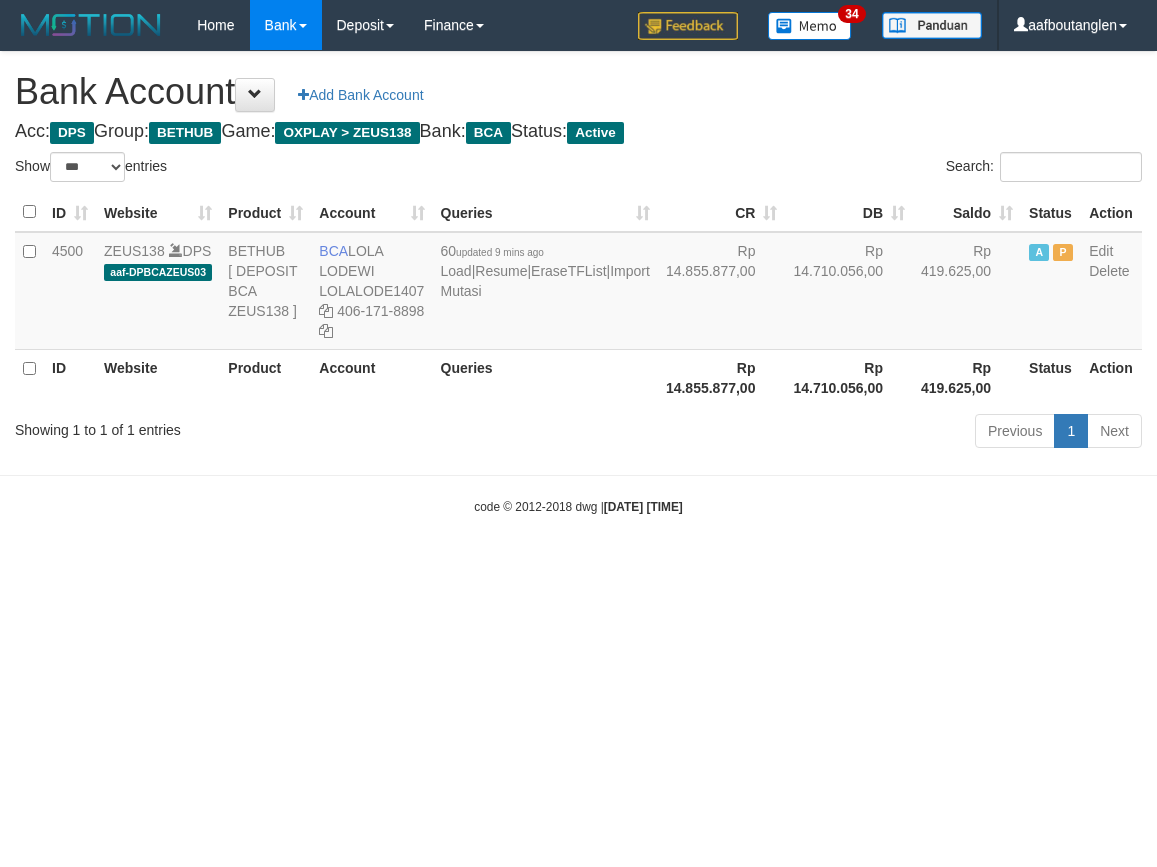 select on "***" 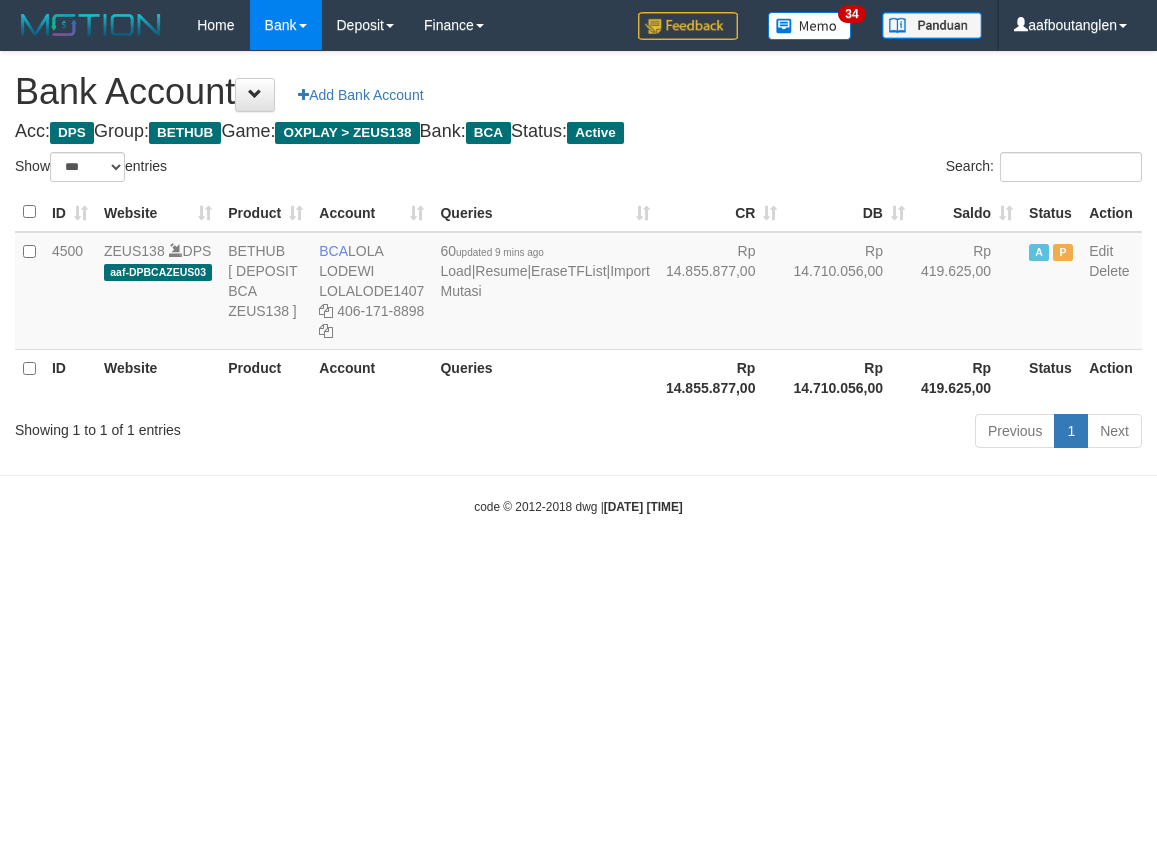 scroll, scrollTop: 0, scrollLeft: 0, axis: both 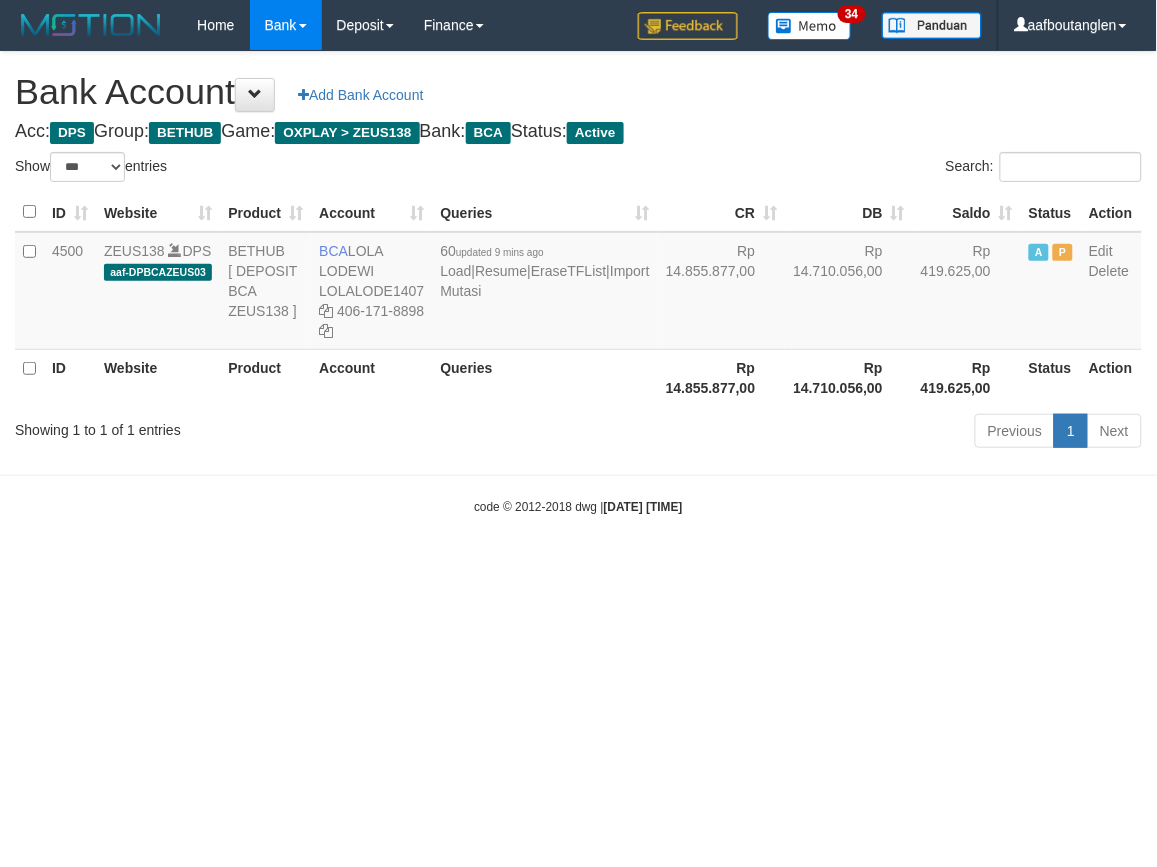 click on "Toggle navigation
Home
Bank
Account List
Deposit
DPS List
History
Note DPS
Finance
Financial Data
aafboutanglen
My Profile
Log Out
34" at bounding box center [578, 283] 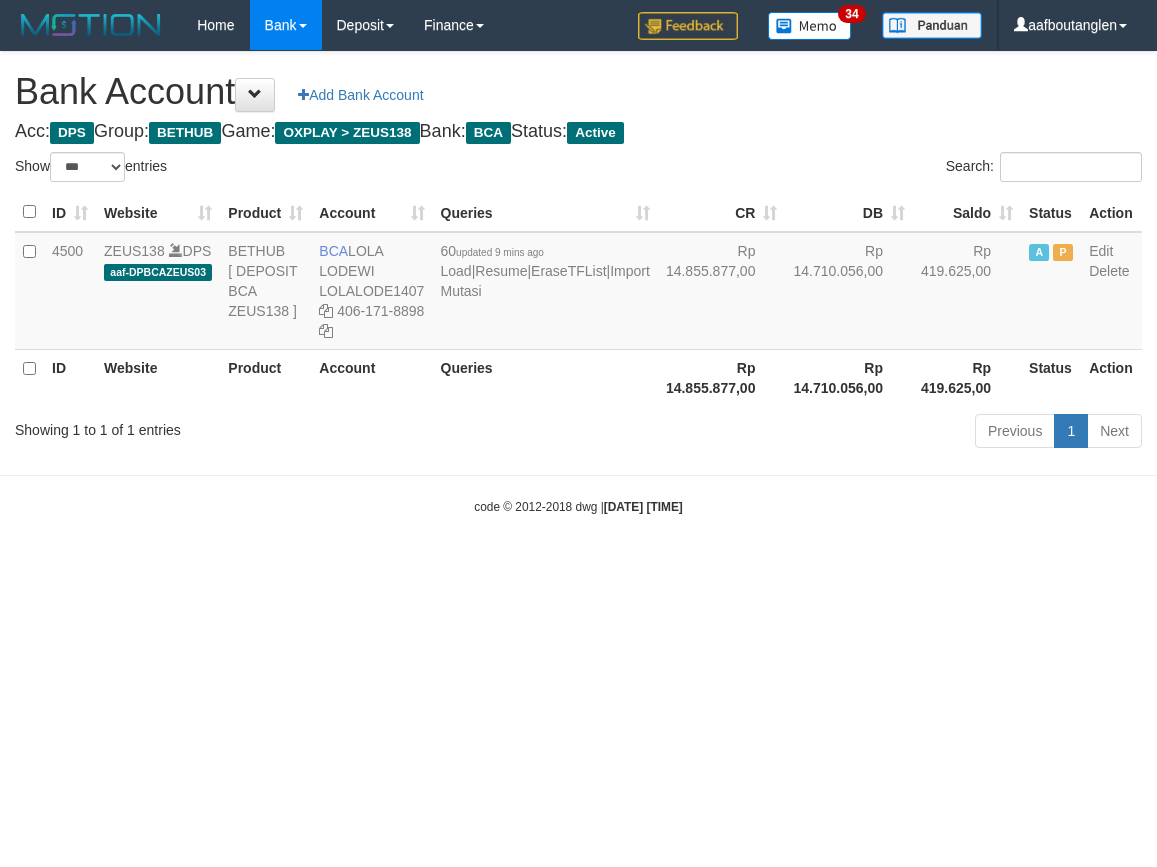 select on "***" 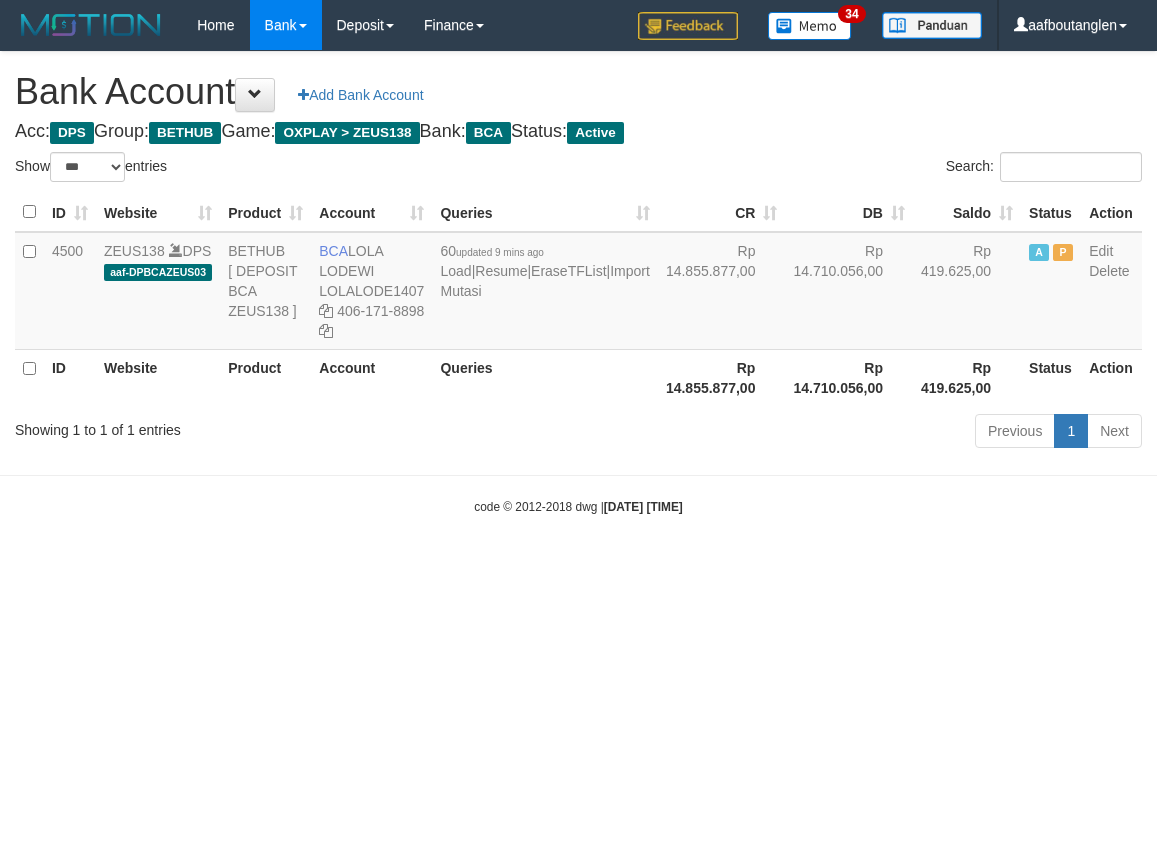scroll, scrollTop: 0, scrollLeft: 0, axis: both 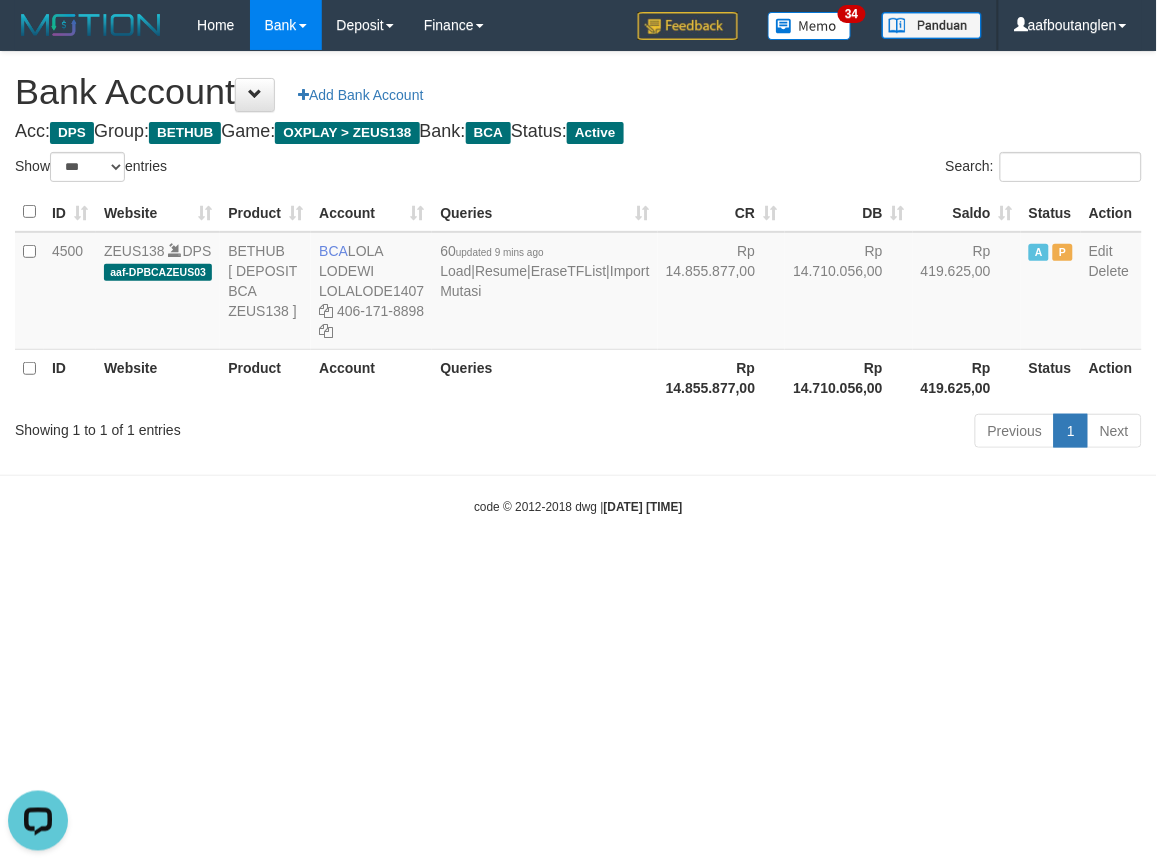 click on "Toggle navigation
Home
Bank
Account List
Deposit
DPS List
History
Note DPS
Finance
Financial Data
aafboutanglen
My Profile
Log Out
34" at bounding box center (578, 283) 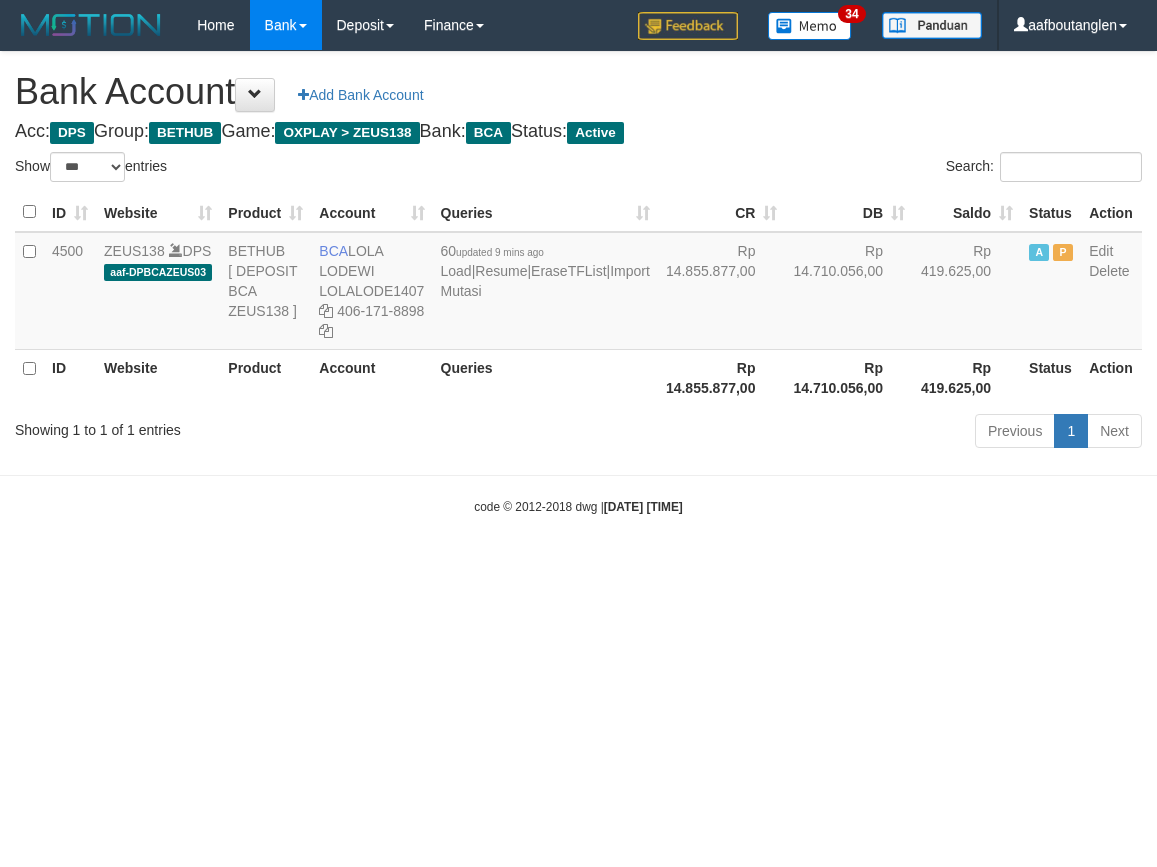 select on "***" 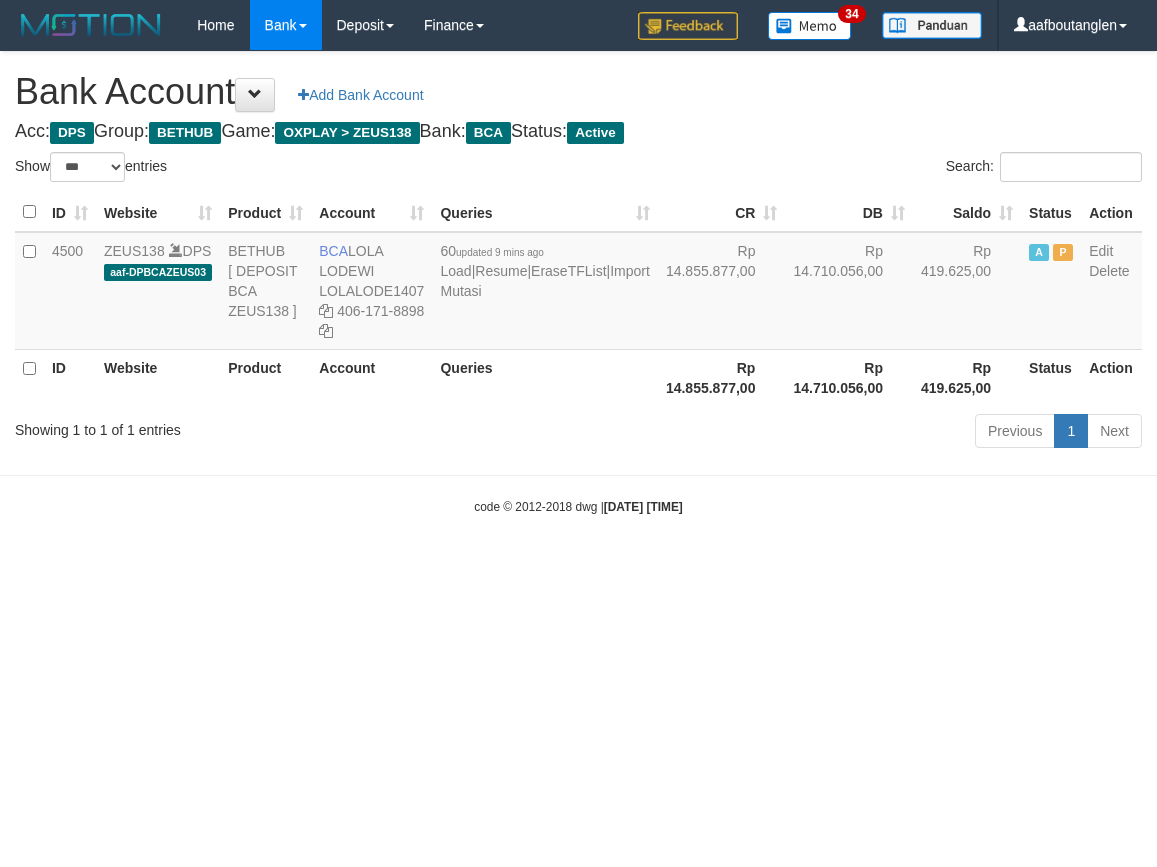 scroll, scrollTop: 0, scrollLeft: 0, axis: both 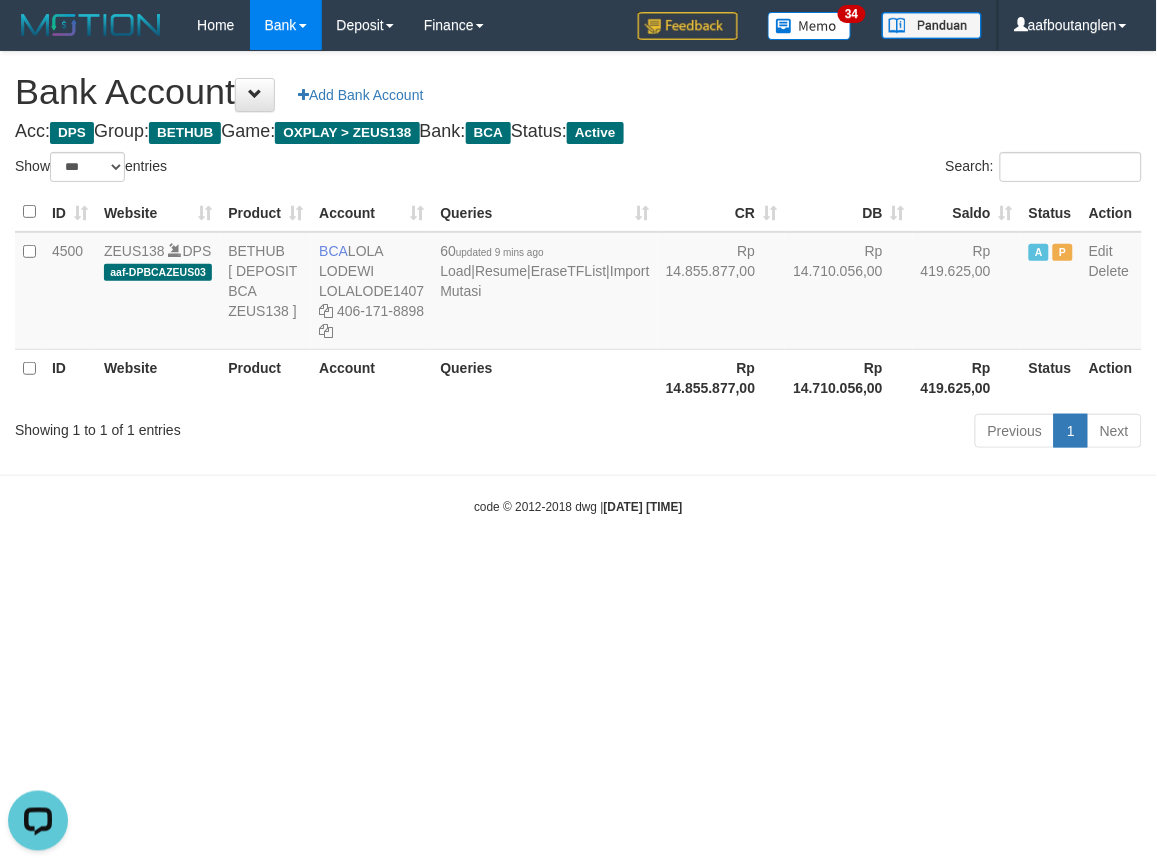 drag, startPoint x: 148, startPoint y: 584, endPoint x: 140, endPoint y: 560, distance: 25.298222 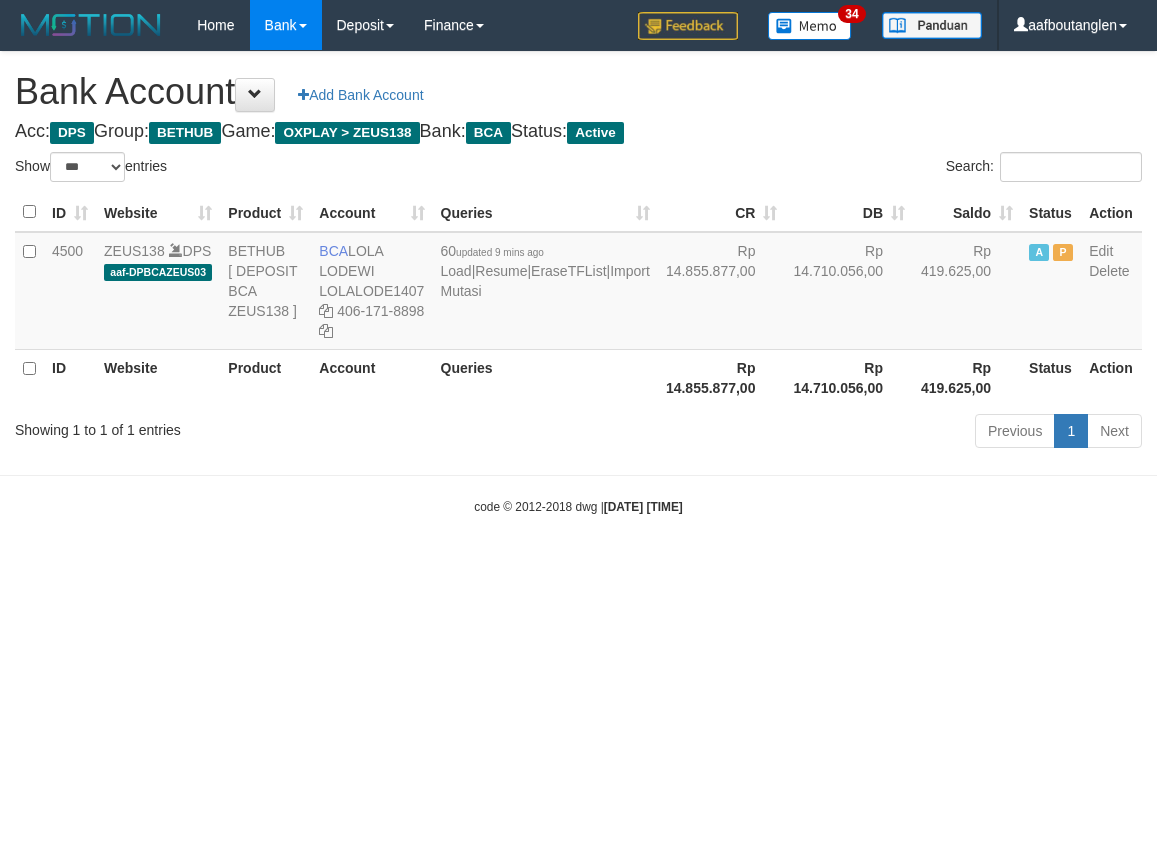 select on "***" 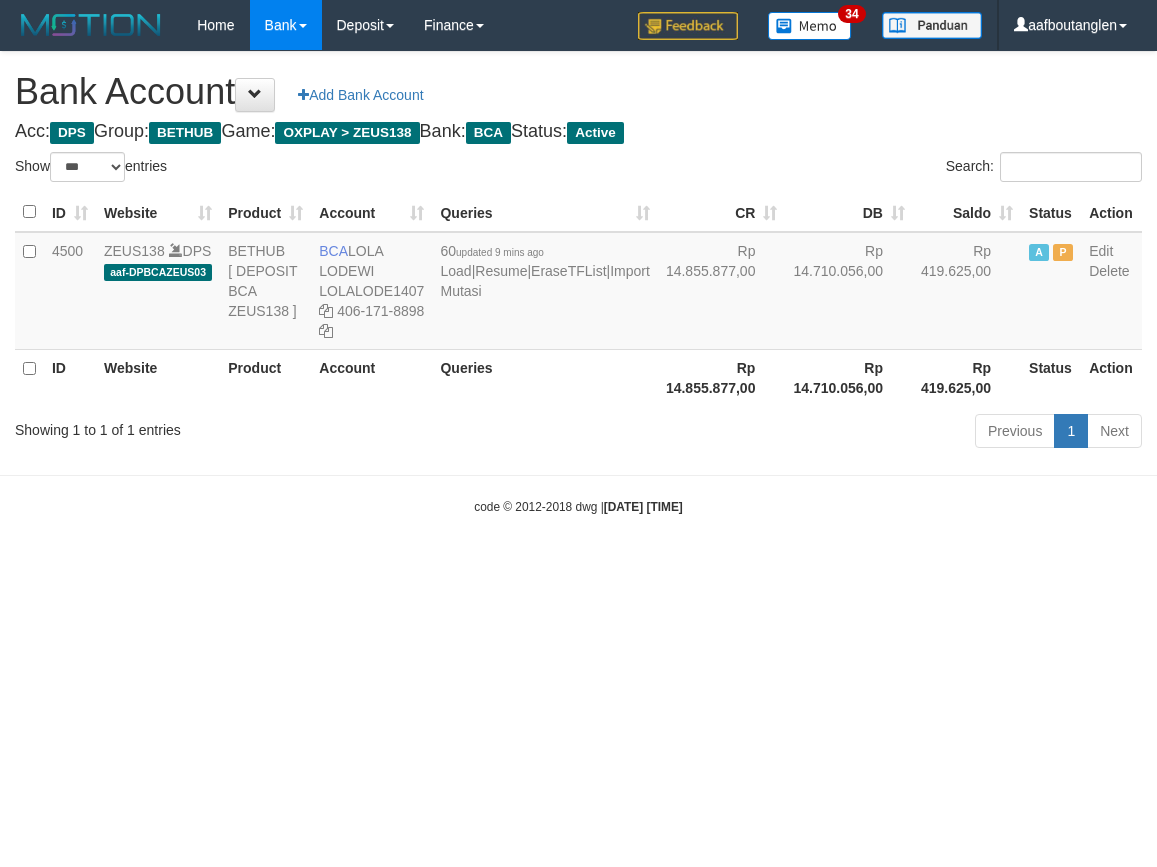 scroll, scrollTop: 0, scrollLeft: 0, axis: both 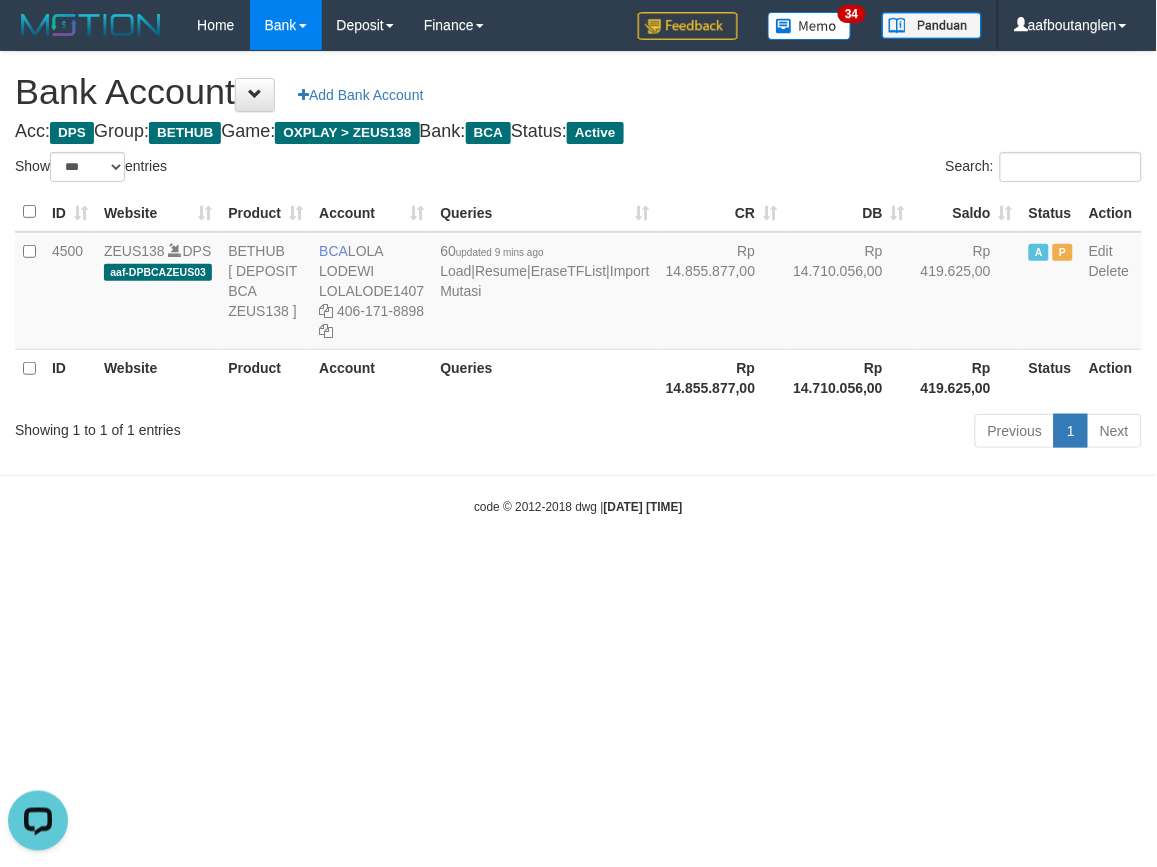 click on "Toggle navigation
Home
Bank
Account List
Deposit
DPS List
History
Note DPS
Finance
Financial Data
aafboutanglen
My Profile
Log Out
34" at bounding box center [578, 283] 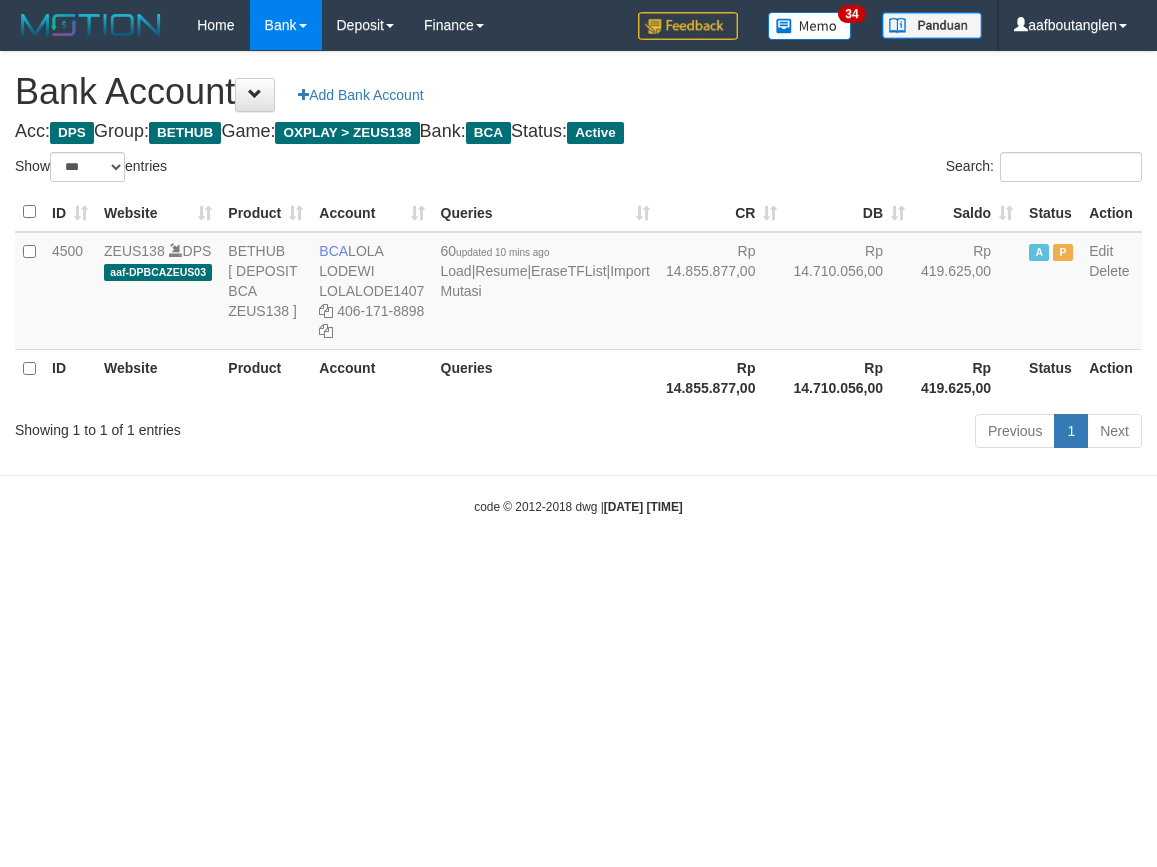 select on "***" 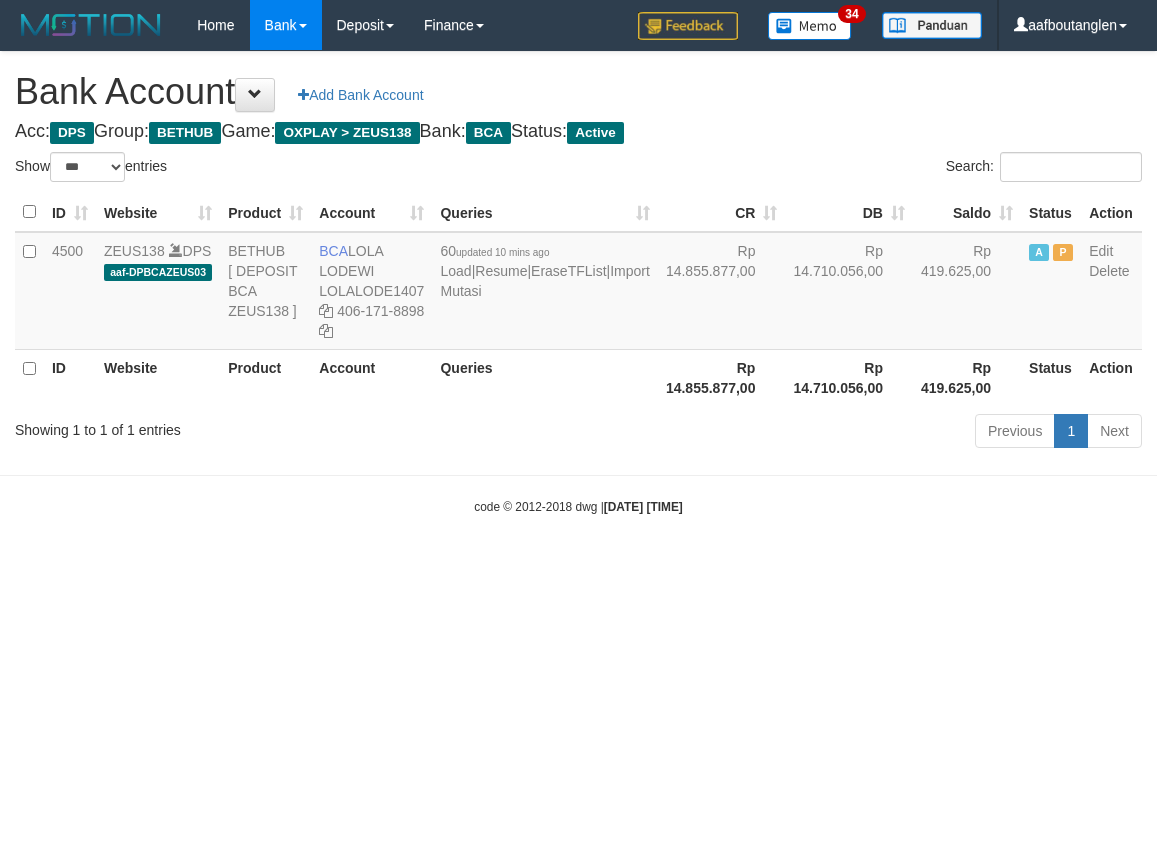 scroll, scrollTop: 0, scrollLeft: 0, axis: both 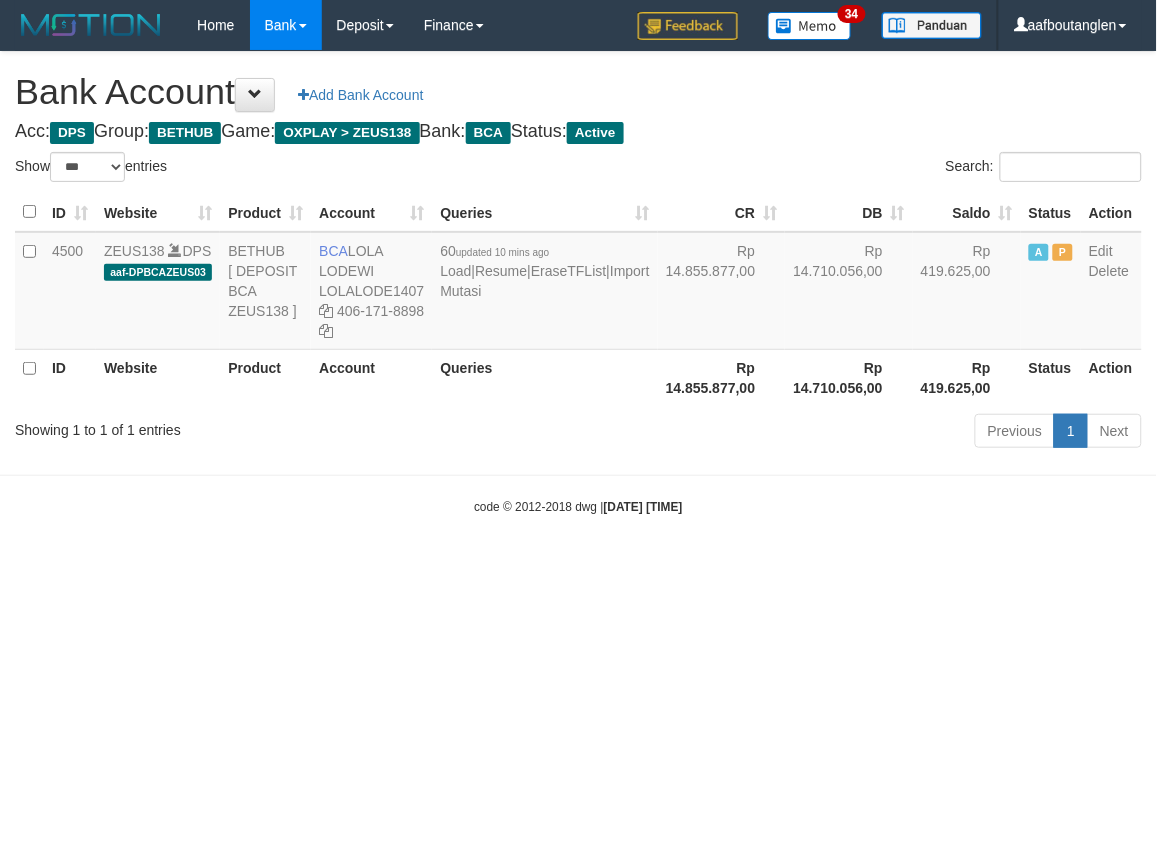drag, startPoint x: 931, startPoint y: 653, endPoint x: 888, endPoint y: 640, distance: 44.922153 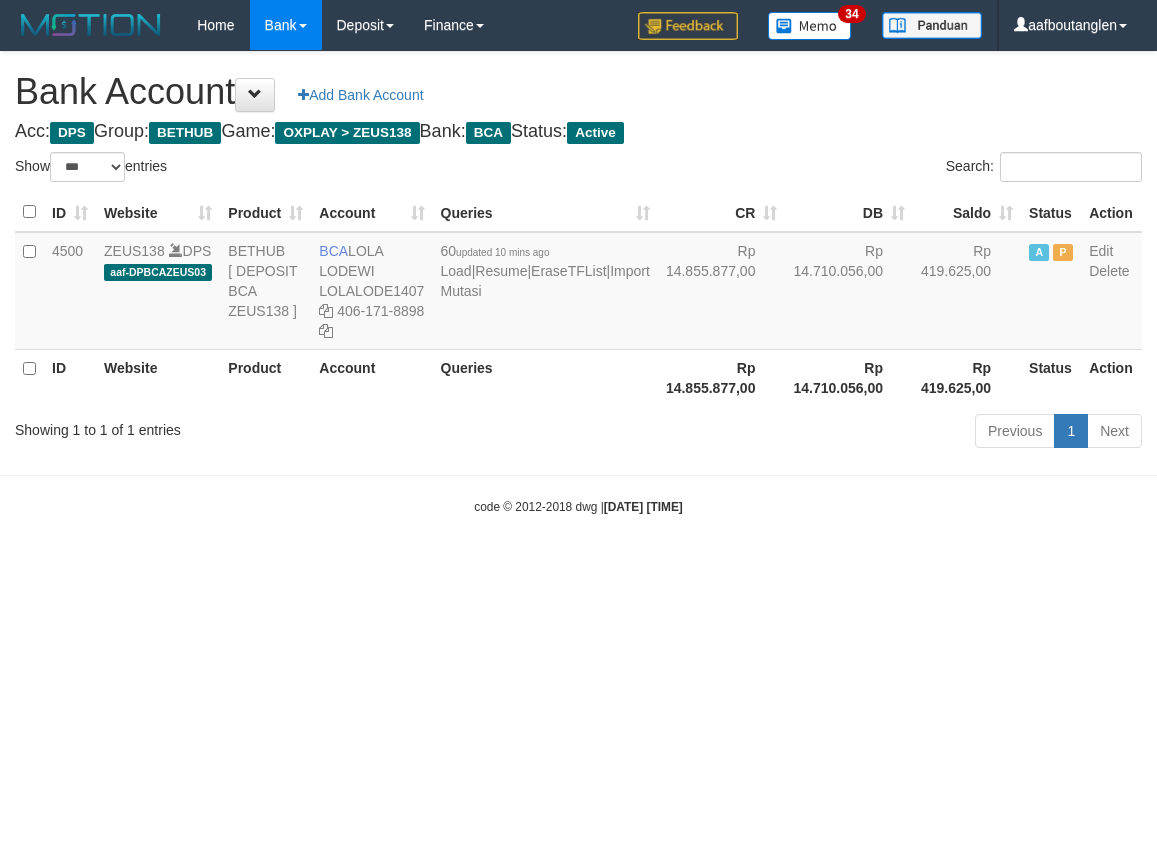 select on "***" 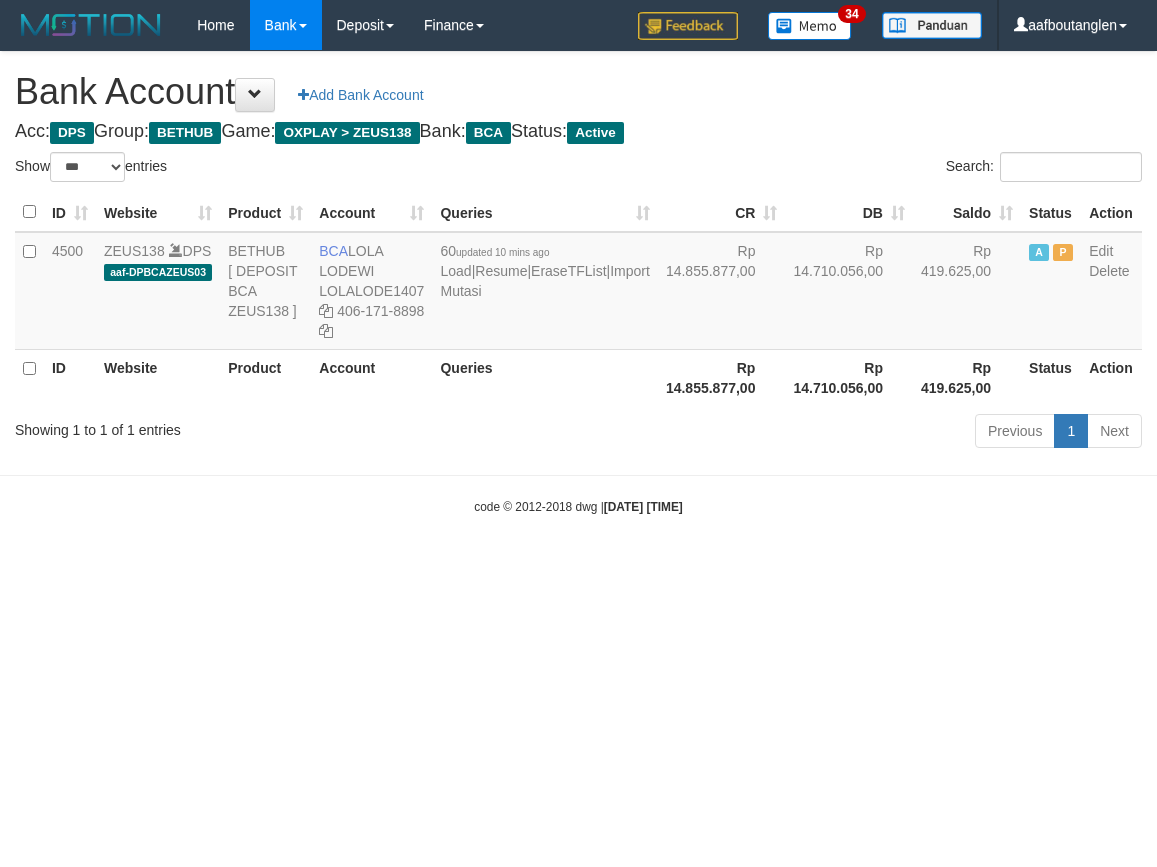 scroll, scrollTop: 0, scrollLeft: 0, axis: both 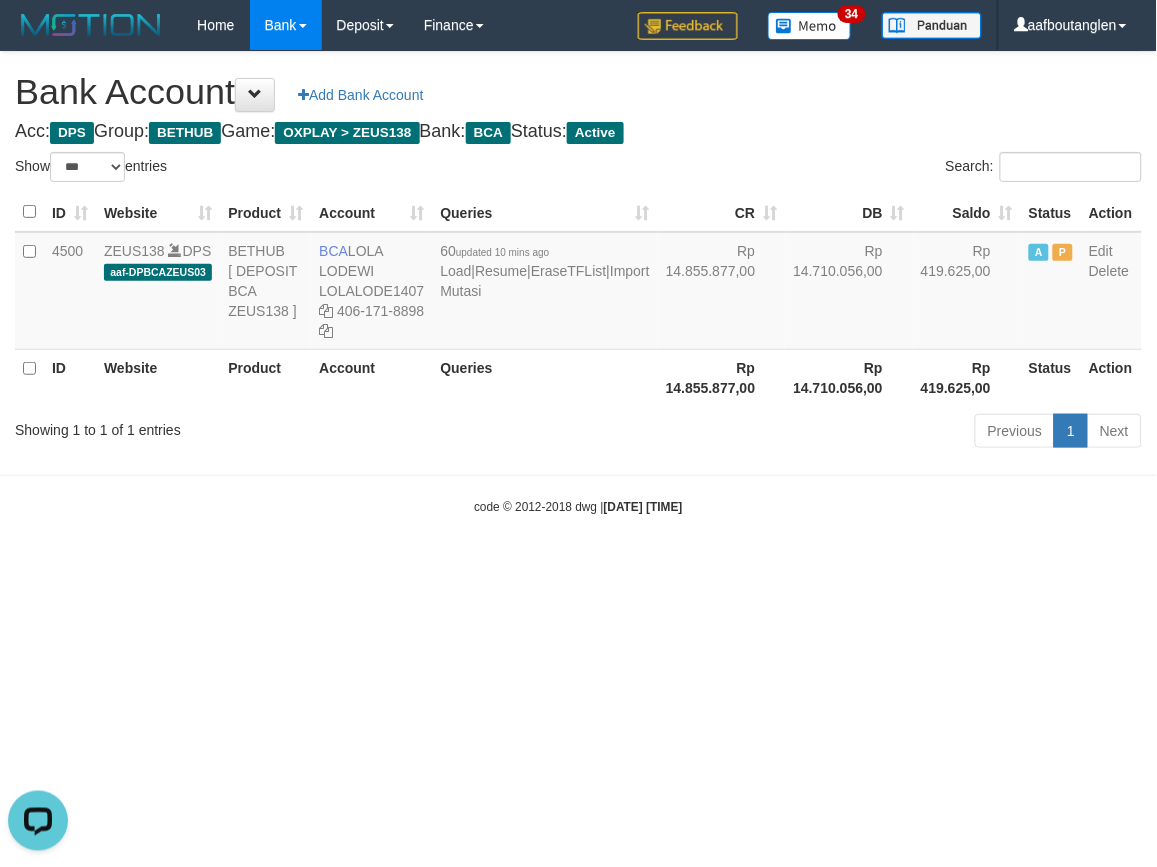 drag, startPoint x: 756, startPoint y: 576, endPoint x: 786, endPoint y: 558, distance: 34.98571 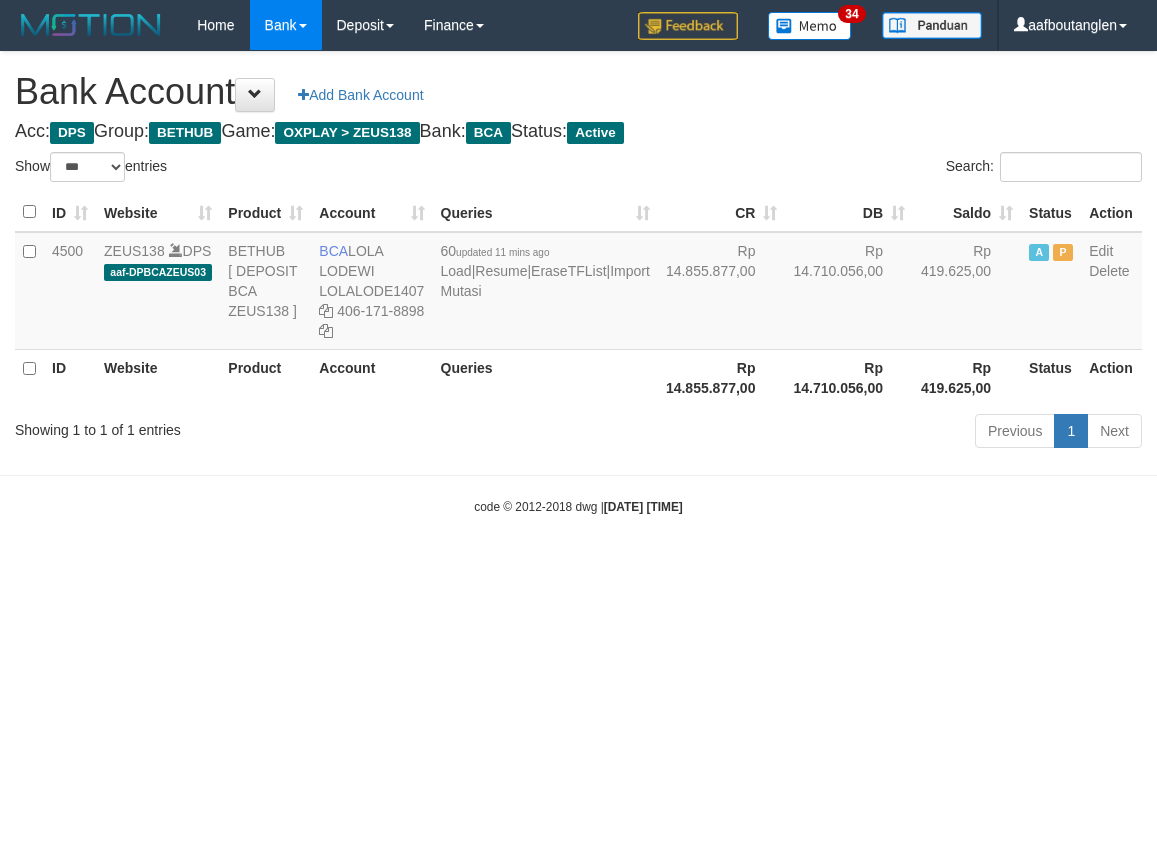 select on "***" 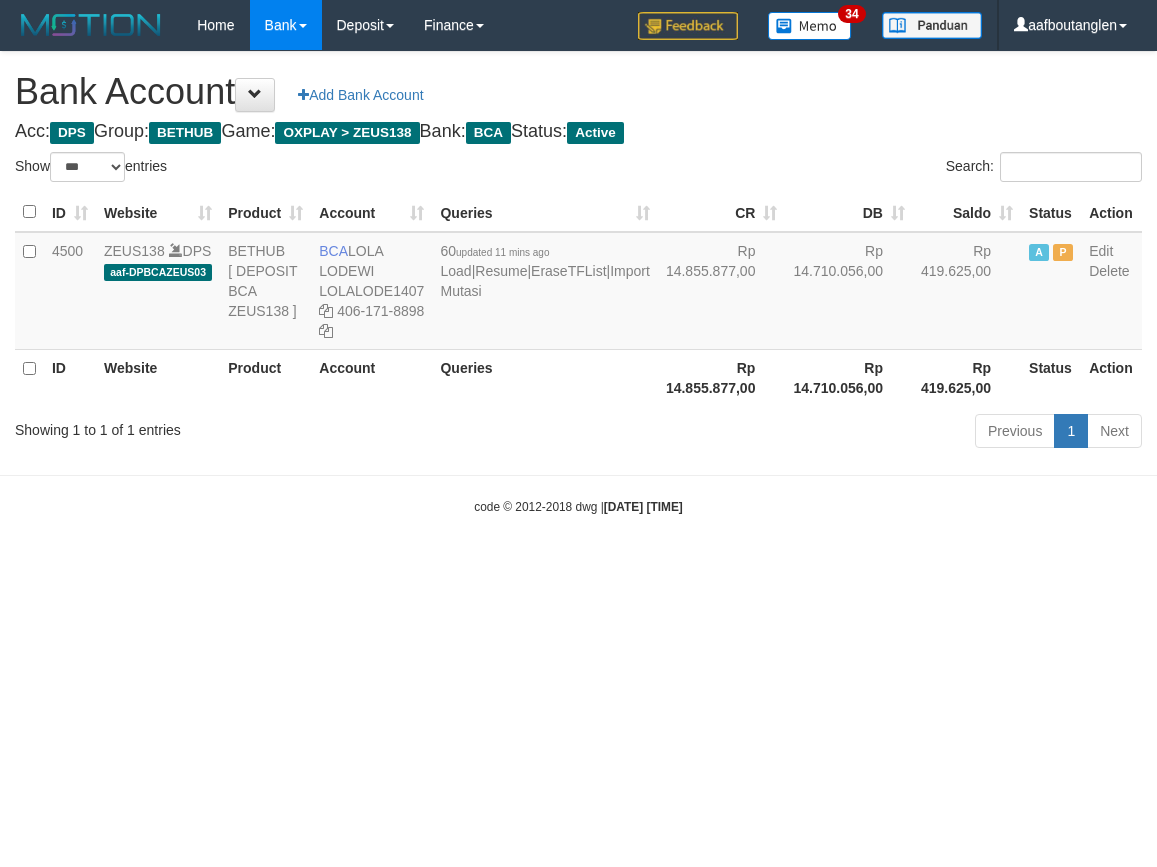 scroll, scrollTop: 0, scrollLeft: 0, axis: both 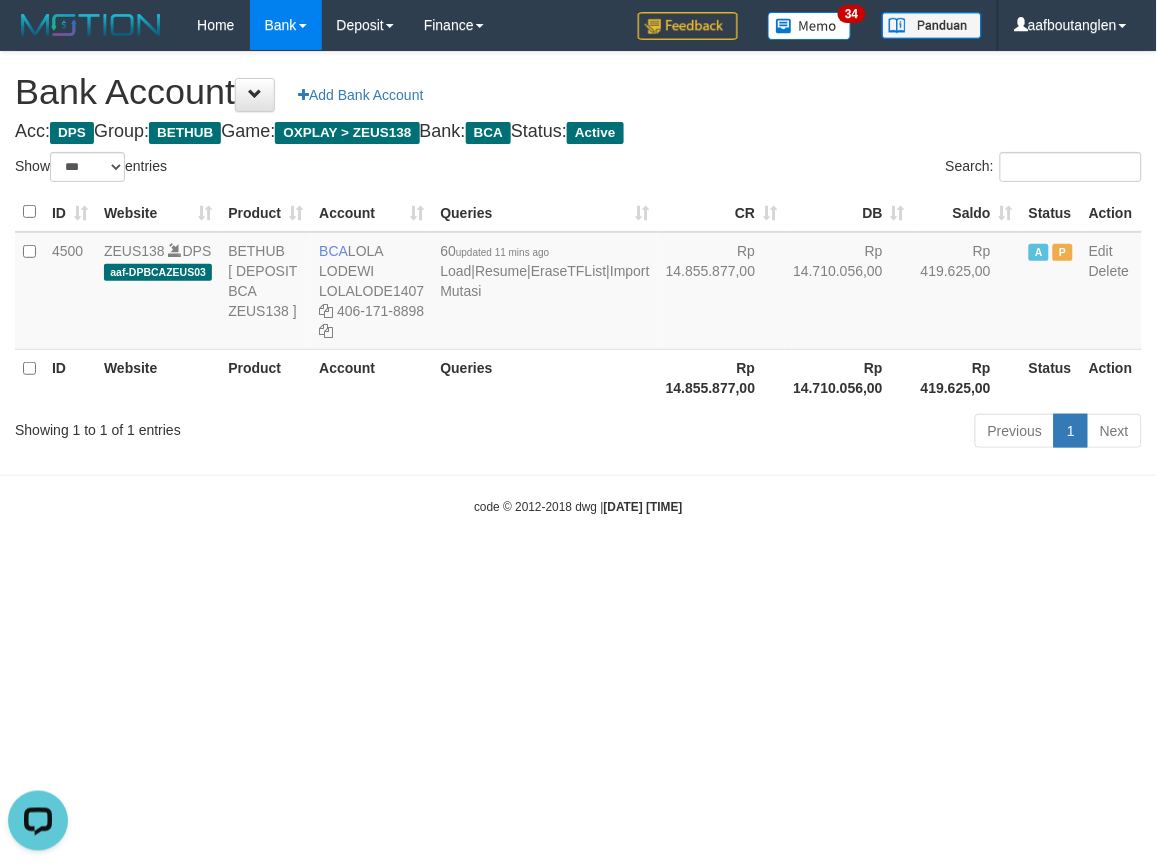 click on "Toggle navigation
Home
Bank
Account List
Deposit
DPS List
History
Note DPS
Finance
Financial Data
aafboutanglen
My Profile
Log Out
34" at bounding box center [578, 283] 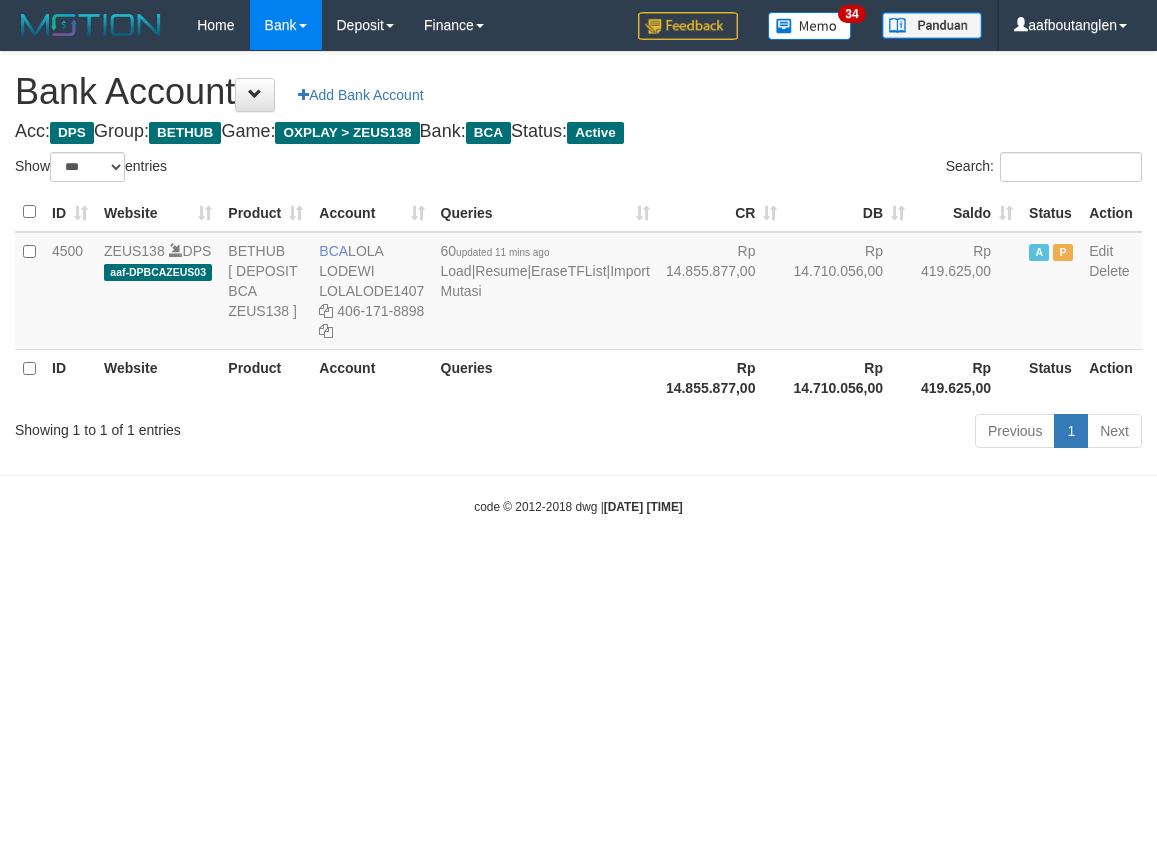 select on "***" 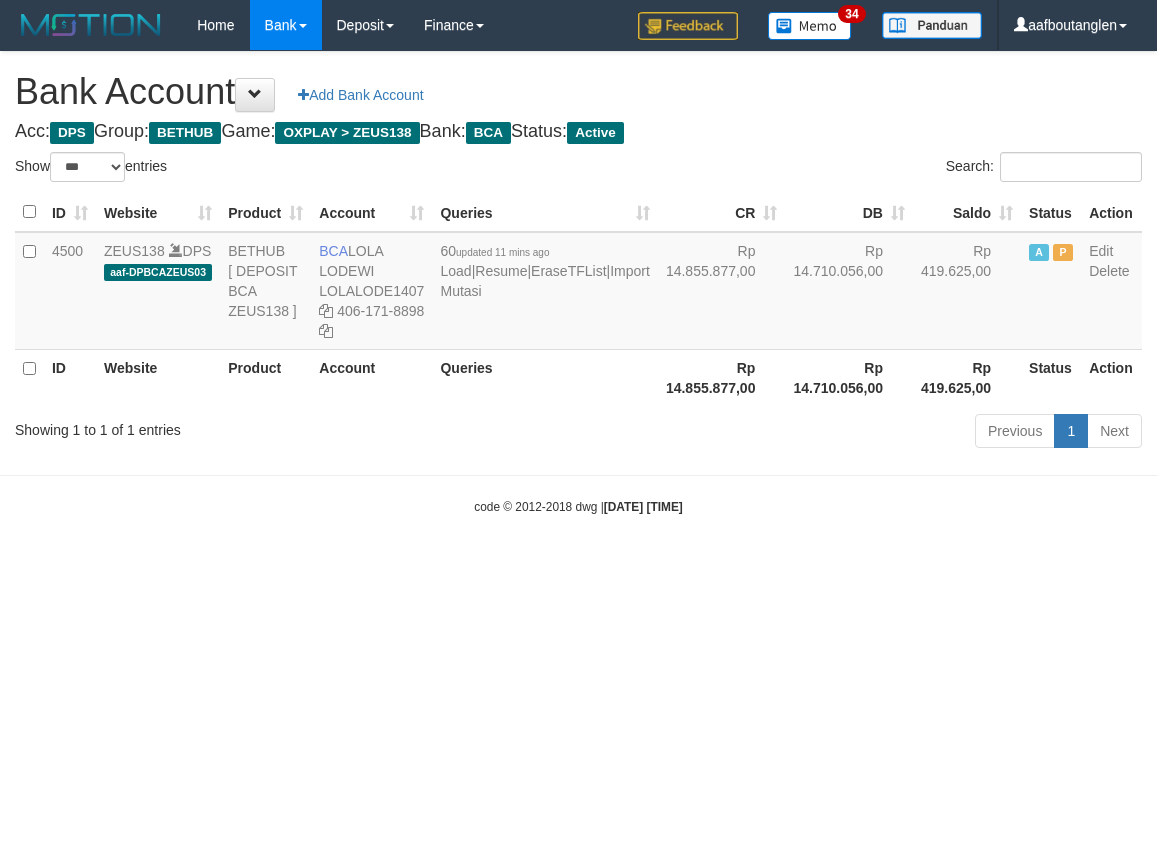 scroll, scrollTop: 0, scrollLeft: 0, axis: both 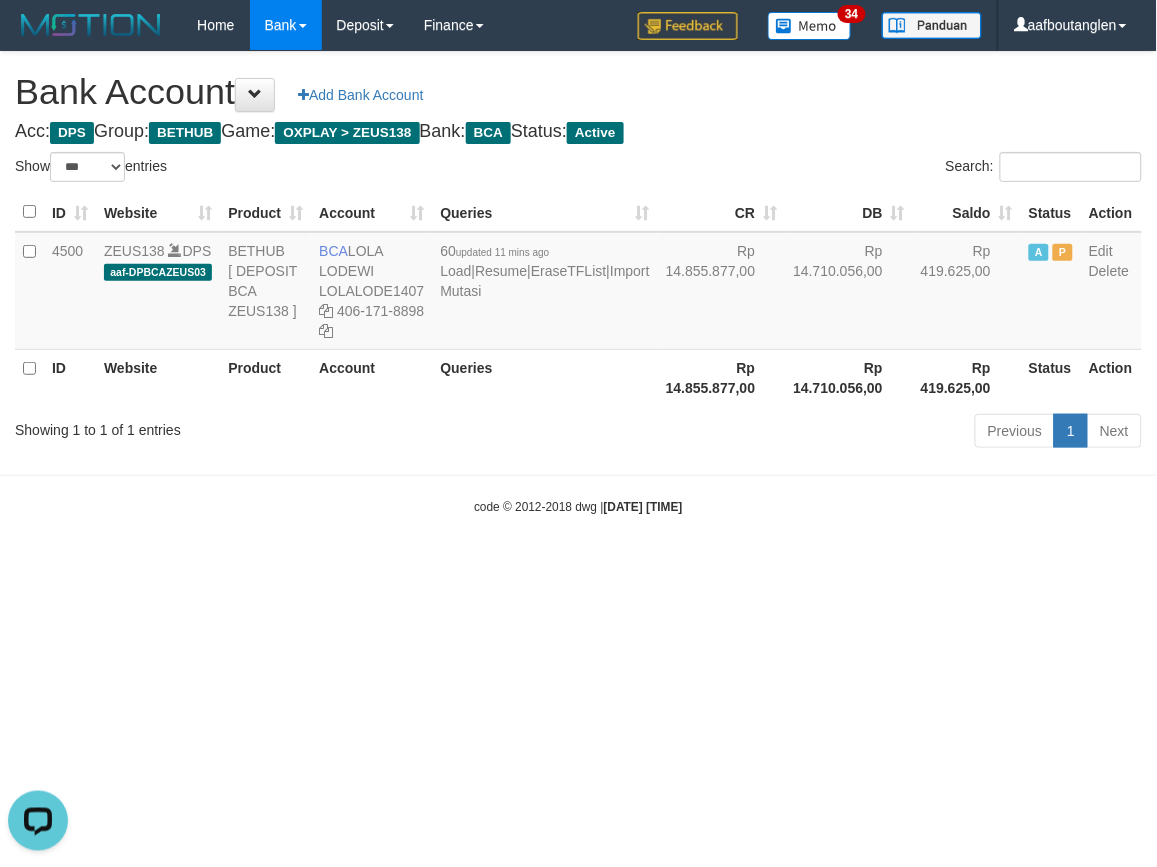 click on "Toggle navigation
Home
Bank
Account List
Deposit
DPS List
History
Note DPS
Finance
Financial Data
aafboutanglen
My Profile
Log Out
34" at bounding box center (578, 283) 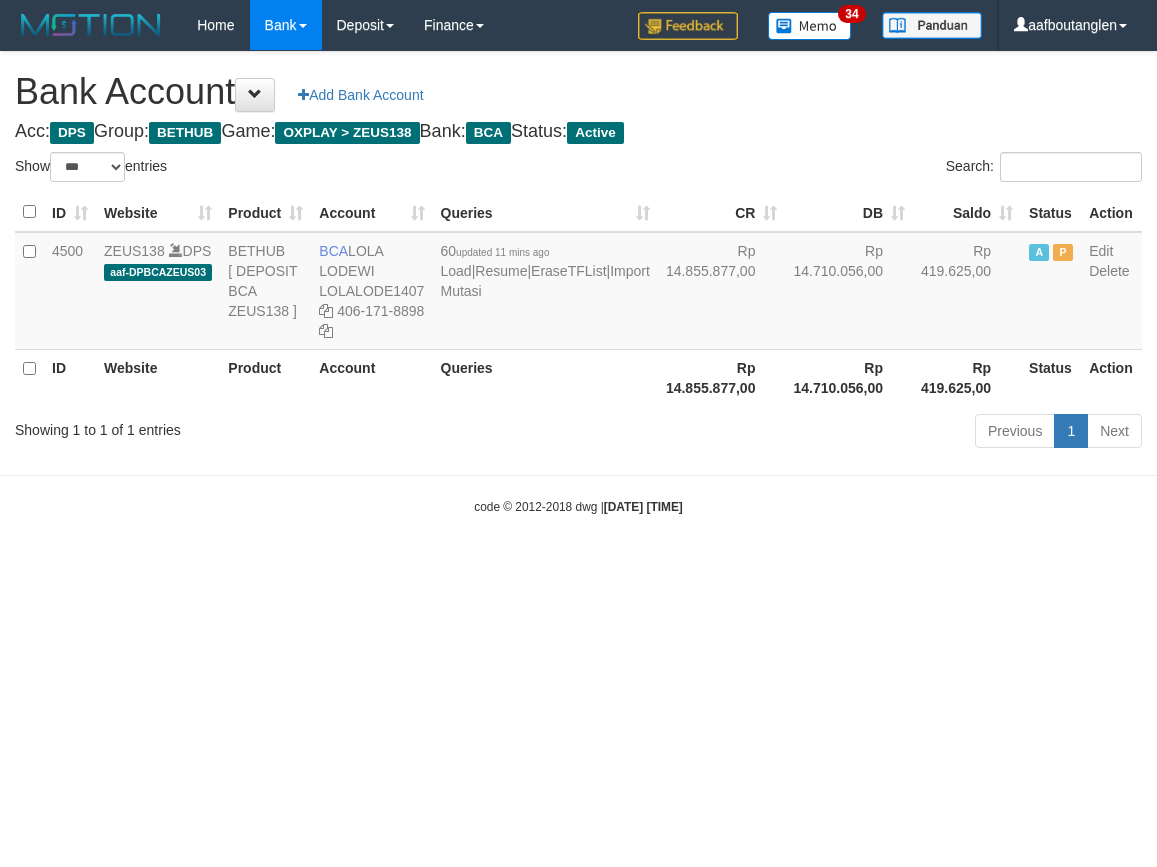 select on "***" 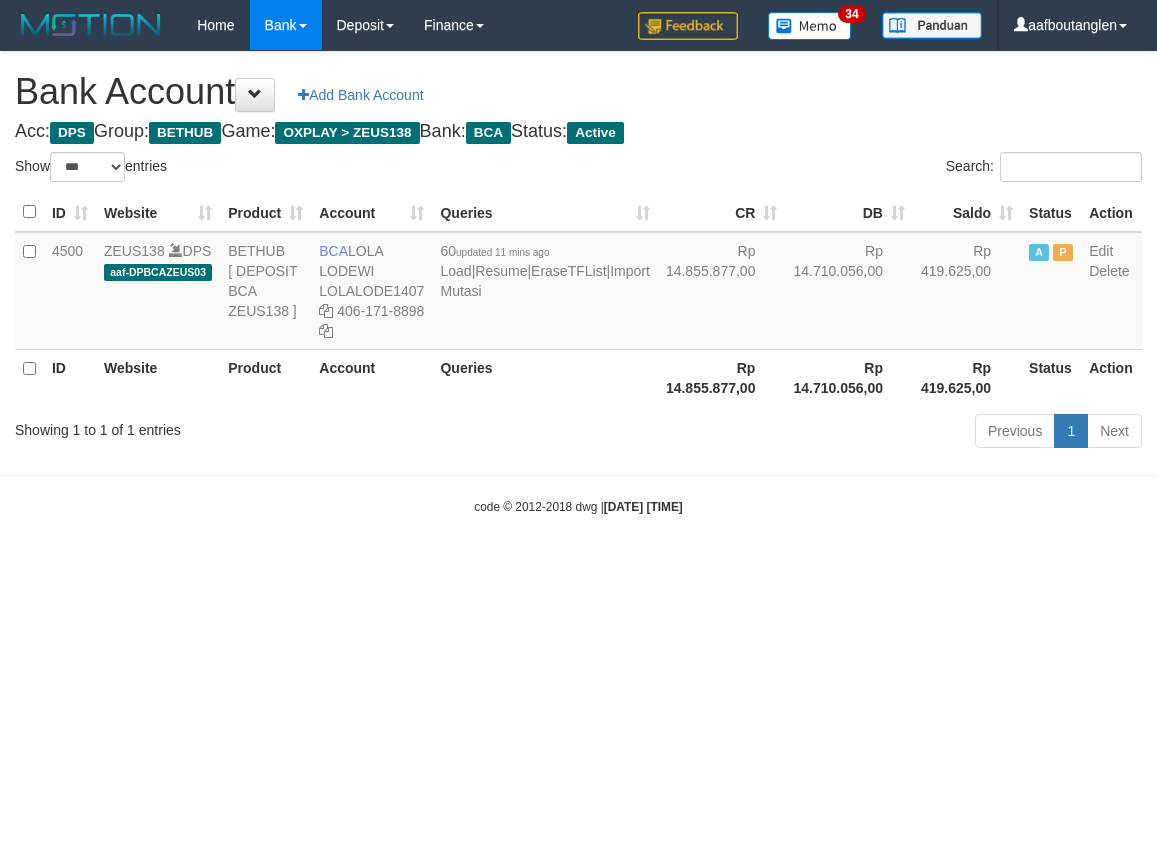 scroll, scrollTop: 0, scrollLeft: 0, axis: both 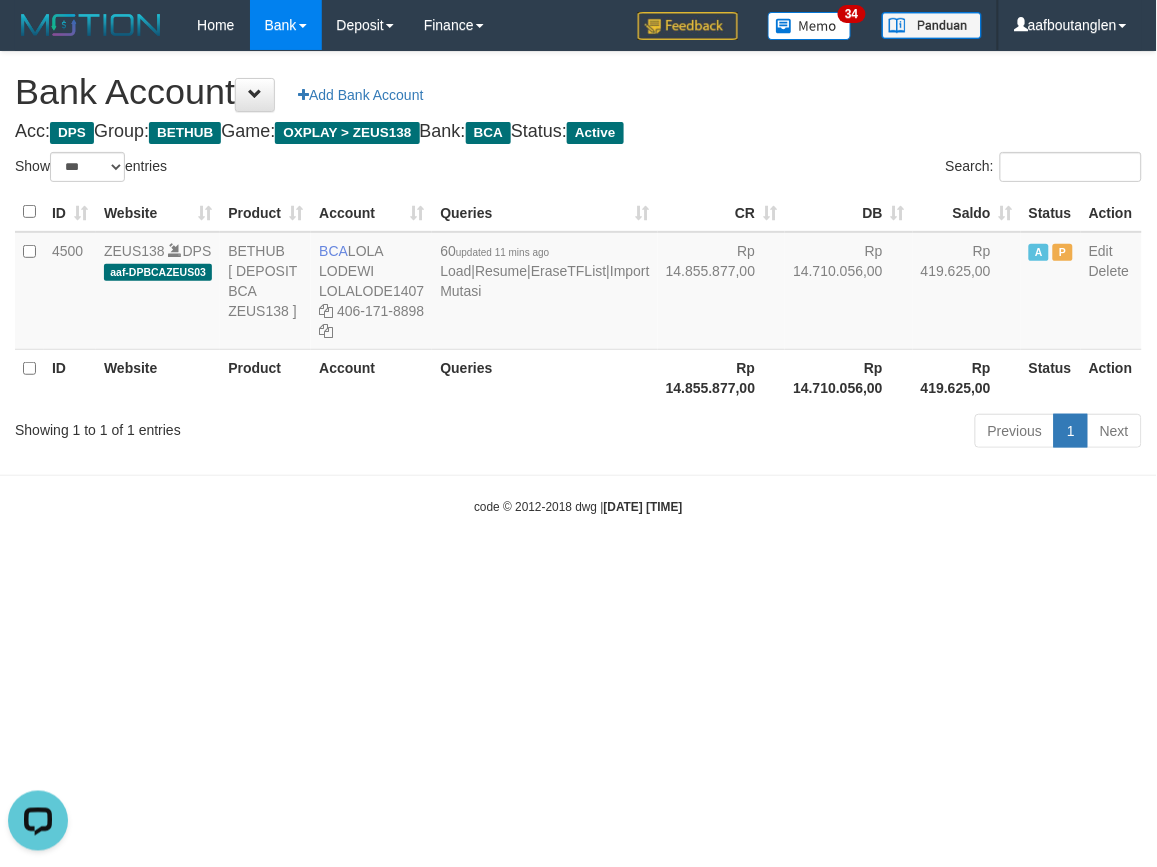 drag, startPoint x: 797, startPoint y: 585, endPoint x: 771, endPoint y: 558, distance: 37.48333 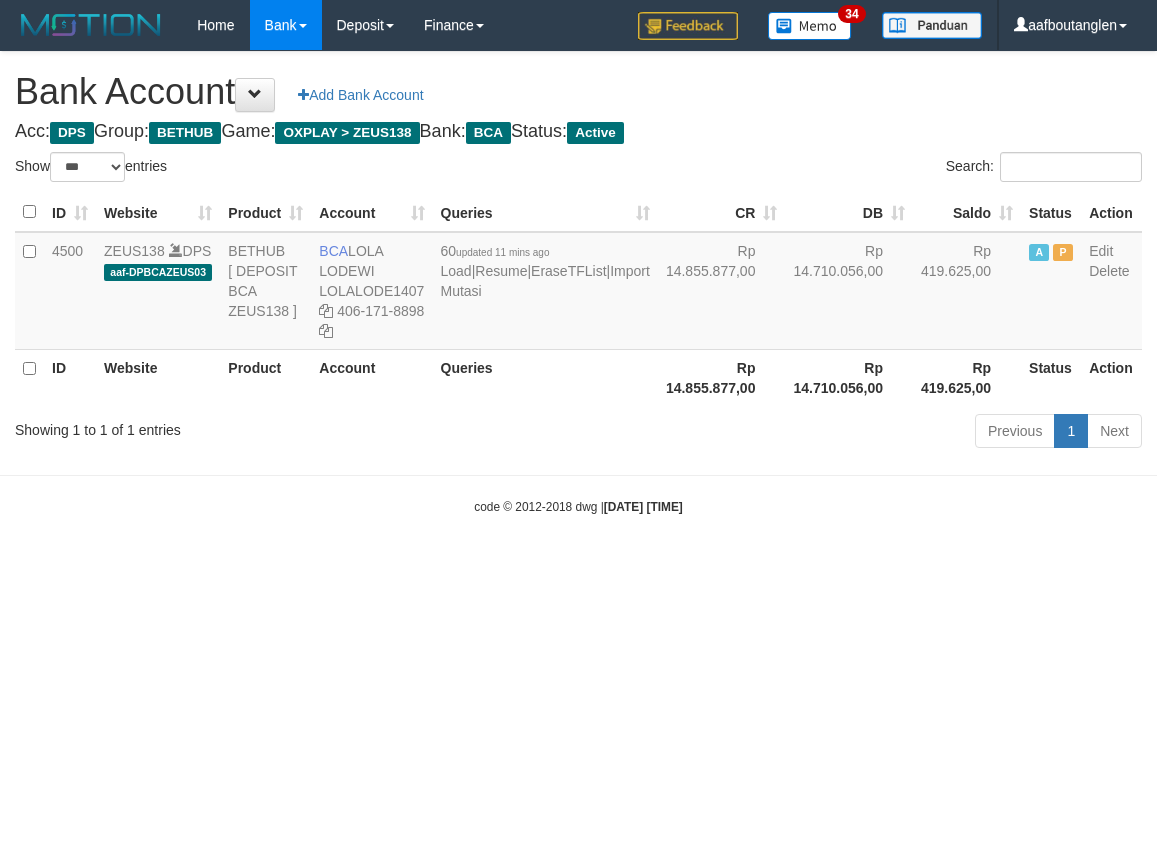 select on "***" 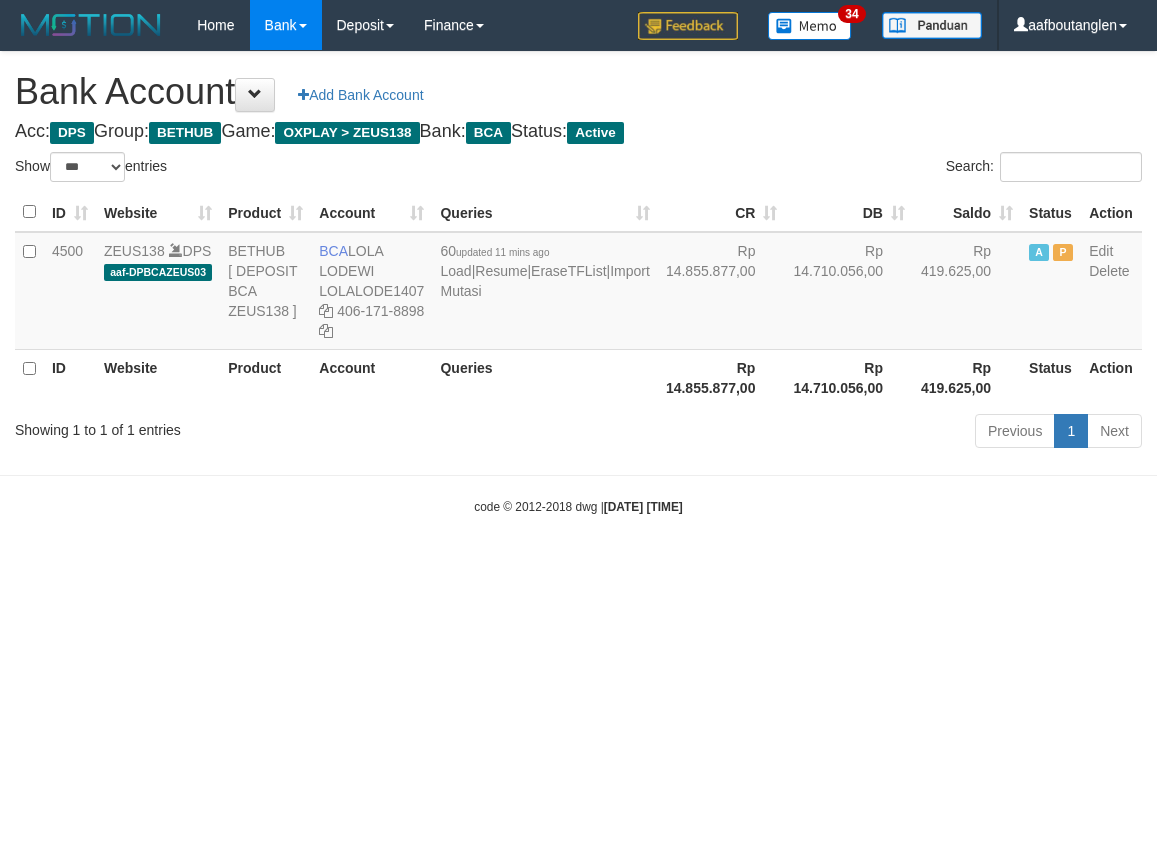scroll, scrollTop: 0, scrollLeft: 0, axis: both 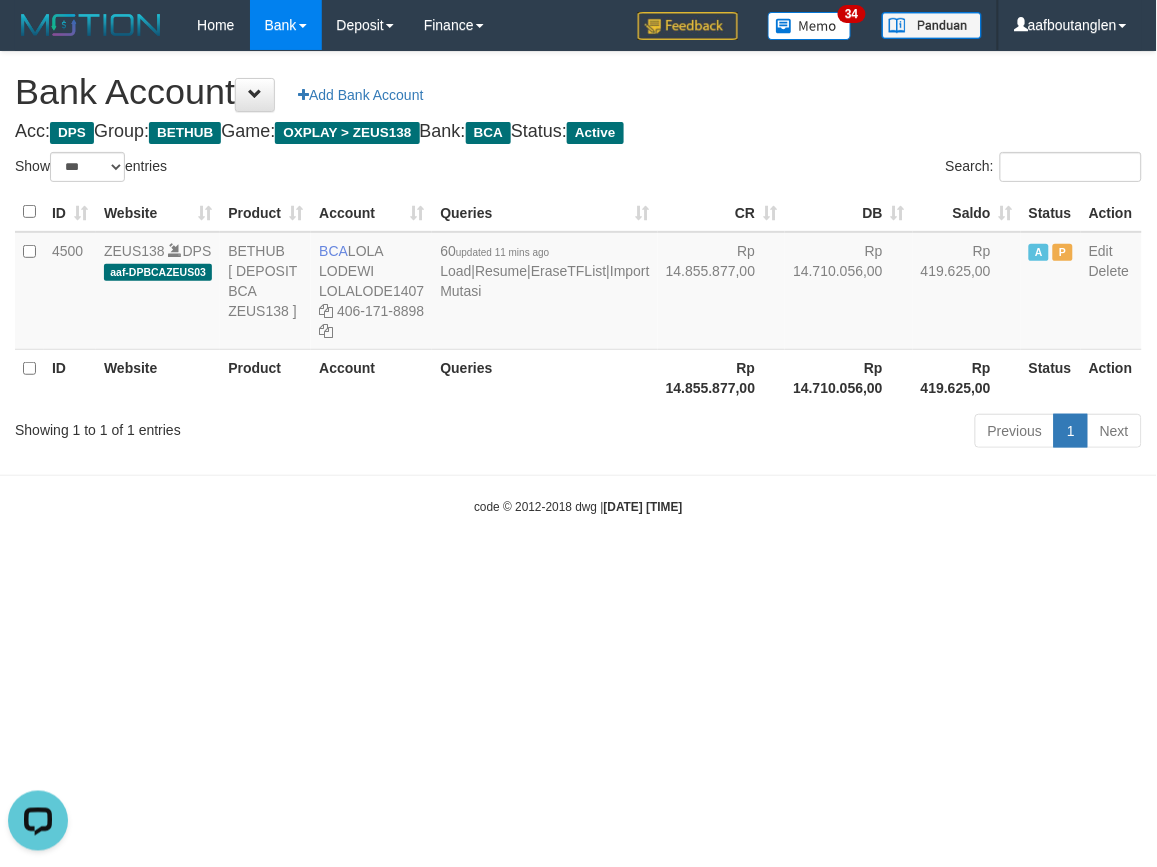 drag, startPoint x: 708, startPoint y: 560, endPoint x: 690, endPoint y: 564, distance: 18.439089 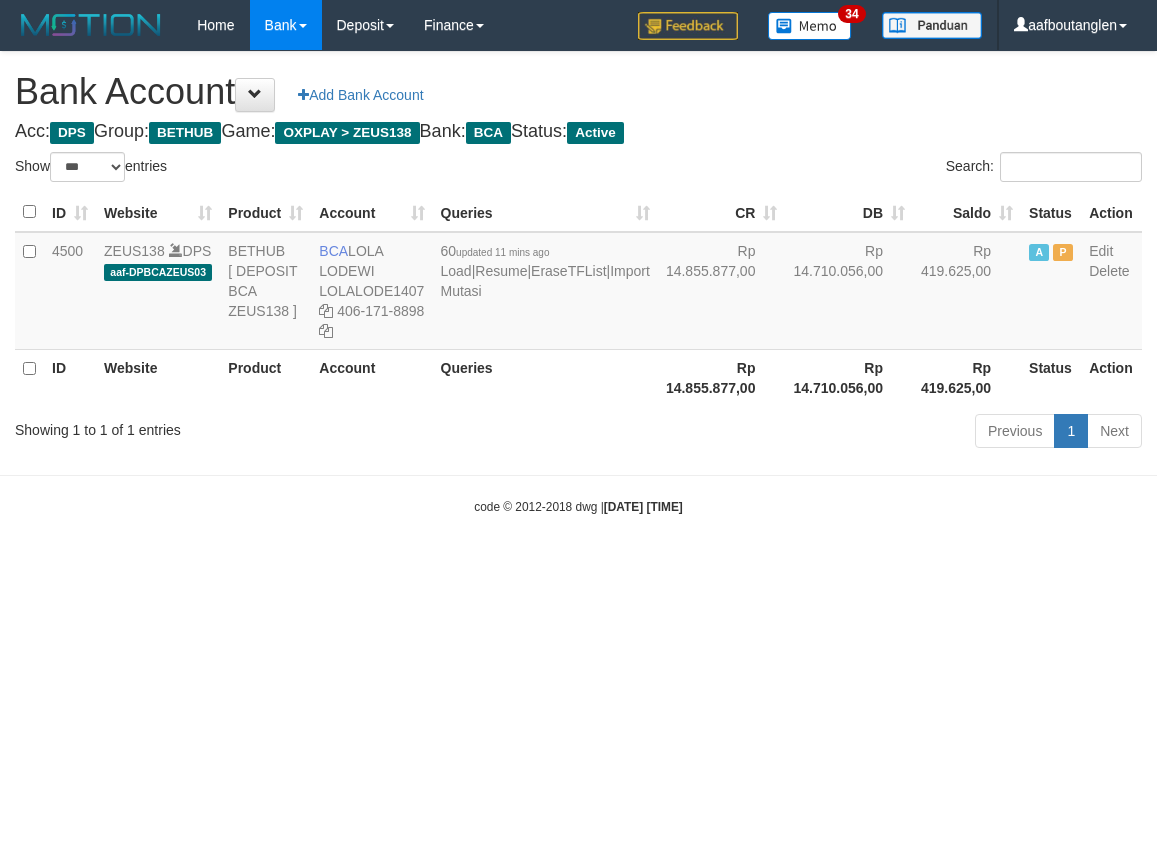 select on "***" 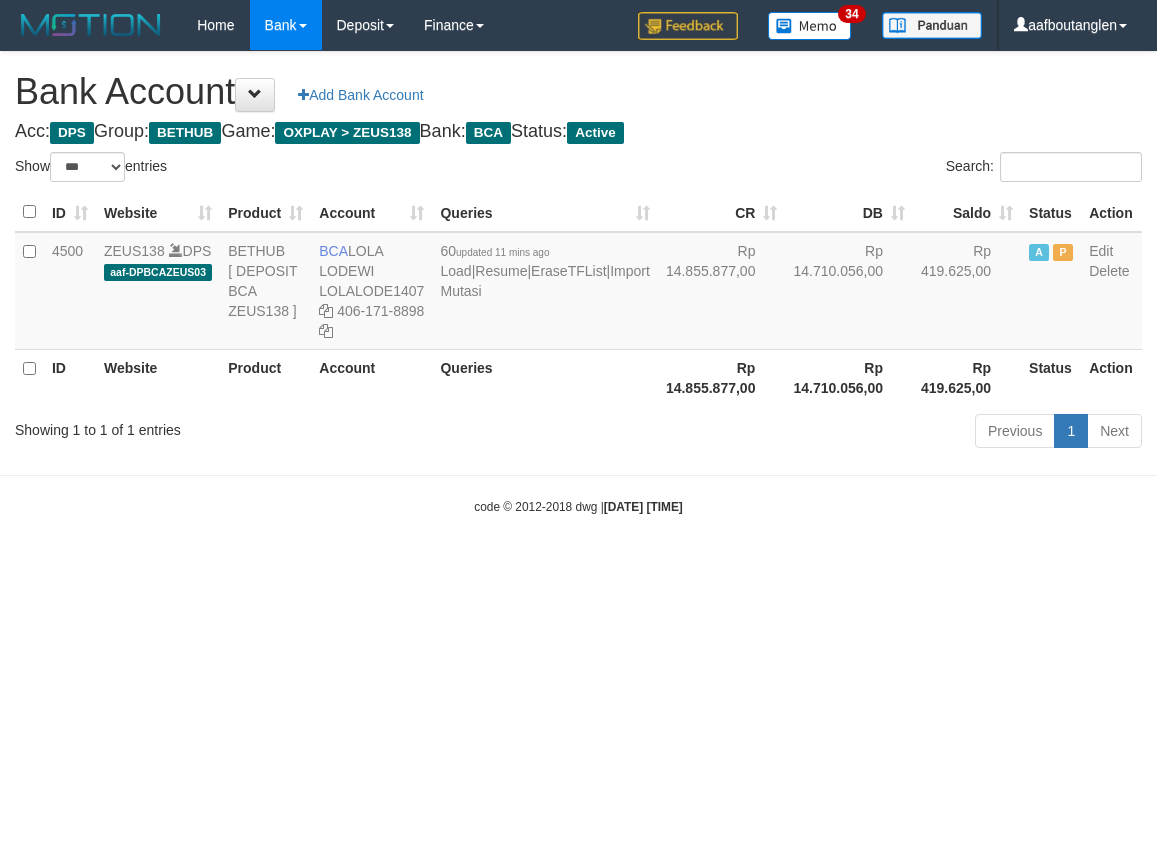 scroll, scrollTop: 0, scrollLeft: 0, axis: both 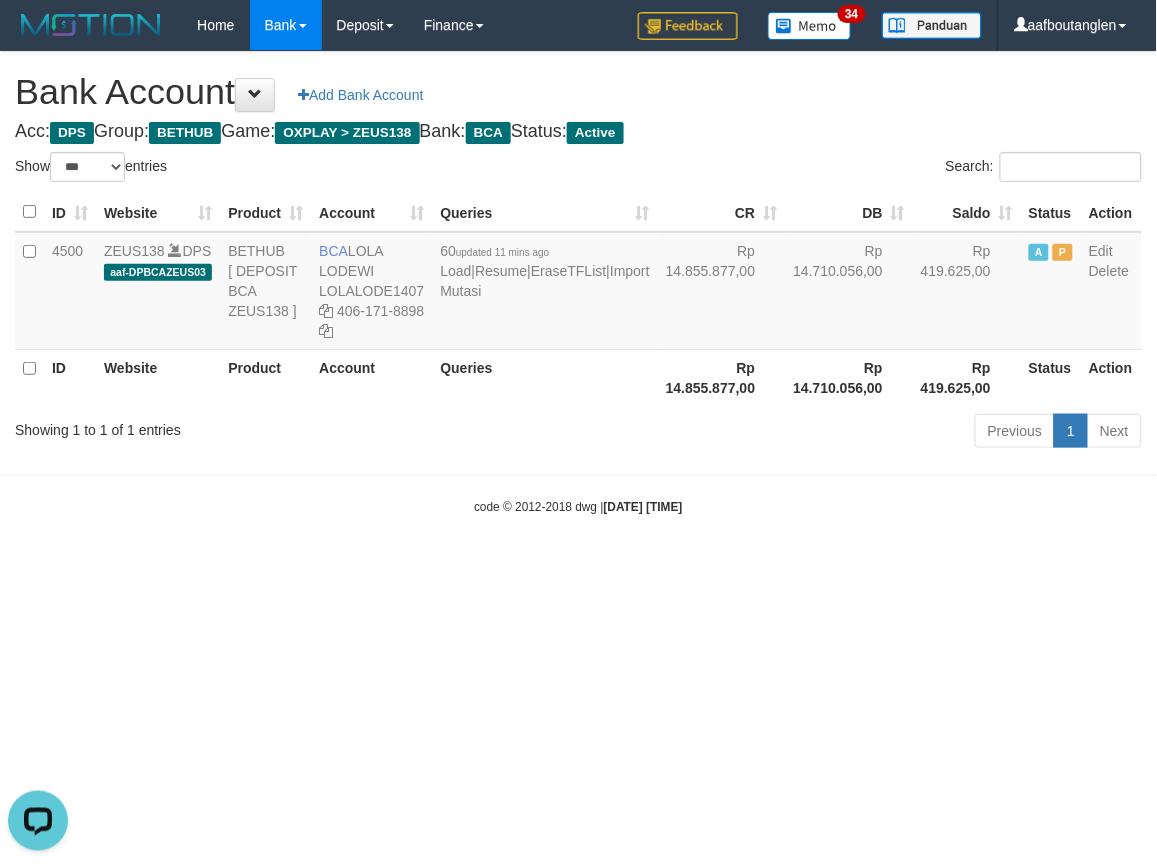 drag, startPoint x: 126, startPoint y: 504, endPoint x: 143, endPoint y: 512, distance: 18.788294 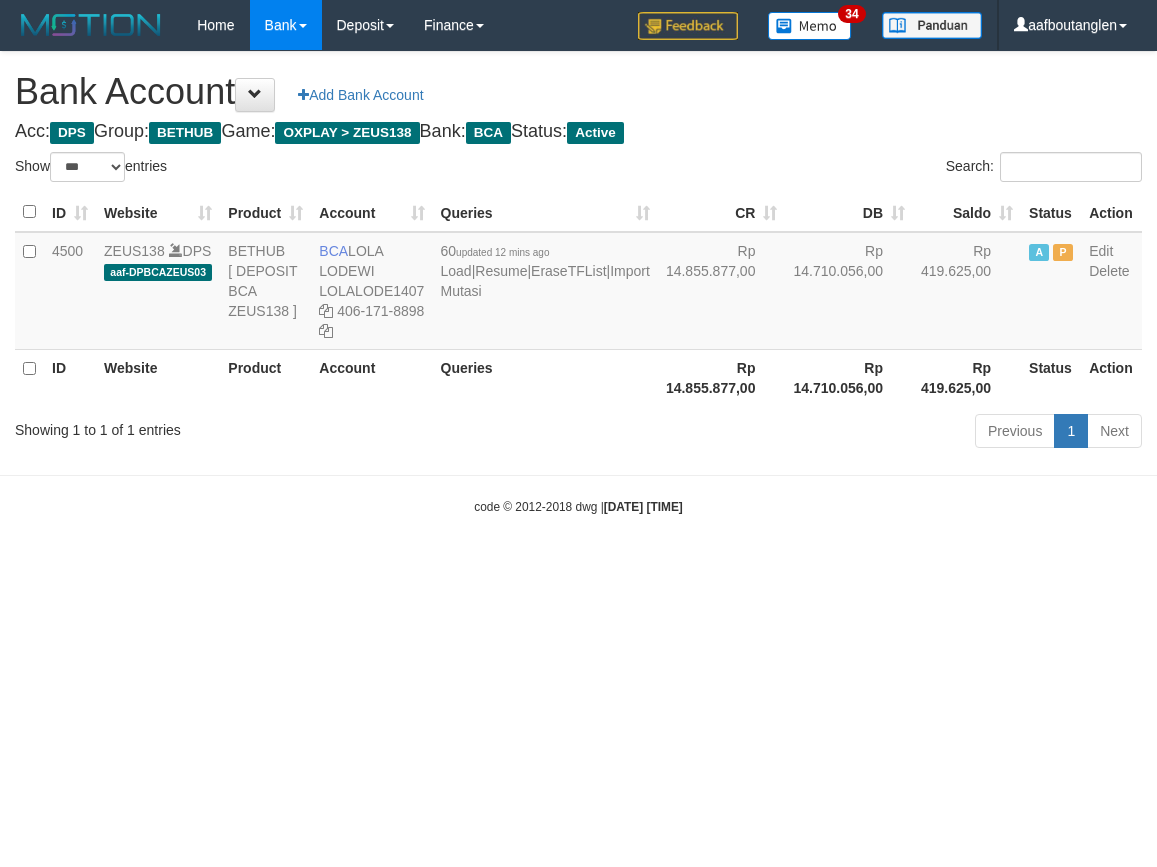 select on "***" 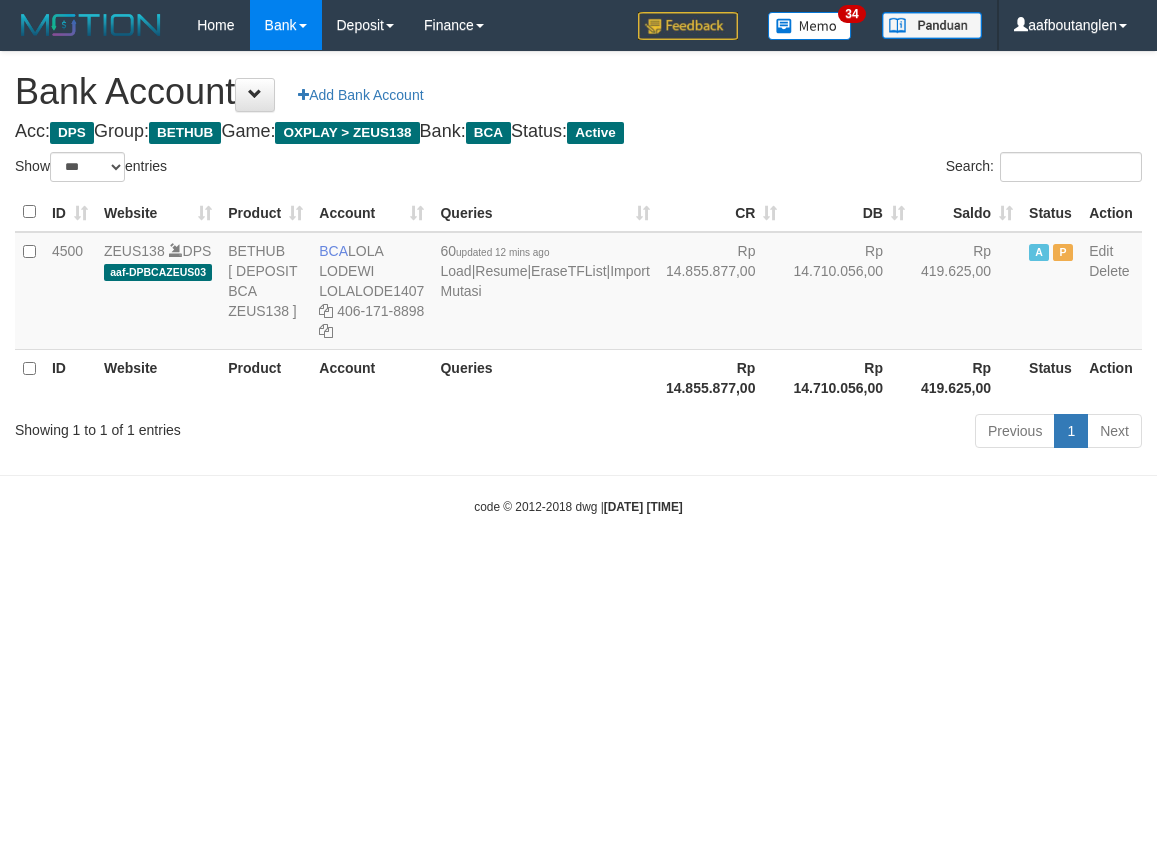 scroll, scrollTop: 0, scrollLeft: 0, axis: both 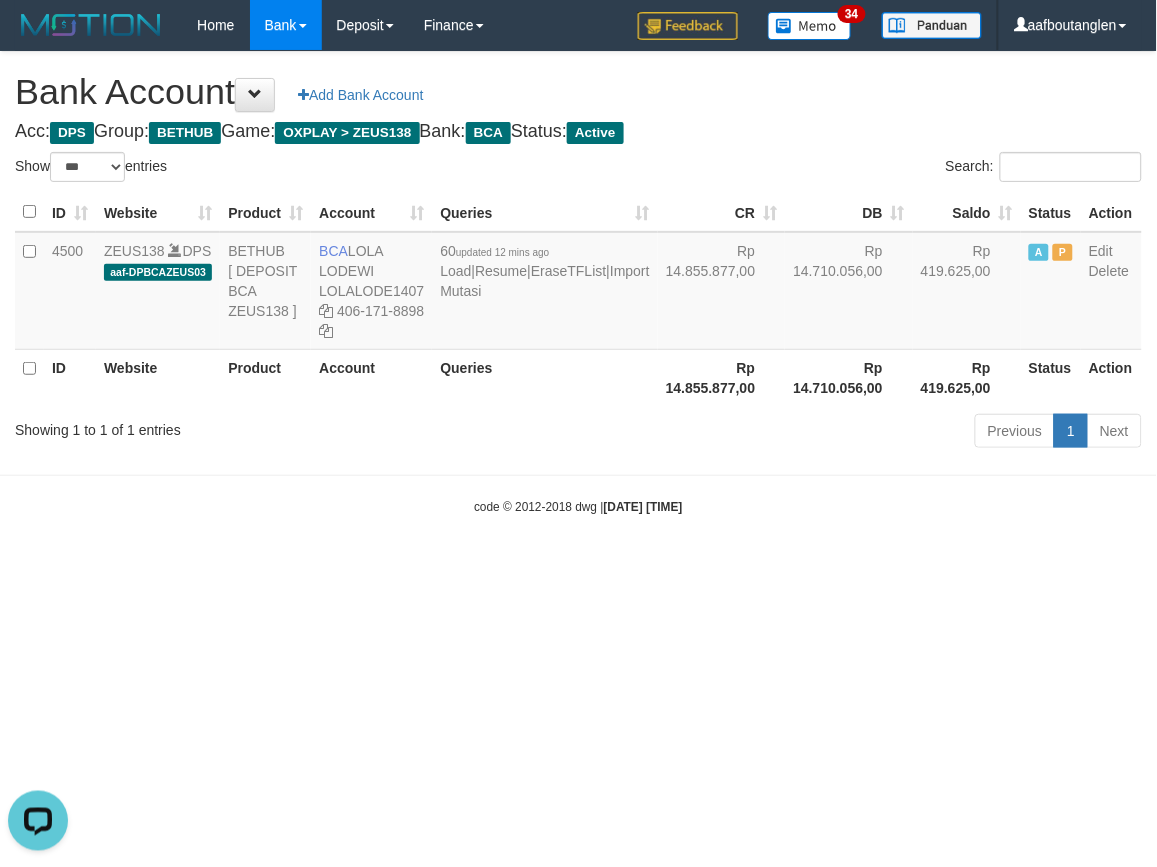 click on "Toggle navigation
Home
Bank
Account List
Deposit
DPS List
History
Note DPS
Finance
Financial Data
aafboutanglen
My Profile
Log Out
34" at bounding box center [578, 283] 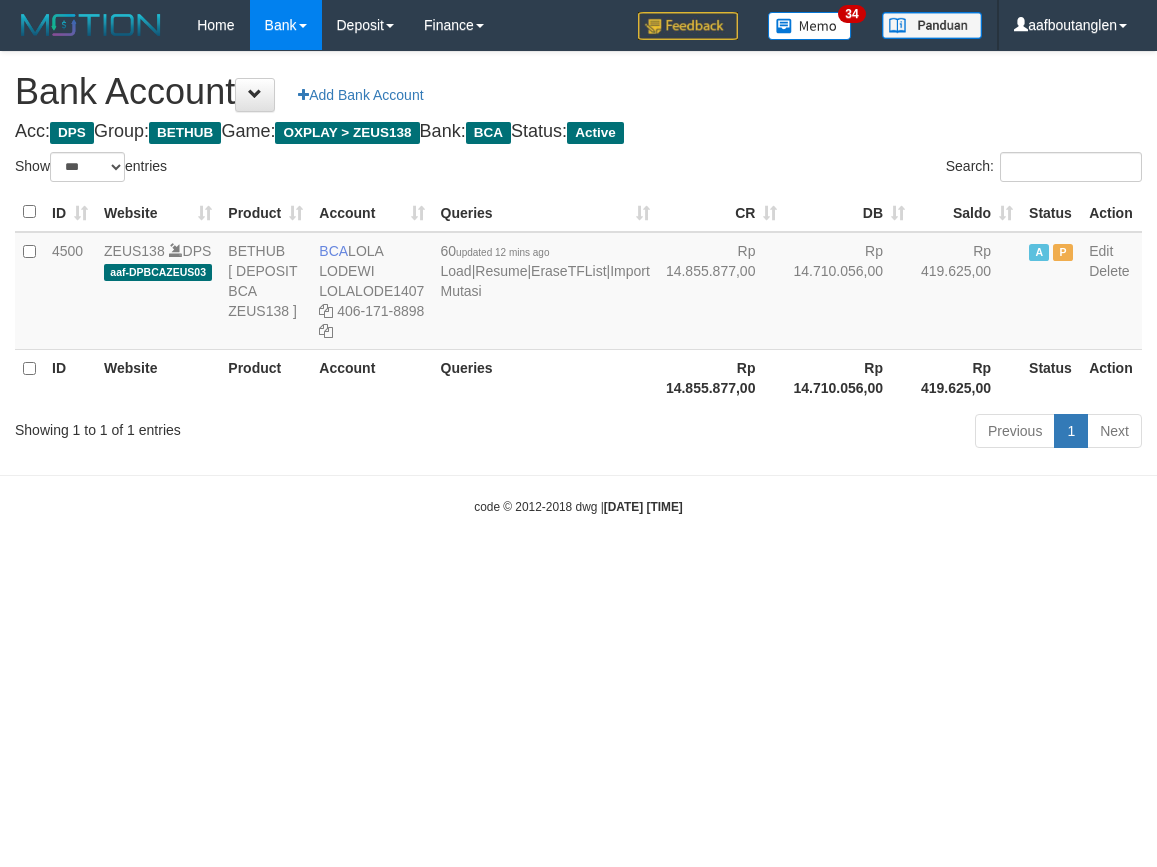 select on "***" 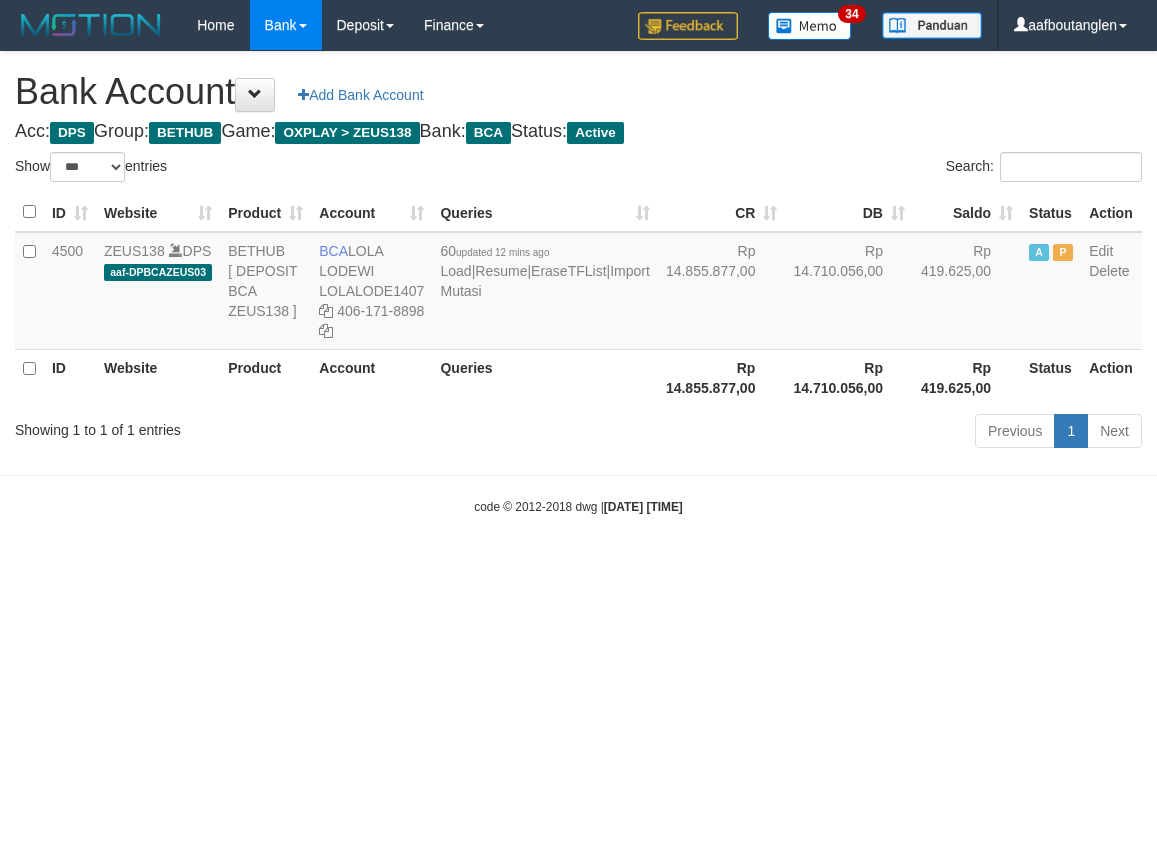 scroll, scrollTop: 0, scrollLeft: 0, axis: both 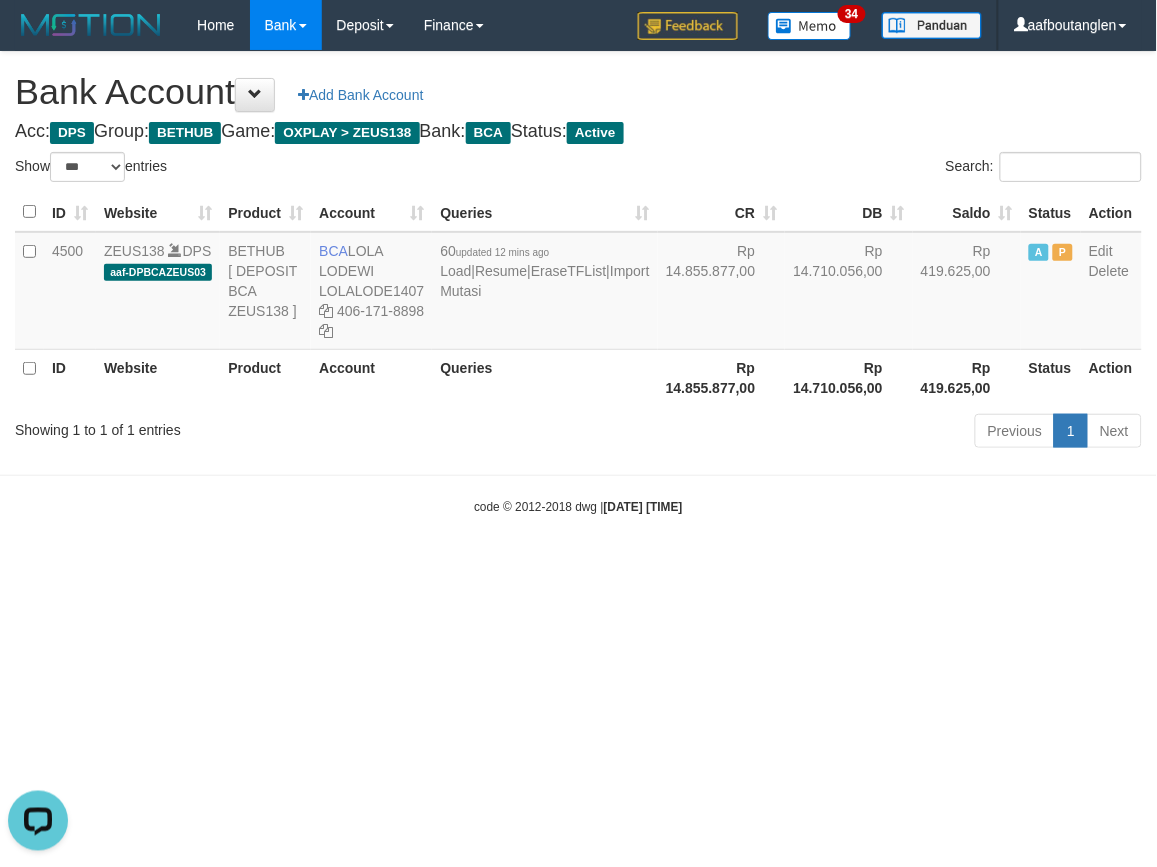 drag, startPoint x: 35, startPoint y: 486, endPoint x: 296, endPoint y: 512, distance: 262.2918 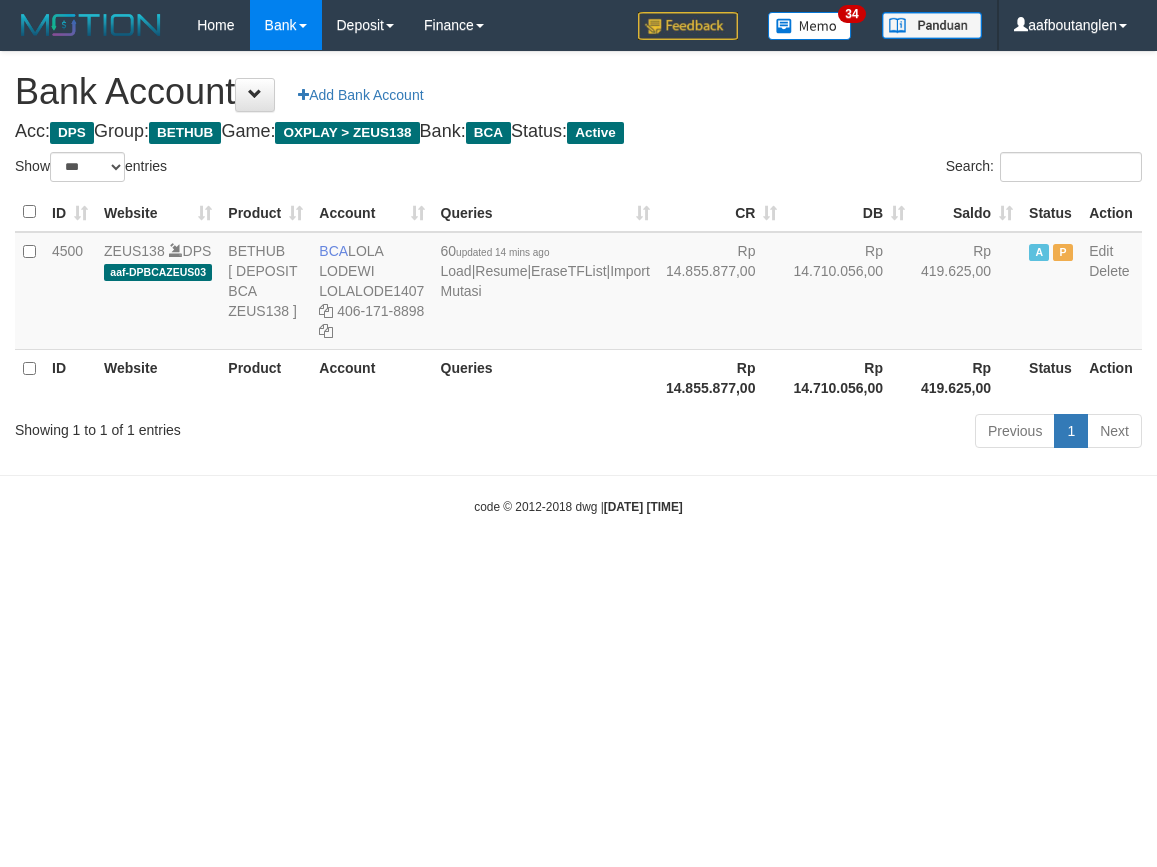 select on "***" 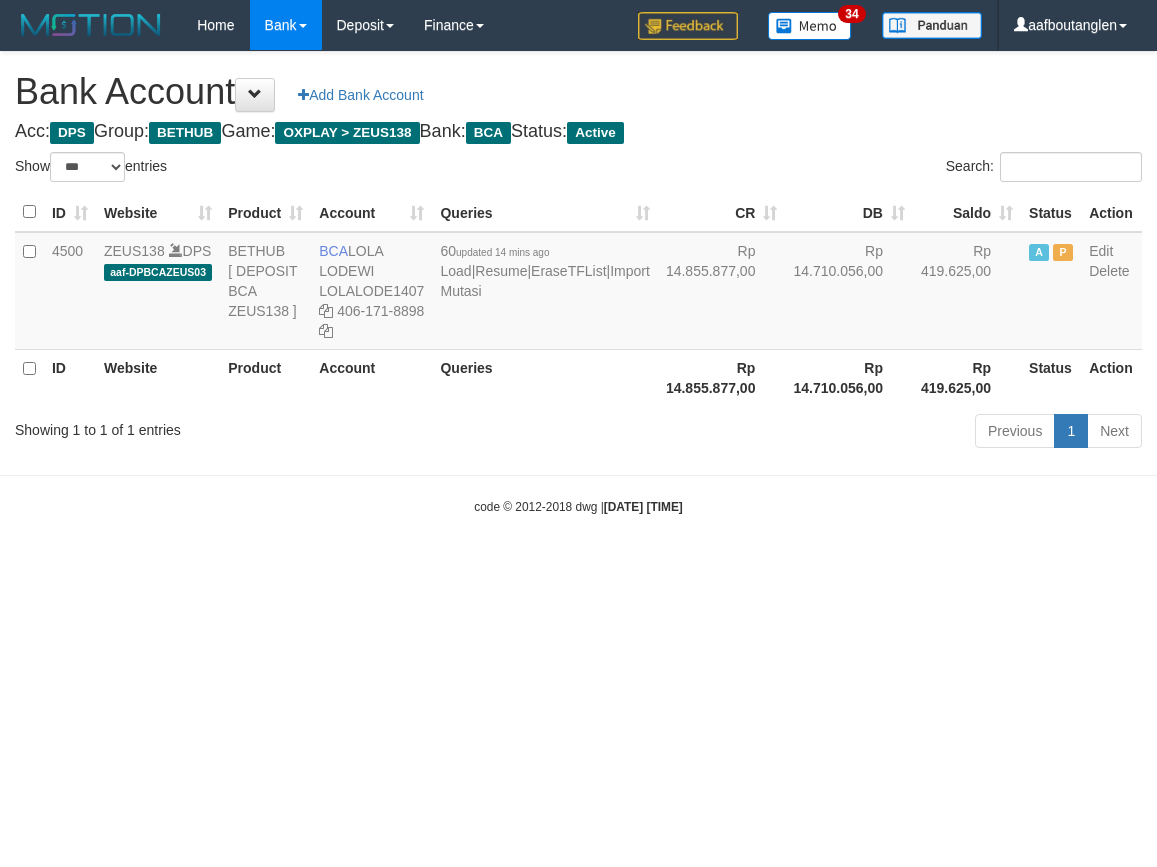 scroll, scrollTop: 0, scrollLeft: 0, axis: both 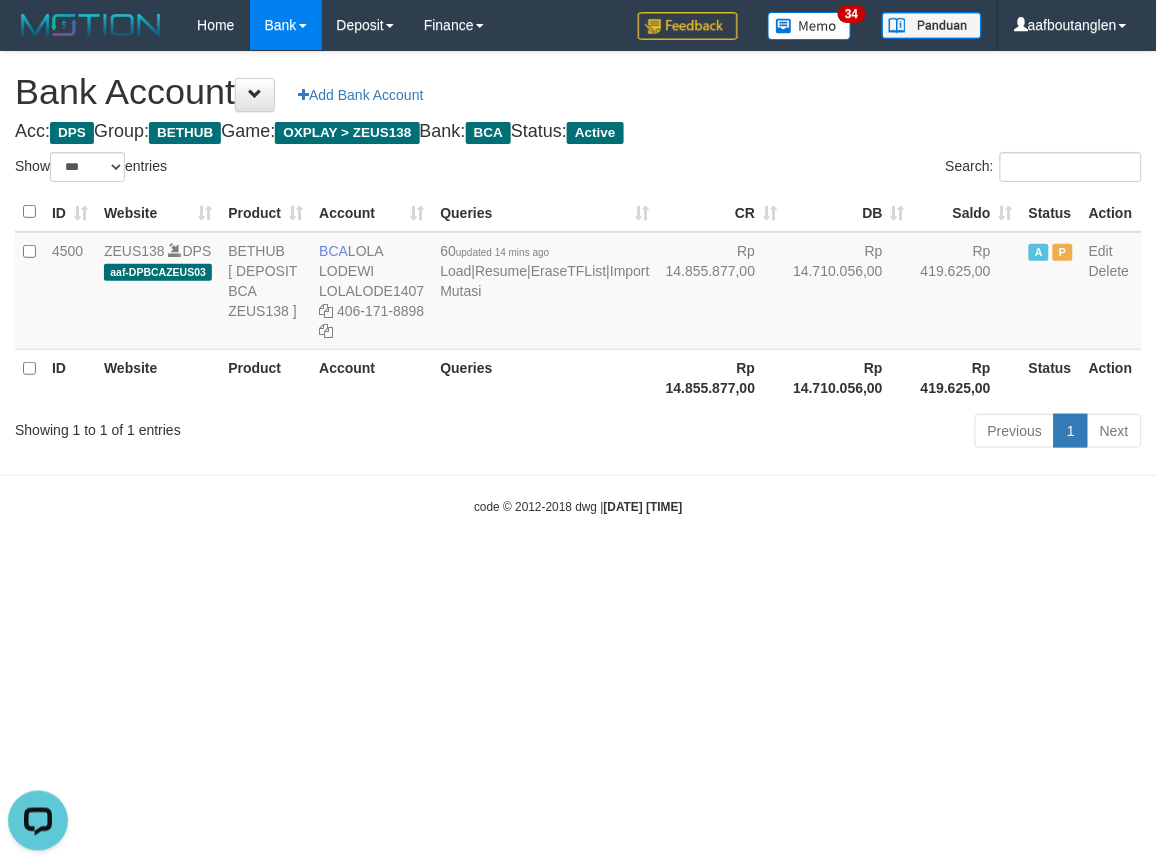 click on "Toggle navigation
Home
Bank
Account List
Deposit
DPS List
History
Note DPS
Finance
Financial Data
aafboutanglen
My Profile
Log Out
34" at bounding box center [578, 283] 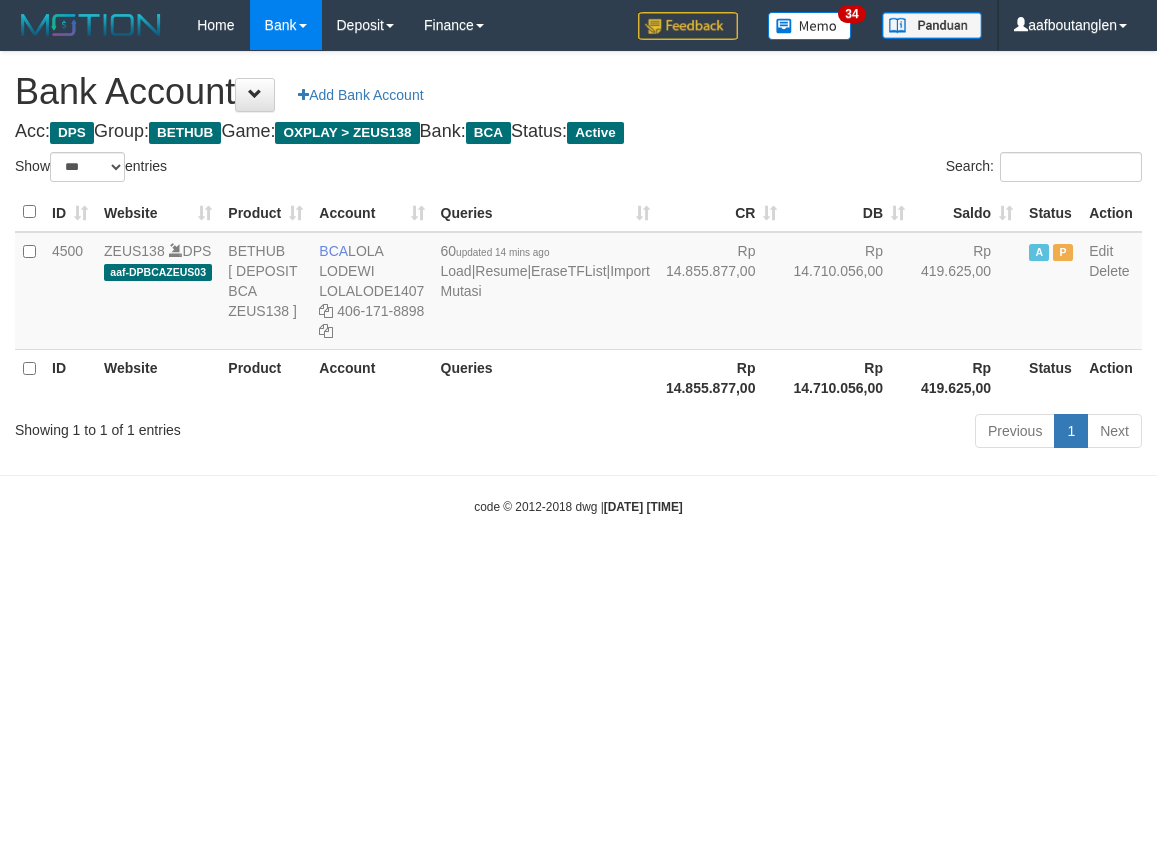 select on "***" 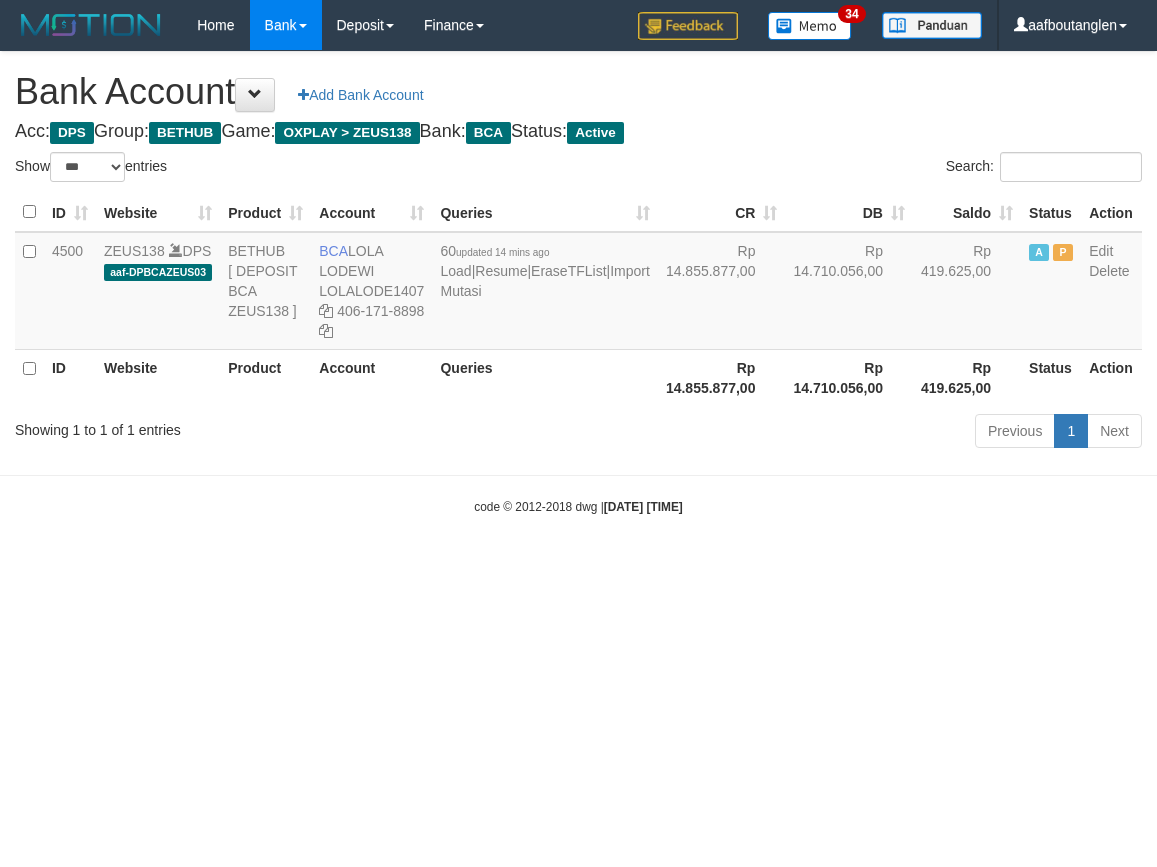 scroll, scrollTop: 0, scrollLeft: 0, axis: both 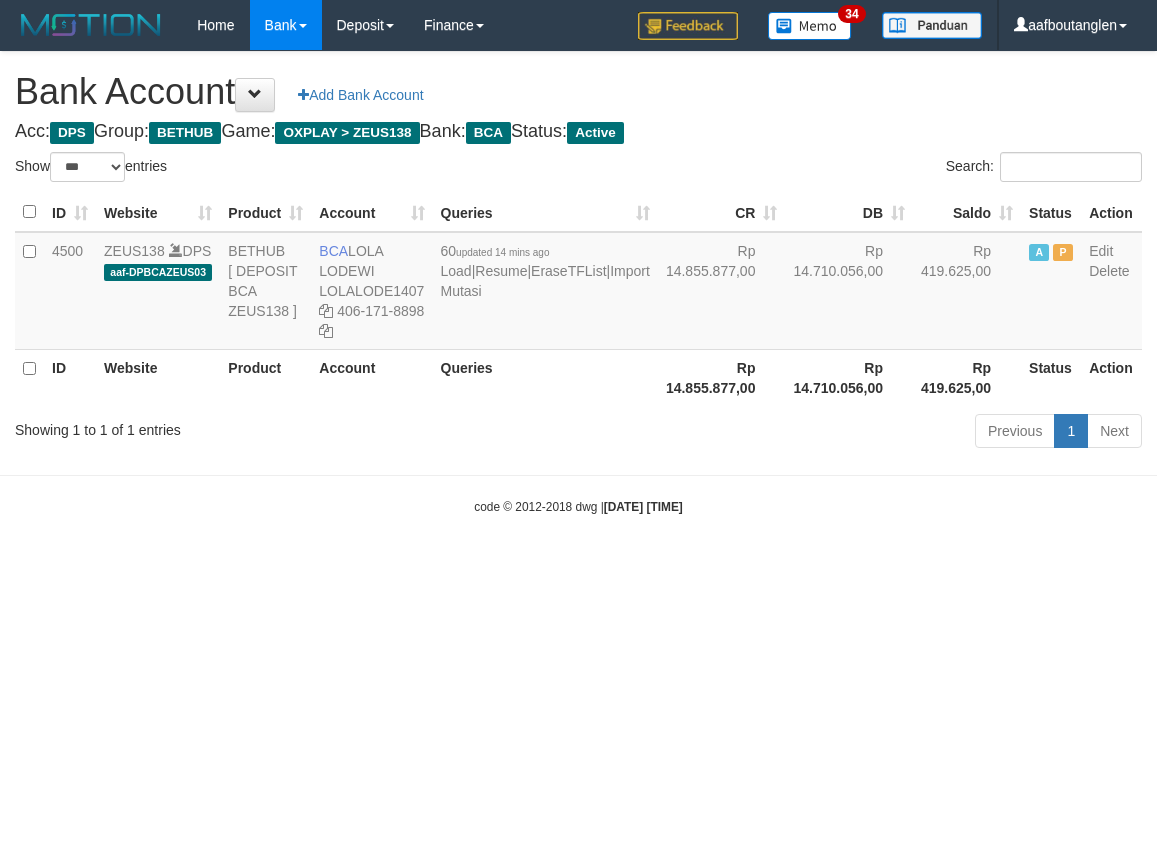select on "***" 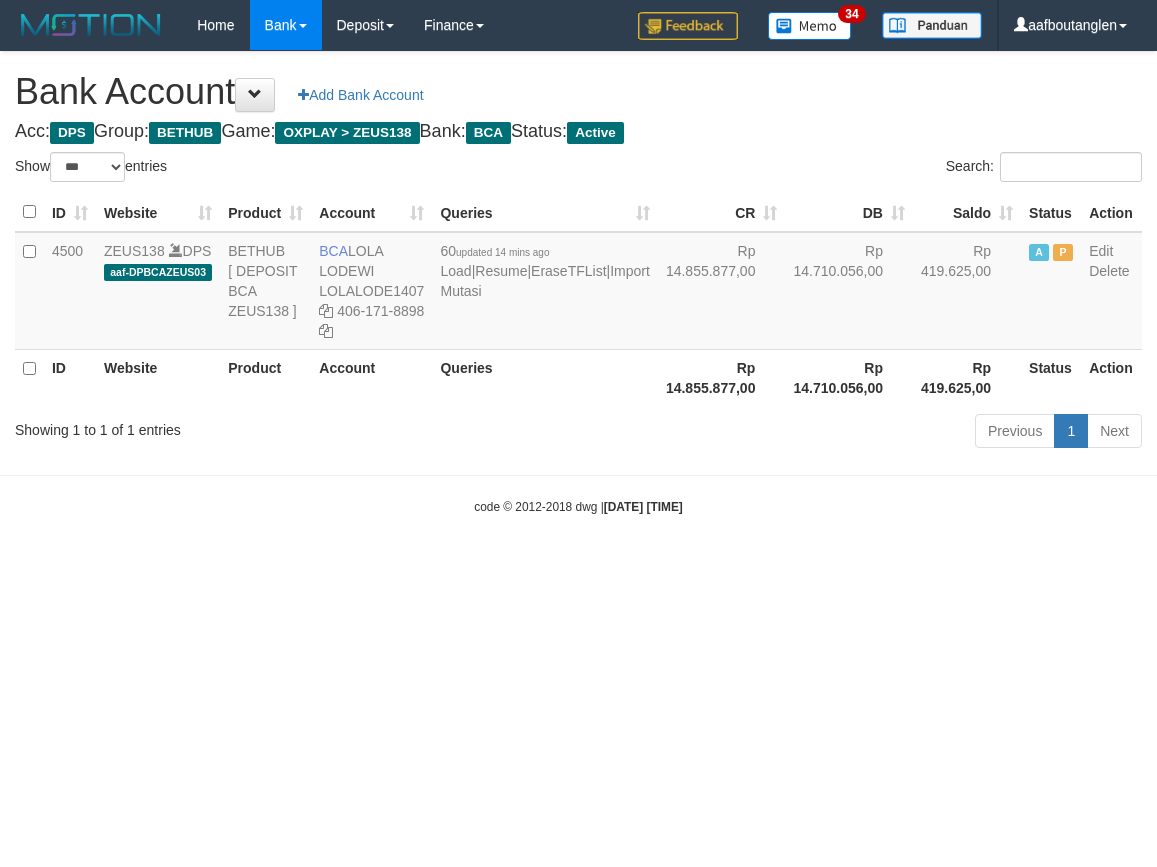 scroll, scrollTop: 0, scrollLeft: 0, axis: both 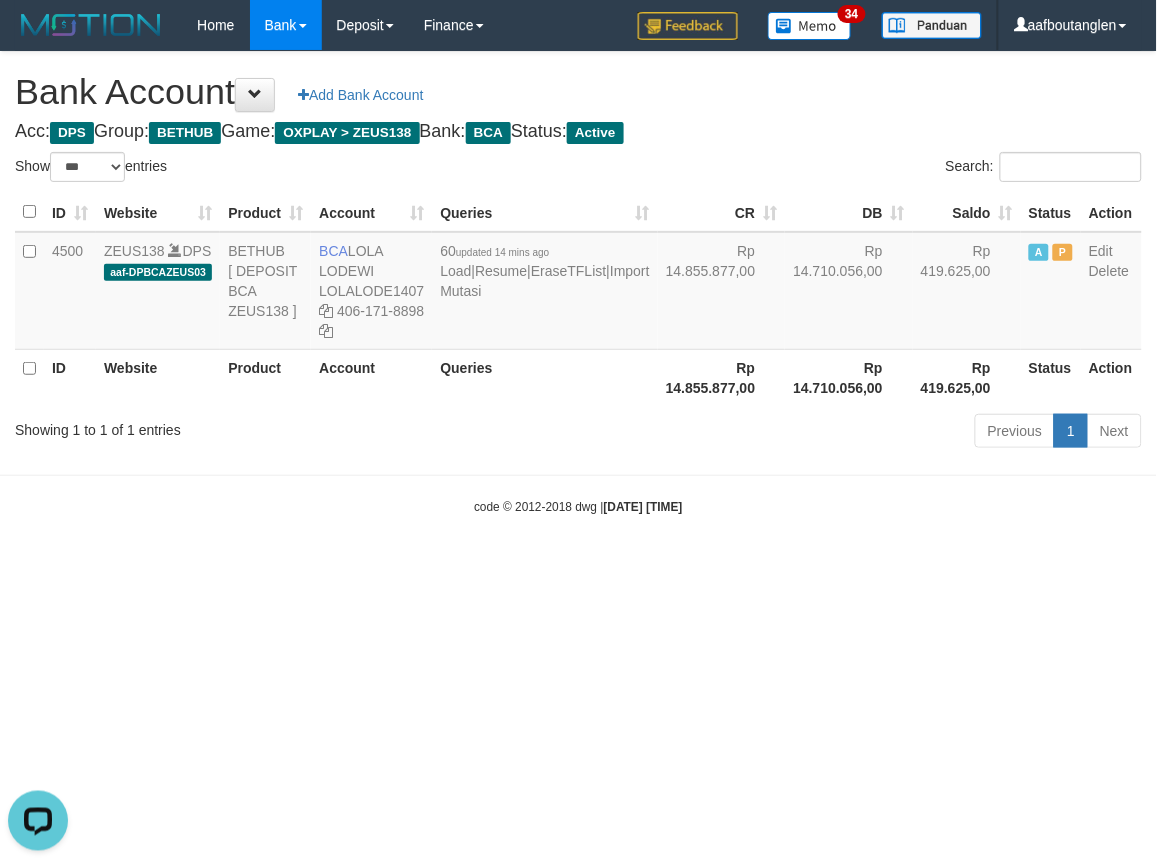 drag, startPoint x: 0, startPoint y: 533, endPoint x: 112, endPoint y: 512, distance: 113.951744 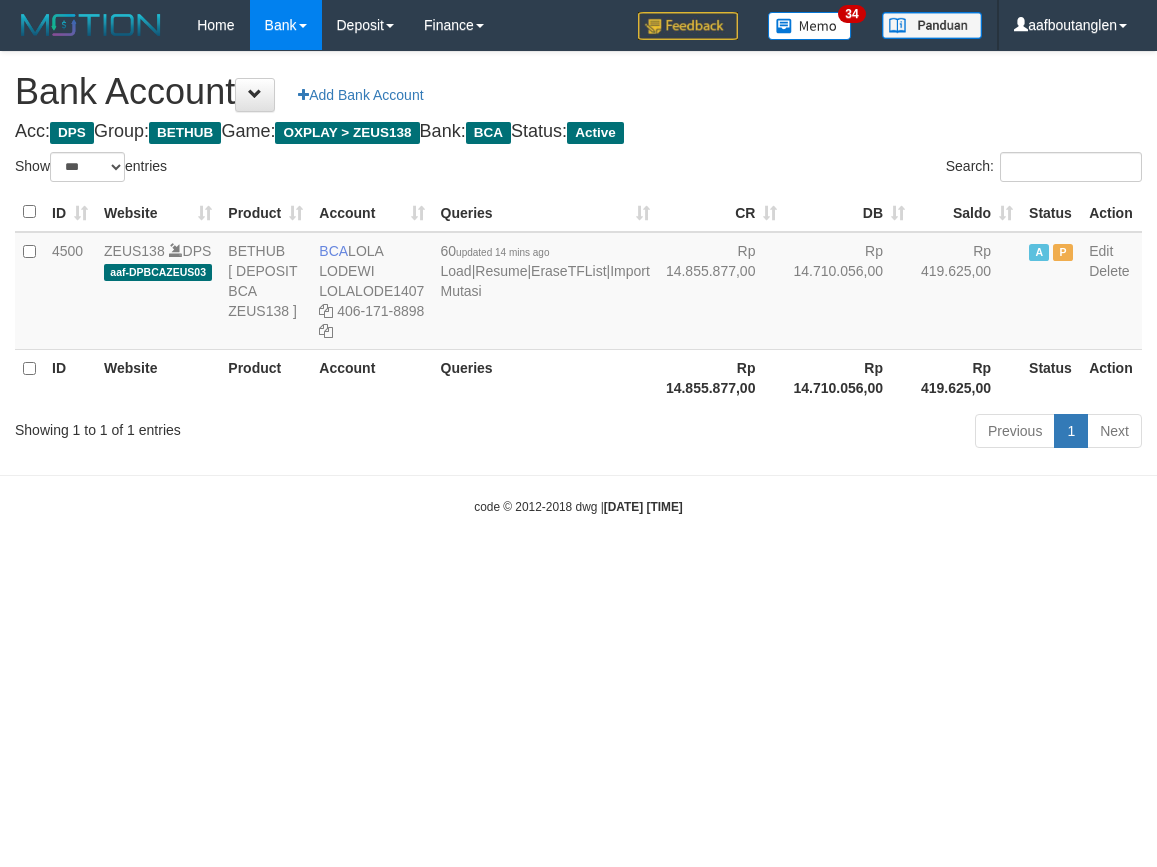 select on "***" 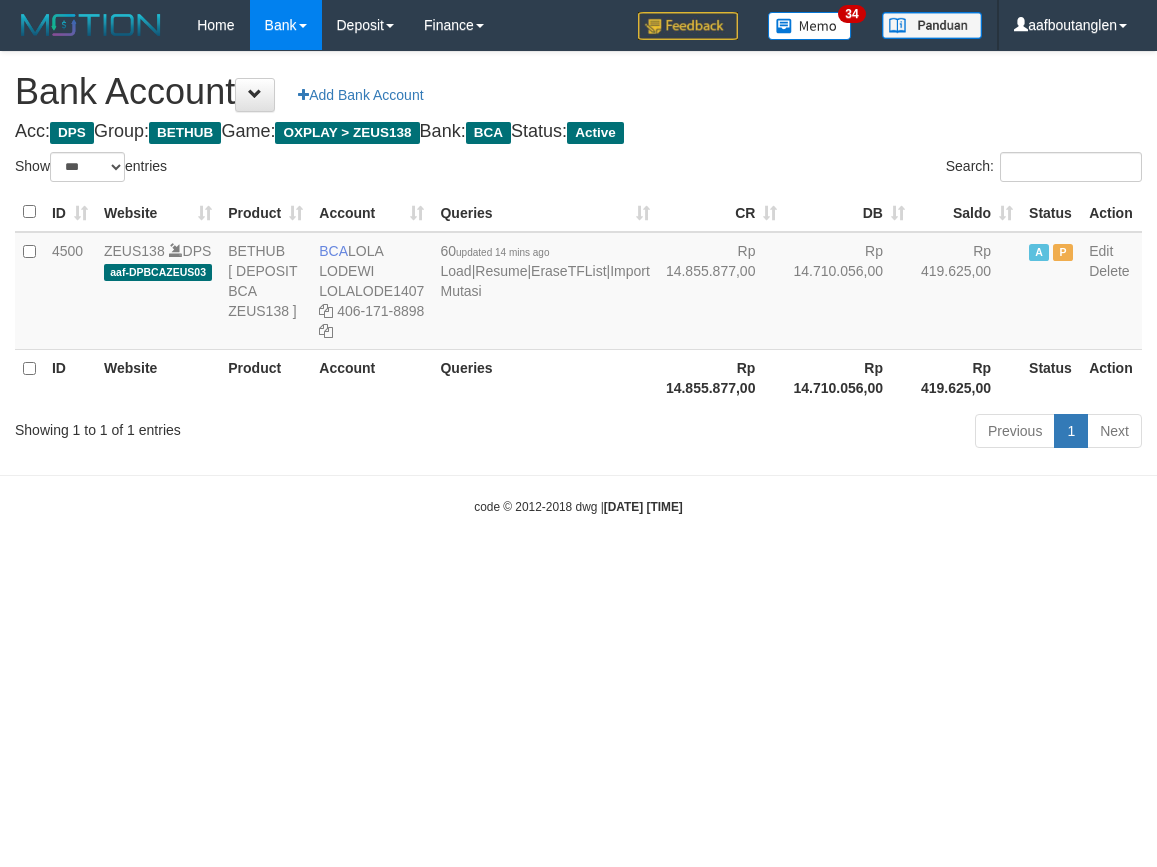scroll, scrollTop: 0, scrollLeft: 0, axis: both 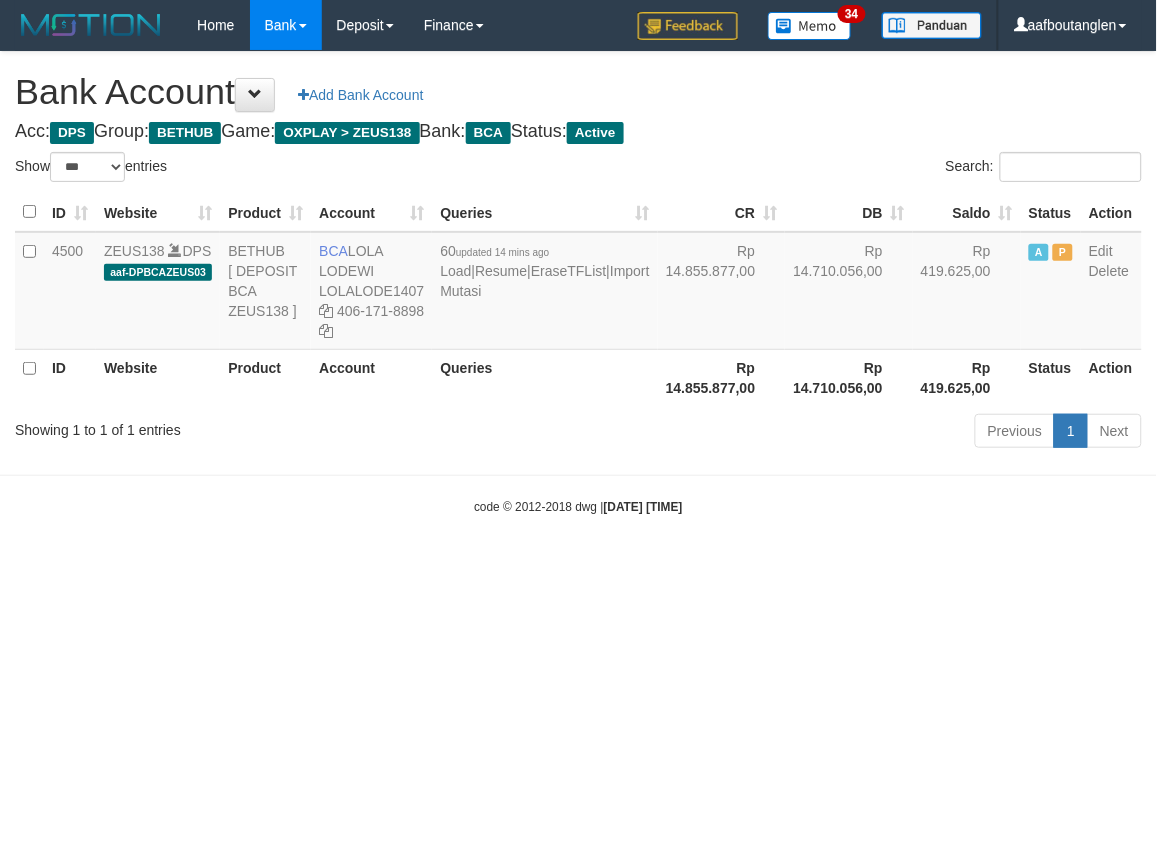 drag, startPoint x: 696, startPoint y: 583, endPoint x: 648, endPoint y: 594, distance: 49.24429 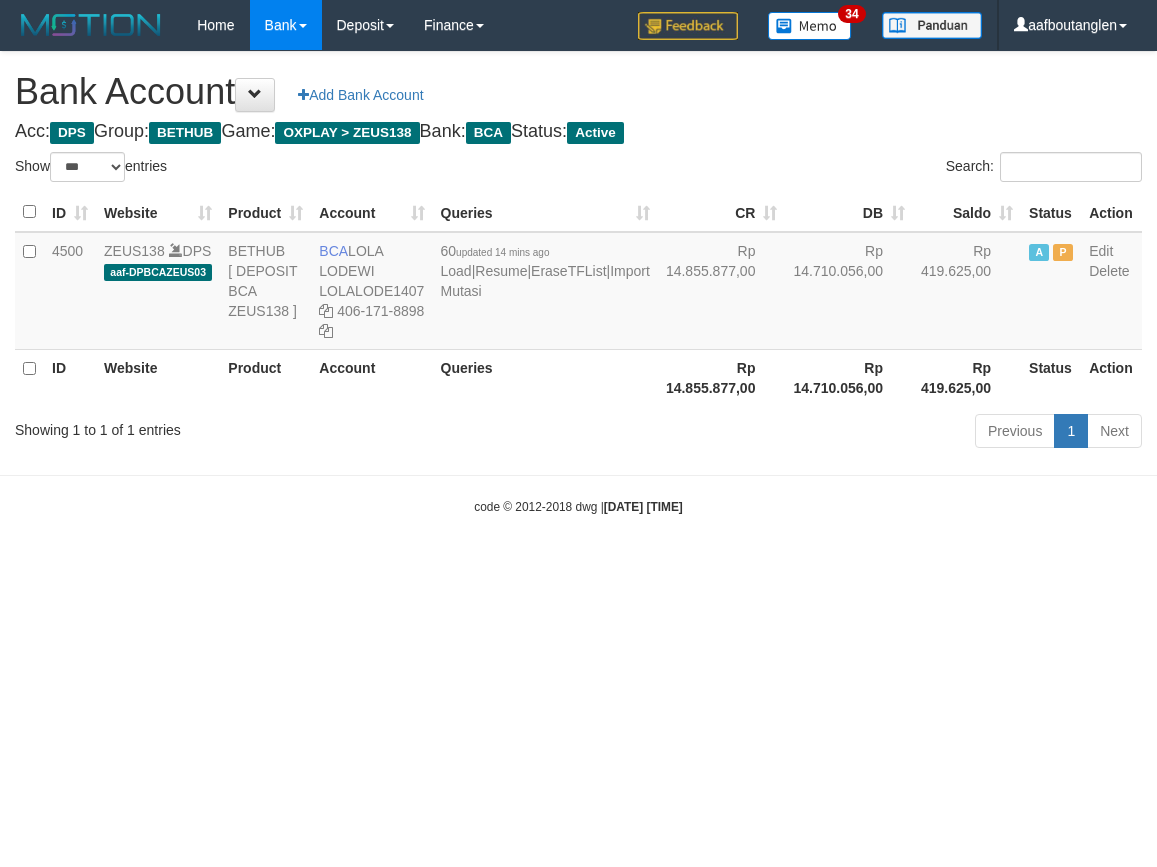 select on "***" 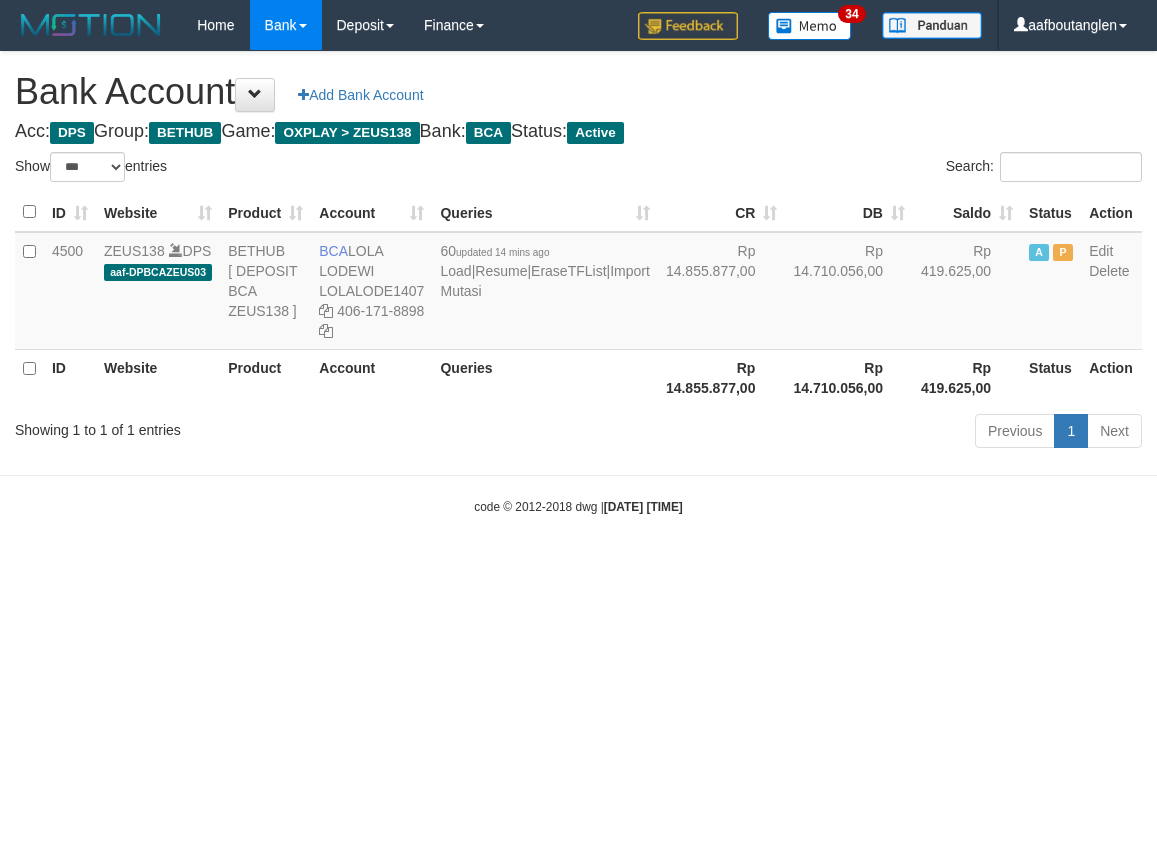 scroll, scrollTop: 0, scrollLeft: 0, axis: both 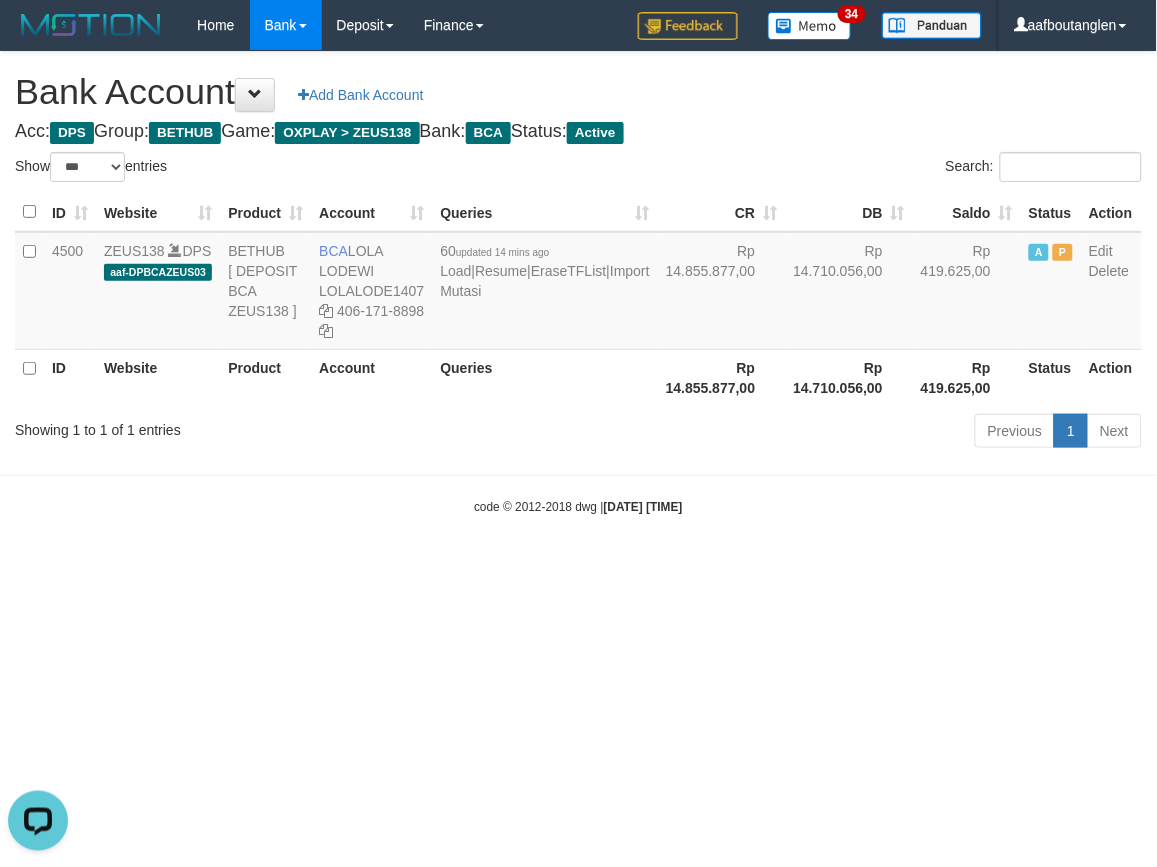drag, startPoint x: 956, startPoint y: 604, endPoint x: 935, endPoint y: 601, distance: 21.213203 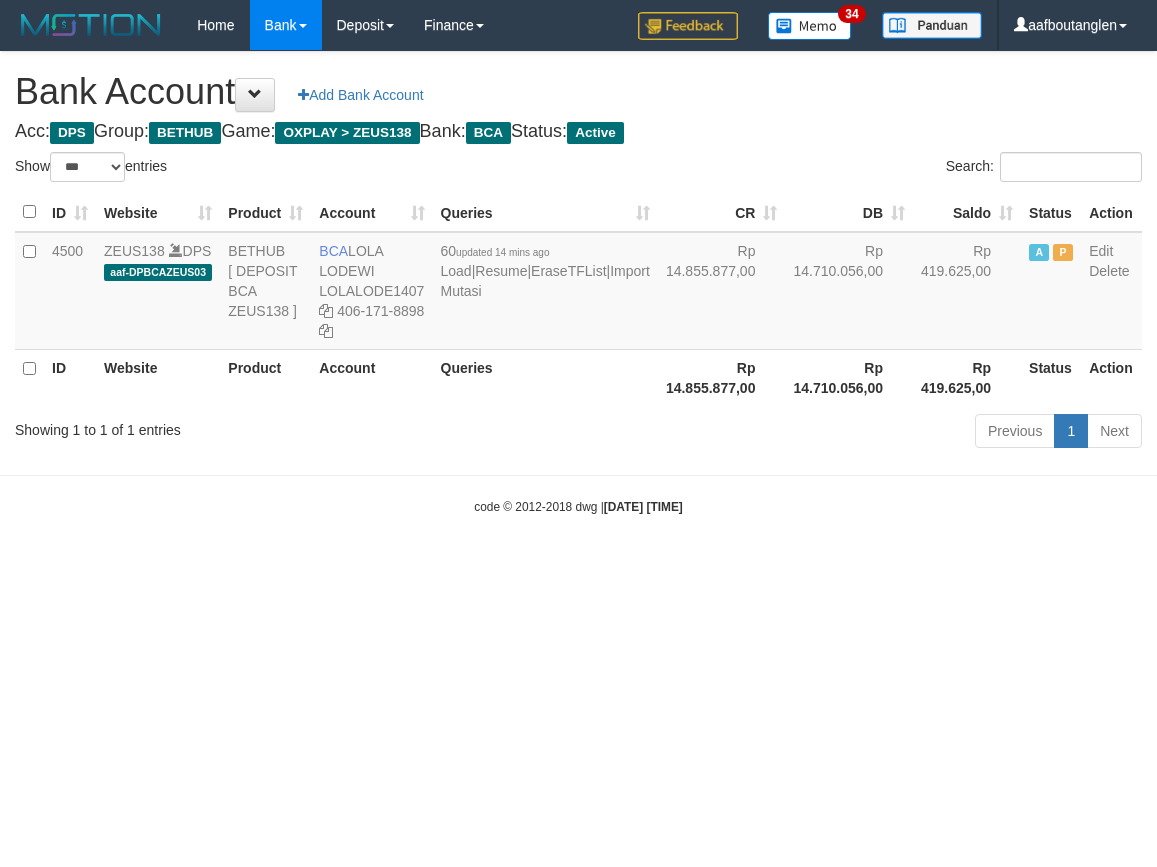 select on "***" 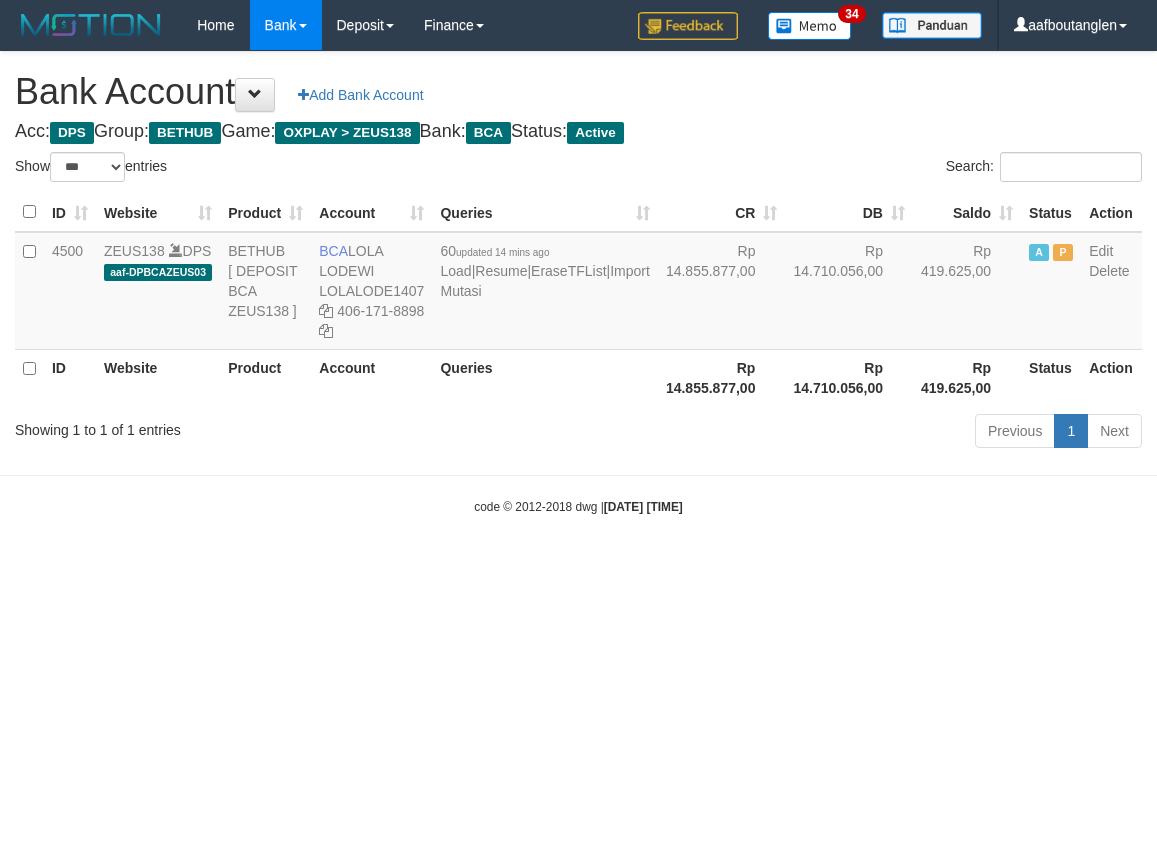 scroll, scrollTop: 0, scrollLeft: 0, axis: both 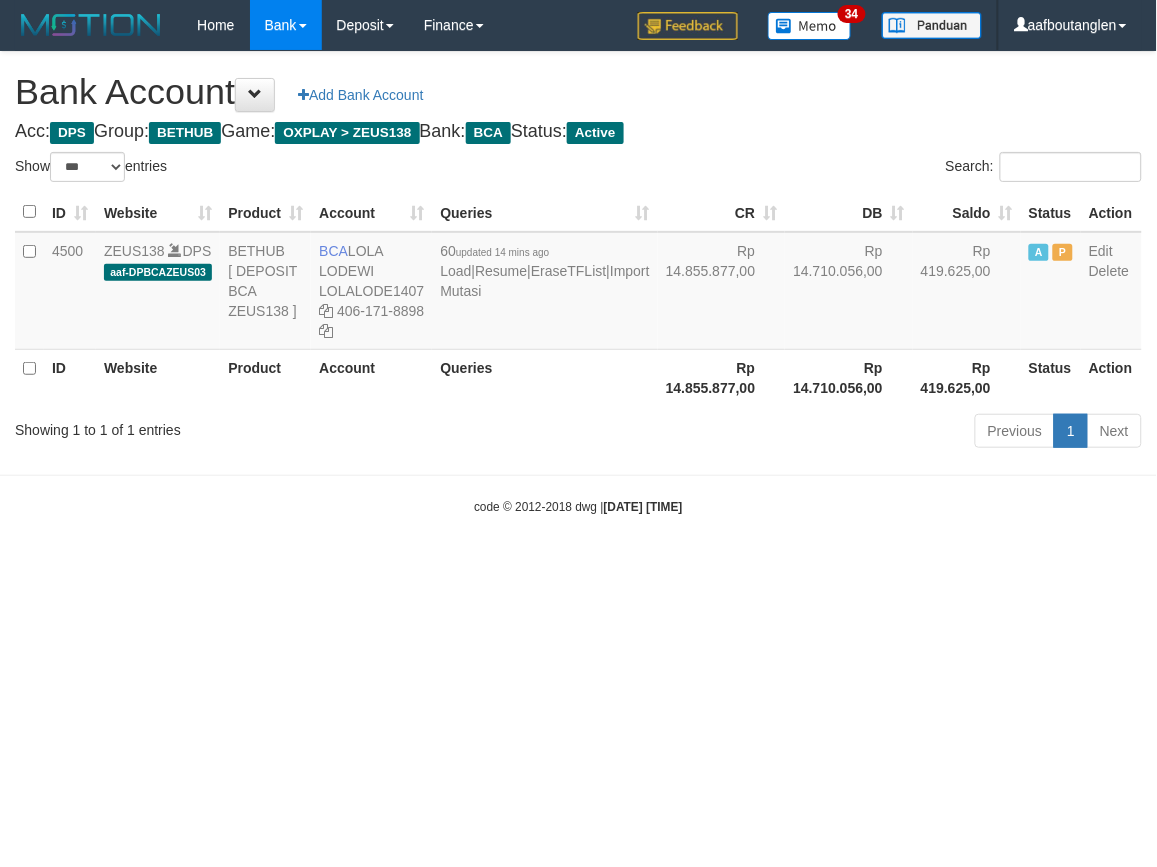 drag, startPoint x: 881, startPoint y: 608, endPoint x: 850, endPoint y: 606, distance: 31.06445 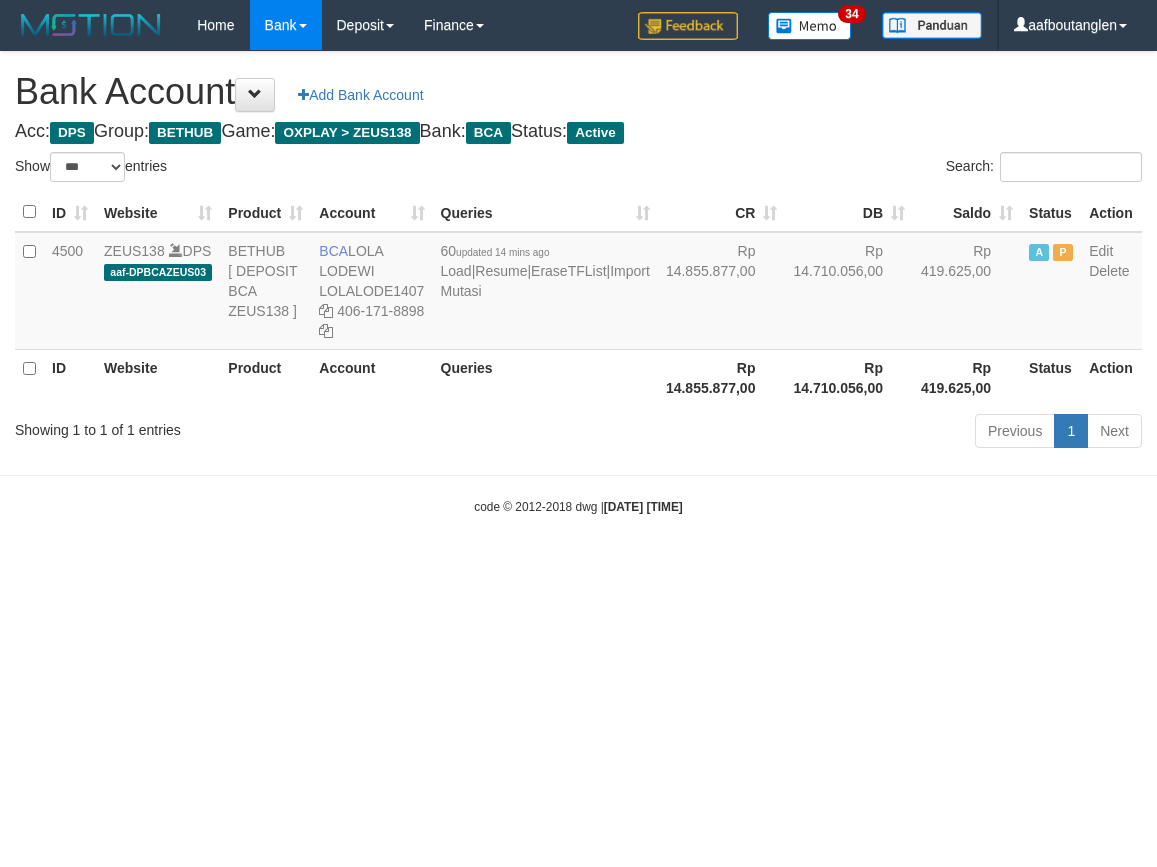 select on "***" 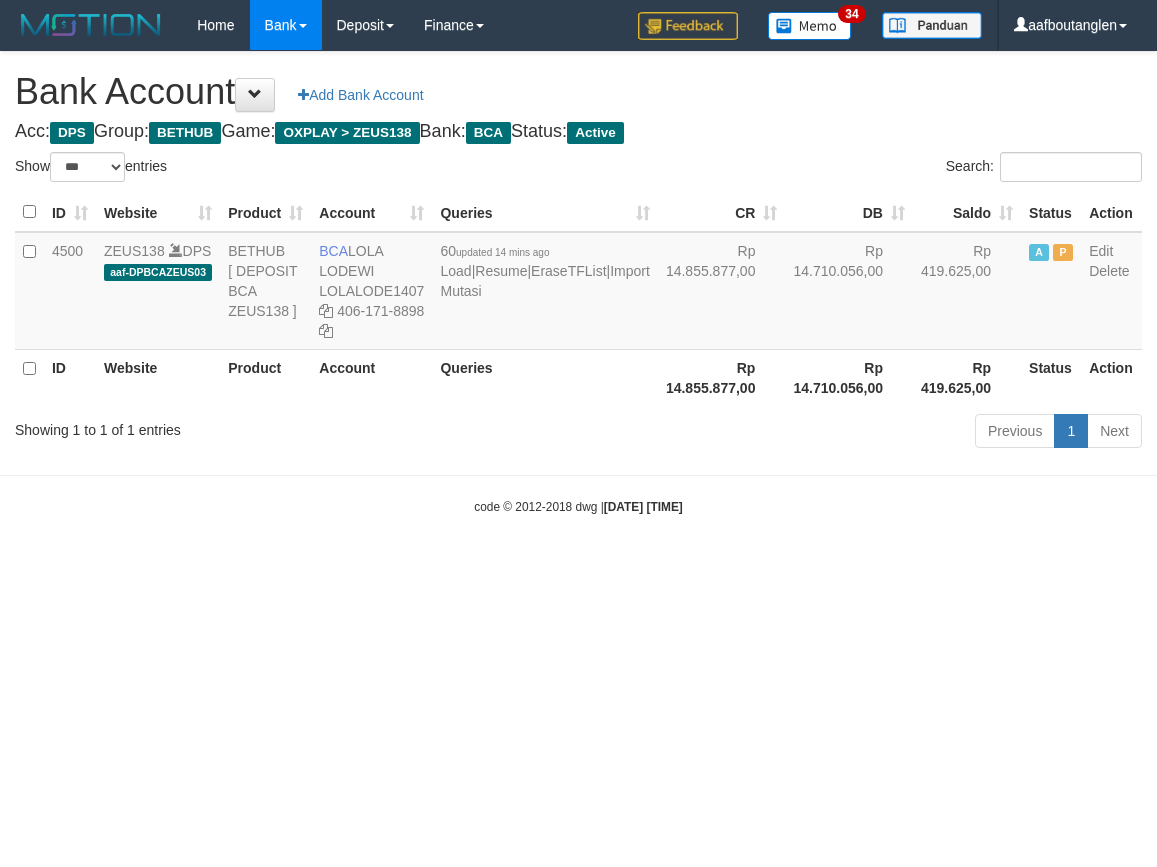 scroll, scrollTop: 0, scrollLeft: 0, axis: both 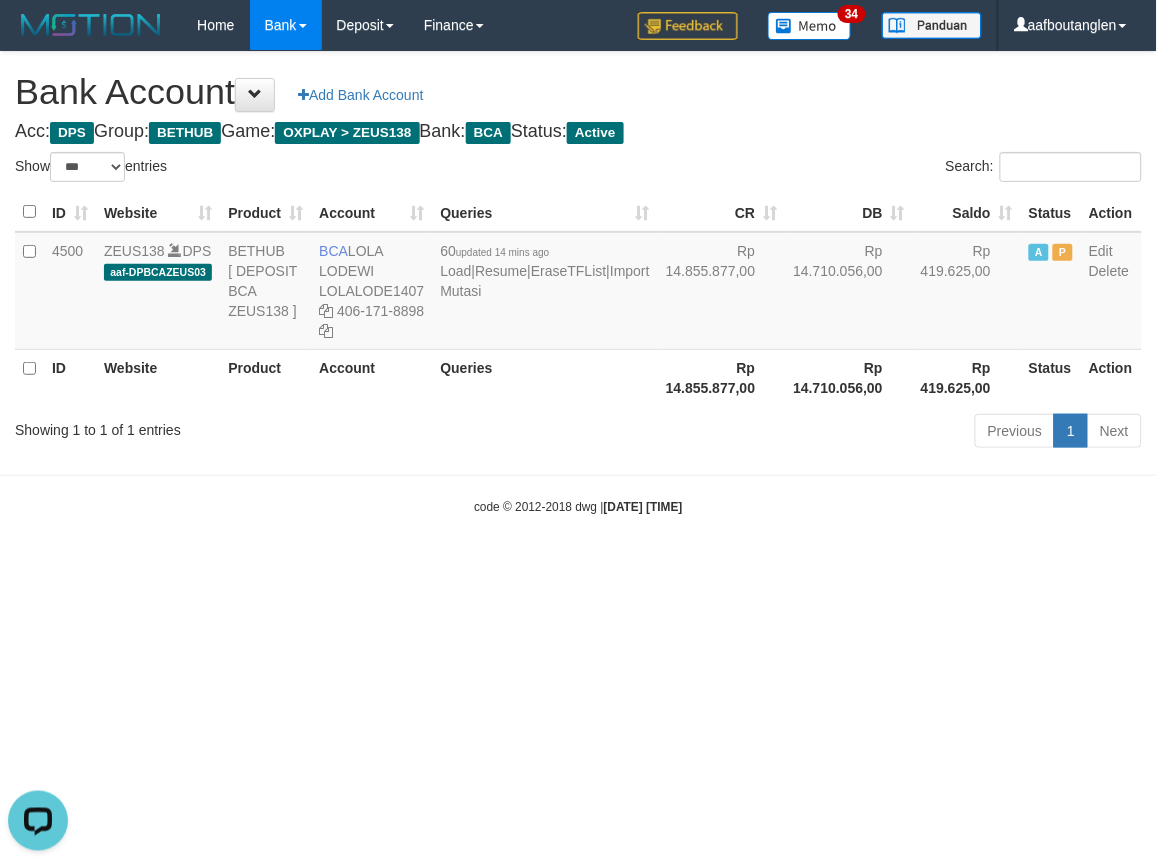 click on "Toggle navigation
Home
Bank
Account List
Deposit
DPS List
History
Note DPS
Finance
Financial Data
aafboutanglen
My Profile
Log Out
34" at bounding box center (578, 283) 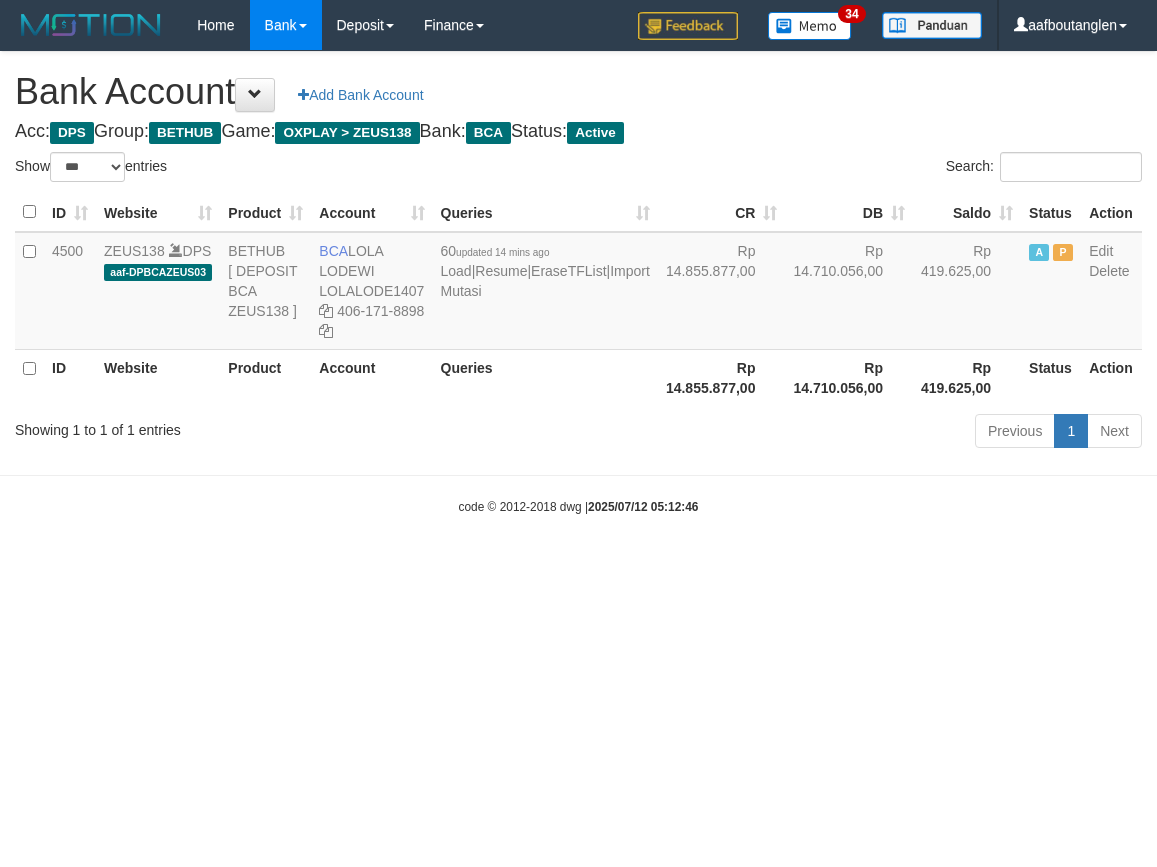 select on "***" 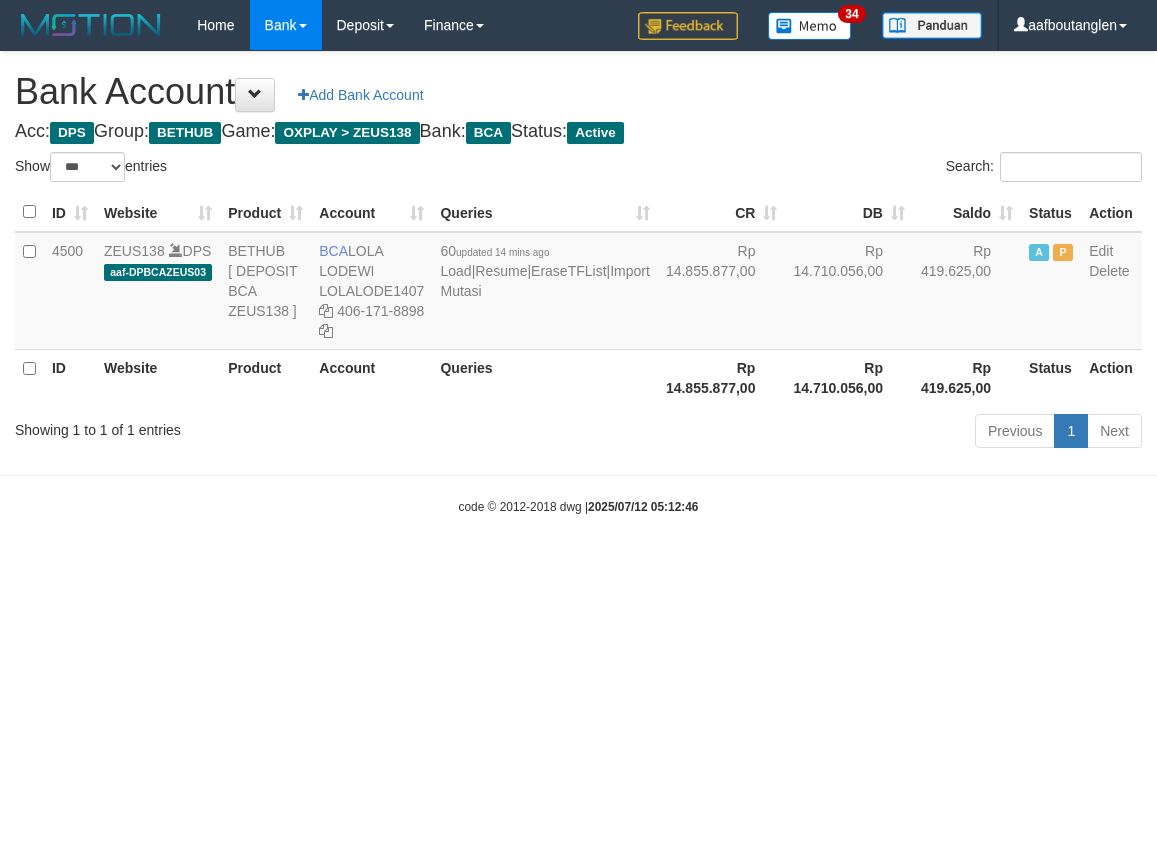 scroll, scrollTop: 0, scrollLeft: 0, axis: both 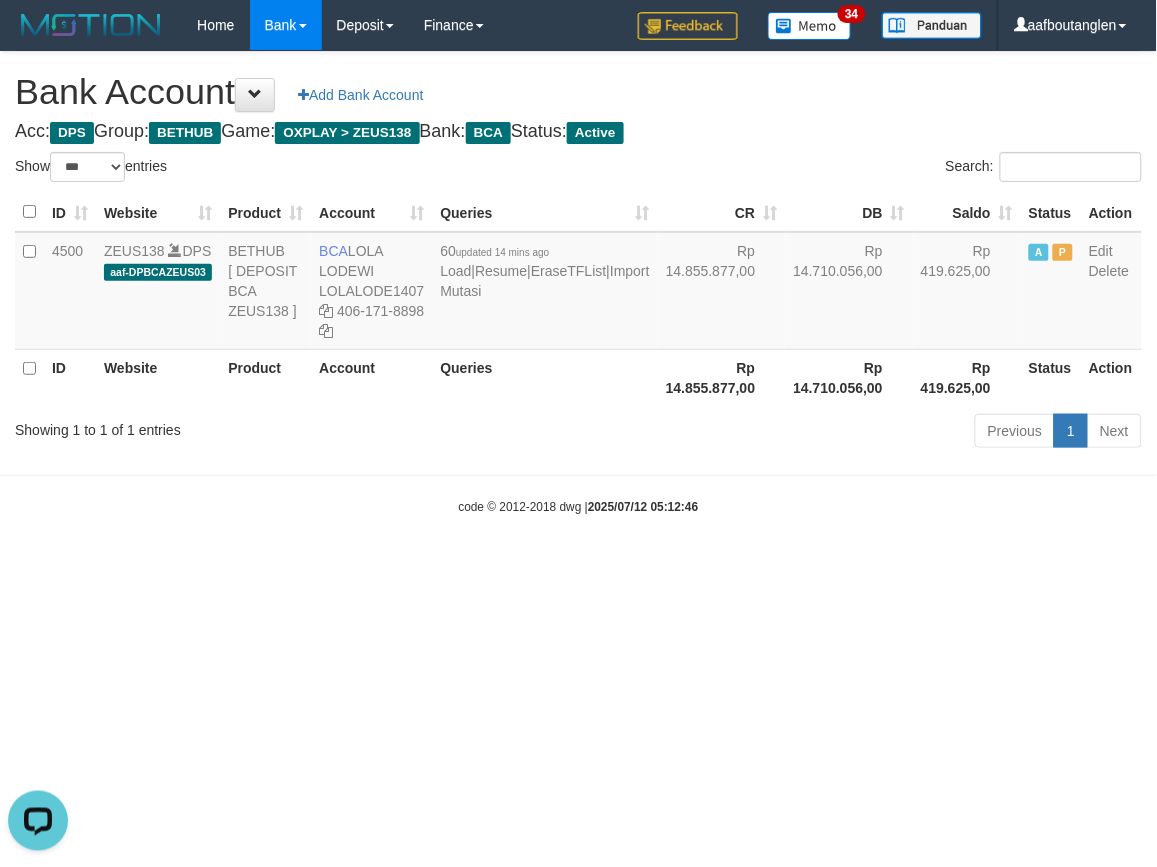 click on "code © 2012-2018 dwg |  2025/07/12 05:12:46" at bounding box center (578, 506) 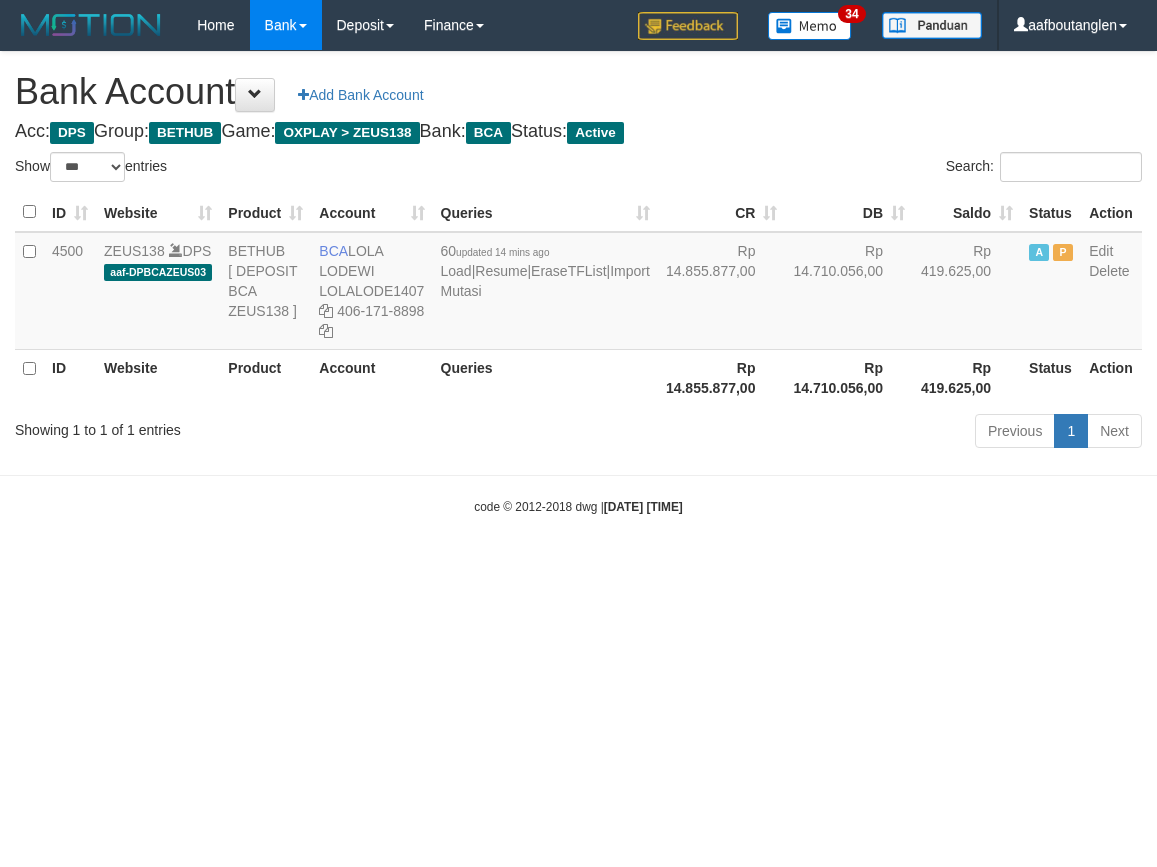 select on "***" 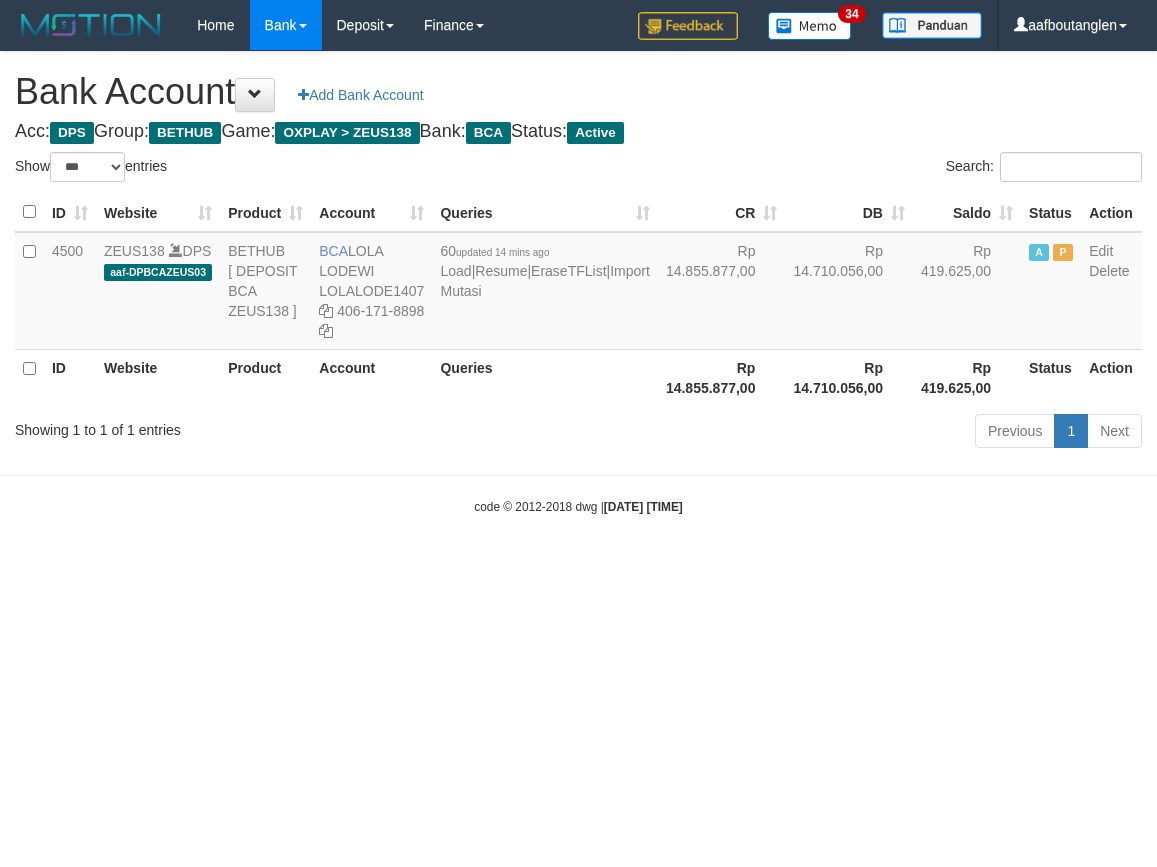 scroll, scrollTop: 0, scrollLeft: 0, axis: both 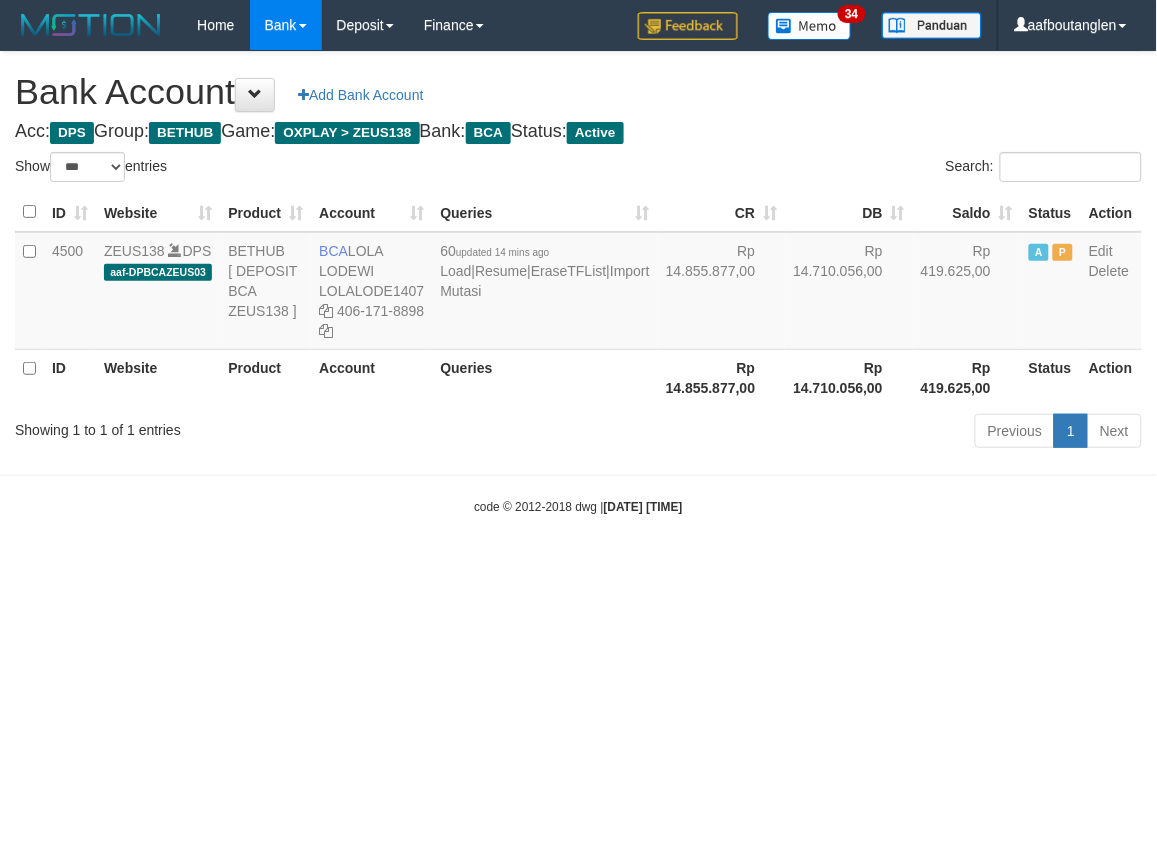 drag, startPoint x: 874, startPoint y: 492, endPoint x: 852, endPoint y: 493, distance: 22.022715 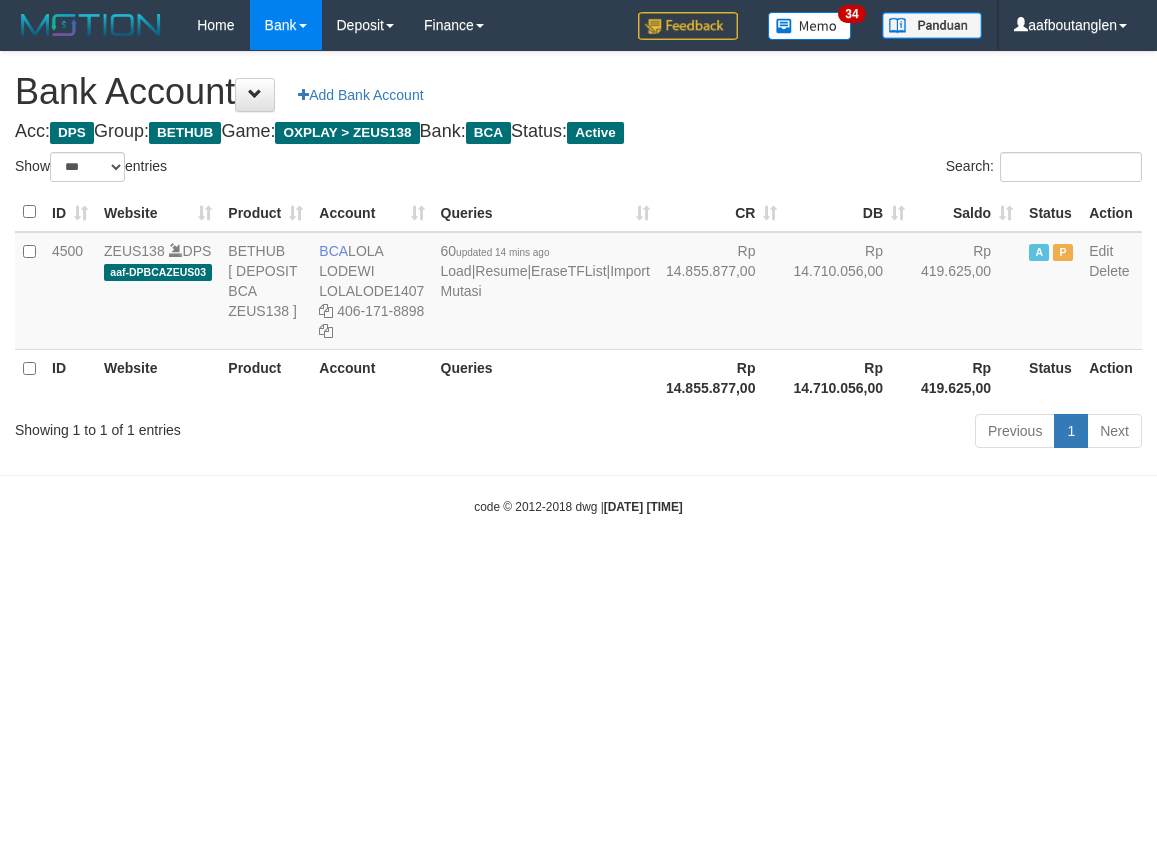 select on "***" 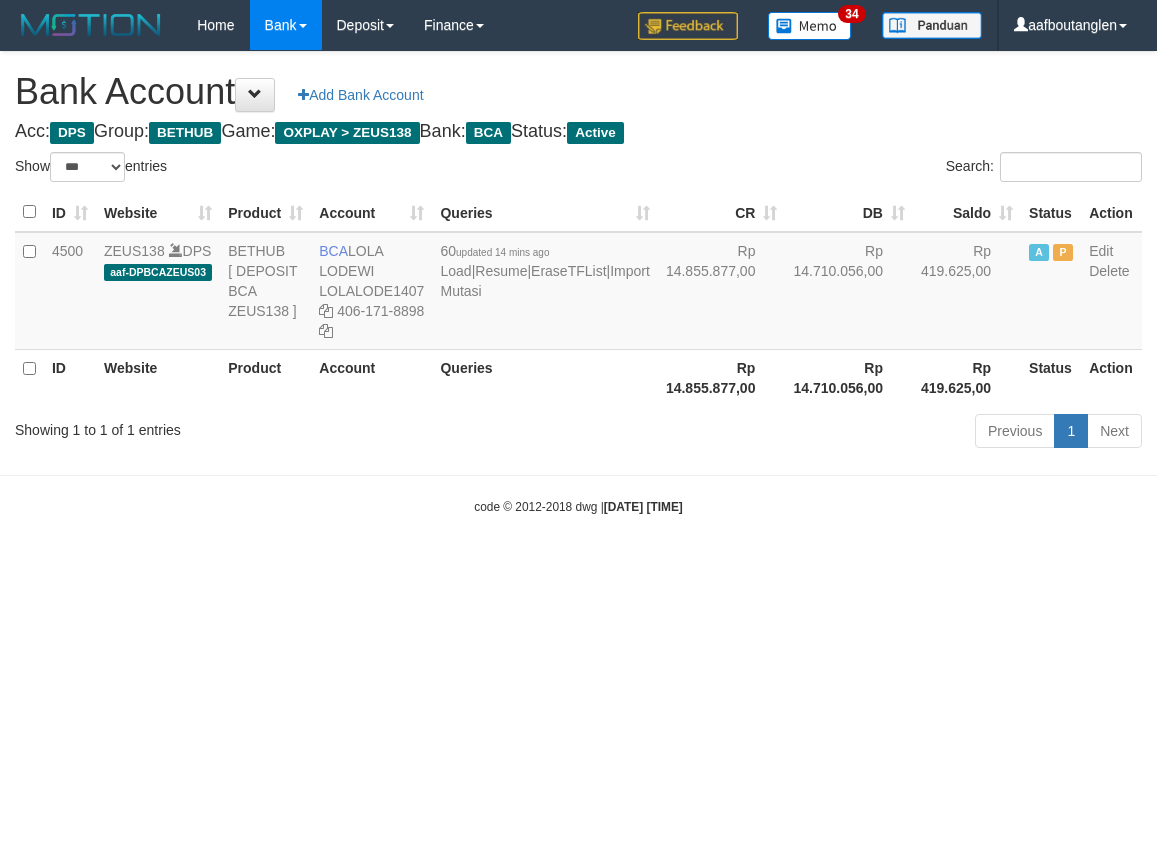 scroll, scrollTop: 0, scrollLeft: 0, axis: both 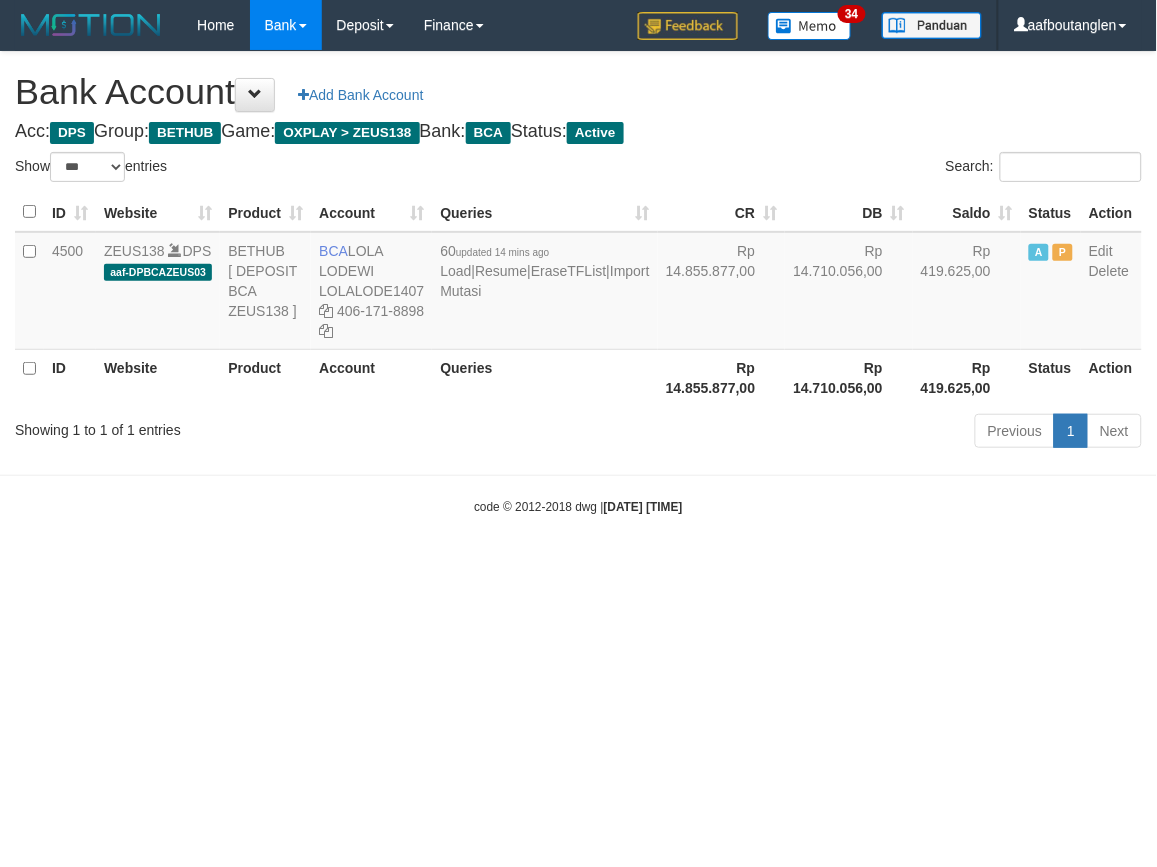 drag, startPoint x: 0, startPoint y: 0, endPoint x: 851, endPoint y: 493, distance: 983.4887 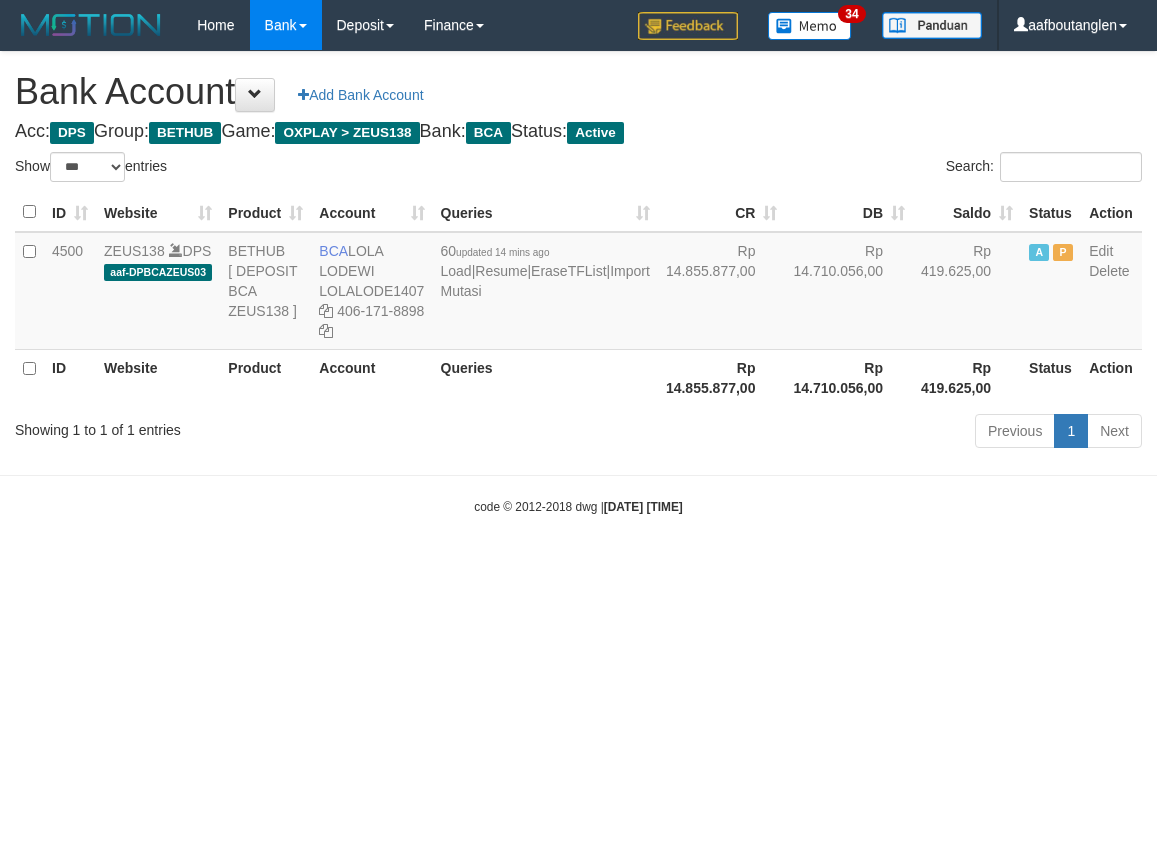 select on "***" 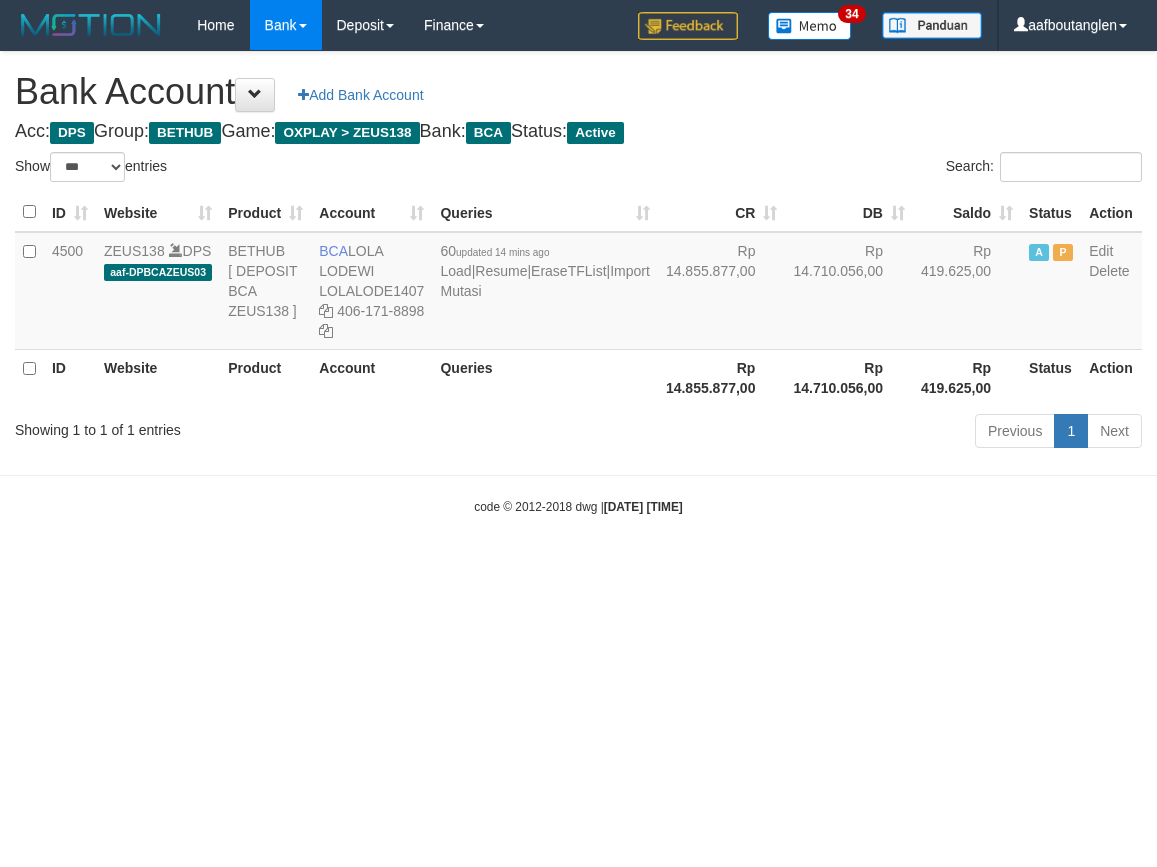 scroll, scrollTop: 0, scrollLeft: 0, axis: both 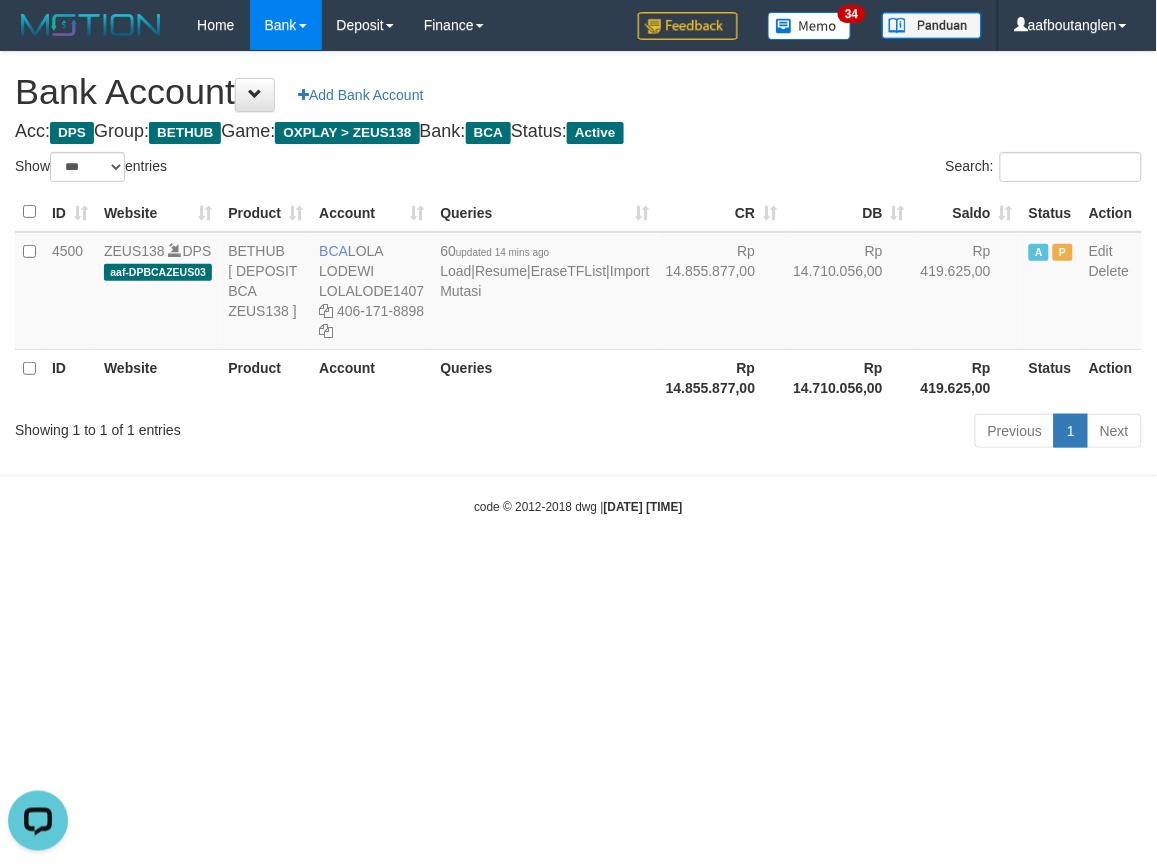 click on "Toggle navigation
Home
Bank
Account List
Deposit
DPS List
History
Note DPS
Finance
Financial Data
aafboutanglen
My Profile
Log Out
34" at bounding box center [578, 283] 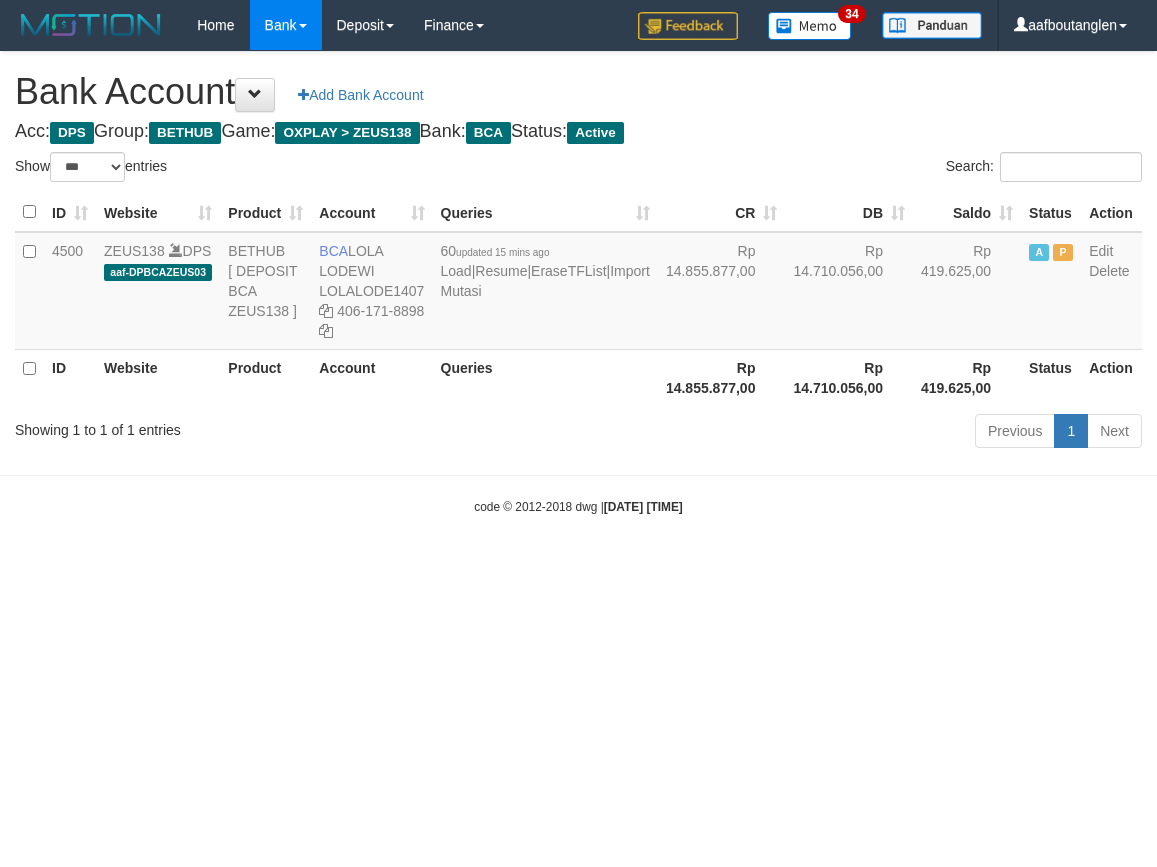select on "***" 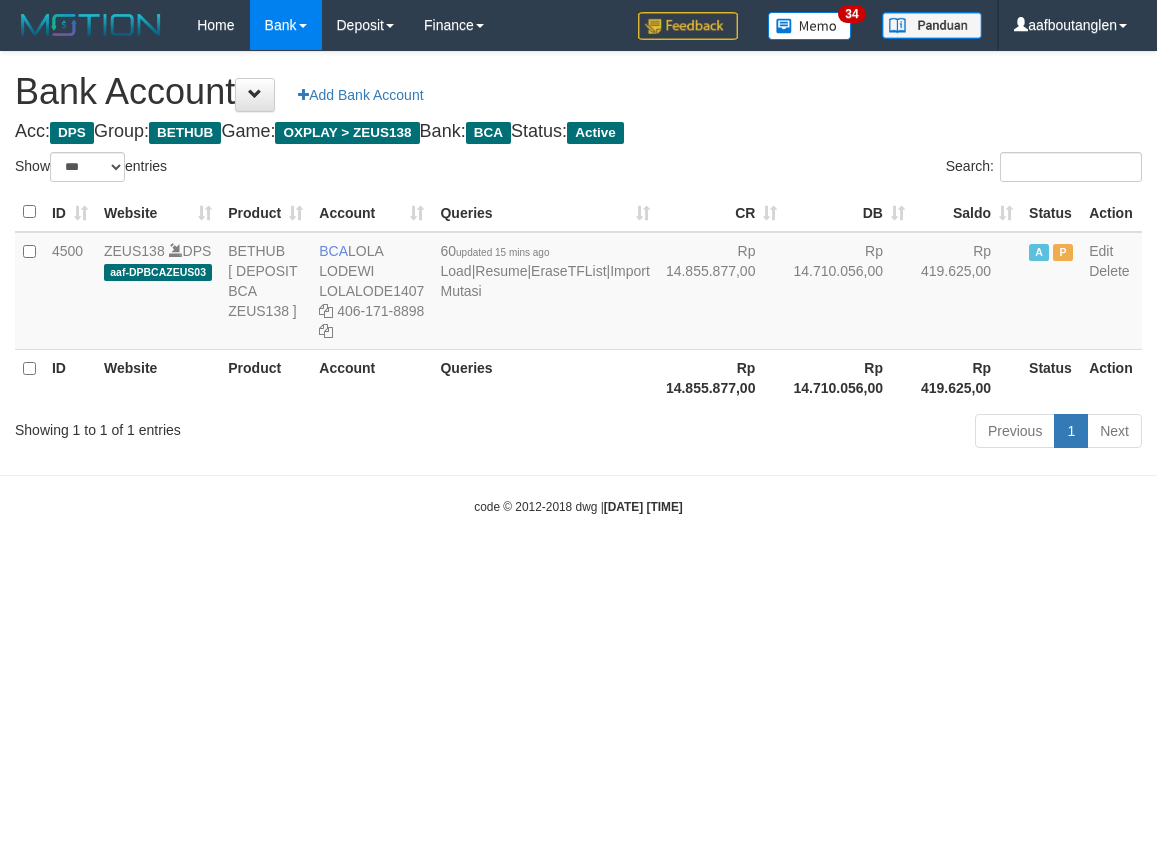 scroll, scrollTop: 0, scrollLeft: 0, axis: both 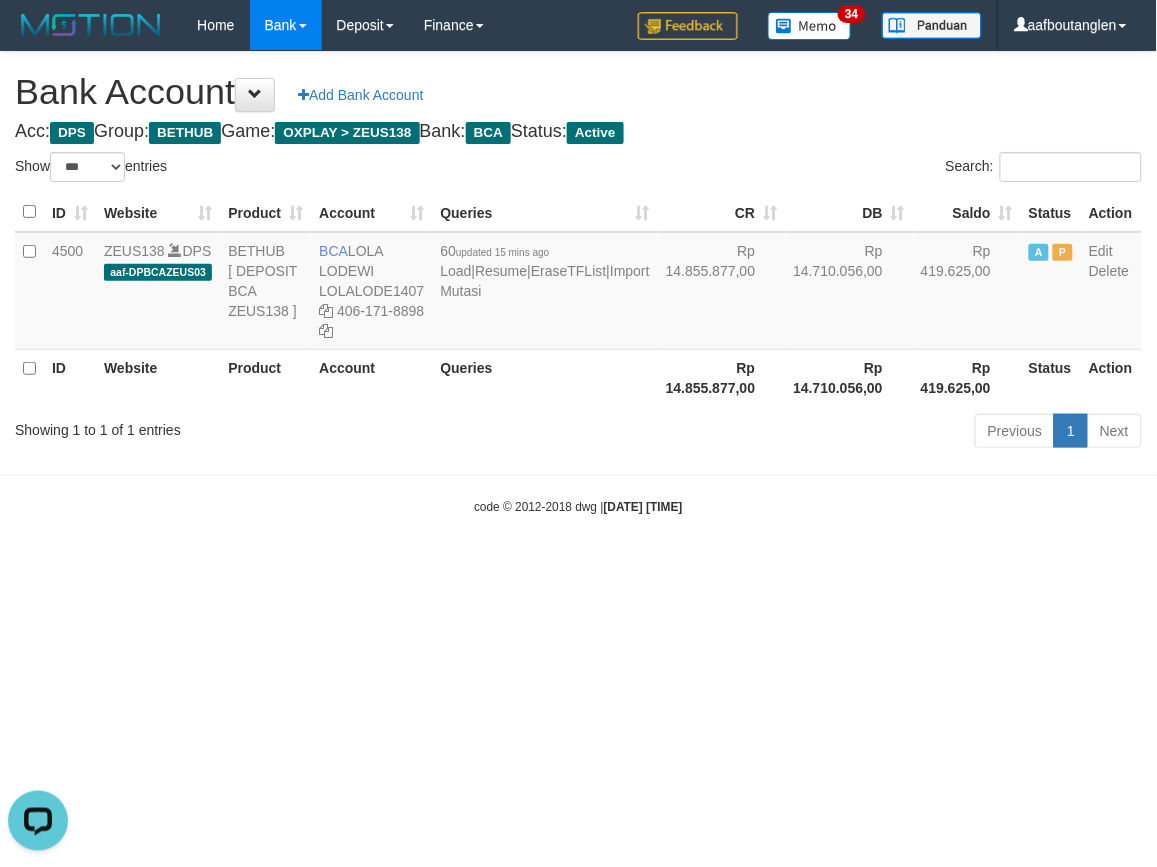 click on "Toggle navigation
Home
Bank
Account List
Deposit
DPS List
History
Note DPS
Finance
Financial Data
aafboutanglen
My Profile
Log Out
34" at bounding box center (578, 283) 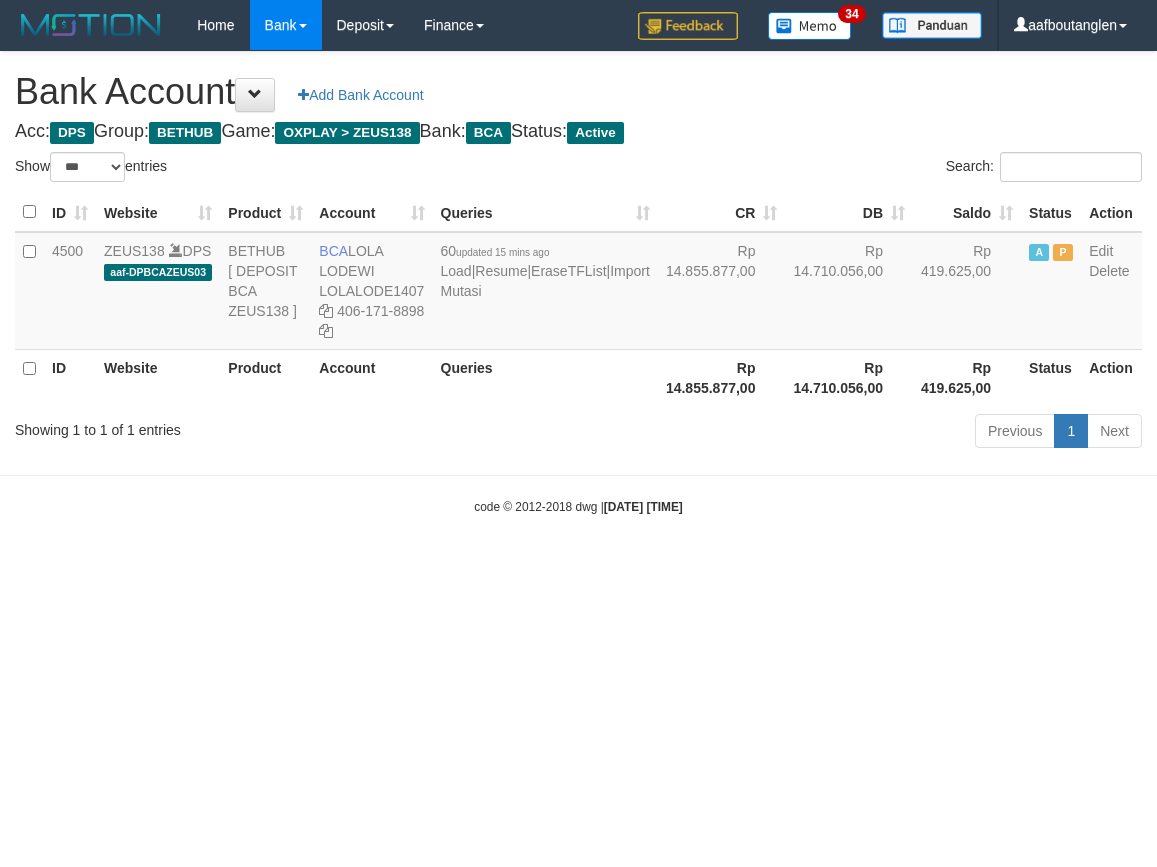 select on "***" 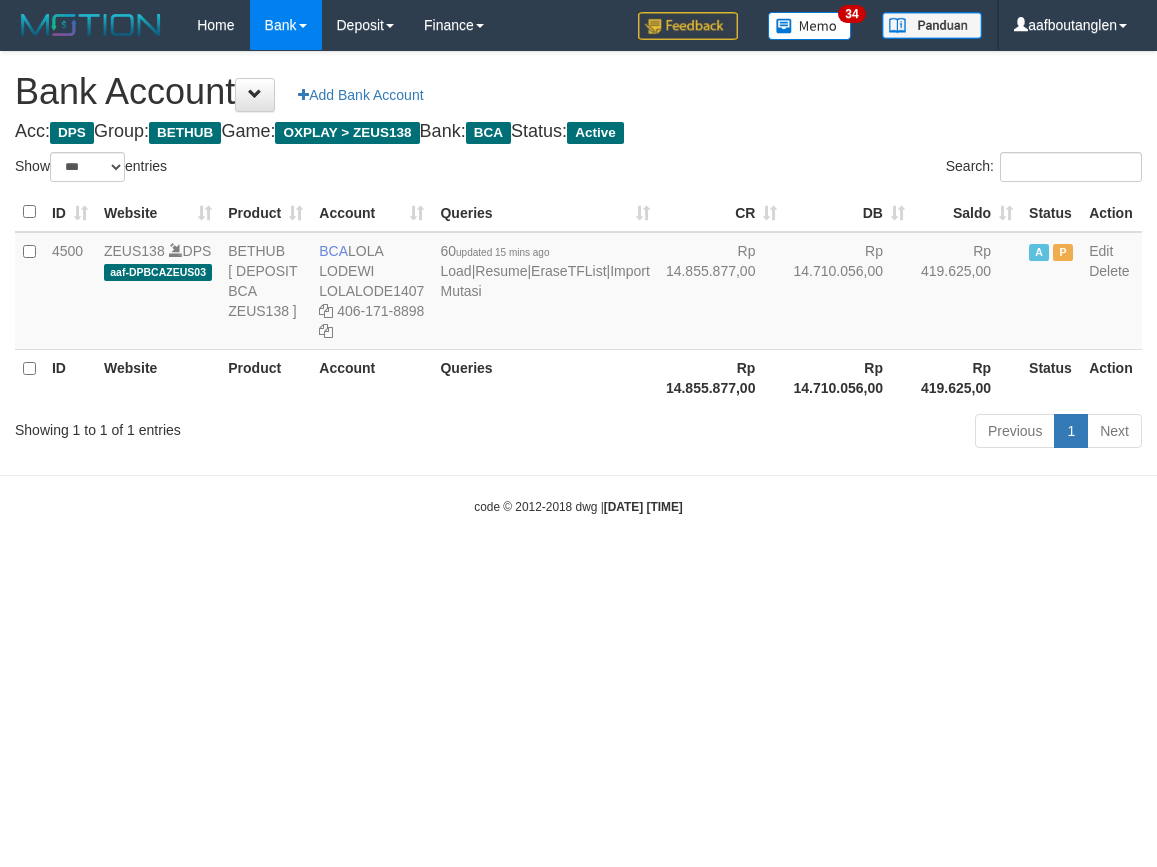 scroll, scrollTop: 0, scrollLeft: 0, axis: both 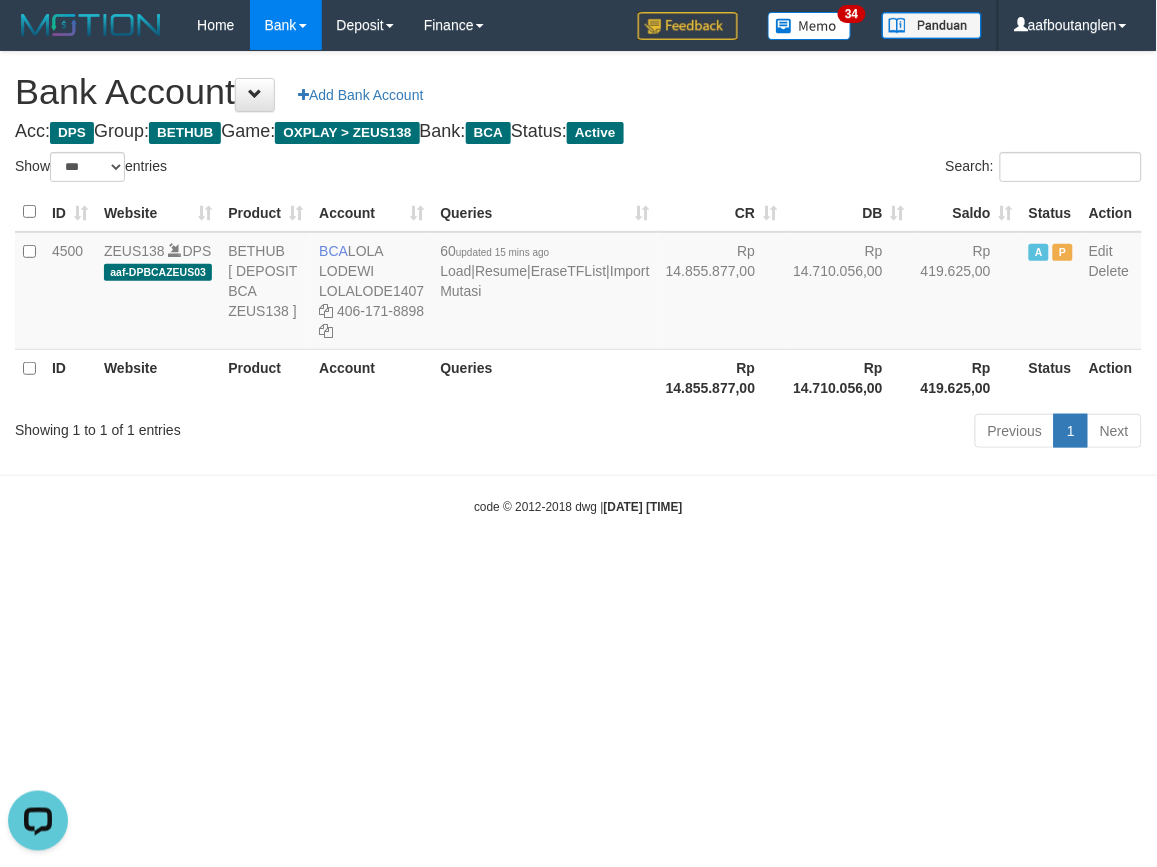 drag, startPoint x: 66, startPoint y: 530, endPoint x: 74, endPoint y: 521, distance: 12.0415945 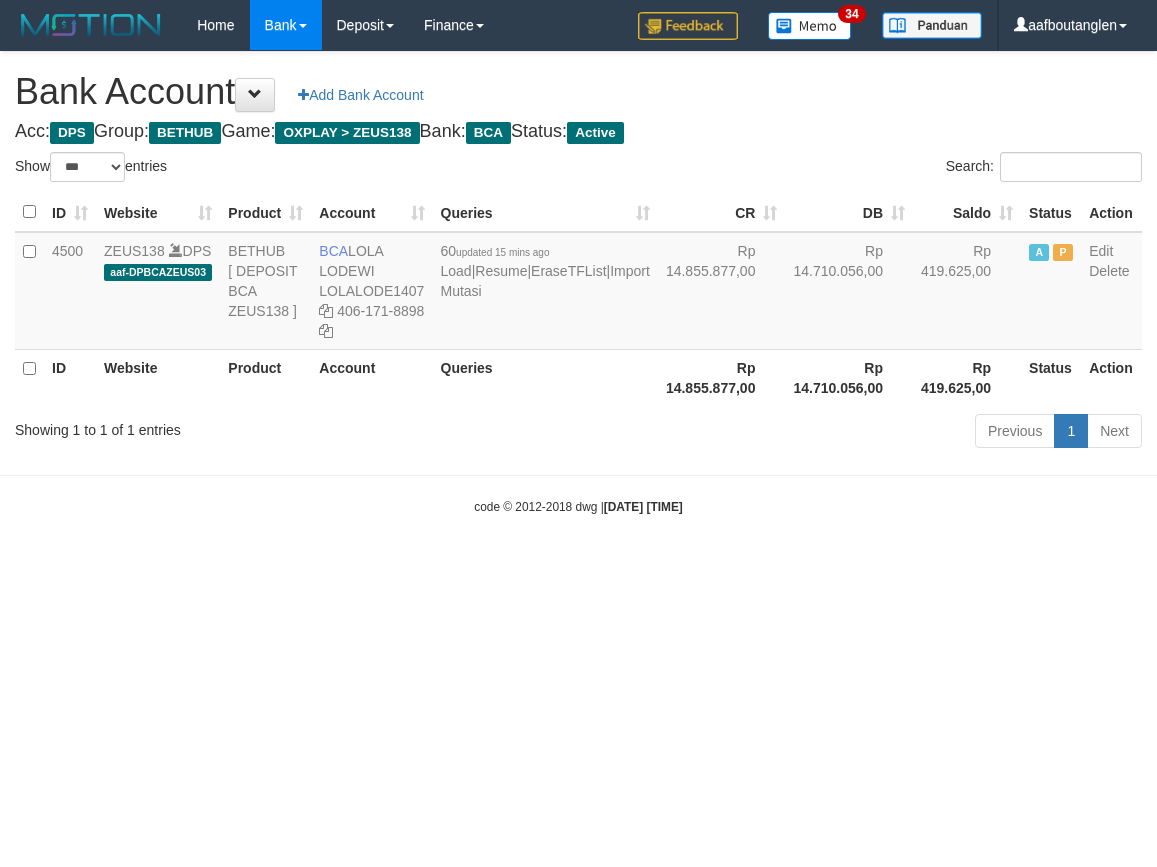 select on "***" 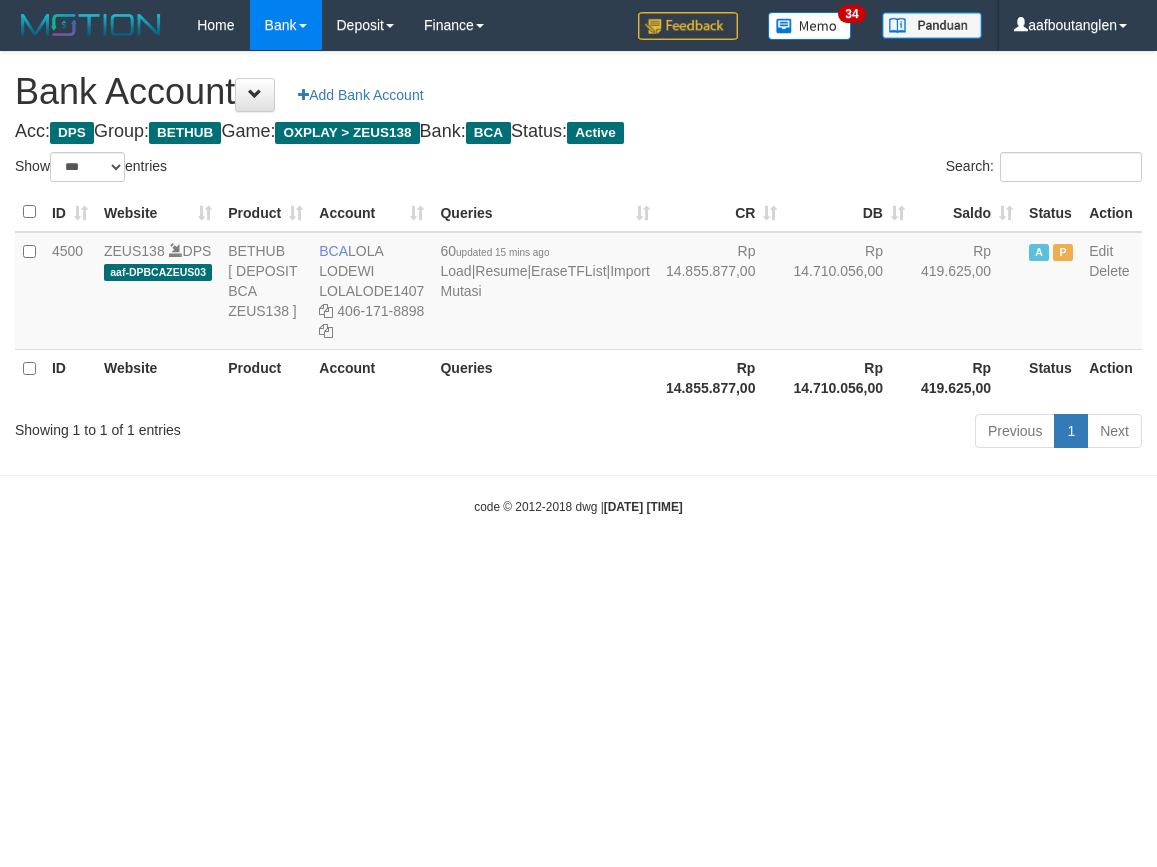 scroll, scrollTop: 0, scrollLeft: 0, axis: both 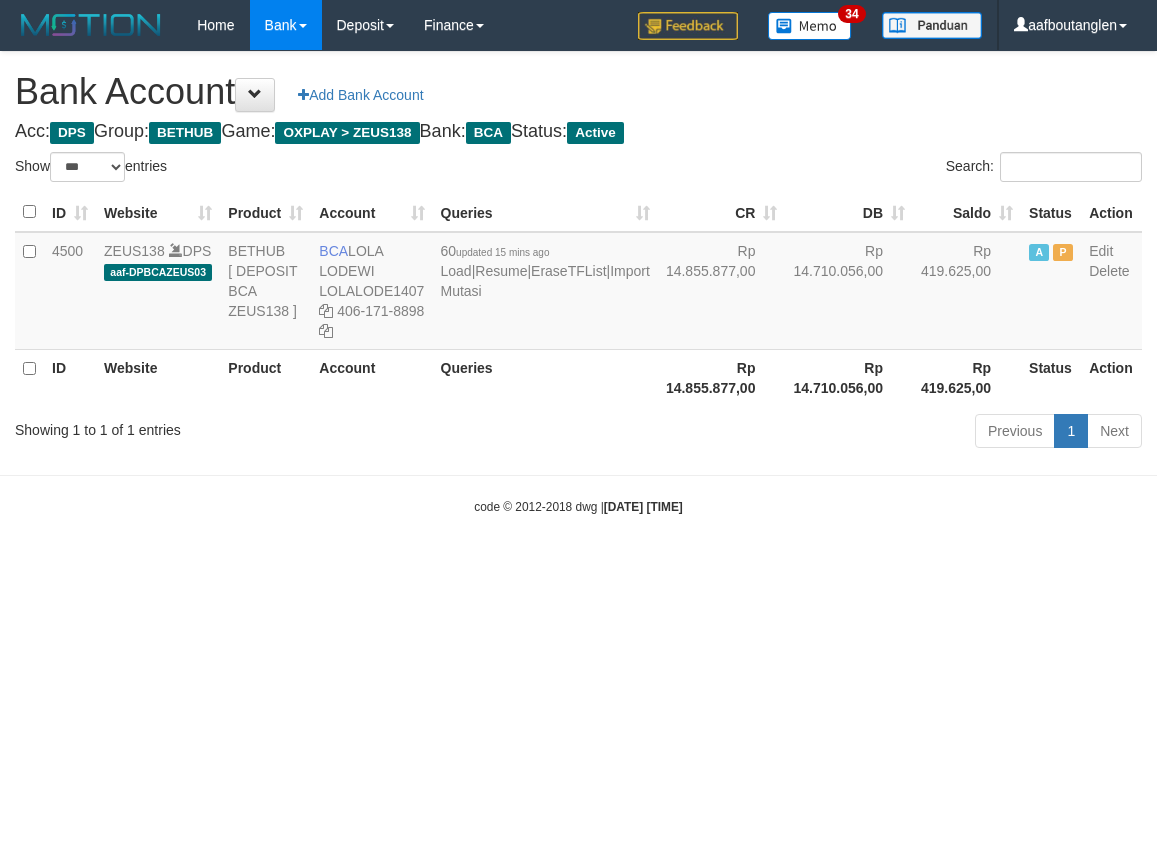 select on "***" 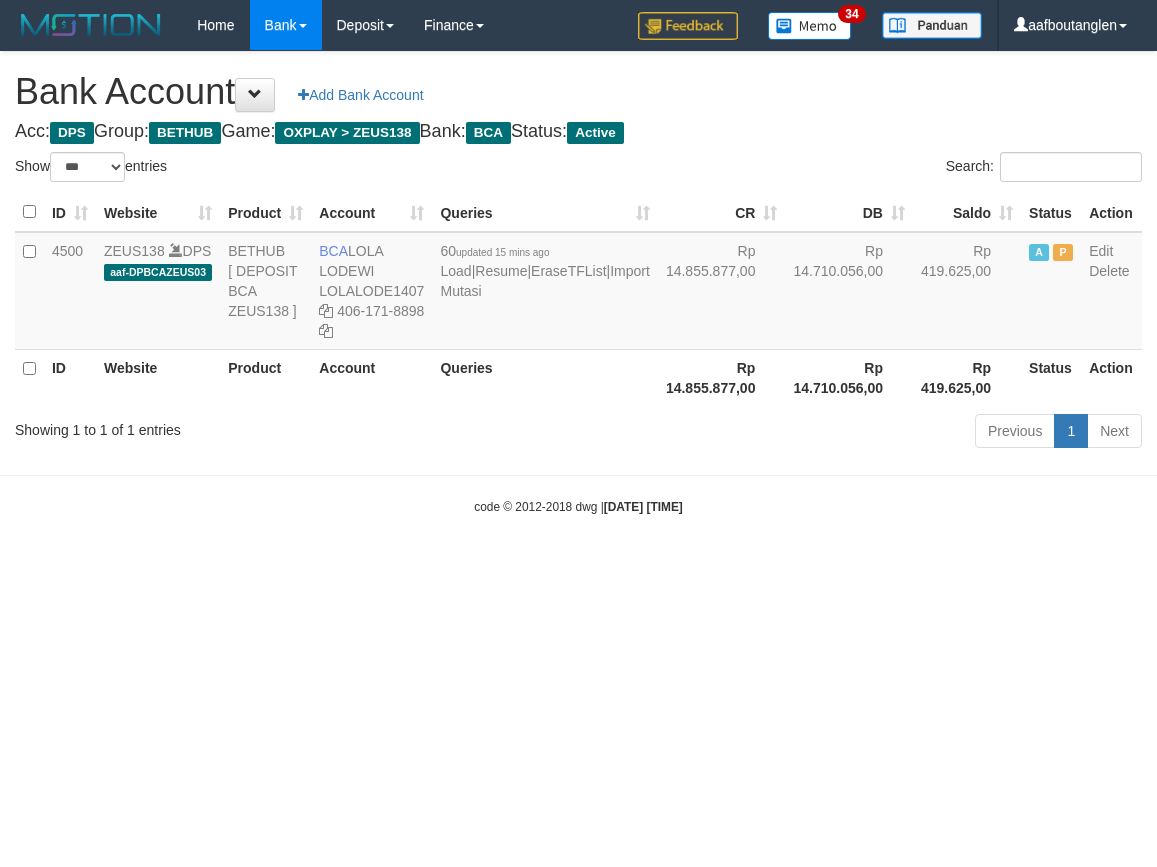 scroll, scrollTop: 0, scrollLeft: 0, axis: both 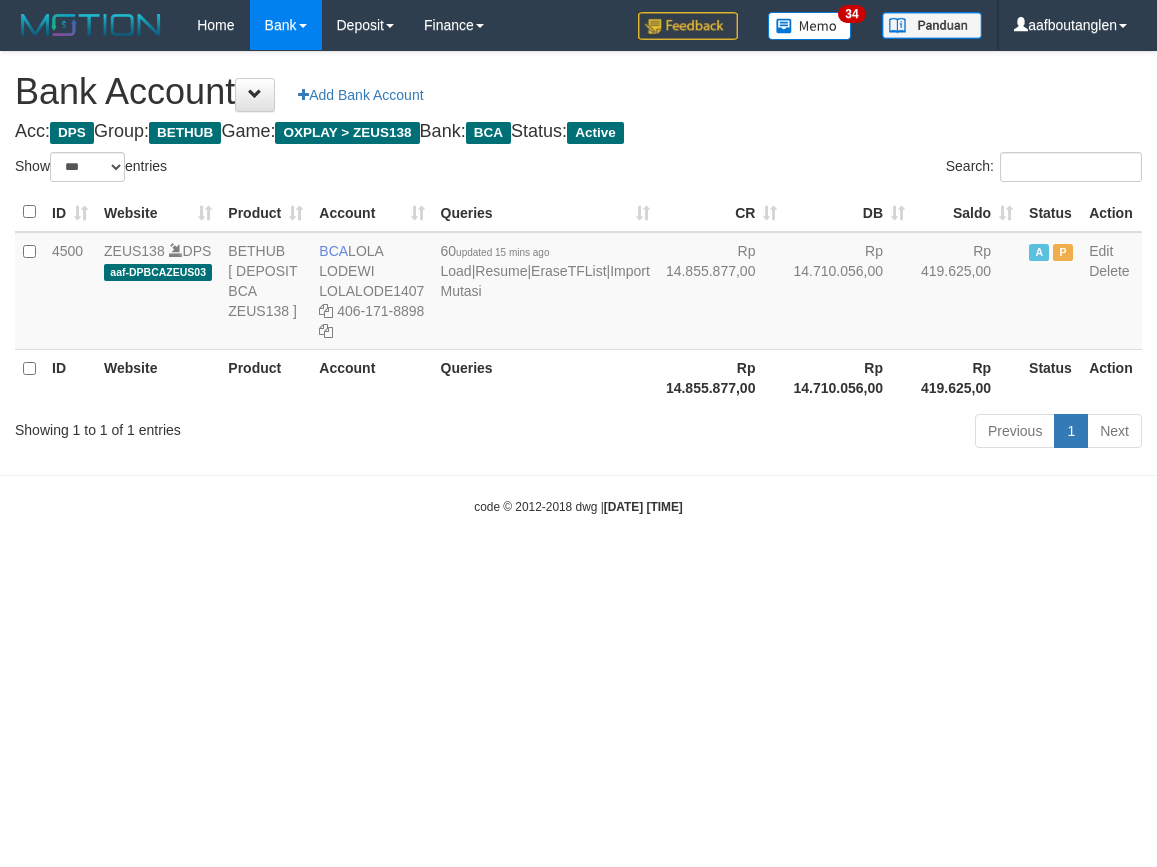 select on "***" 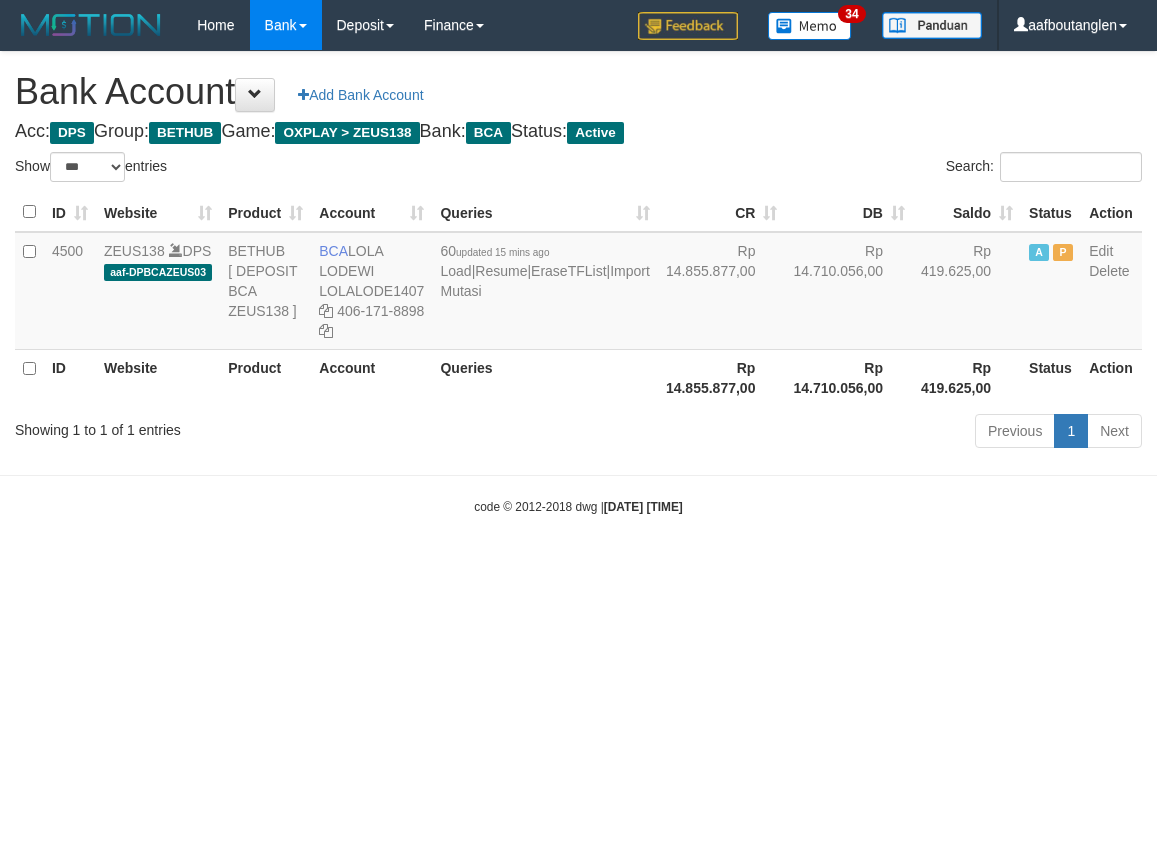 scroll, scrollTop: 0, scrollLeft: 0, axis: both 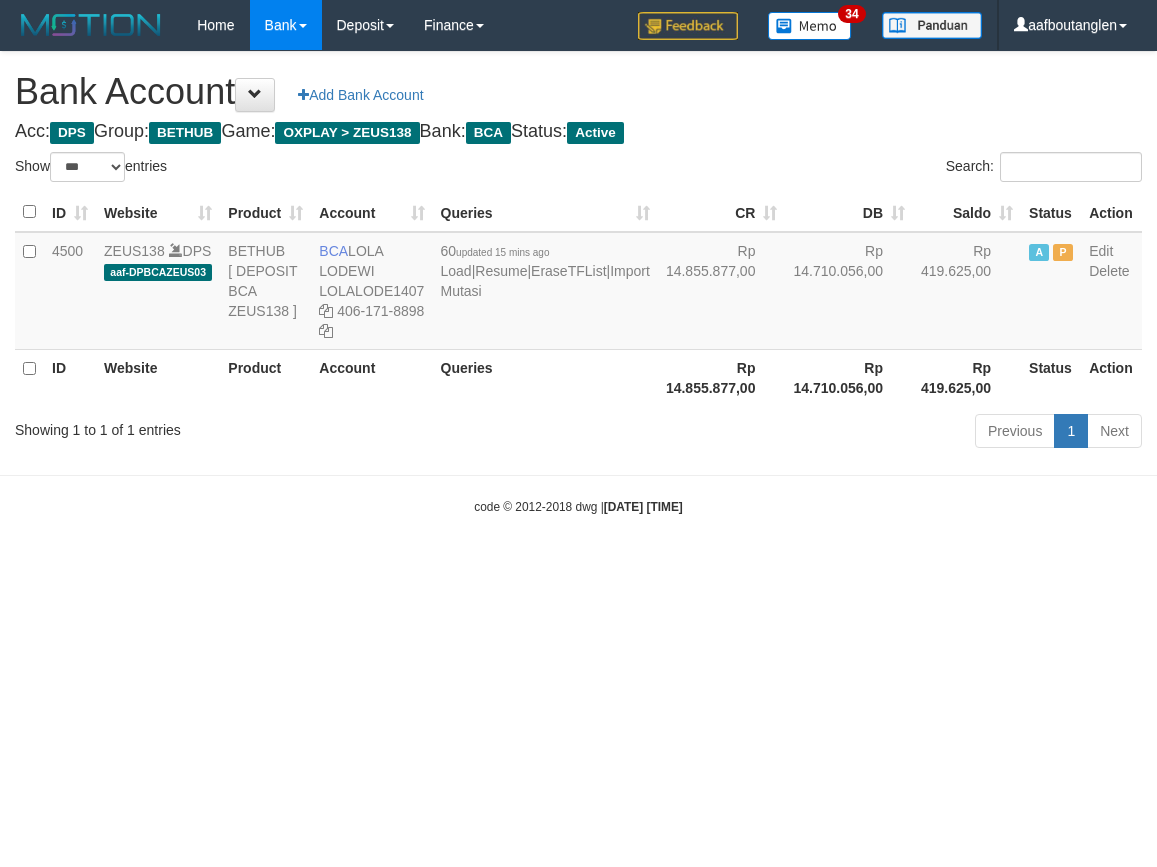 select on "***" 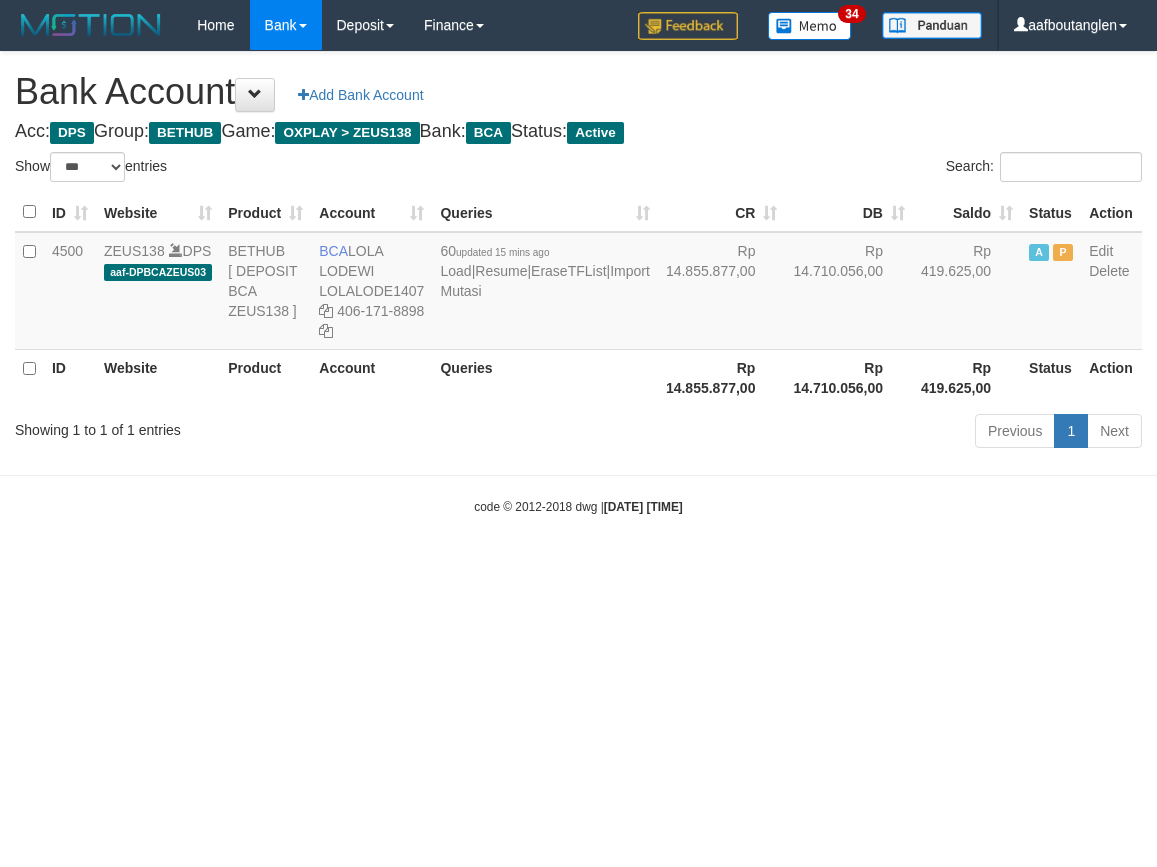 scroll, scrollTop: 0, scrollLeft: 0, axis: both 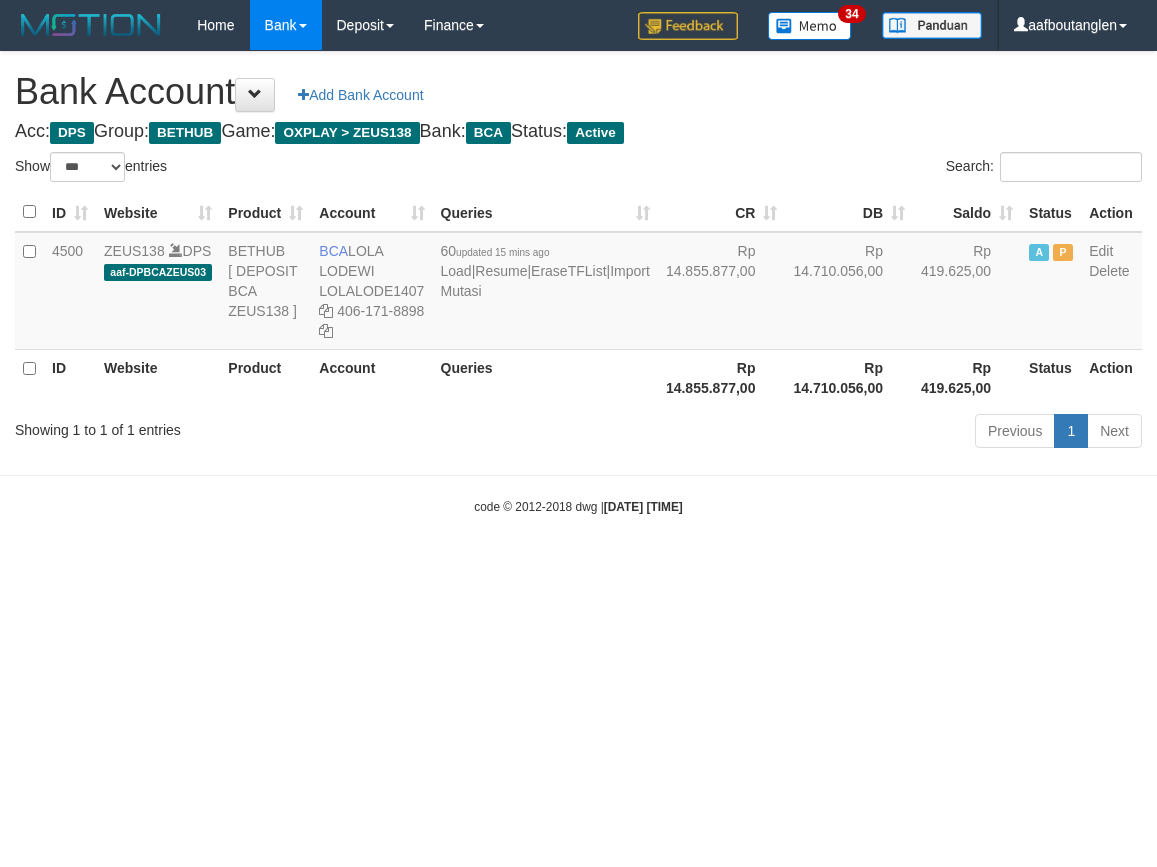 select on "***" 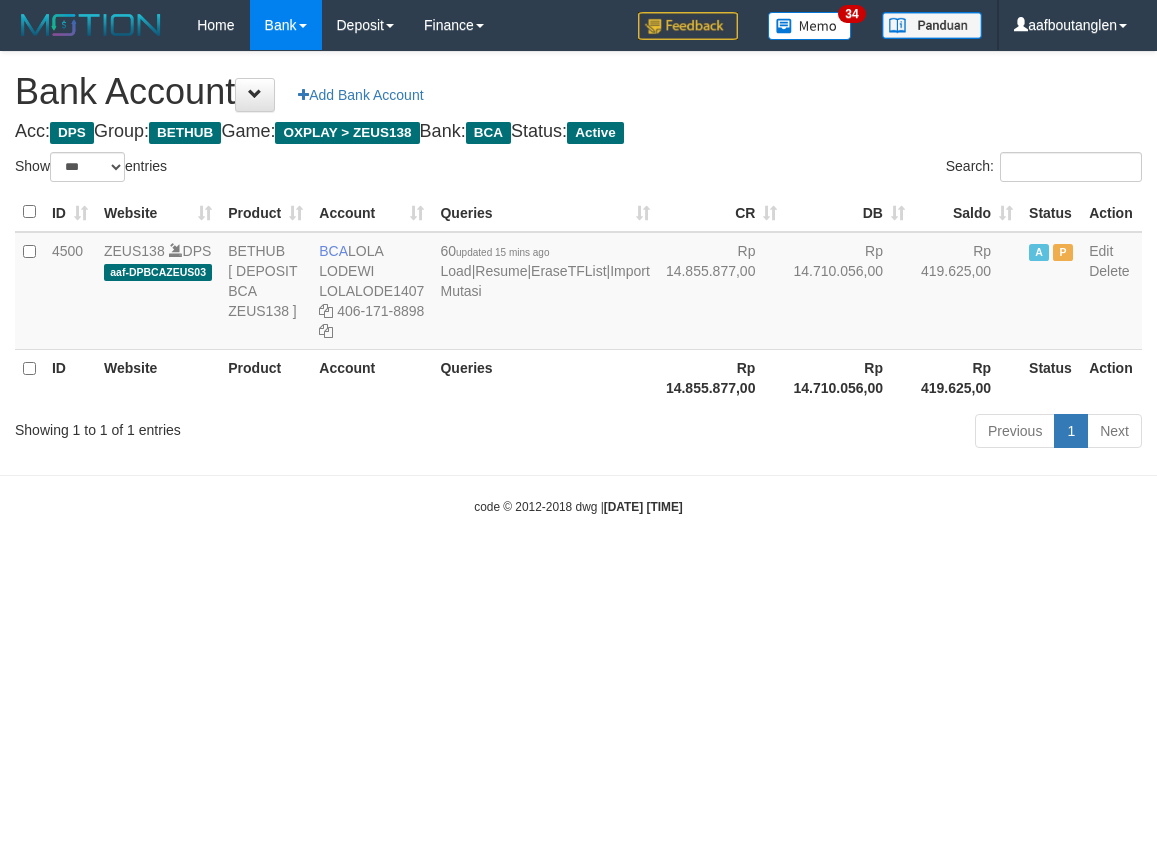 scroll, scrollTop: 0, scrollLeft: 0, axis: both 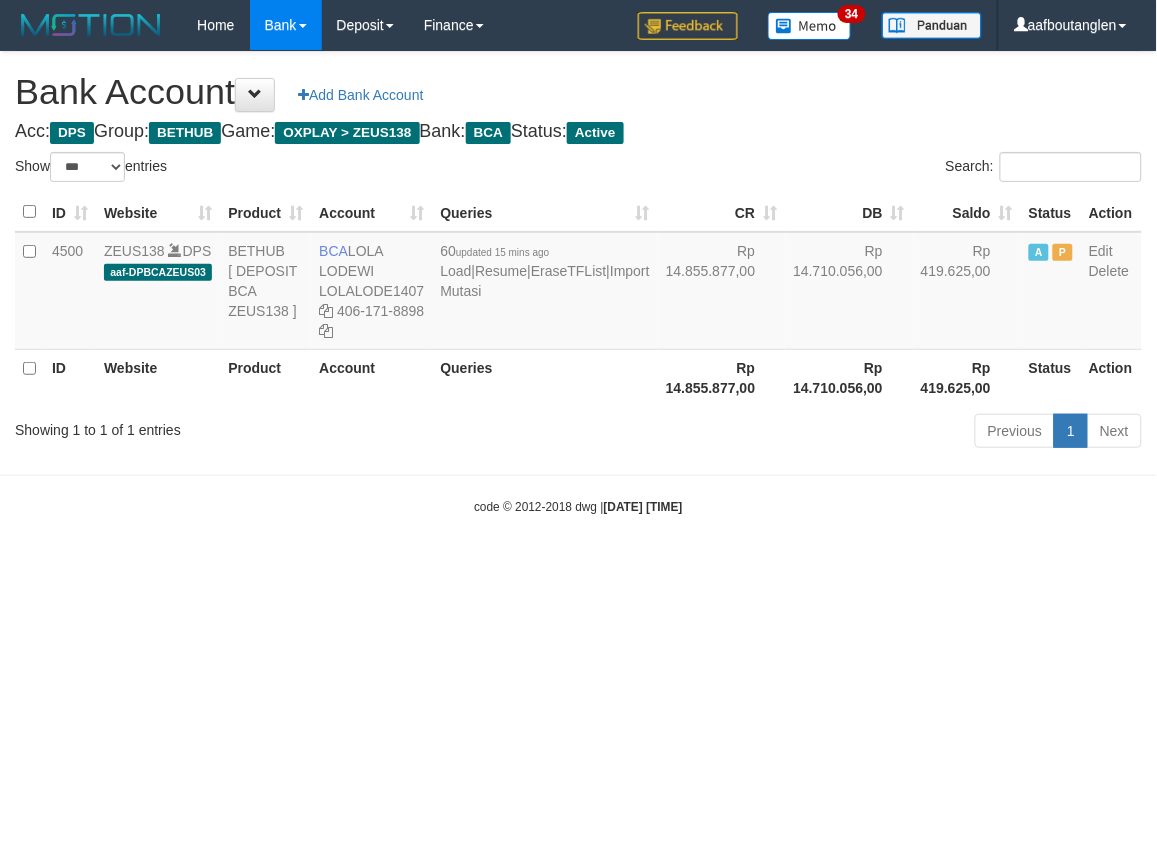 click on "[DATE] [TIME]" at bounding box center (643, 507) 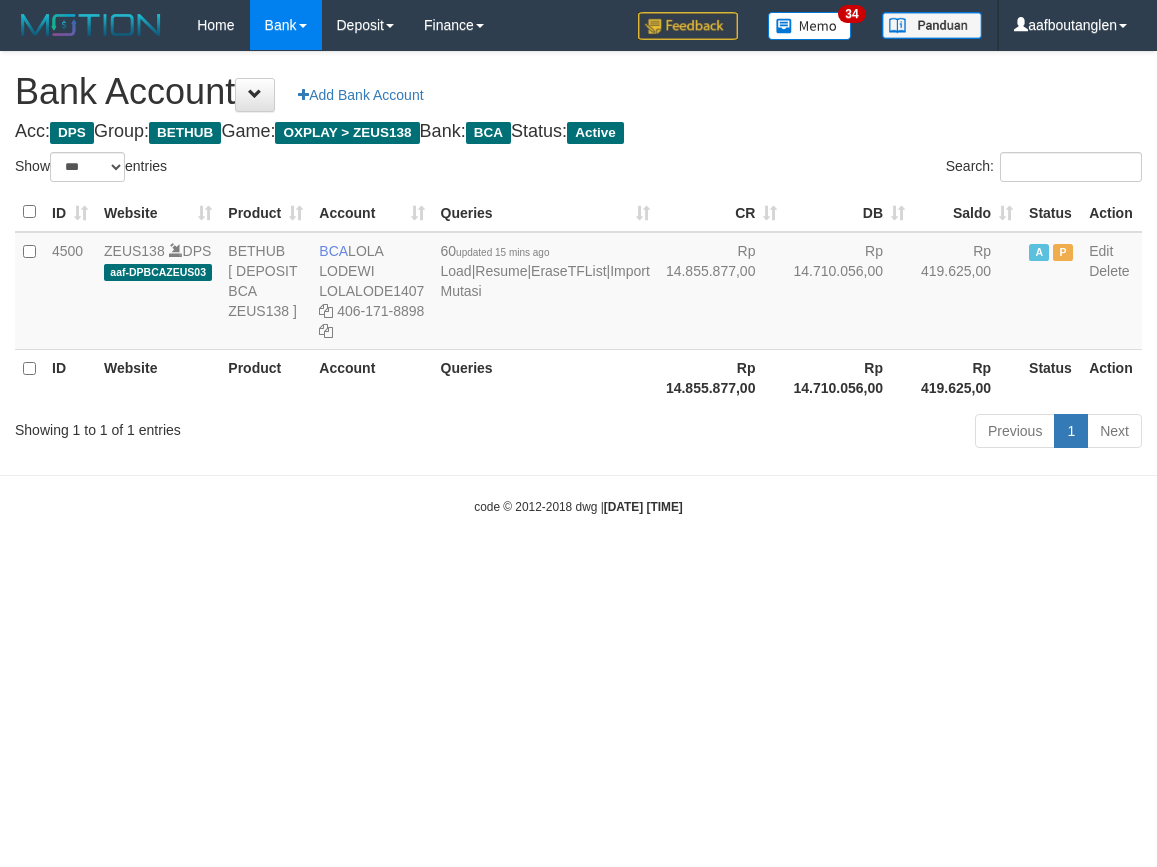 select on "***" 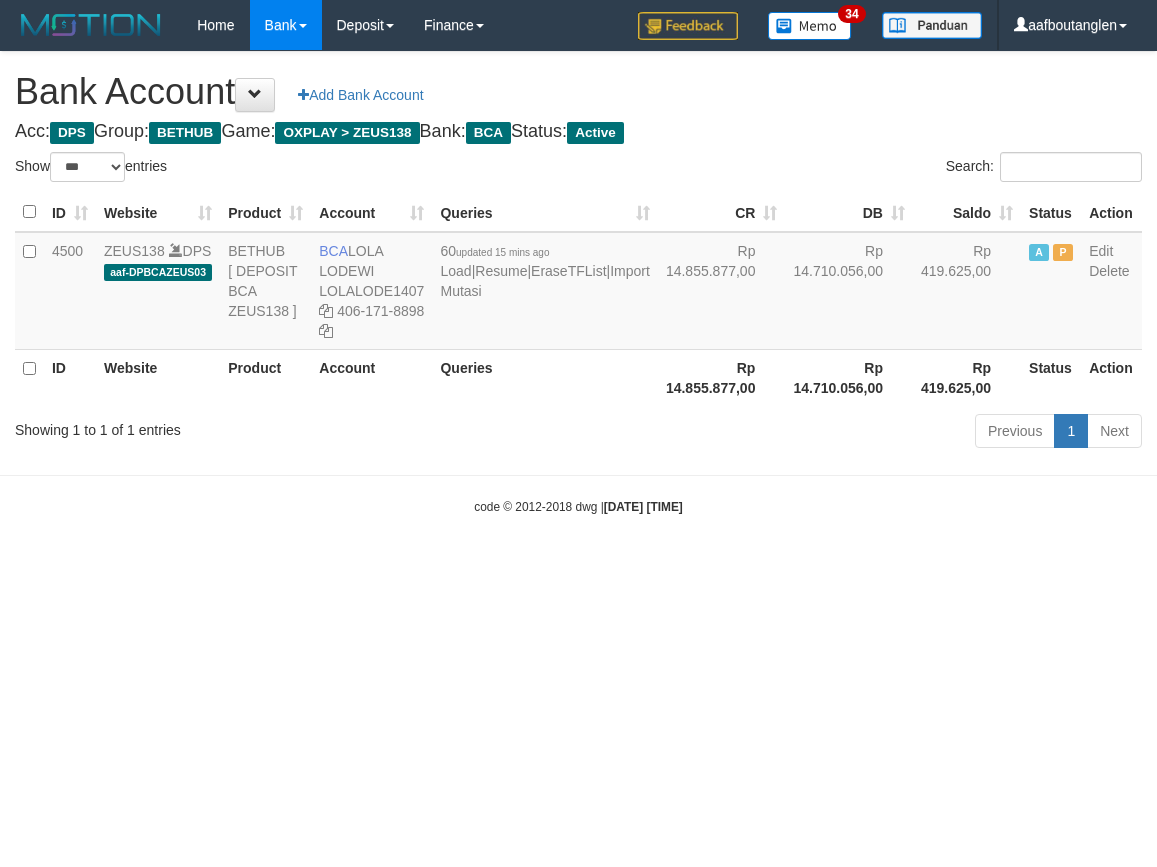 scroll, scrollTop: 0, scrollLeft: 0, axis: both 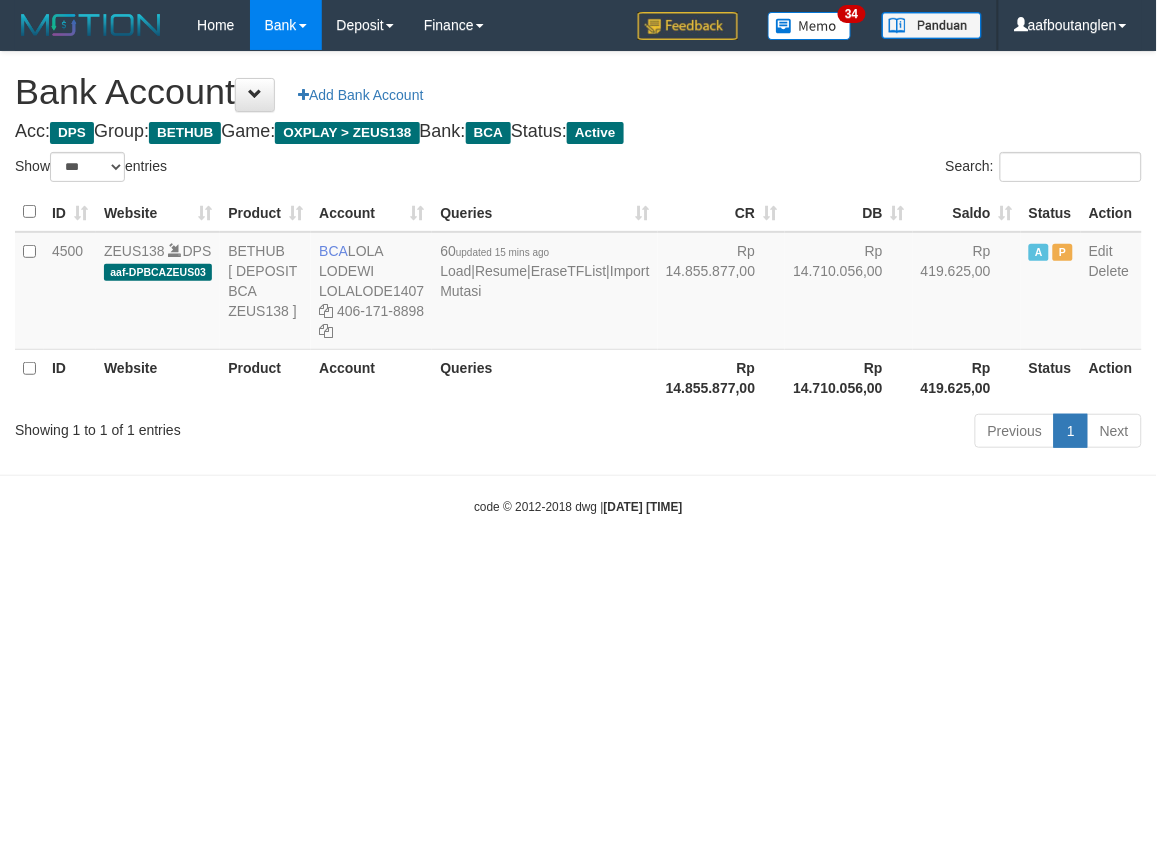 drag, startPoint x: 713, startPoint y: 533, endPoint x: 654, endPoint y: 537, distance: 59.135437 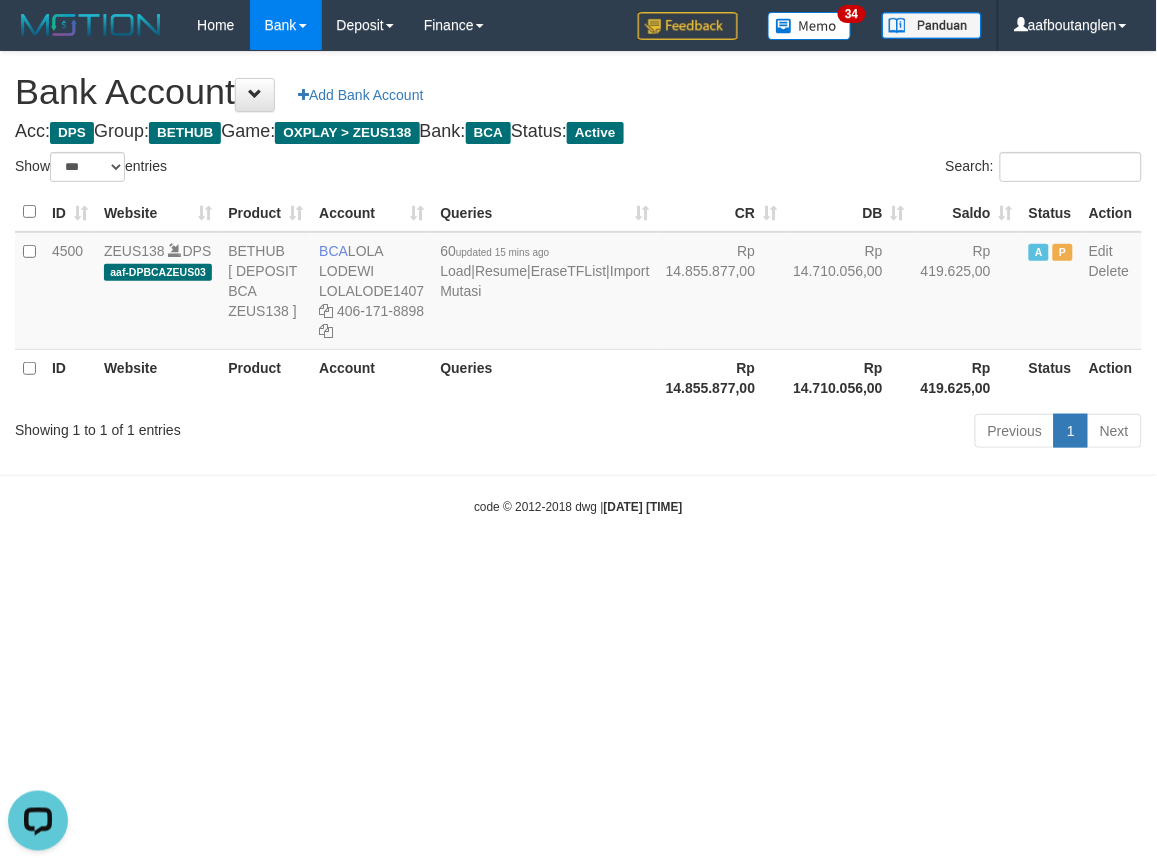 scroll, scrollTop: 0, scrollLeft: 0, axis: both 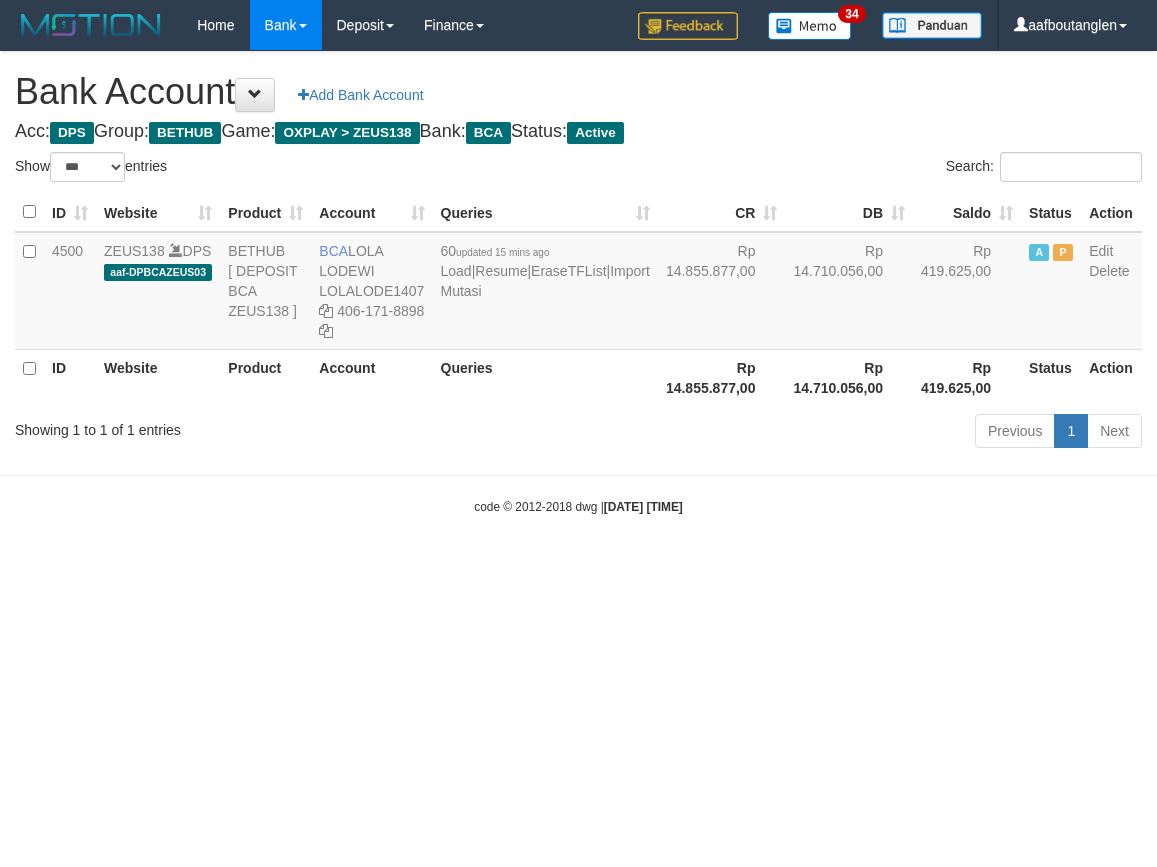 select on "***" 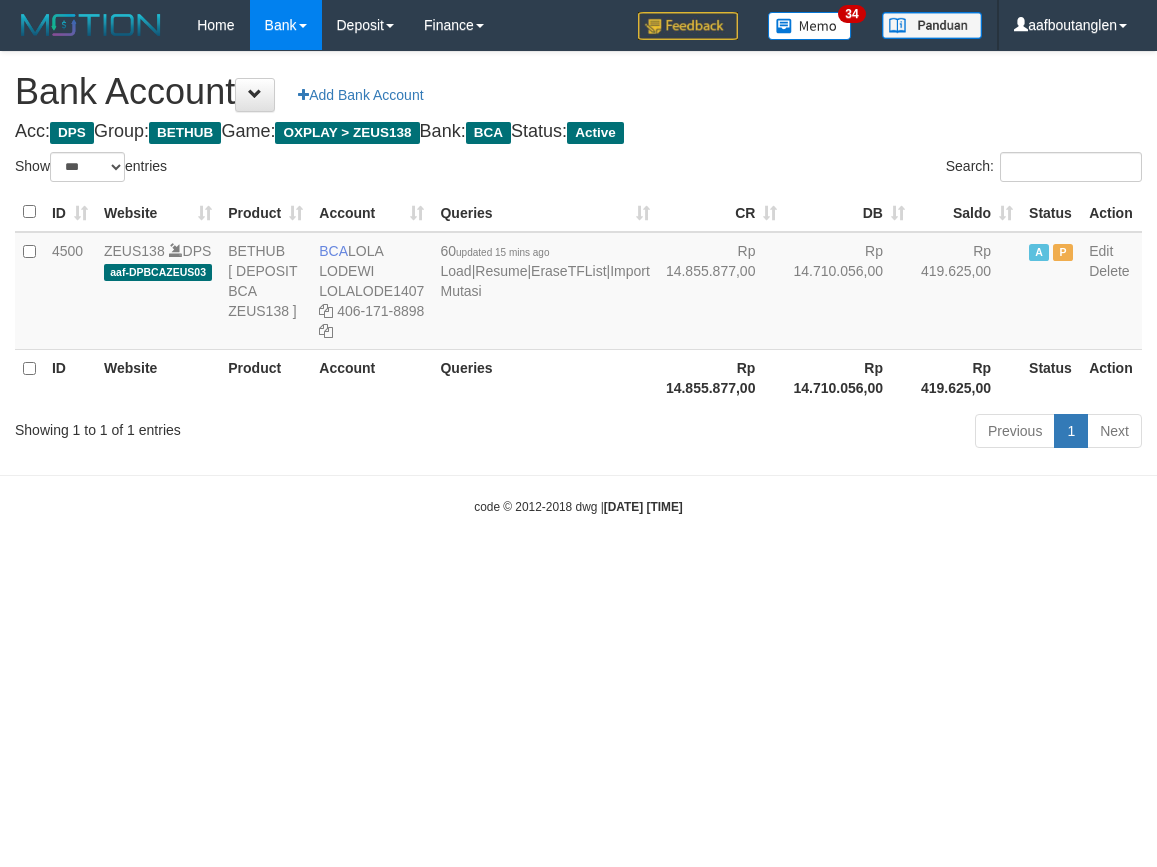 scroll, scrollTop: 0, scrollLeft: 0, axis: both 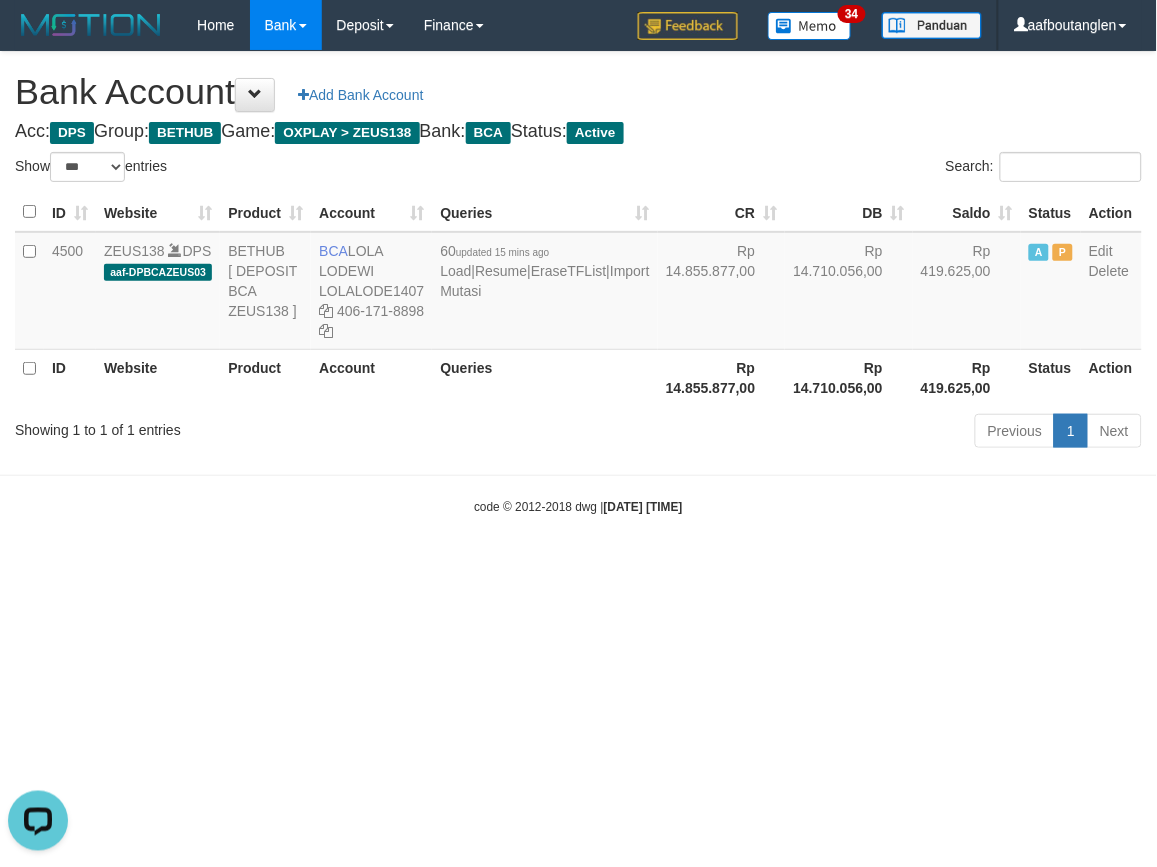 drag, startPoint x: 807, startPoint y: 556, endPoint x: 766, endPoint y: 561, distance: 41.303753 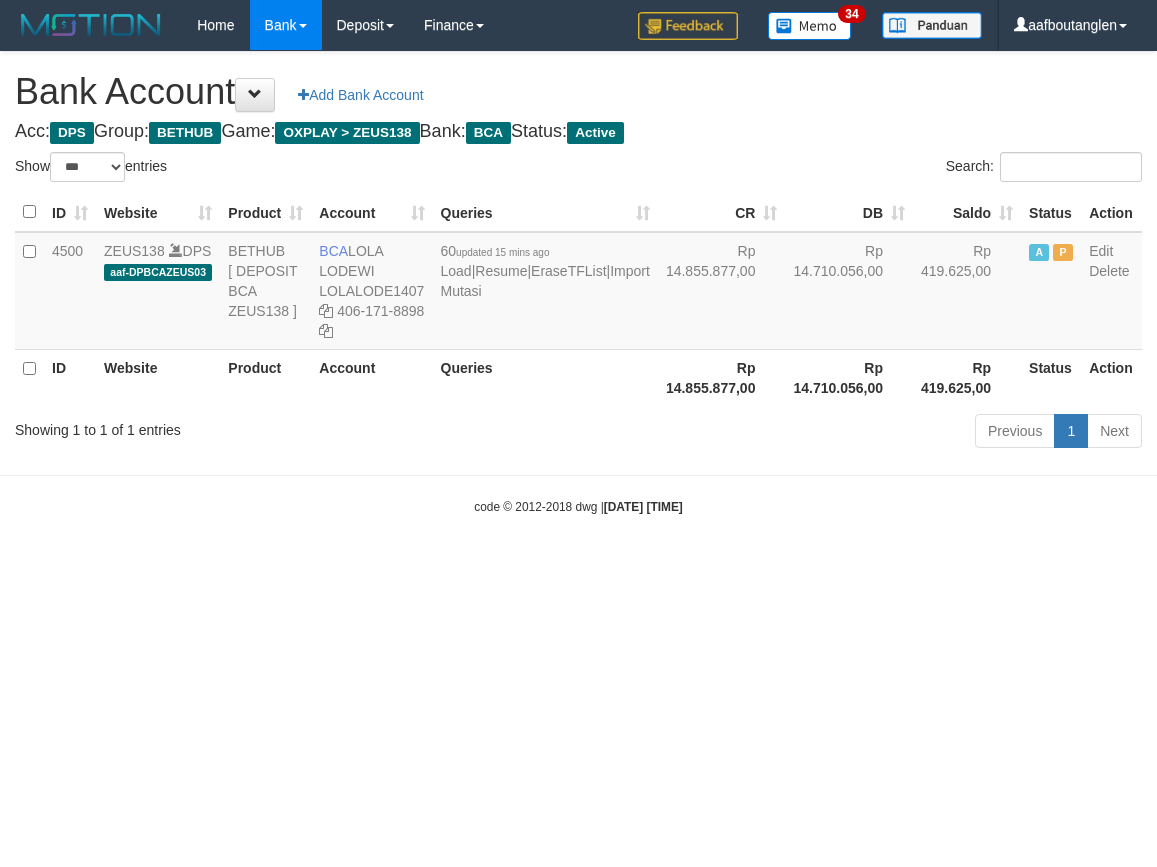 select on "***" 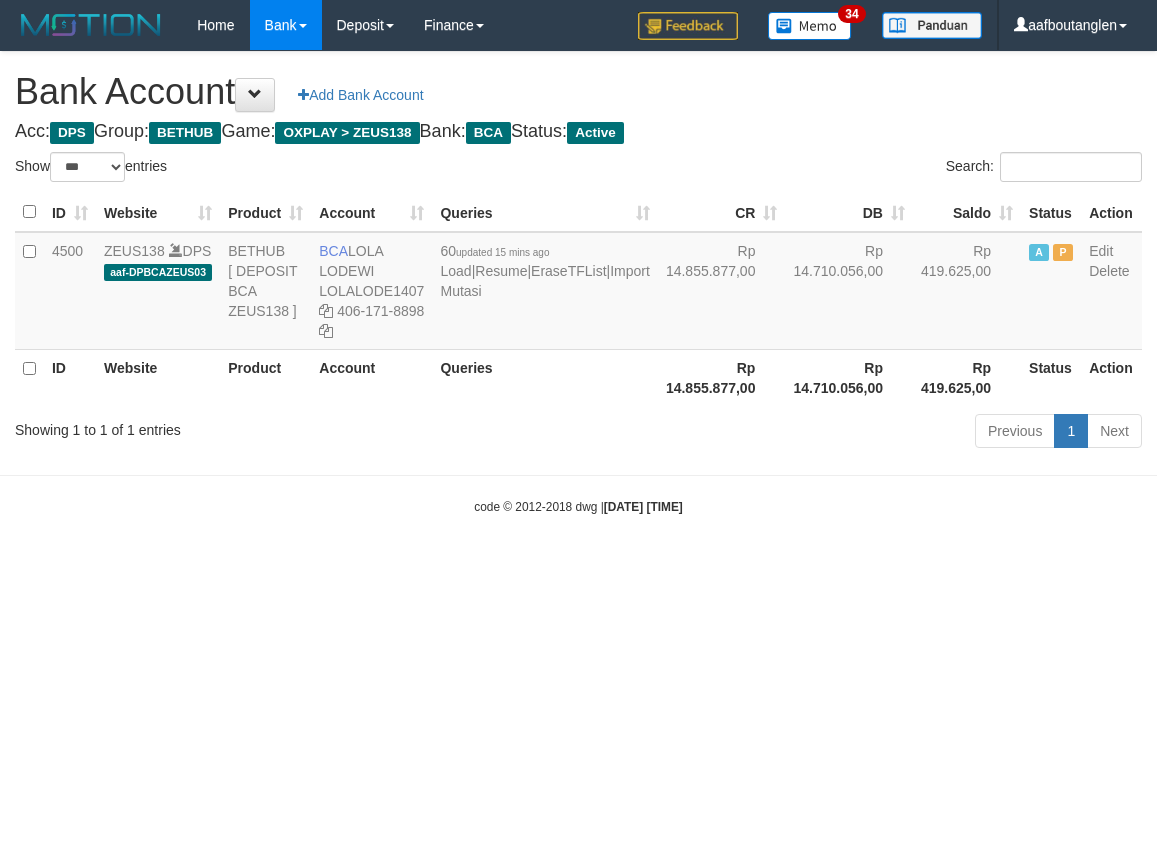 scroll, scrollTop: 0, scrollLeft: 0, axis: both 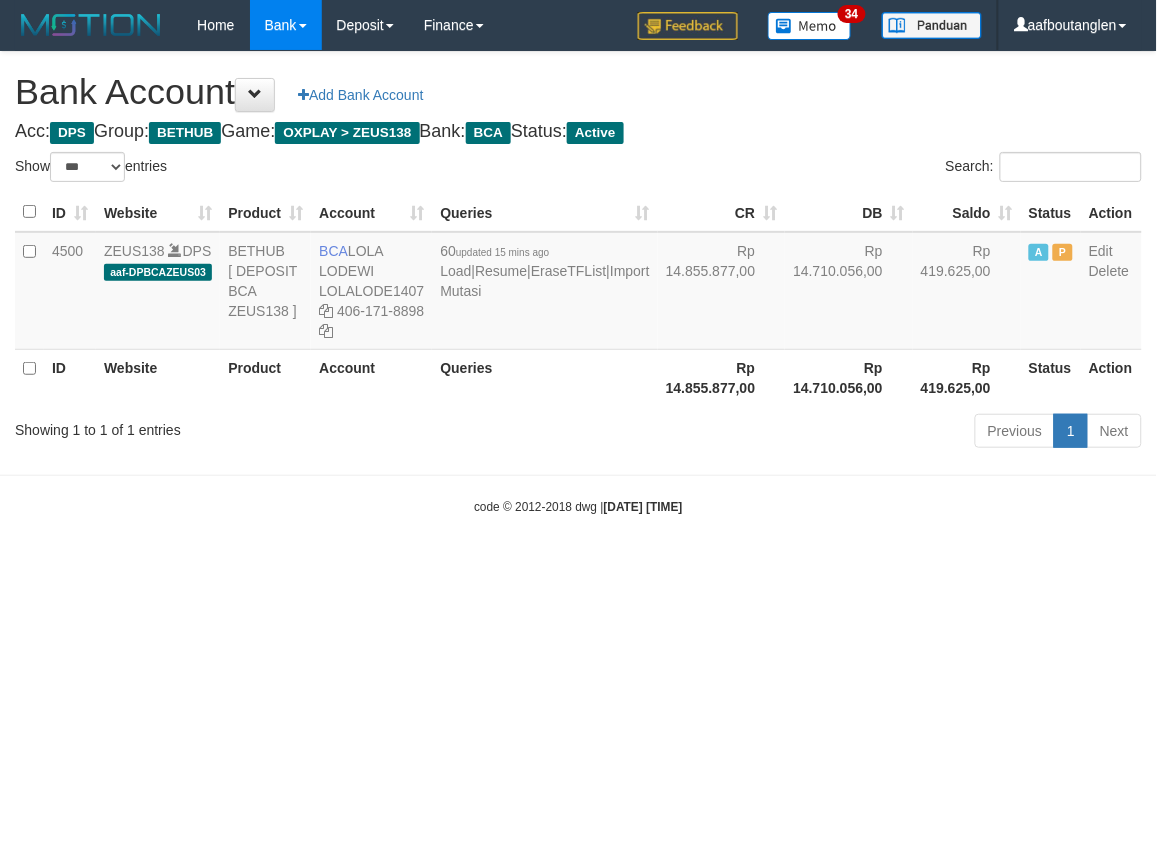 drag, startPoint x: 783, startPoint y: 625, endPoint x: 822, endPoint y: 638, distance: 41.109608 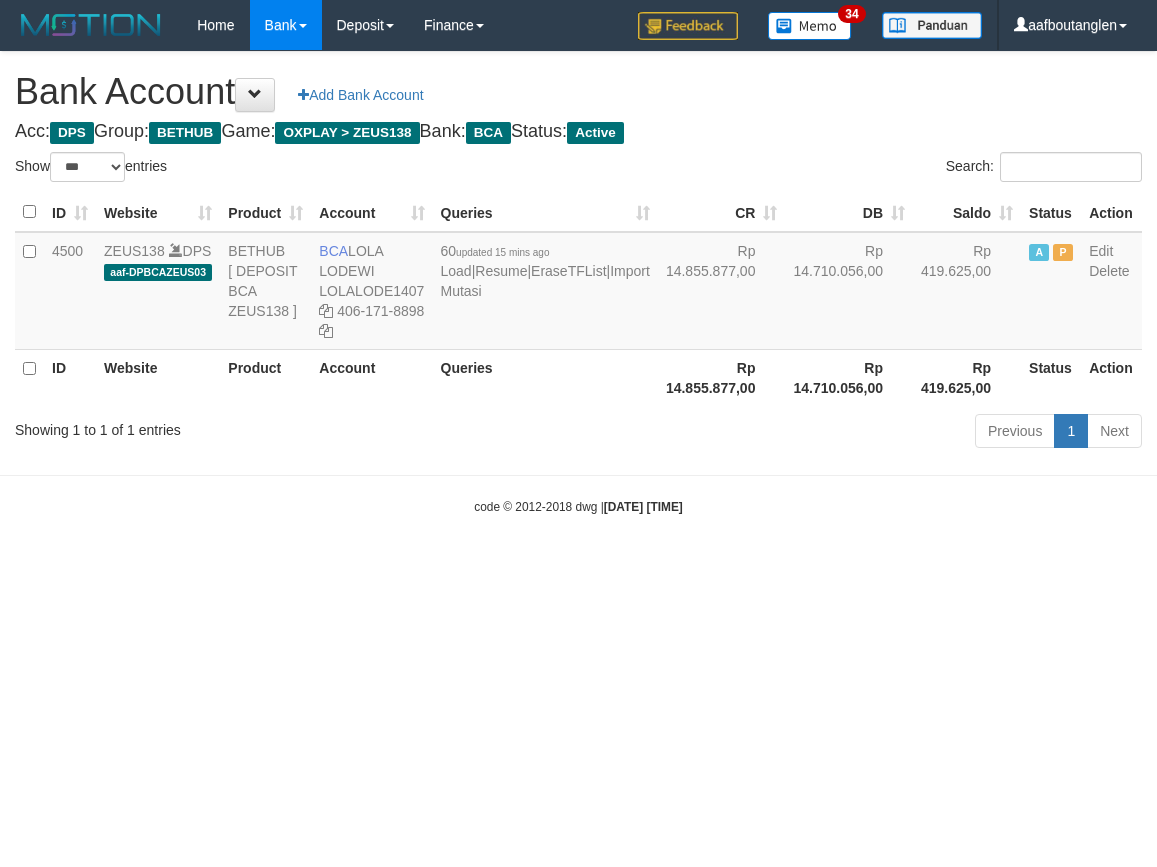 select on "***" 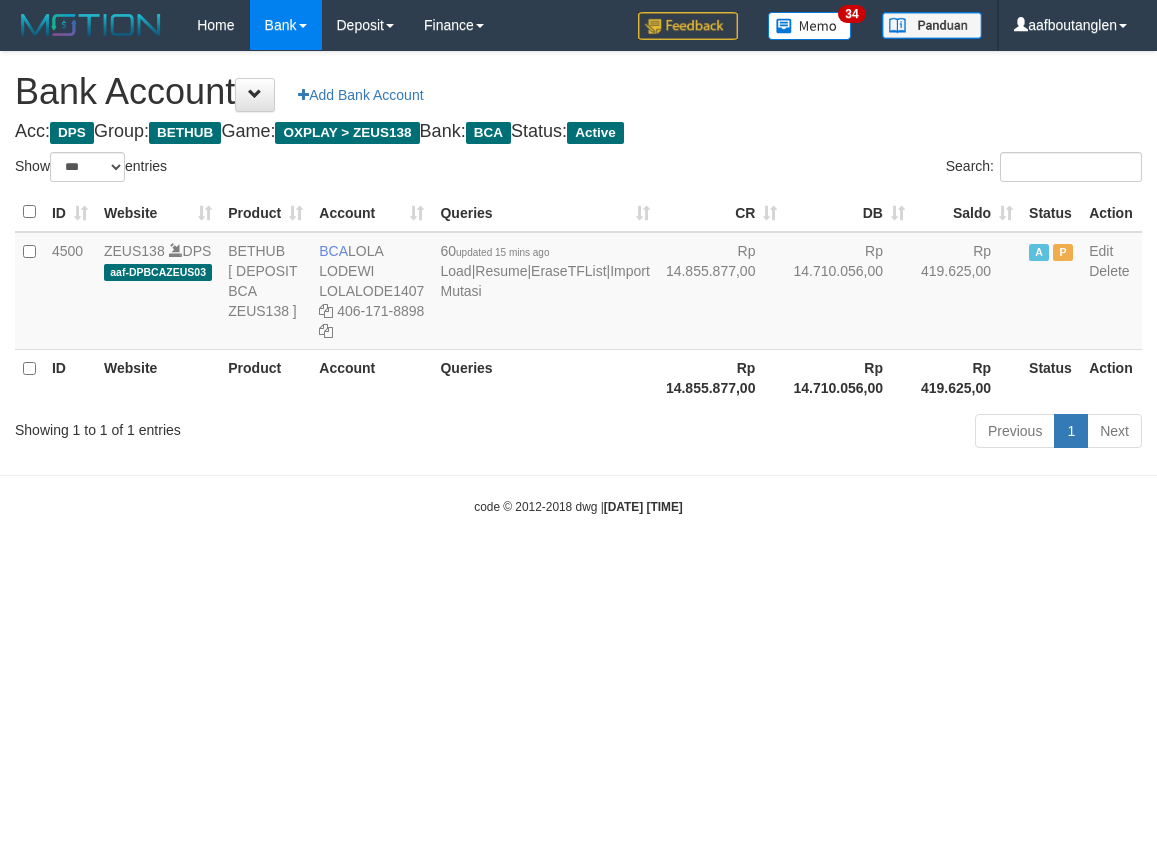 scroll, scrollTop: 0, scrollLeft: 0, axis: both 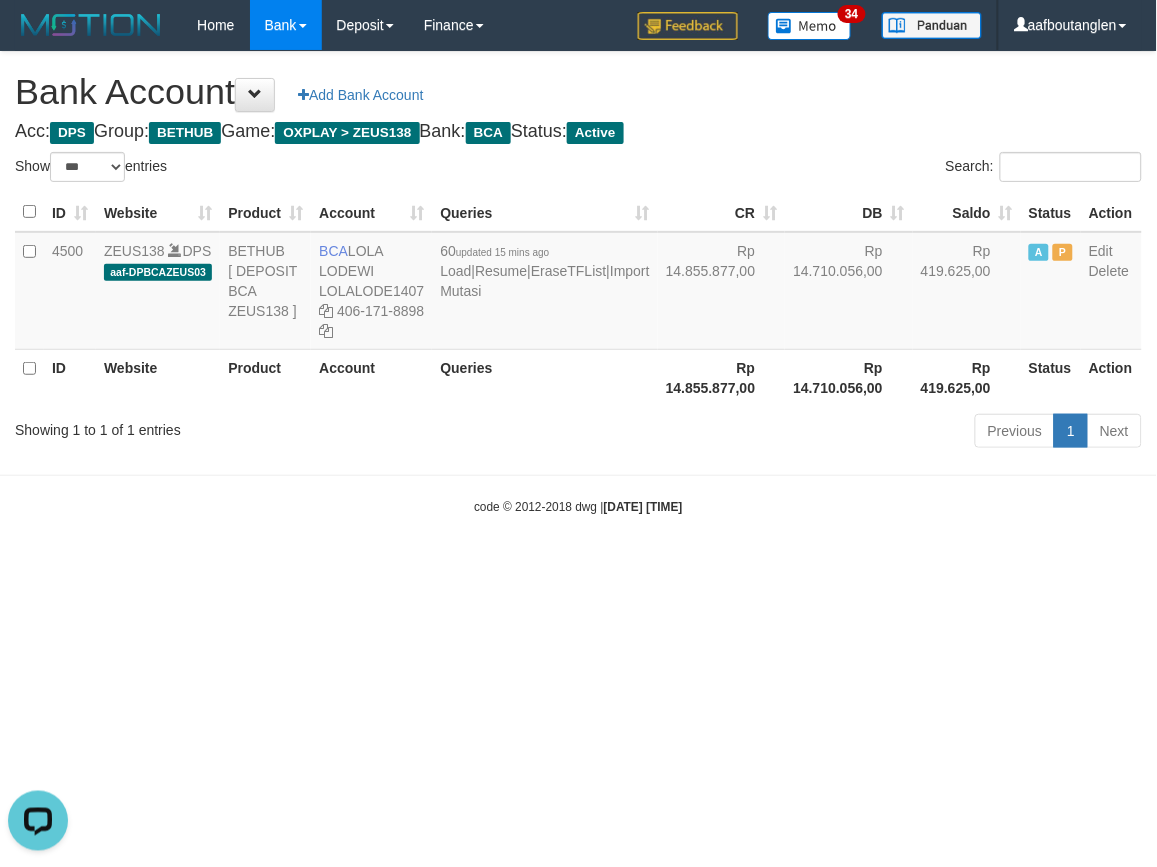 click on "Toggle navigation
Home
Bank
Account List
Deposit
DPS List
History
Note DPS
Finance
Financial Data
aafboutanglen
My Profile
Log Out
34" at bounding box center [578, 283] 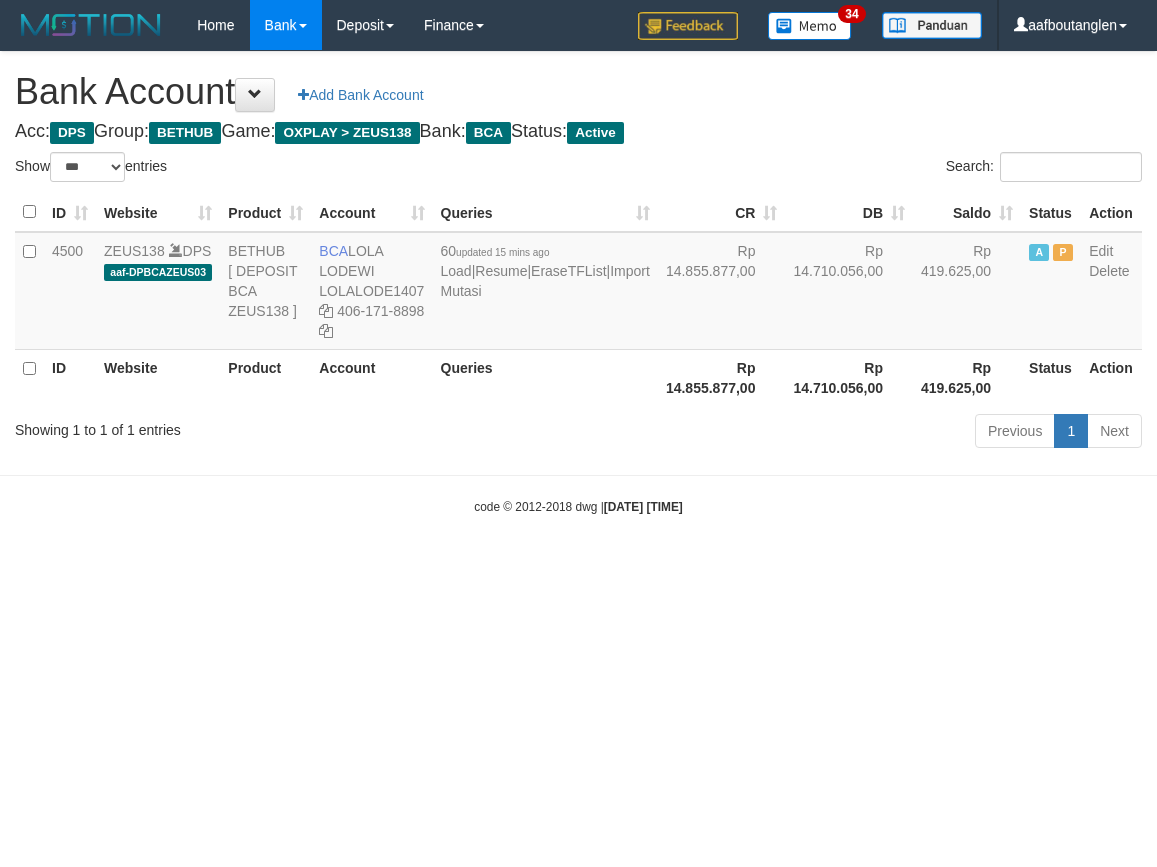 select on "***" 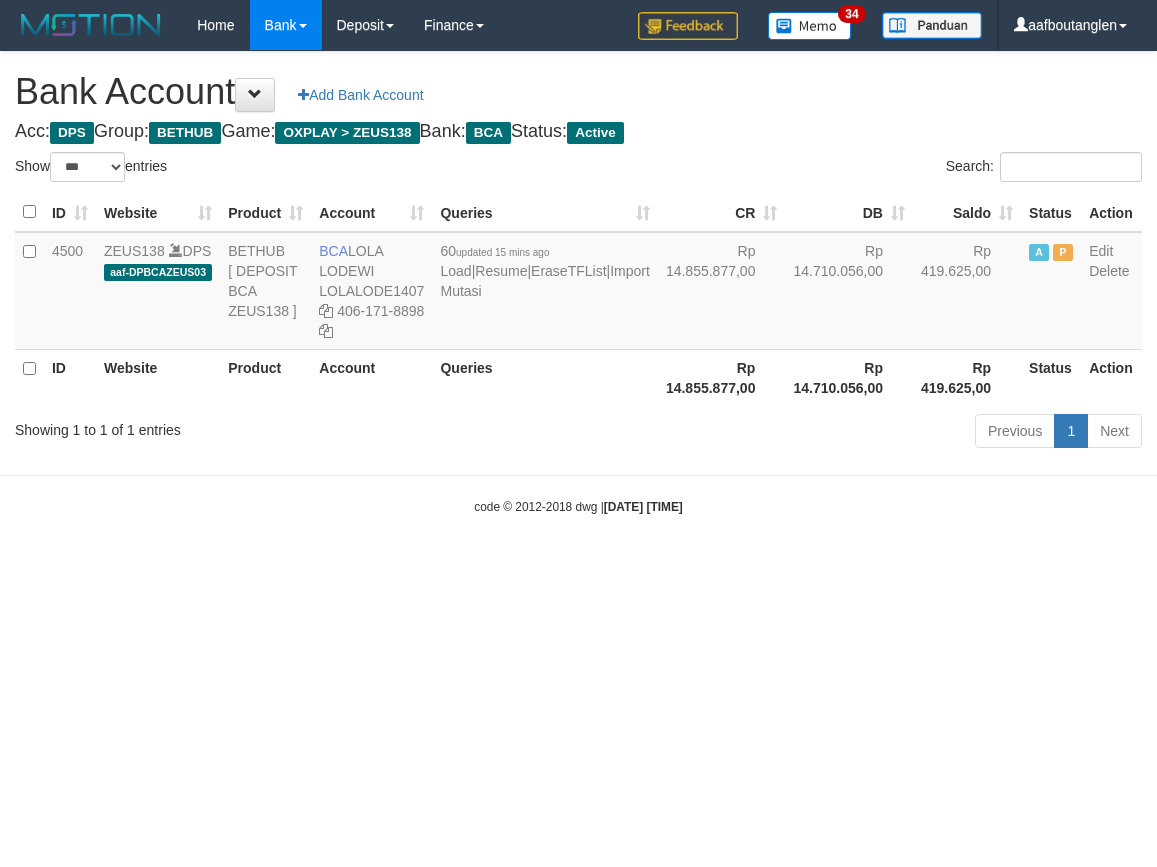 scroll, scrollTop: 0, scrollLeft: 0, axis: both 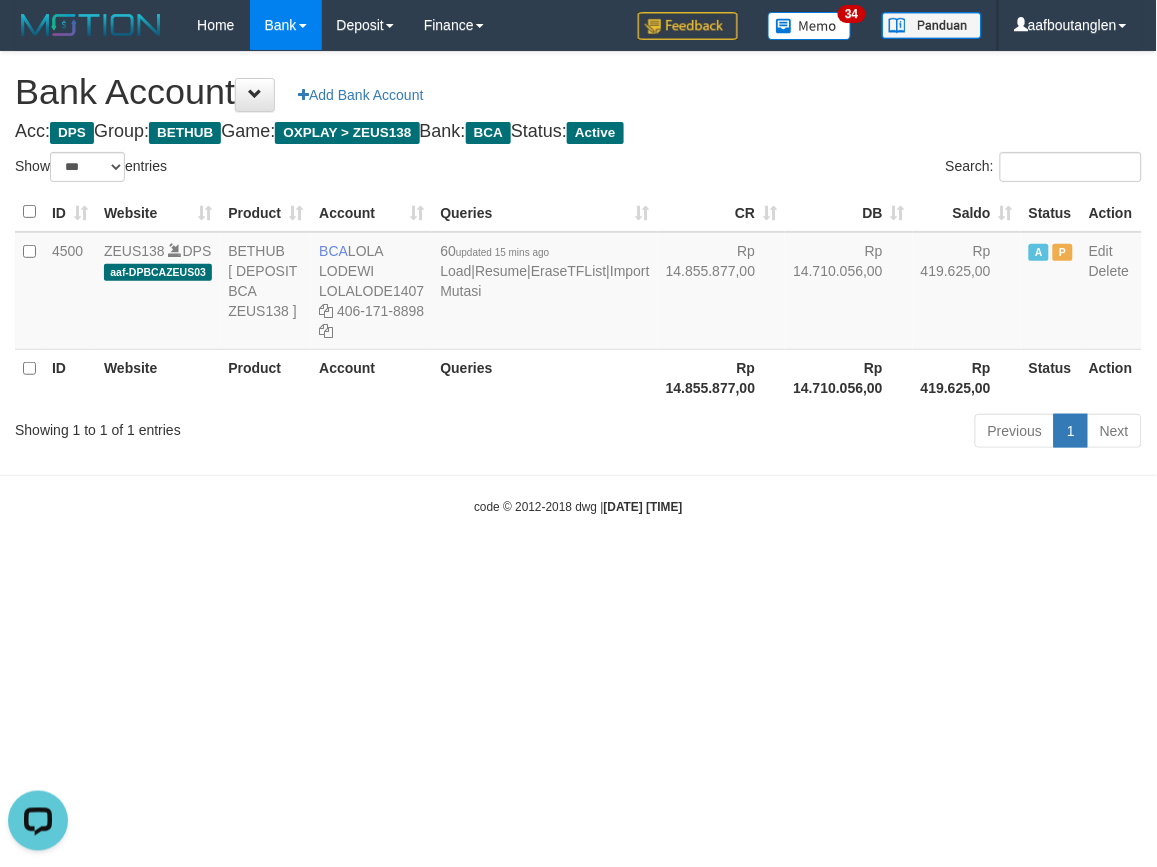 click on "Toggle navigation
Home
Bank
Account List
Deposit
DPS List
History
Note DPS
Finance
Financial Data
aafboutanglen
My Profile
Log Out
34" at bounding box center [578, 283] 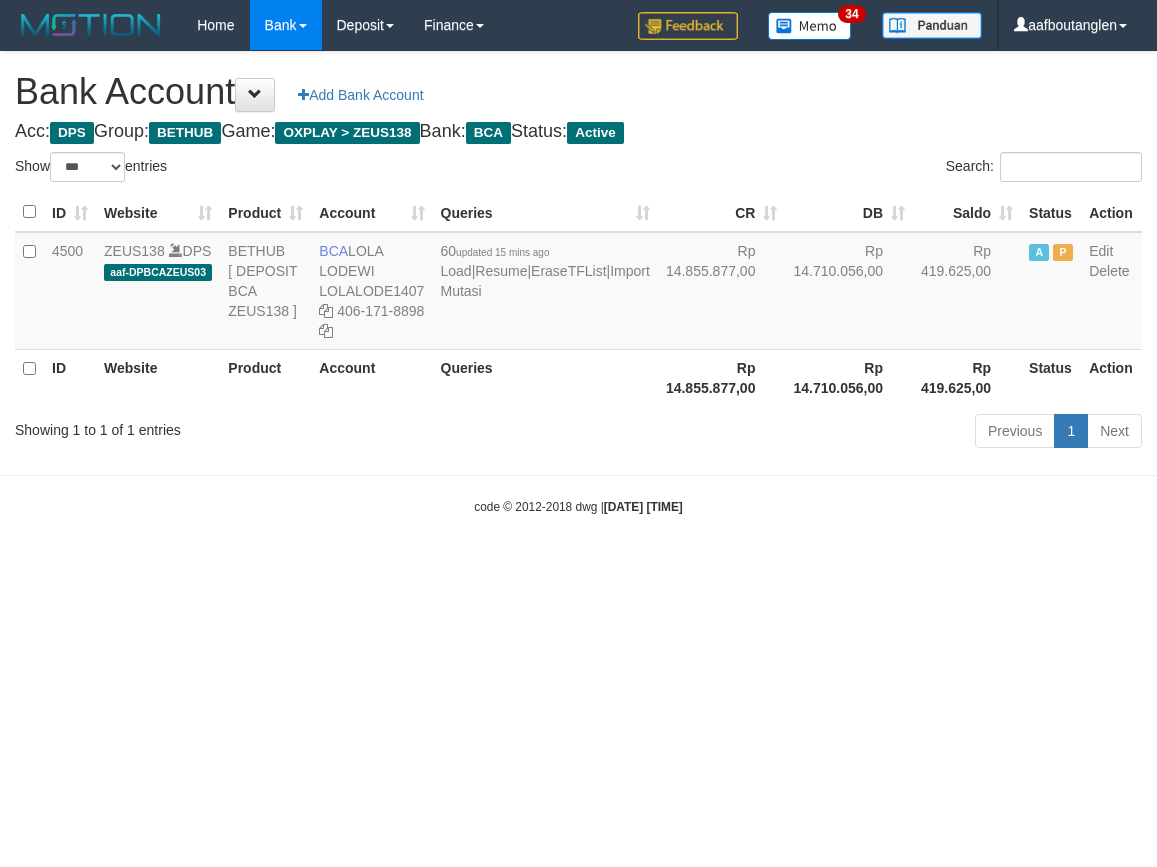 select on "***" 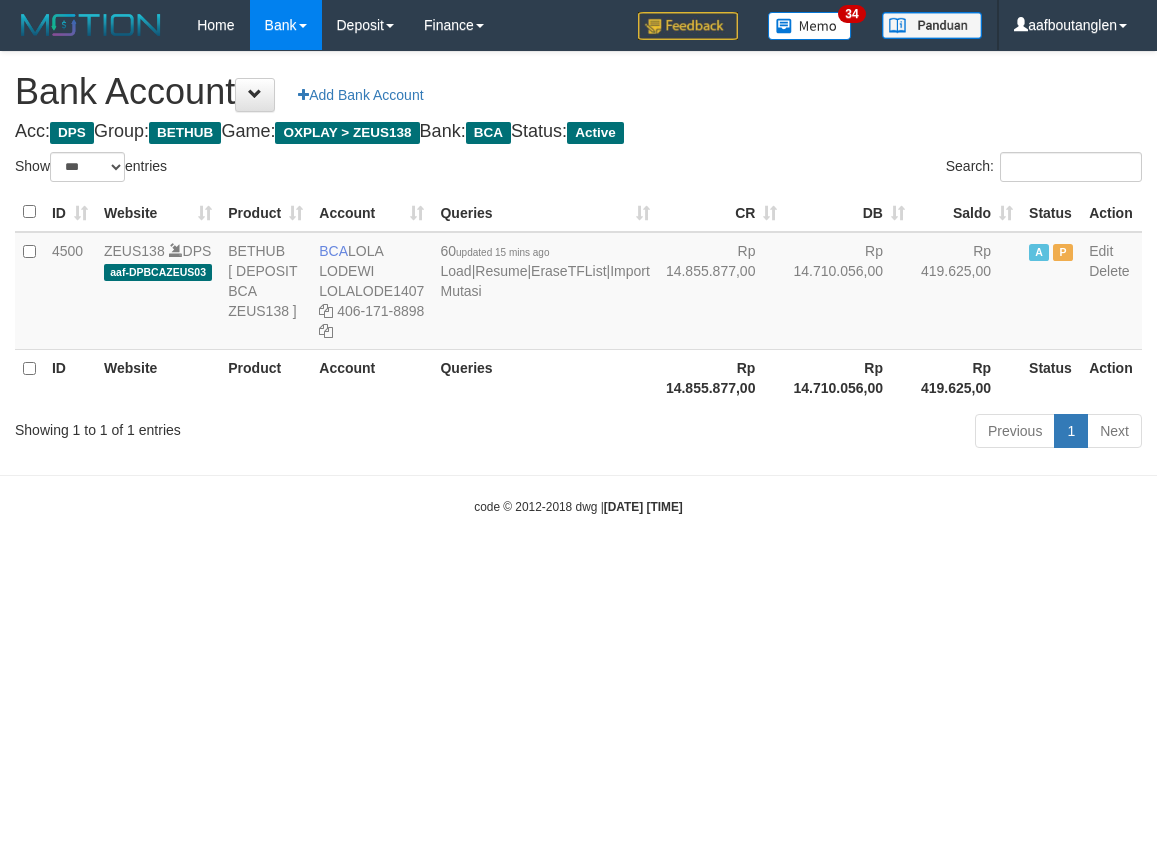 scroll, scrollTop: 0, scrollLeft: 0, axis: both 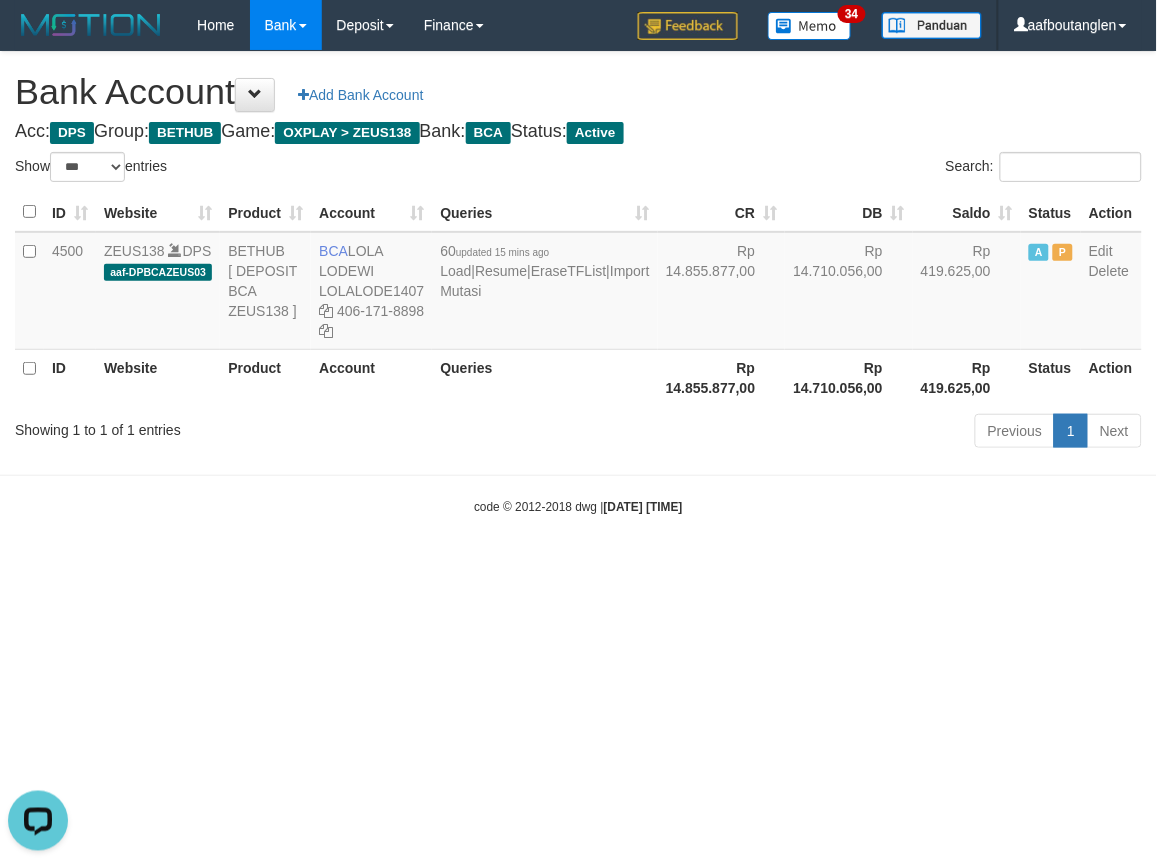 click on "Toggle navigation
Home
Bank
Account List
Deposit
DPS List
History
Note DPS
Finance
Financial Data
aafboutanglen
My Profile
Log Out
34" at bounding box center (578, 283) 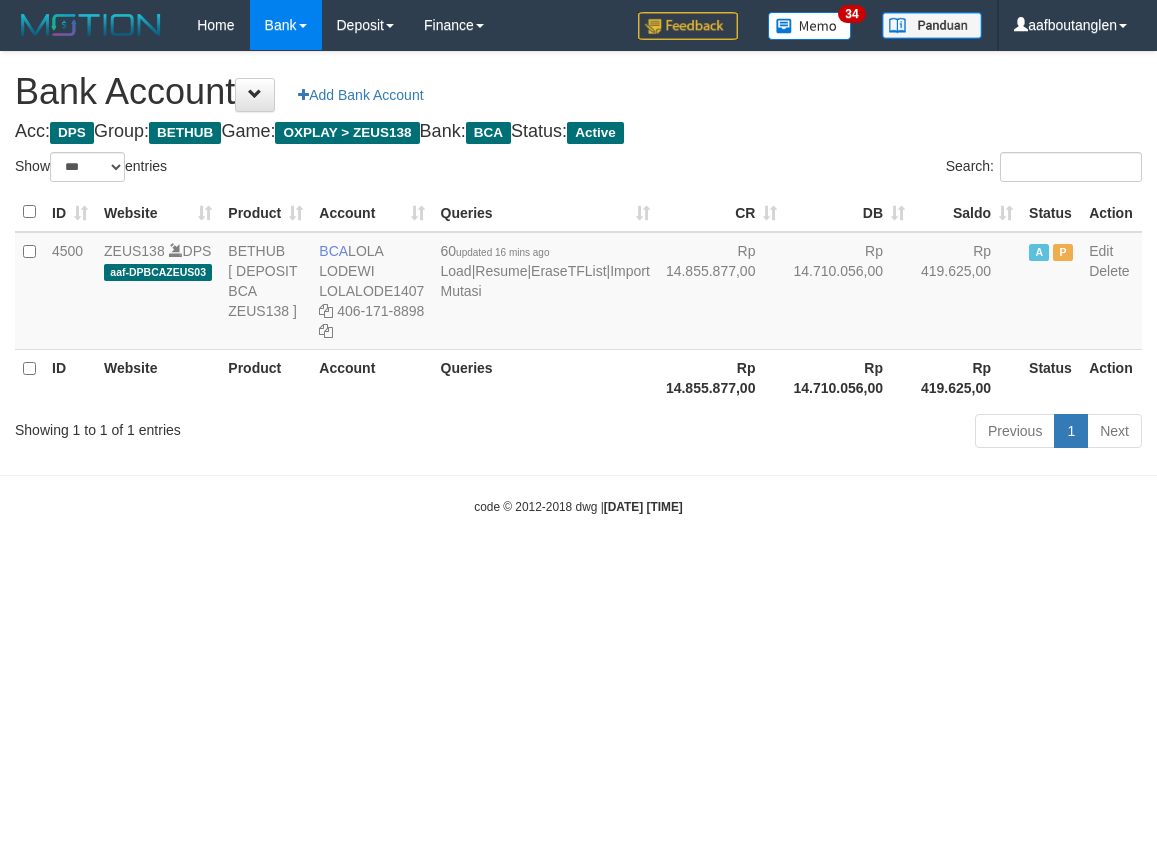 select on "***" 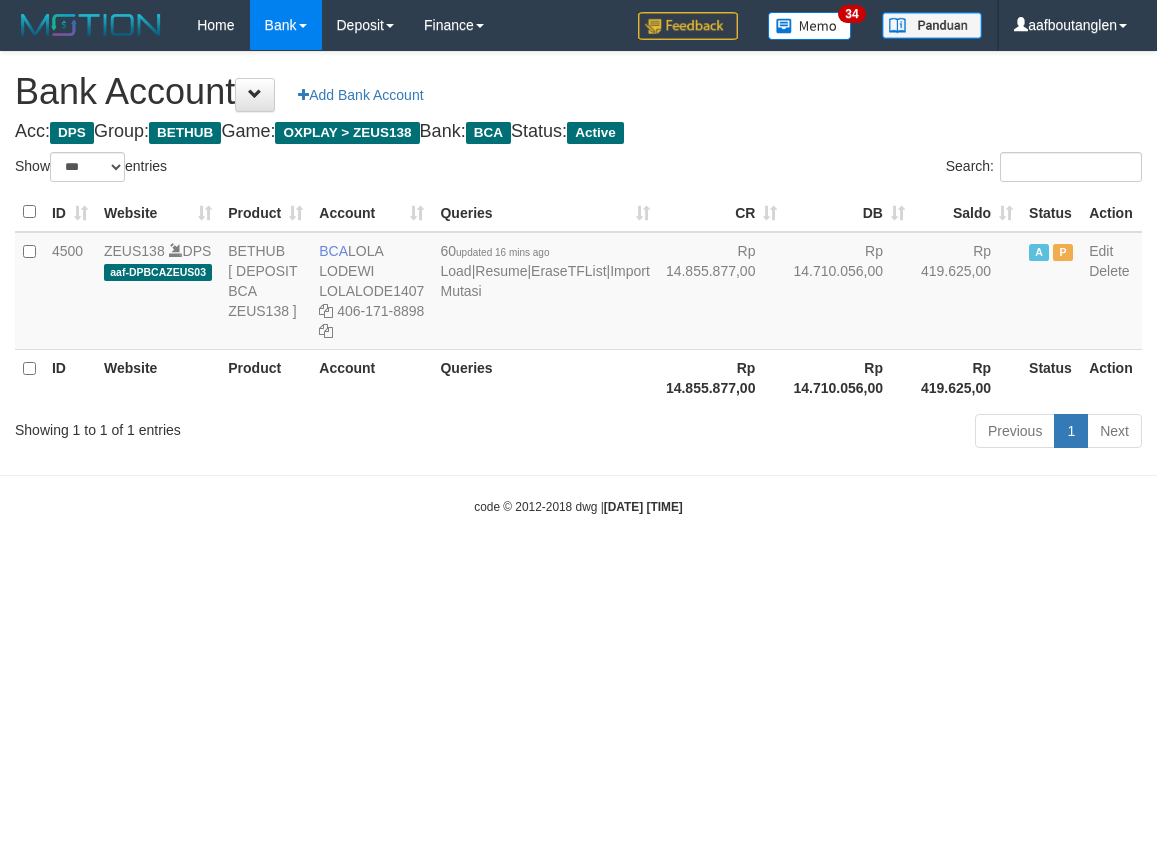 scroll, scrollTop: 0, scrollLeft: 0, axis: both 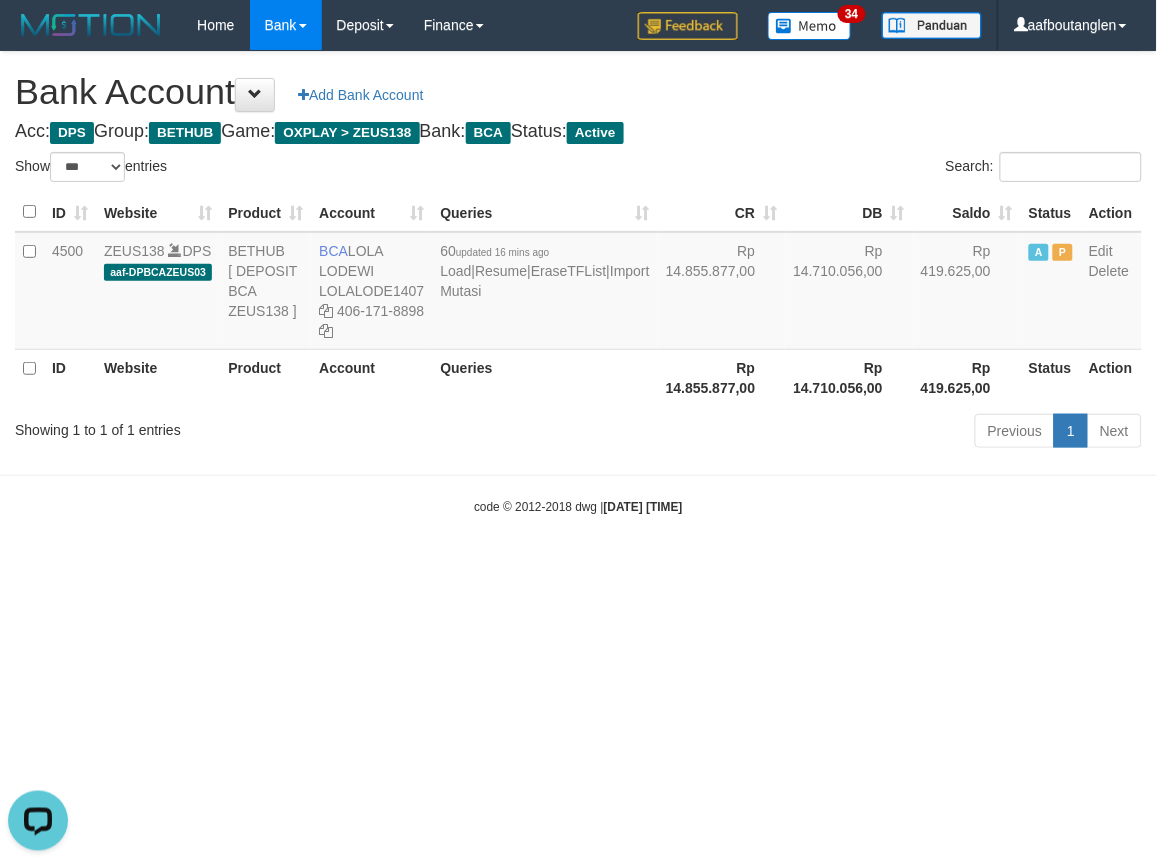 drag, startPoint x: 945, startPoint y: 586, endPoint x: 932, endPoint y: 593, distance: 14.764823 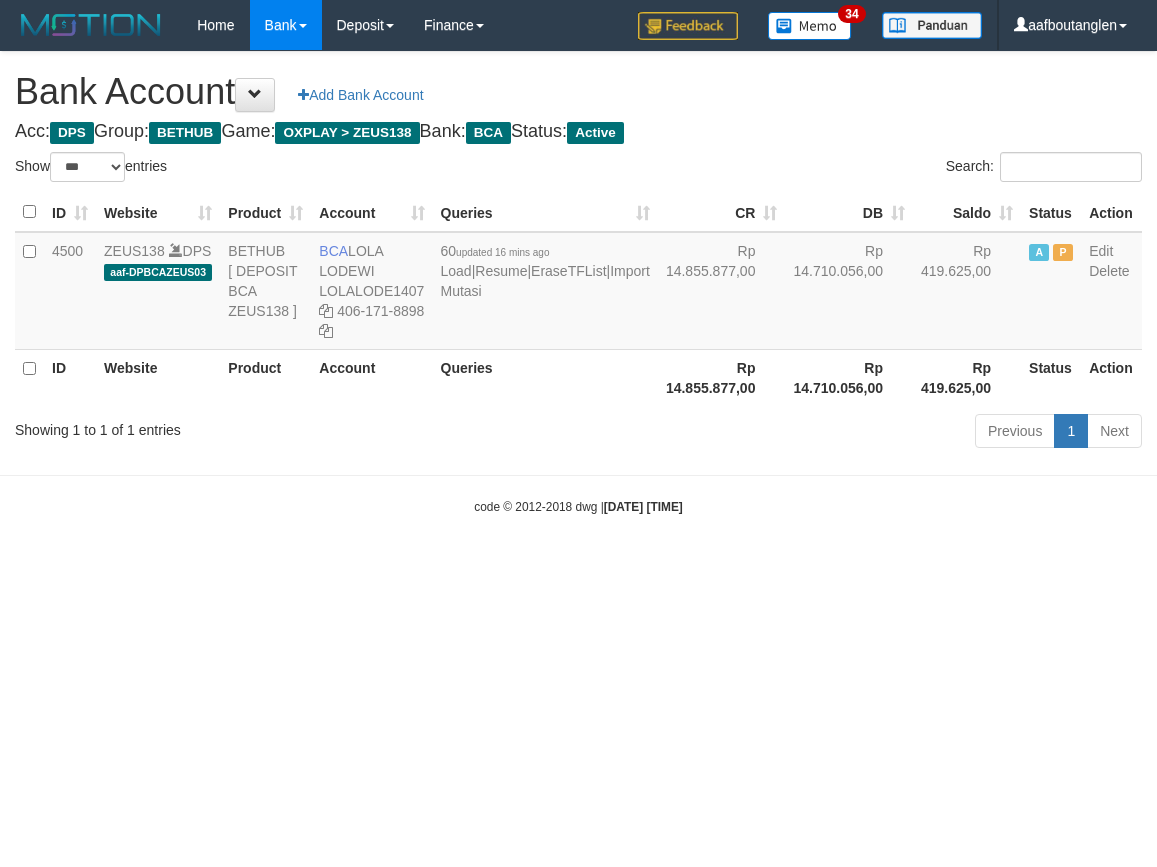 select on "***" 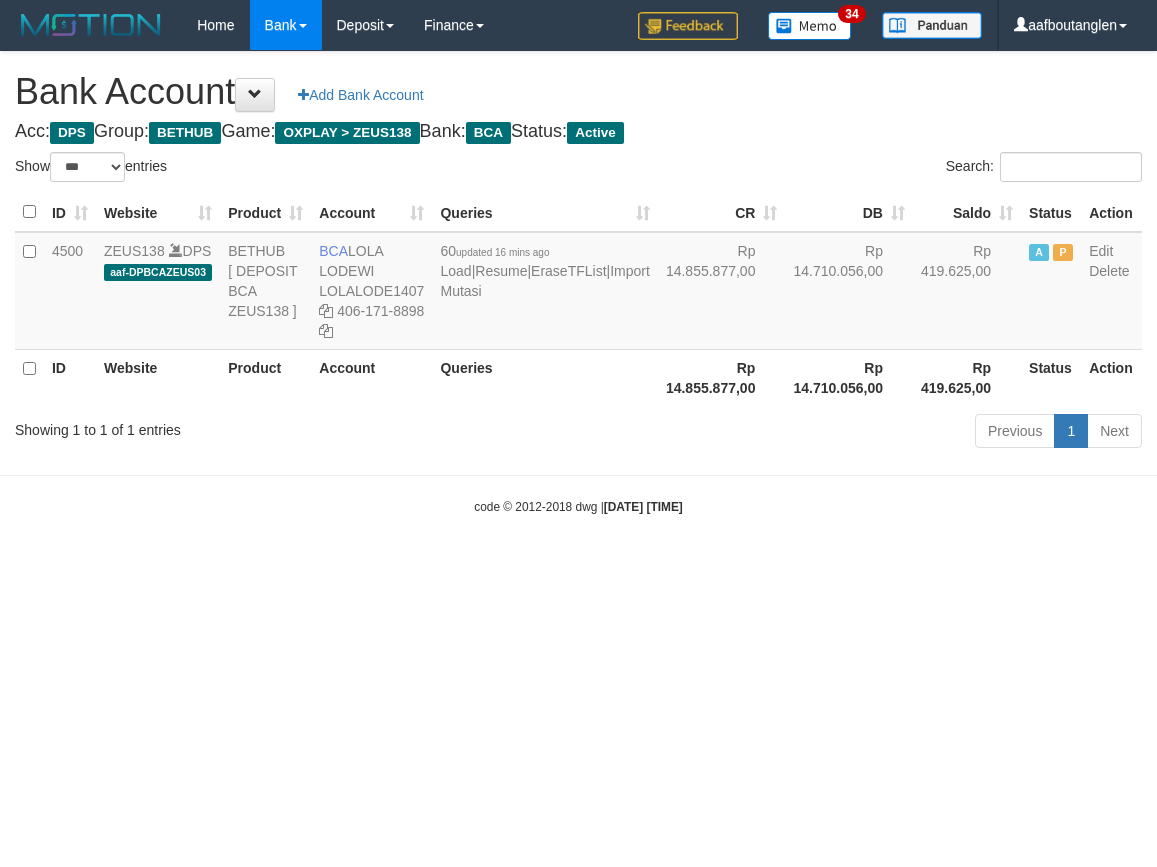 scroll, scrollTop: 0, scrollLeft: 0, axis: both 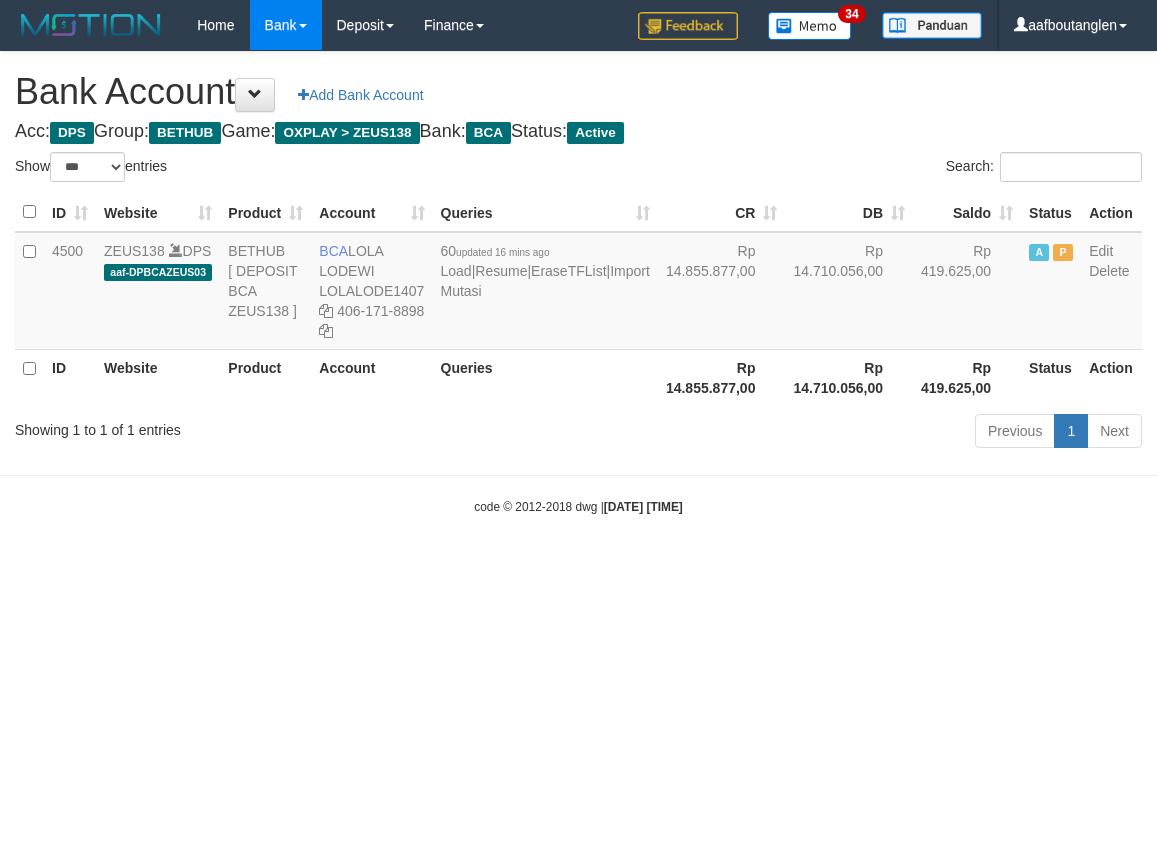 select on "***" 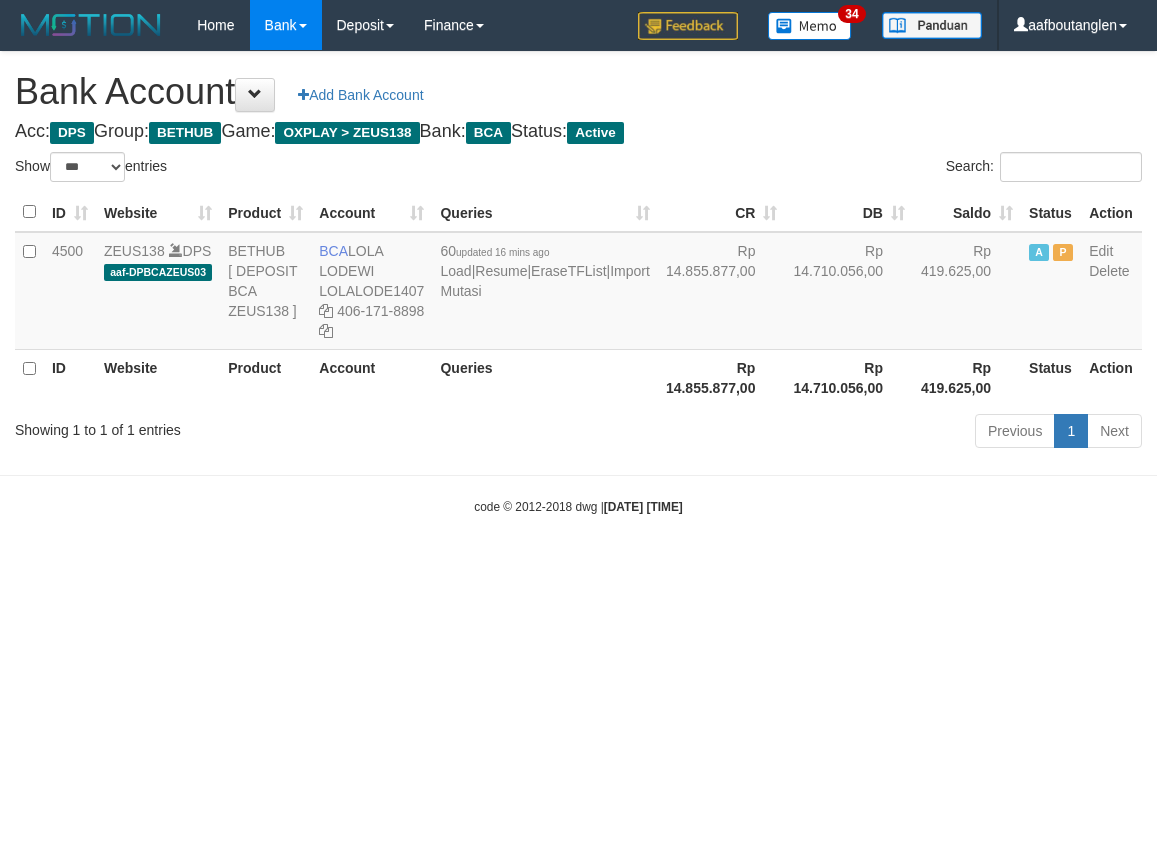 scroll, scrollTop: 0, scrollLeft: 0, axis: both 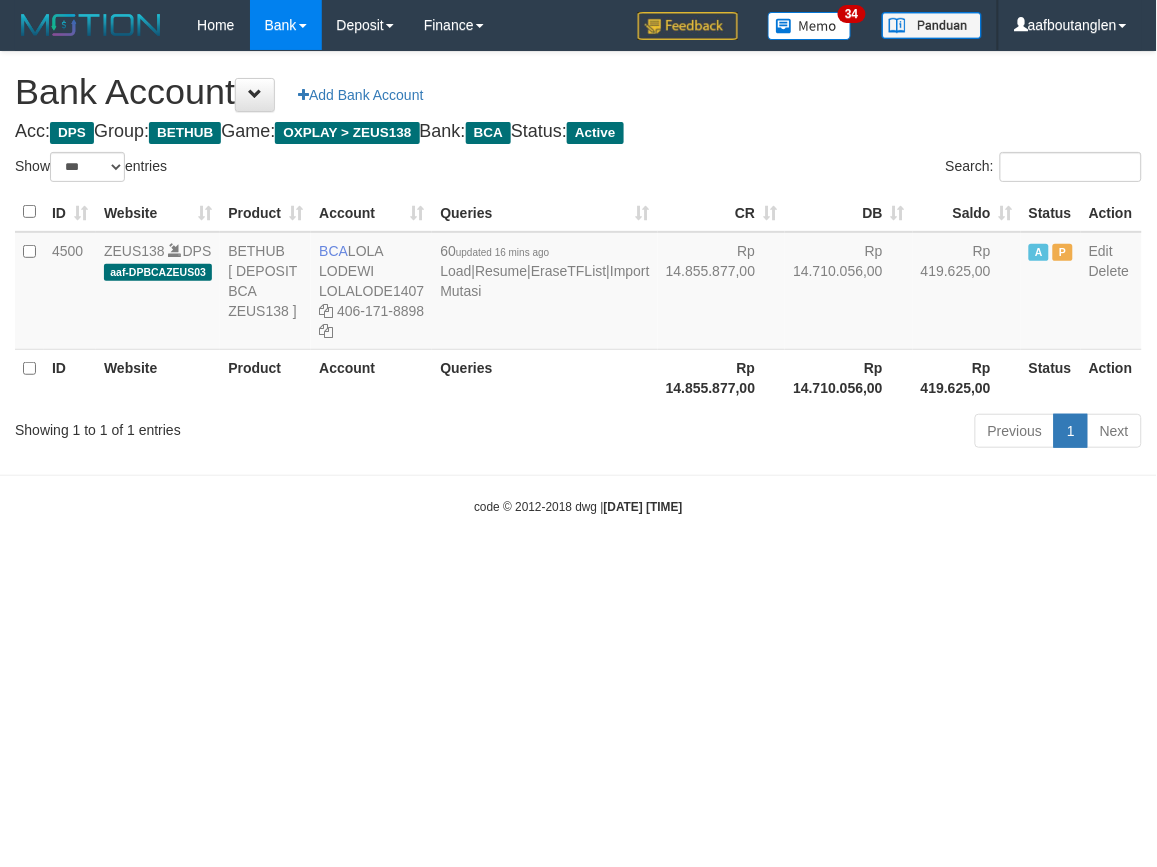 click on "Toggle navigation
Home
Bank
Account List
Deposit
DPS List
History
Note DPS
Finance
Financial Data
aafboutanglen
My Profile
Log Out
34" at bounding box center [578, 283] 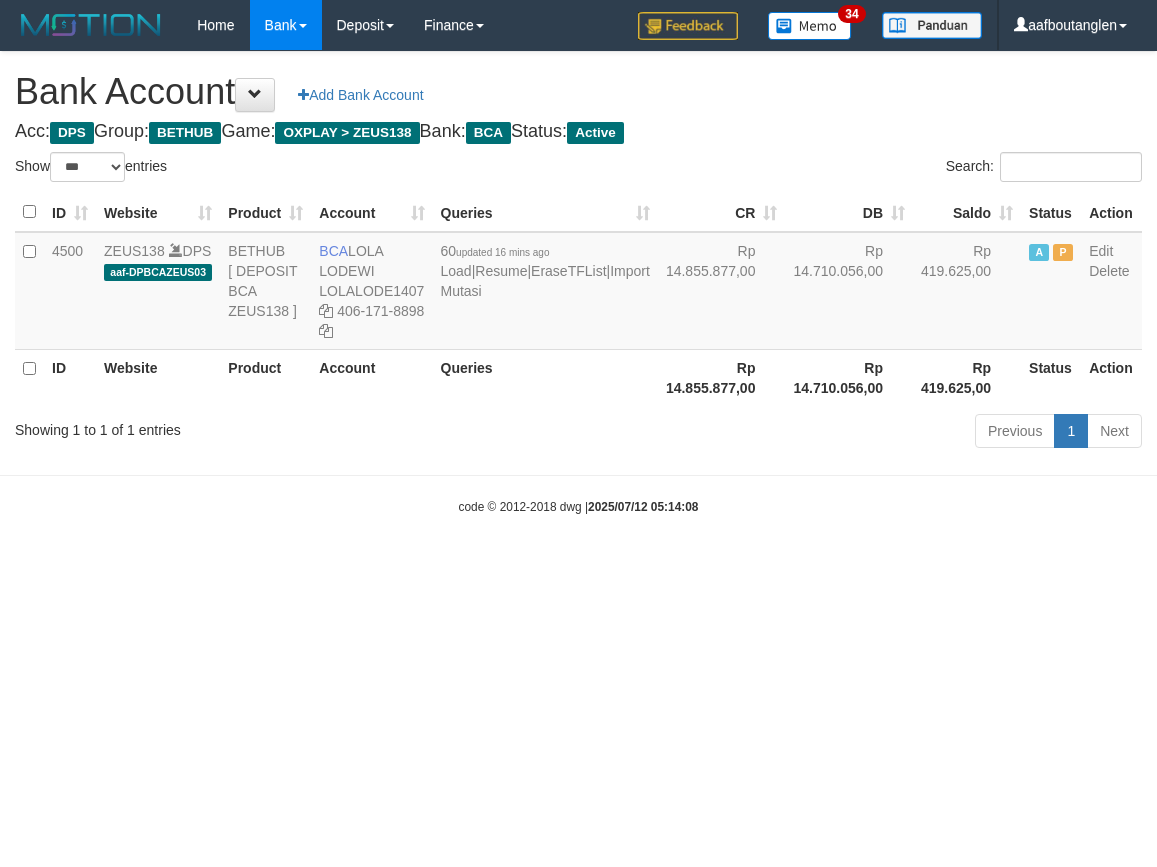 select on "***" 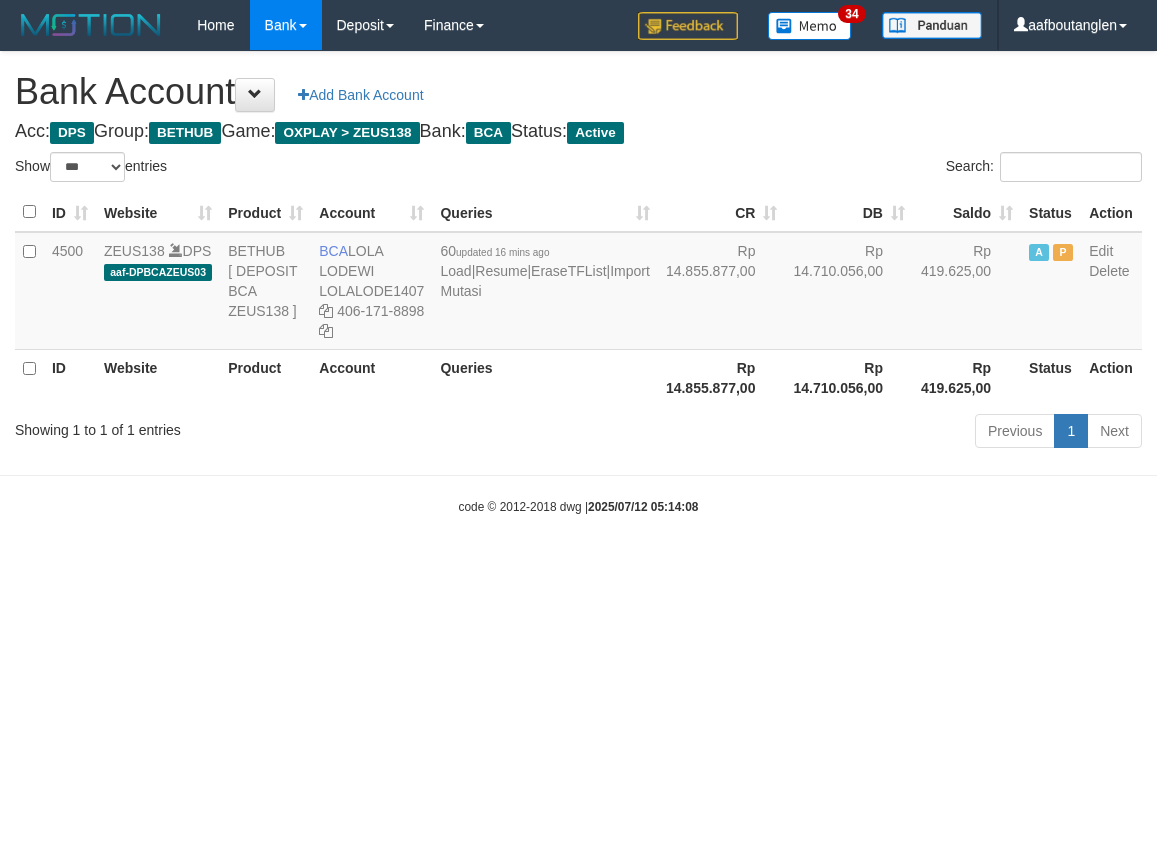 scroll, scrollTop: 0, scrollLeft: 0, axis: both 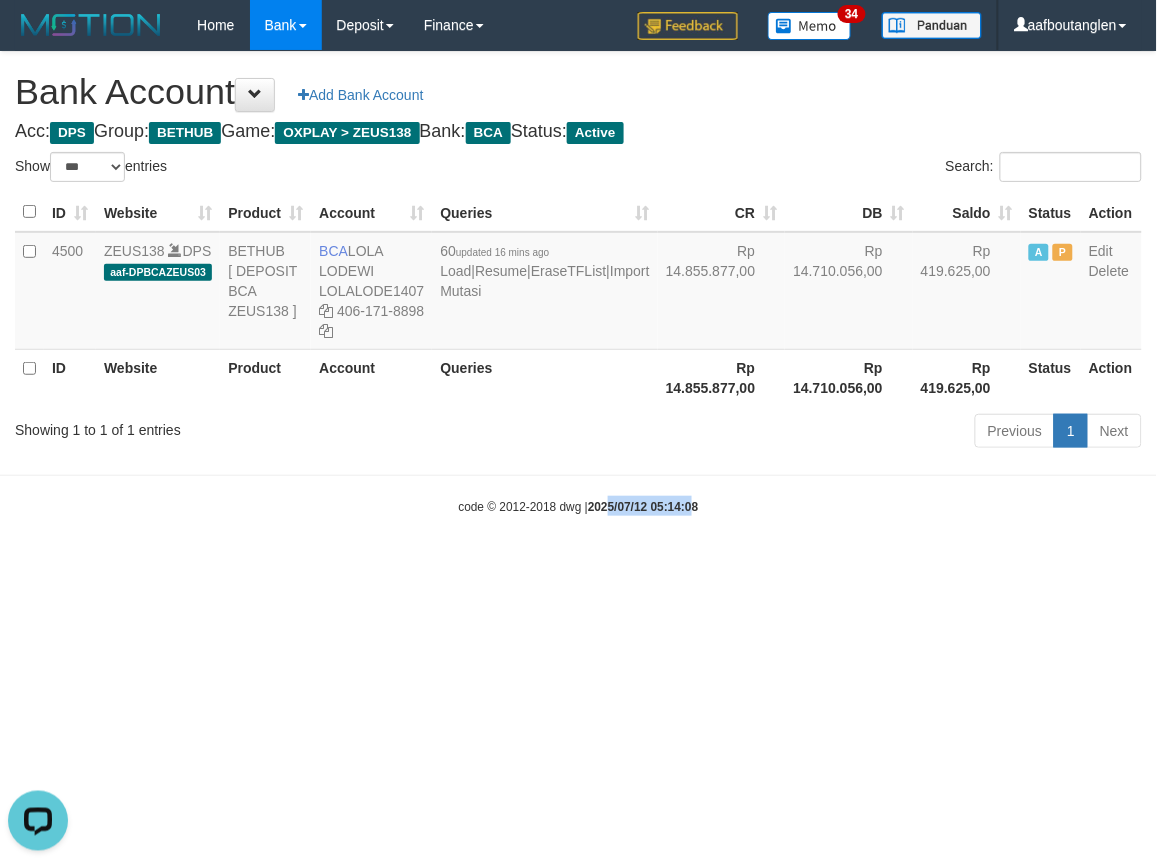 drag, startPoint x: 625, startPoint y: 556, endPoint x: 598, endPoint y: 572, distance: 31.38471 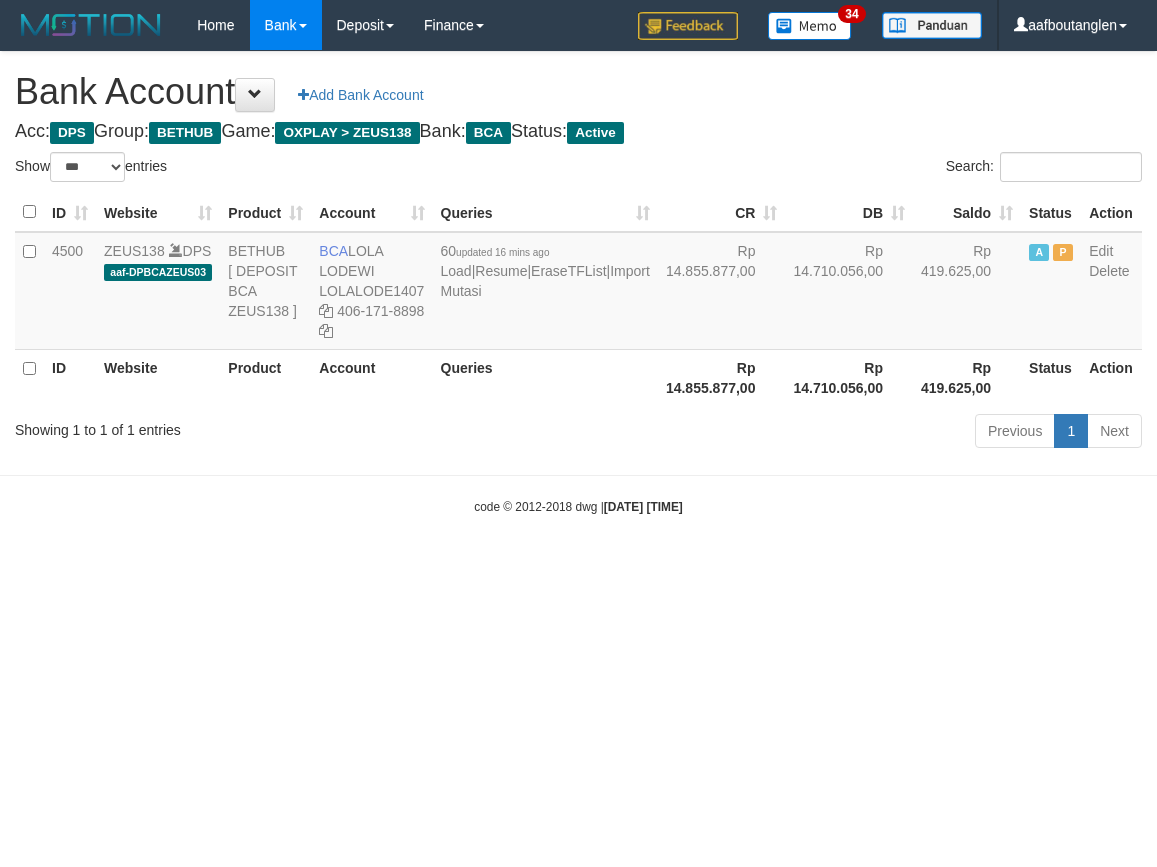select on "***" 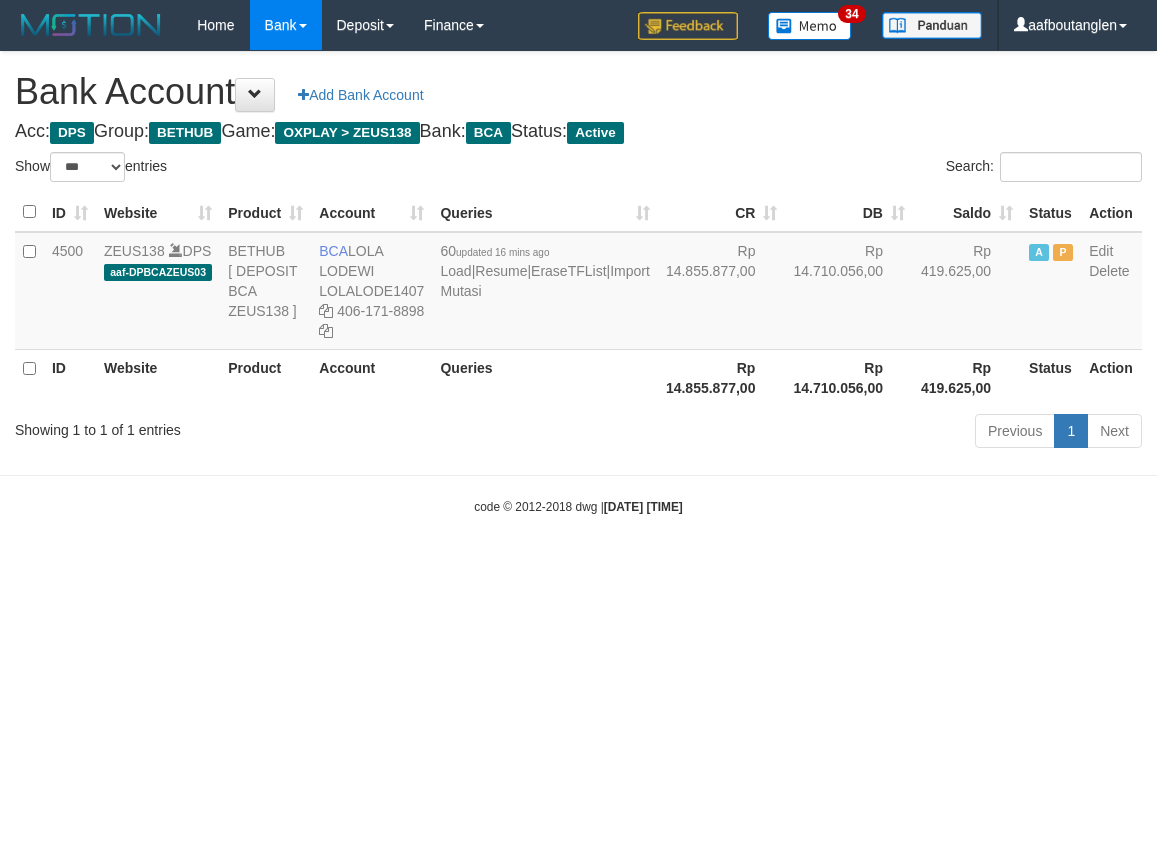 scroll, scrollTop: 0, scrollLeft: 0, axis: both 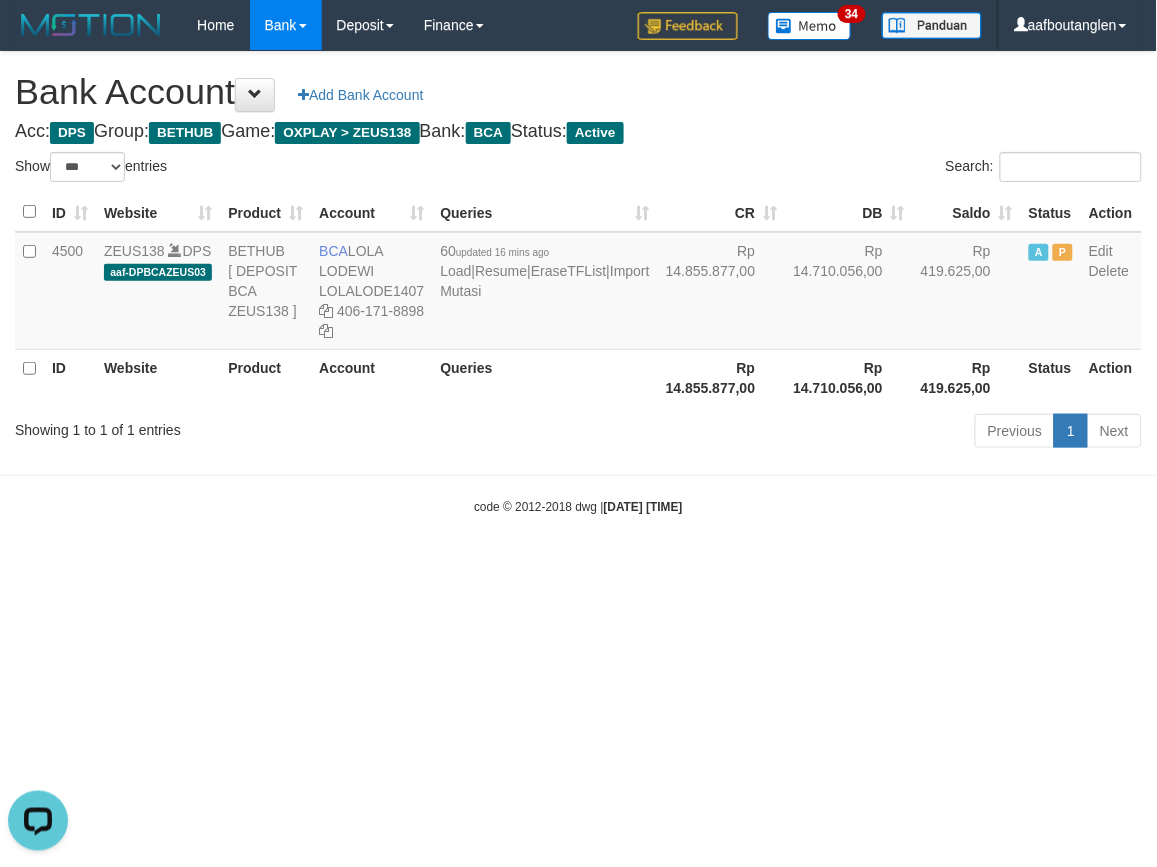 drag, startPoint x: 114, startPoint y: 541, endPoint x: 152, endPoint y: 508, distance: 50.32892 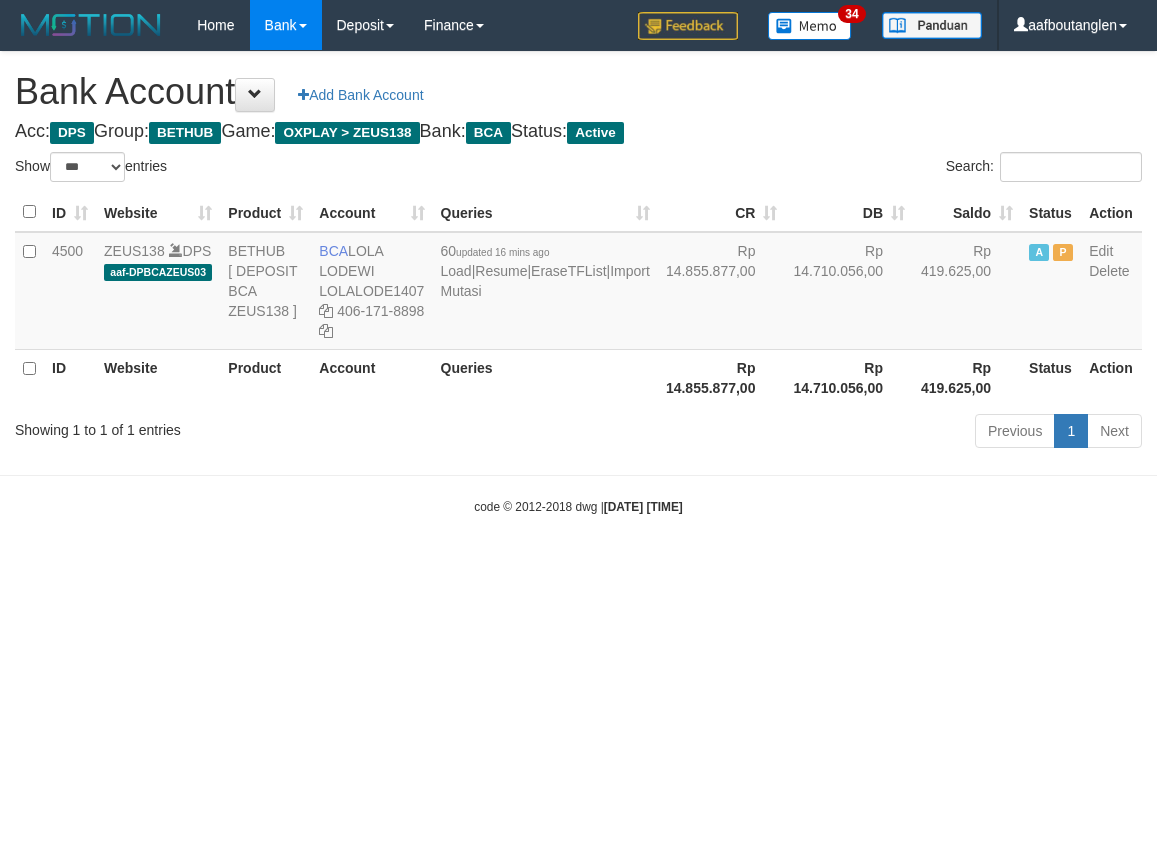 select on "***" 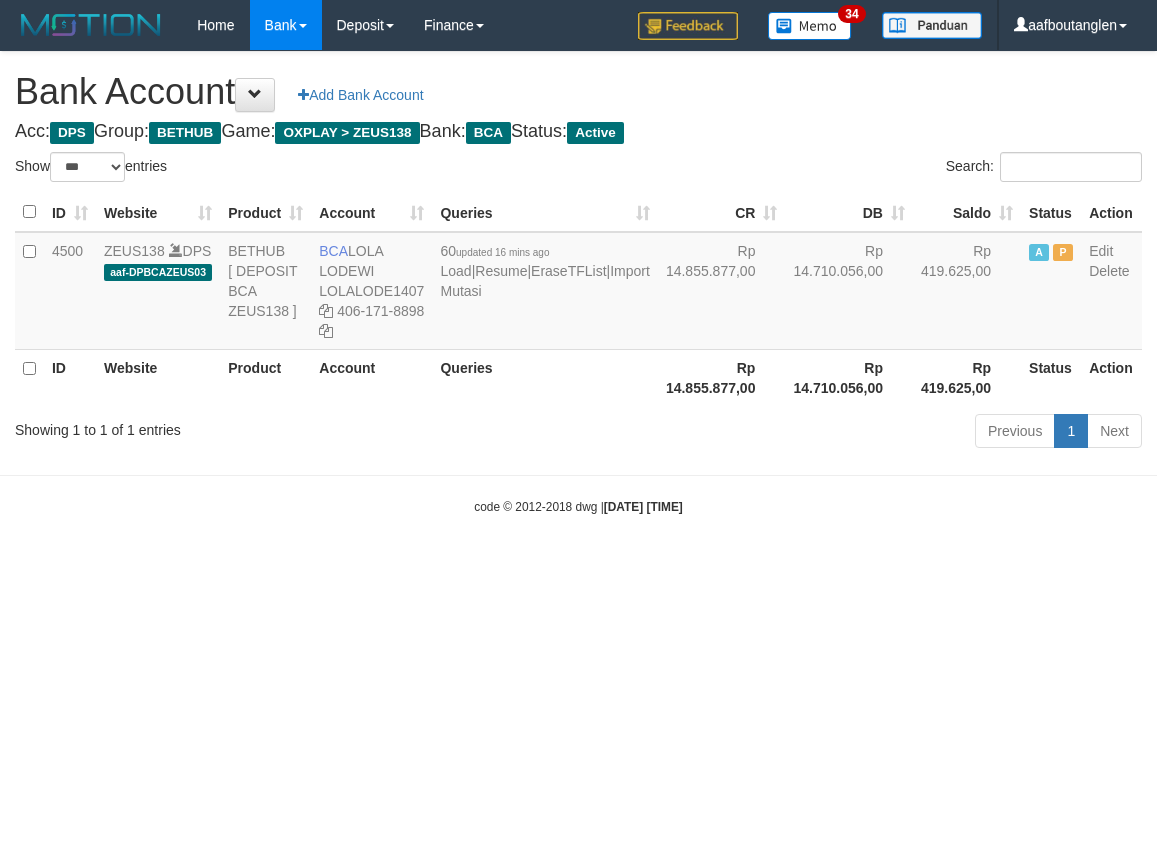 scroll, scrollTop: 0, scrollLeft: 0, axis: both 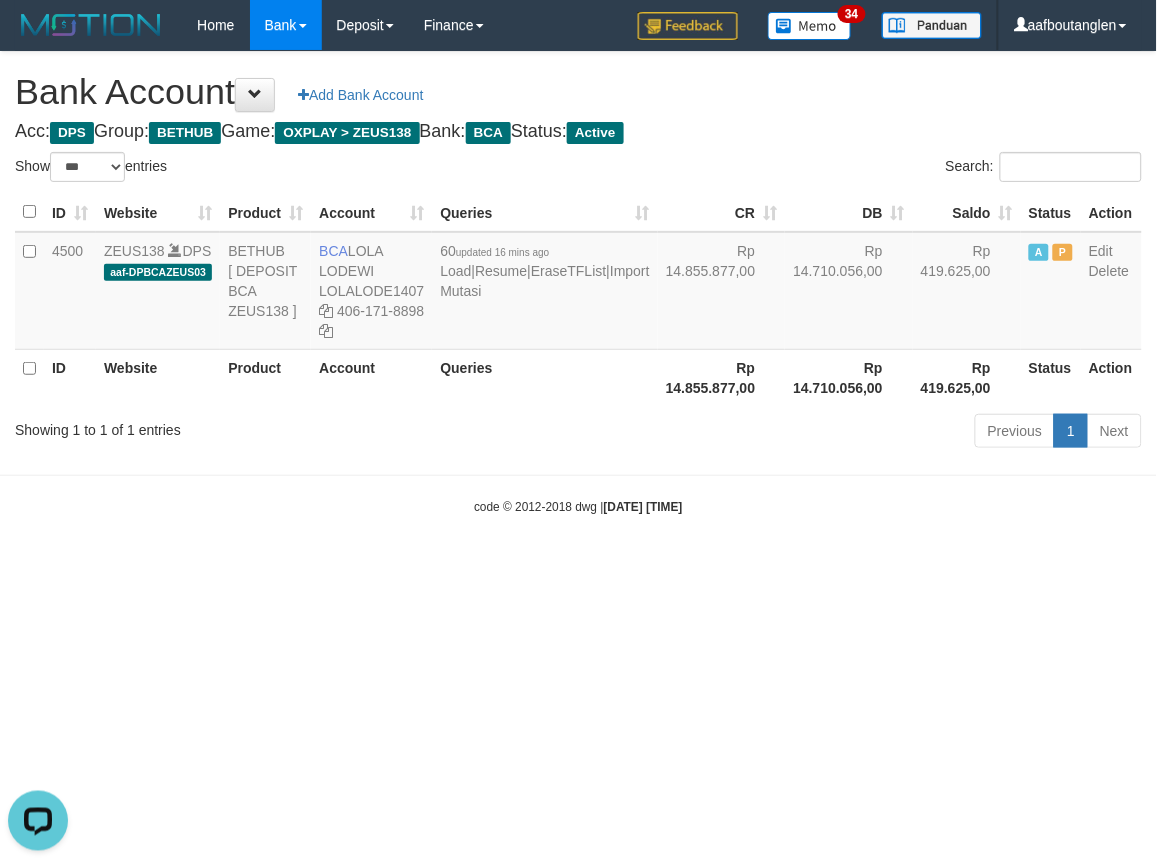 click on "Previous 1 Next" at bounding box center [819, 433] 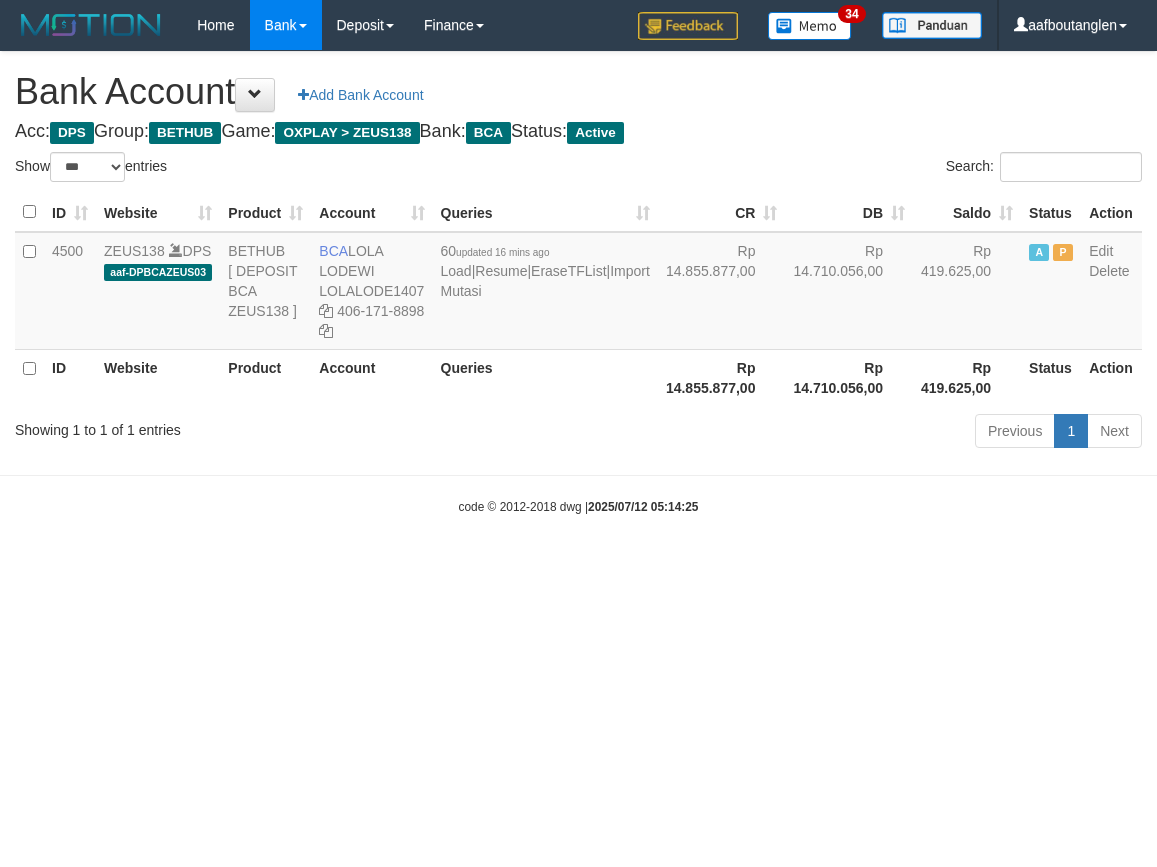 select on "***" 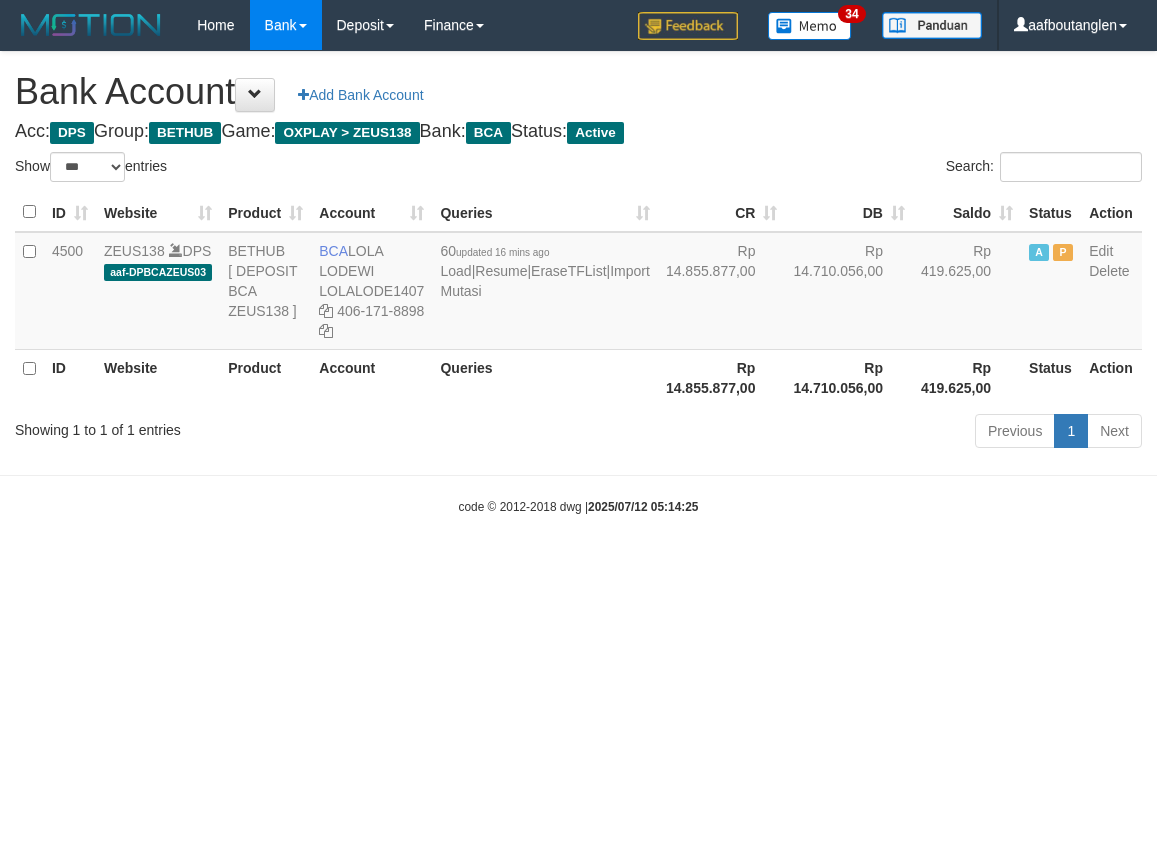 scroll, scrollTop: 0, scrollLeft: 0, axis: both 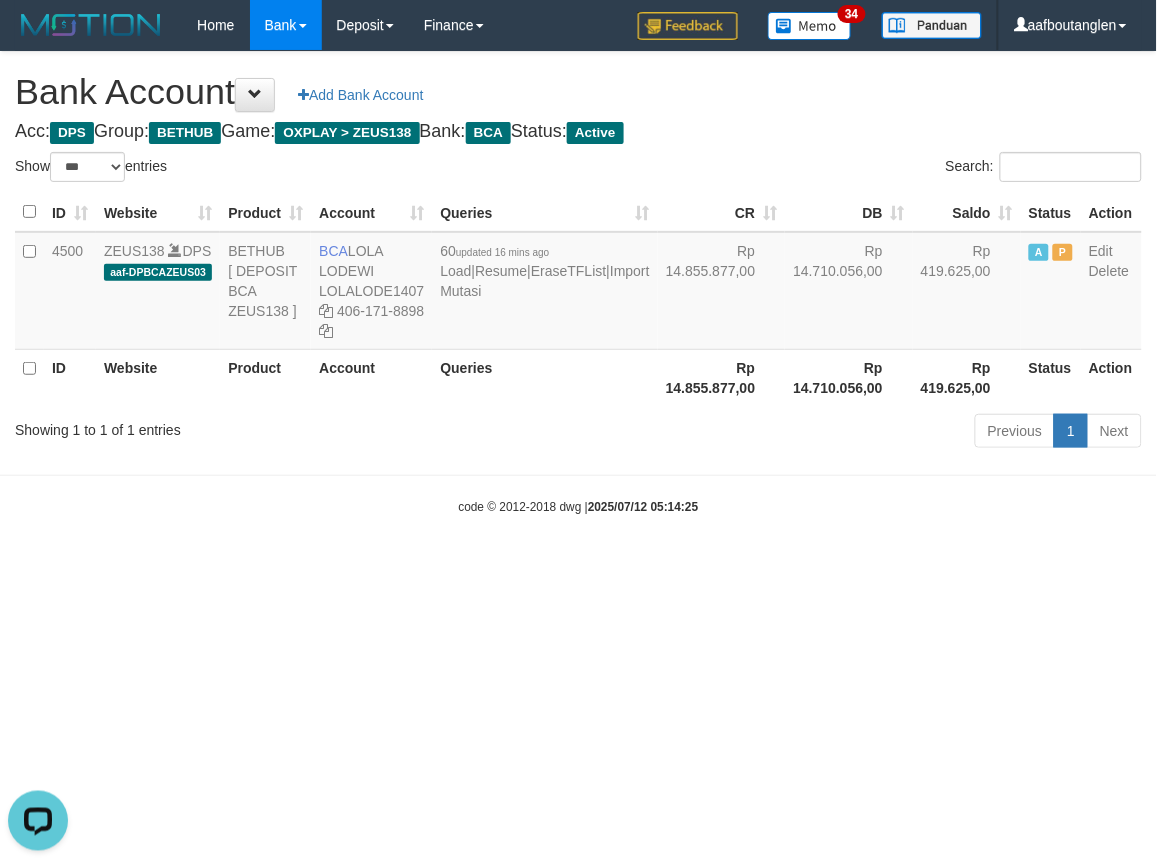 click on "code © 2012-2018 dwg |  [DATE]" at bounding box center [578, 506] 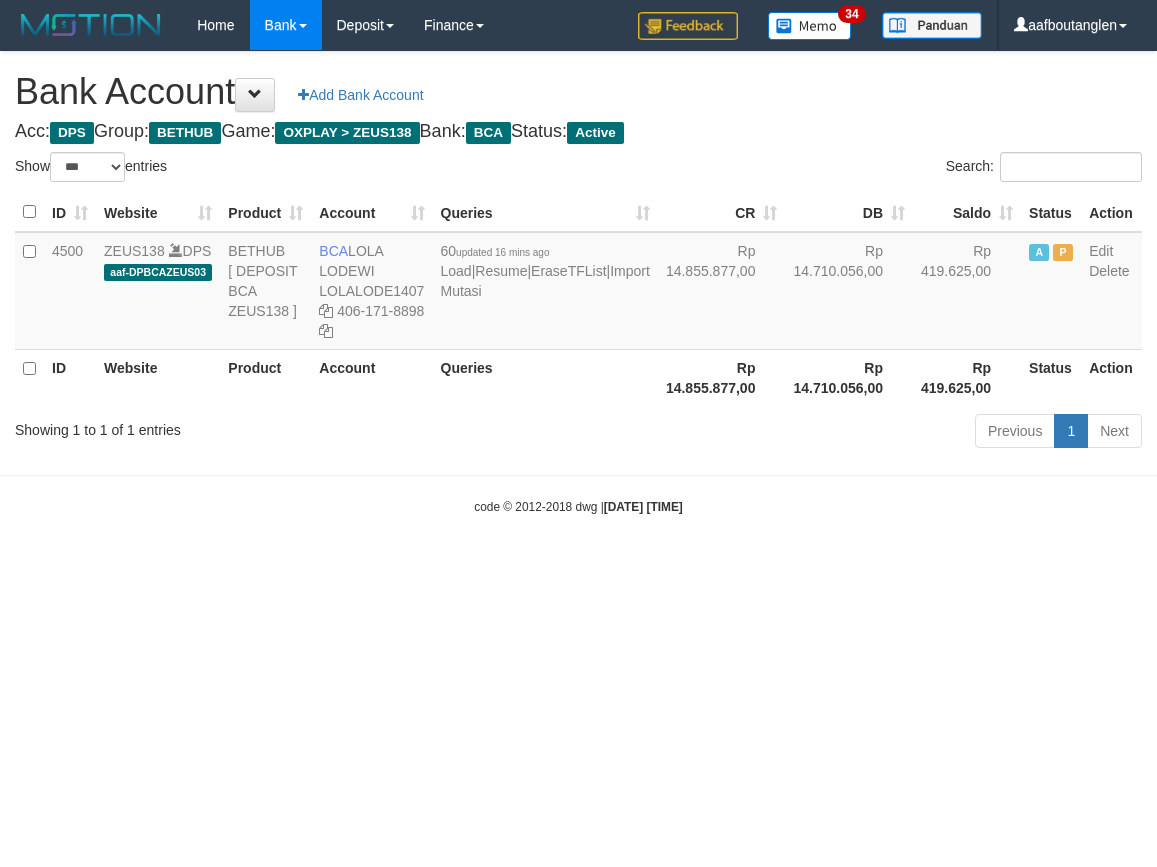 select on "***" 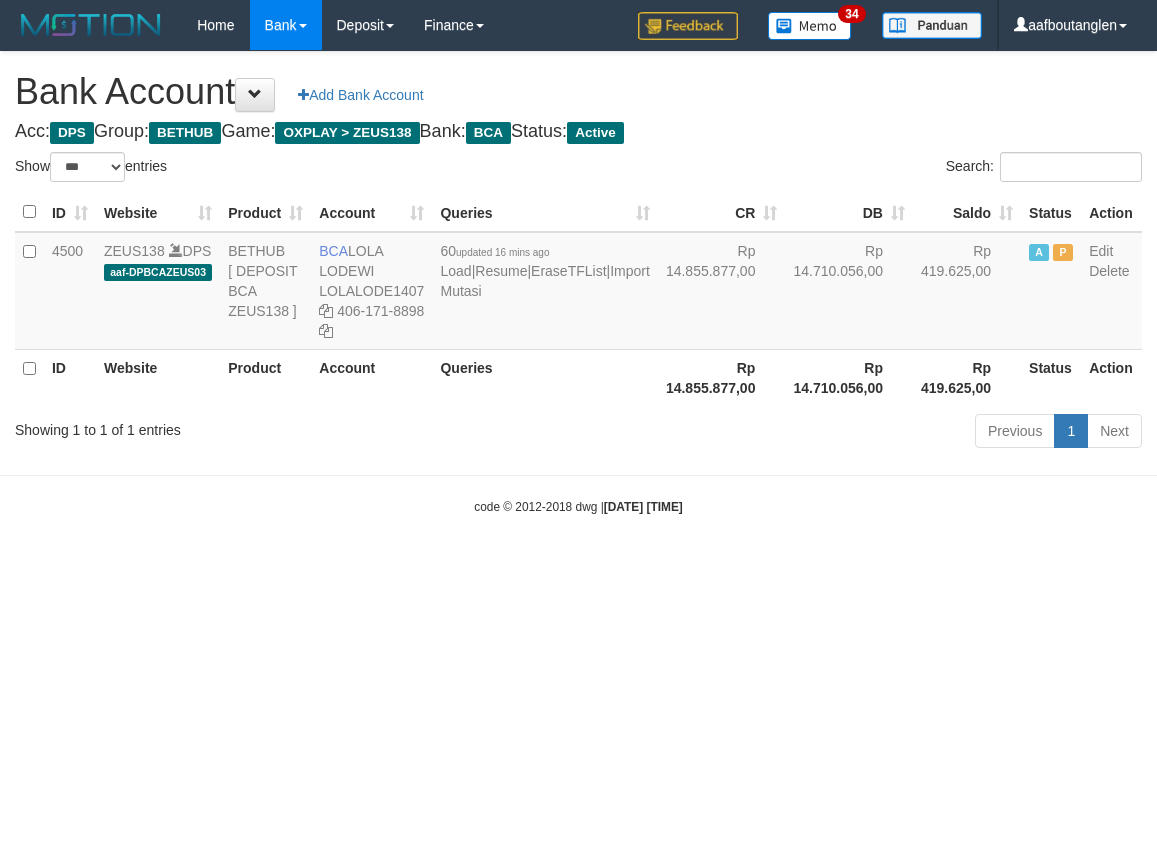 scroll, scrollTop: 0, scrollLeft: 0, axis: both 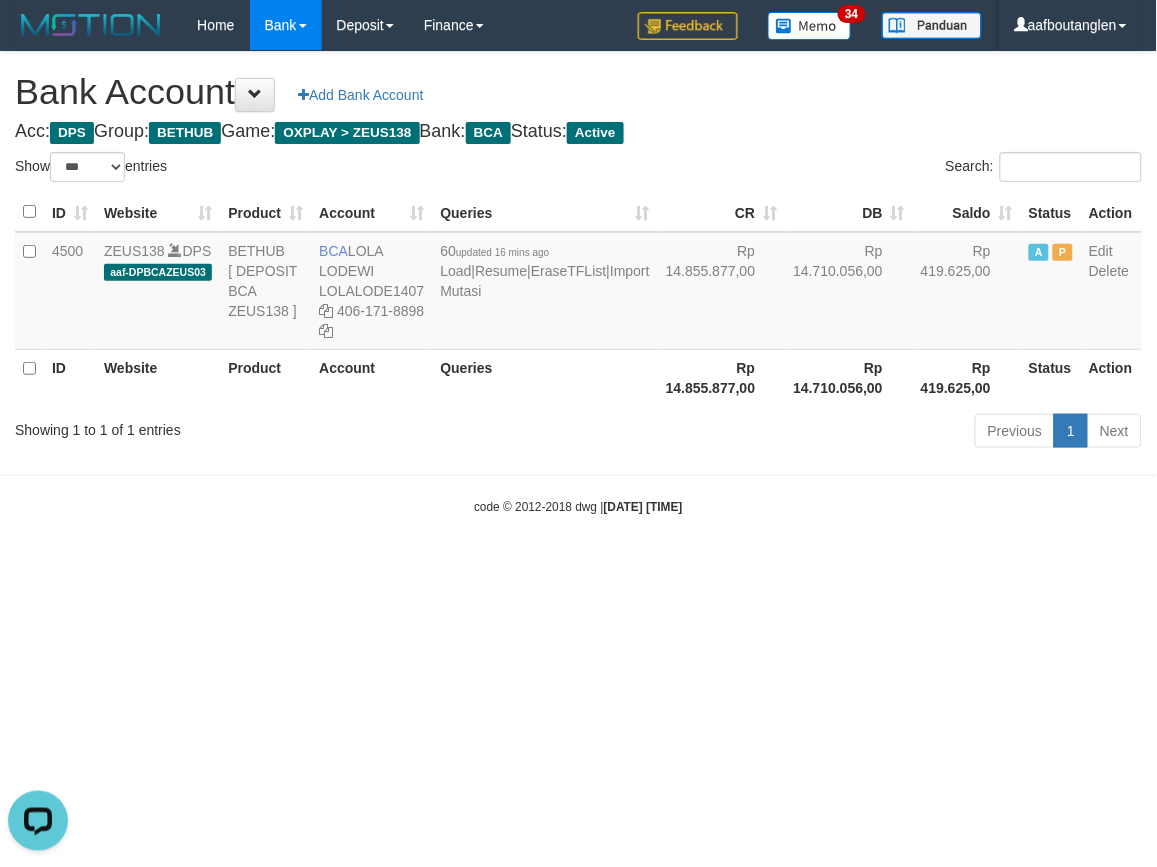 click on "code © 2012-2018 dwg |  2025/07/12 05:14:27" at bounding box center [578, 506] 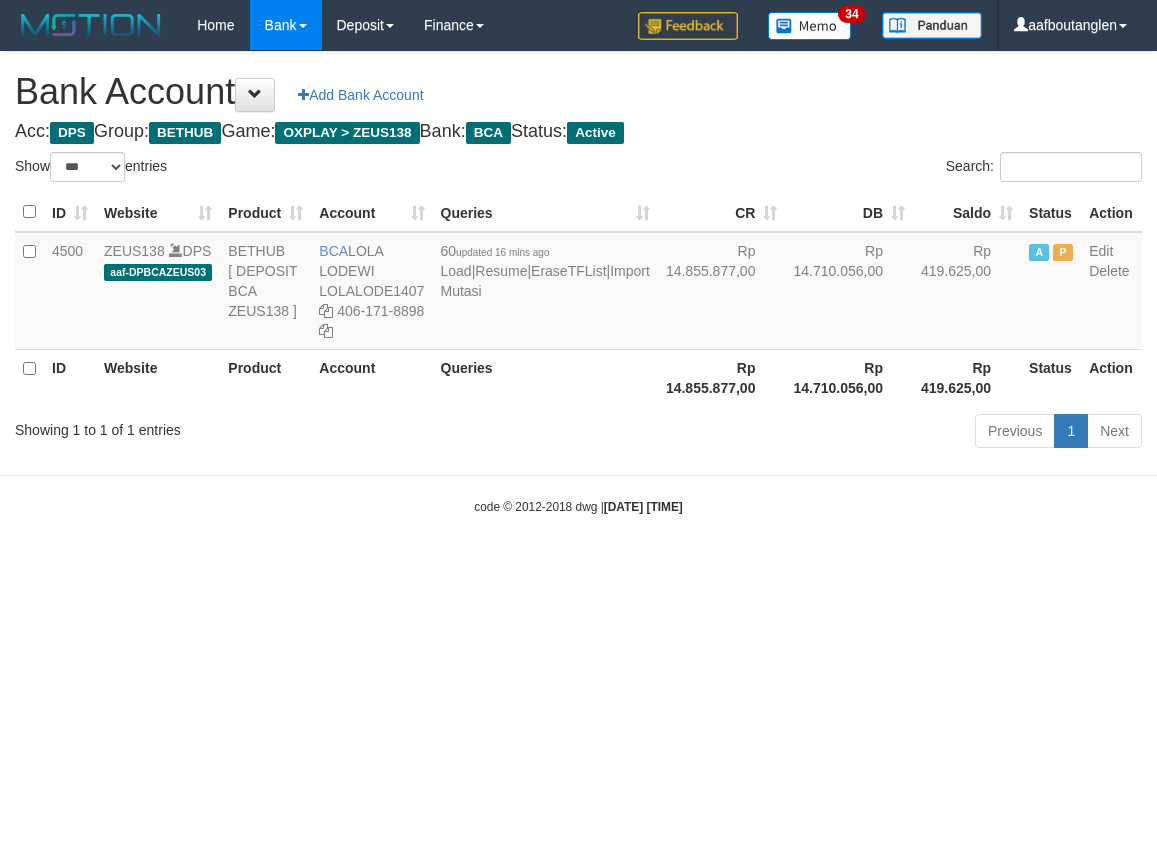 select on "***" 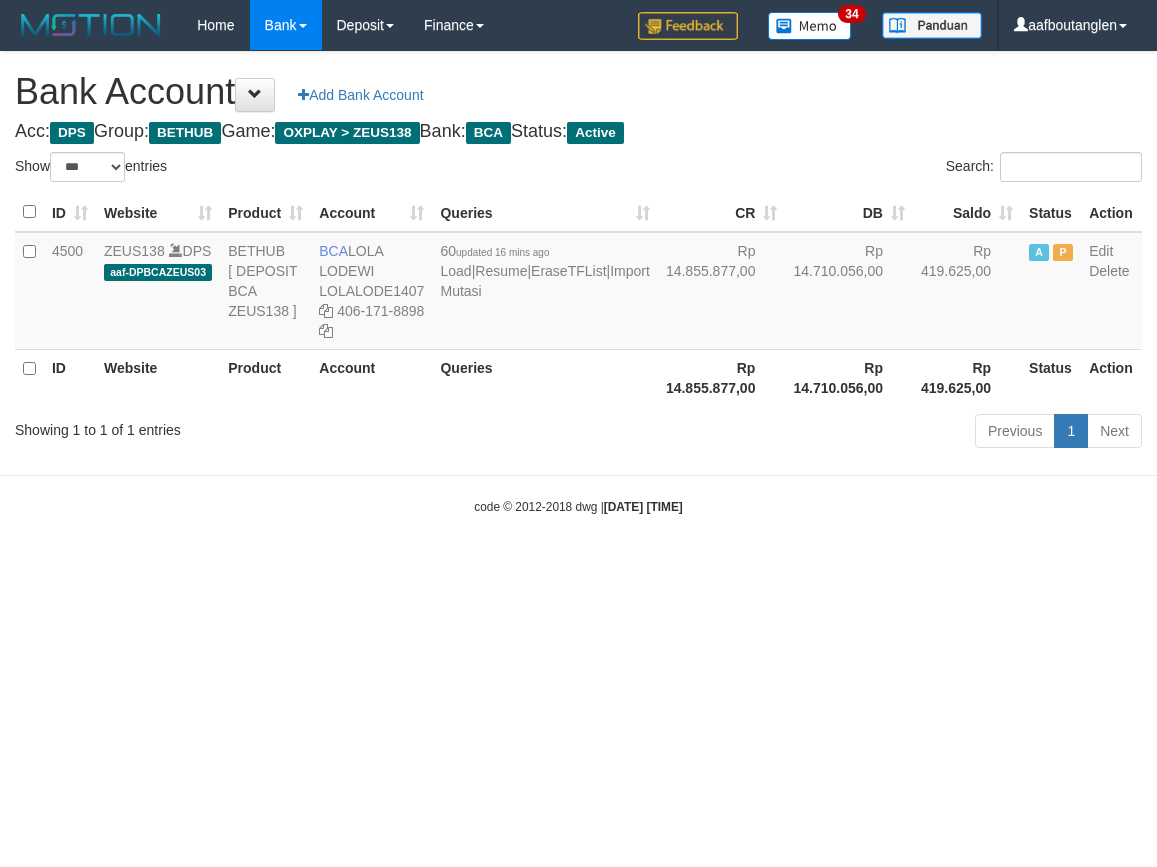 scroll, scrollTop: 0, scrollLeft: 0, axis: both 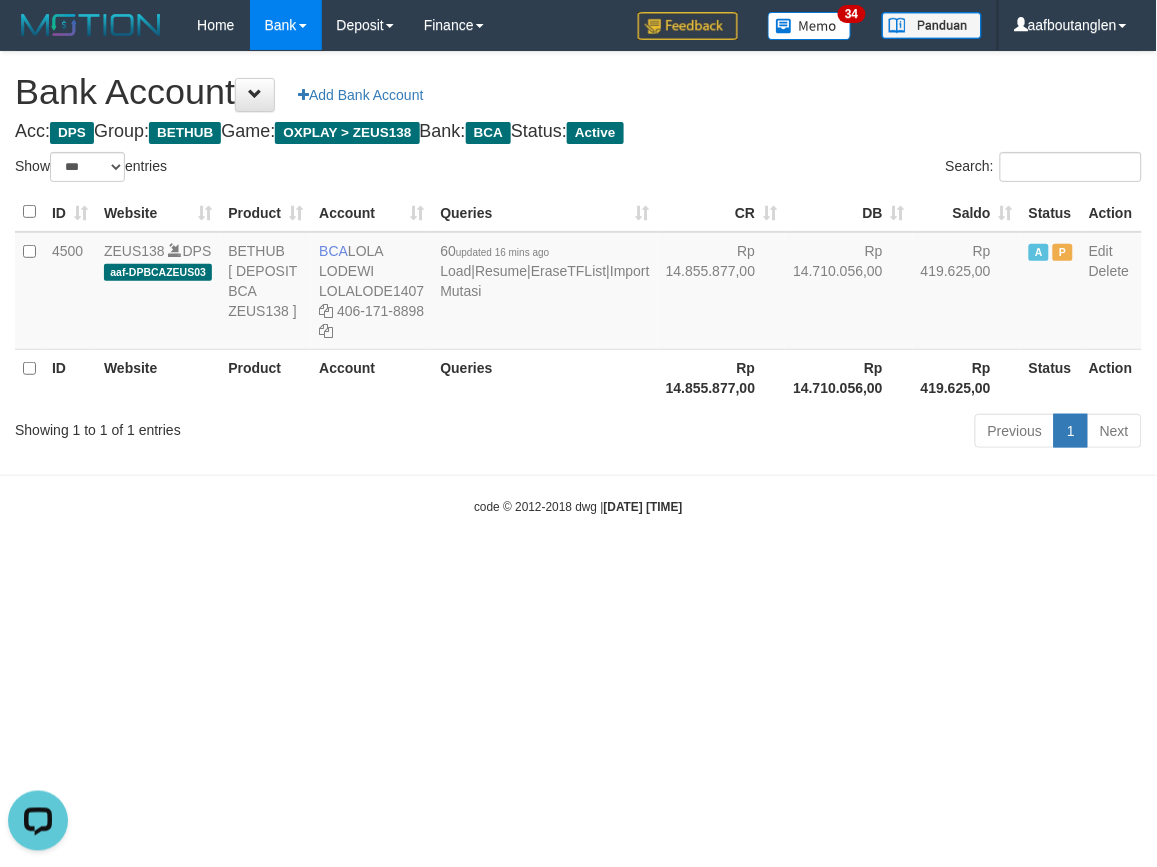 drag, startPoint x: 878, startPoint y: 517, endPoint x: 890, endPoint y: 526, distance: 15 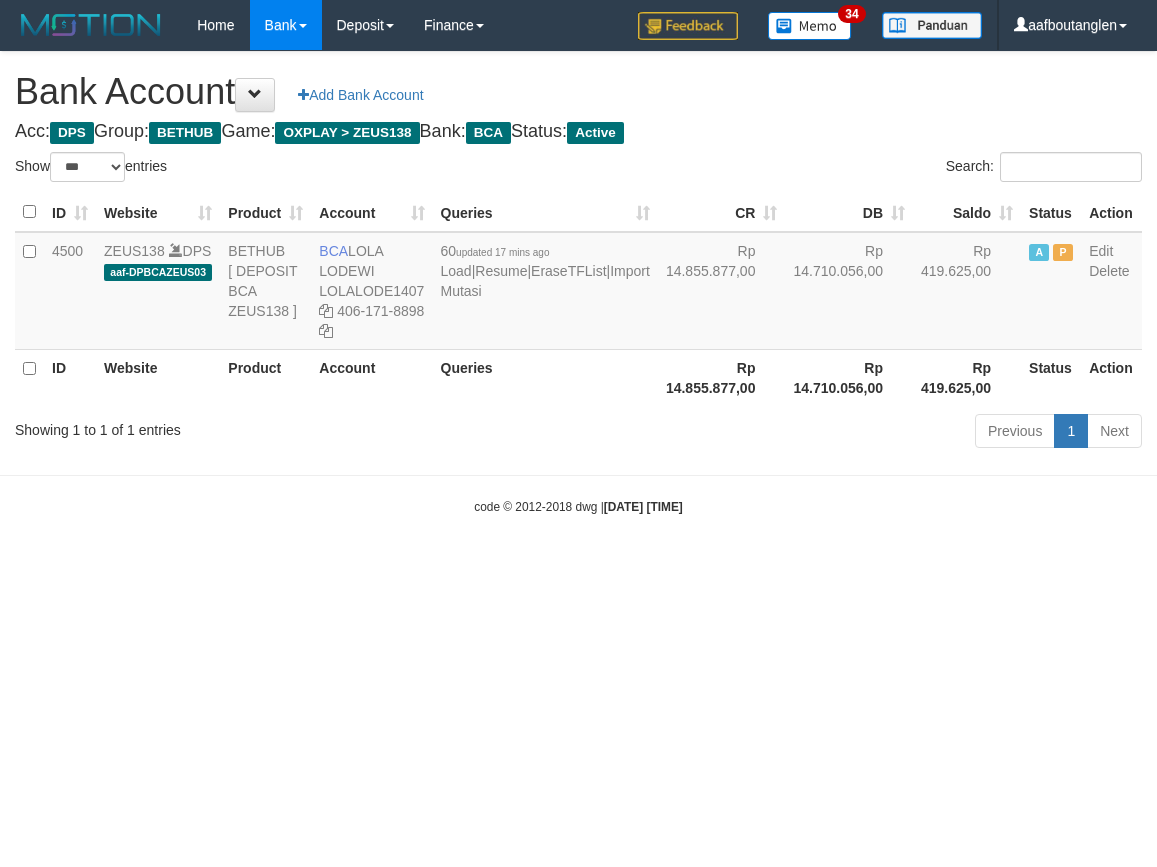 select on "***" 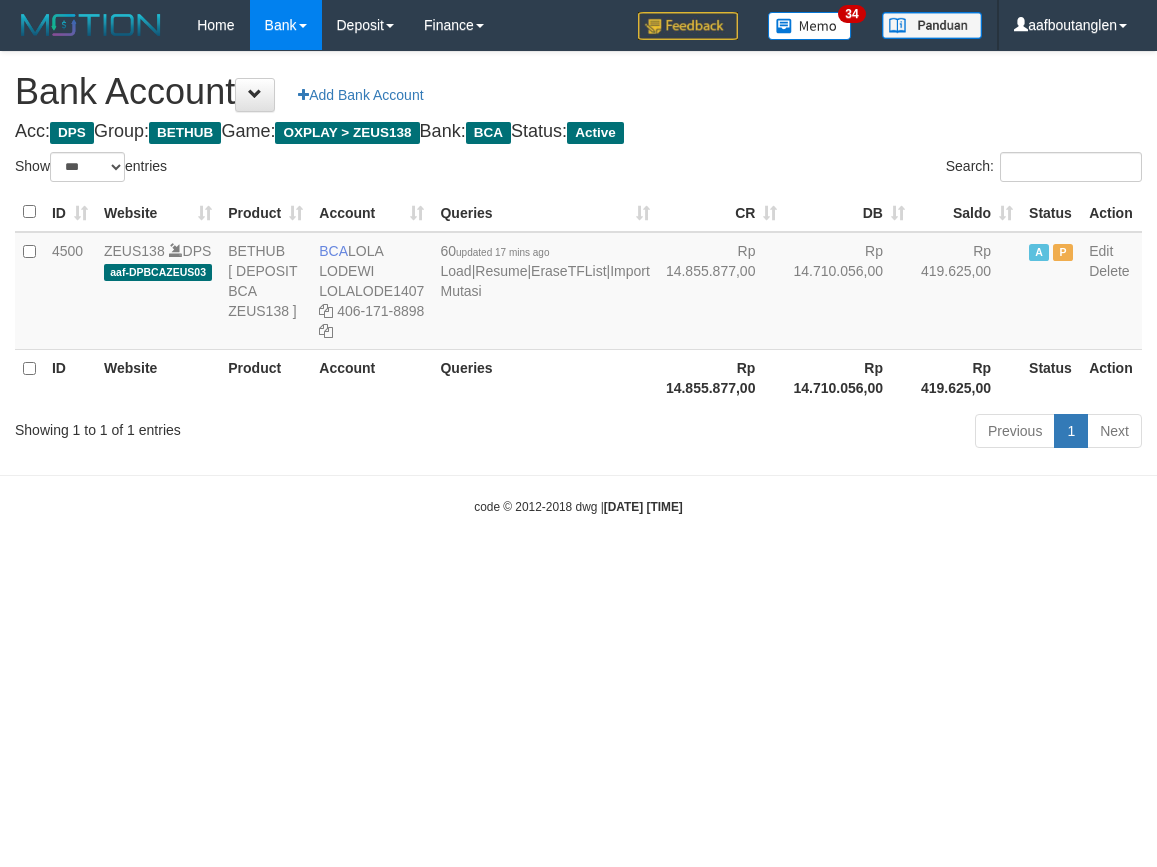 scroll, scrollTop: 0, scrollLeft: 0, axis: both 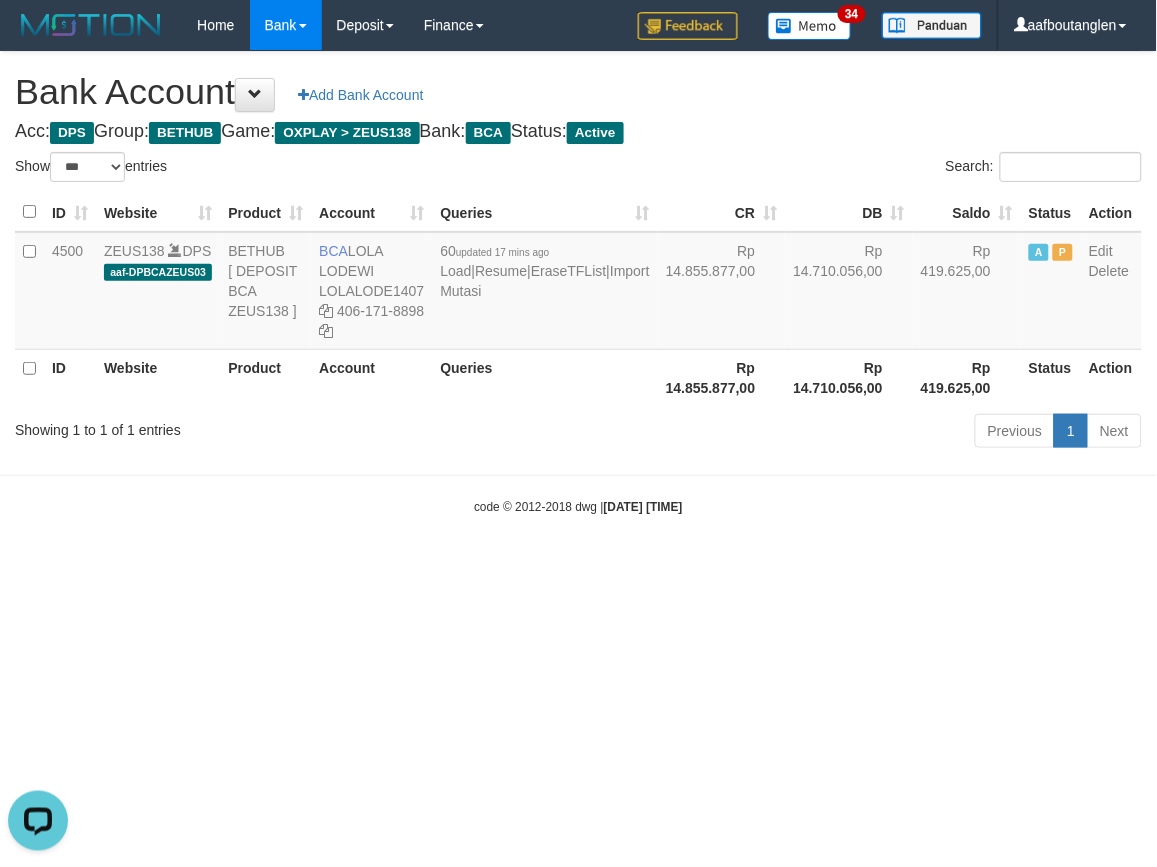 click on "Toggle navigation
Home
Bank
Account List
Deposit
DPS List
History
Note DPS
Finance
Financial Data
aafboutanglen
My Profile
Log Out
34" at bounding box center [578, 283] 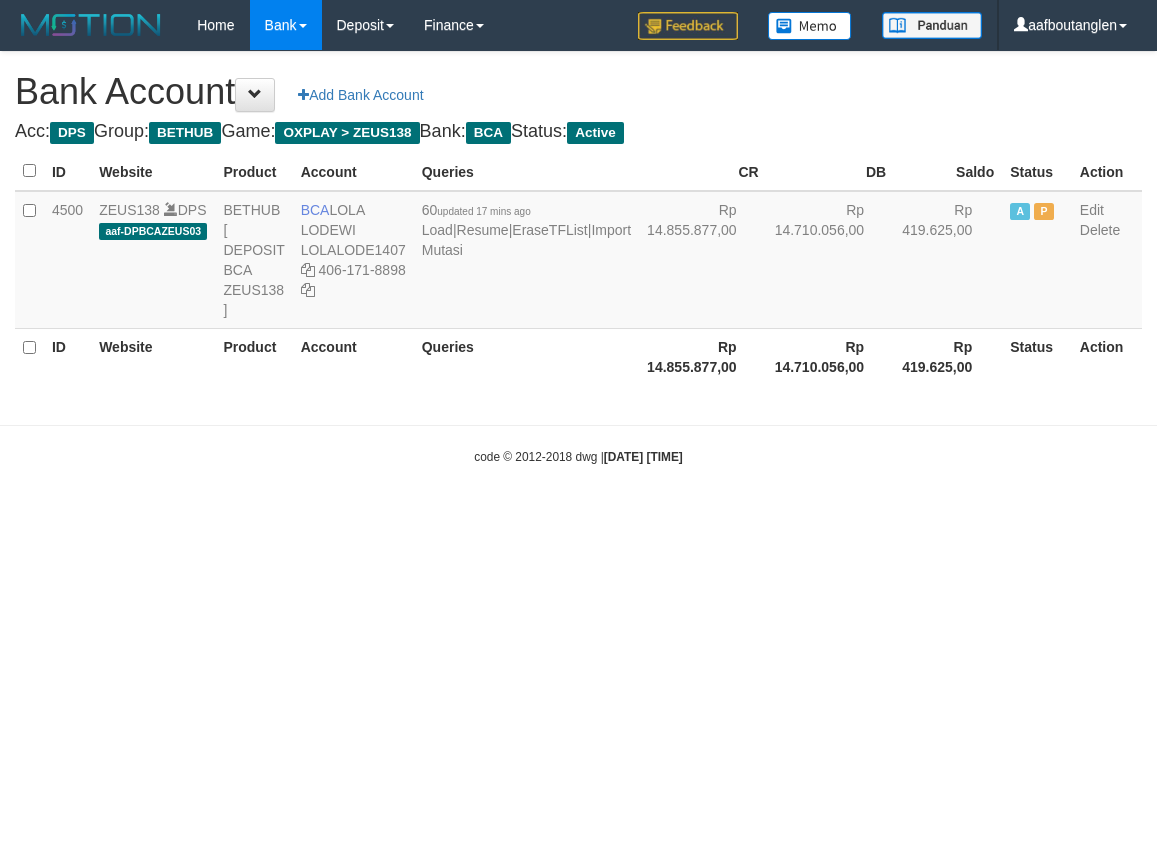 scroll, scrollTop: 0, scrollLeft: 0, axis: both 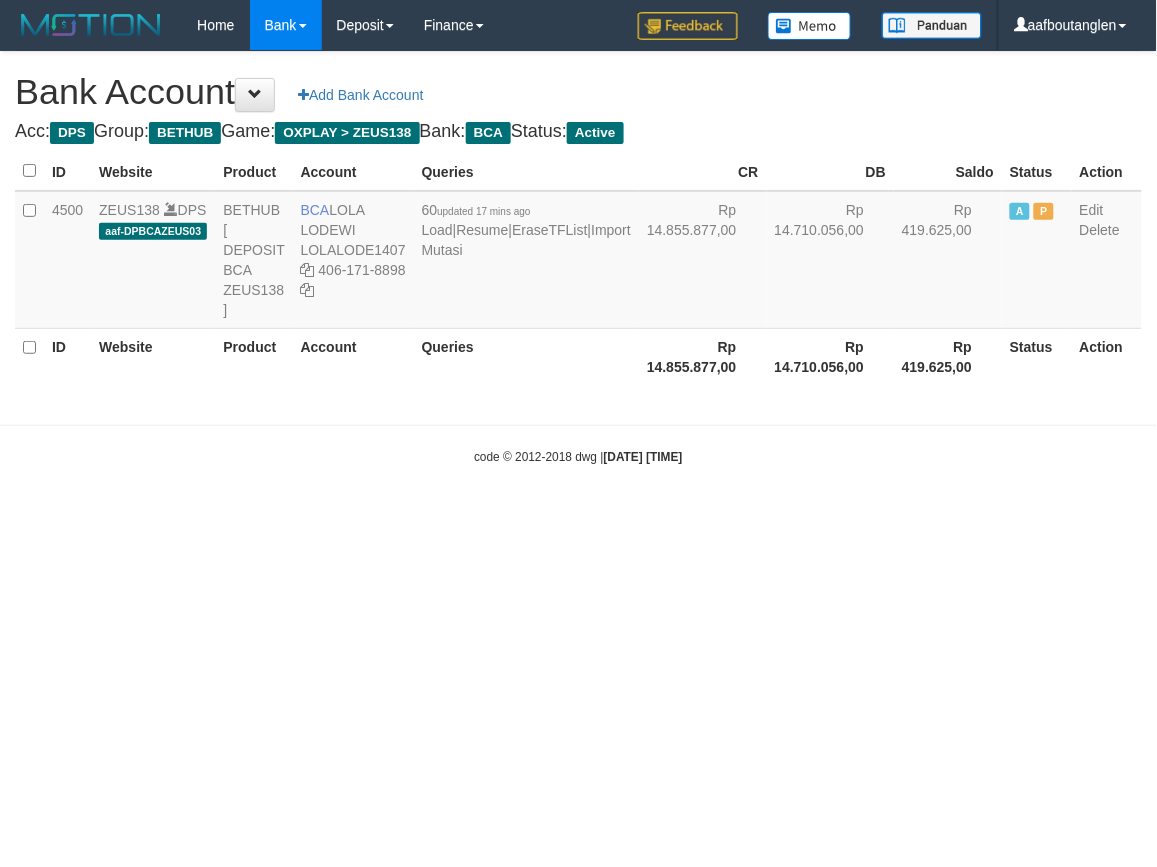 select on "***" 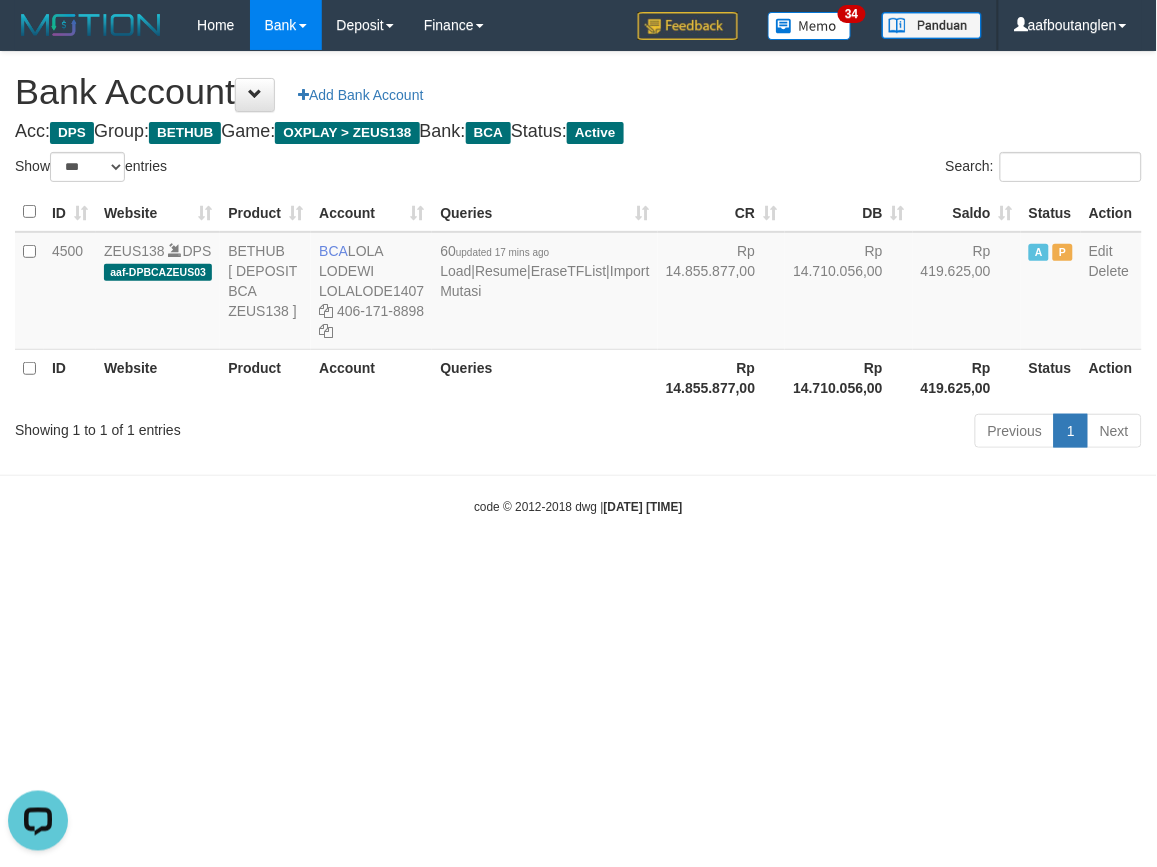 scroll, scrollTop: 0, scrollLeft: 0, axis: both 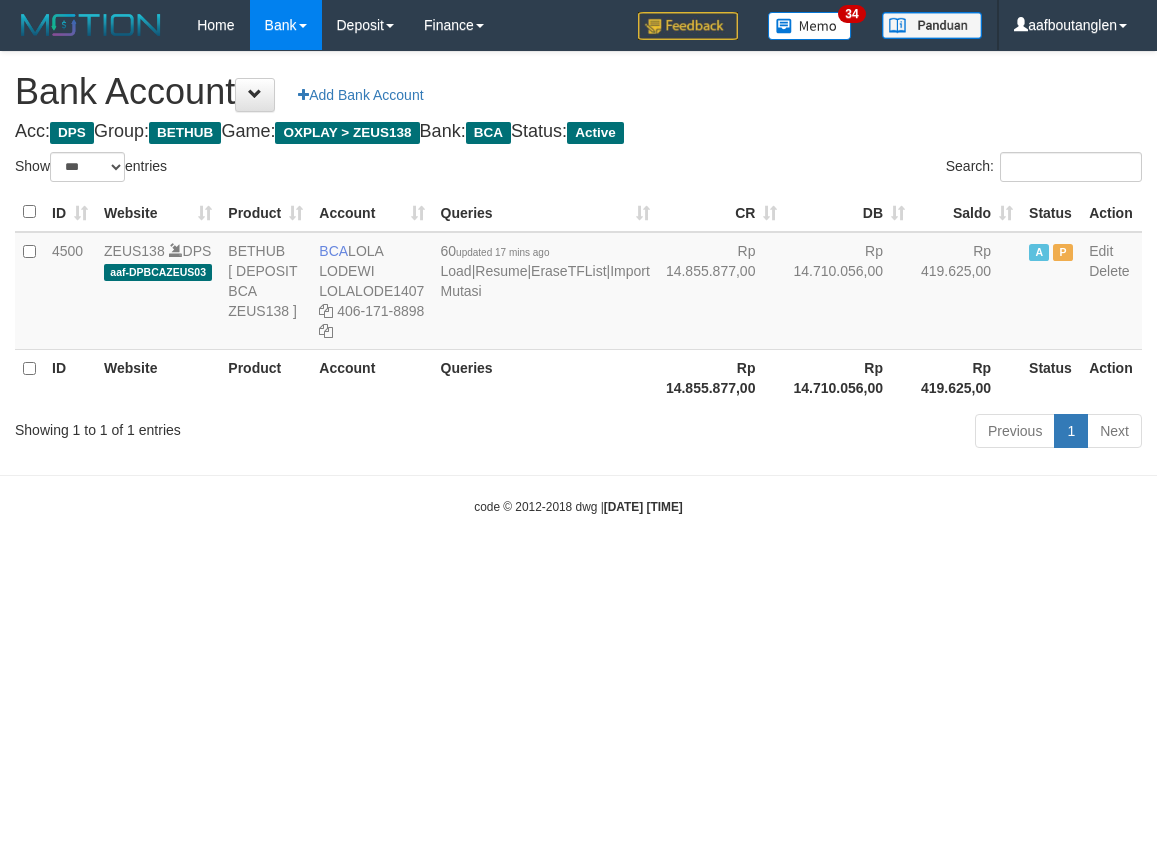 select on "***" 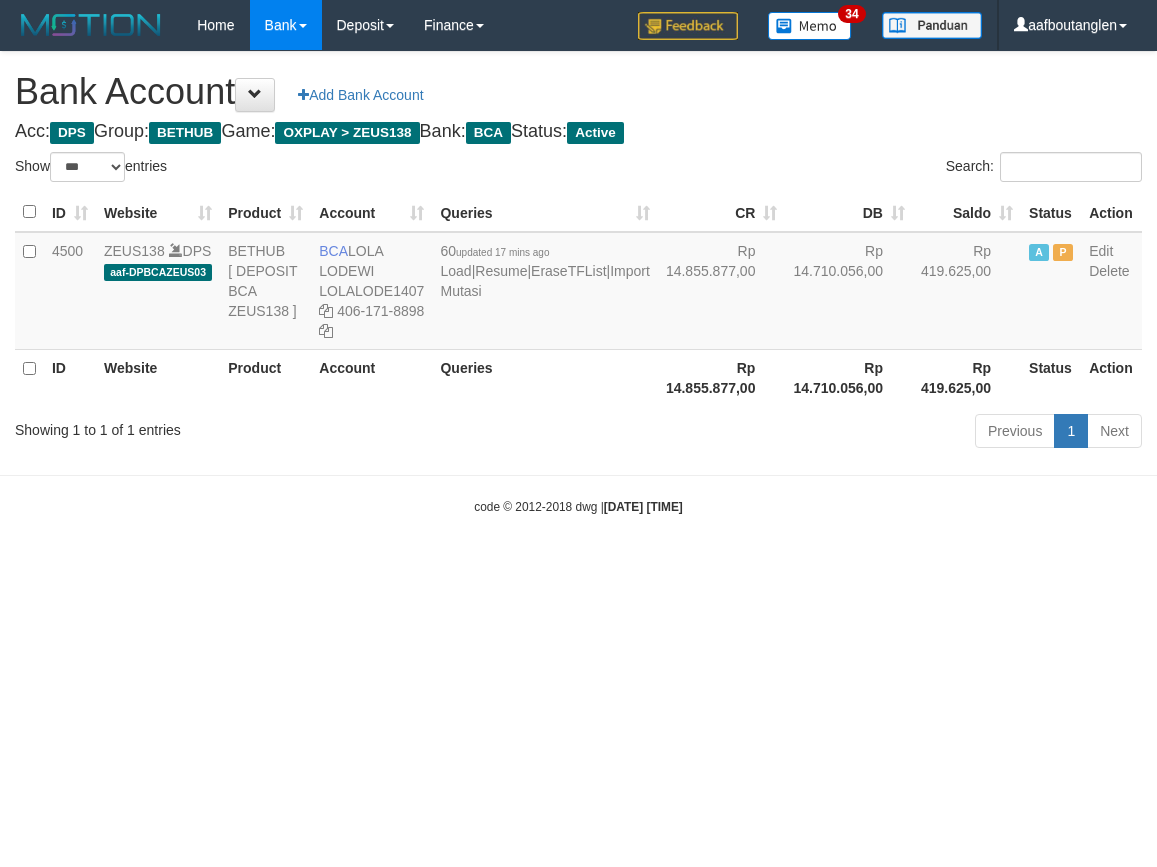 scroll, scrollTop: 0, scrollLeft: 0, axis: both 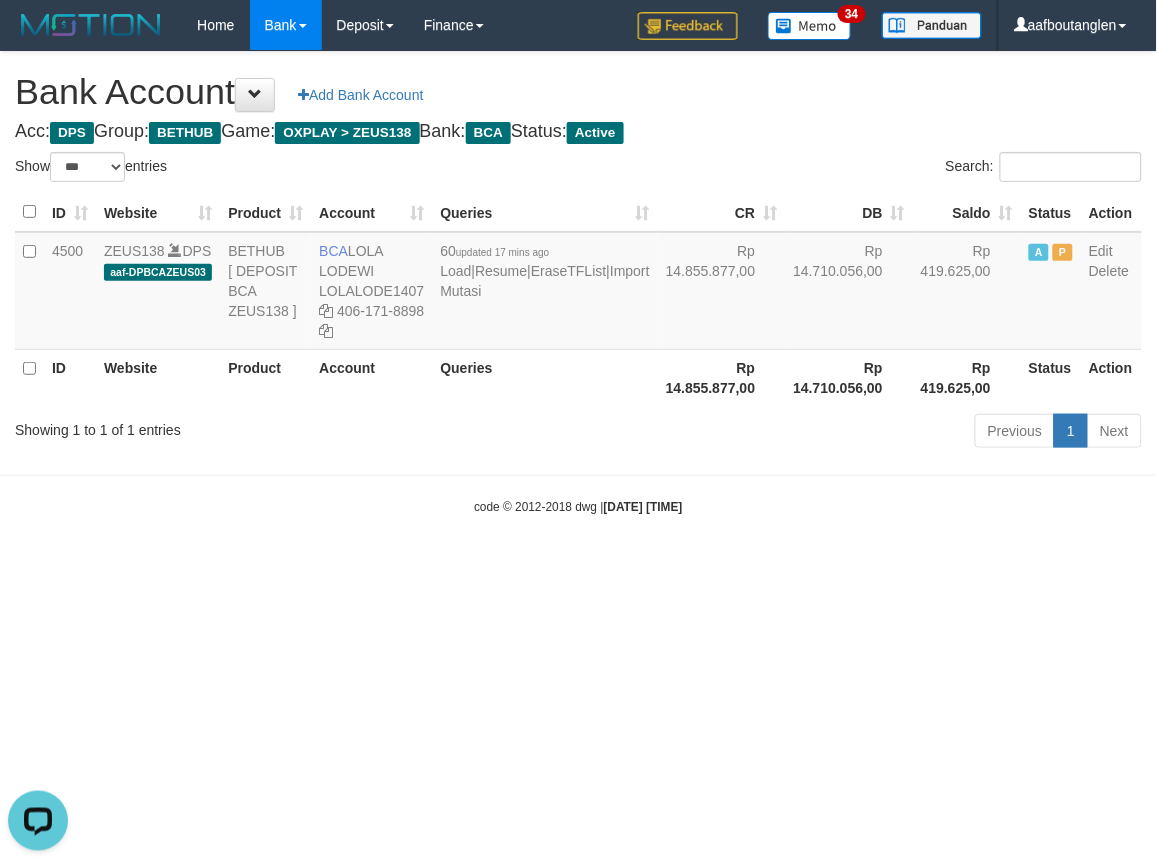 drag, startPoint x: 965, startPoint y: 522, endPoint x: 953, endPoint y: 533, distance: 16.27882 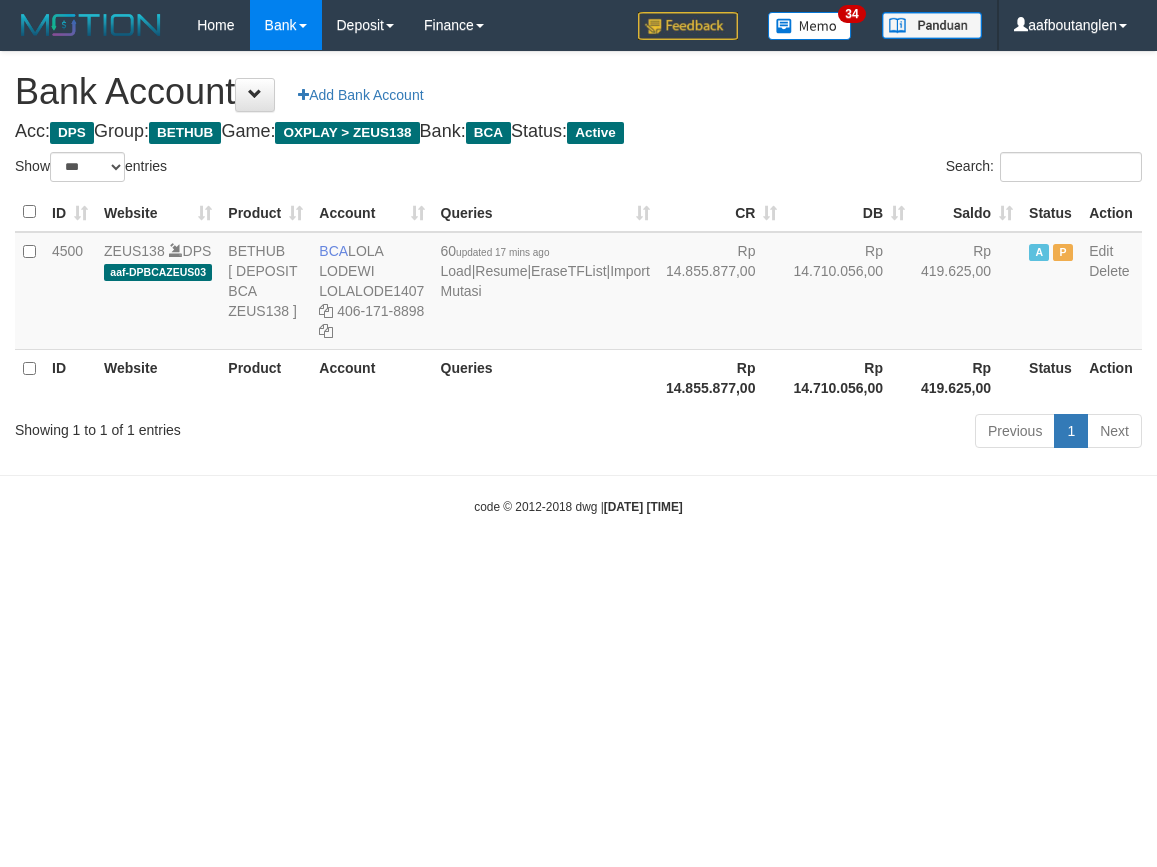 select on "***" 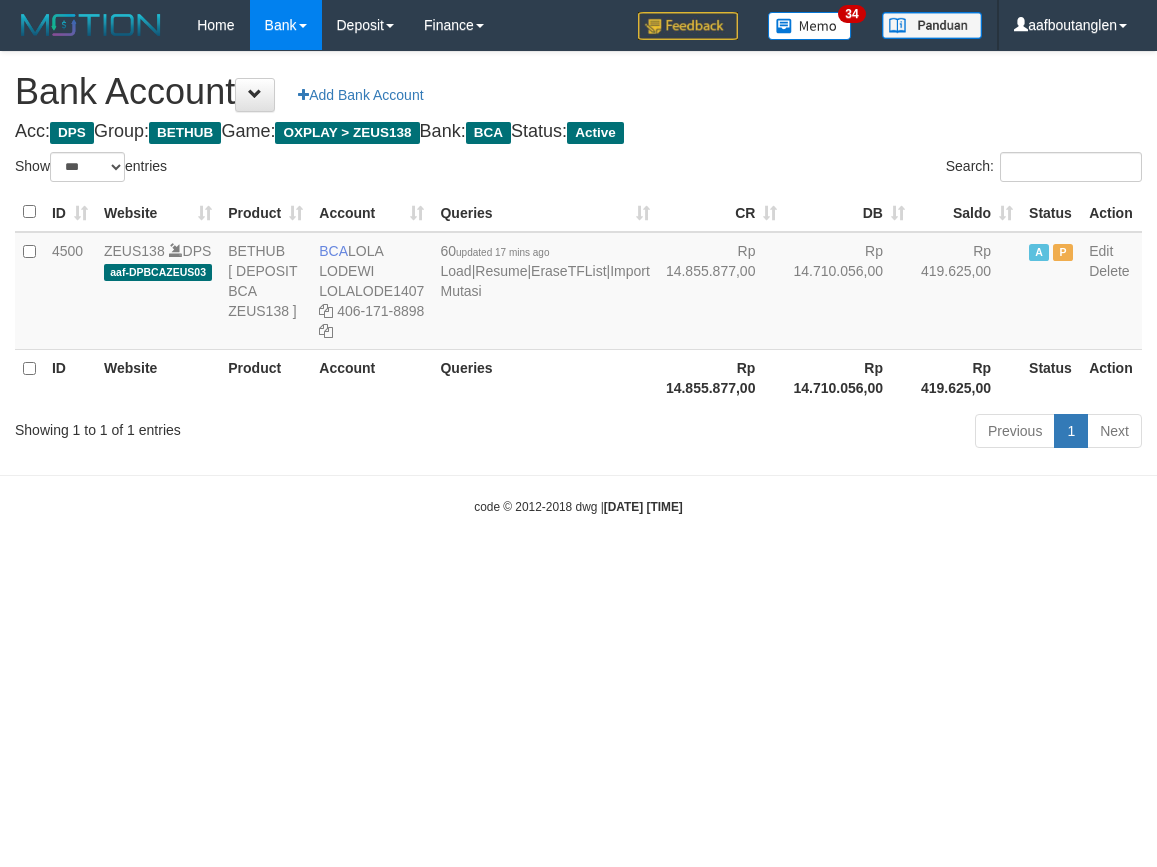 scroll, scrollTop: 0, scrollLeft: 0, axis: both 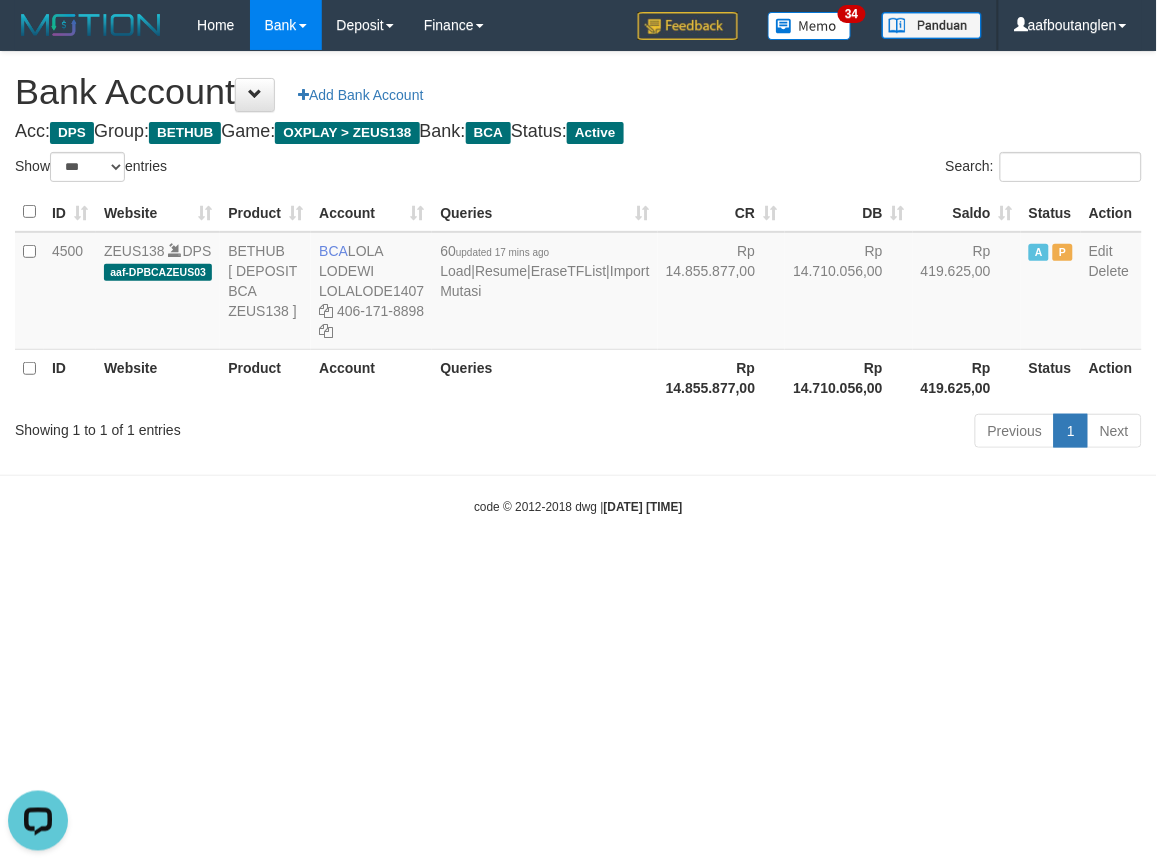 click on "Toggle navigation
Home
Bank
Account List
Deposit
DPS List
History
Note DPS
Finance
Financial Data
aafboutanglen
My Profile
Log Out
34" at bounding box center [578, 283] 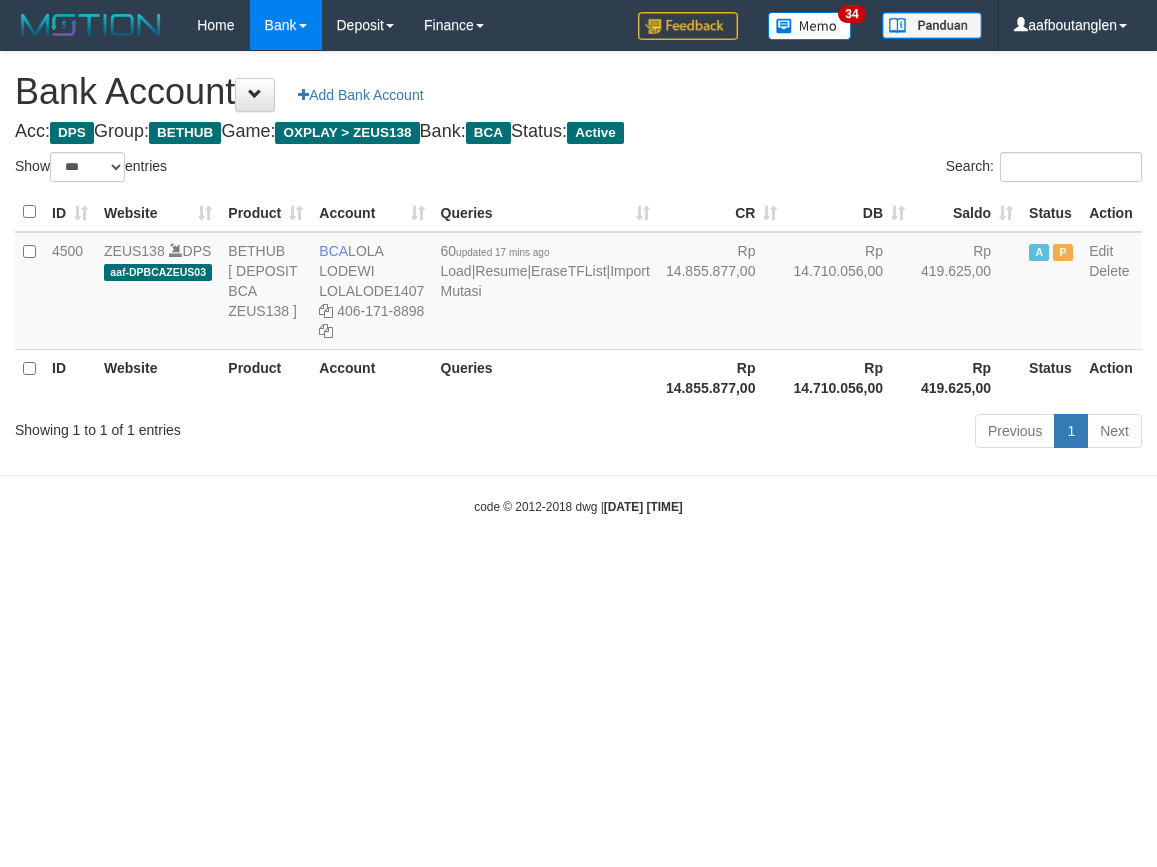 select on "***" 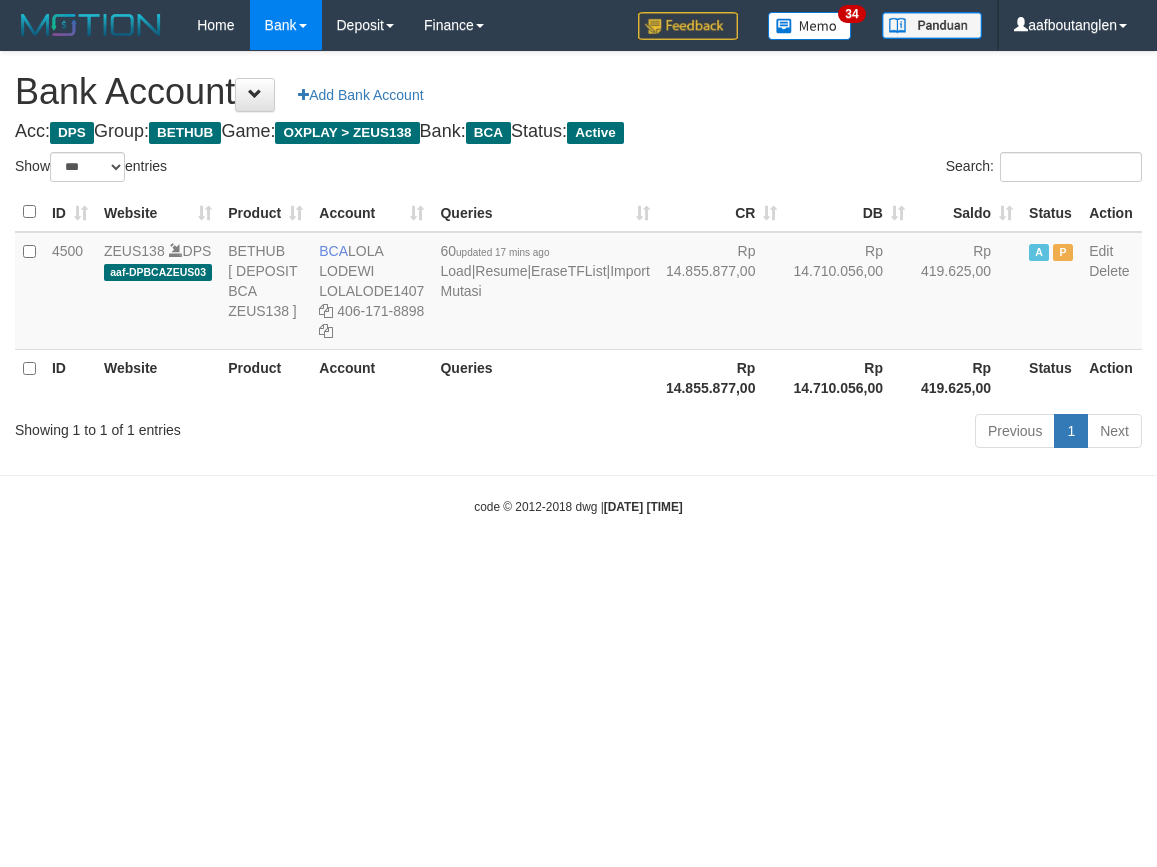scroll, scrollTop: 0, scrollLeft: 0, axis: both 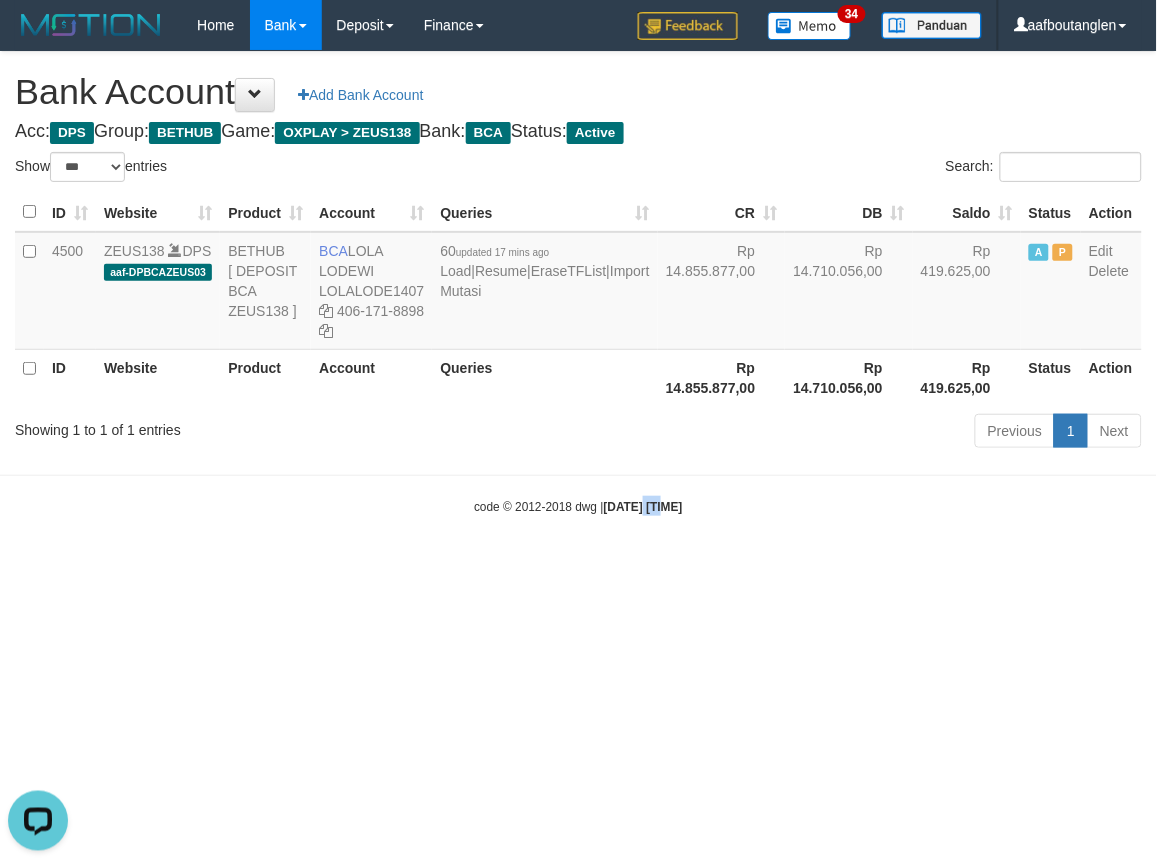 drag, startPoint x: 651, startPoint y: 584, endPoint x: 637, endPoint y: 578, distance: 15.231546 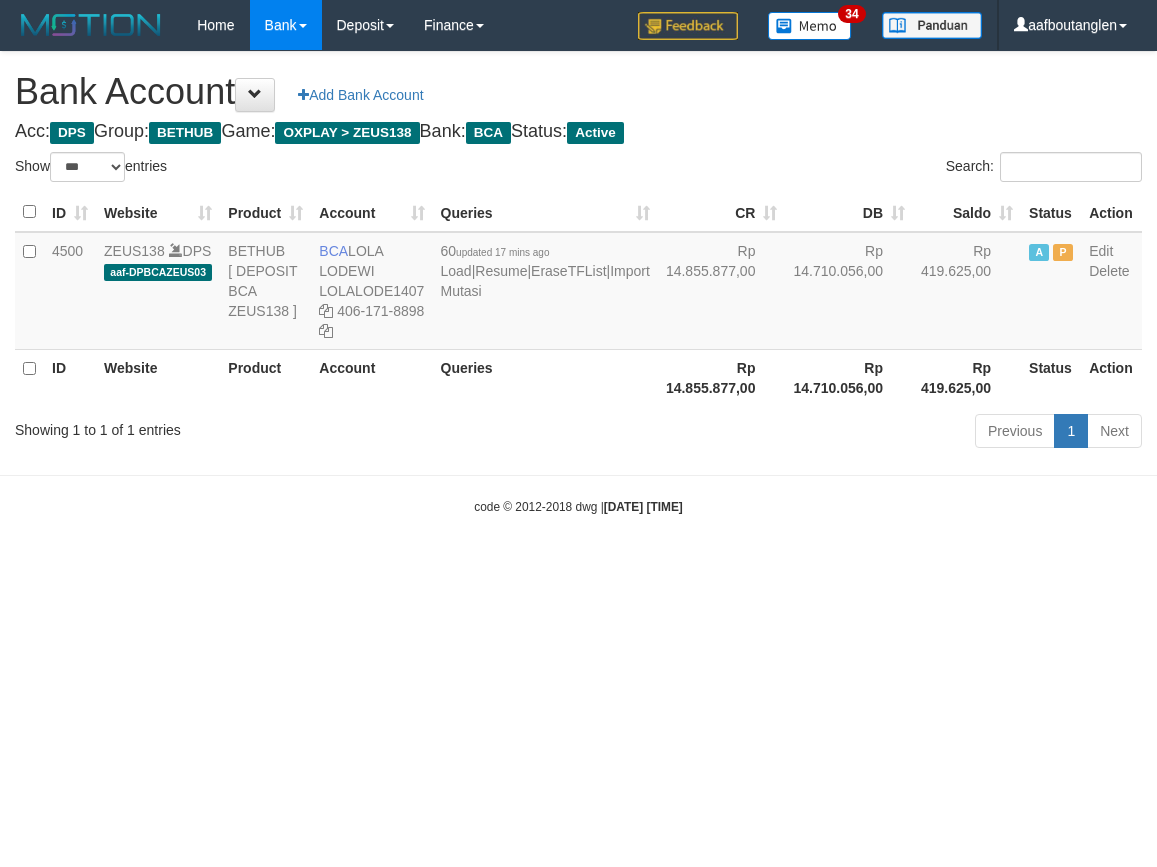 select on "***" 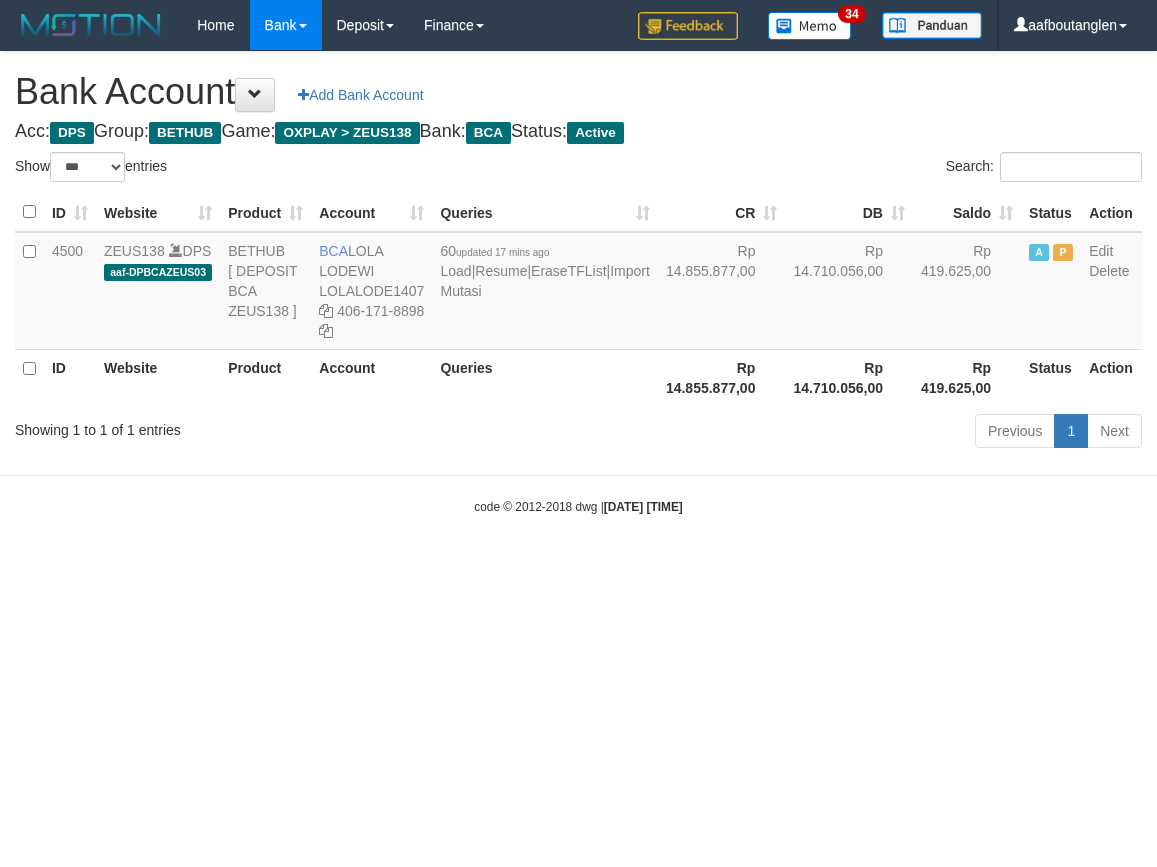 scroll, scrollTop: 0, scrollLeft: 0, axis: both 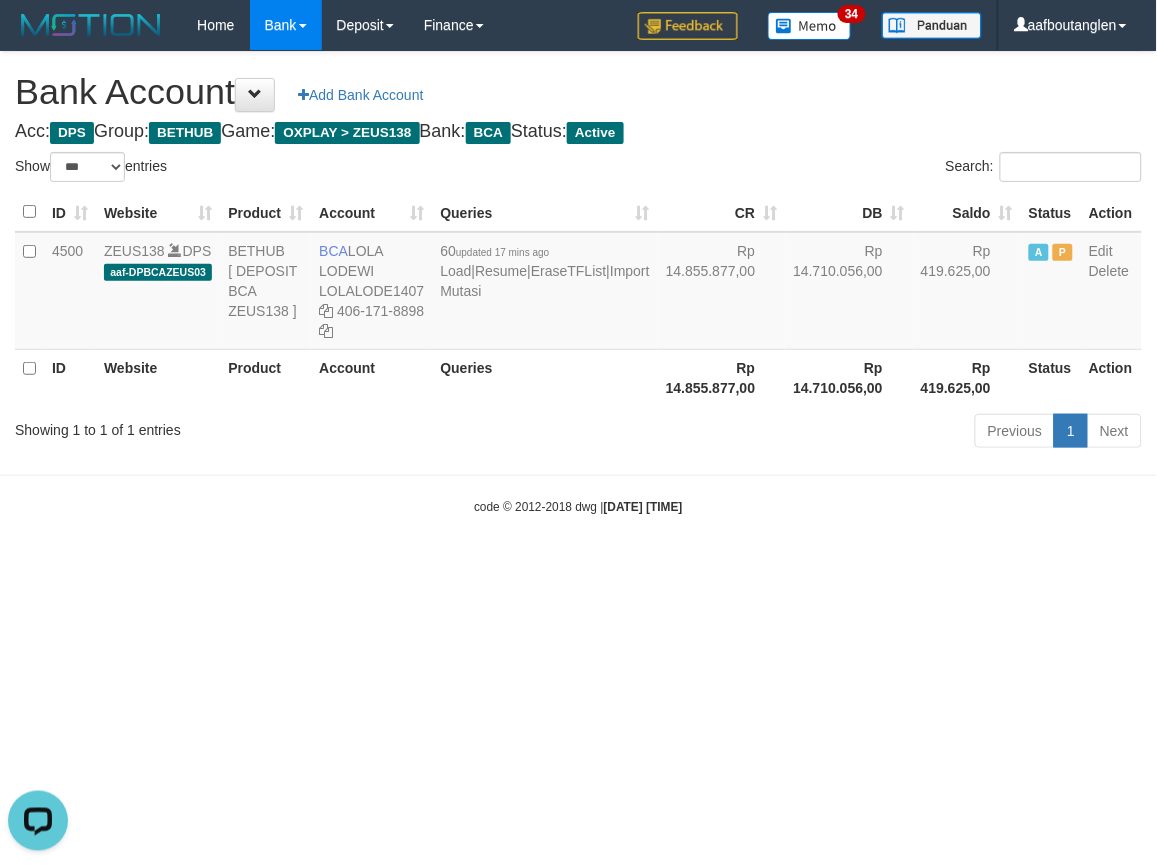 drag, startPoint x: 724, startPoint y: 542, endPoint x: 710, endPoint y: 528, distance: 19.79899 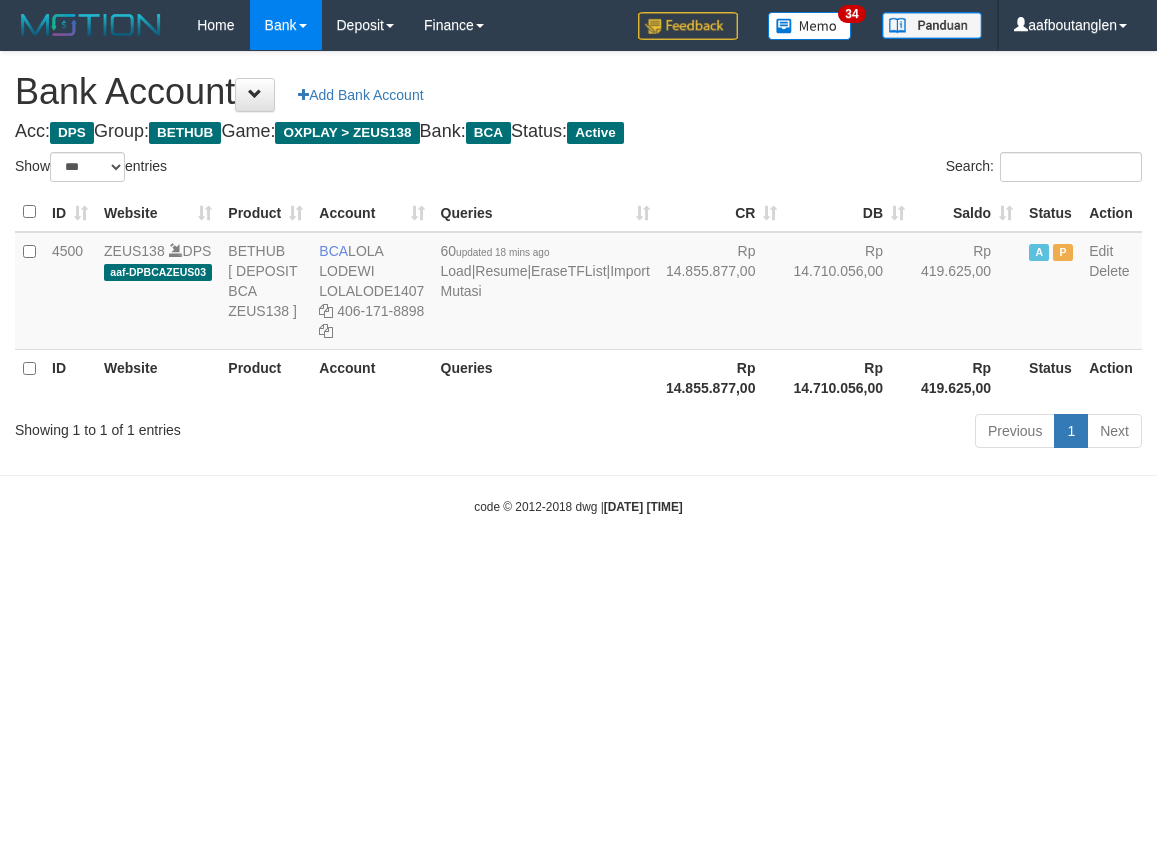 select on "***" 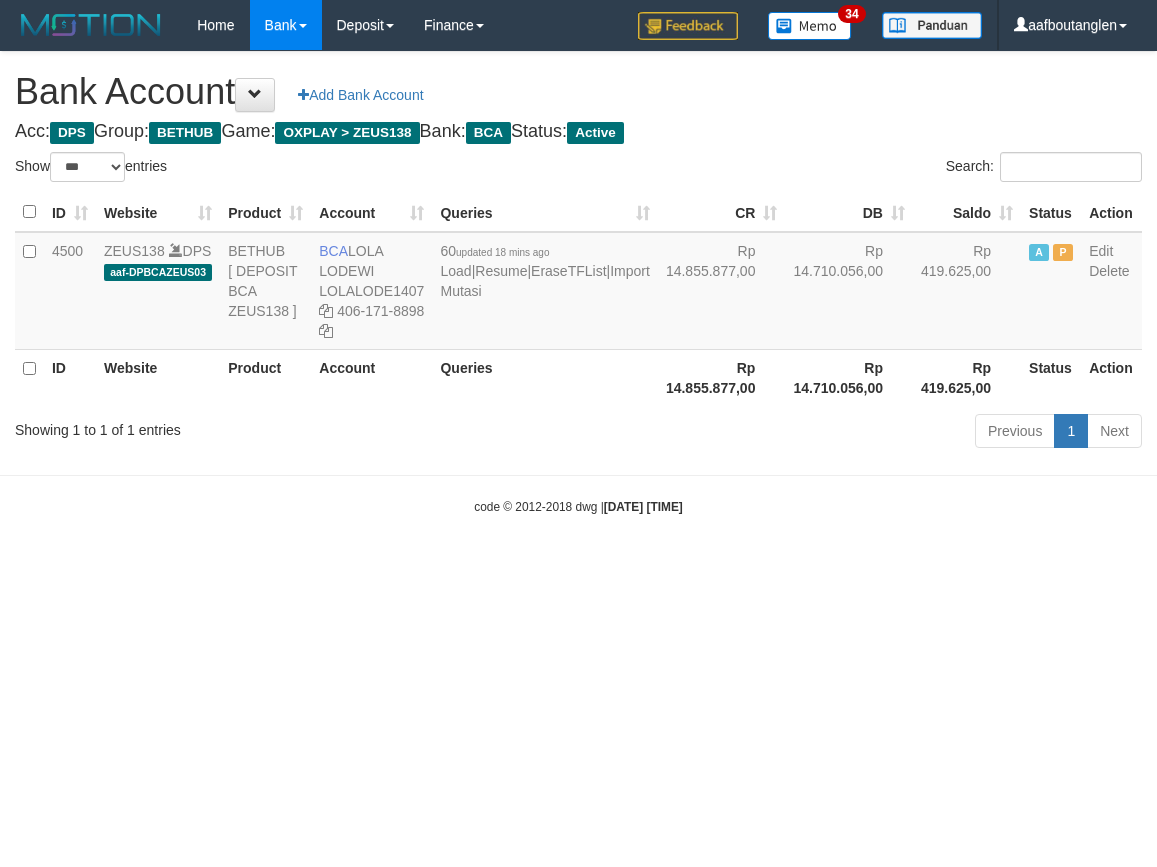 scroll, scrollTop: 0, scrollLeft: 0, axis: both 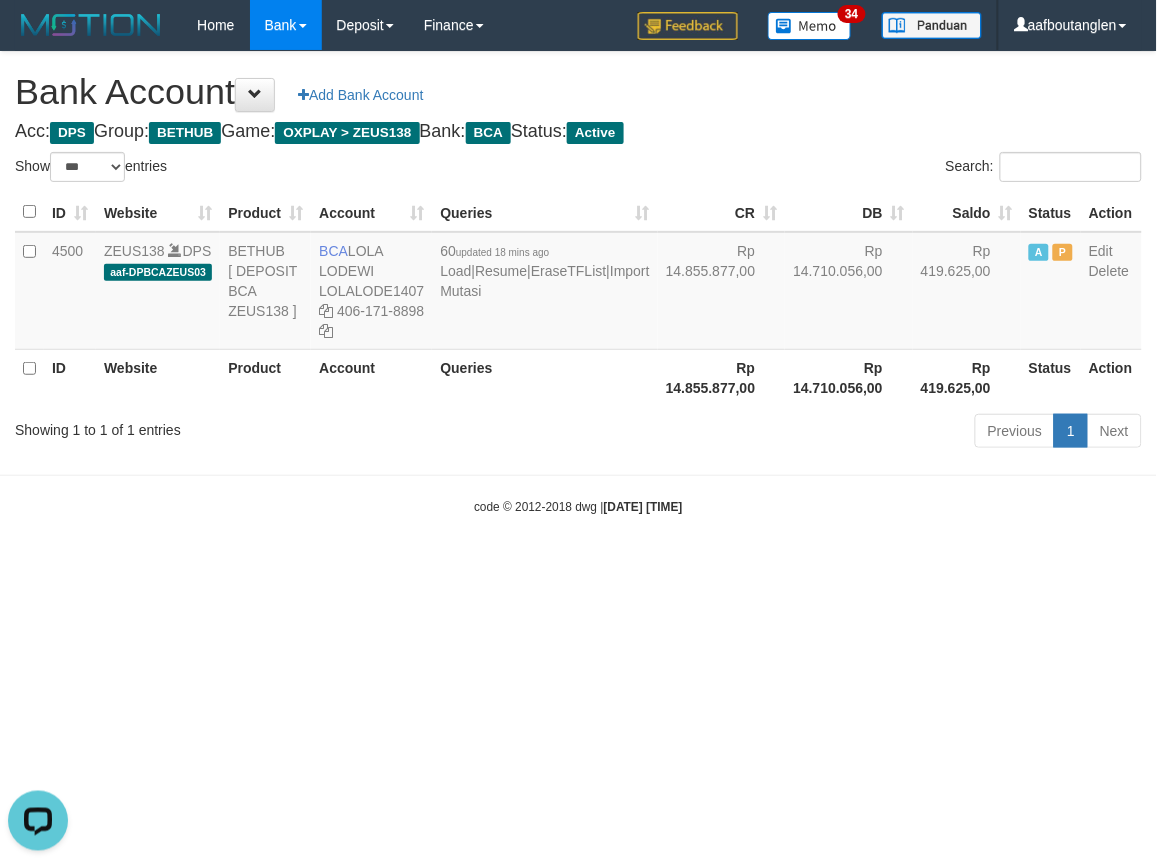drag, startPoint x: 873, startPoint y: 557, endPoint x: 863, endPoint y: 558, distance: 10.049875 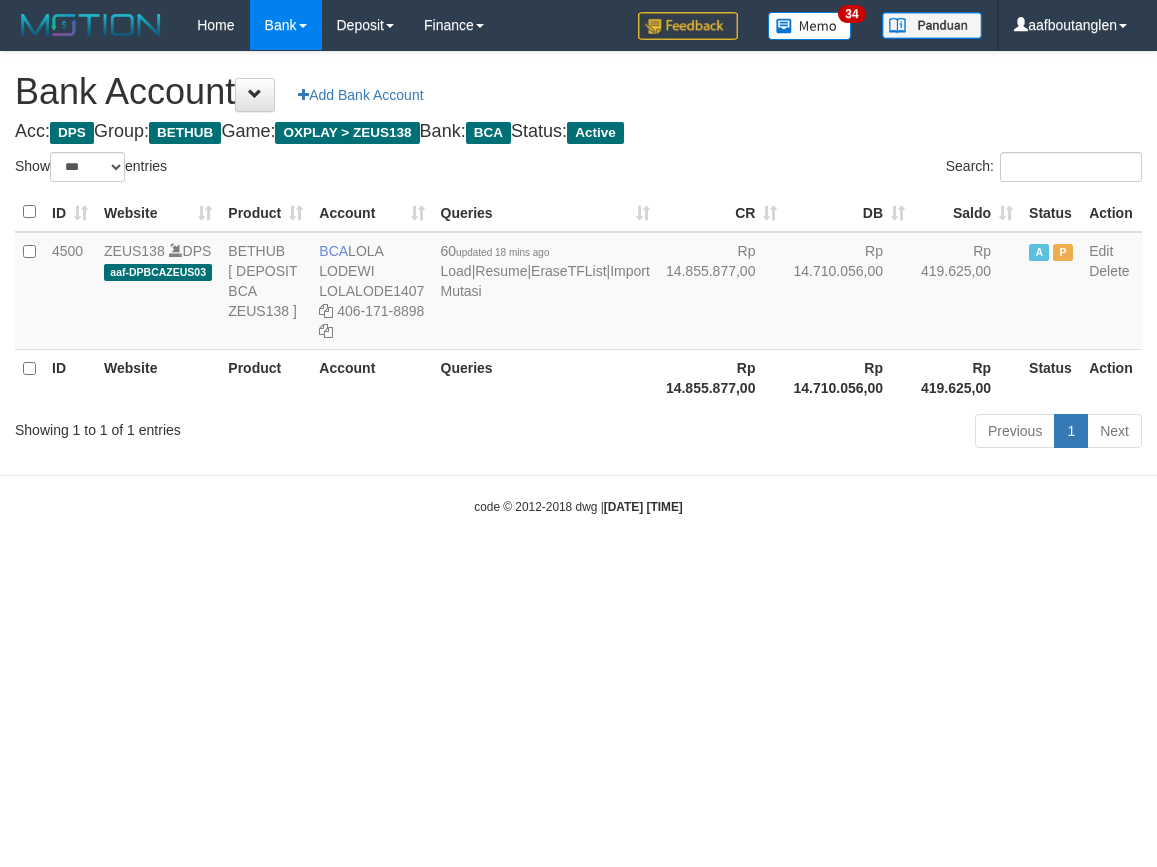 select on "***" 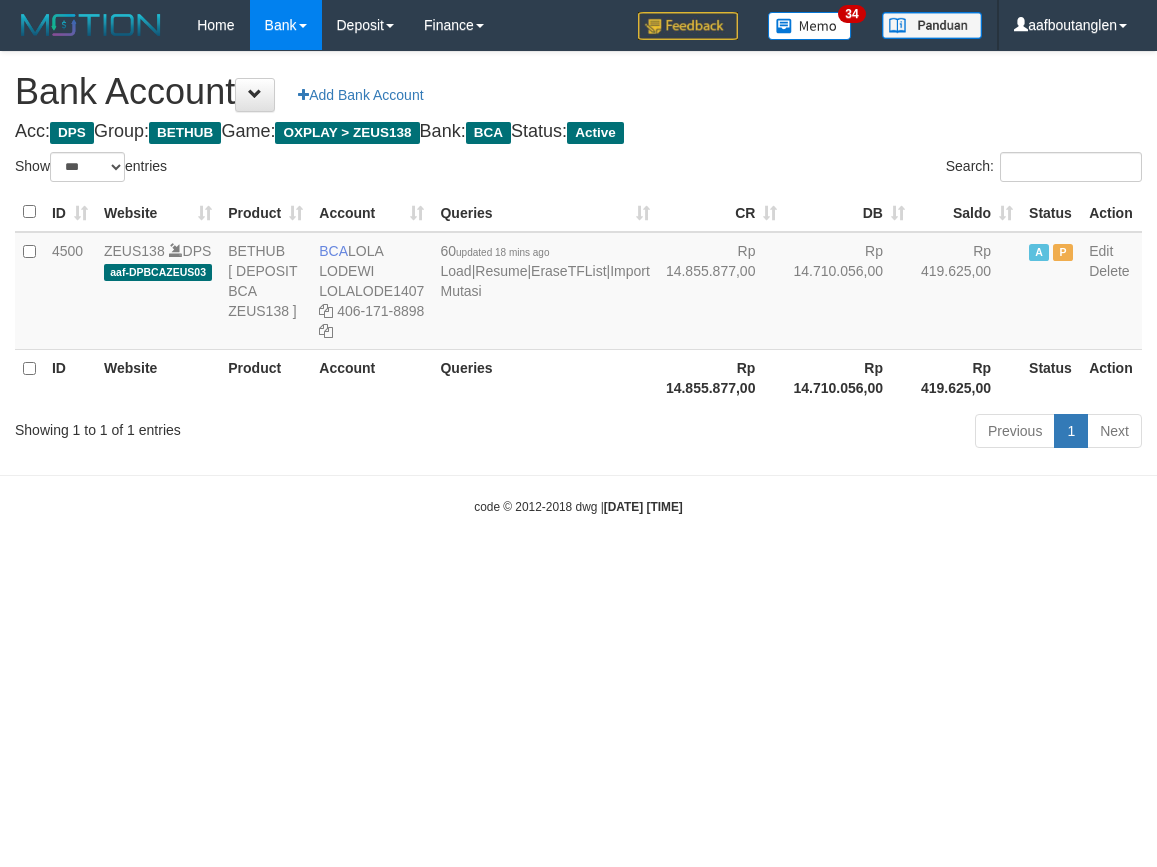 scroll, scrollTop: 0, scrollLeft: 0, axis: both 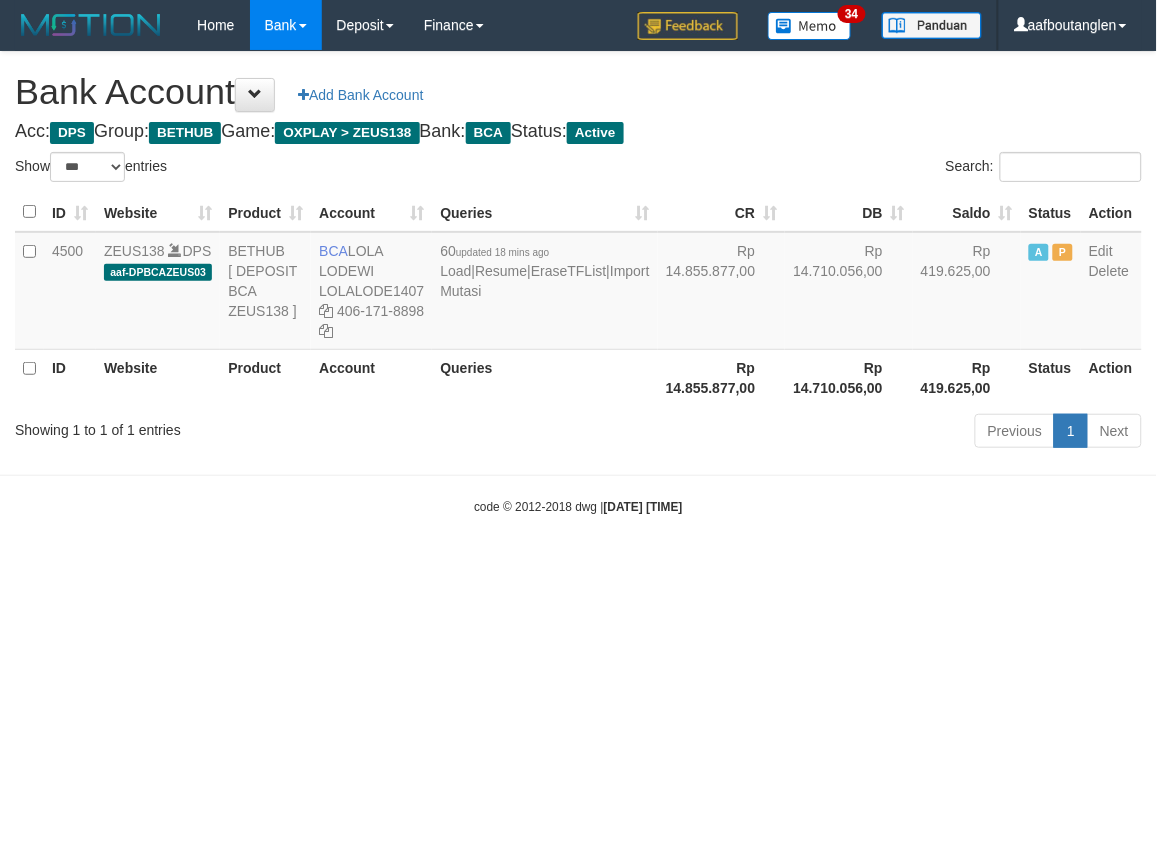 click on "Toggle navigation
Home
Bank
Account List
Deposit
DPS List
History
Note DPS
Finance
Financial Data
aafboutanglen
My Profile
Log Out
34" at bounding box center [578, 283] 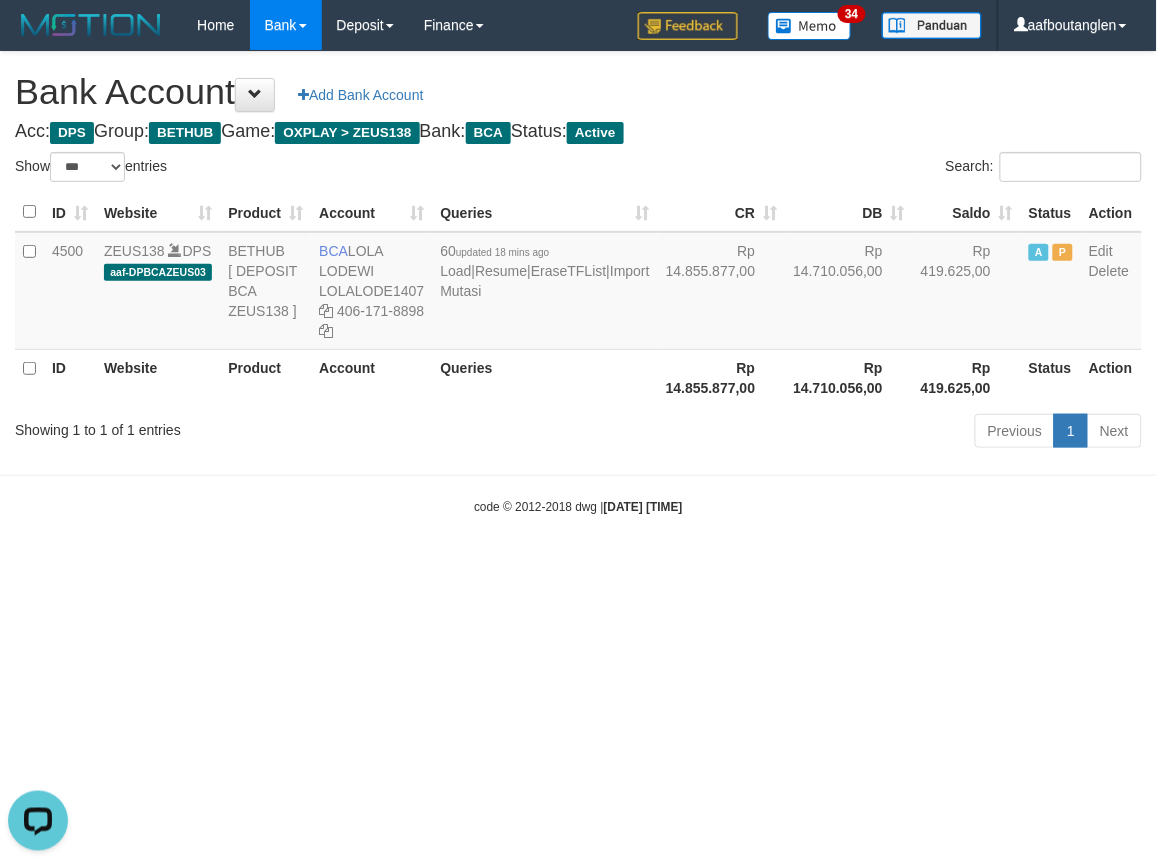 scroll, scrollTop: 0, scrollLeft: 0, axis: both 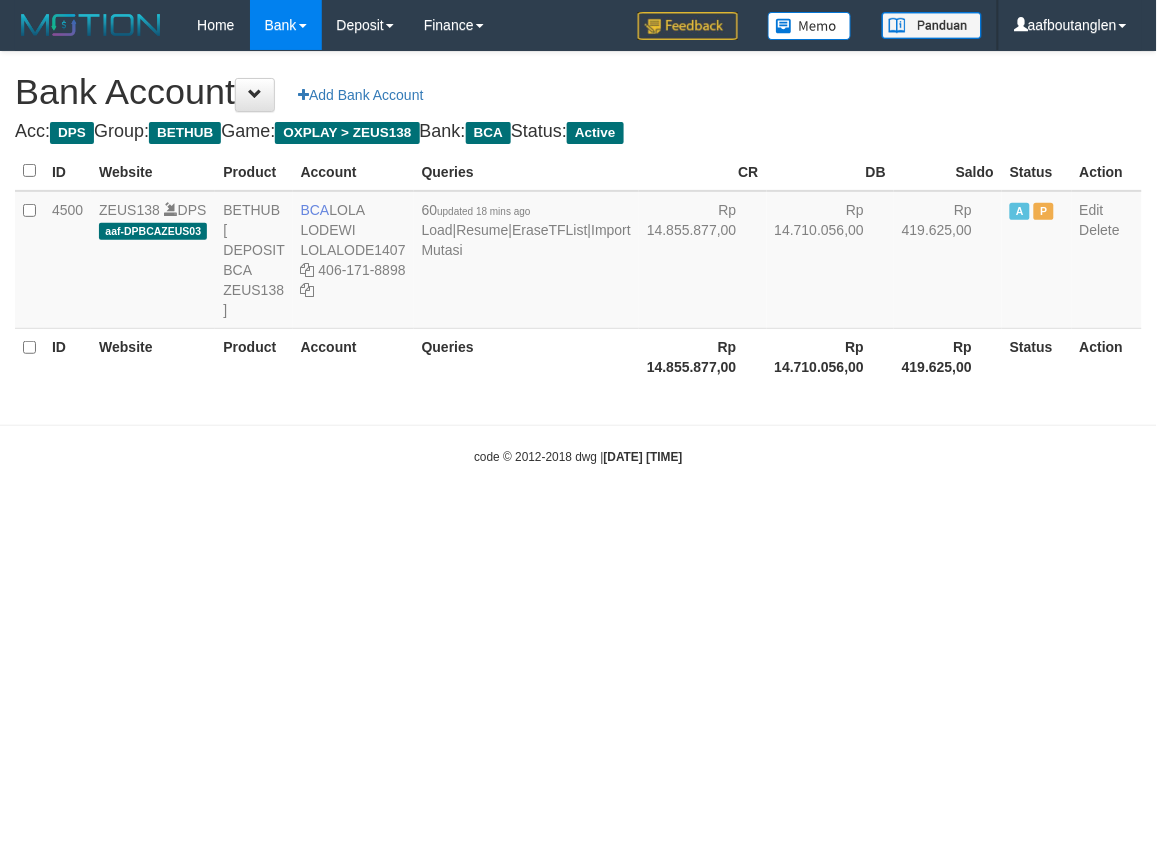 select on "***" 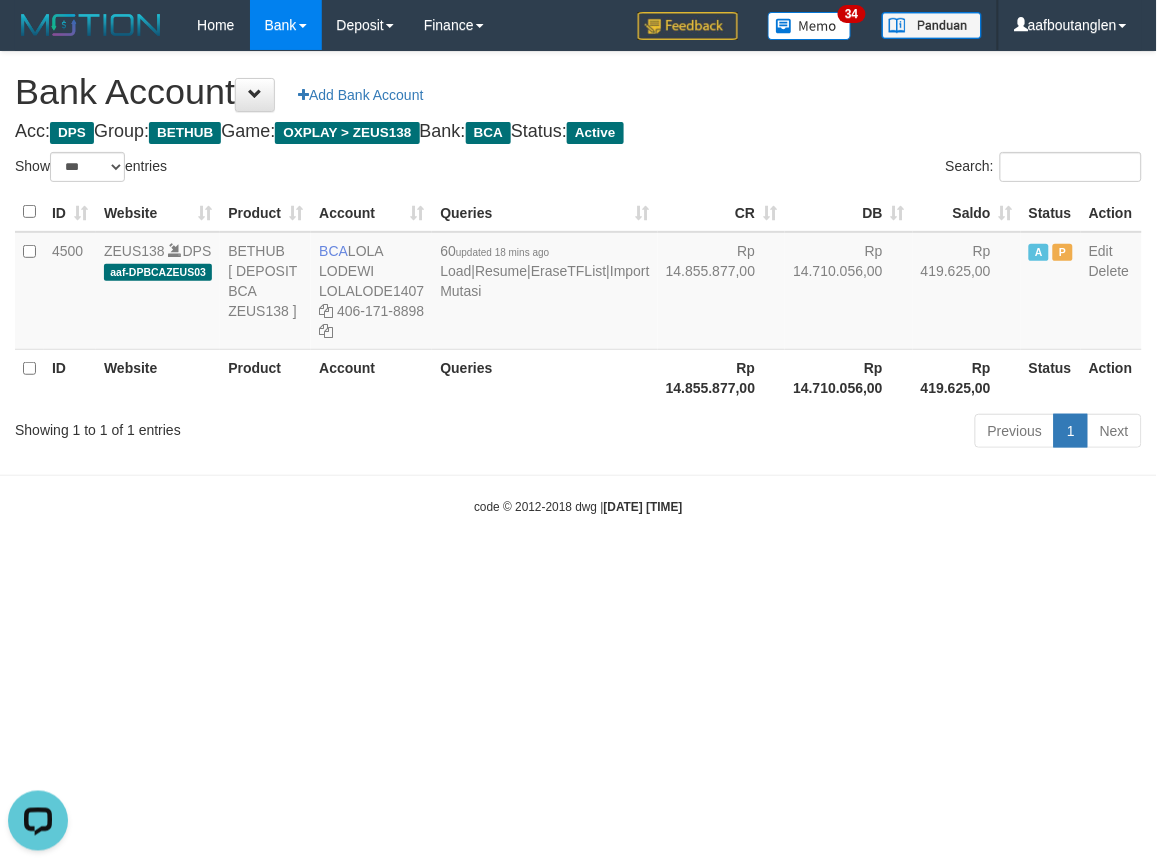 scroll, scrollTop: 0, scrollLeft: 0, axis: both 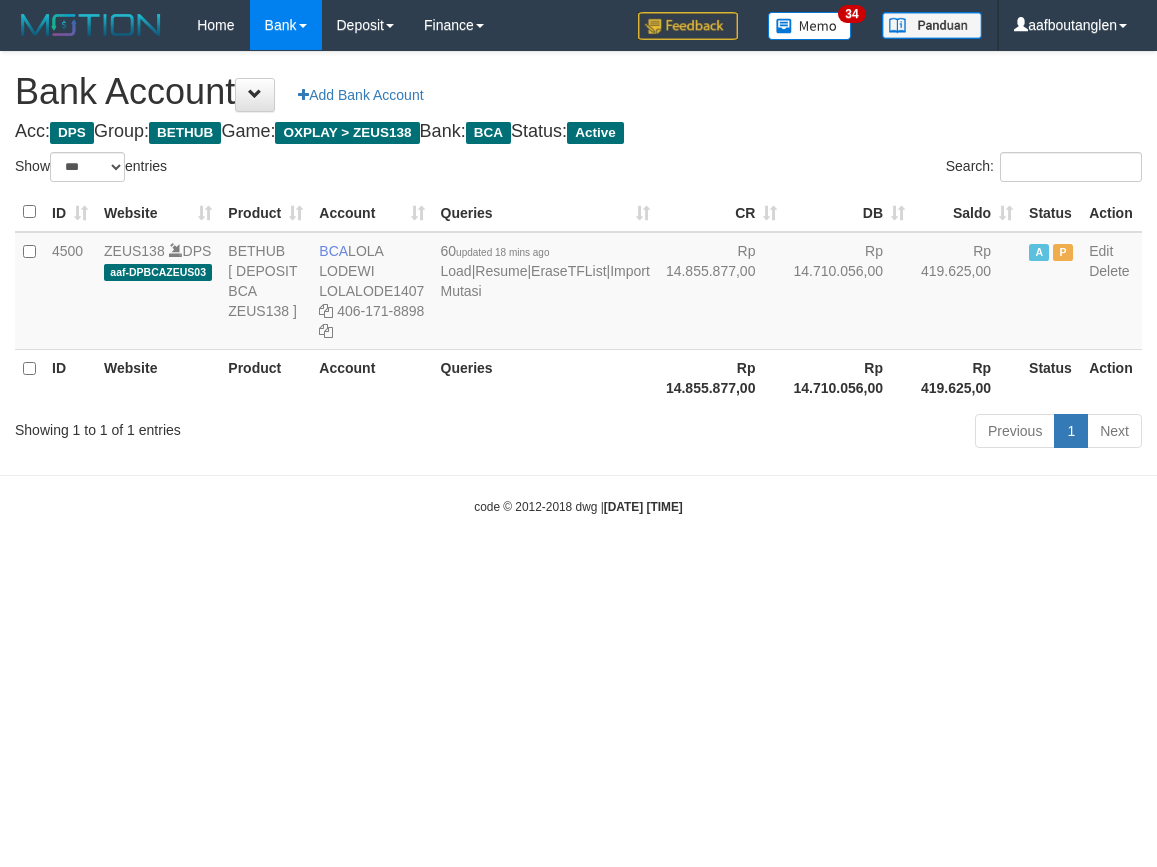 select on "***" 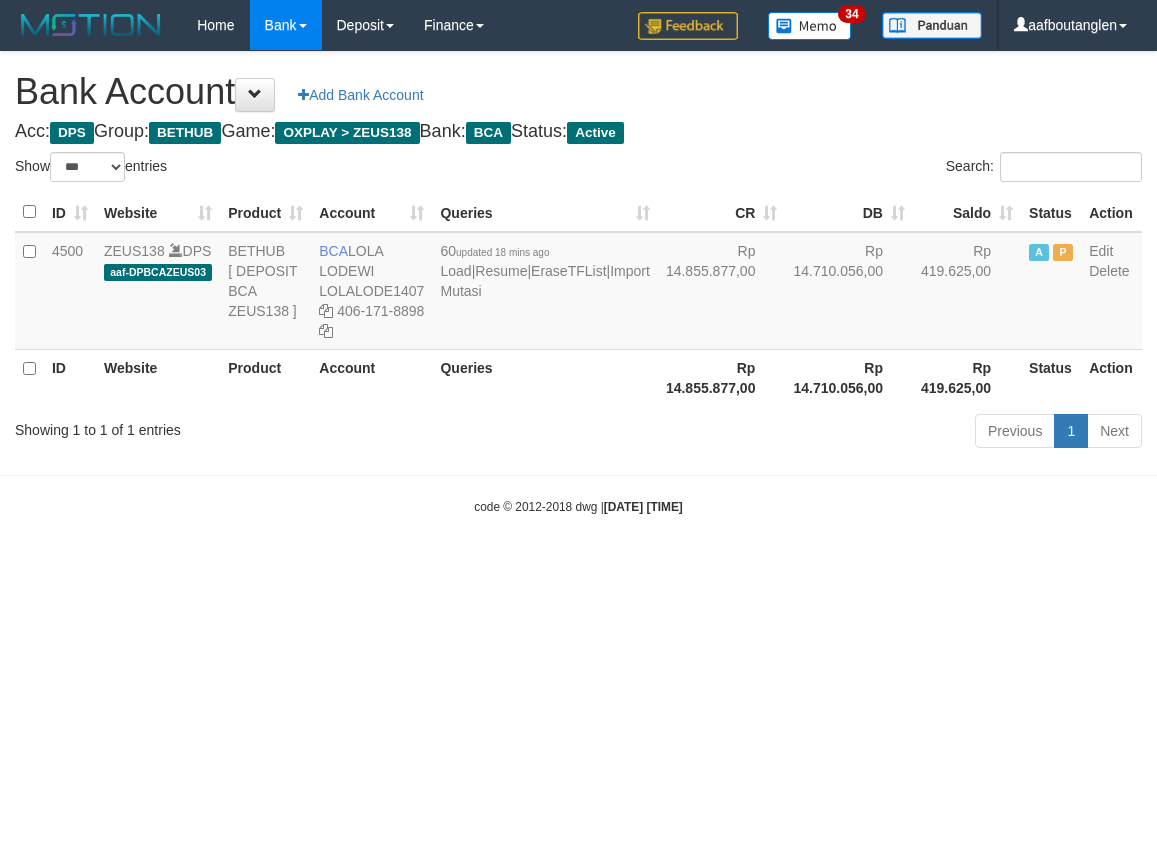 scroll, scrollTop: 0, scrollLeft: 0, axis: both 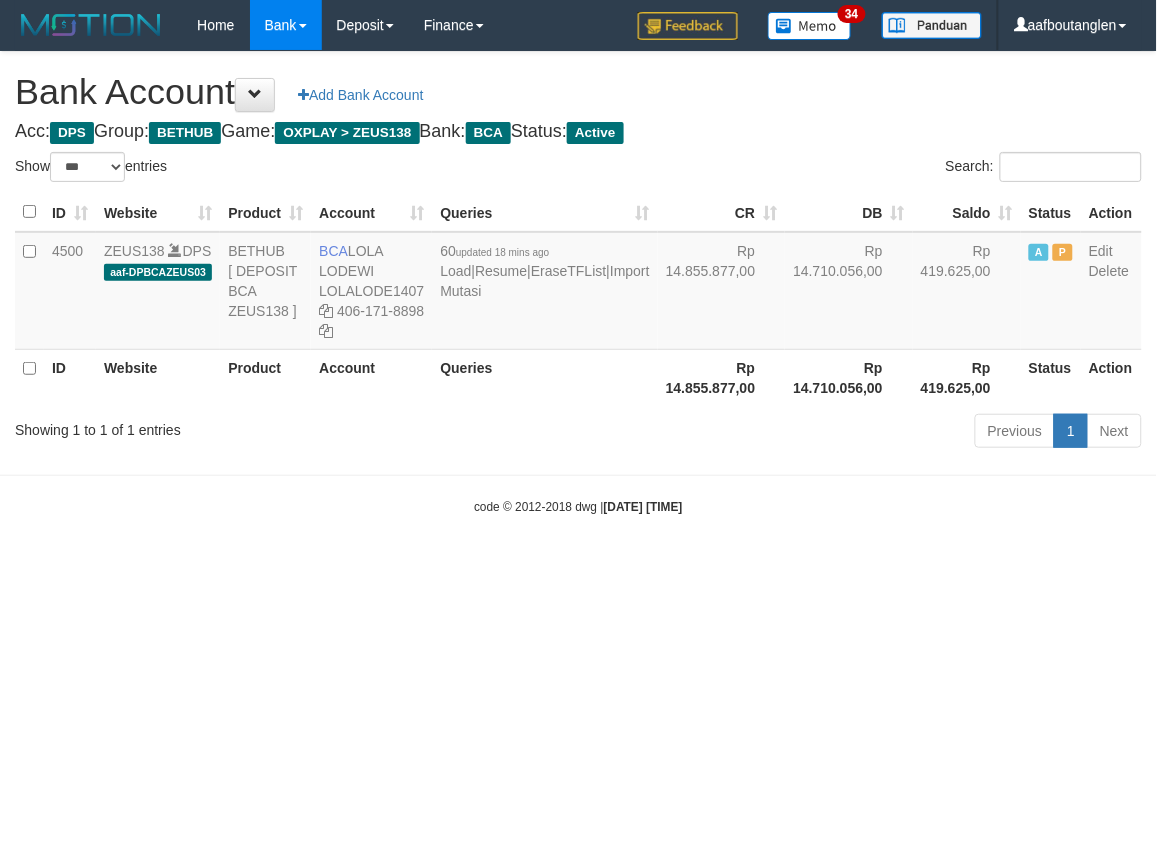 click on "Toggle navigation
Home
Bank
Account List
Deposit
DPS List
History
Note DPS
Finance
Financial Data
aafboutanglen
My Profile
Log Out
34" at bounding box center (578, 283) 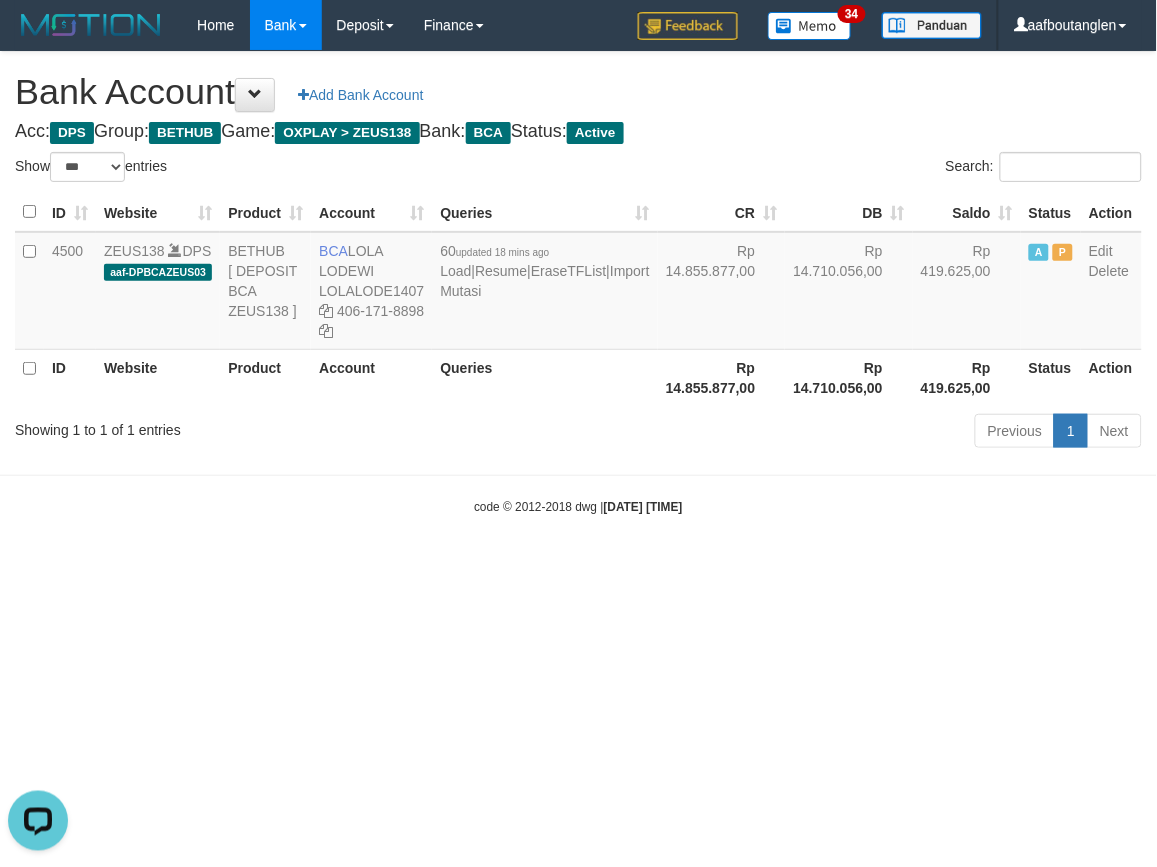 scroll, scrollTop: 0, scrollLeft: 0, axis: both 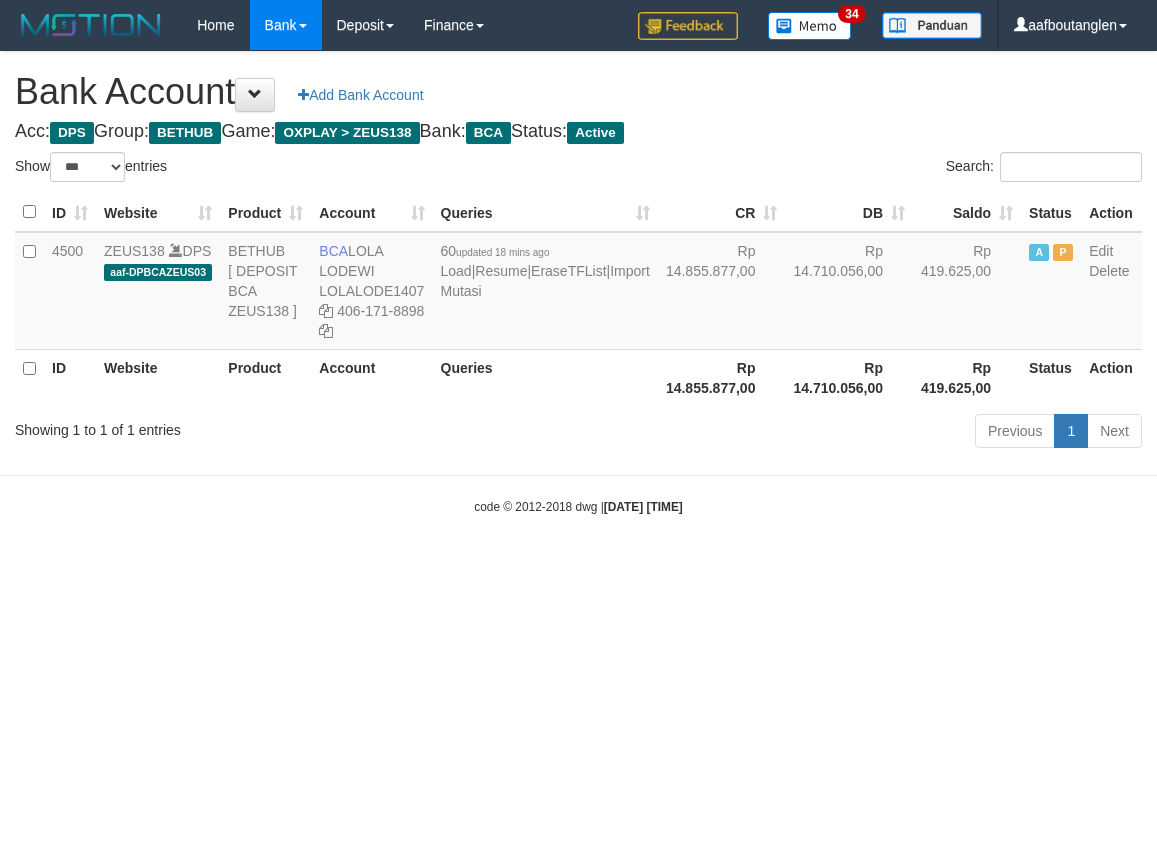 select on "***" 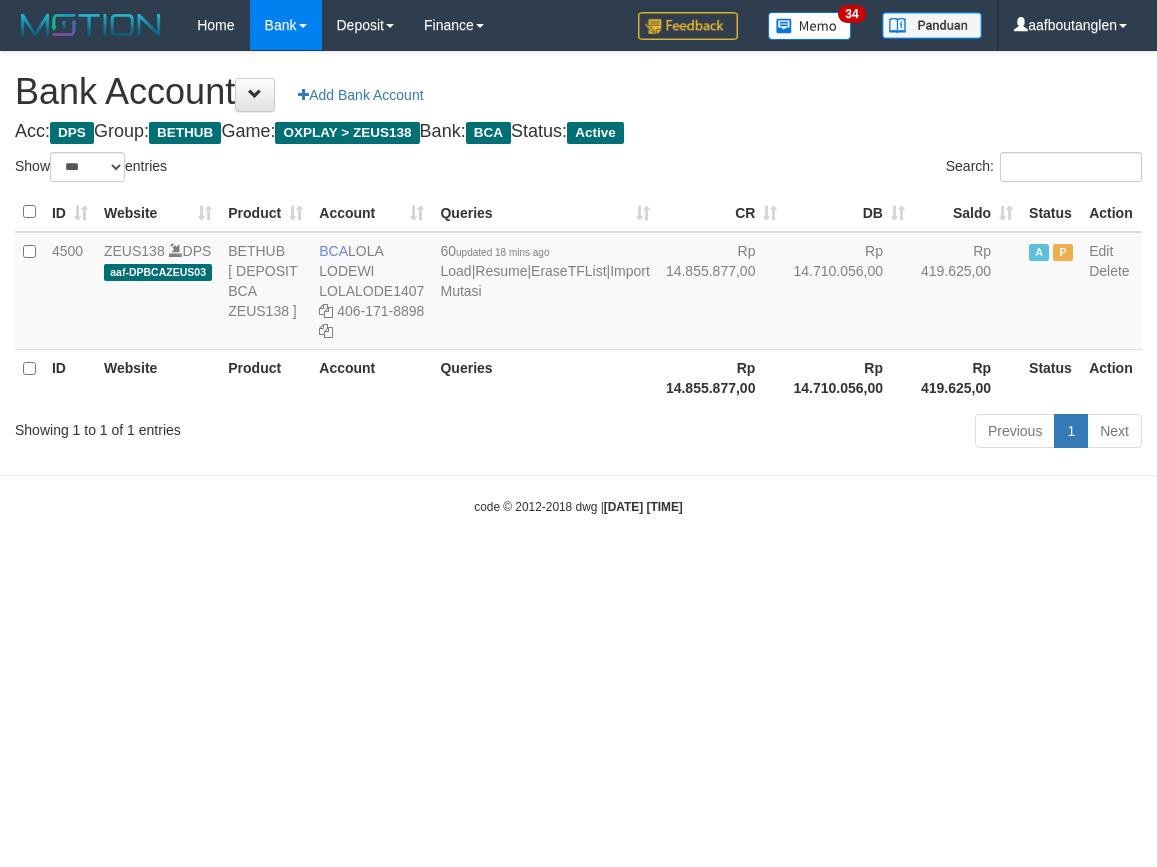 scroll, scrollTop: 0, scrollLeft: 0, axis: both 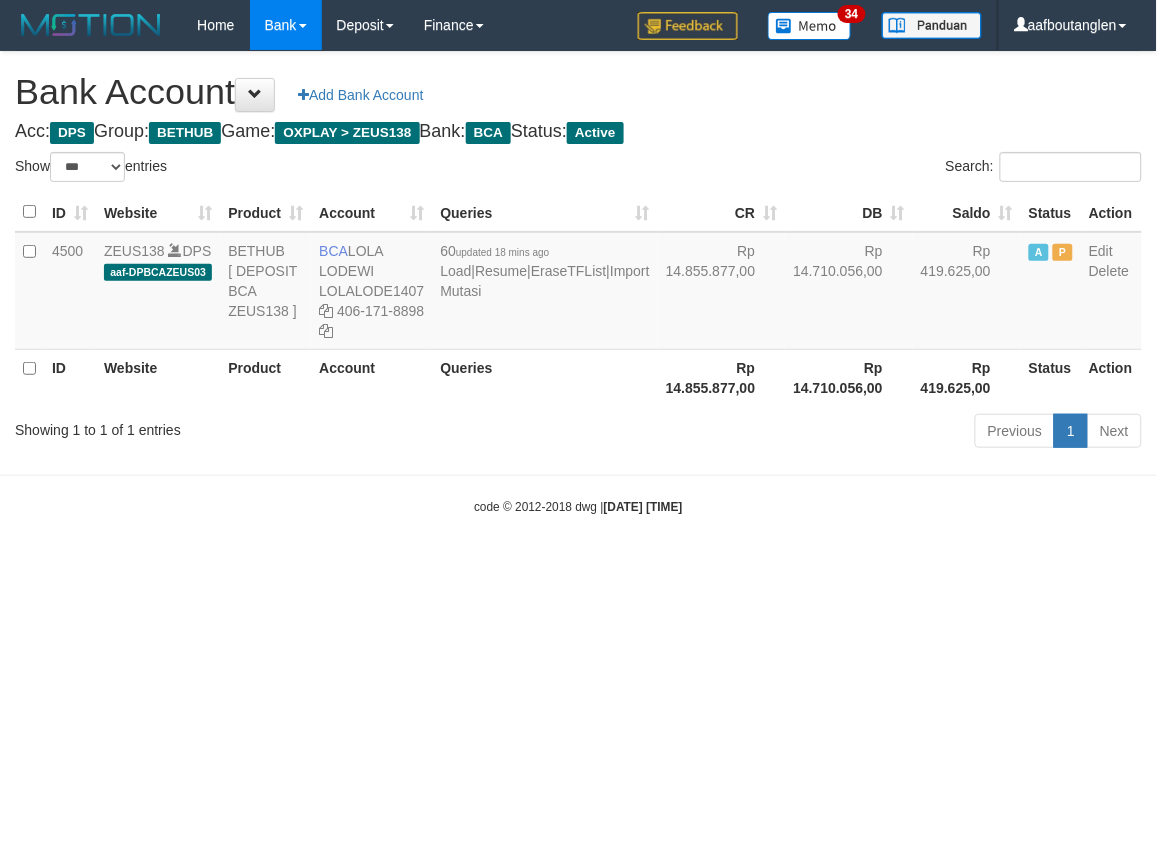 click on "Toggle navigation
Home
Bank
Account List
Deposit
DPS List
History
Note DPS
Finance
Financial Data
aafboutanglen
My Profile
Log Out
34" at bounding box center [578, 283] 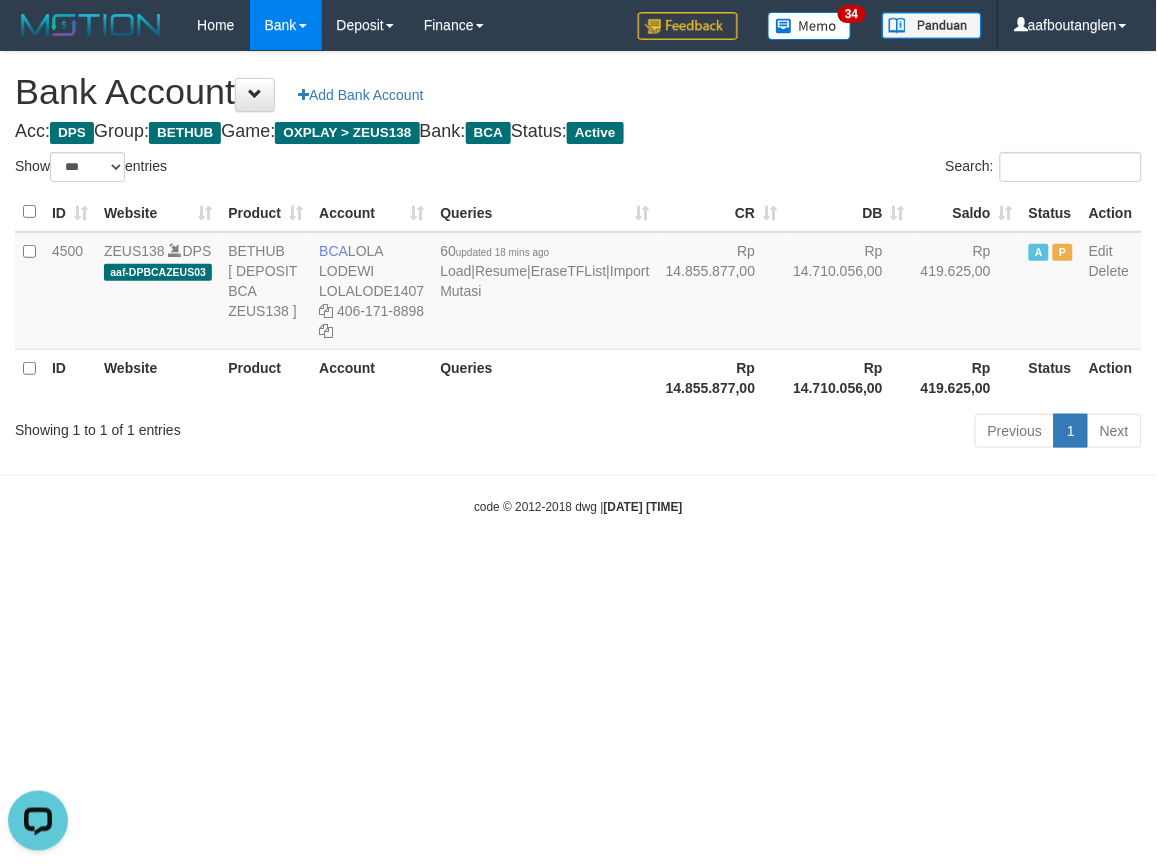 scroll, scrollTop: 0, scrollLeft: 0, axis: both 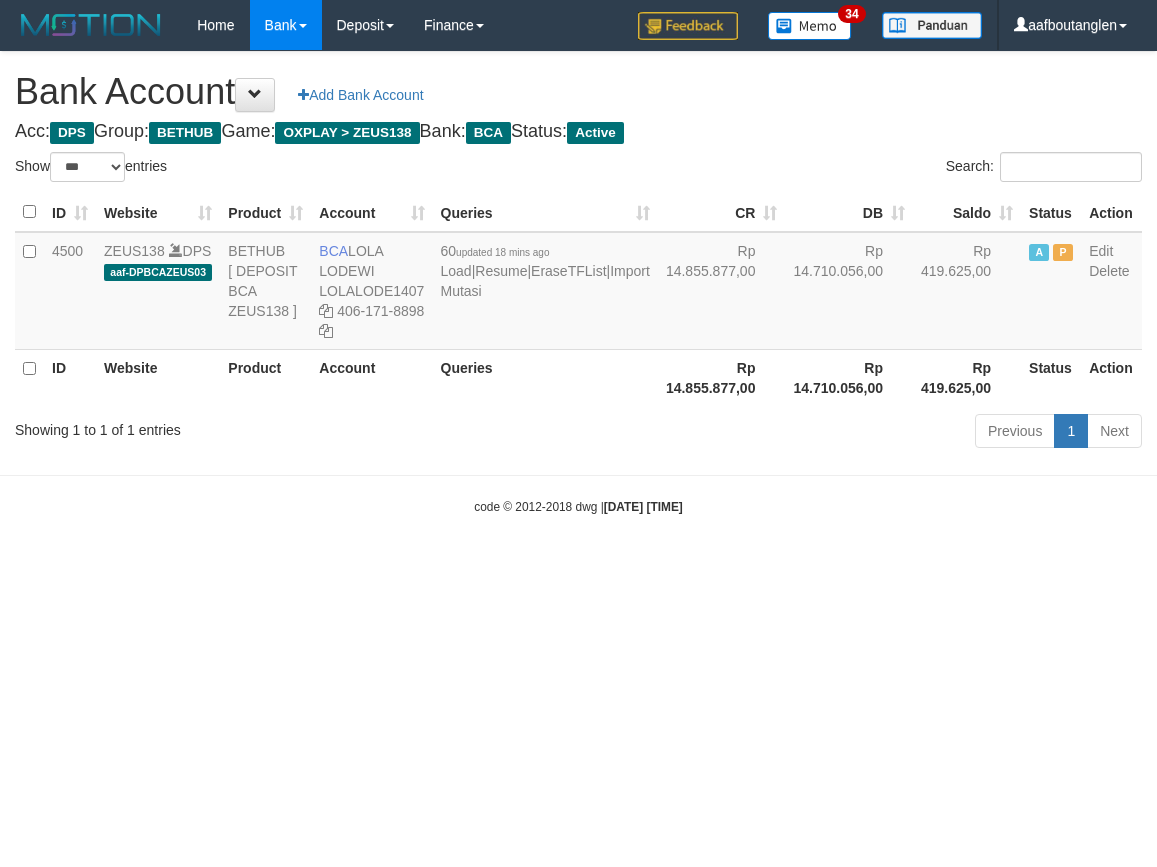 select on "***" 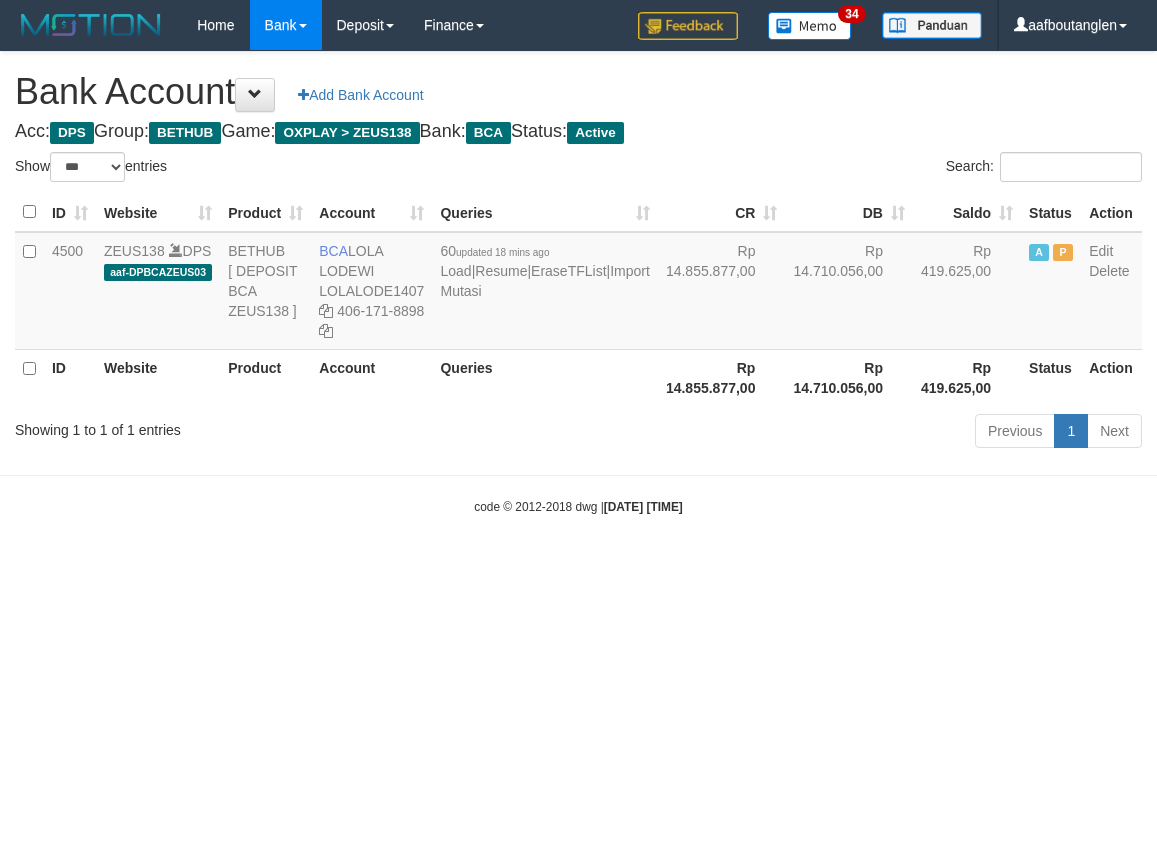 scroll, scrollTop: 0, scrollLeft: 0, axis: both 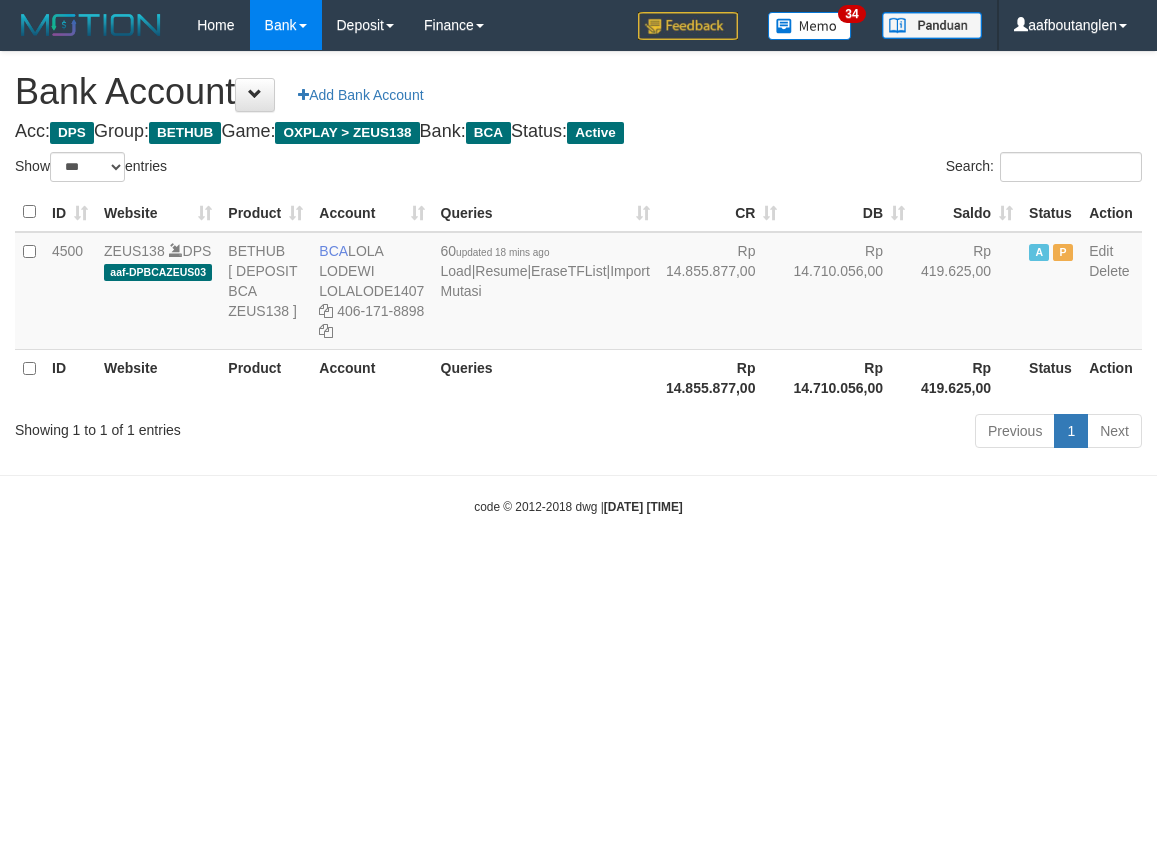 select on "***" 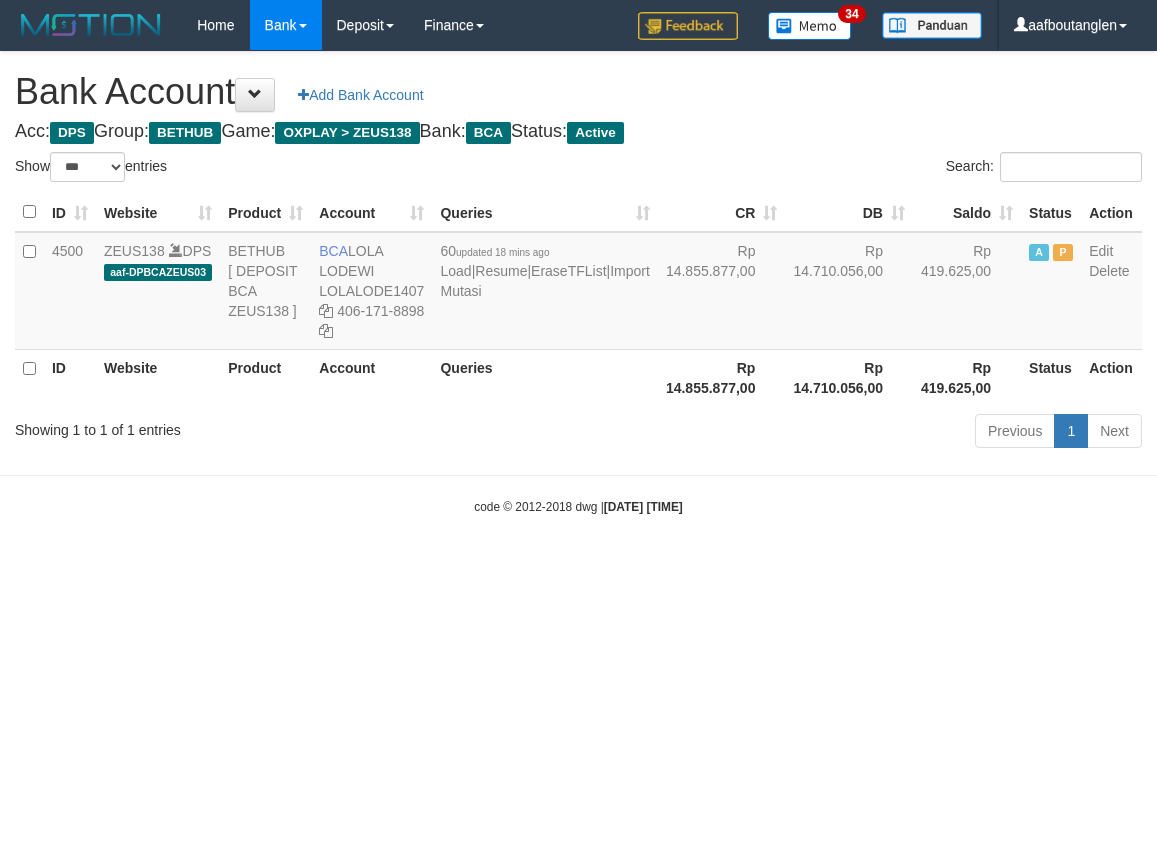 scroll, scrollTop: 0, scrollLeft: 0, axis: both 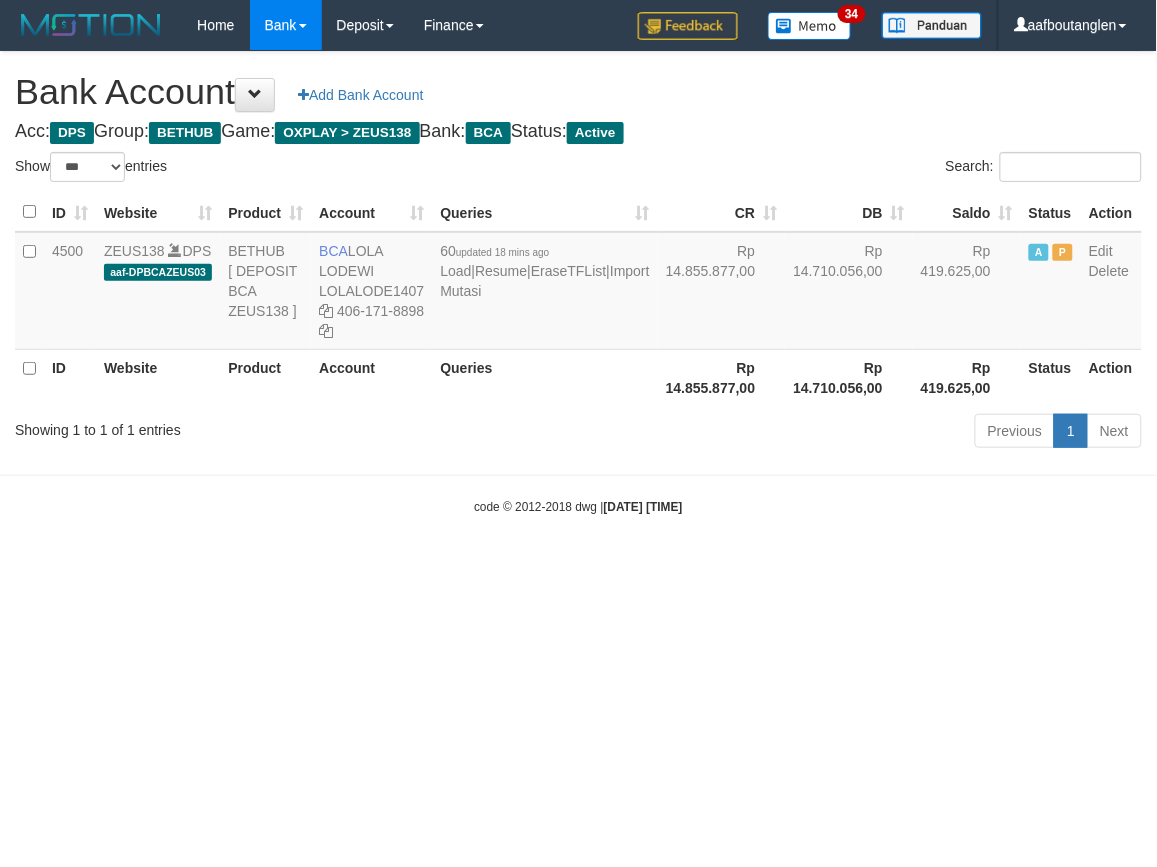 click on "Toggle navigation
Home
Bank
Account List
Deposit
DPS List
History
Note DPS
Finance
Financial Data
aafboutanglen
My Profile
Log Out
34" at bounding box center [578, 283] 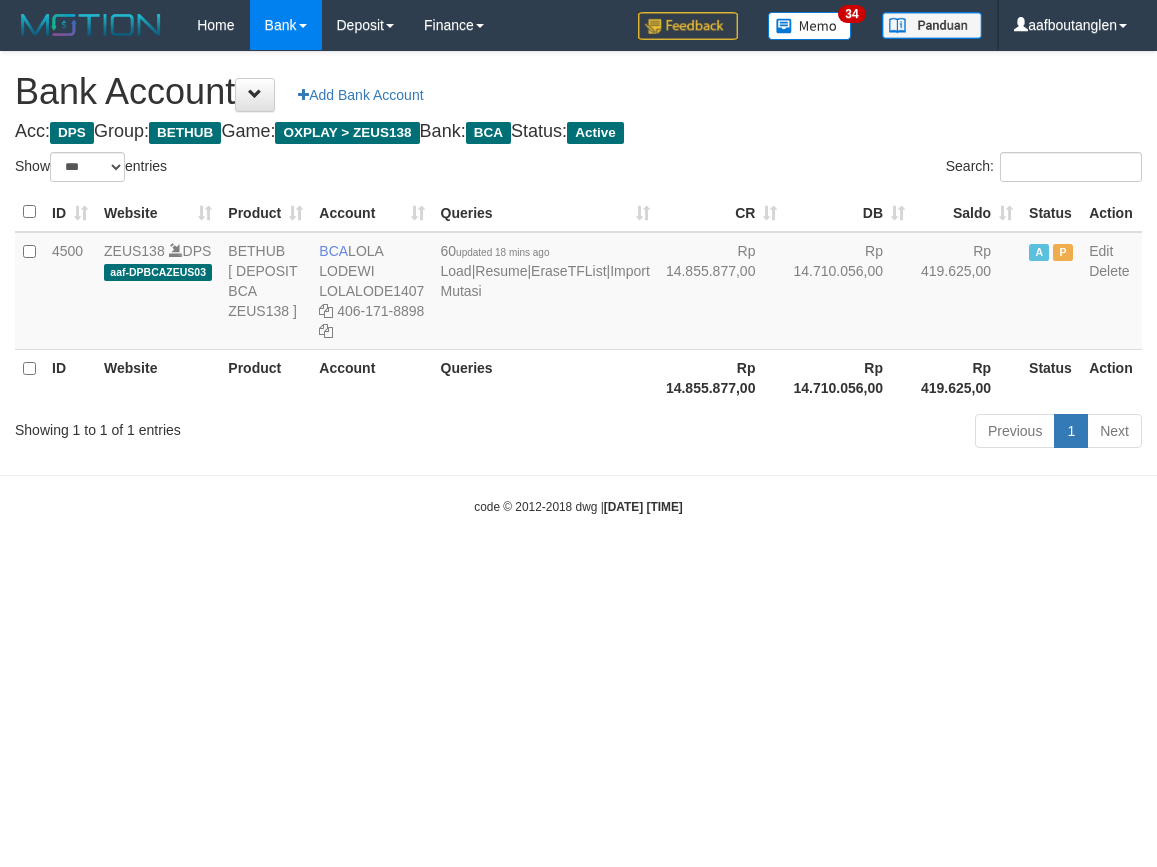 select on "***" 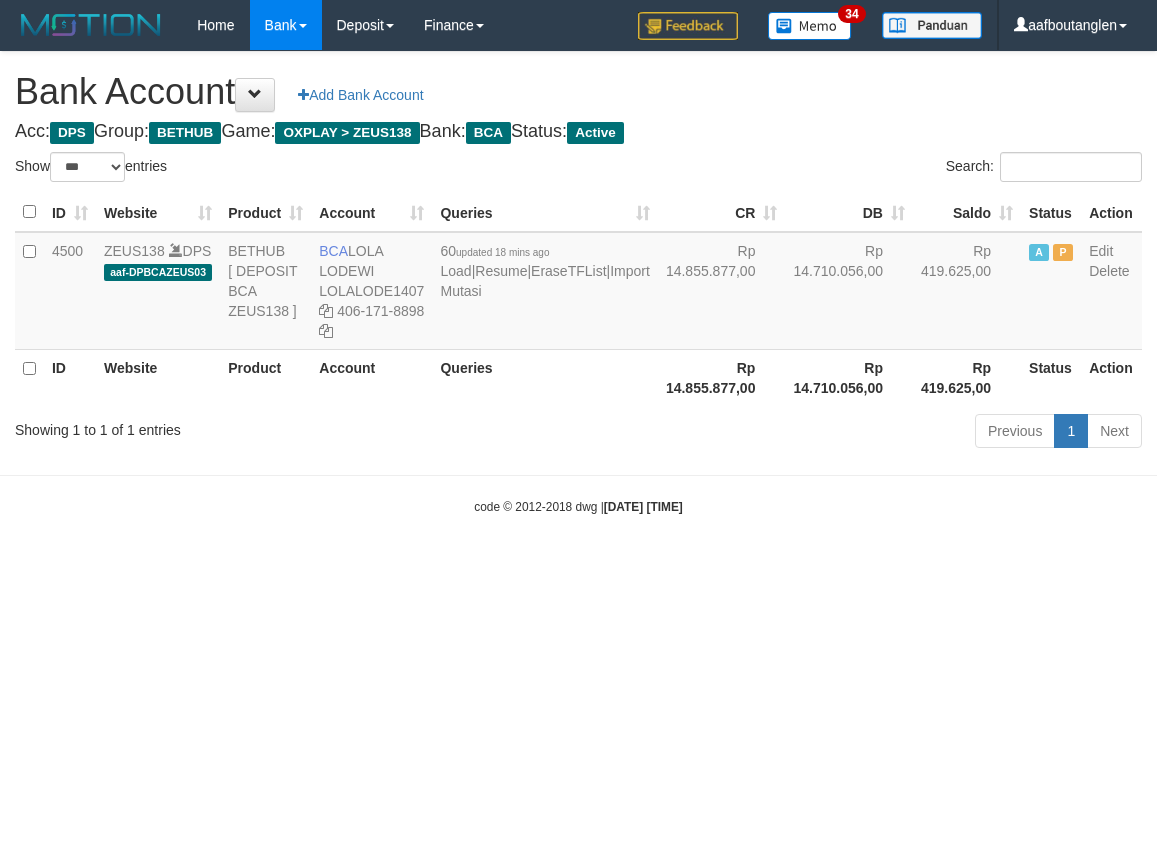 scroll, scrollTop: 0, scrollLeft: 0, axis: both 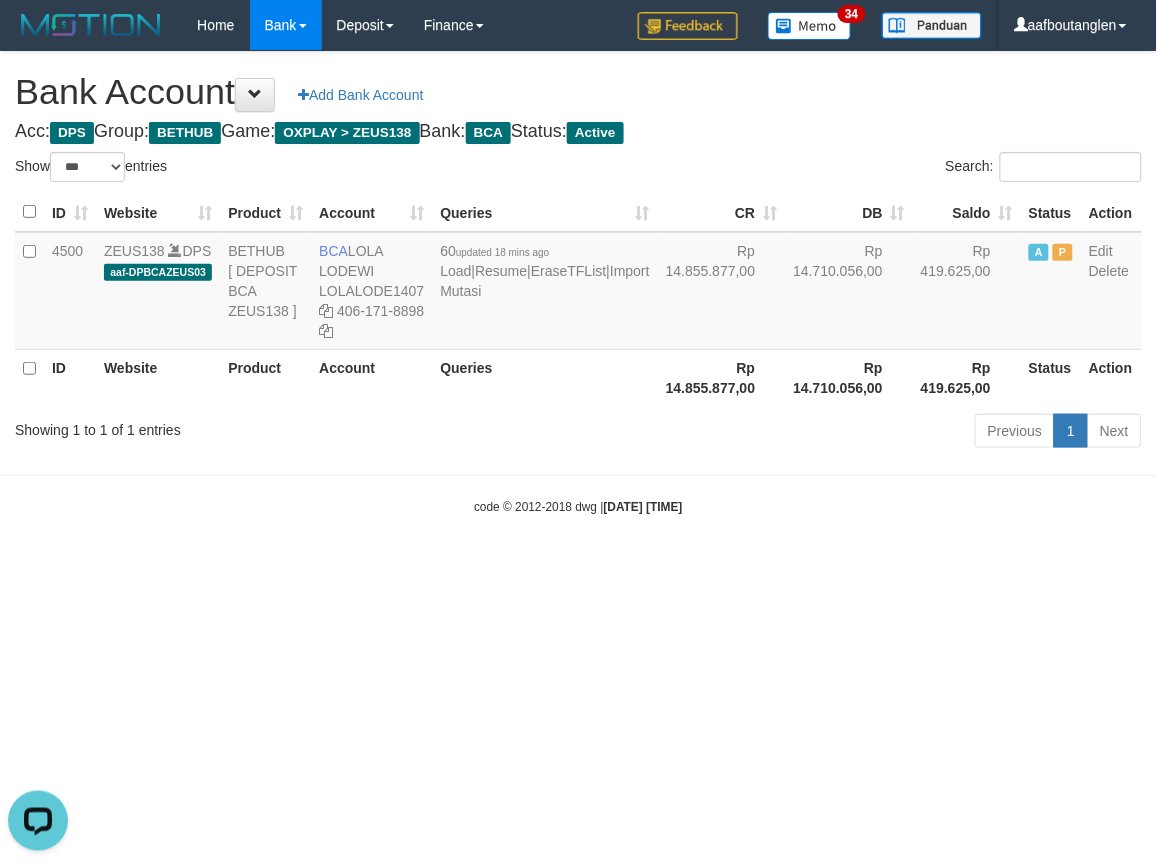 click on "Toggle navigation
Home
Bank
Account List
Deposit
DPS List
History
Note DPS
Finance
Financial Data
aafboutanglen
My Profile
Log Out
34" at bounding box center (578, 283) 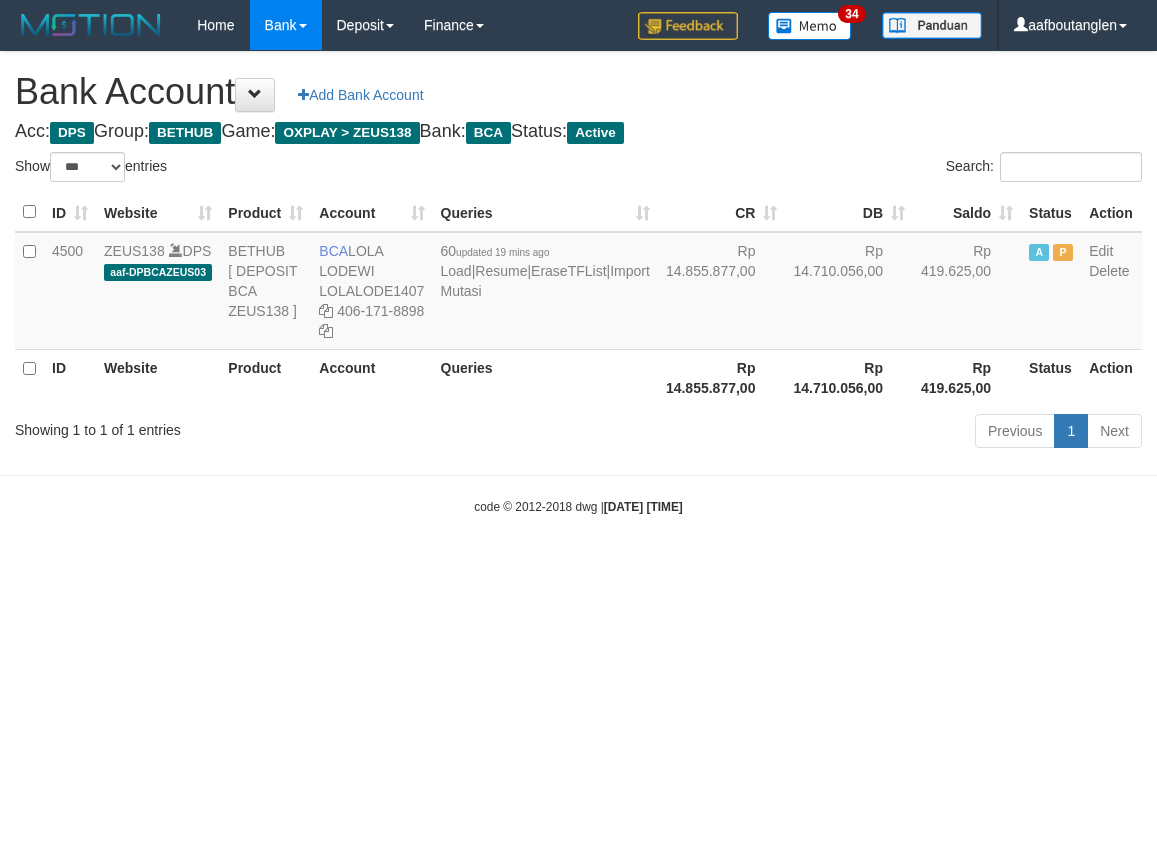 select on "***" 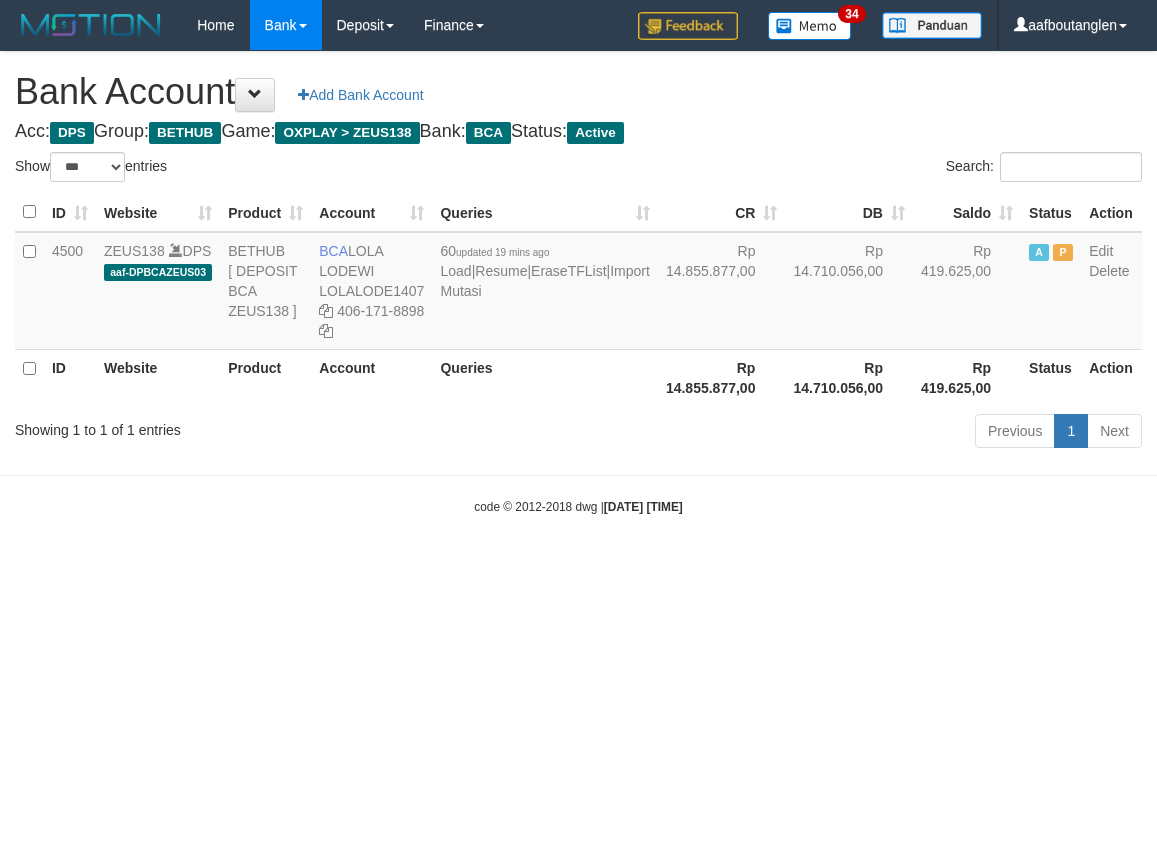 scroll, scrollTop: 0, scrollLeft: 0, axis: both 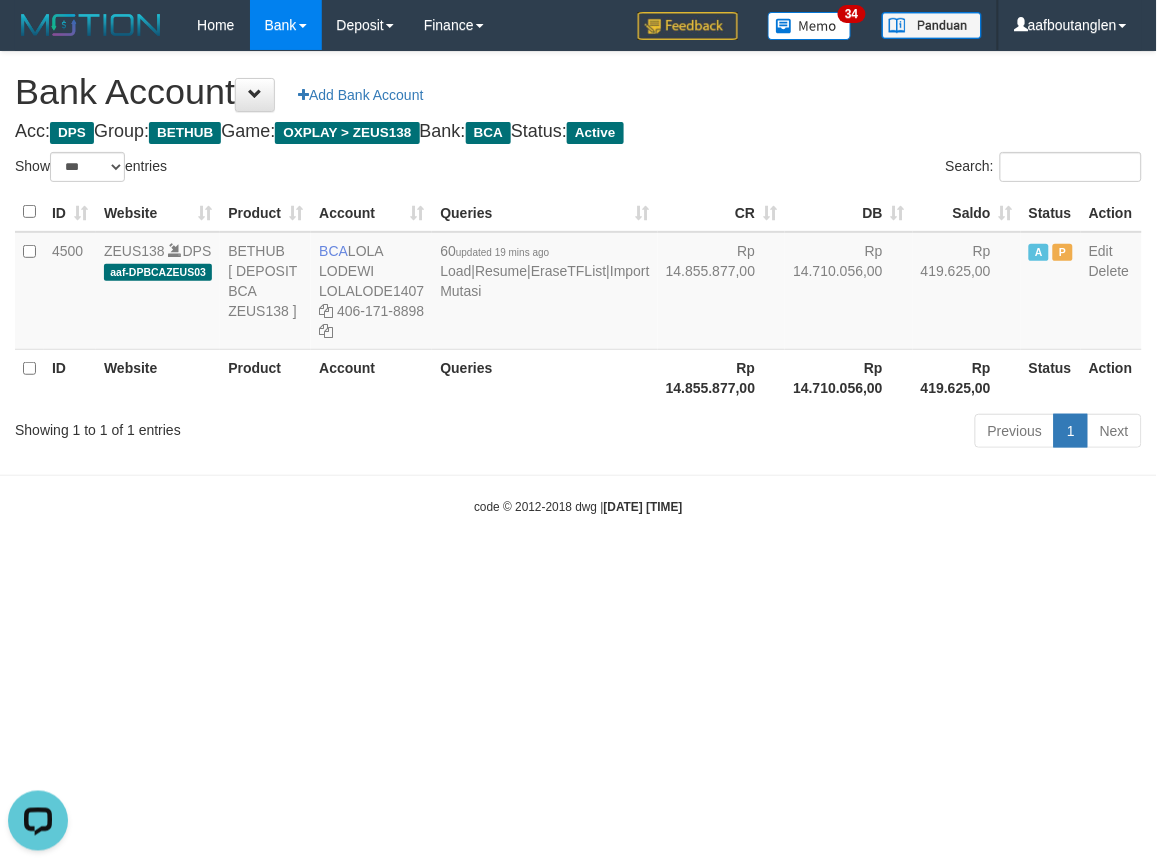 click on "Showing 1 to 1 of 1 entries" at bounding box center (241, 426) 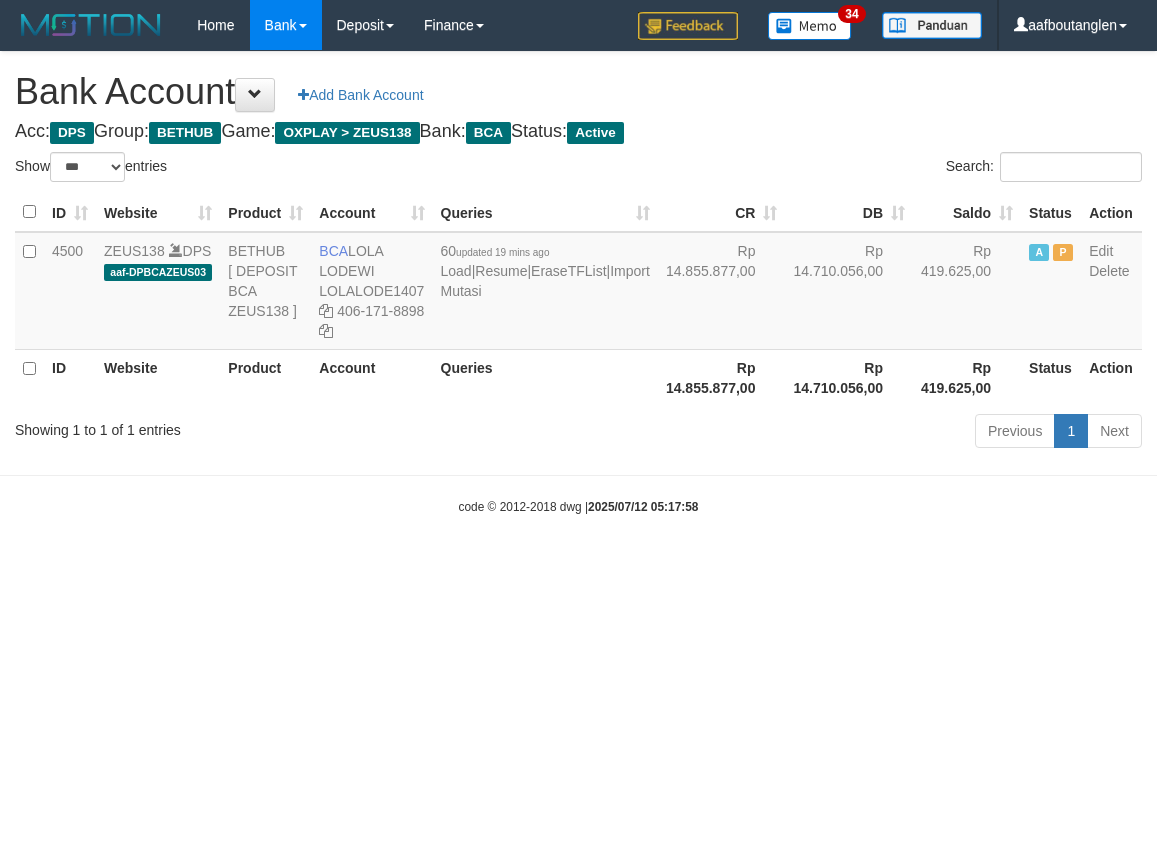 select on "***" 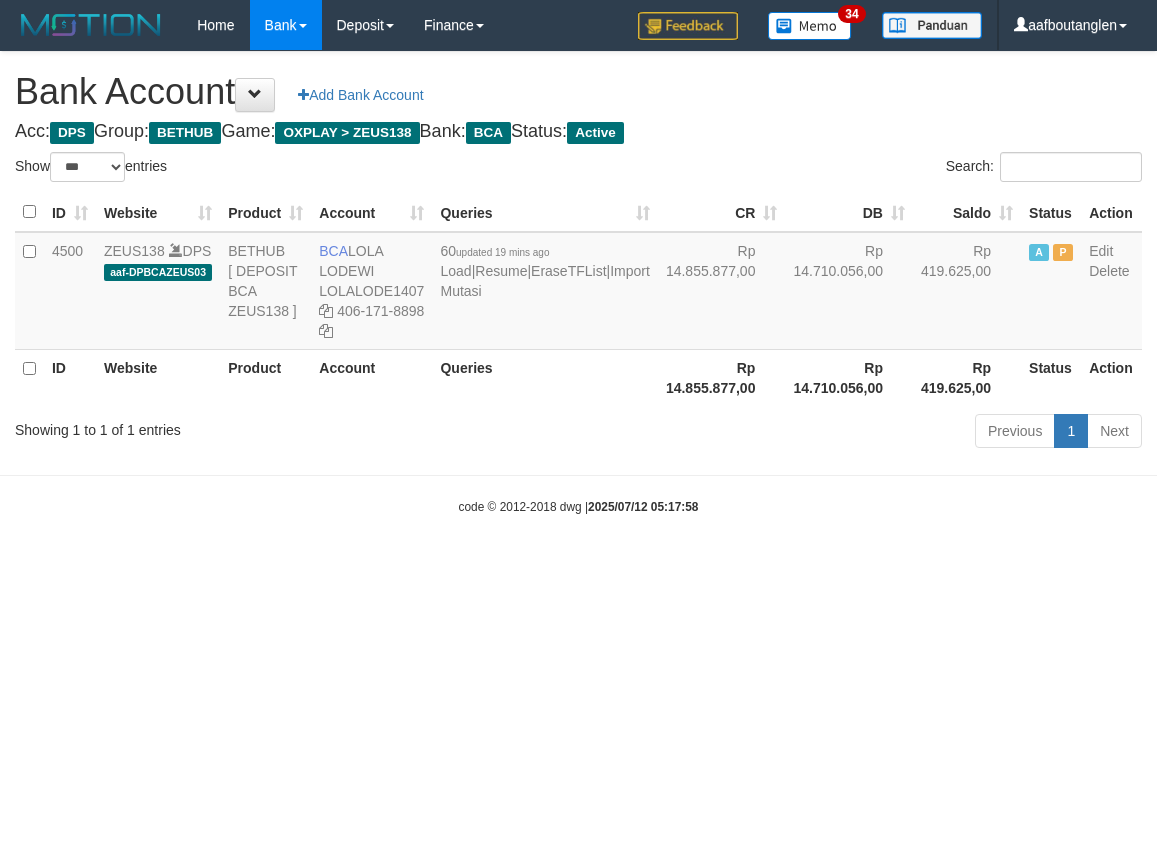 scroll, scrollTop: 0, scrollLeft: 0, axis: both 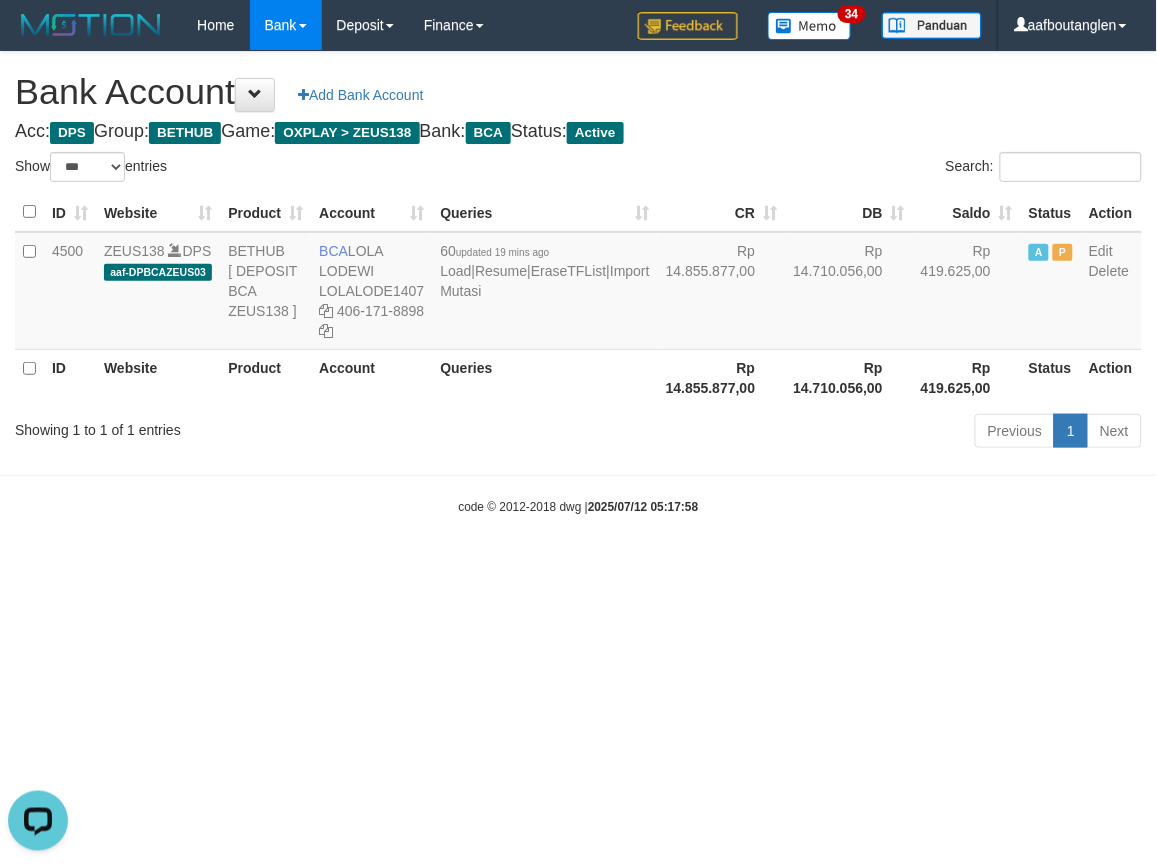 click on "Toggle navigation
Home
Bank
Account List
Deposit
DPS List
History
Note DPS
Finance
Financial Data
aafboutanglen
My Profile
Log Out
34" at bounding box center (578, 283) 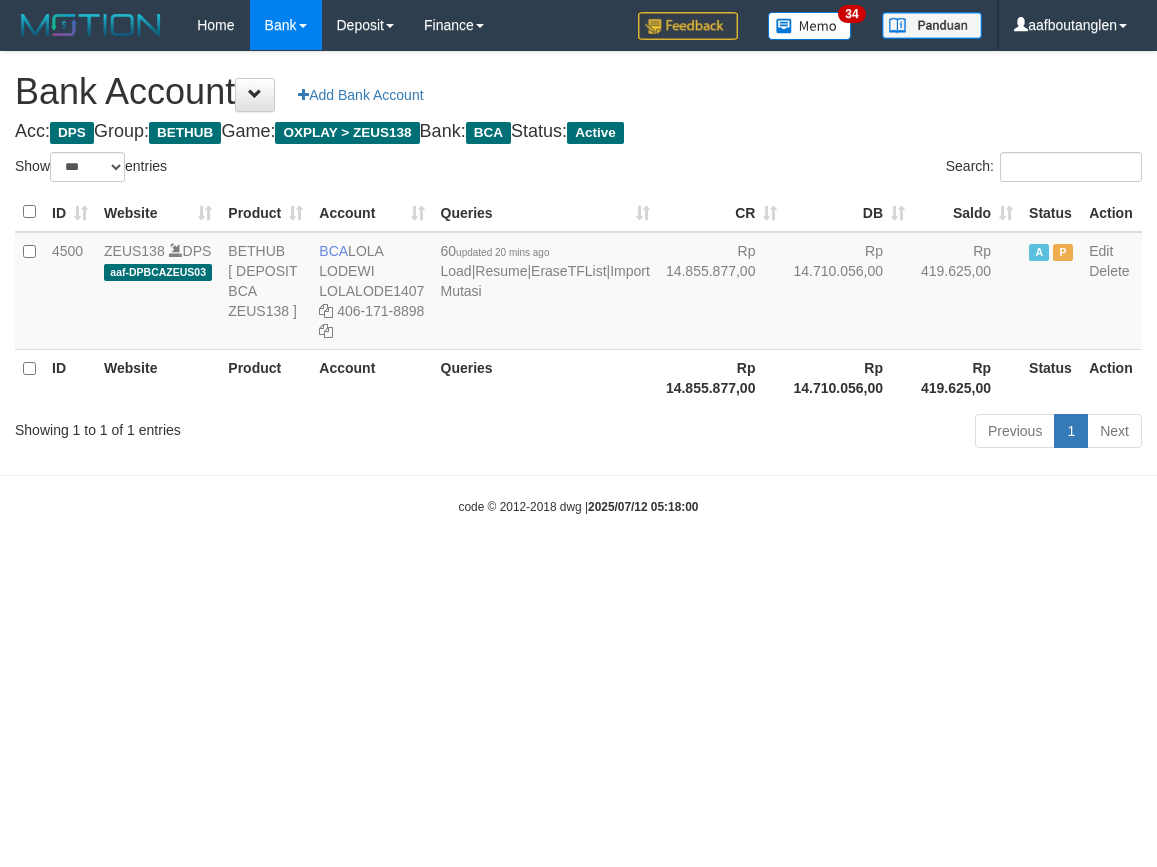select on "***" 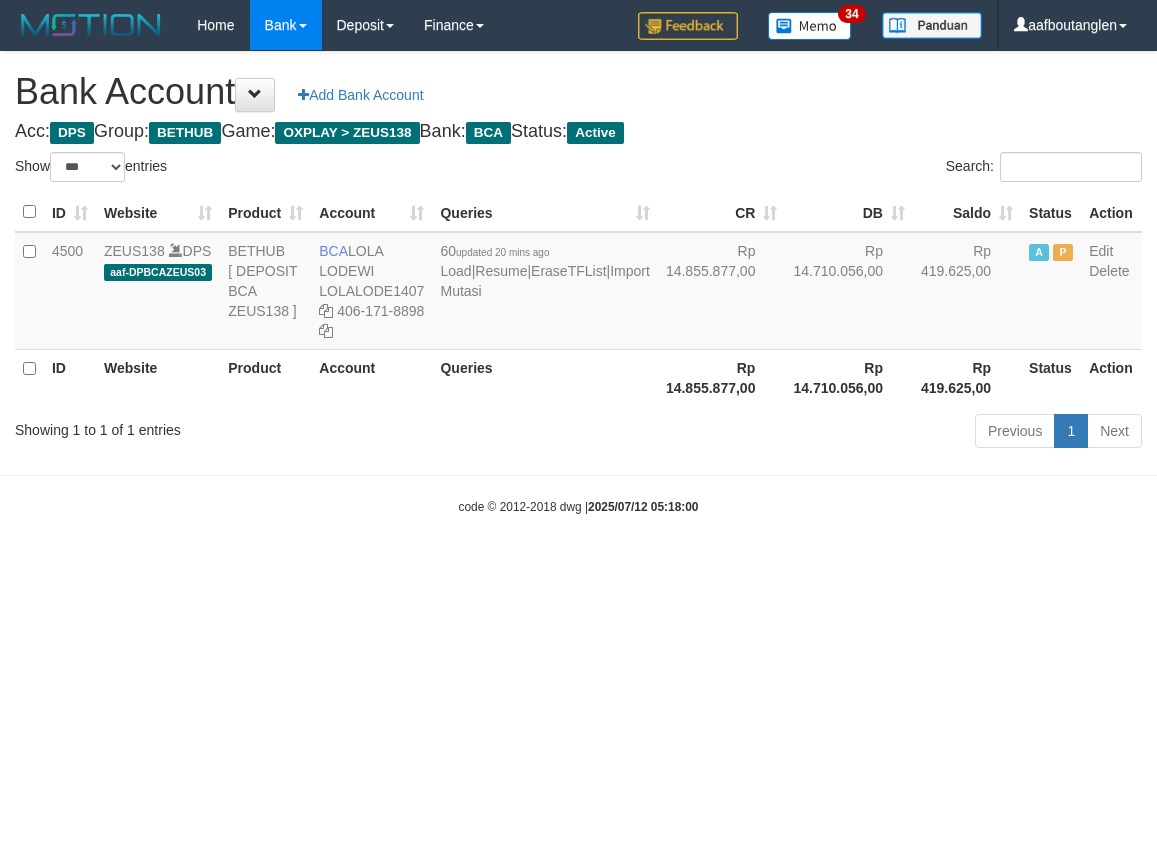scroll, scrollTop: 0, scrollLeft: 0, axis: both 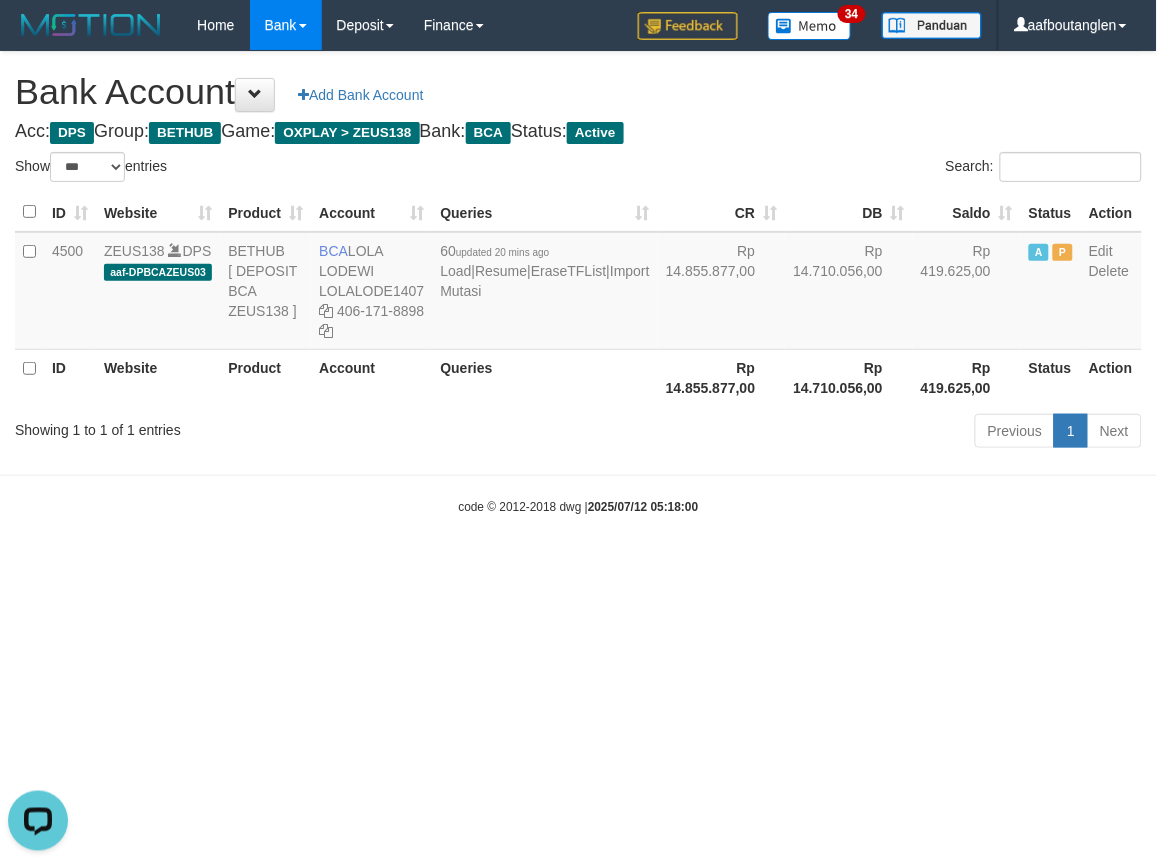 drag, startPoint x: 872, startPoint y: 660, endPoint x: 886, endPoint y: 645, distance: 20.518284 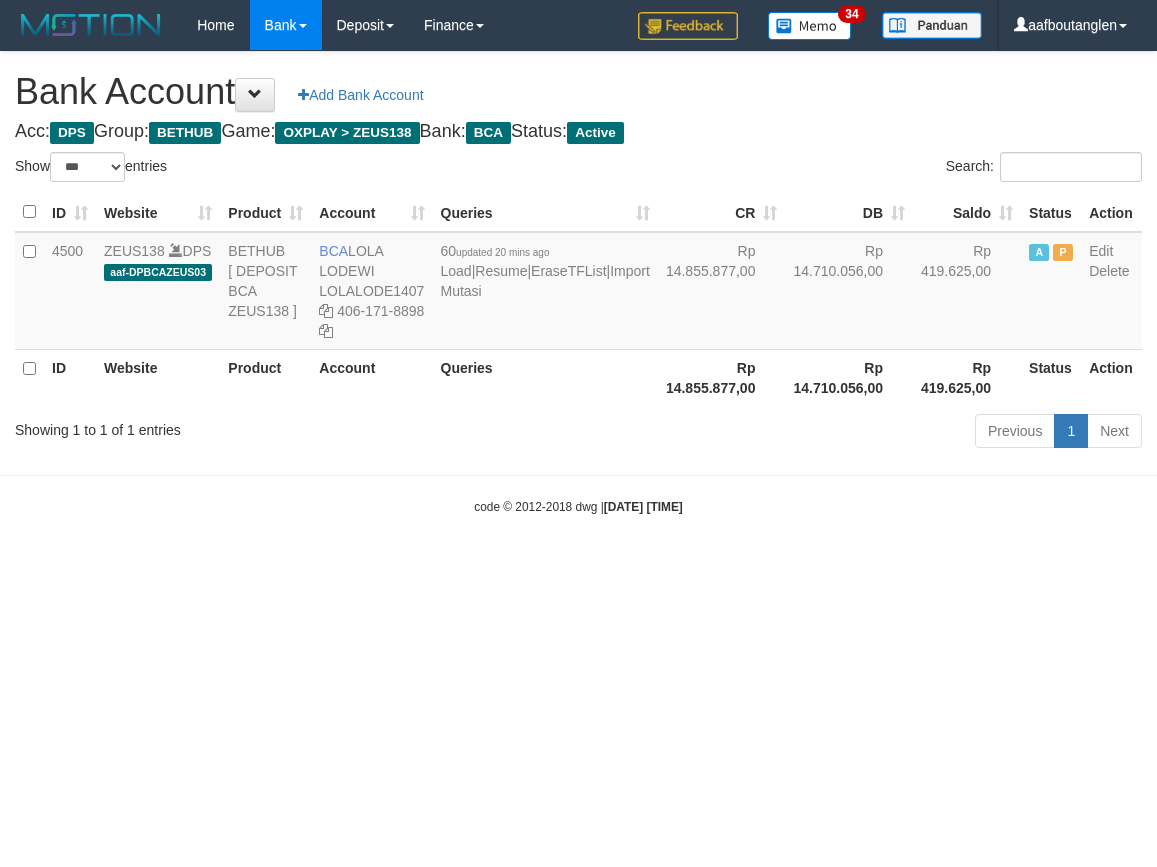 select on "***" 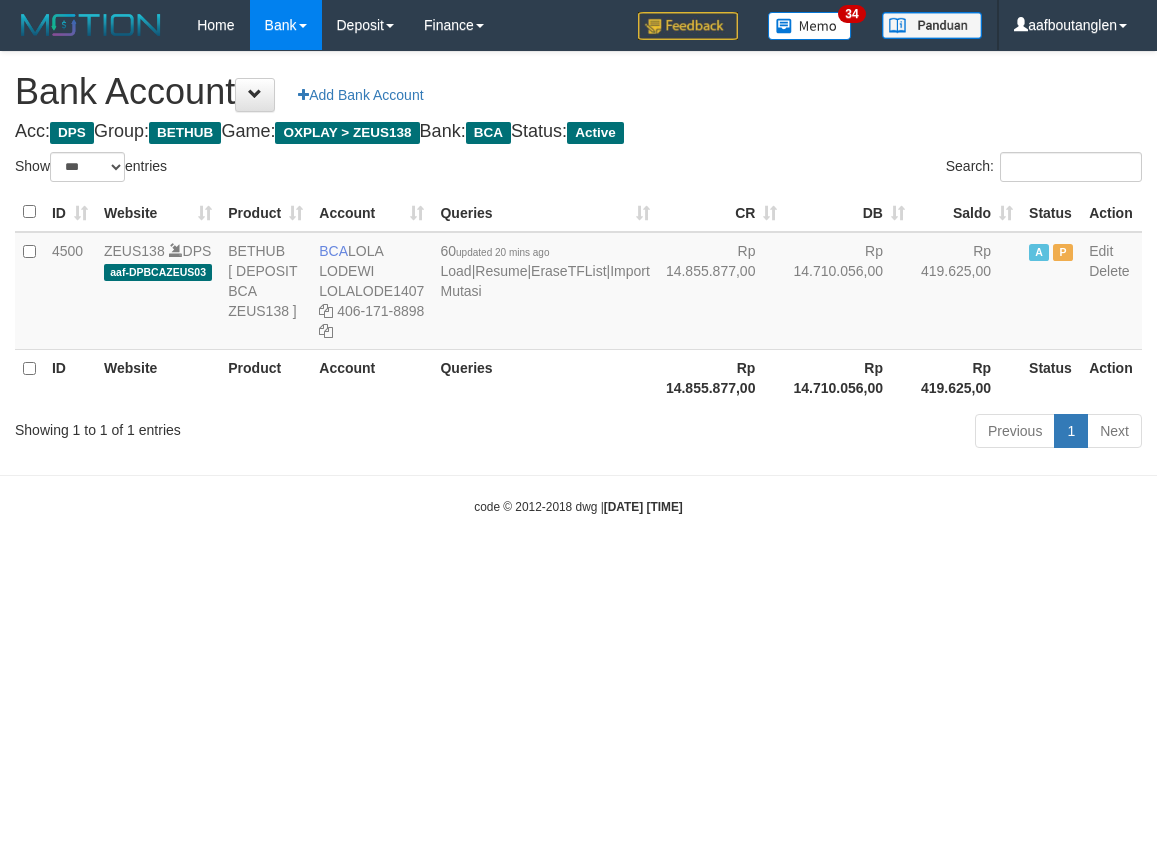 scroll, scrollTop: 0, scrollLeft: 0, axis: both 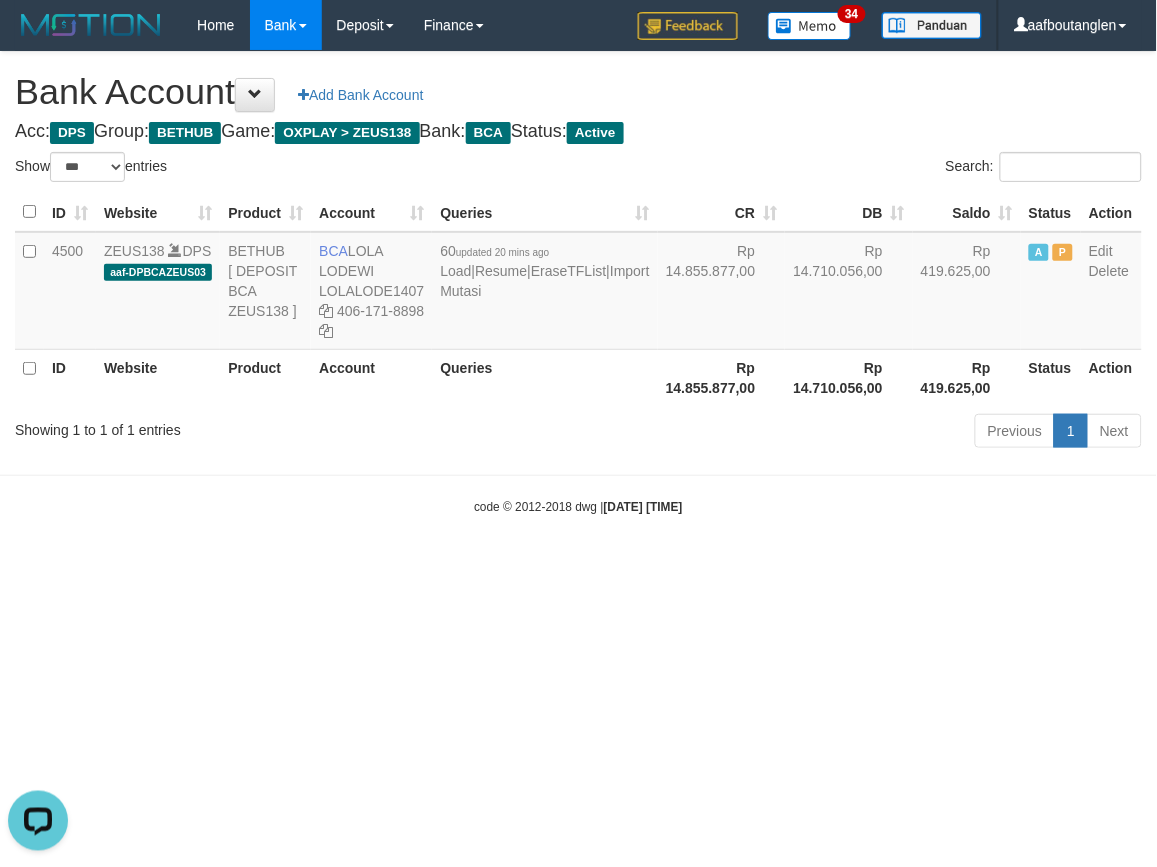 click on "Toggle navigation
Home
Bank
Account List
Deposit
DPS List
History
Note DPS
Finance
Financial Data
aafboutanglen
My Profile
Log Out
34" at bounding box center [578, 283] 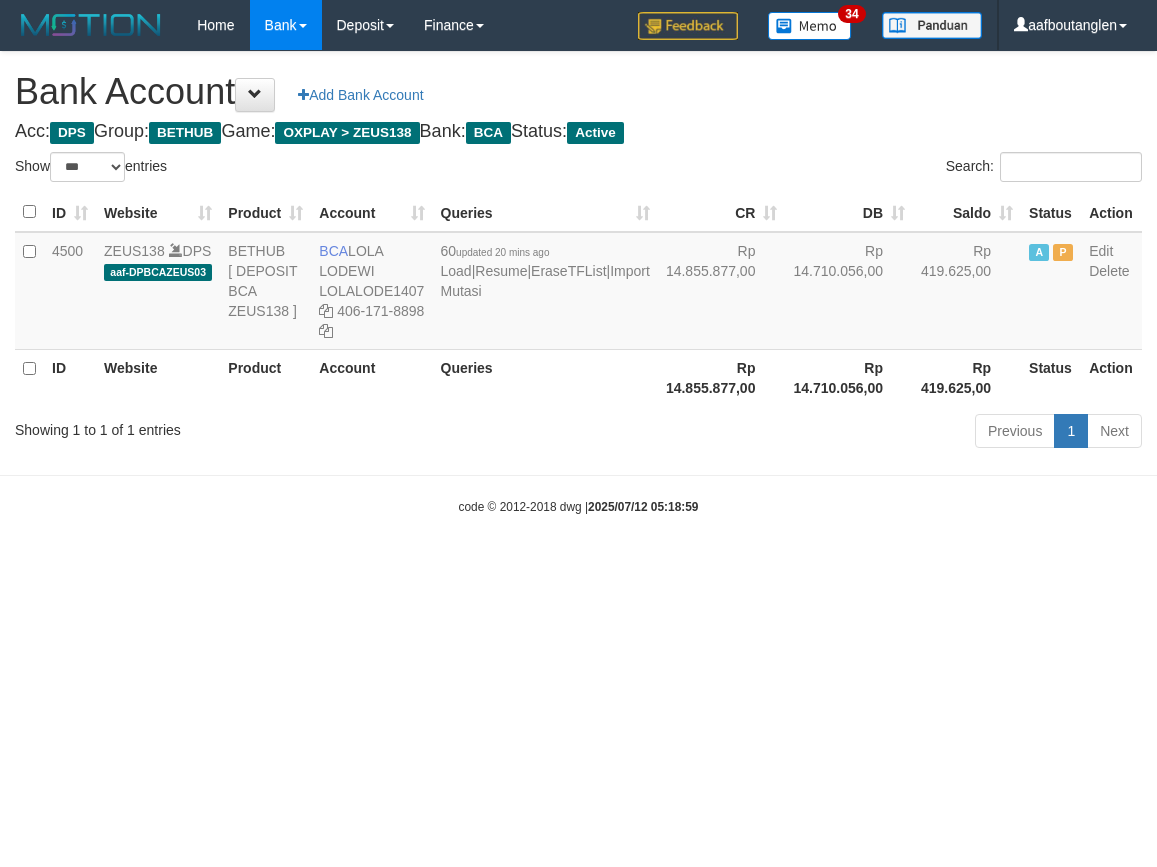 select on "***" 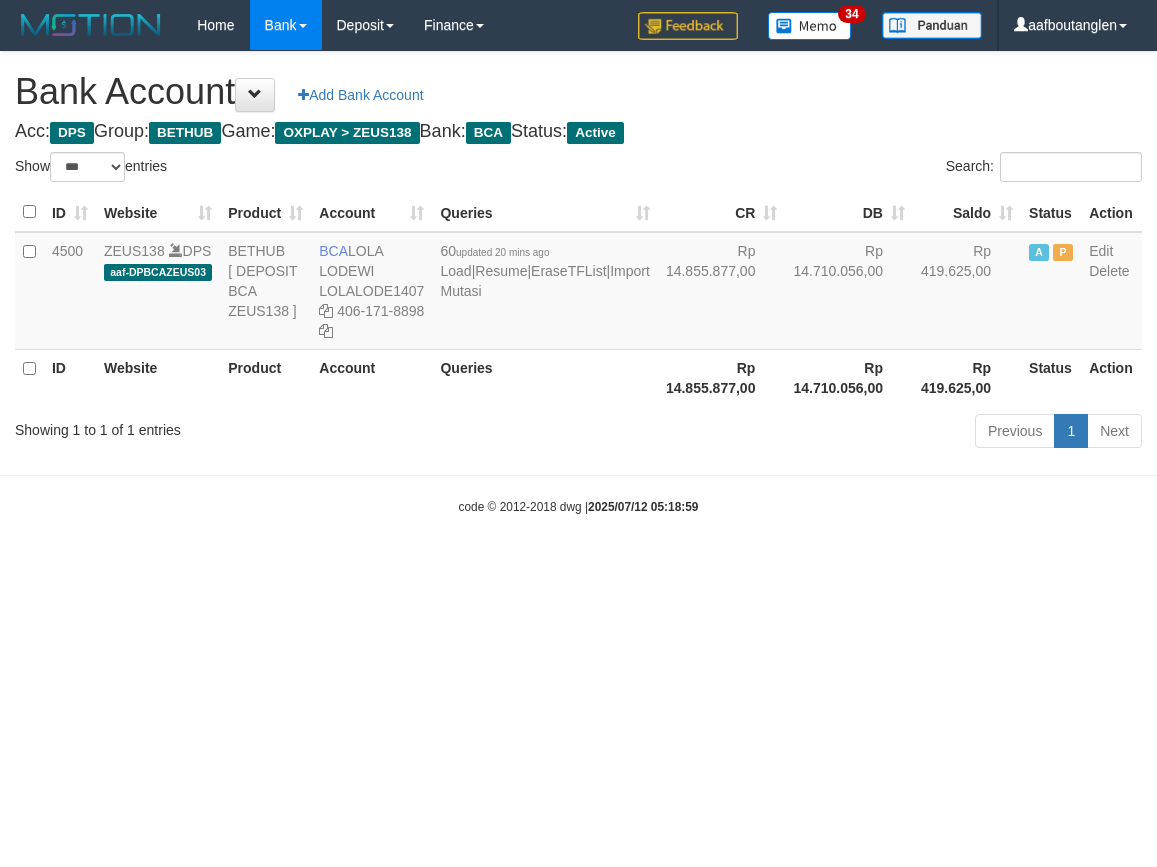 scroll, scrollTop: 0, scrollLeft: 0, axis: both 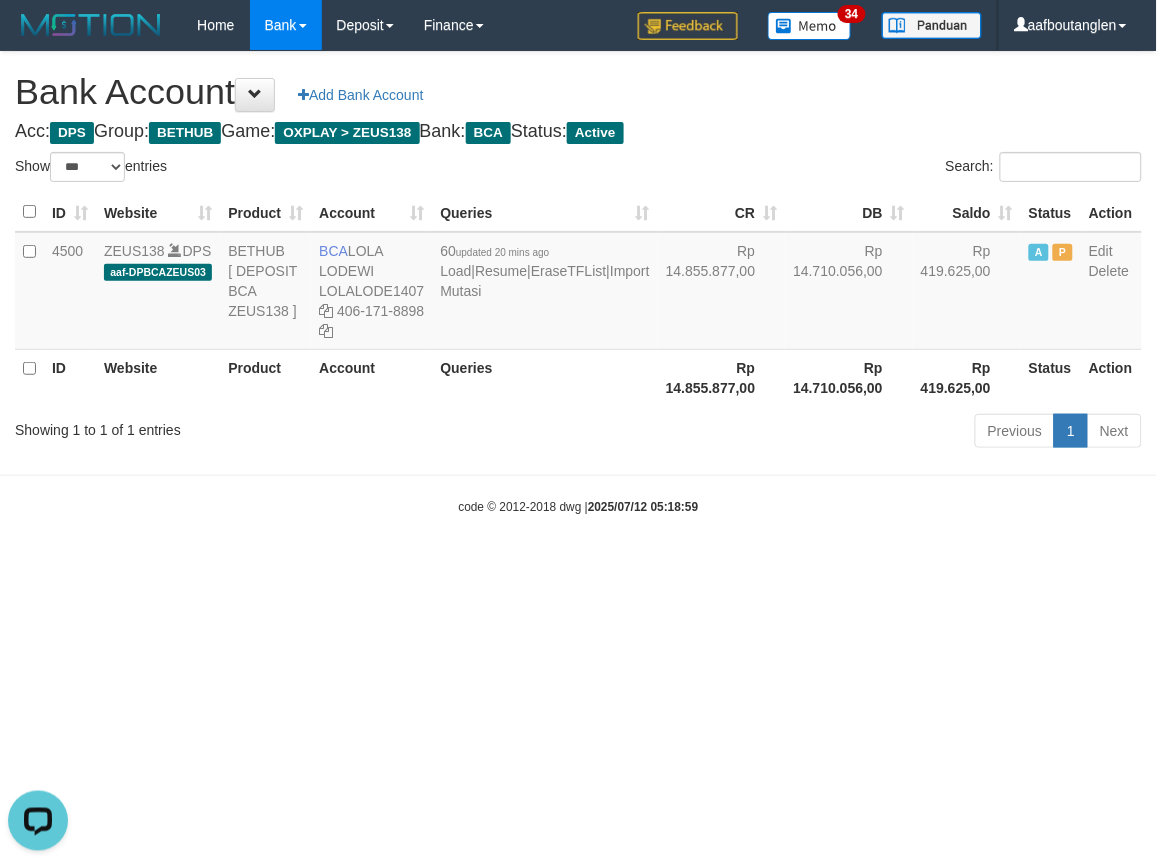 drag, startPoint x: 11, startPoint y: 536, endPoint x: 14, endPoint y: 522, distance: 14.3178215 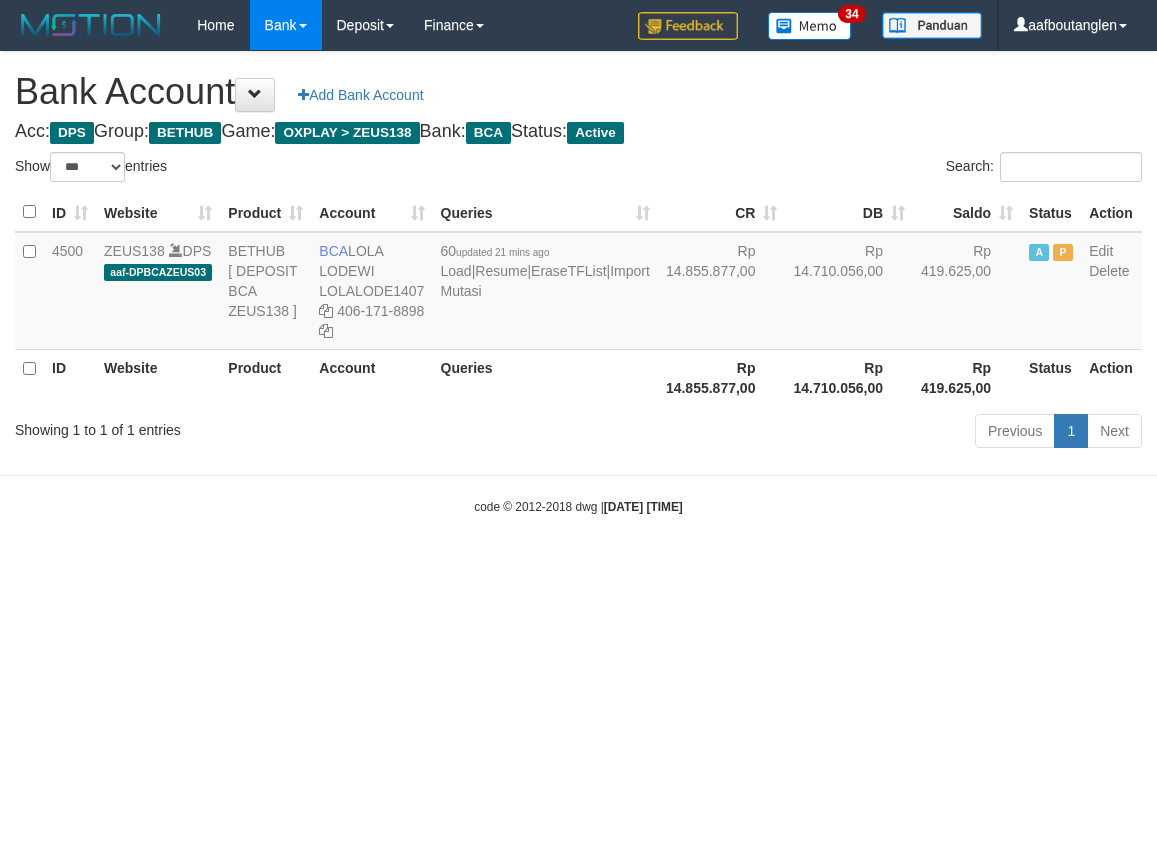 select on "***" 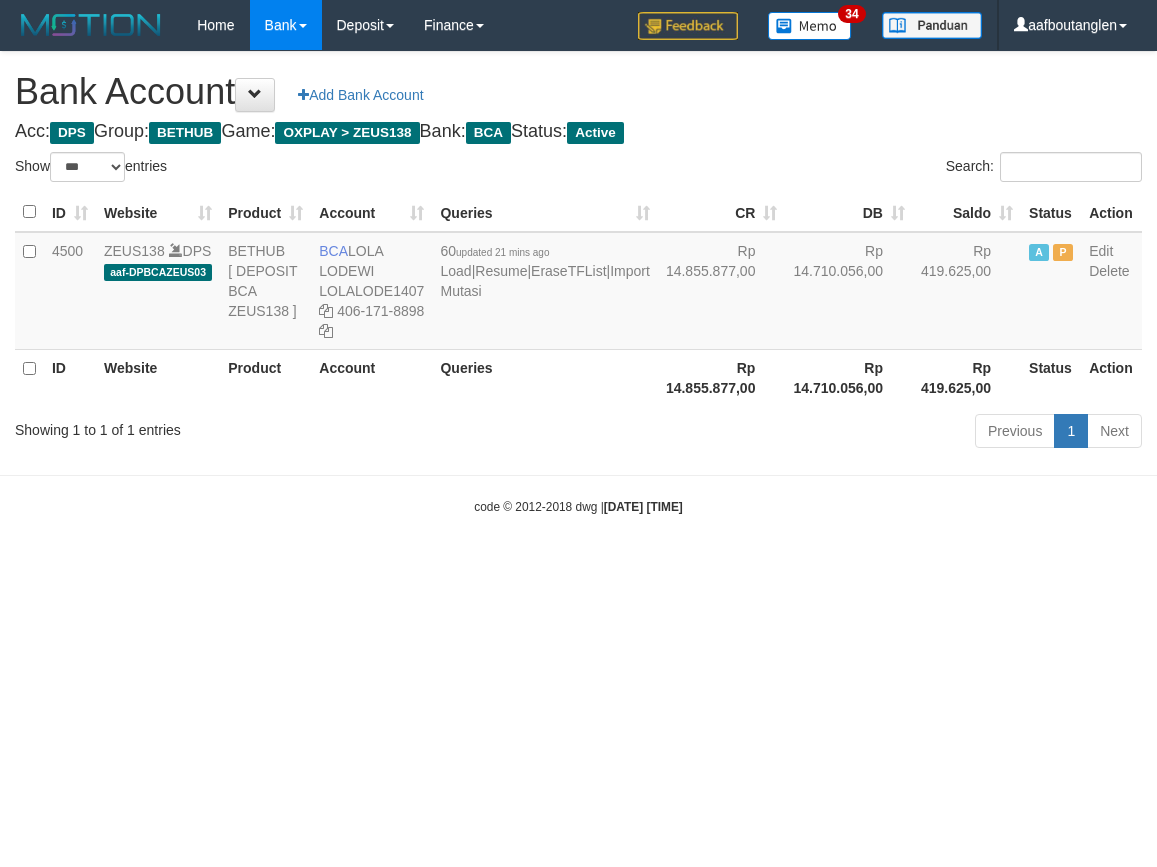 scroll, scrollTop: 0, scrollLeft: 0, axis: both 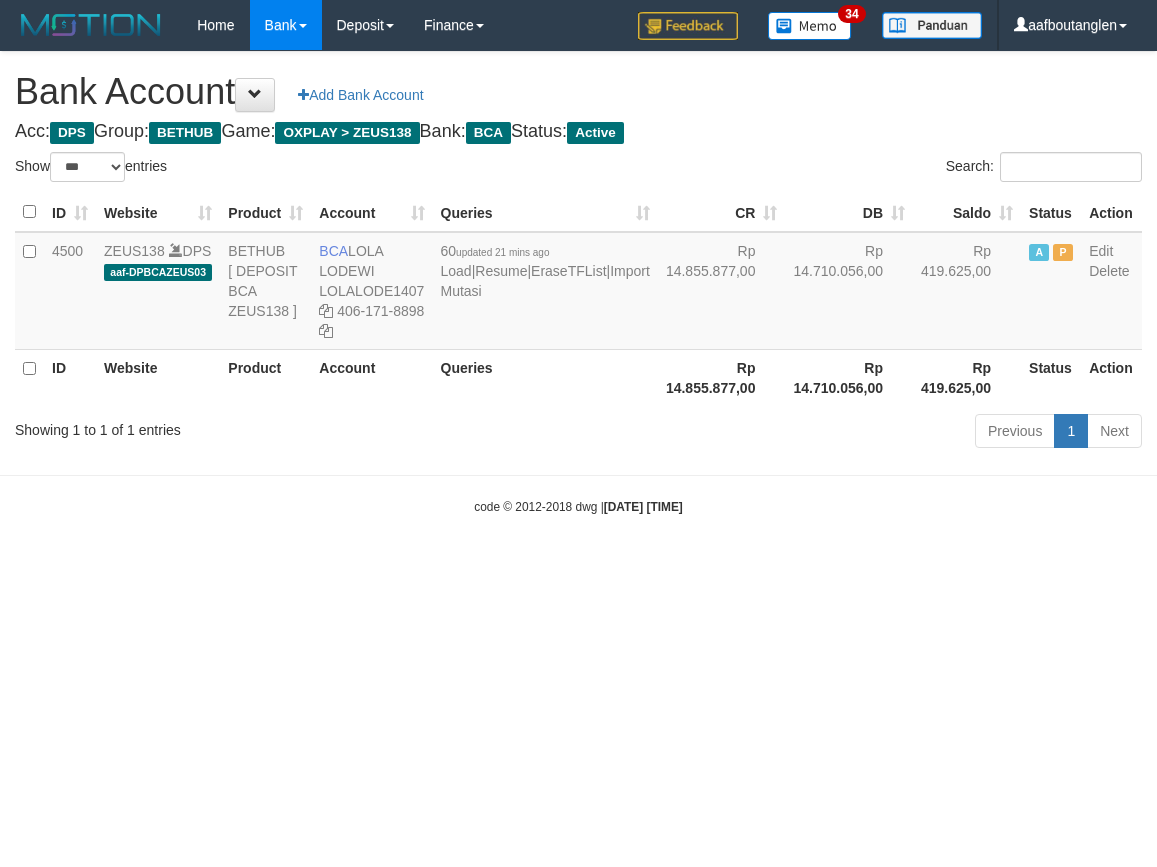 select on "***" 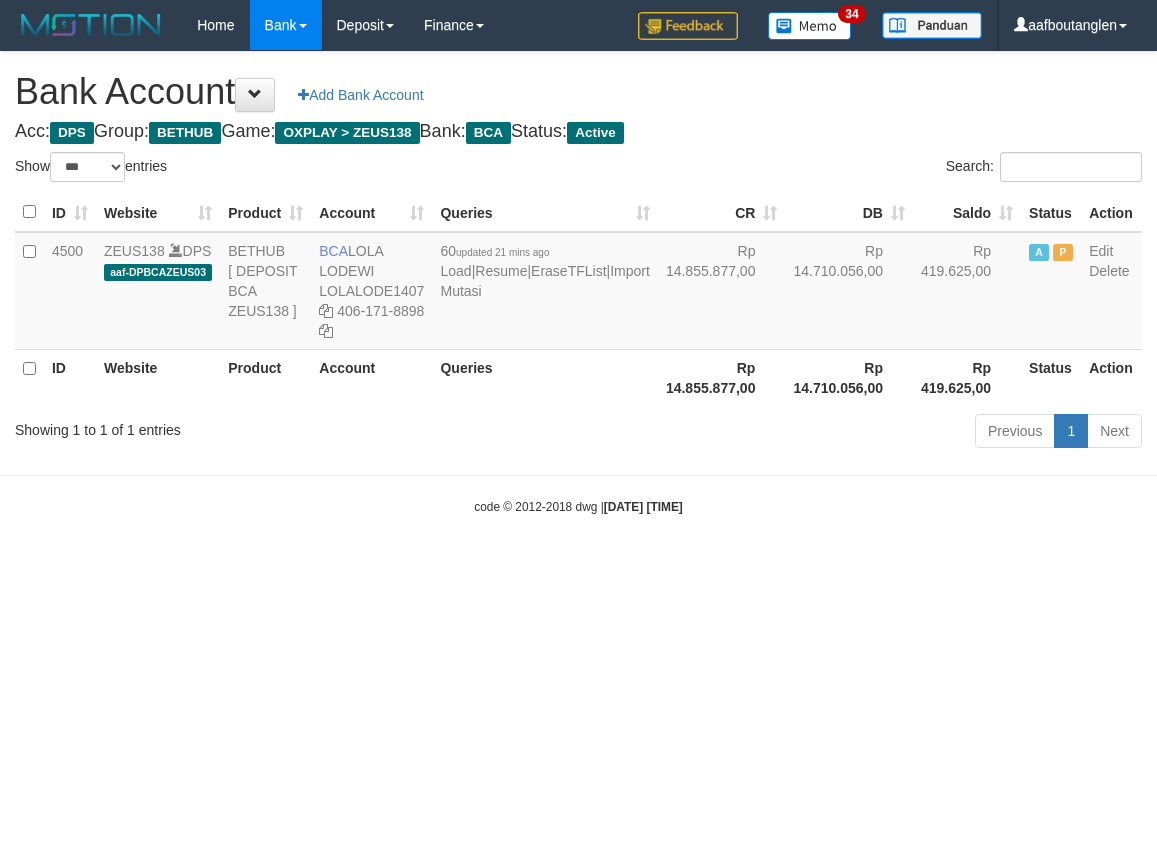 scroll, scrollTop: 0, scrollLeft: 0, axis: both 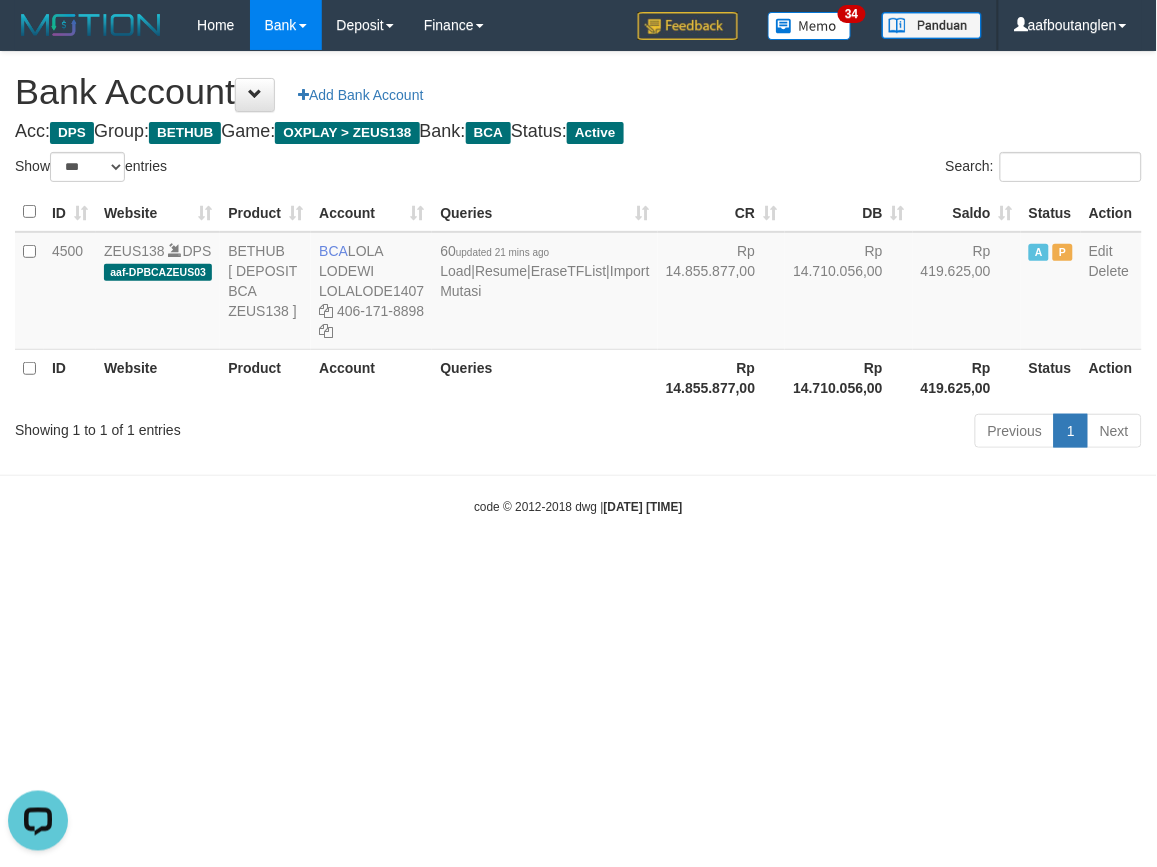 drag, startPoint x: 201, startPoint y: 634, endPoint x: 224, endPoint y: 594, distance: 46.141087 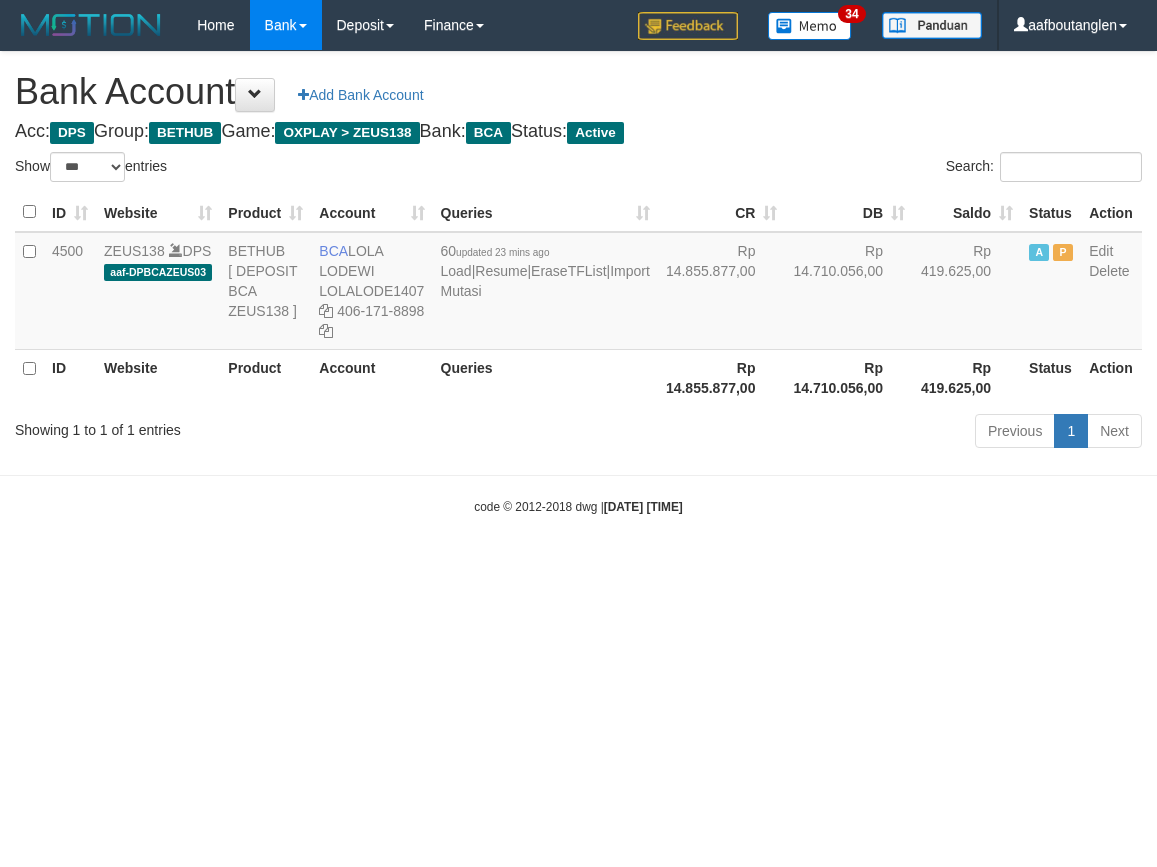 select on "***" 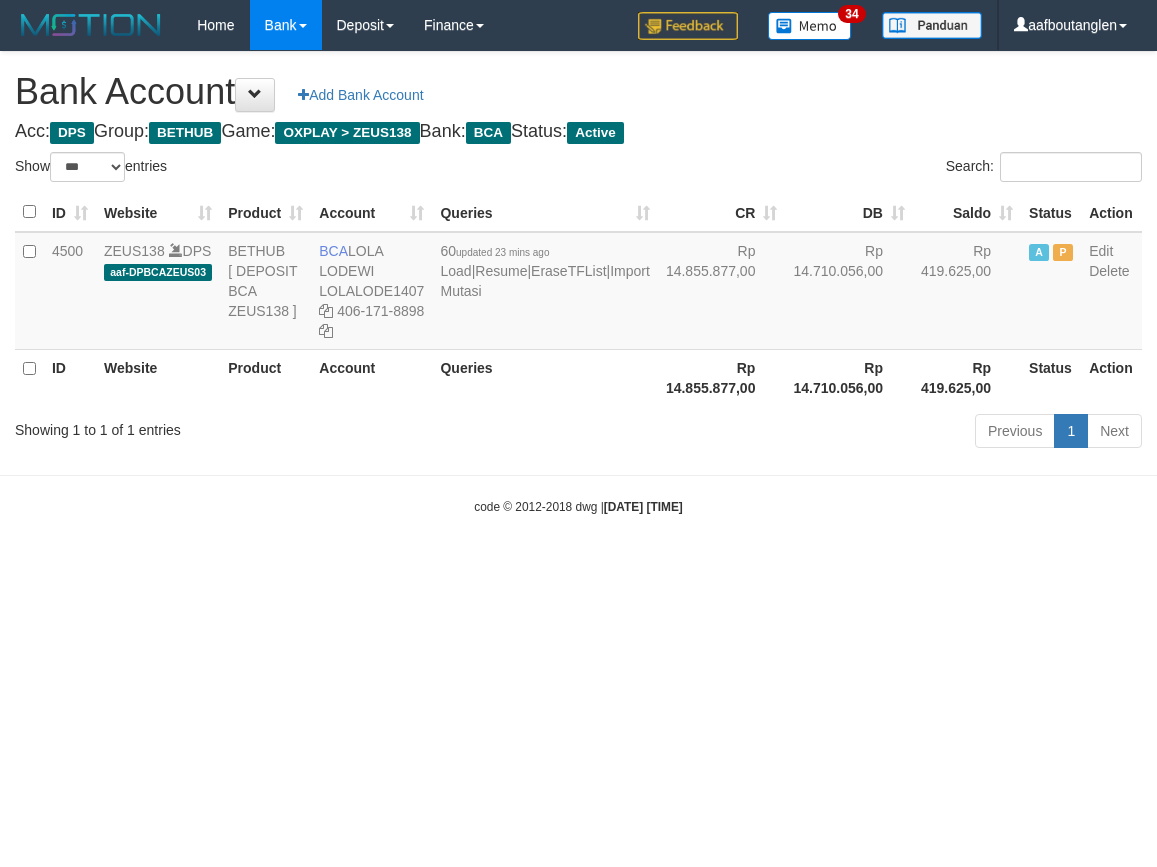 scroll, scrollTop: 0, scrollLeft: 0, axis: both 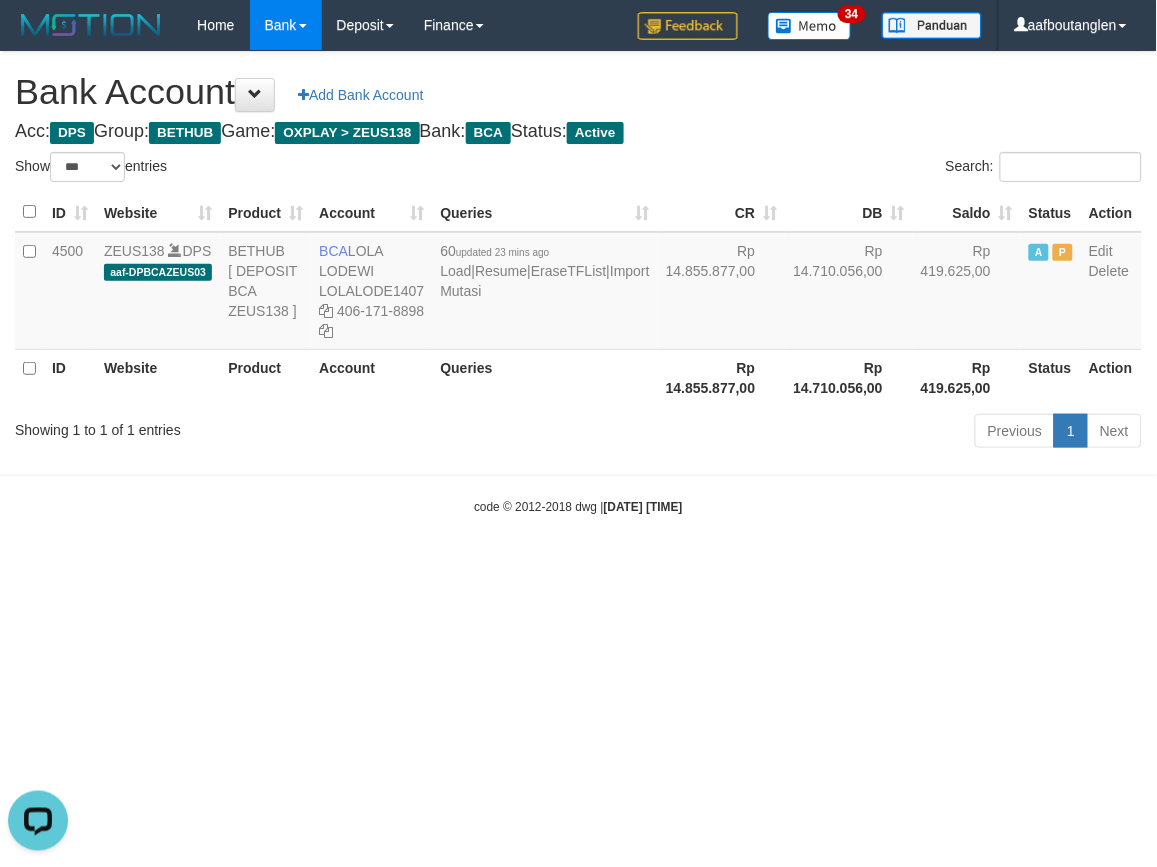 drag, startPoint x: 435, startPoint y: 634, endPoint x: 451, endPoint y: 635, distance: 16.03122 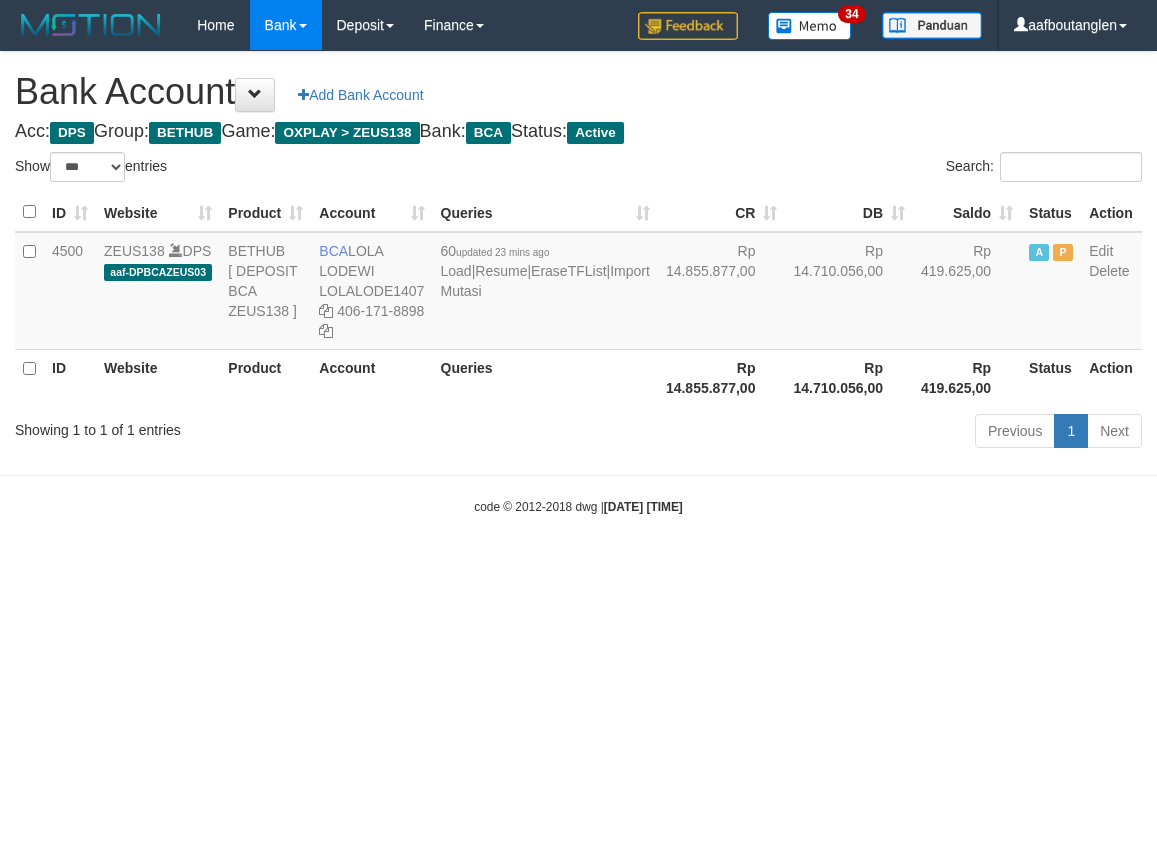 select on "***" 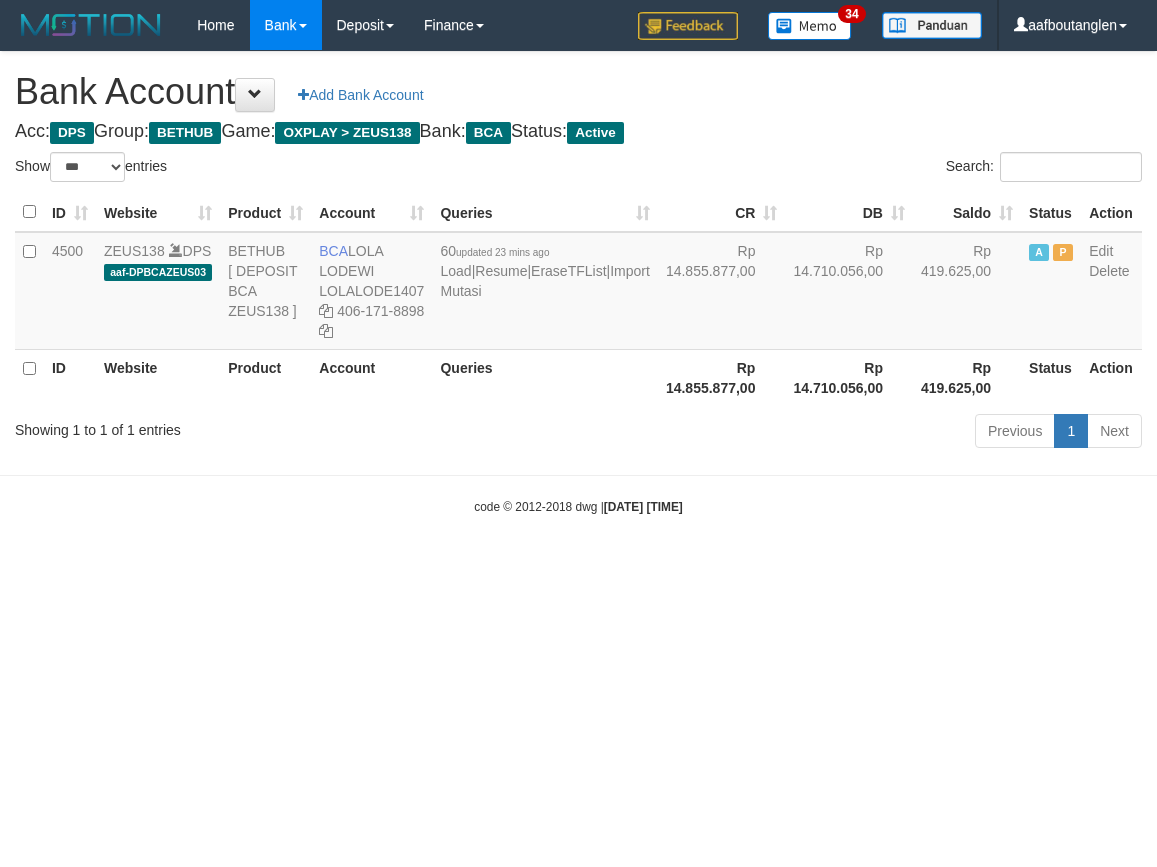 scroll, scrollTop: 0, scrollLeft: 0, axis: both 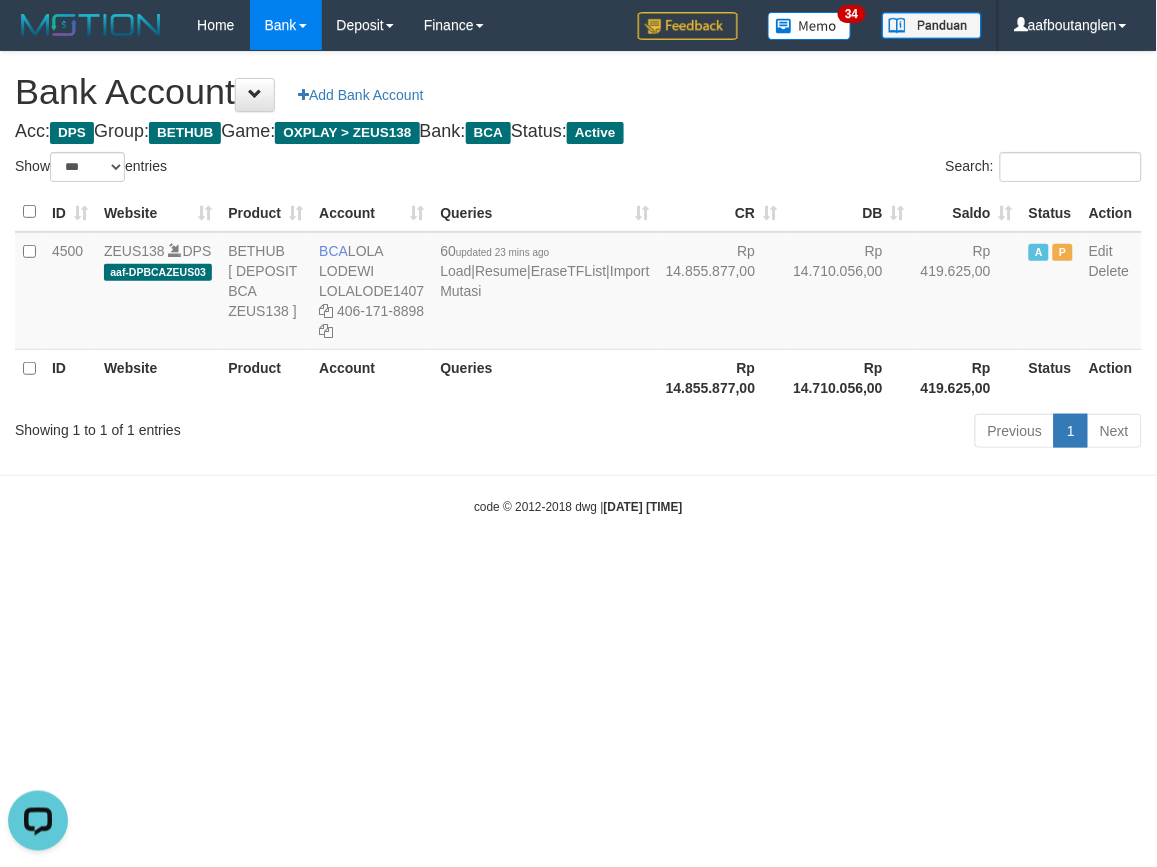 drag, startPoint x: 77, startPoint y: 584, endPoint x: 101, endPoint y: 574, distance: 26 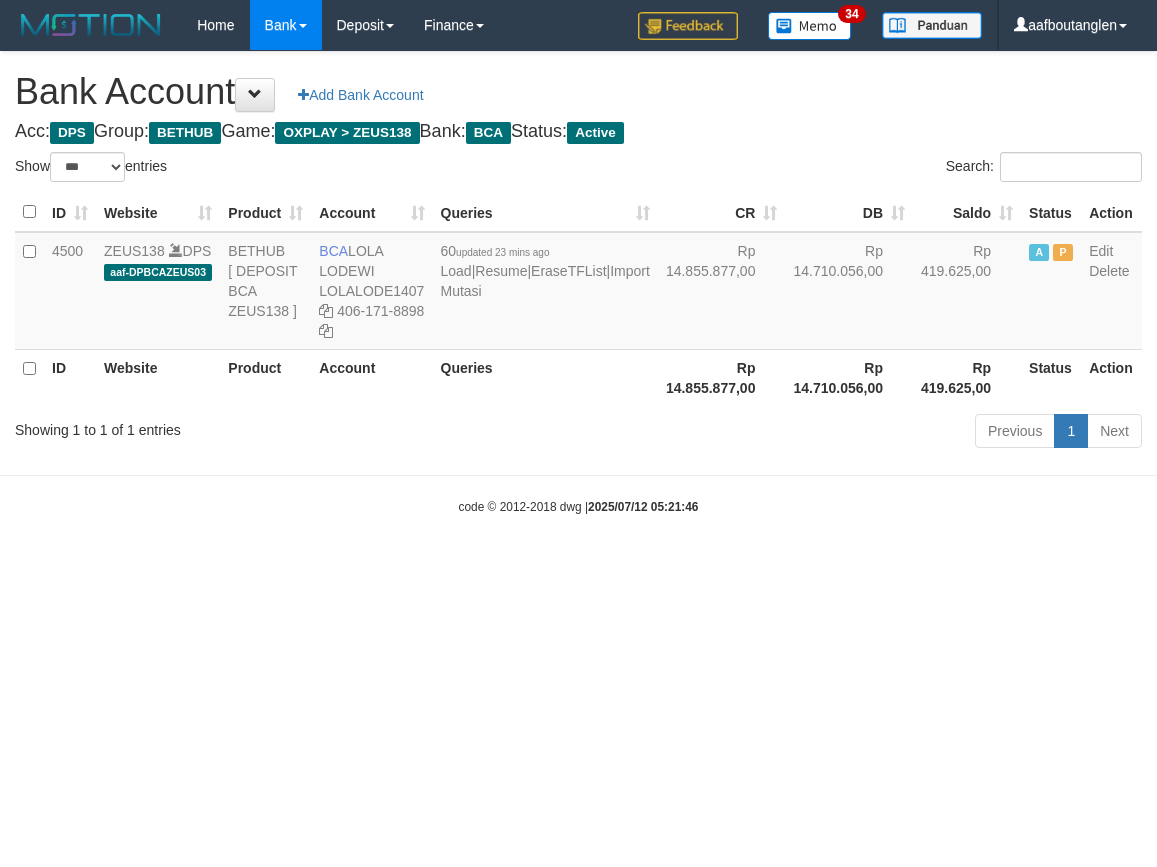 select on "***" 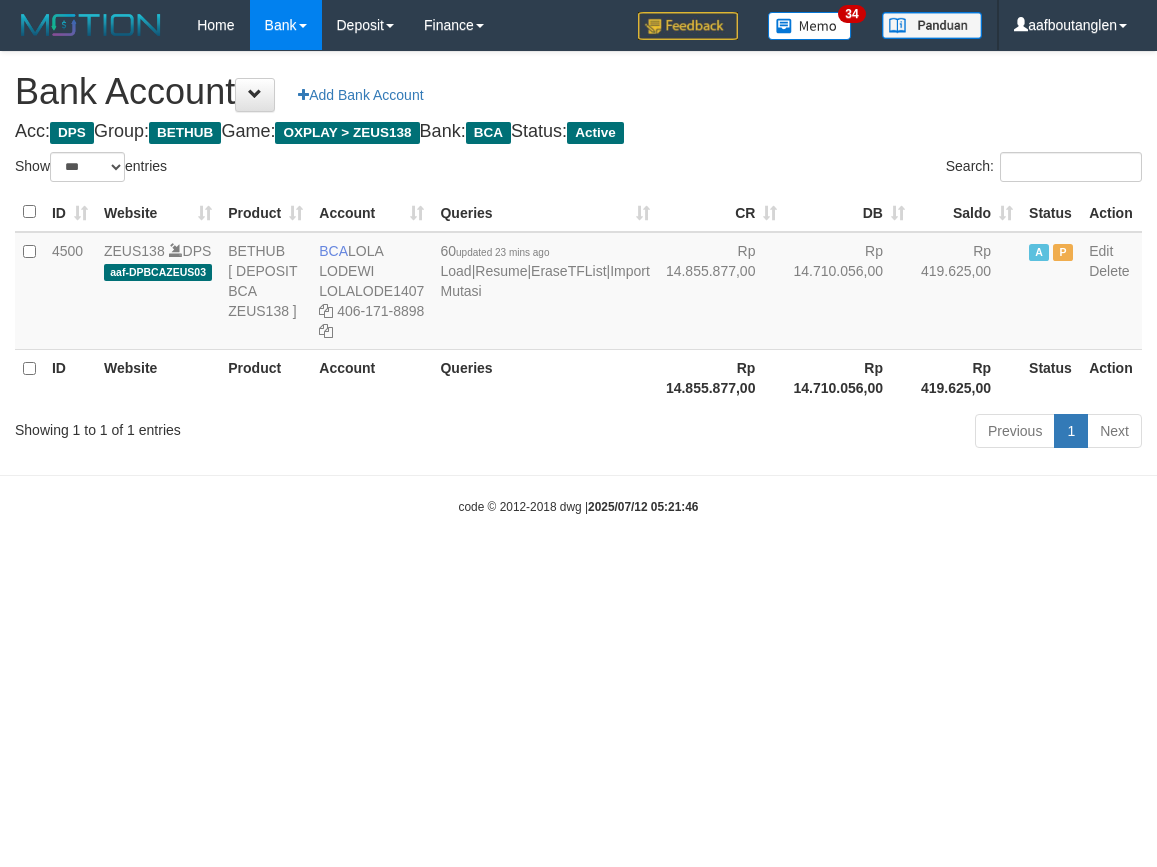 scroll, scrollTop: 0, scrollLeft: 0, axis: both 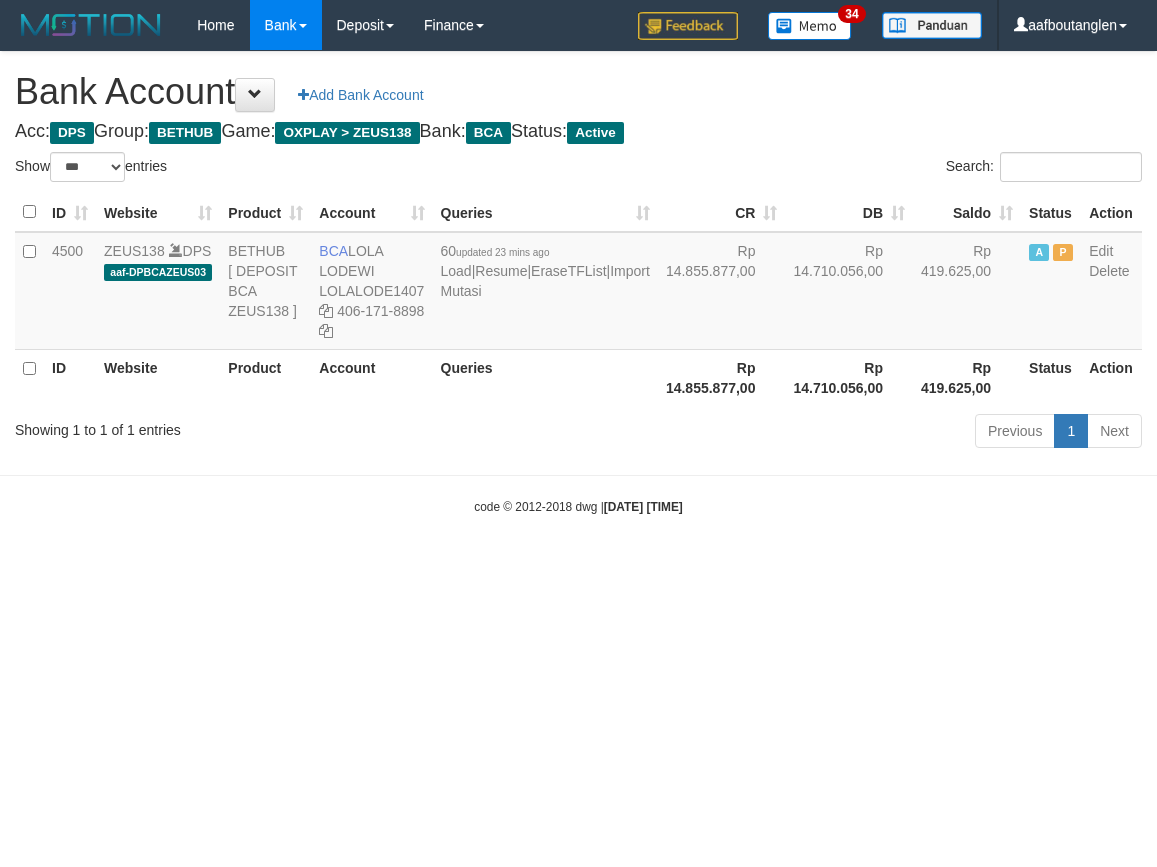 select on "***" 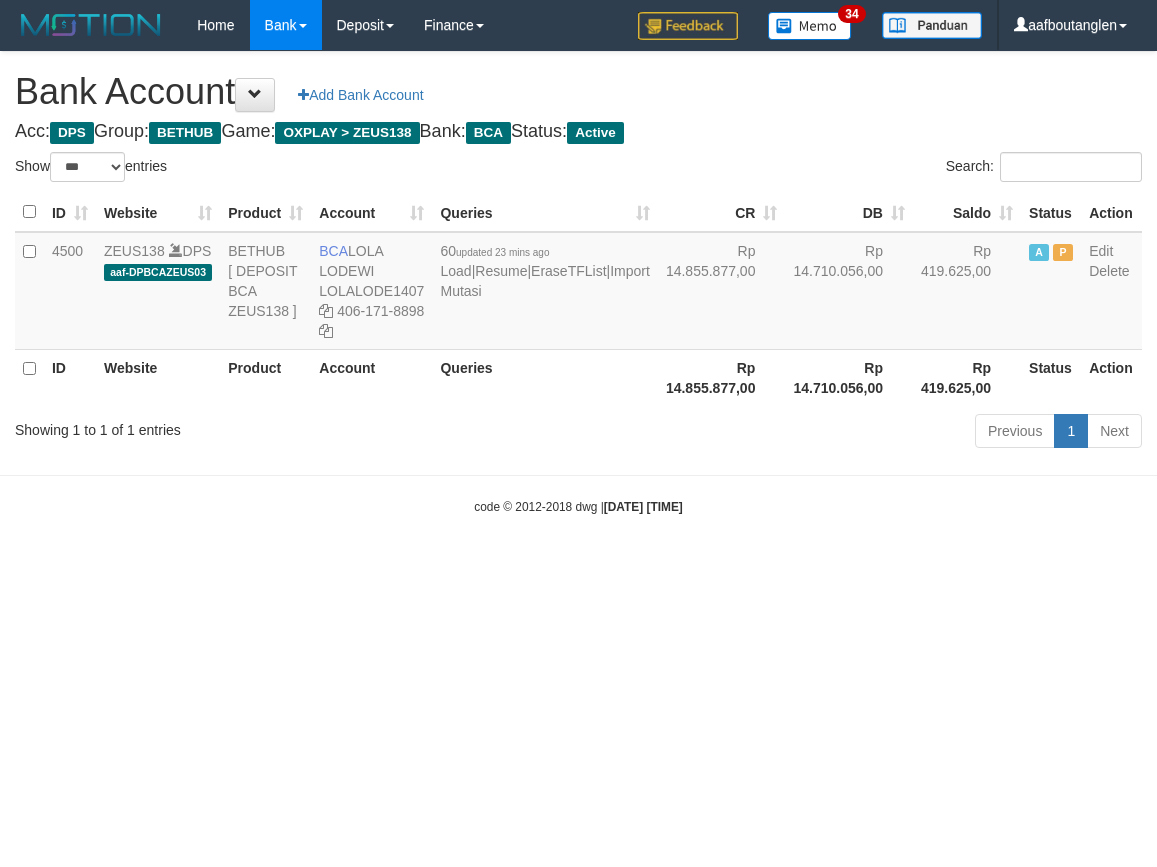 scroll, scrollTop: 0, scrollLeft: 0, axis: both 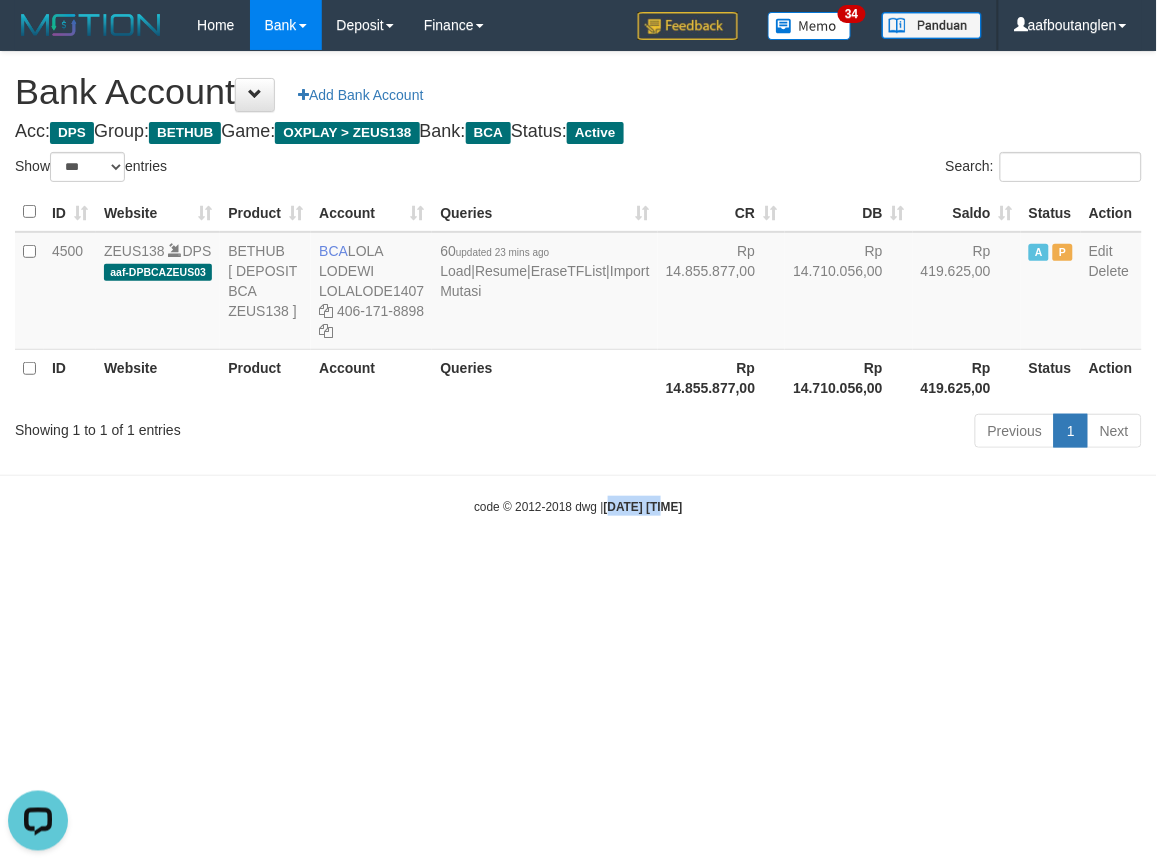 click on "Toggle navigation
Home
Bank
Account List
Deposit
DPS List
History
Note DPS
Finance
Financial Data
aafboutanglen
My Profile
Log Out
34" at bounding box center [578, 283] 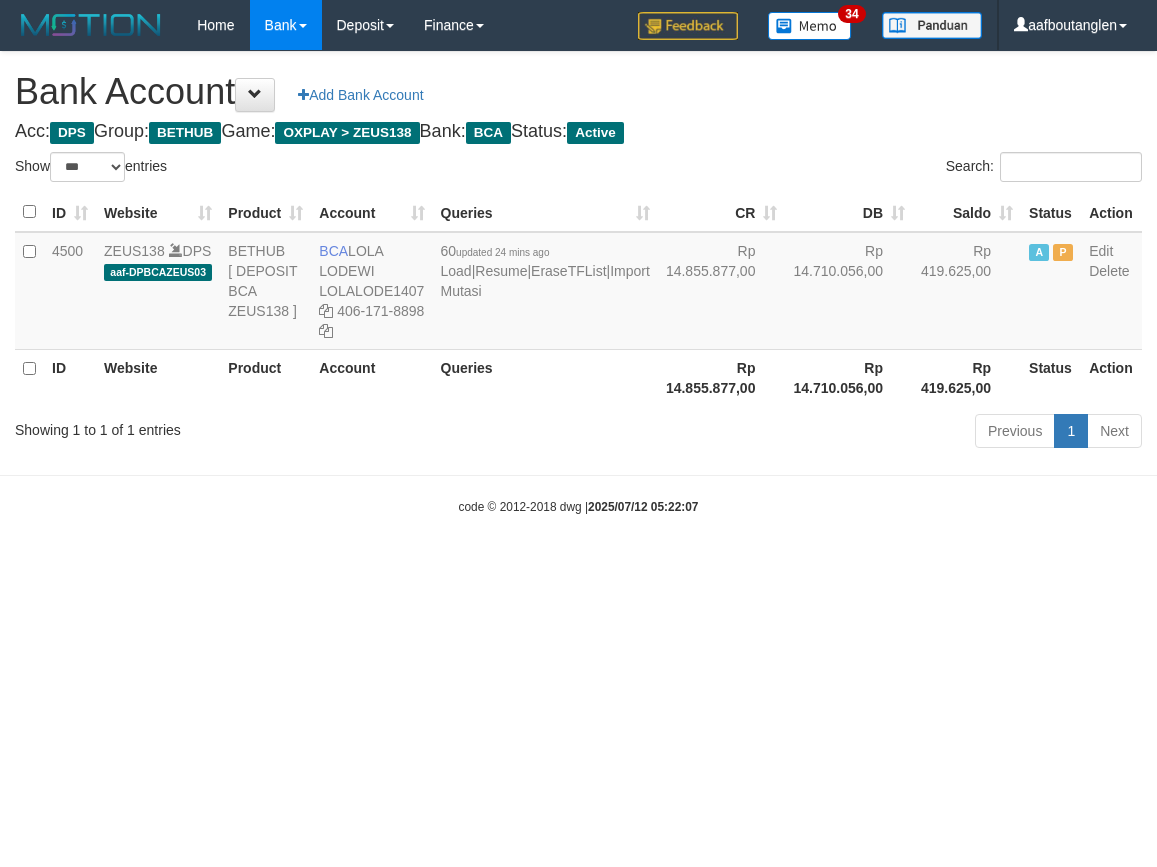 select on "***" 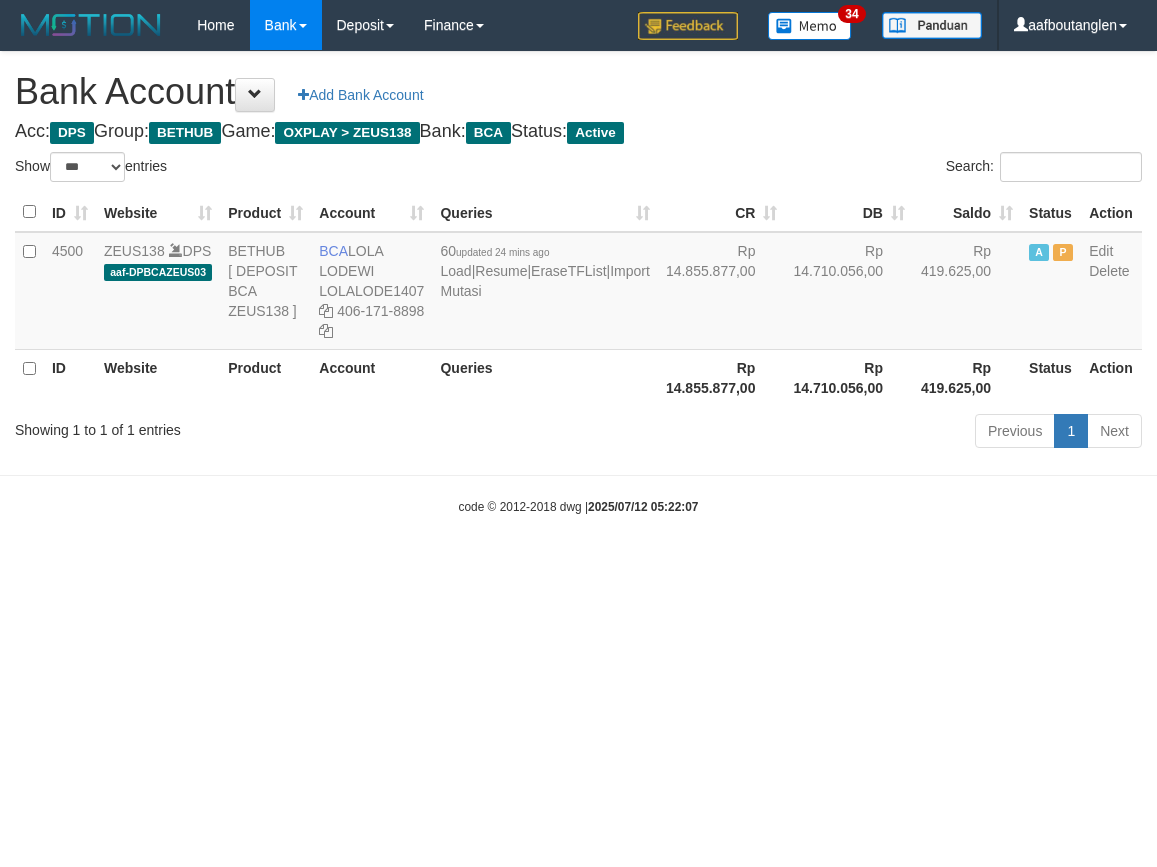 scroll, scrollTop: 0, scrollLeft: 0, axis: both 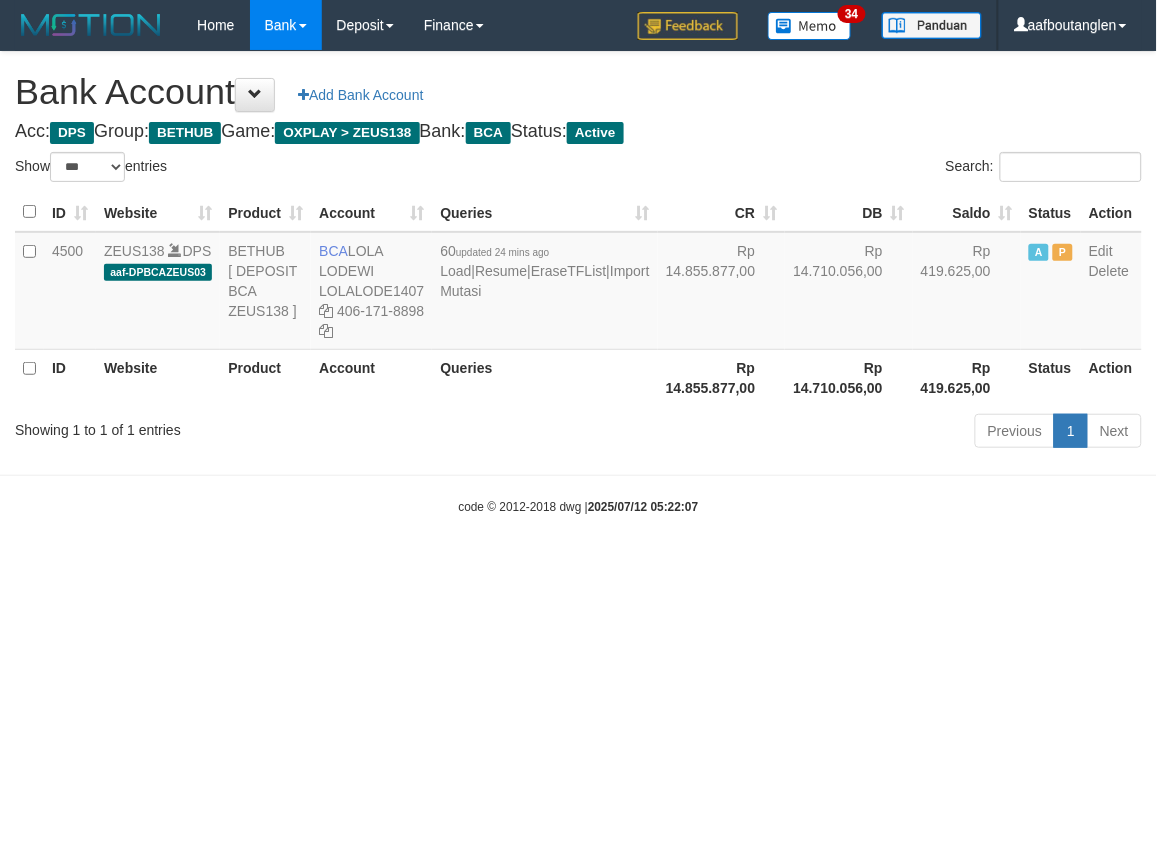 click on "Toggle navigation
Home
Bank
Account List
Deposit
DPS List
History
Note DPS
Finance
Financial Data
aafboutanglen
My Profile
Log Out
34" at bounding box center [578, 283] 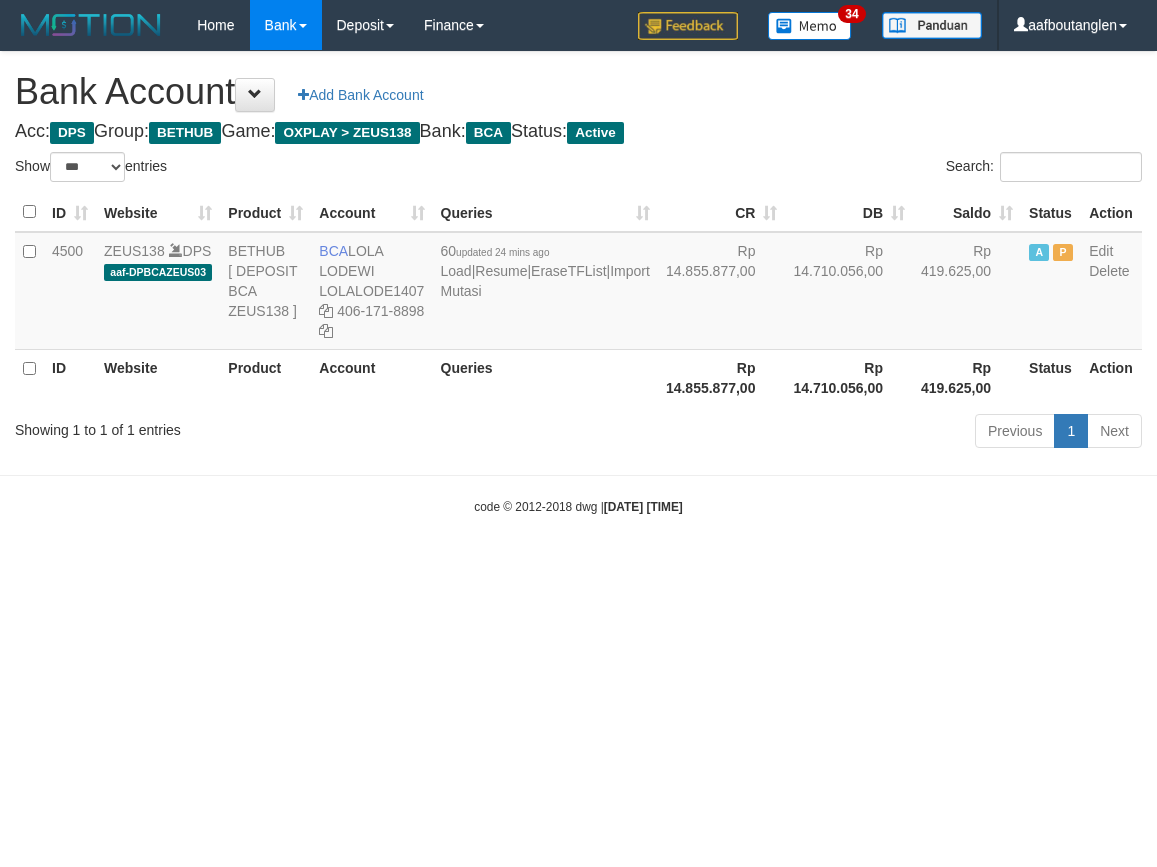 select on "***" 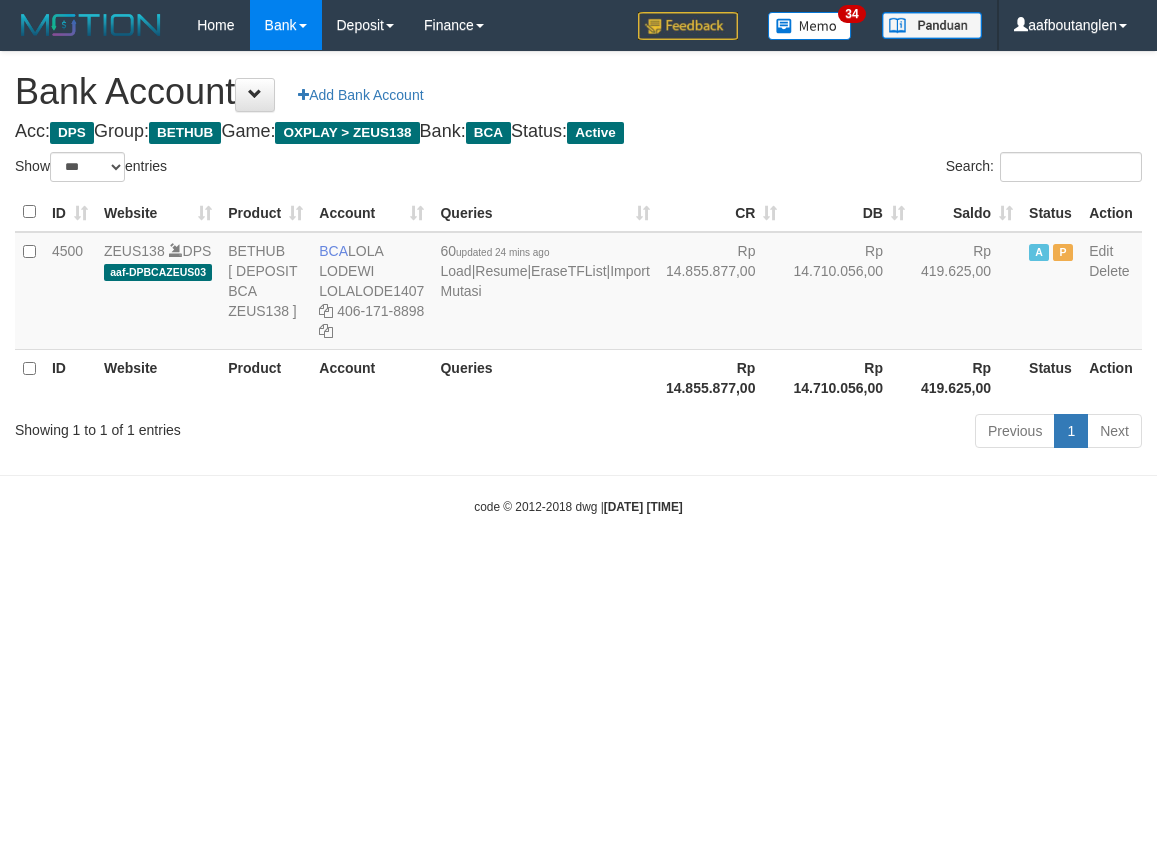 scroll, scrollTop: 0, scrollLeft: 0, axis: both 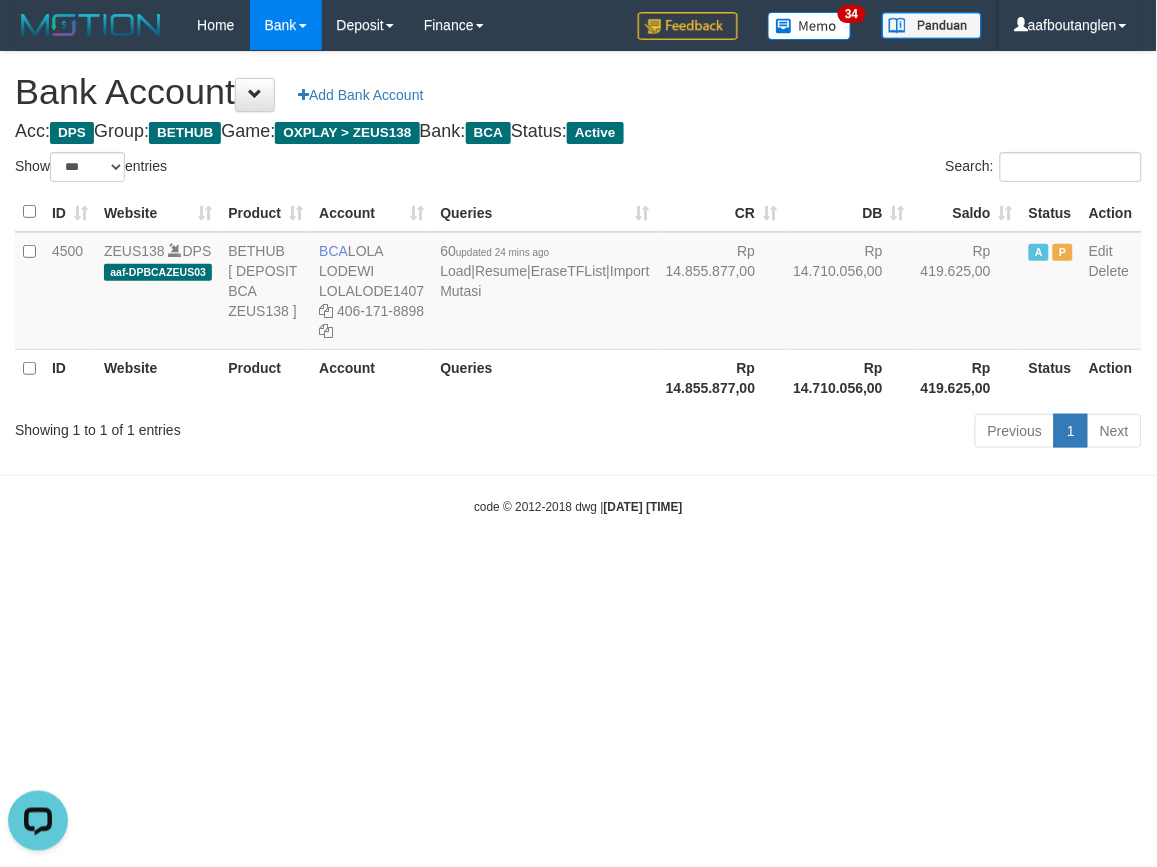 drag, startPoint x: 165, startPoint y: 547, endPoint x: 152, endPoint y: 548, distance: 13.038404 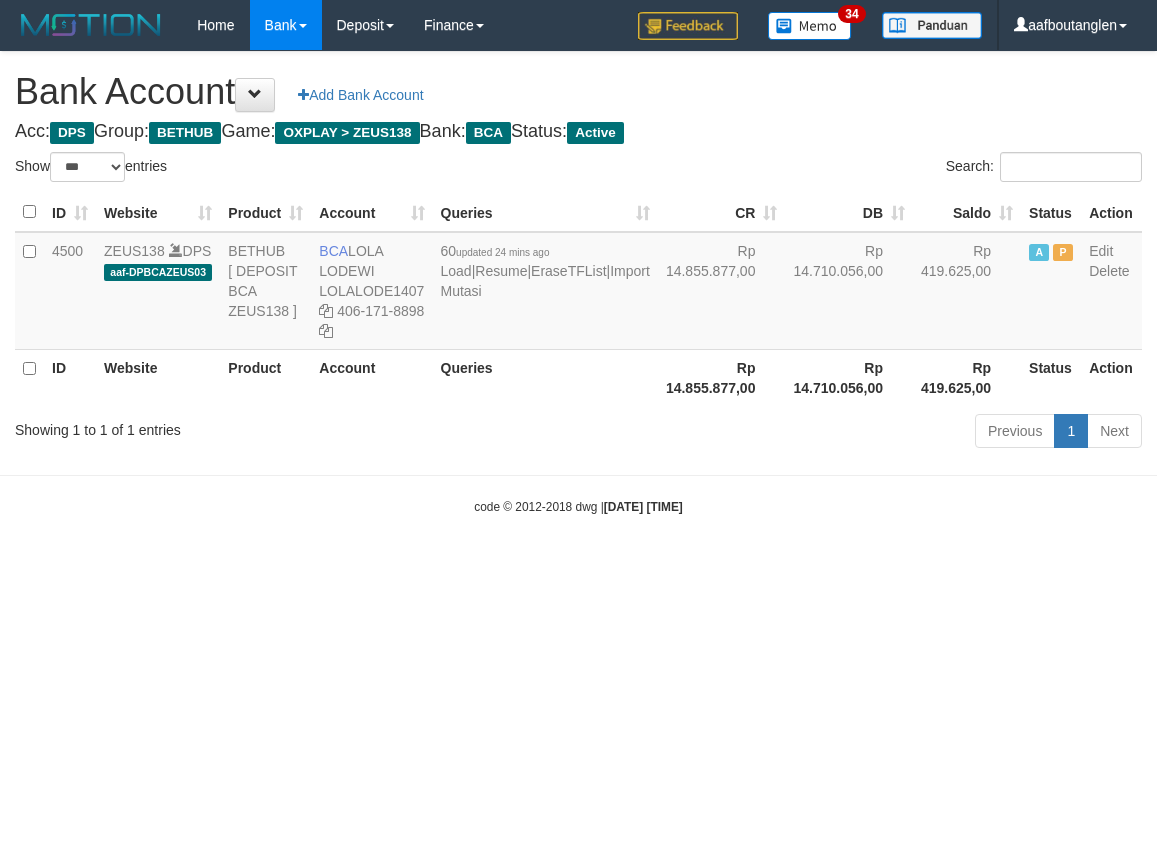 select on "***" 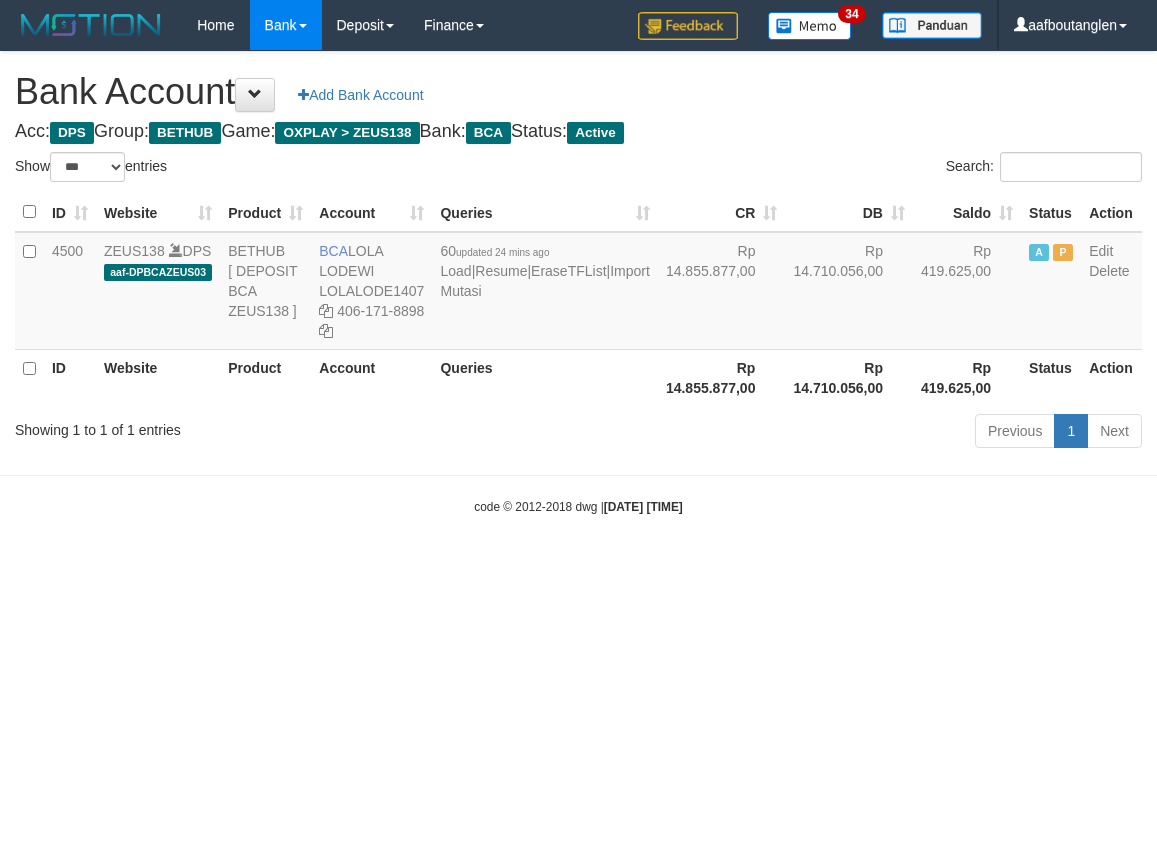 scroll, scrollTop: 0, scrollLeft: 0, axis: both 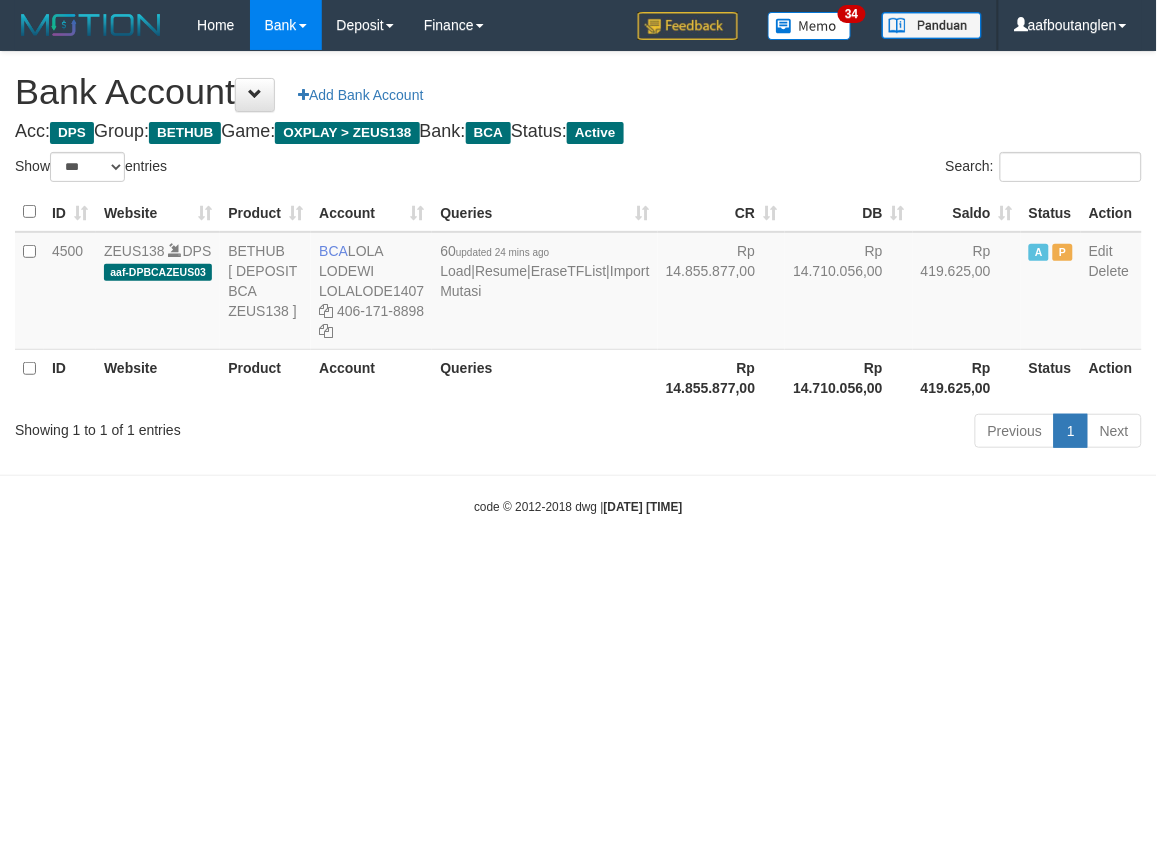 click on "Toggle navigation
Home
Bank
Account List
Deposit
DPS List
History
Note DPS
Finance
Financial Data
aafboutanglen
My Profile
Log Out
34" at bounding box center [578, 283] 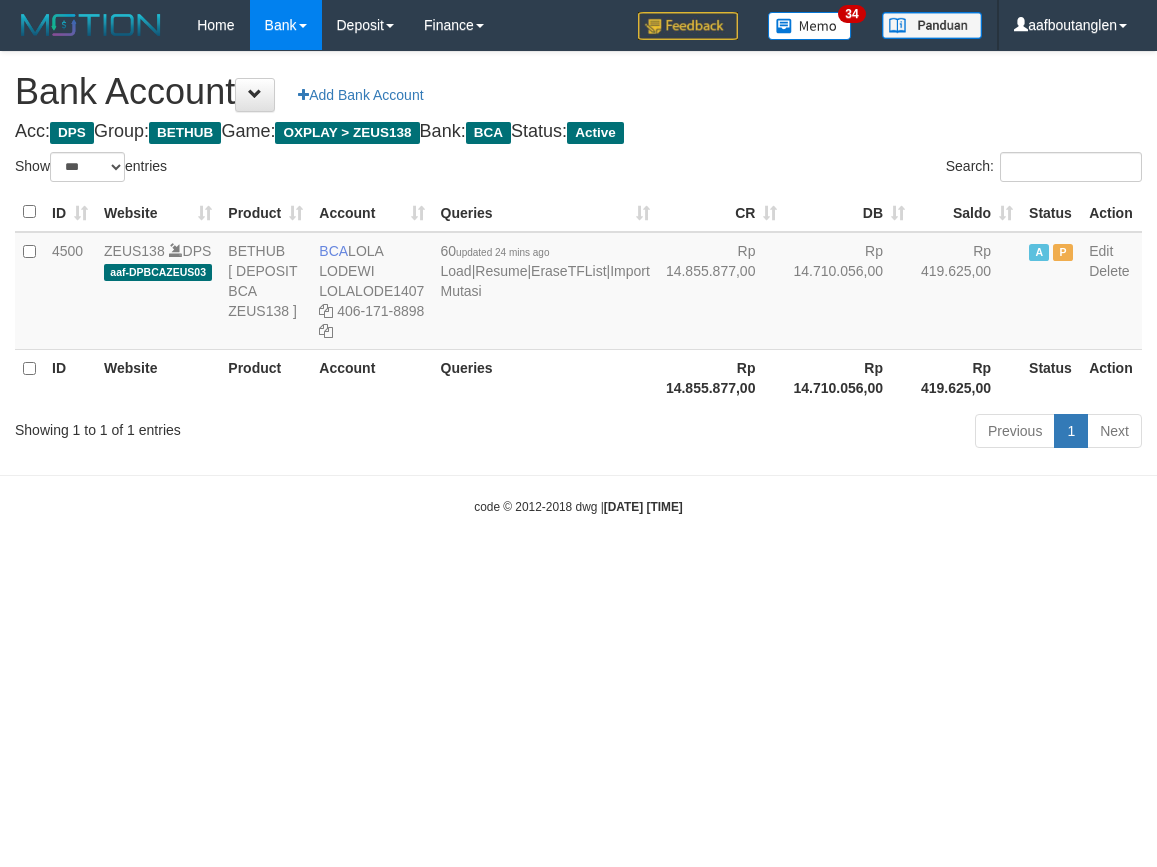 select on "***" 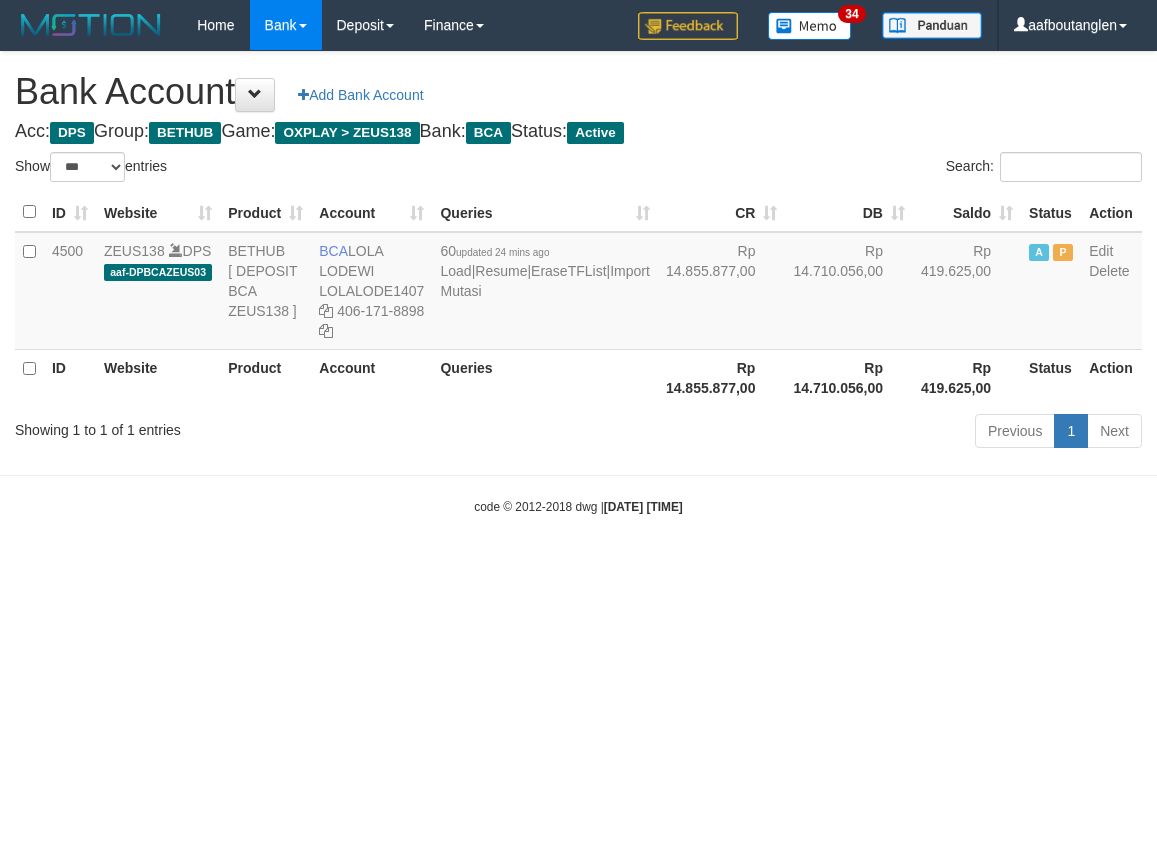 scroll, scrollTop: 0, scrollLeft: 0, axis: both 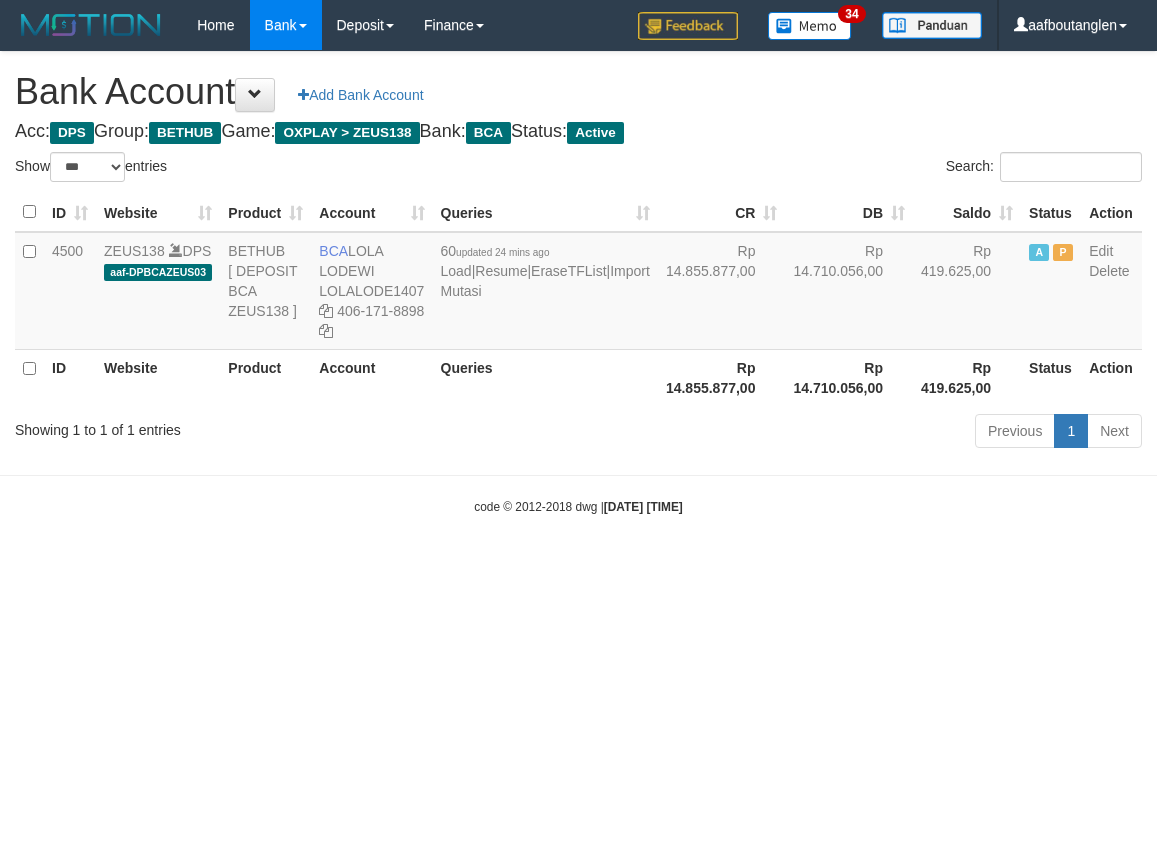 select on "***" 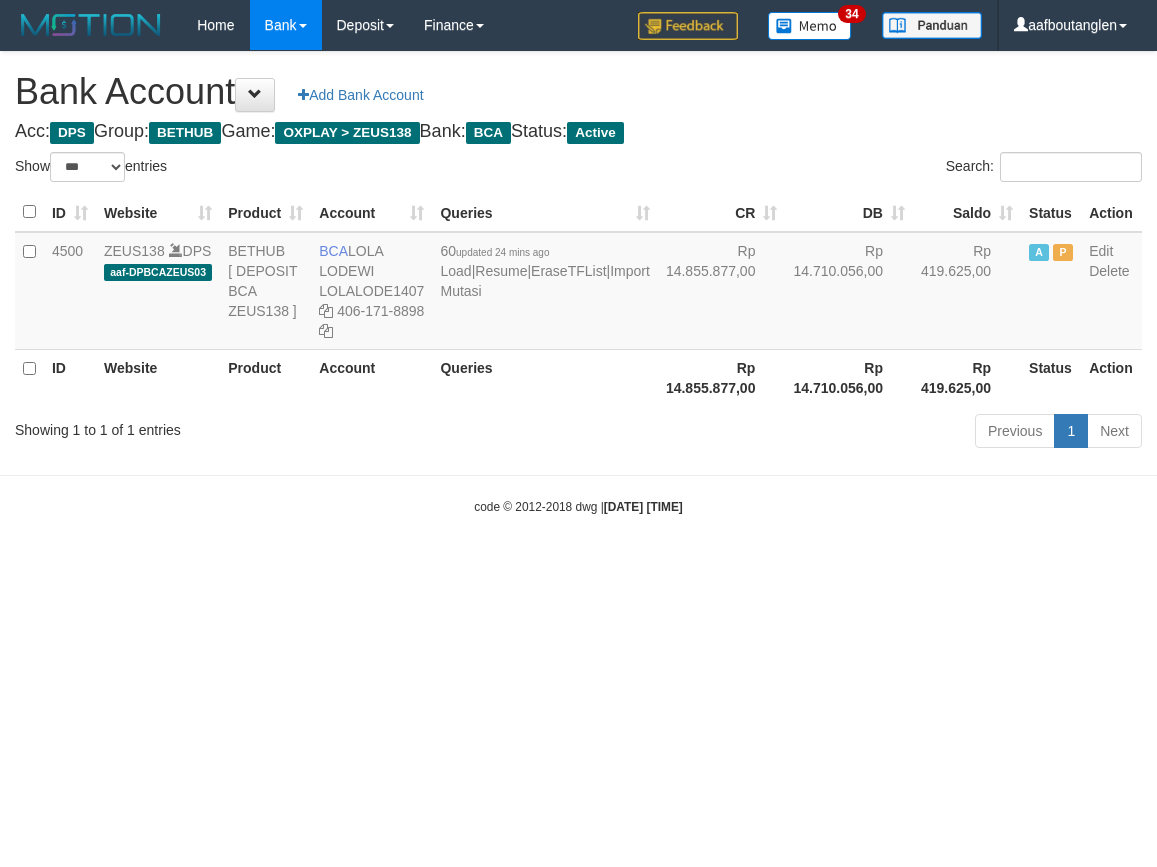 scroll, scrollTop: 0, scrollLeft: 0, axis: both 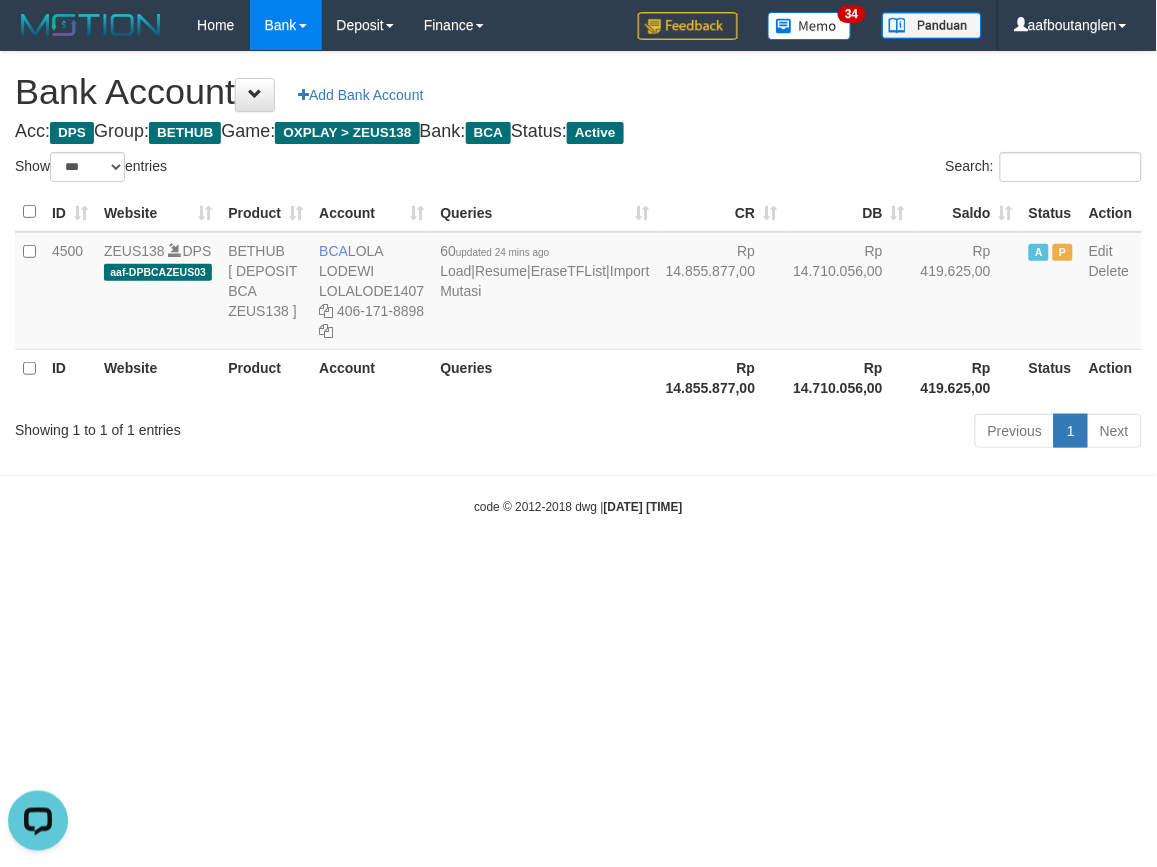 drag, startPoint x: 968, startPoint y: 642, endPoint x: 924, endPoint y: 681, distance: 58.796257 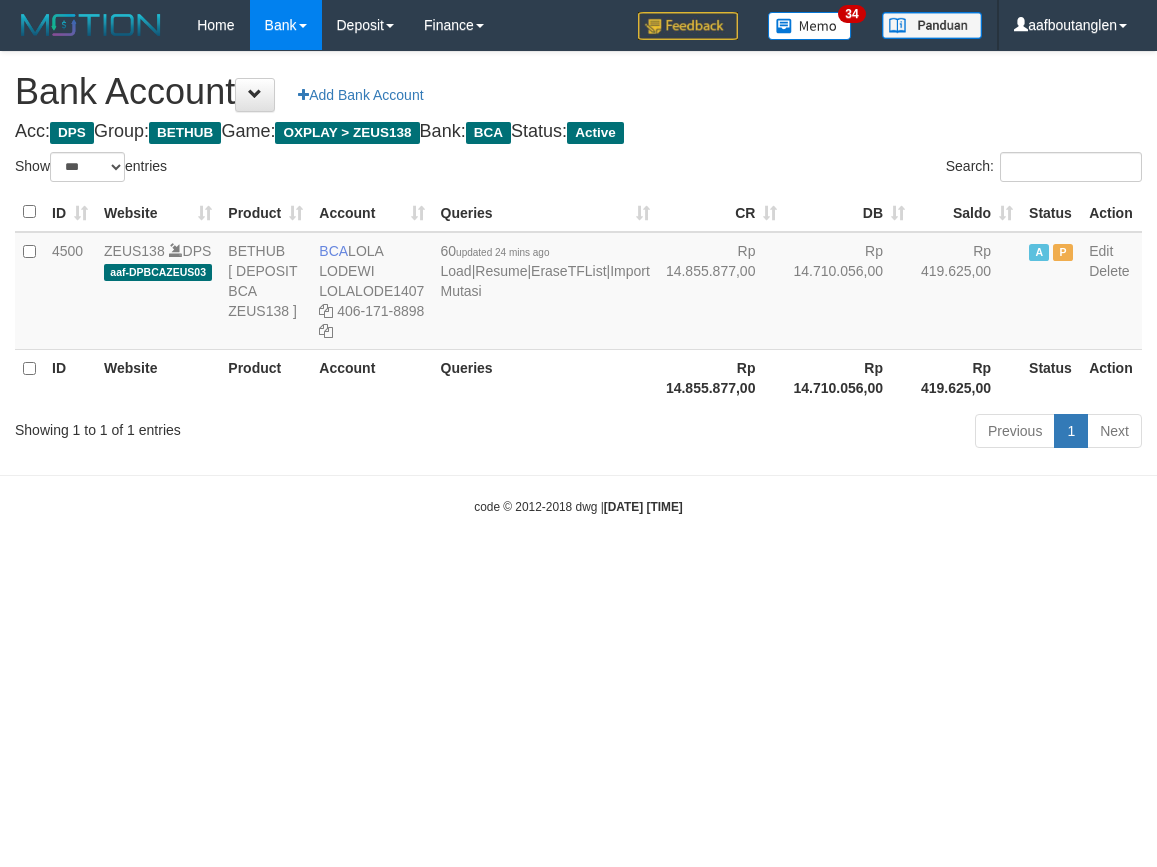 select on "***" 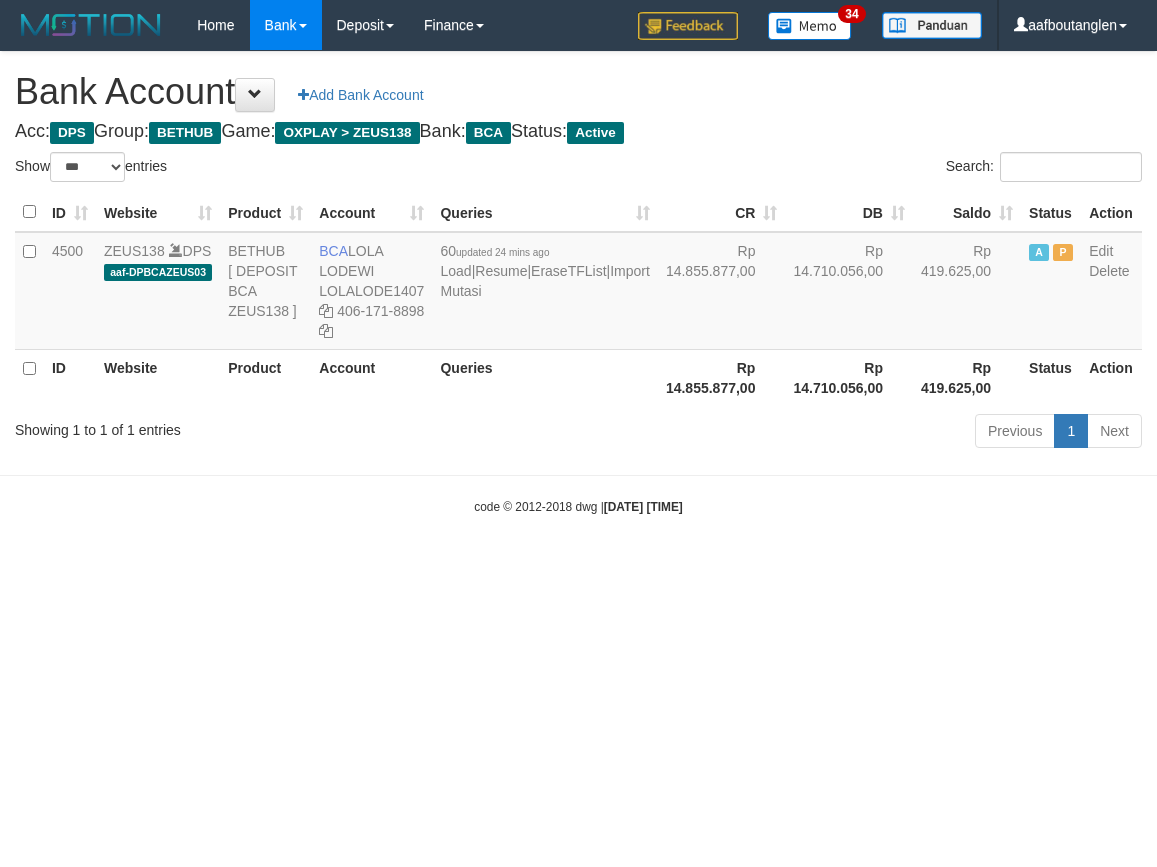 scroll, scrollTop: 0, scrollLeft: 0, axis: both 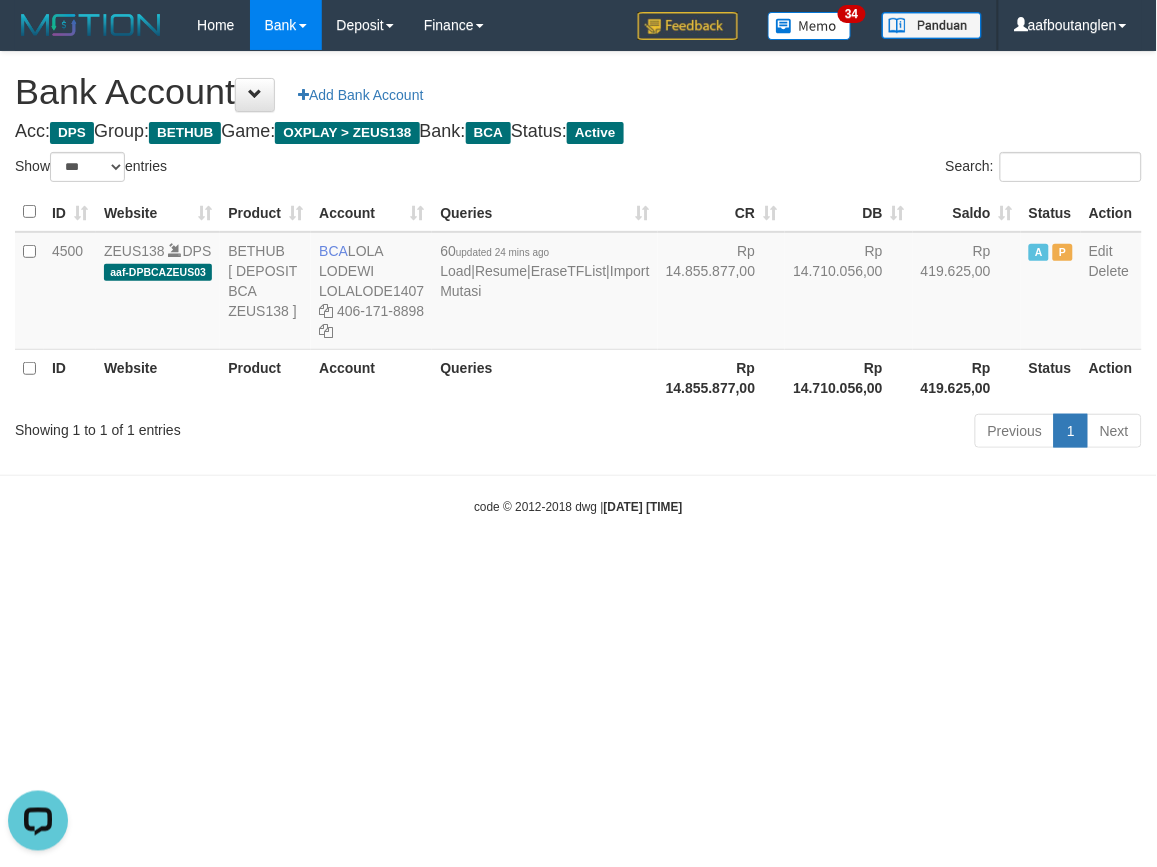 drag, startPoint x: 743, startPoint y: 677, endPoint x: 758, endPoint y: 675, distance: 15.132746 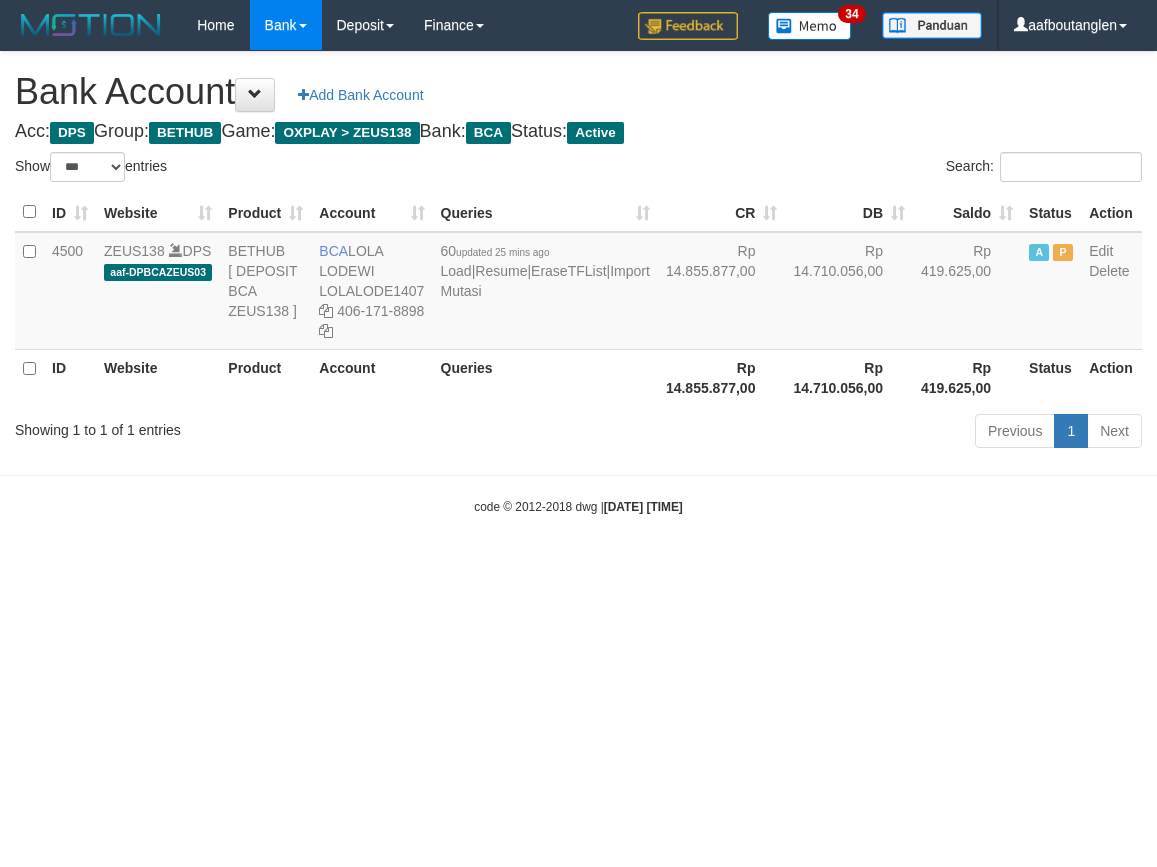 select on "***" 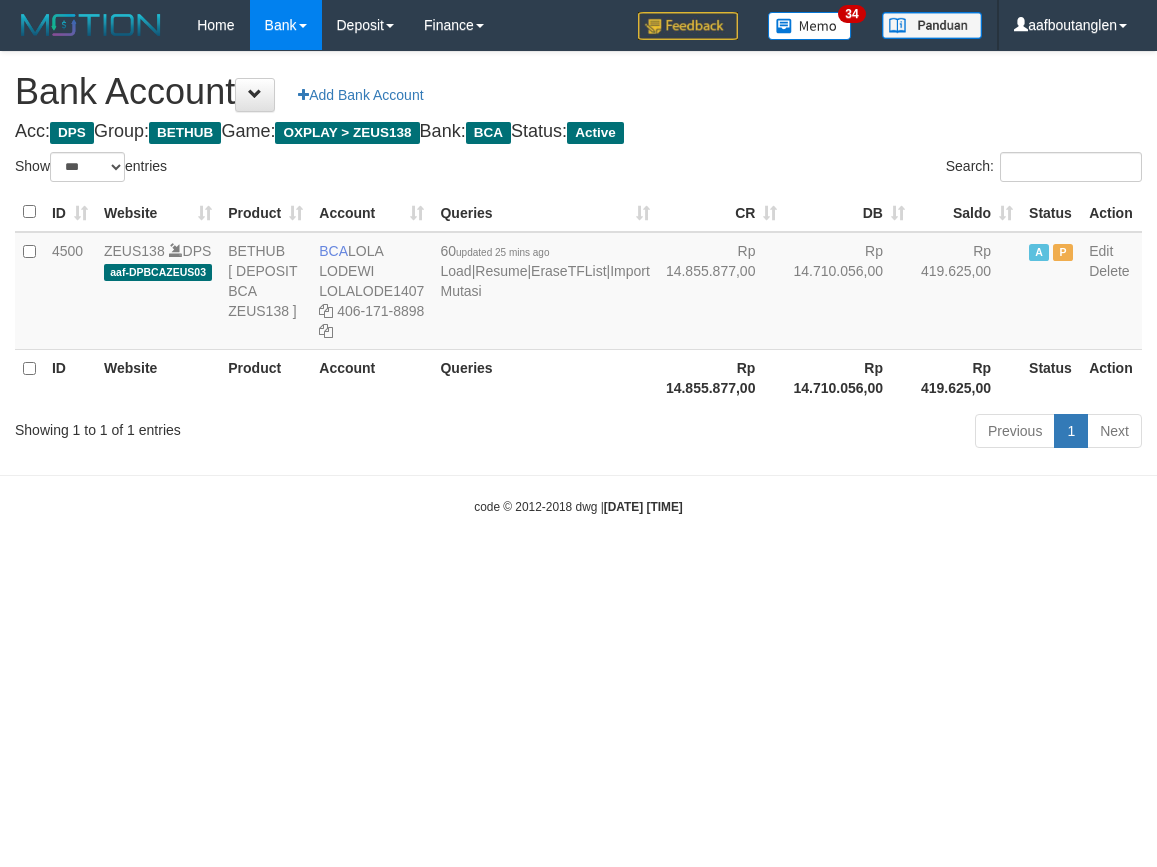 scroll, scrollTop: 0, scrollLeft: 0, axis: both 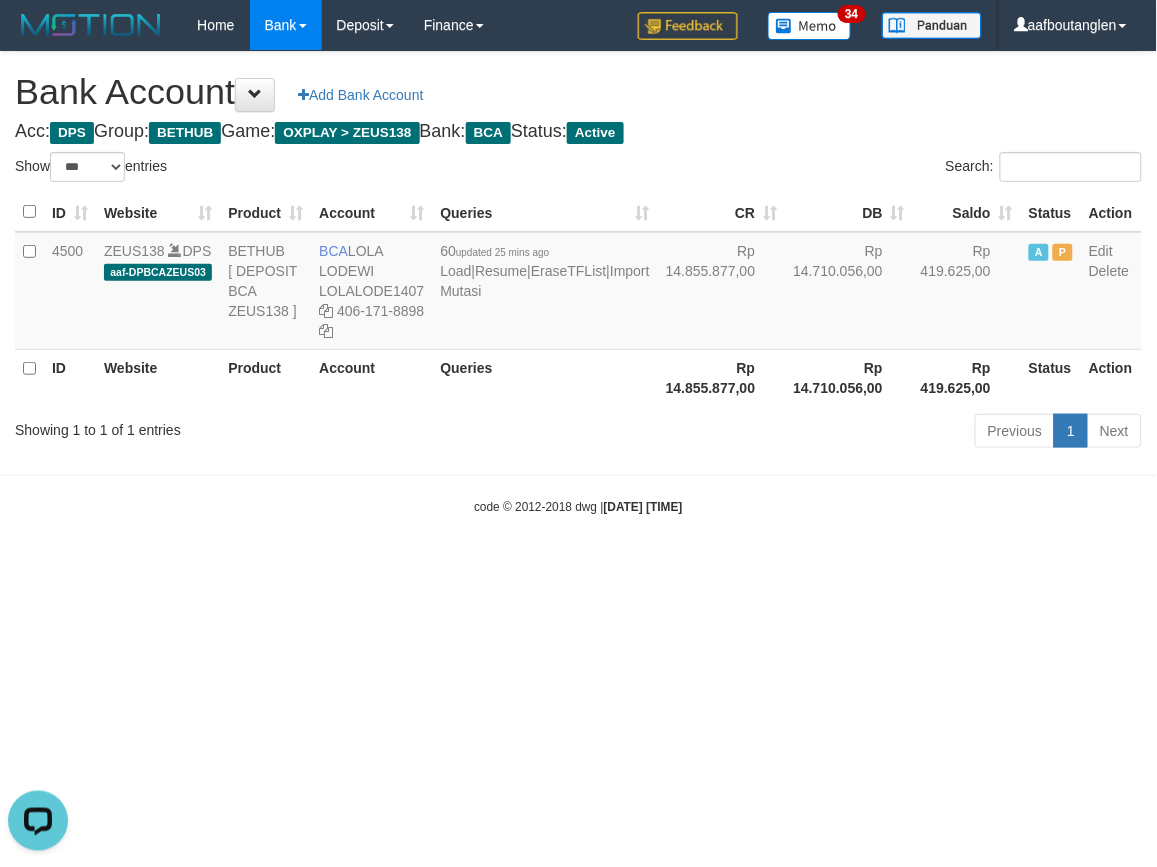click on "Toggle navigation
Home
Bank
Account List
Deposit
DPS List
History
Note DPS
Finance
Financial Data
aafboutanglen
My Profile
Log Out
34" at bounding box center [578, 283] 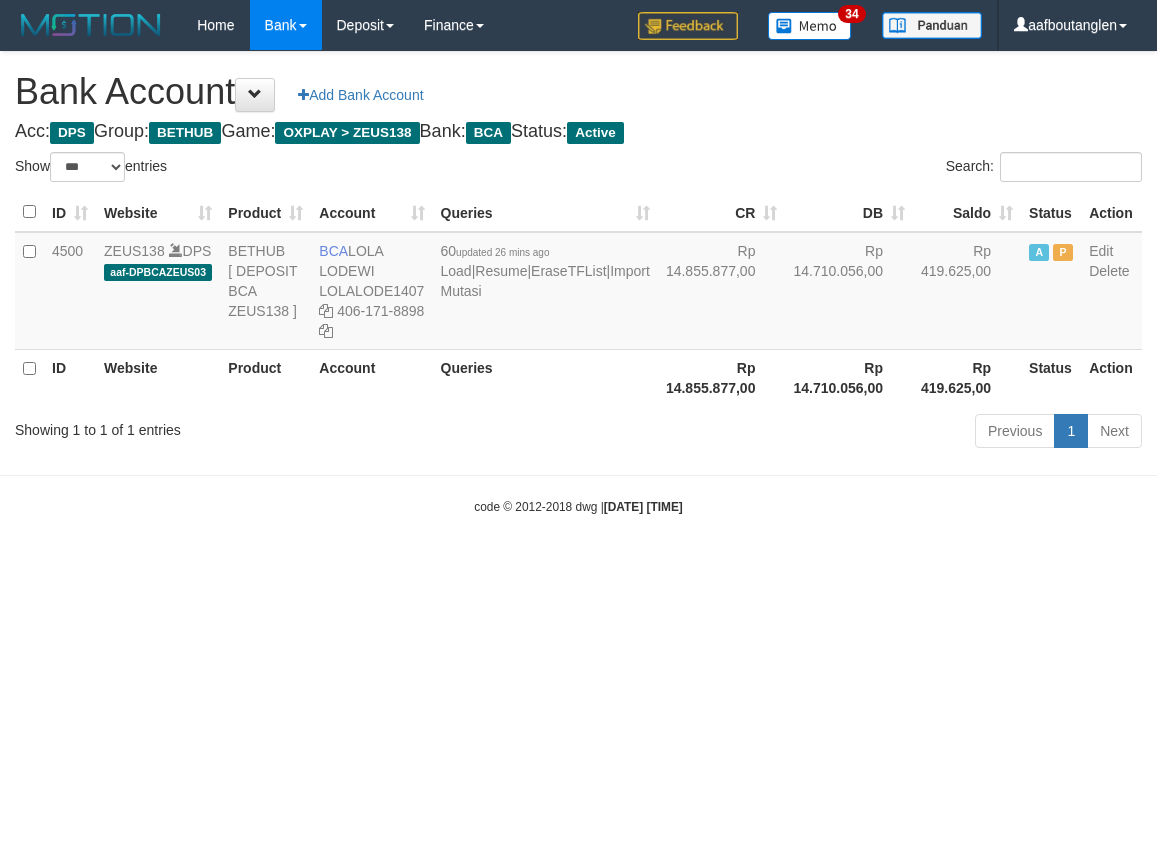 select on "***" 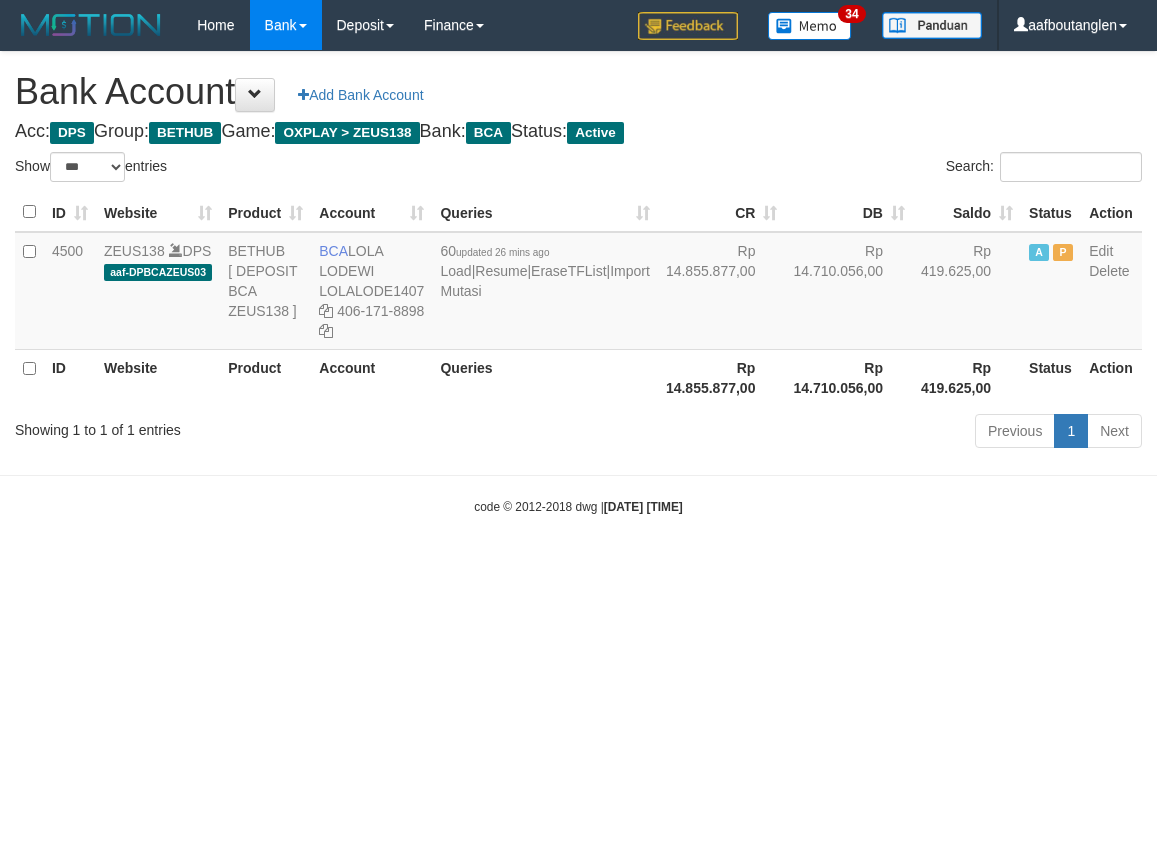 scroll, scrollTop: 0, scrollLeft: 0, axis: both 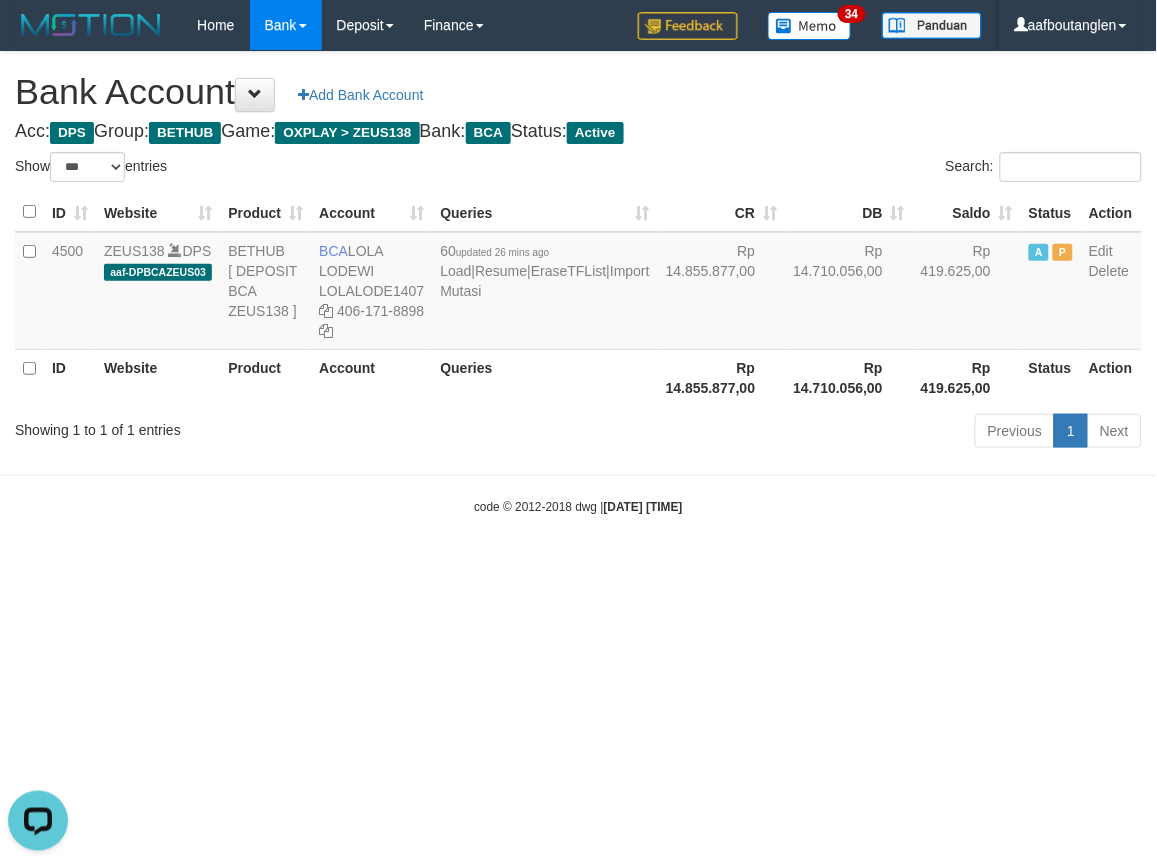 drag, startPoint x: 142, startPoint y: 521, endPoint x: 195, endPoint y: 531, distance: 53.935146 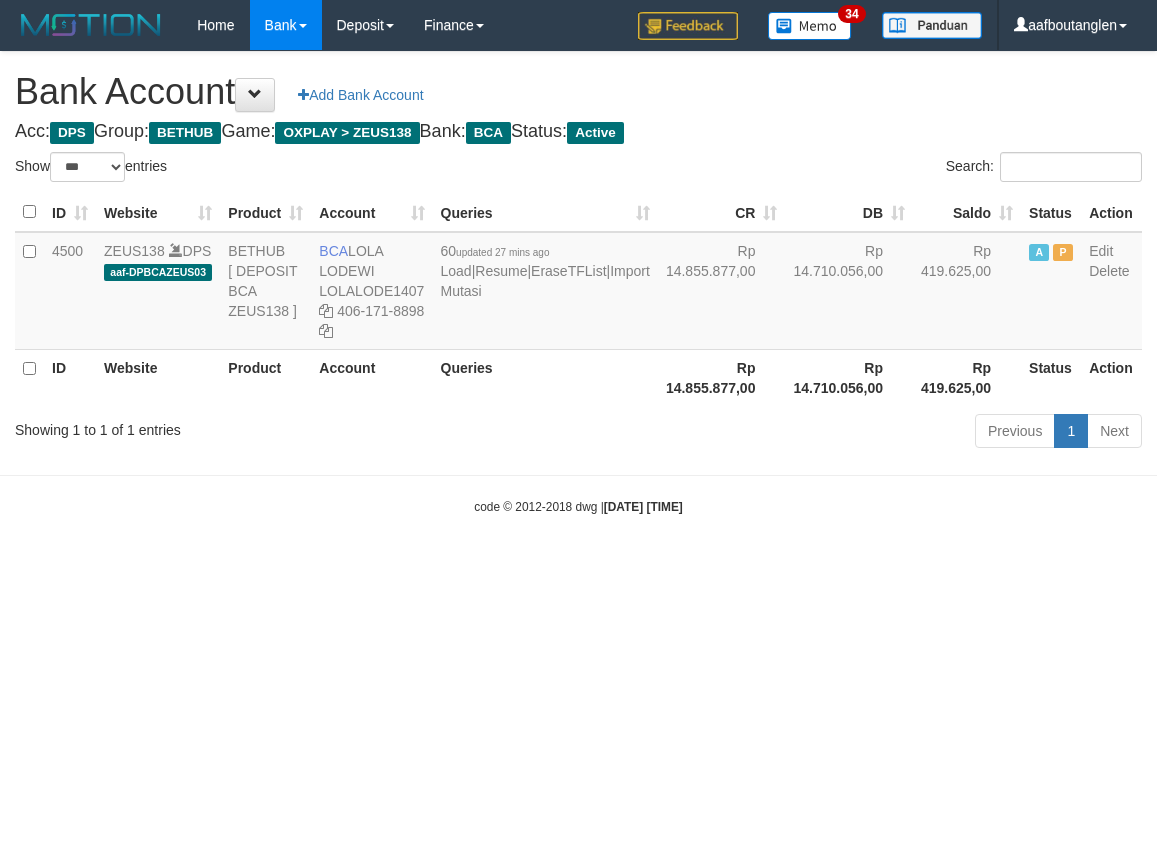 select on "***" 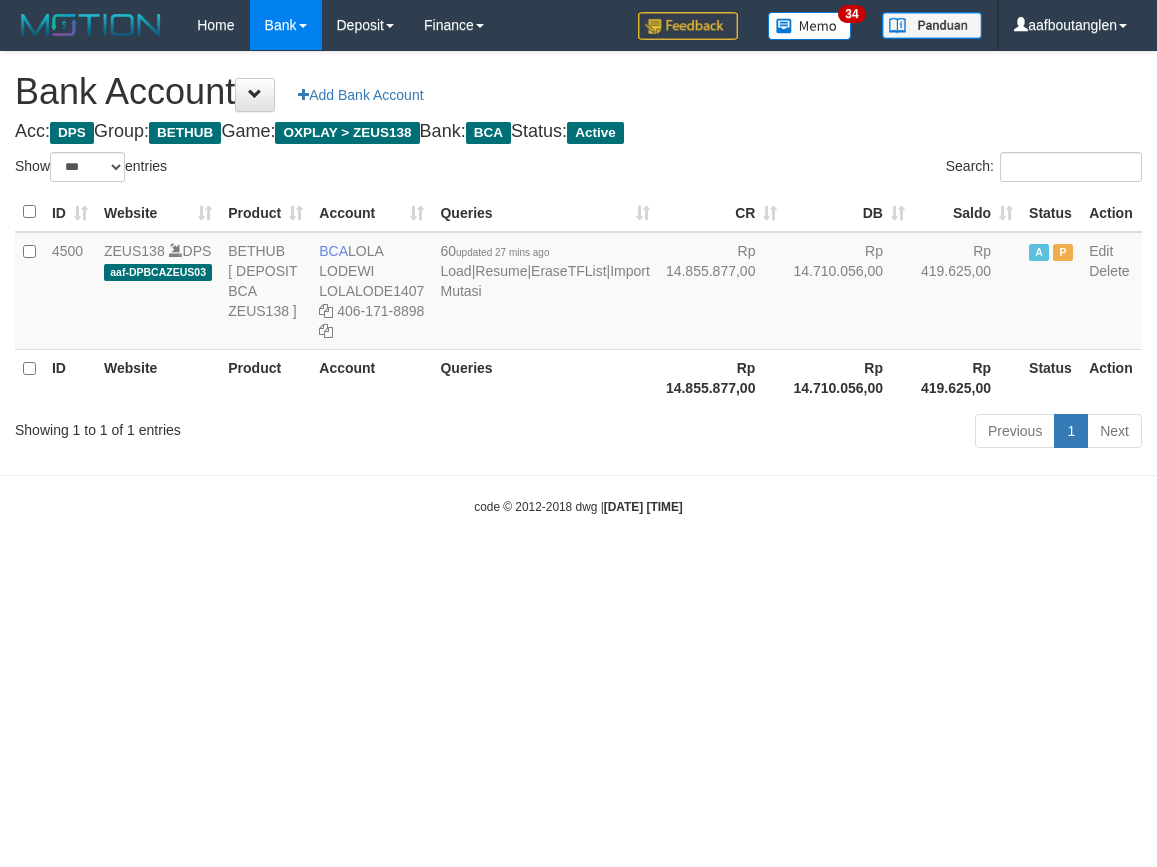 scroll, scrollTop: 0, scrollLeft: 0, axis: both 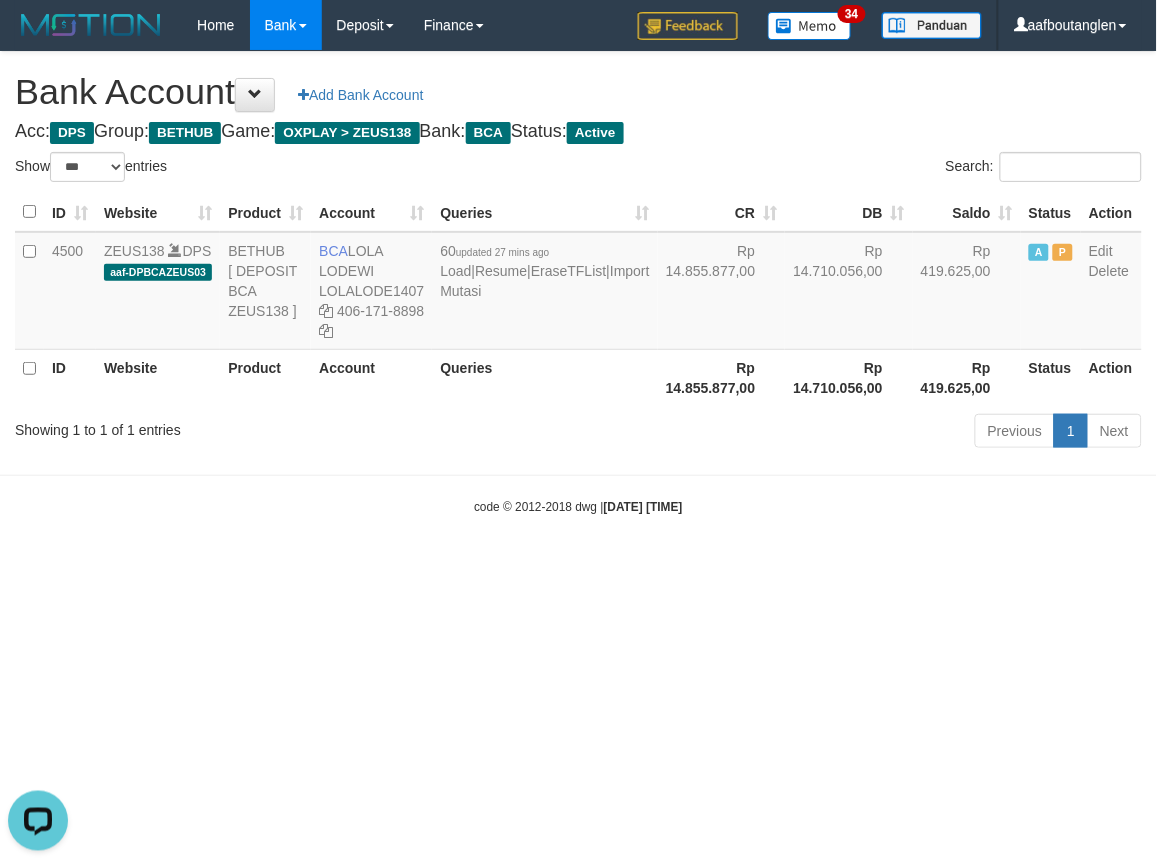 click on "Toggle navigation
Home
Bank
Account List
Deposit
DPS List
History
Note DPS
Finance
Financial Data
aafboutanglen
My Profile
Log Out
34" at bounding box center [578, 283] 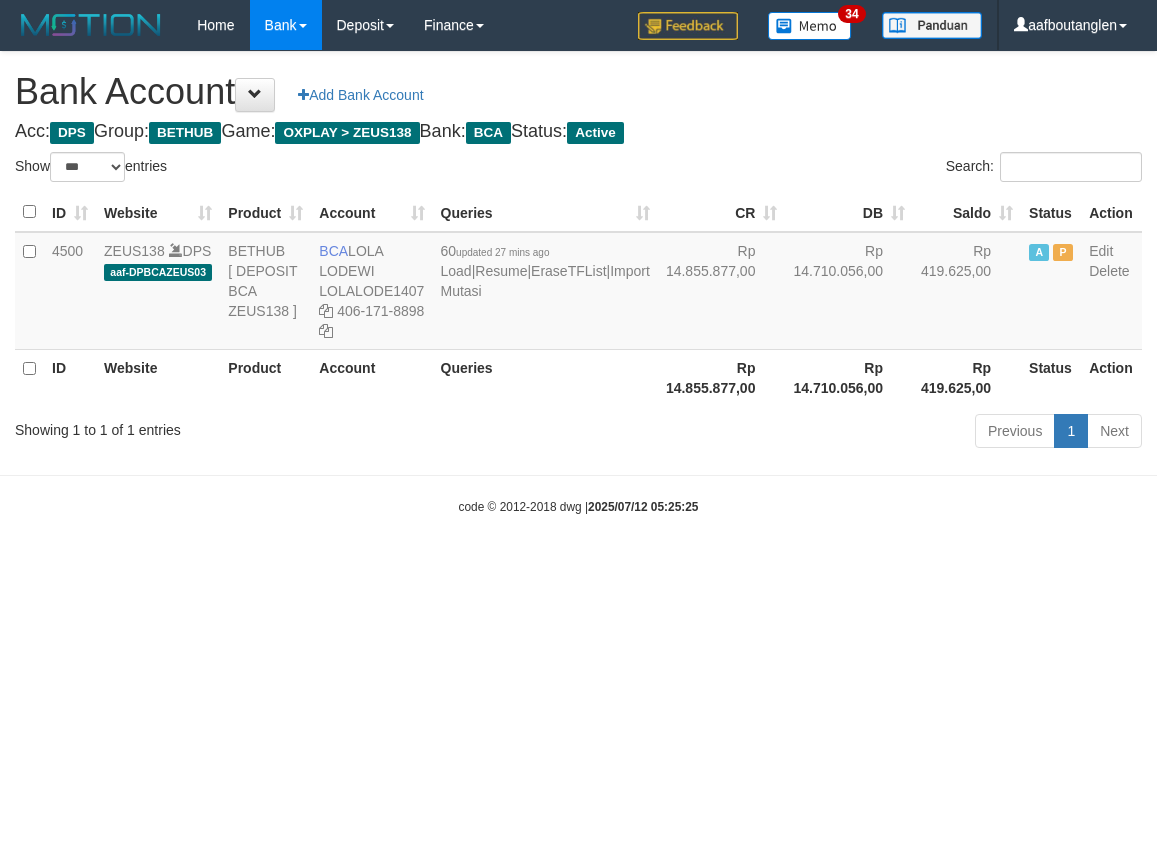 select on "***" 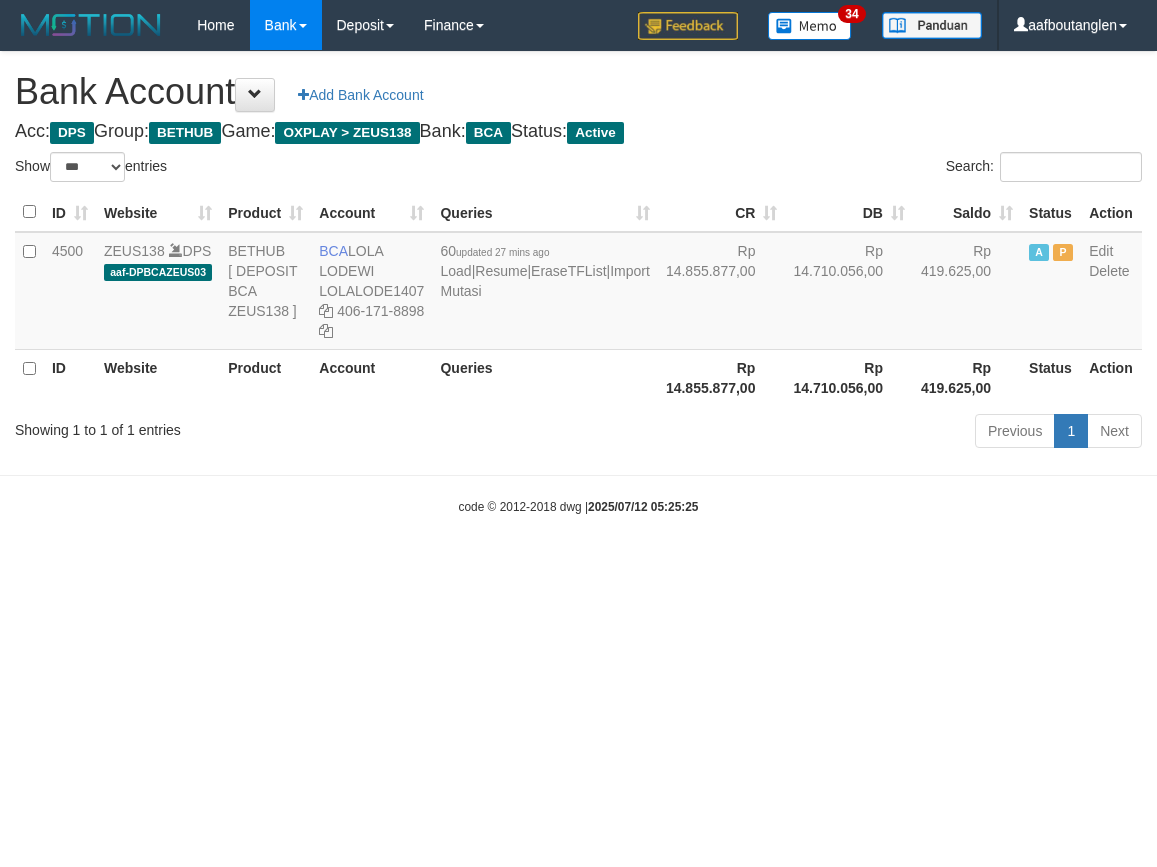 scroll, scrollTop: 0, scrollLeft: 0, axis: both 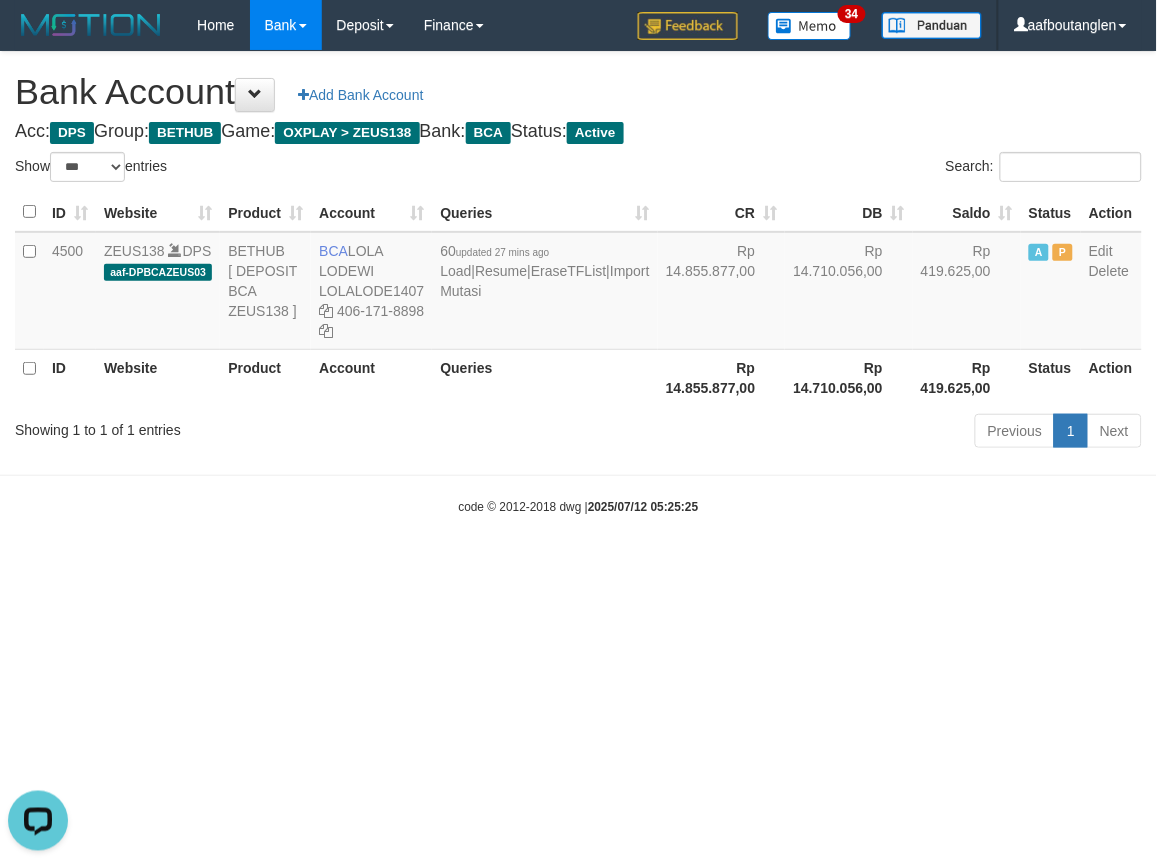 drag, startPoint x: 855, startPoint y: 583, endPoint x: 847, endPoint y: 594, distance: 13.601471 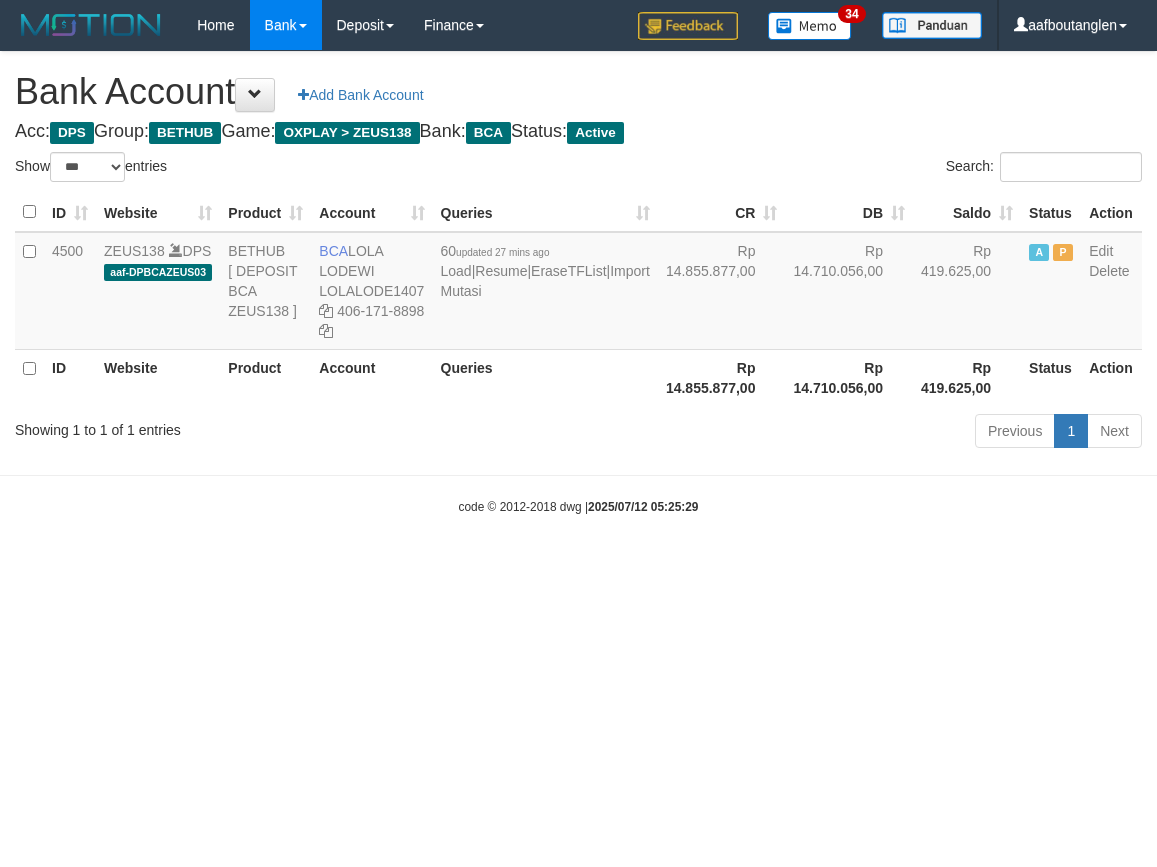 select on "***" 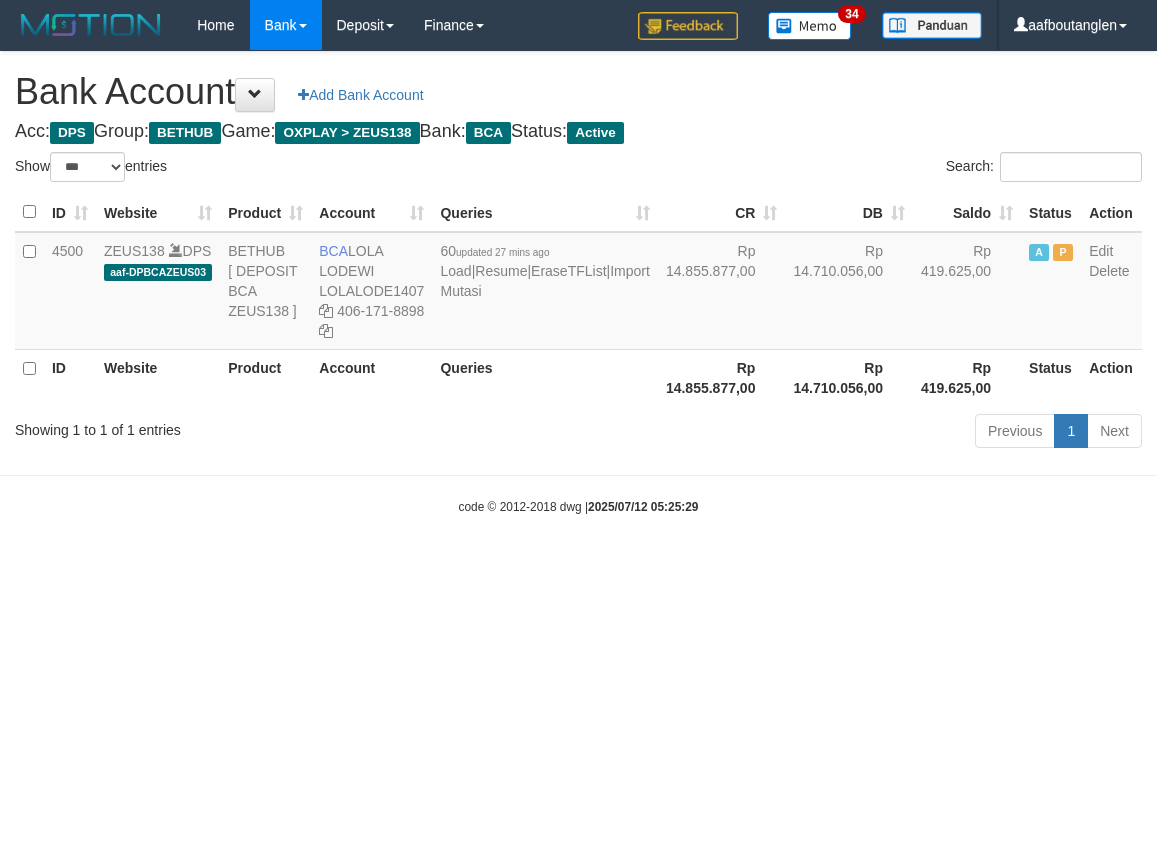 scroll, scrollTop: 0, scrollLeft: 0, axis: both 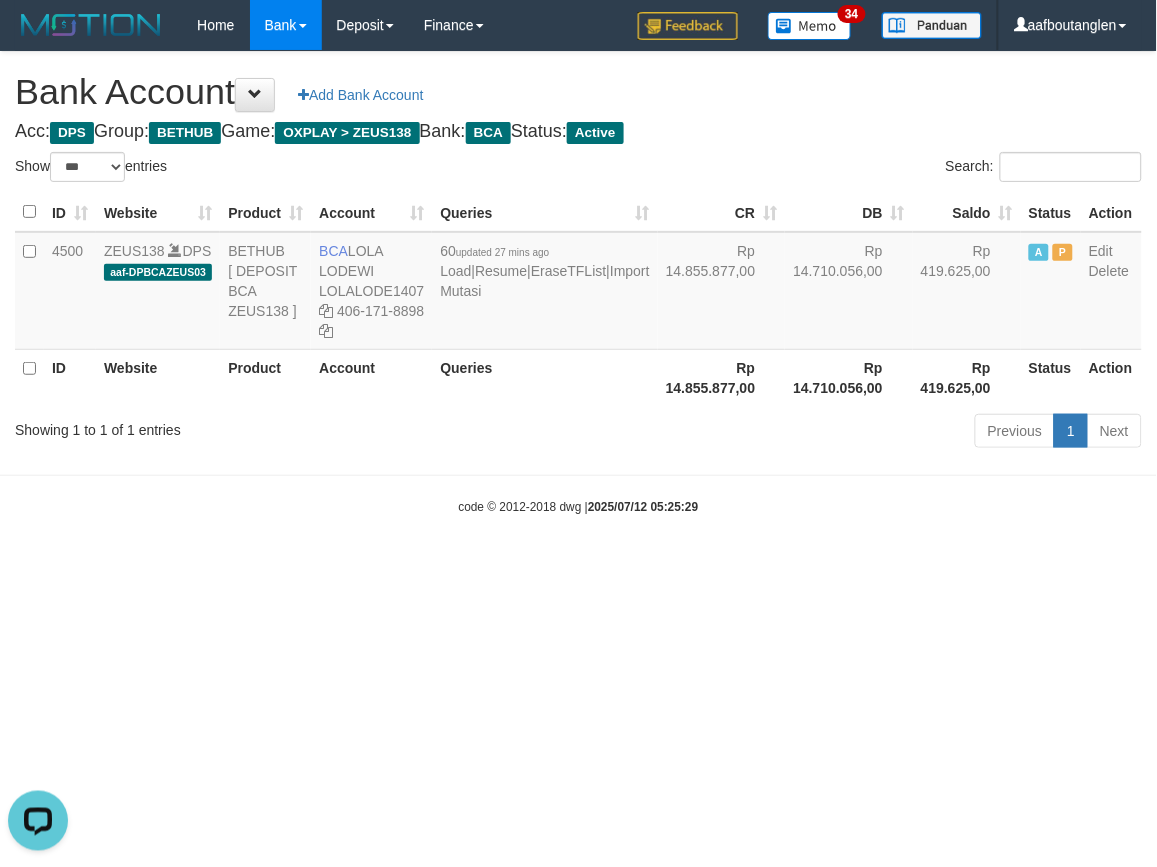 drag, startPoint x: 780, startPoint y: 534, endPoint x: 777, endPoint y: 547, distance: 13.341664 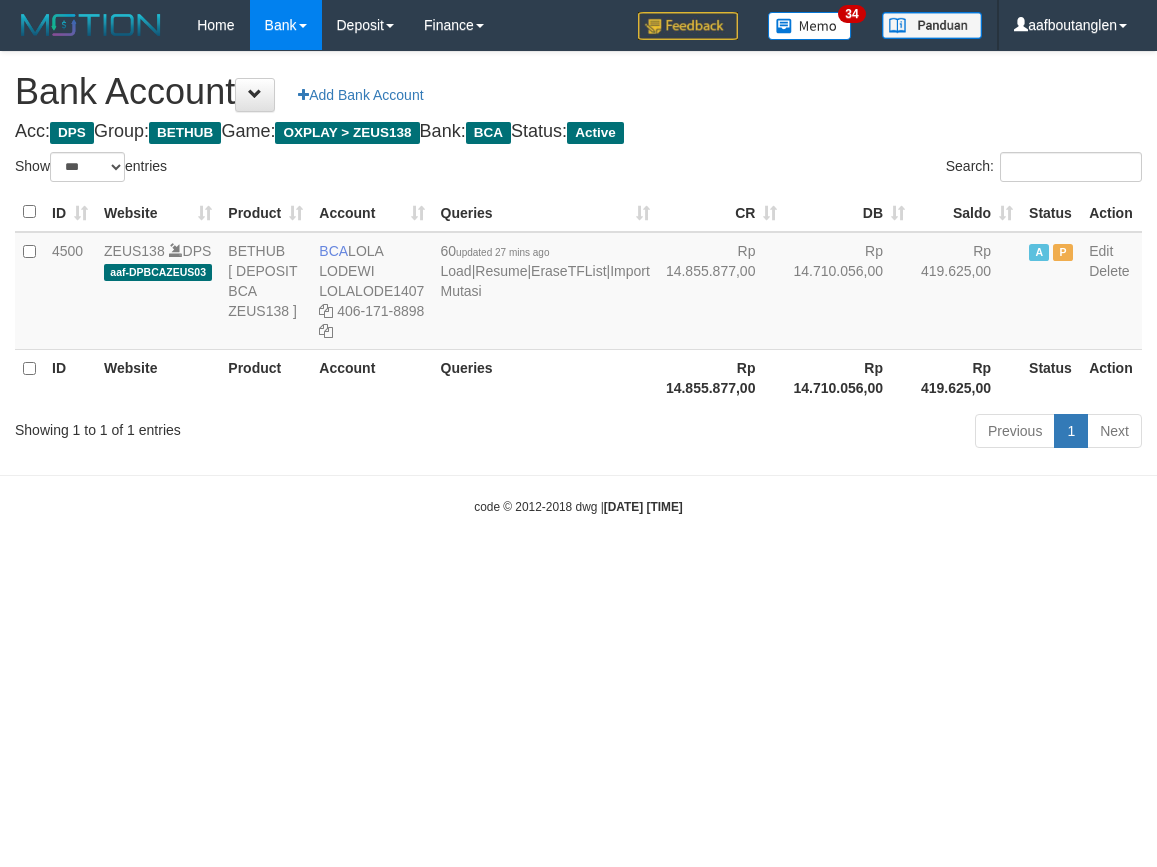 select on "***" 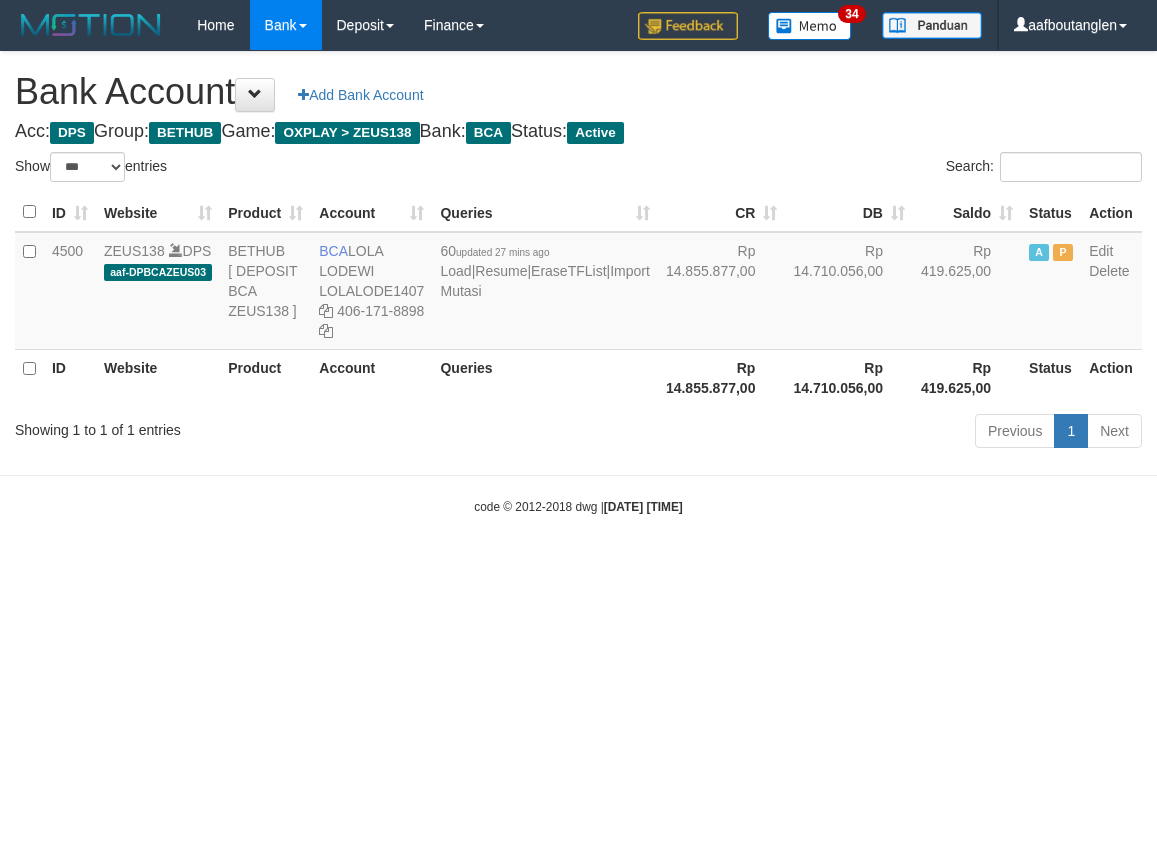 scroll, scrollTop: 0, scrollLeft: 0, axis: both 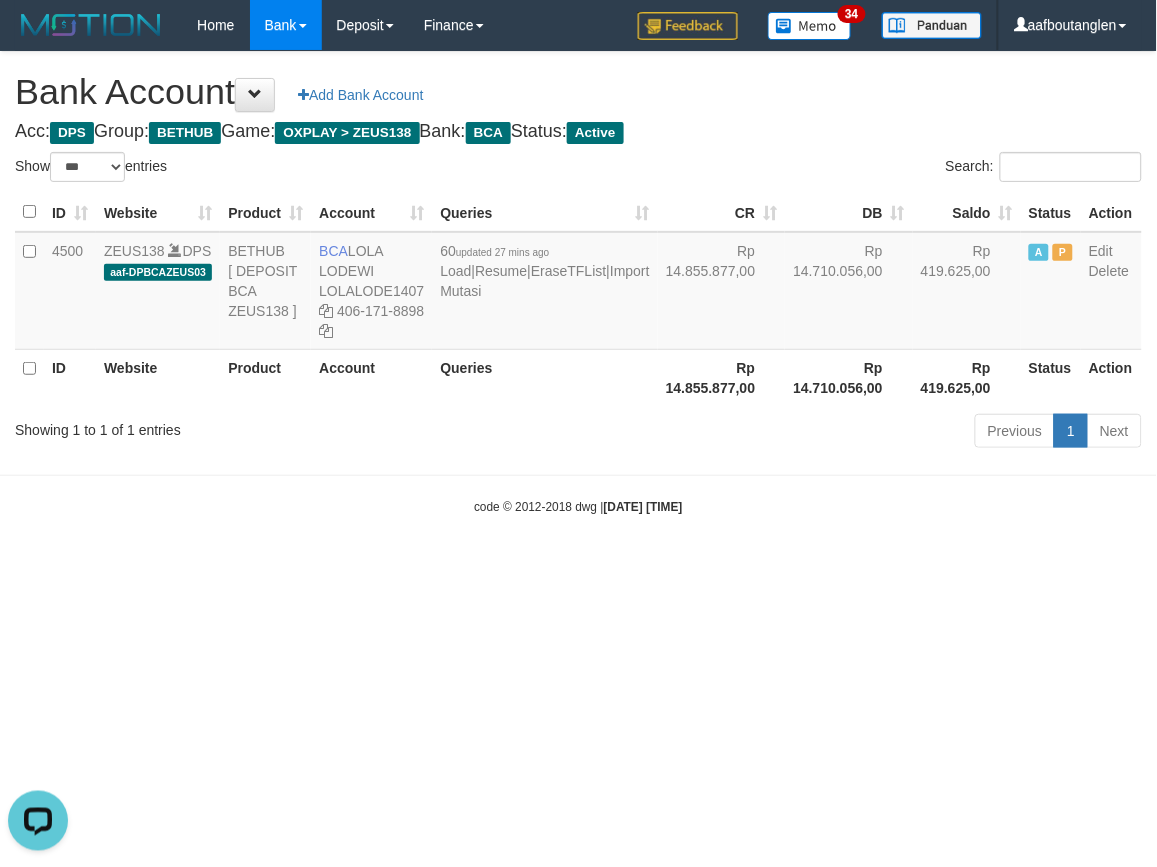 click on "Toggle navigation
Home
Bank
Account List
Deposit
DPS List
History
Note DPS
Finance
Financial Data
aafboutanglen
My Profile
Log Out
34" at bounding box center (578, 283) 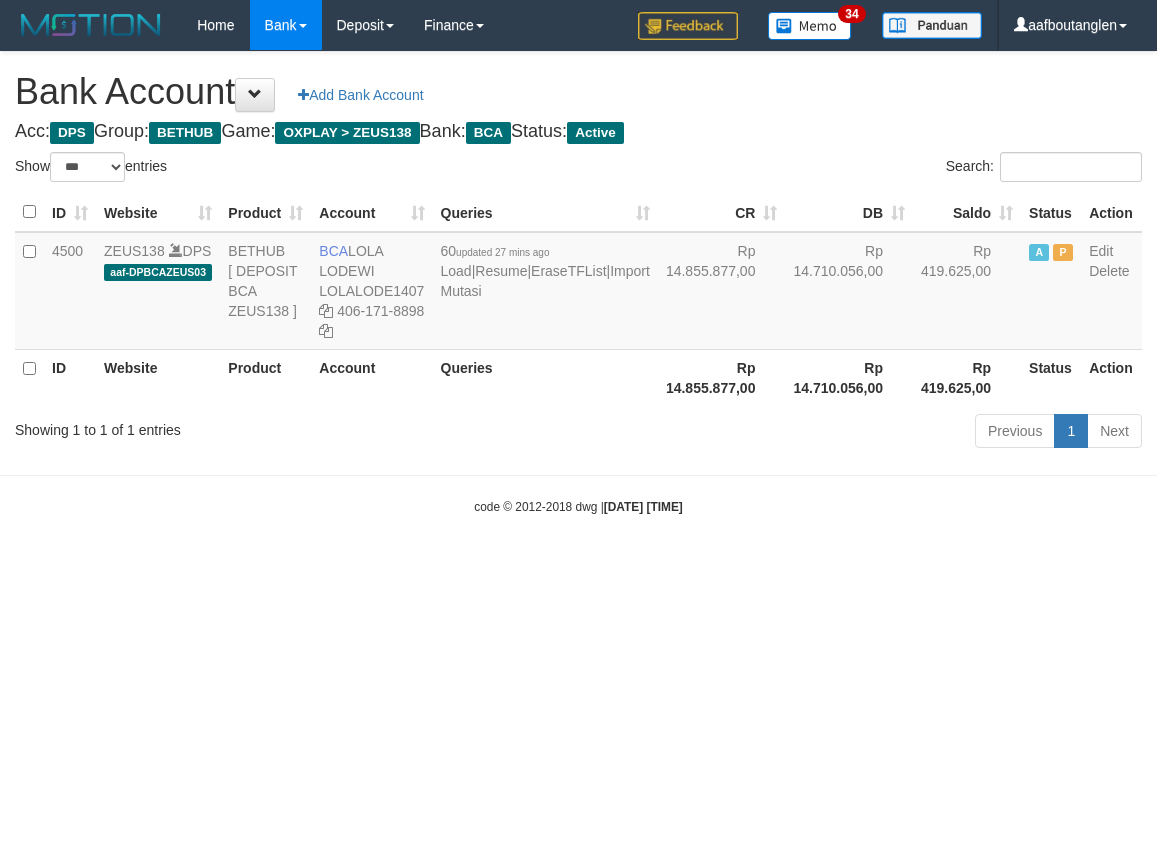 select on "***" 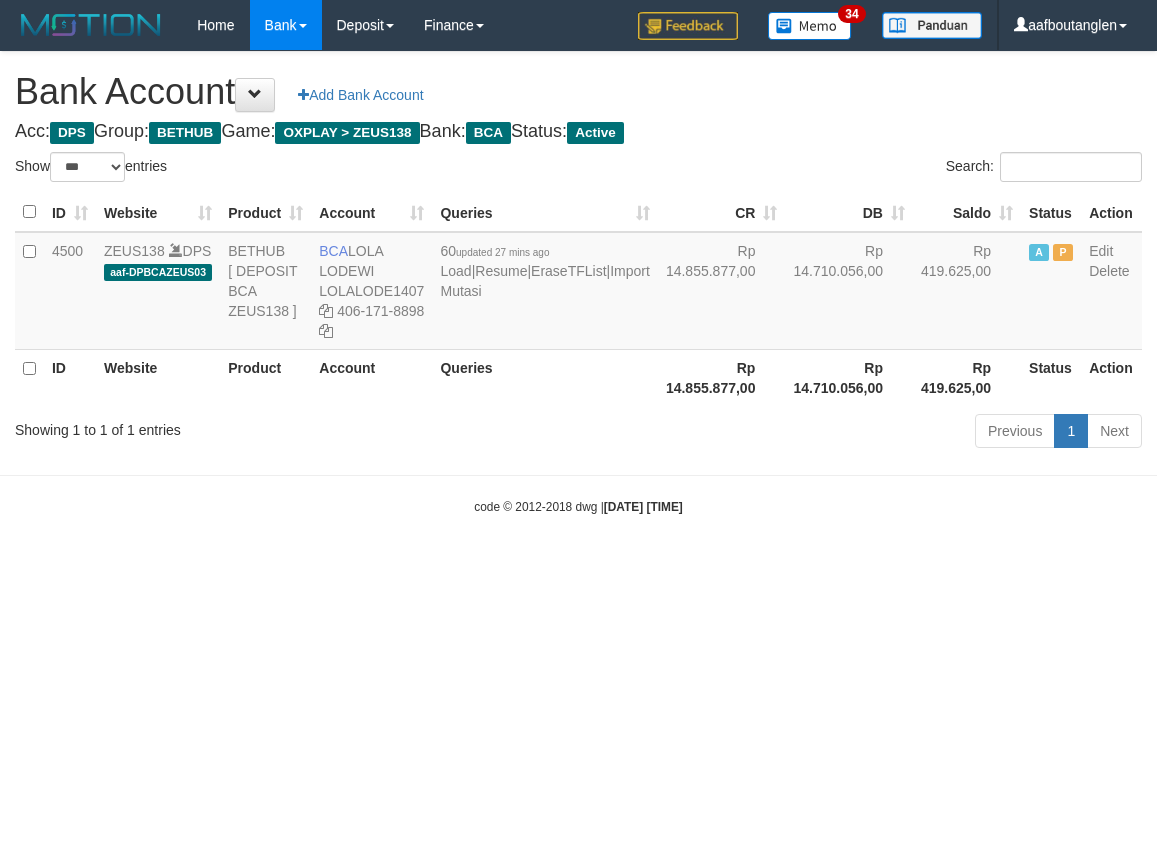 scroll, scrollTop: 0, scrollLeft: 0, axis: both 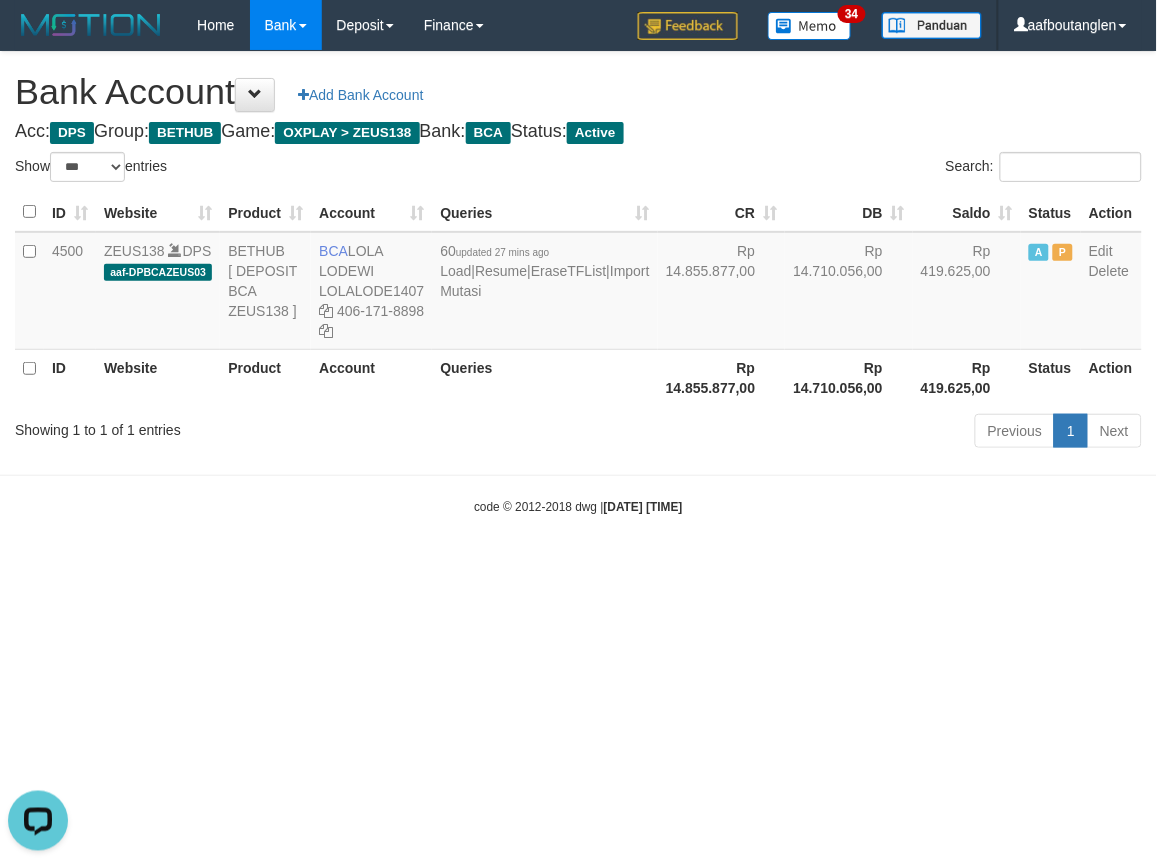 click on "Toggle navigation
Home
Bank
Account List
Deposit
DPS List
History
Note DPS
Finance
Financial Data
aafboutanglen
My Profile
Log Out
34" at bounding box center (578, 283) 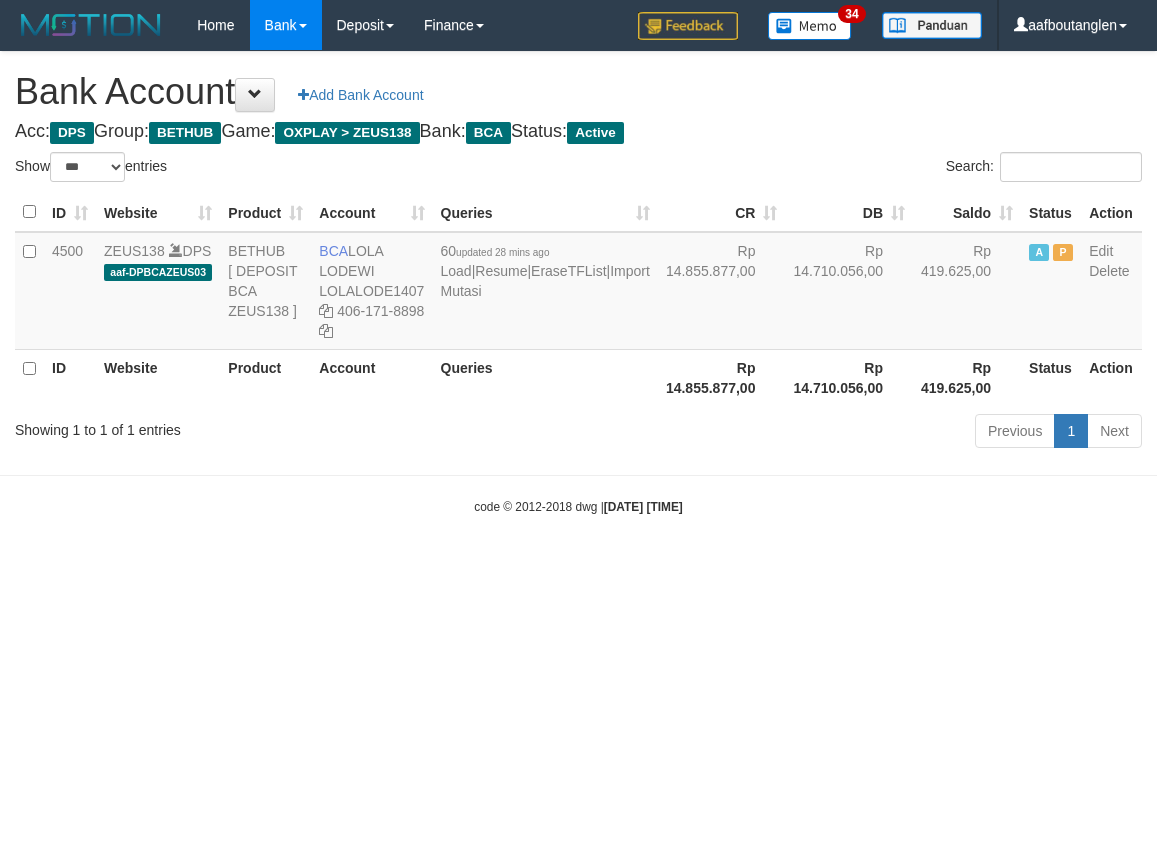 select on "***" 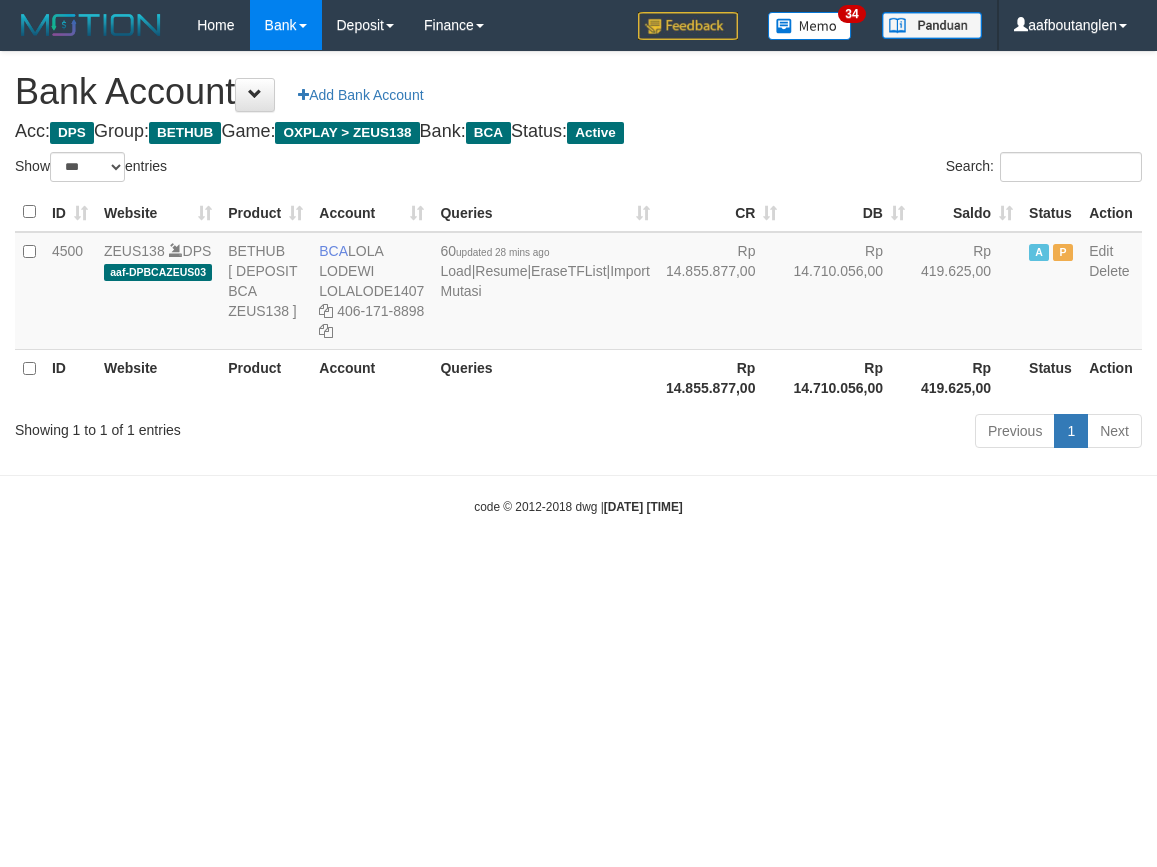 scroll, scrollTop: 0, scrollLeft: 0, axis: both 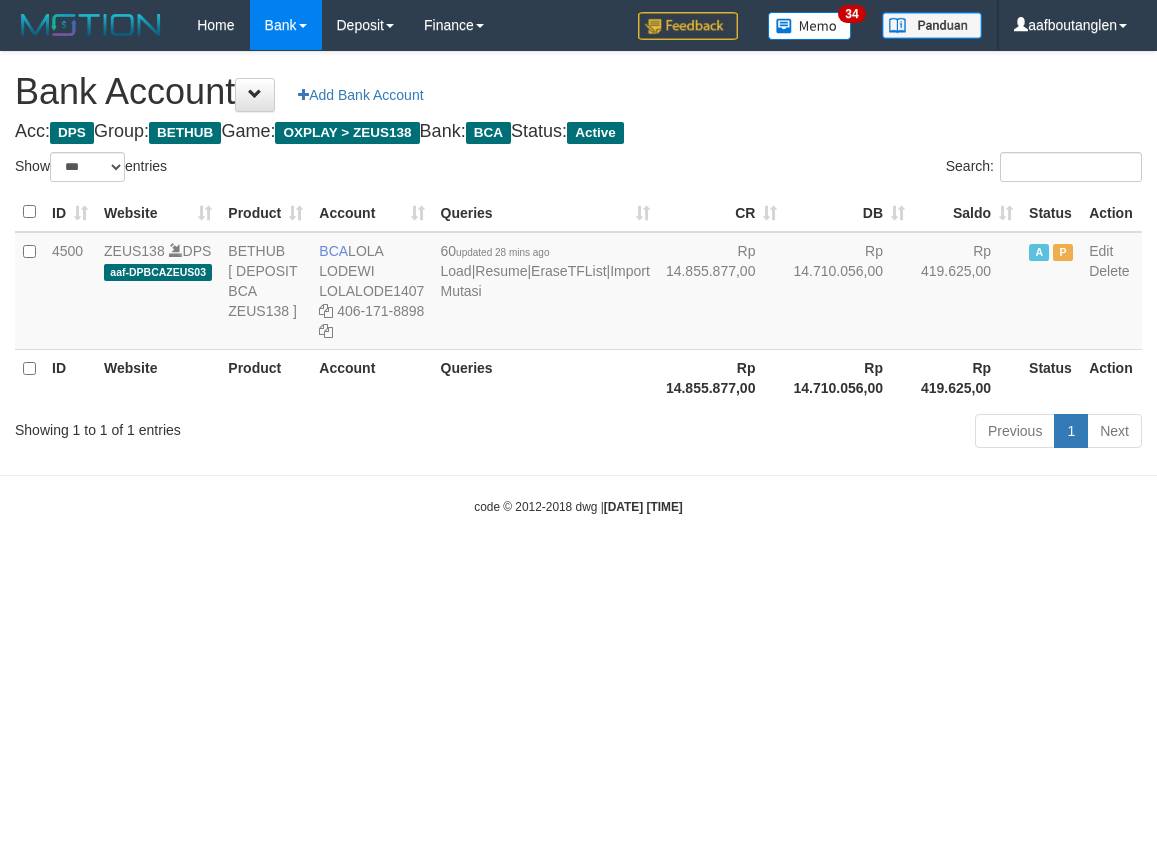 select on "***" 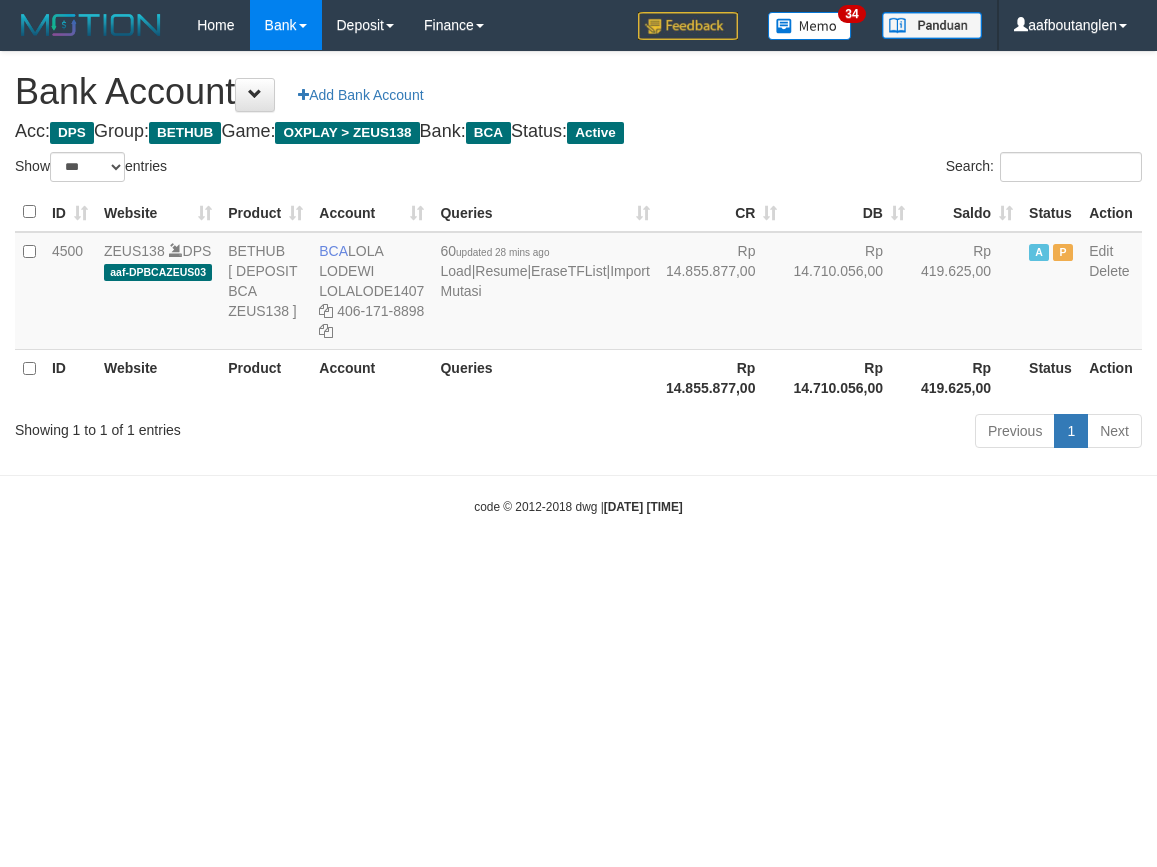 scroll, scrollTop: 0, scrollLeft: 0, axis: both 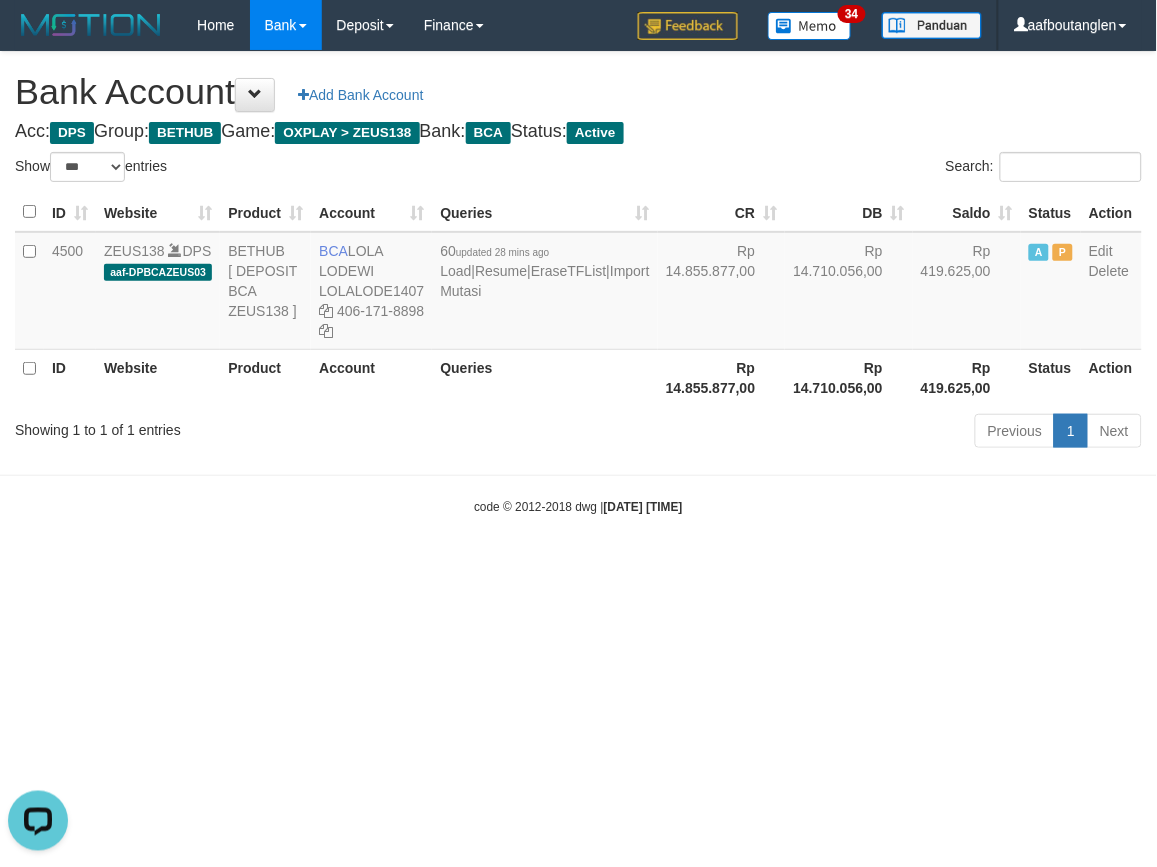 drag, startPoint x: 863, startPoint y: 652, endPoint x: 893, endPoint y: 647, distance: 30.413813 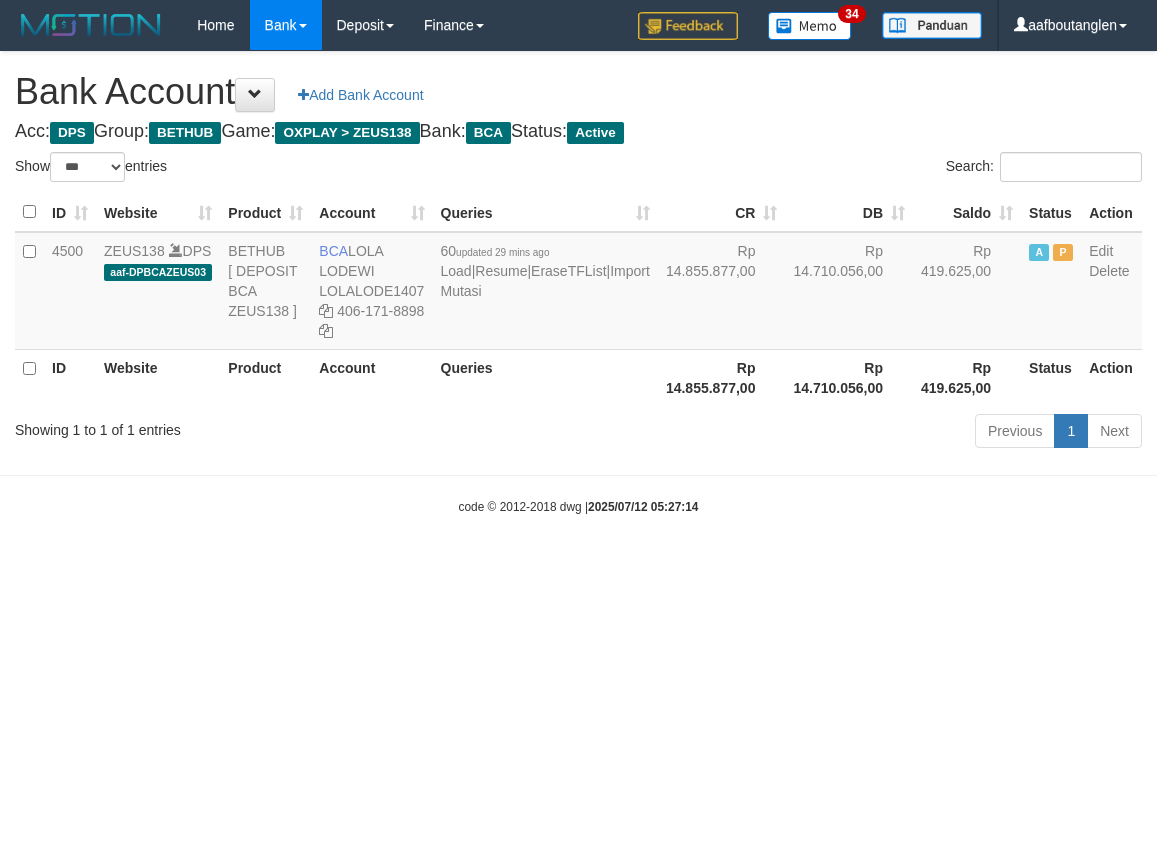 select on "***" 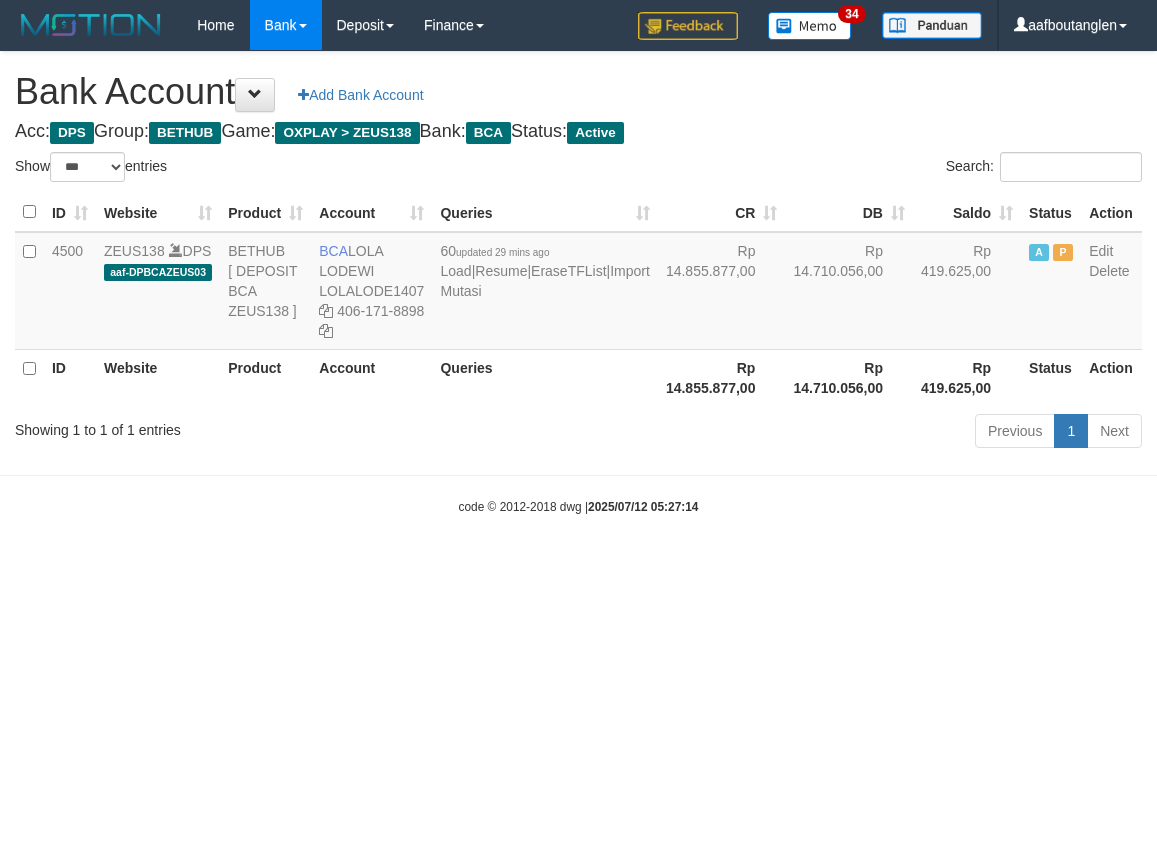scroll, scrollTop: 0, scrollLeft: 0, axis: both 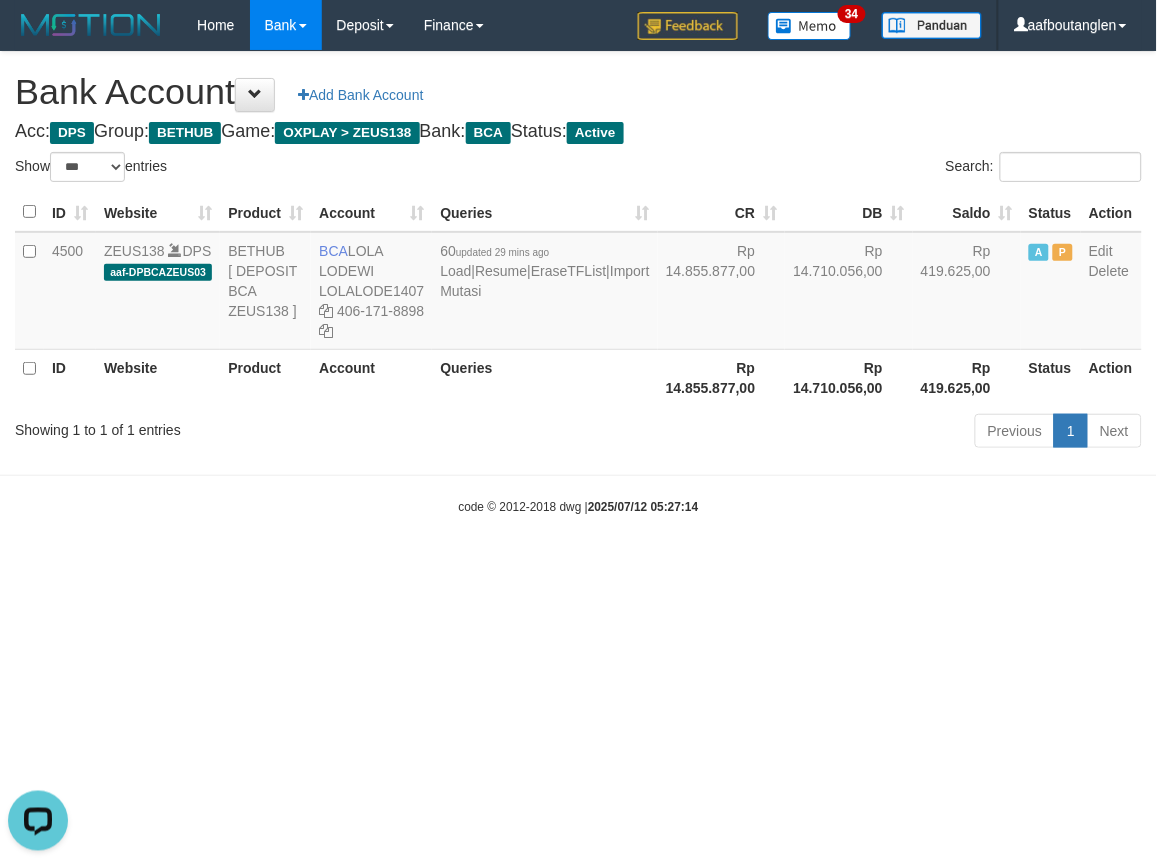 click on "Toggle navigation
Home
Bank
Account List
Deposit
DPS List
History
Note DPS
Finance
Financial Data
aafboutanglen
My Profile
Log Out
34" at bounding box center [578, 283] 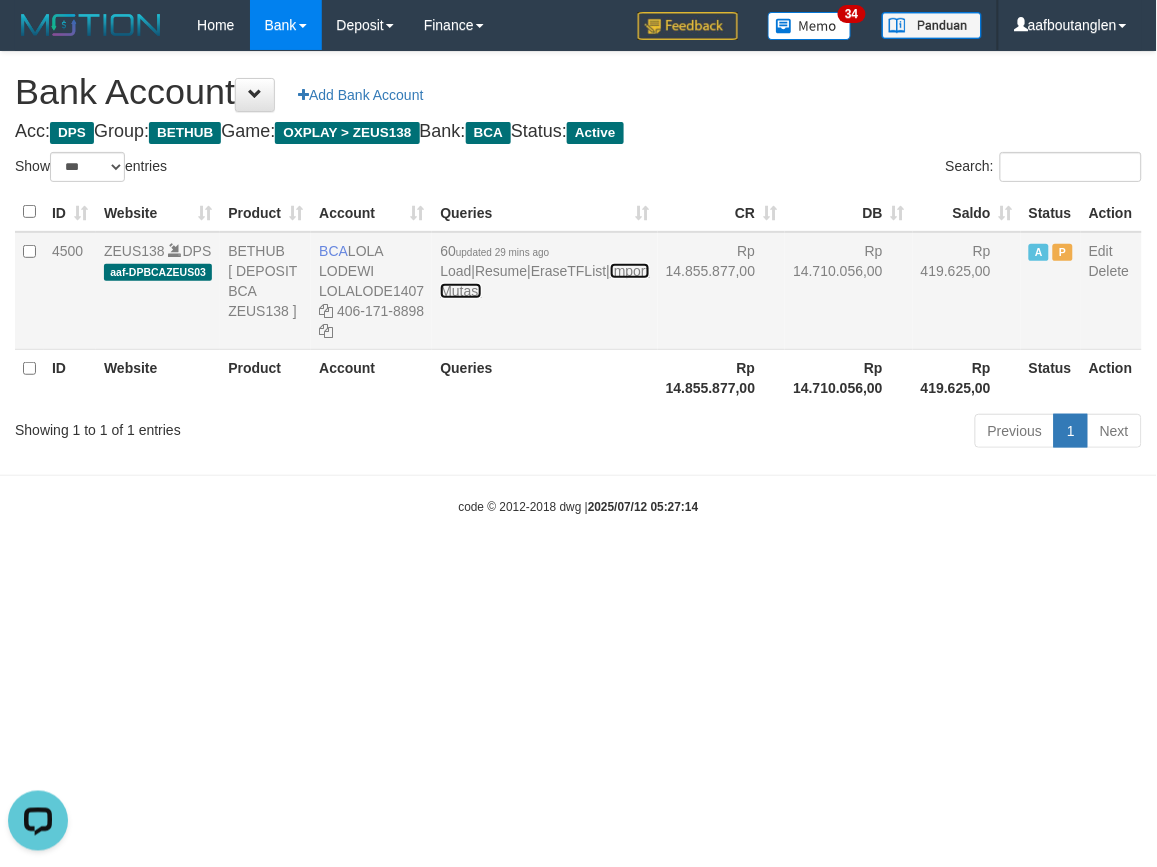 click on "Import Mutasi" at bounding box center (544, 281) 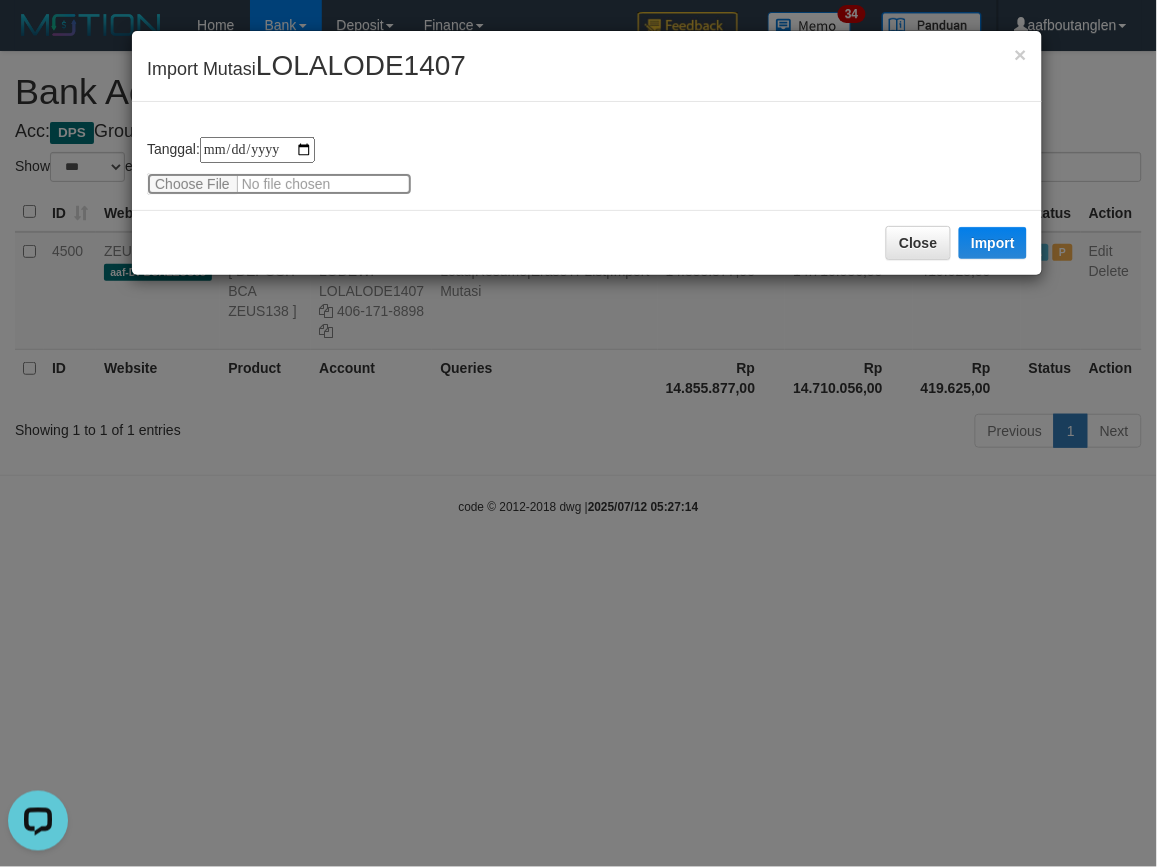 click at bounding box center [279, 184] 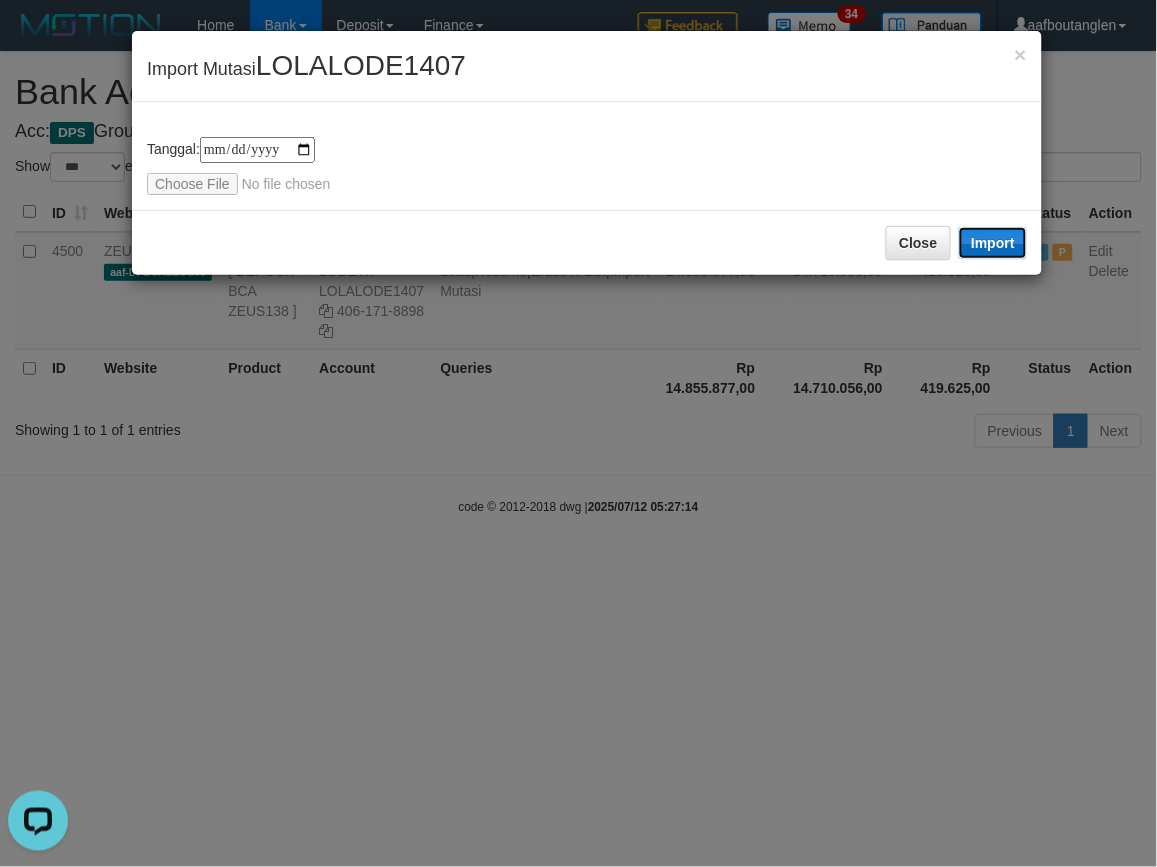 click on "Import" at bounding box center [993, 243] 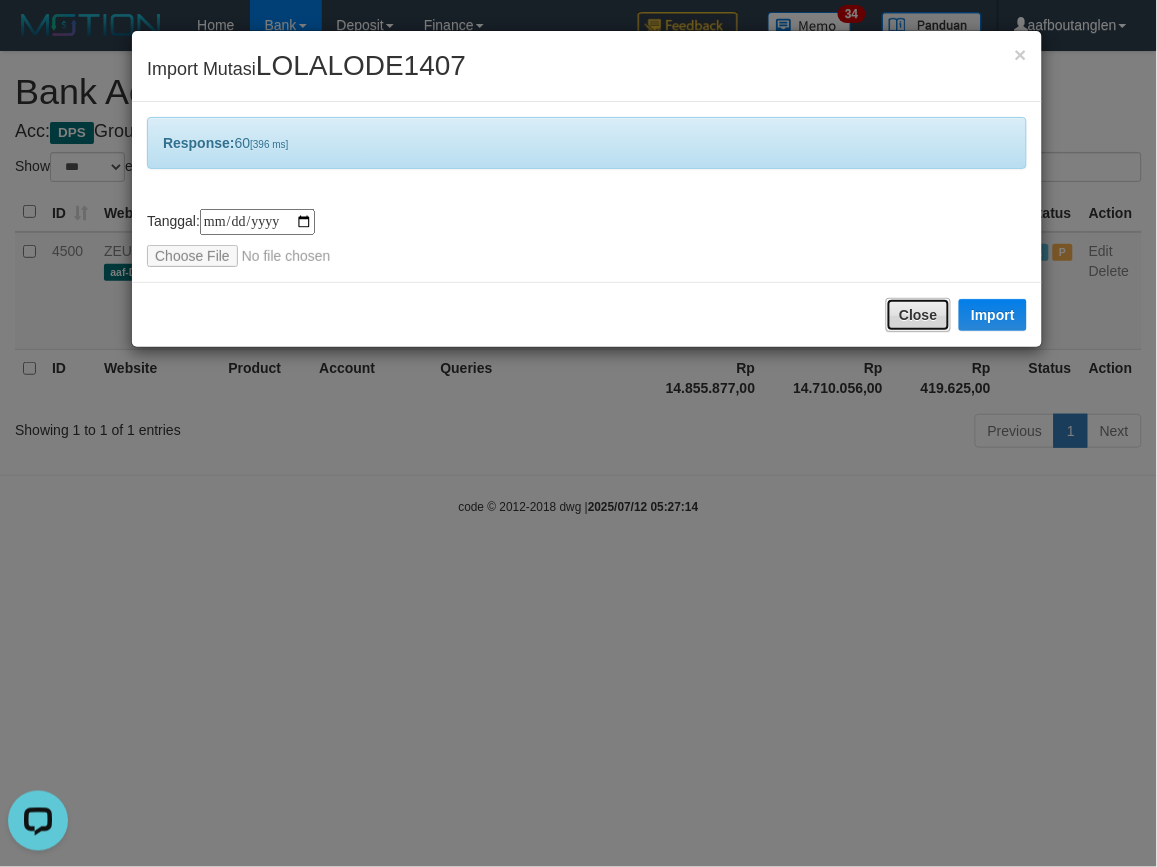 click on "Close" at bounding box center [918, 315] 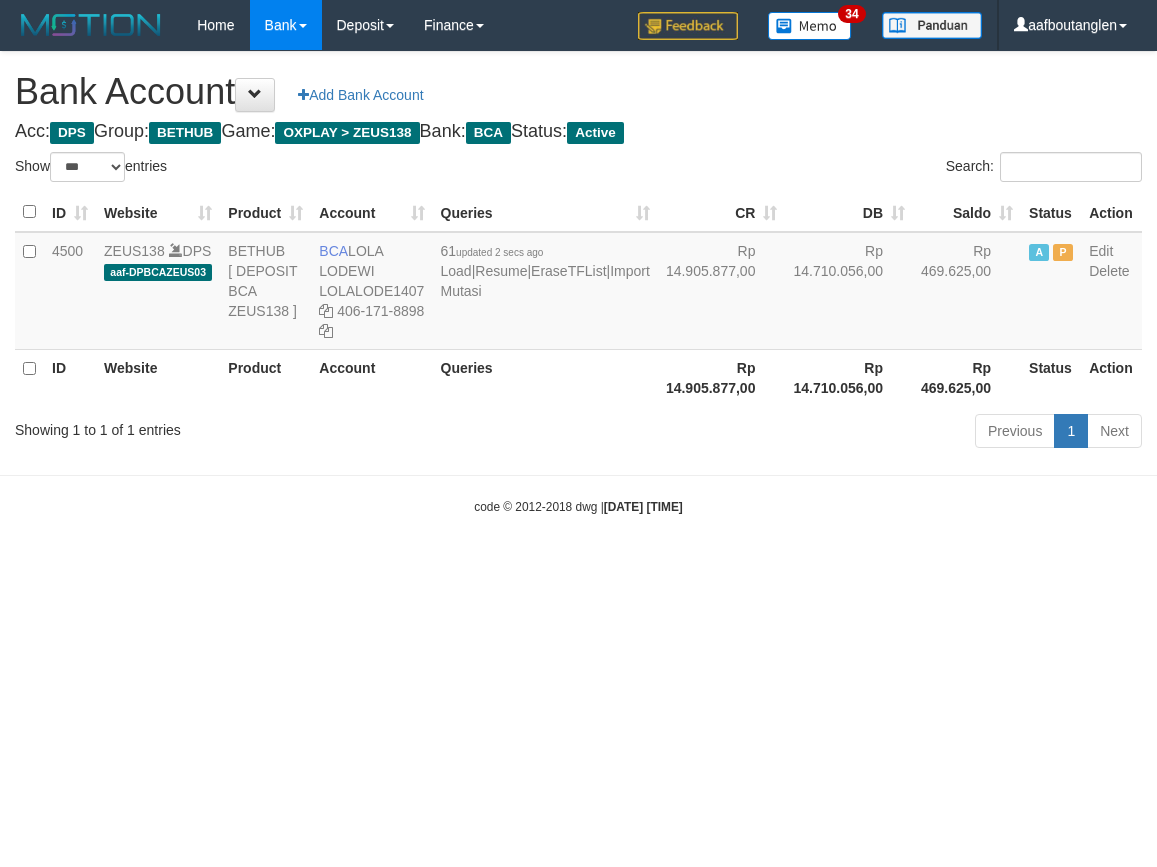 select on "***" 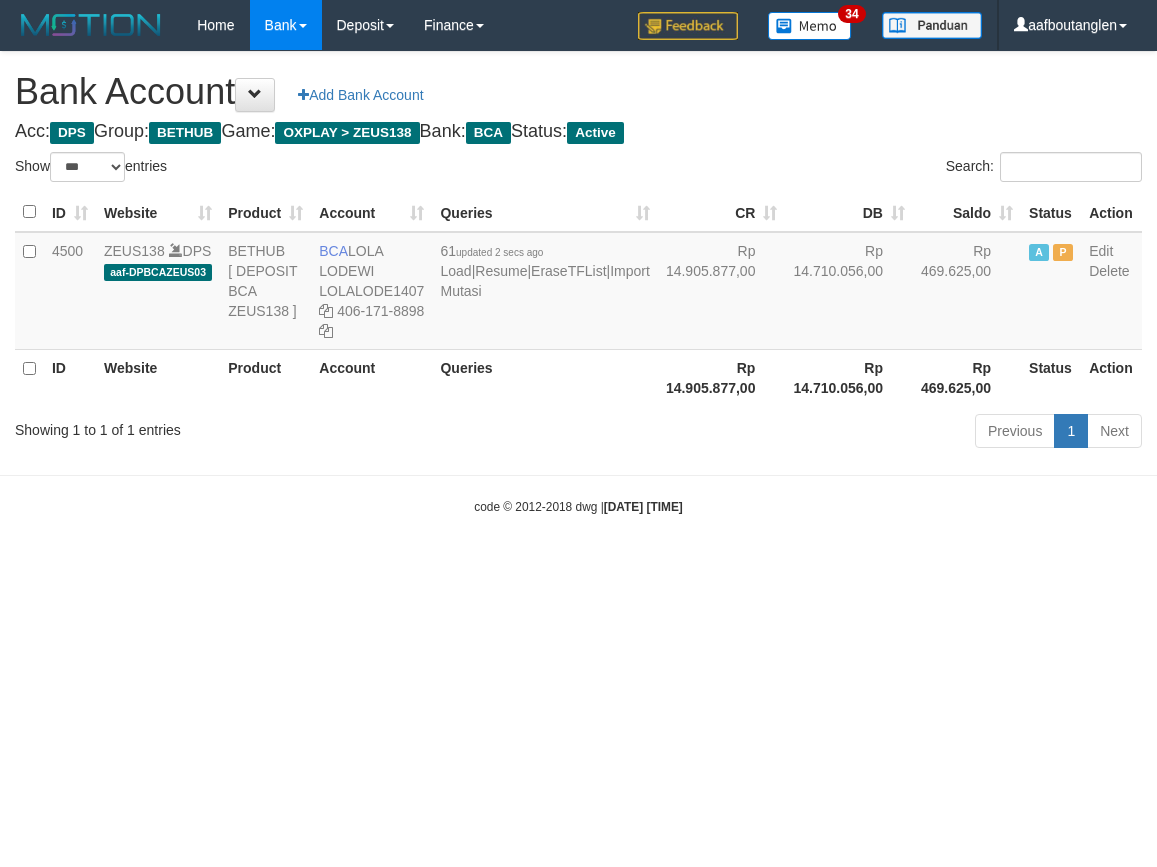 scroll, scrollTop: 0, scrollLeft: 0, axis: both 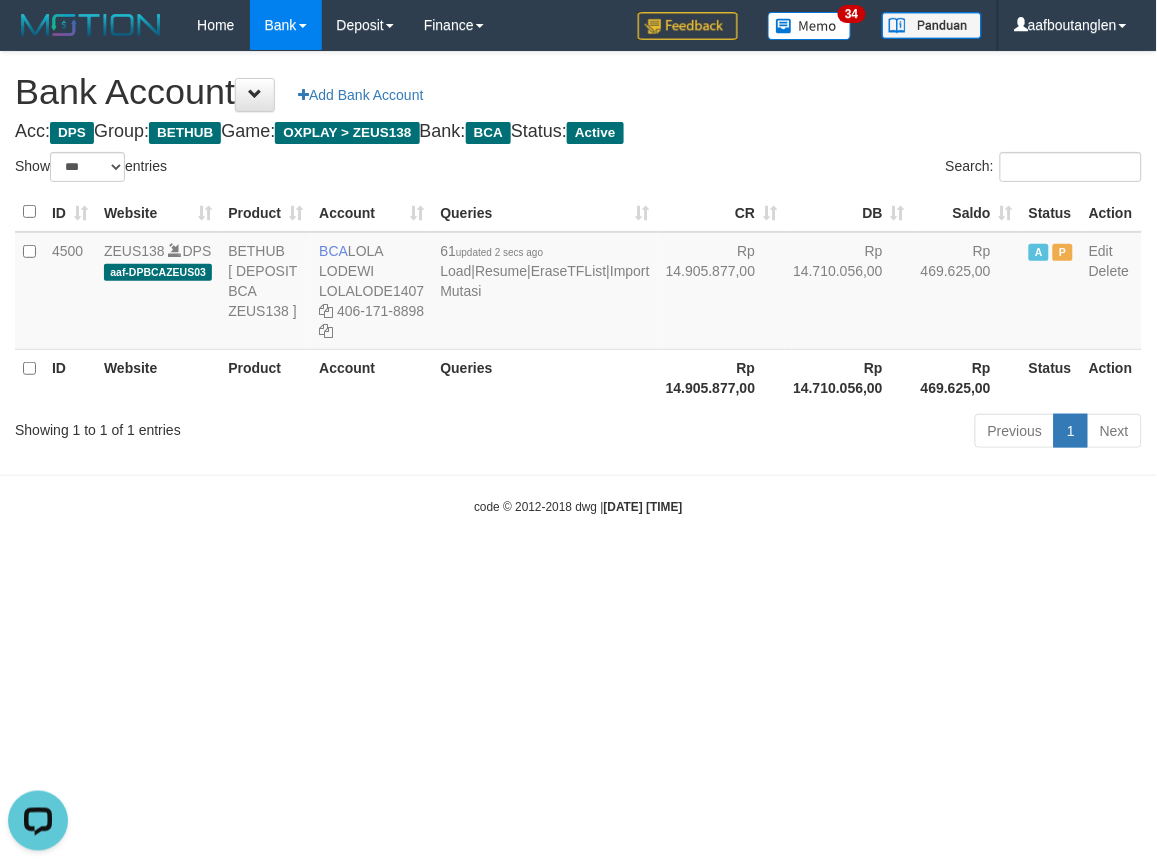 drag, startPoint x: 0, startPoint y: 548, endPoint x: 44, endPoint y: 515, distance: 55 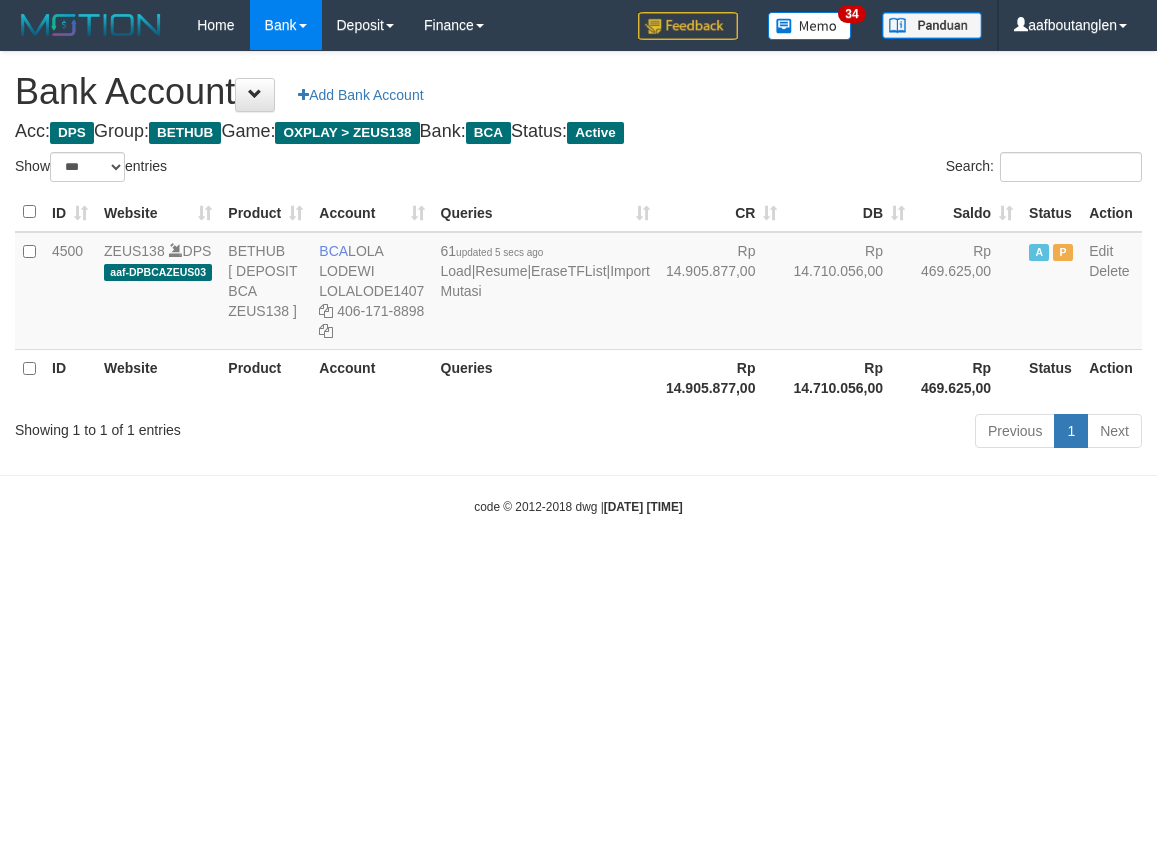select on "***" 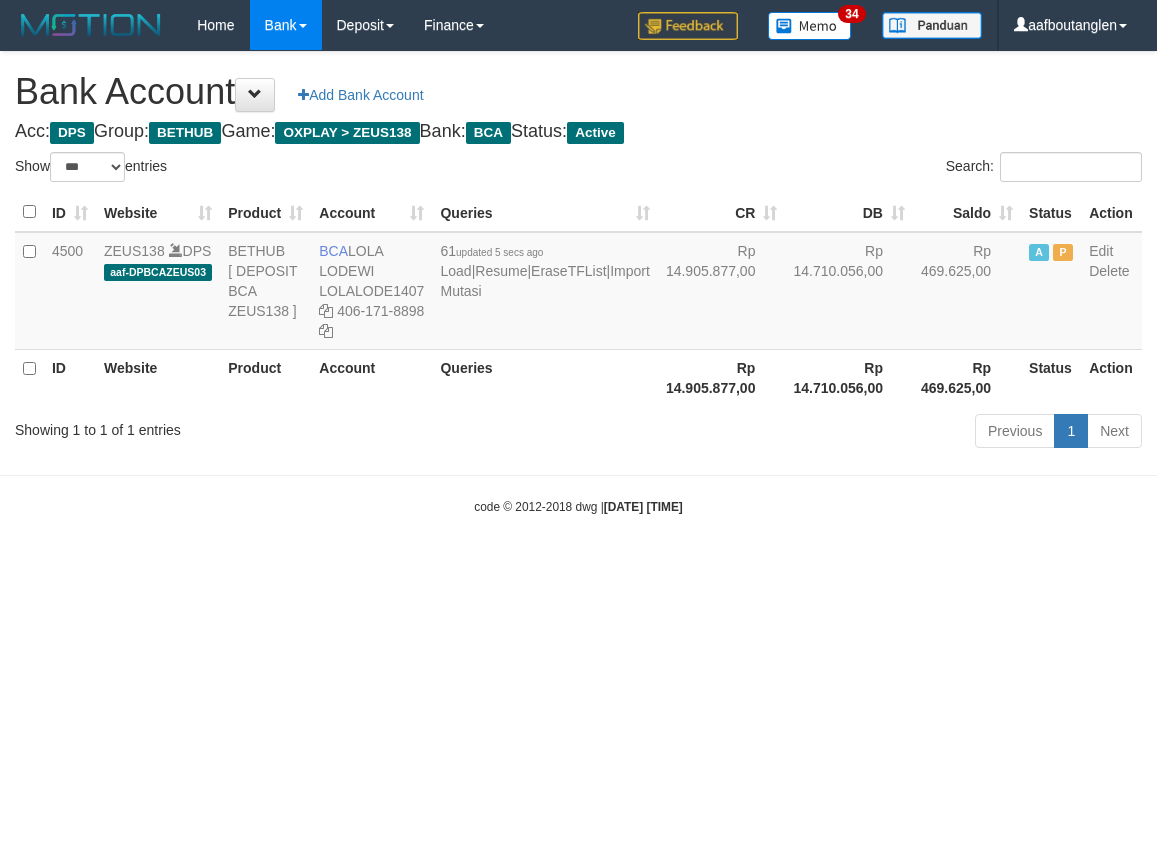scroll, scrollTop: 0, scrollLeft: 0, axis: both 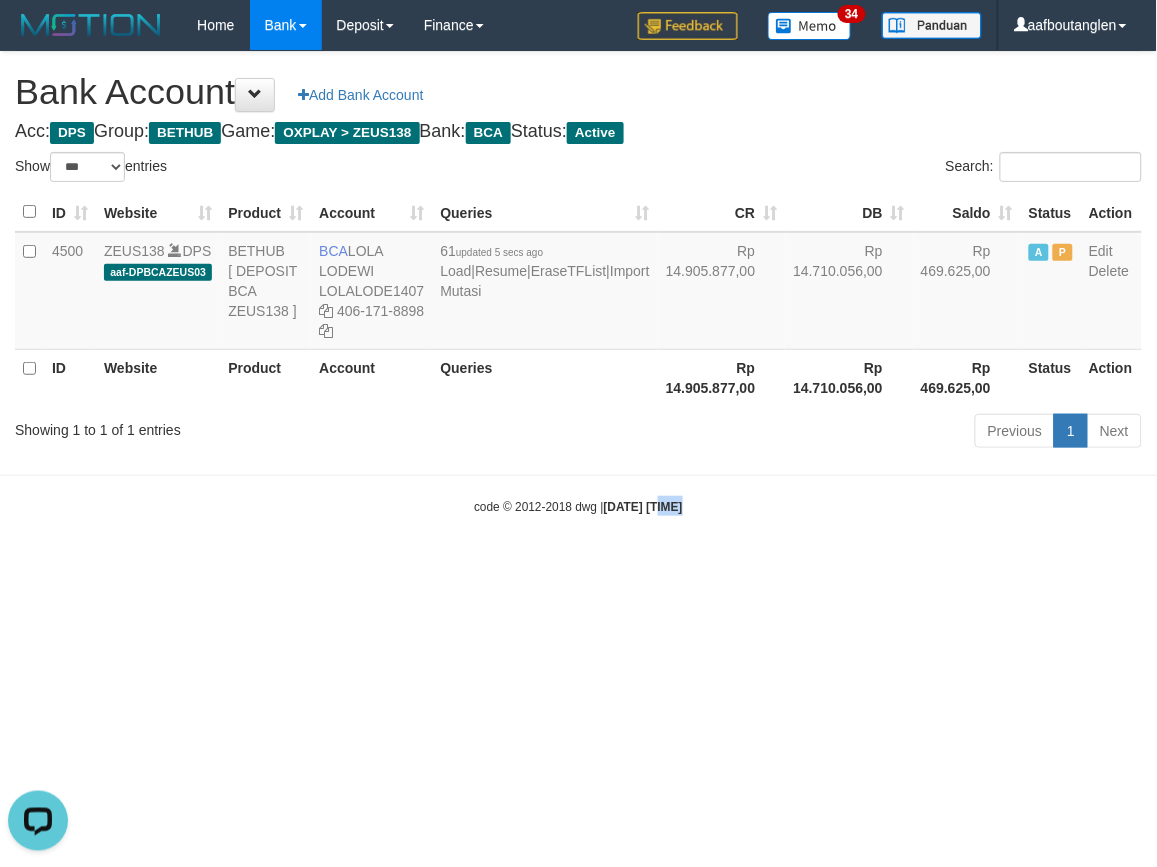 click on "Toggle navigation
Home
Bank
Account List
Deposit
DPS List
History
Note DPS
Finance
Financial Data
aafboutanglen
My Profile
Log Out
34" at bounding box center [578, 283] 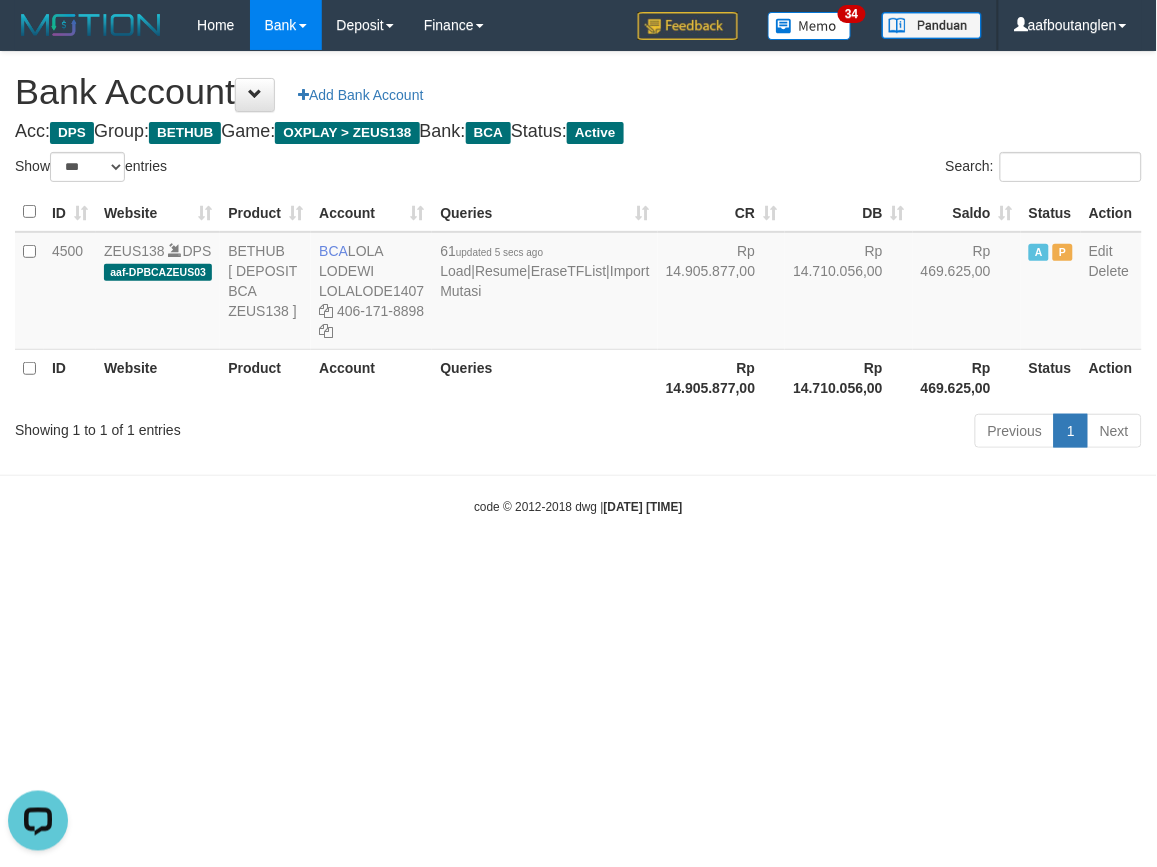 drag, startPoint x: 1005, startPoint y: 624, endPoint x: 1018, endPoint y: 613, distance: 17.029387 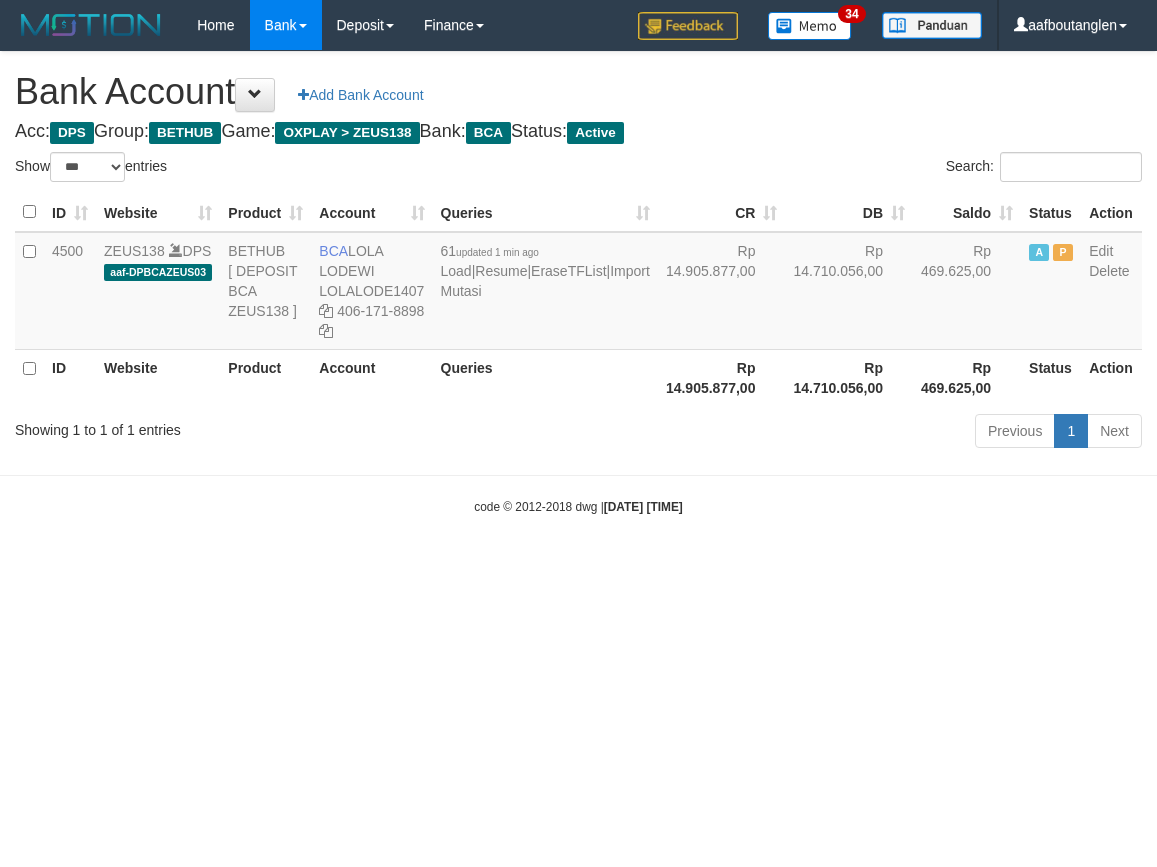 select on "***" 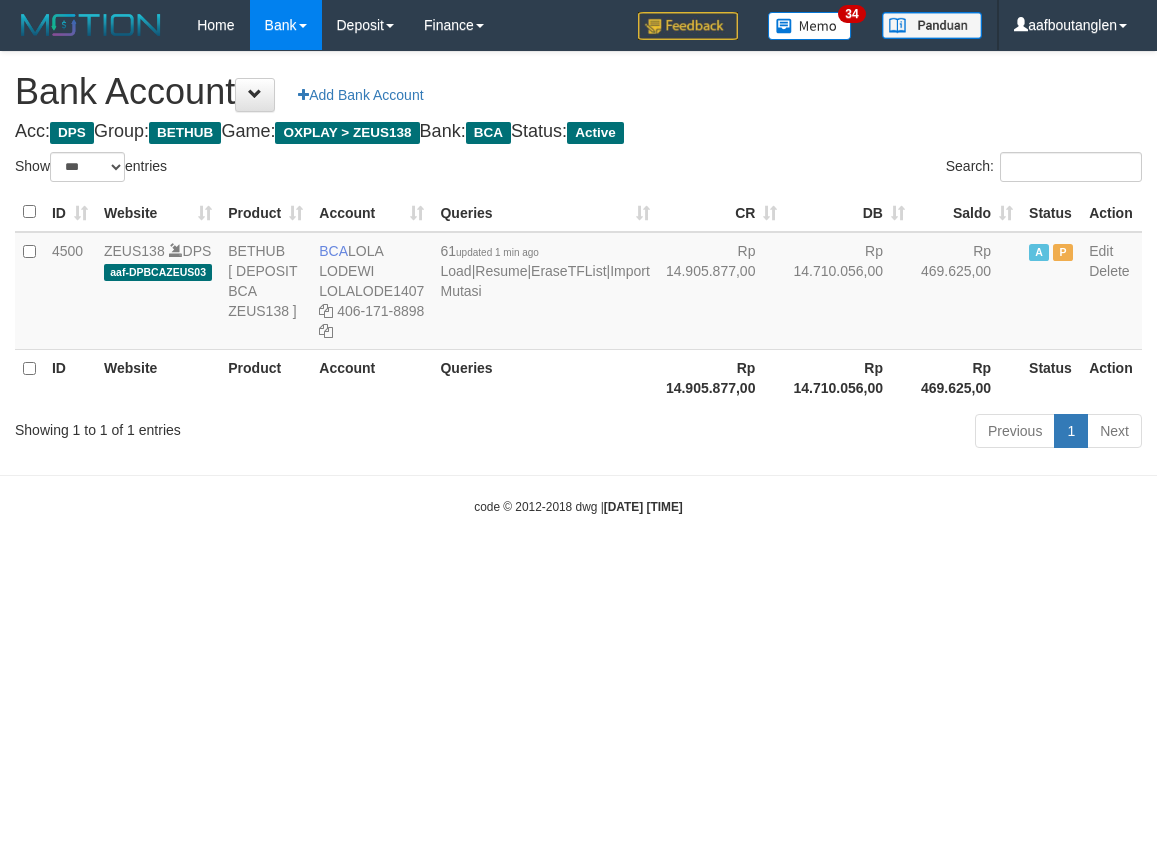 scroll, scrollTop: 0, scrollLeft: 0, axis: both 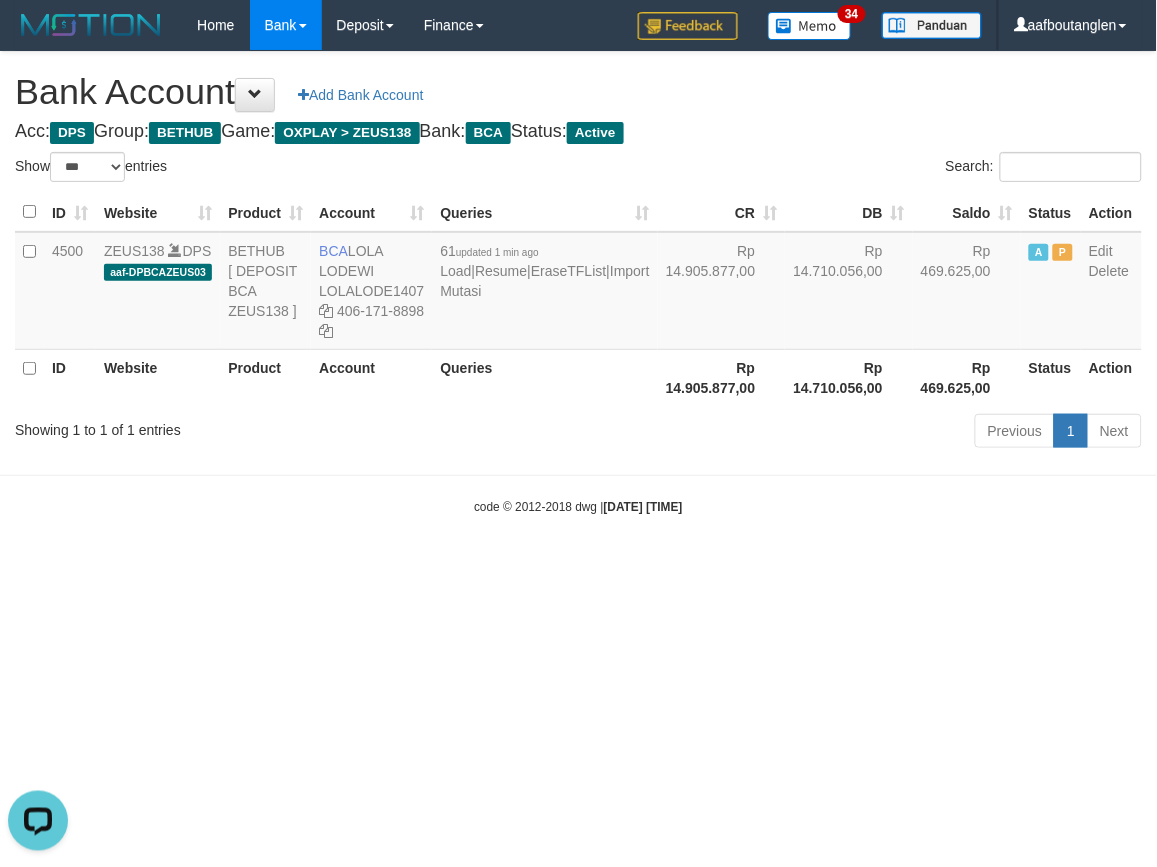 drag, startPoint x: 827, startPoint y: 601, endPoint x: 816, endPoint y: 596, distance: 12.083046 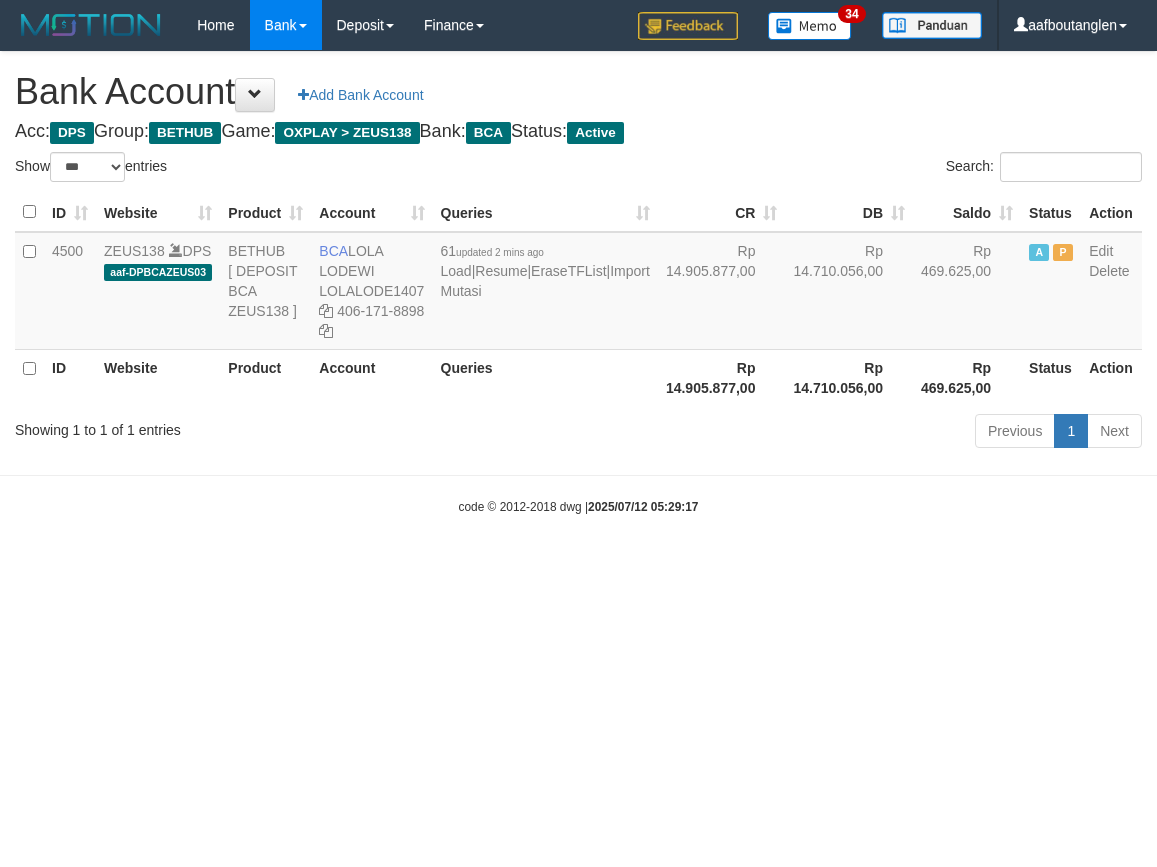 select on "***" 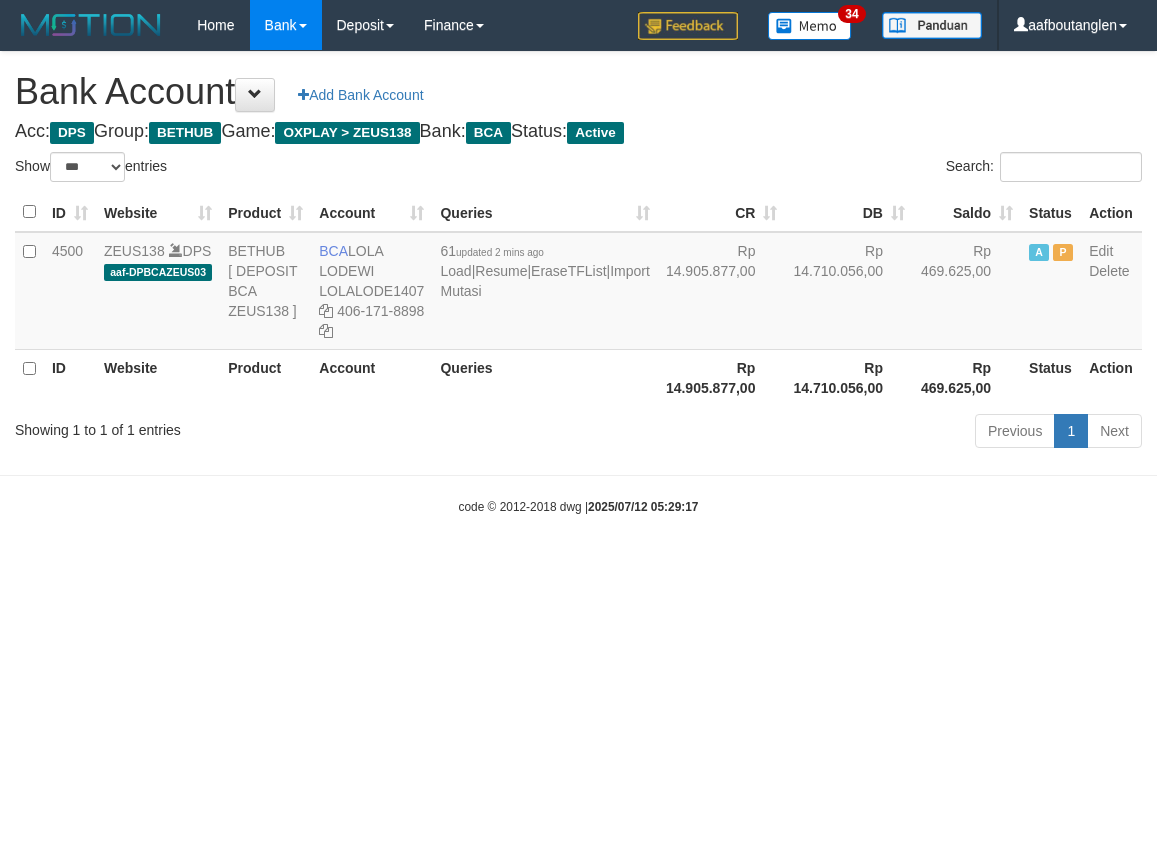 scroll, scrollTop: 0, scrollLeft: 0, axis: both 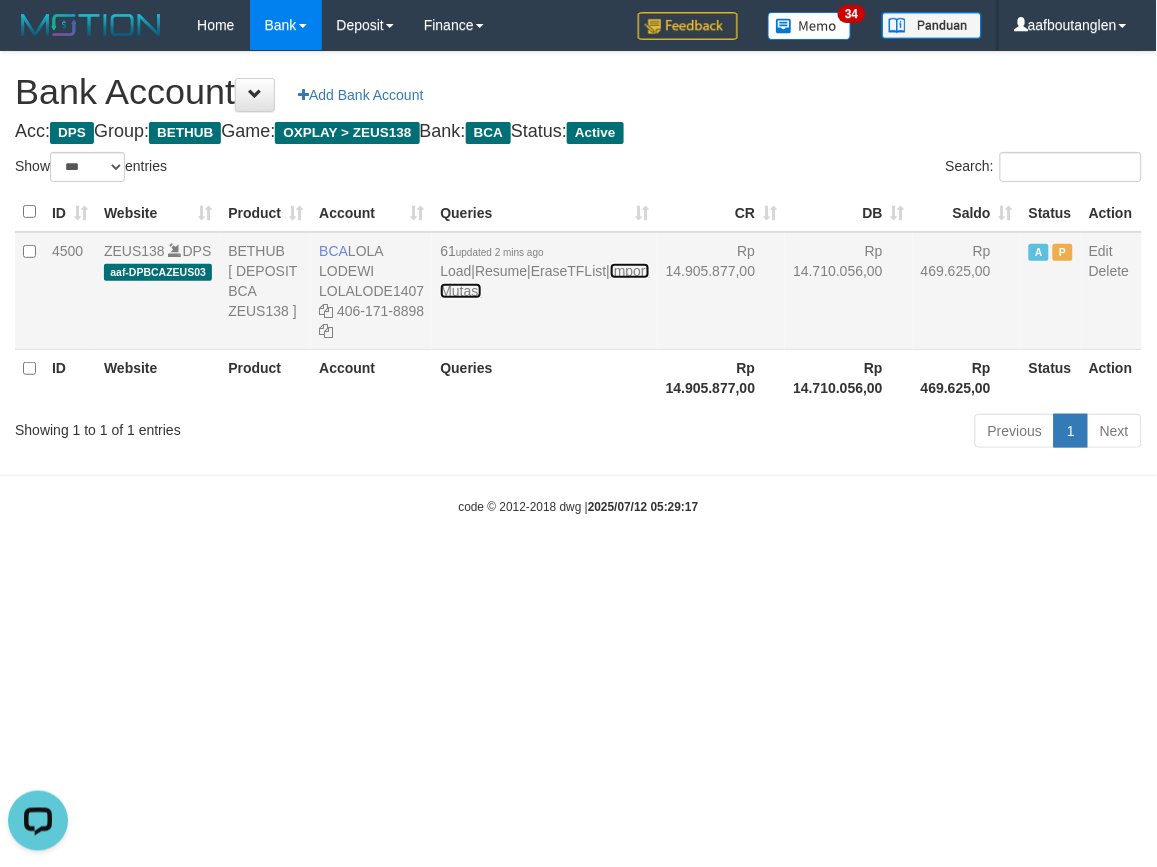 click on "Import Mutasi" at bounding box center [544, 281] 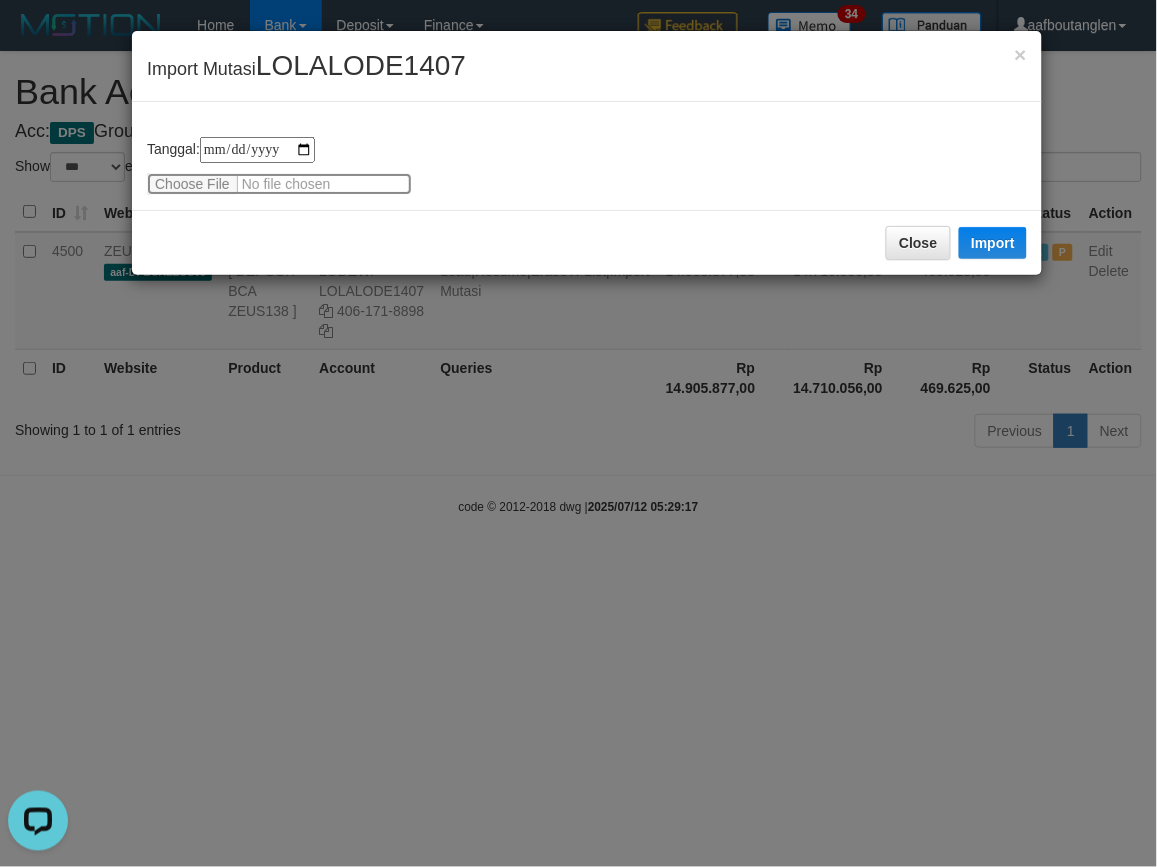 click at bounding box center [279, 184] 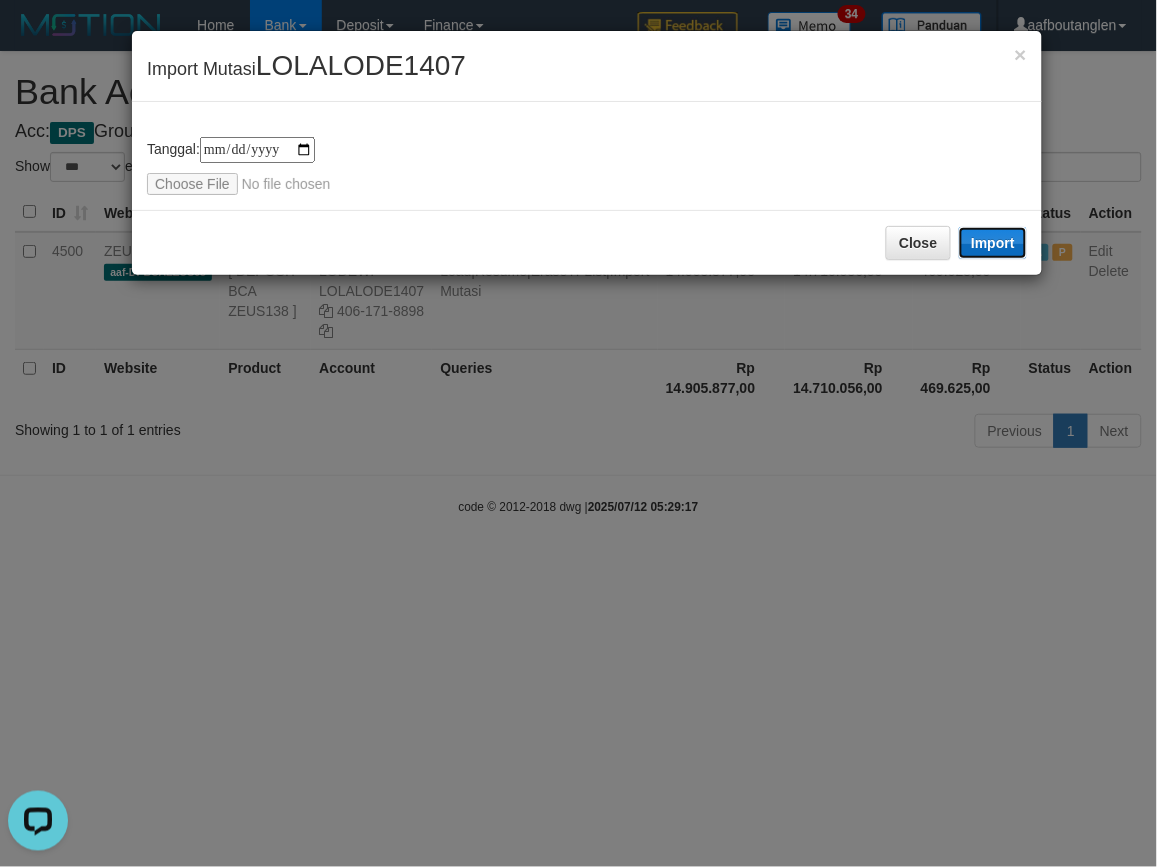 click on "Import" at bounding box center (993, 243) 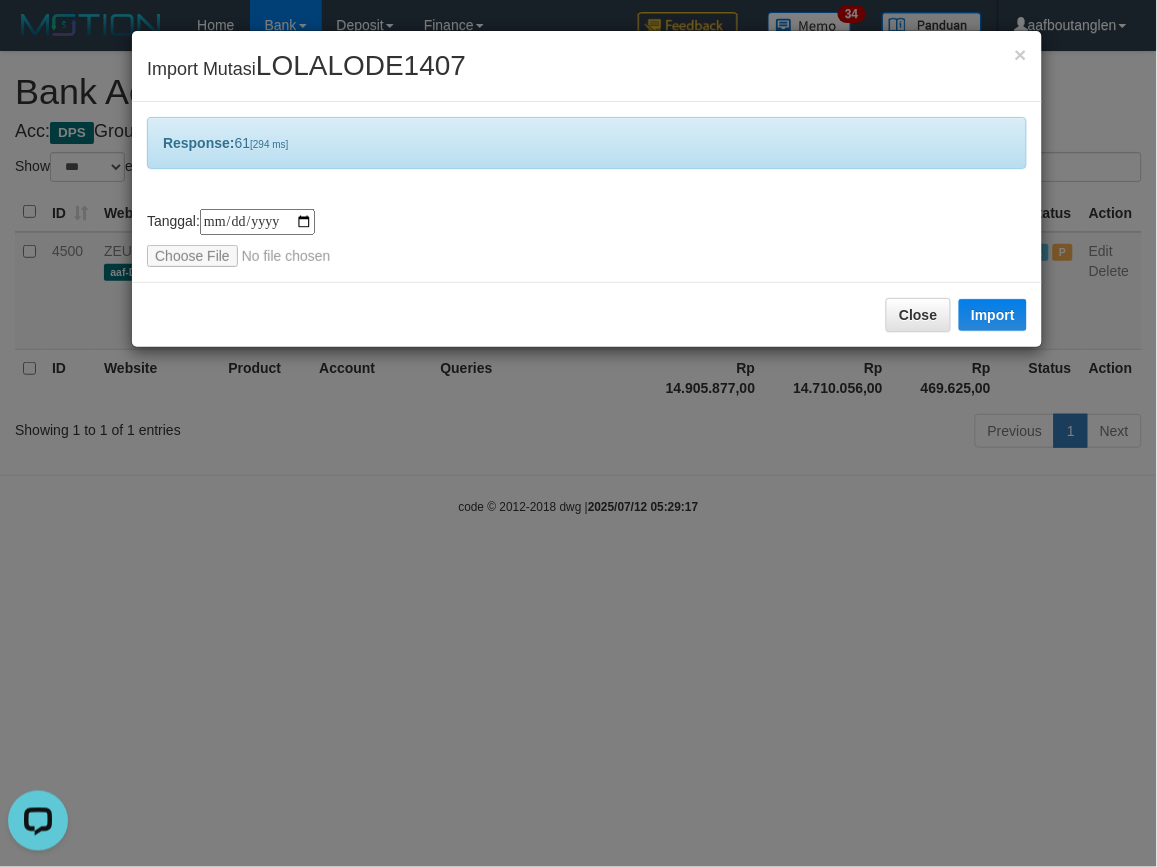 click on "Close
Import" at bounding box center [587, 314] 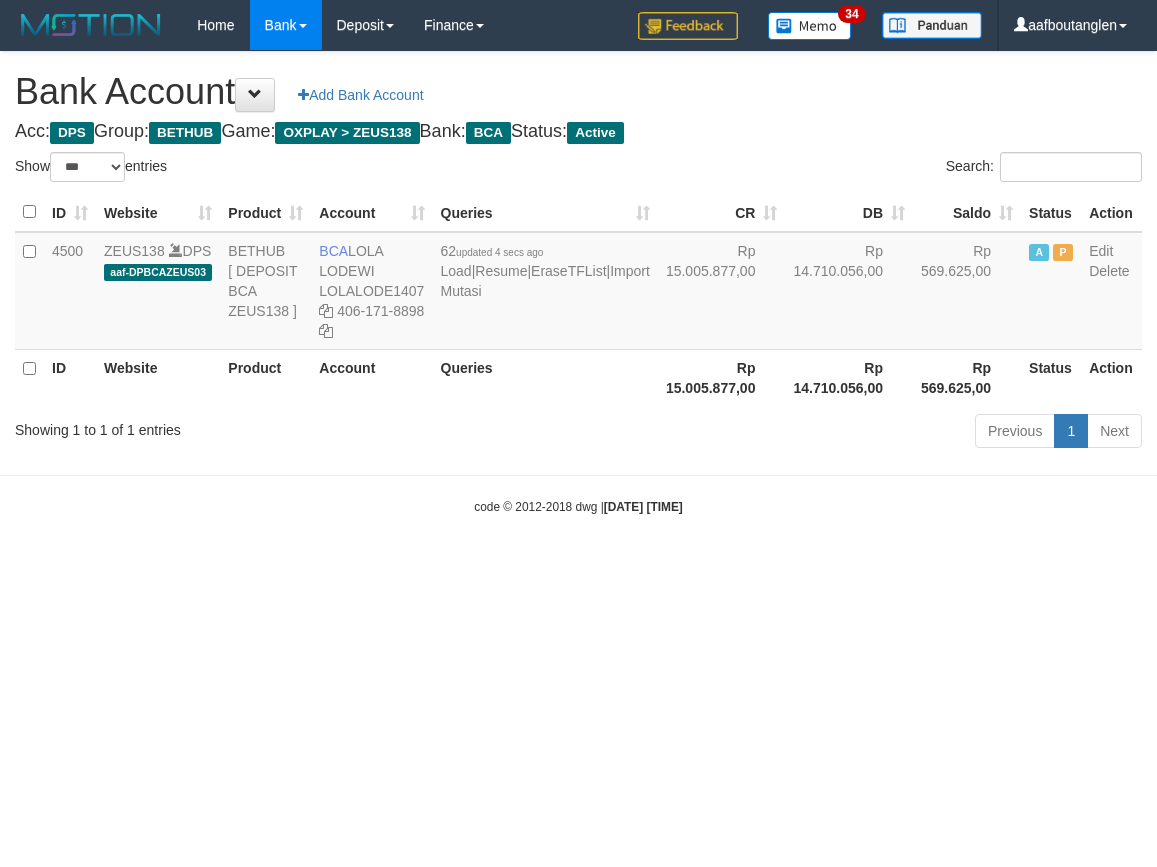 select on "***" 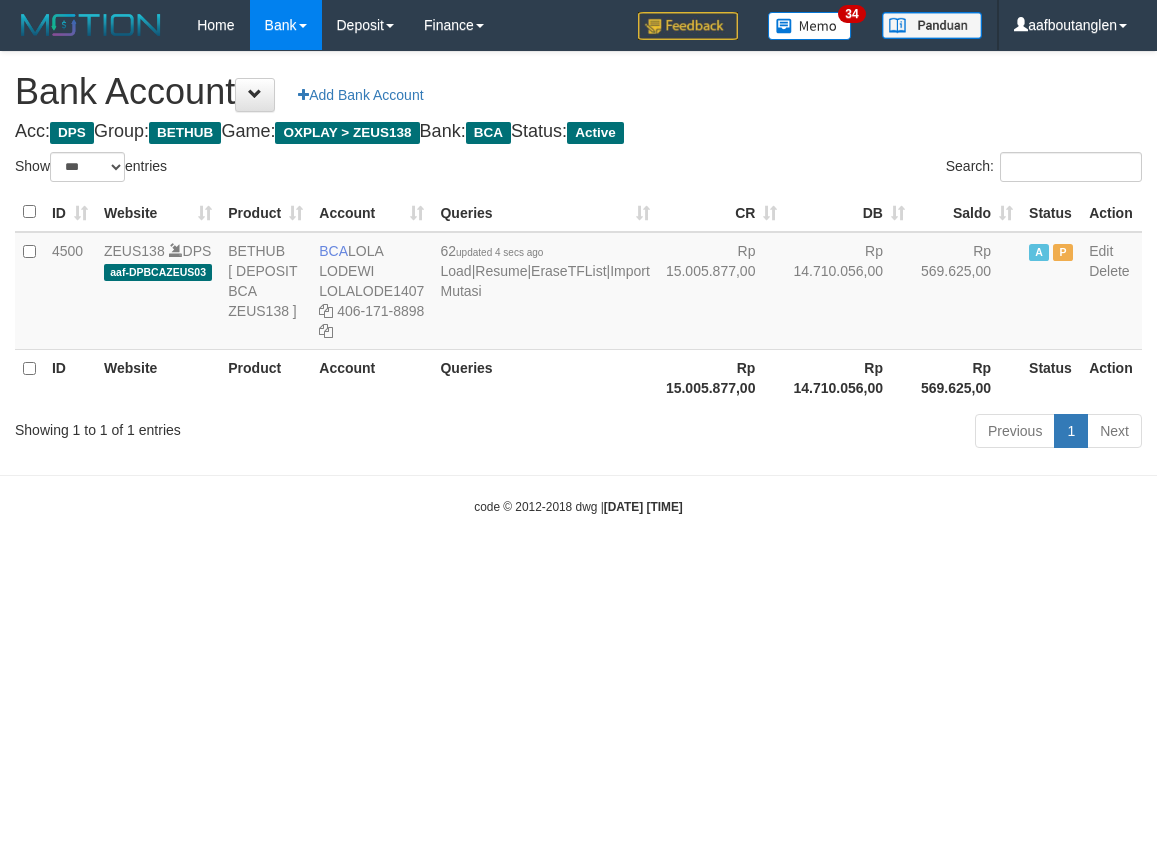 scroll, scrollTop: 0, scrollLeft: 0, axis: both 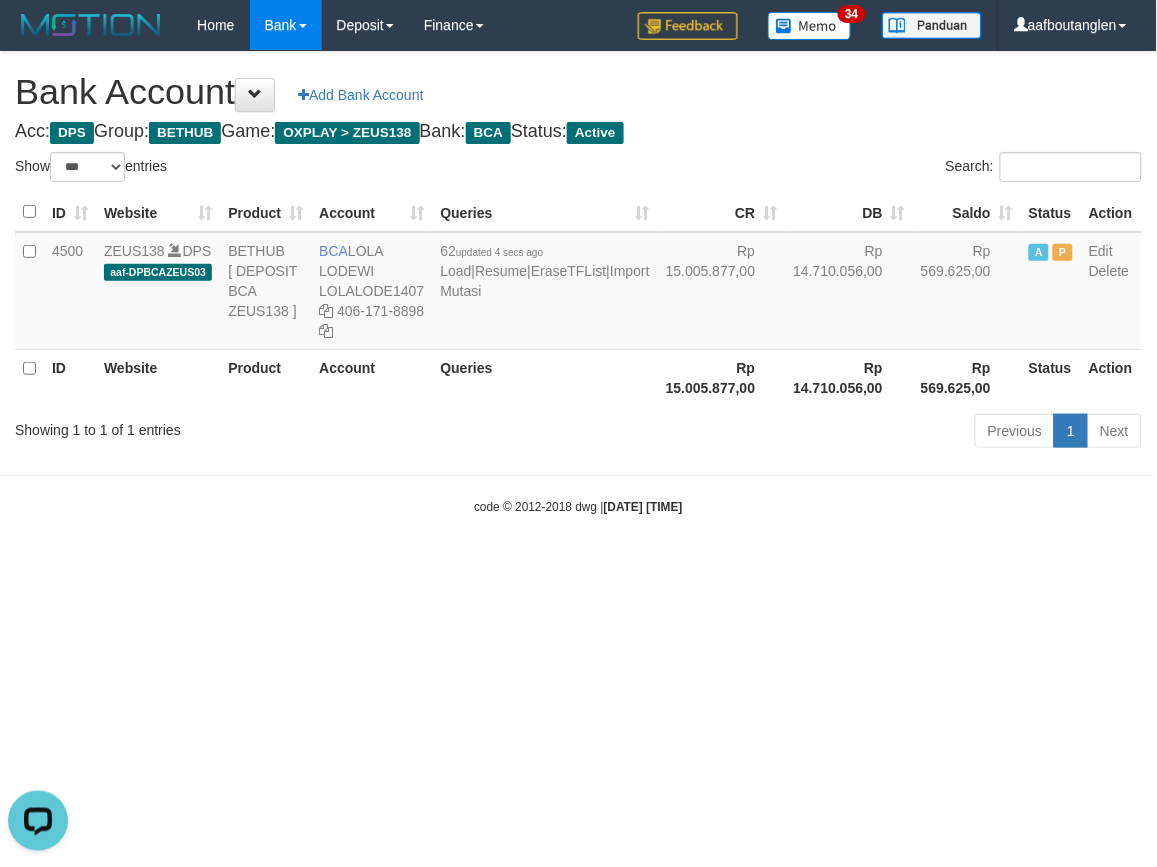 click on "Toggle navigation
Home
Bank
Account List
Deposit
DPS List
History
Note DPS
Finance
Financial Data
aafboutanglen
My Profile
Log Out
34" at bounding box center (578, 283) 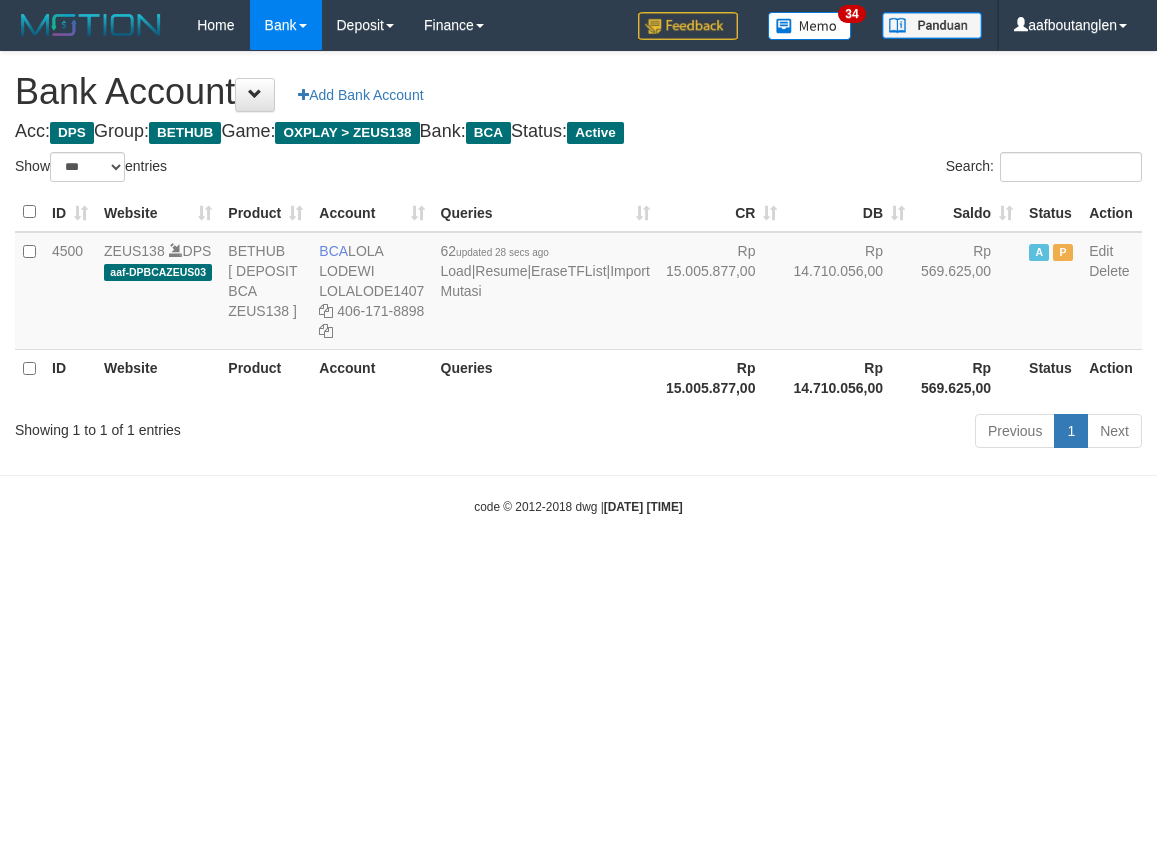 select on "***" 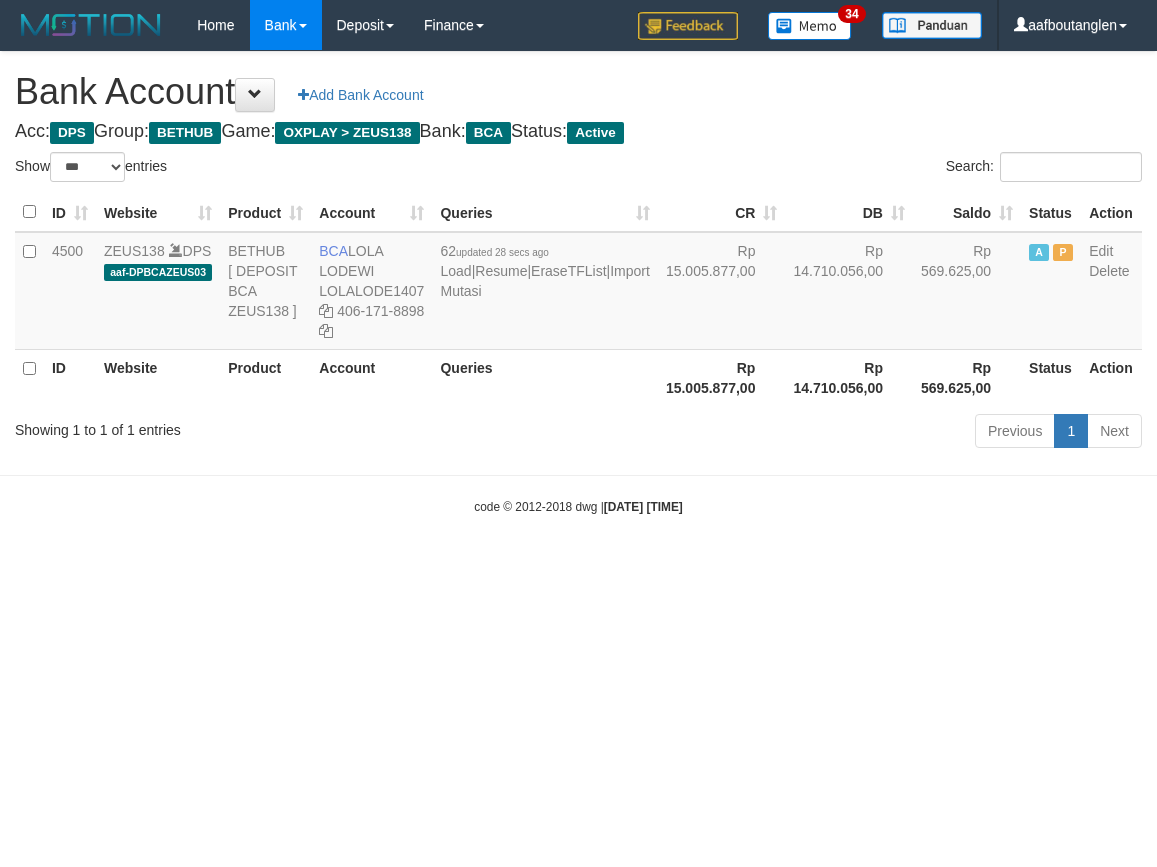 scroll, scrollTop: 0, scrollLeft: 0, axis: both 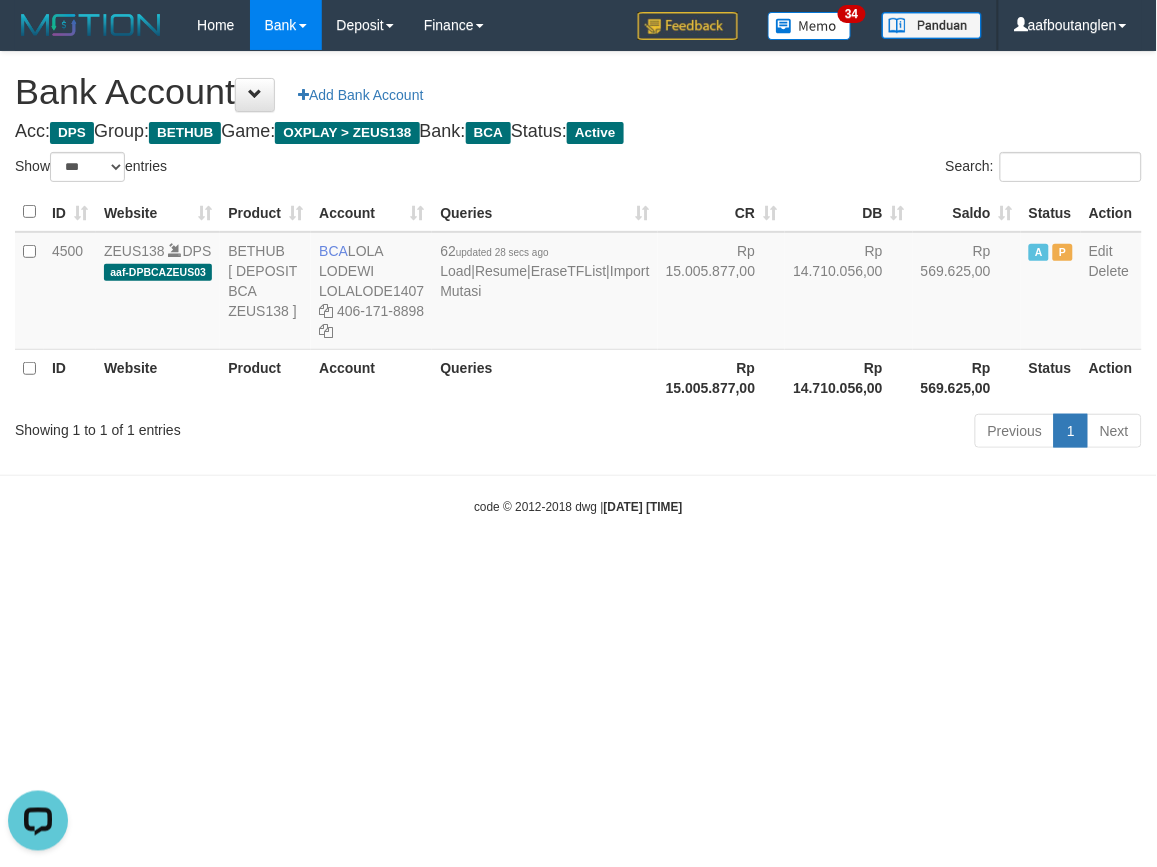 drag, startPoint x: 0, startPoint y: 492, endPoint x: 17, endPoint y: 486, distance: 18.027756 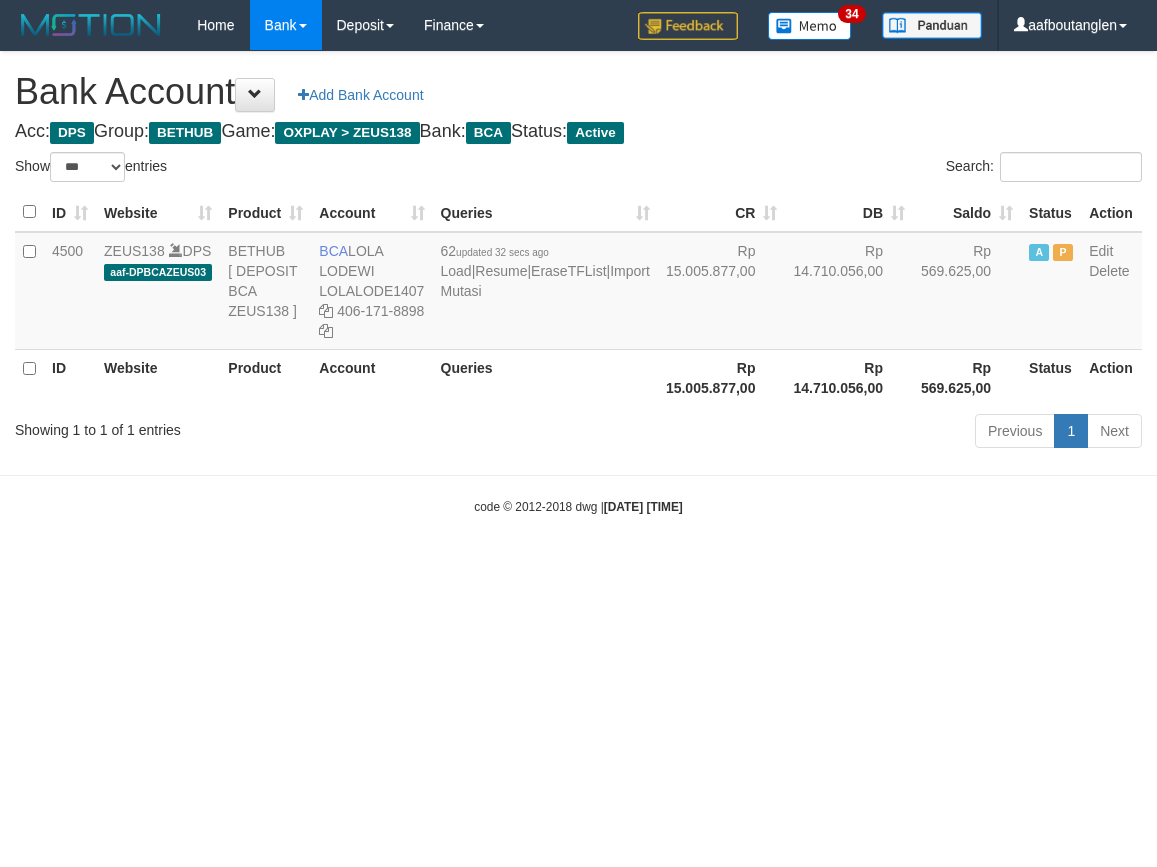 select on "***" 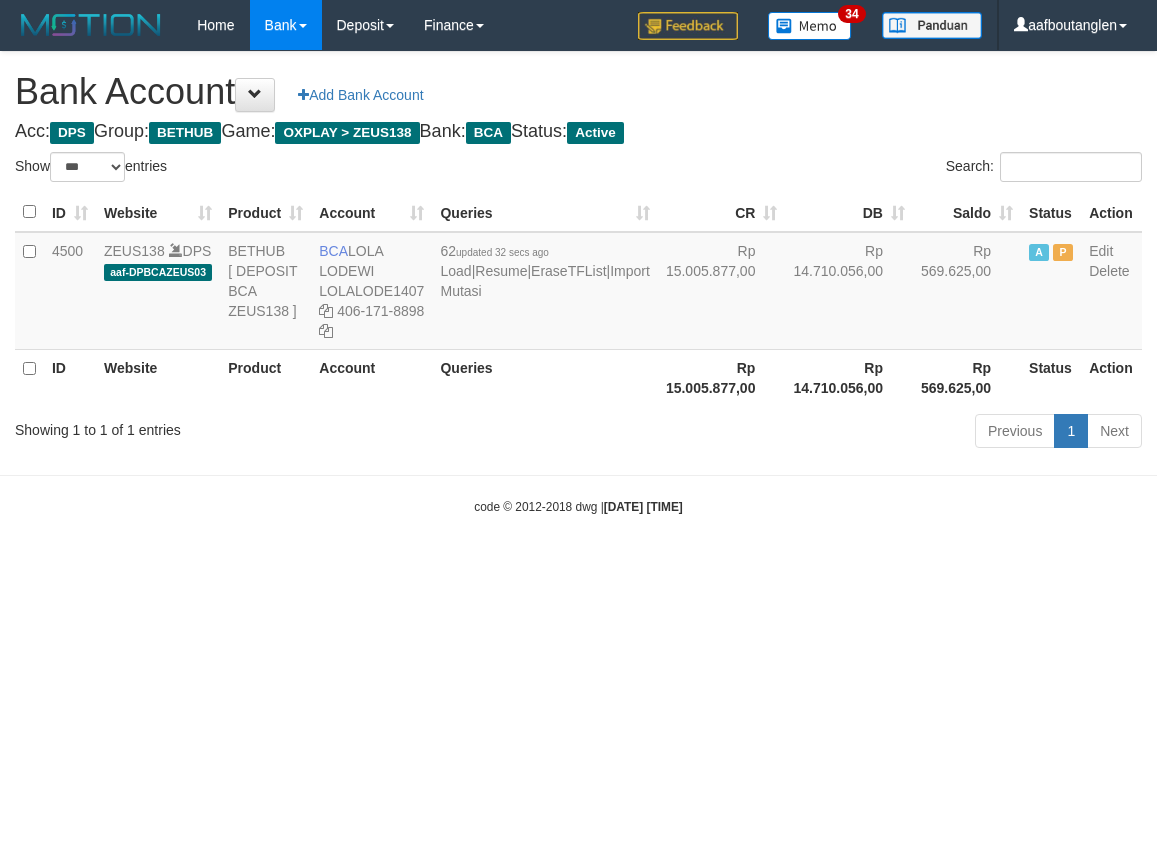 scroll, scrollTop: 0, scrollLeft: 0, axis: both 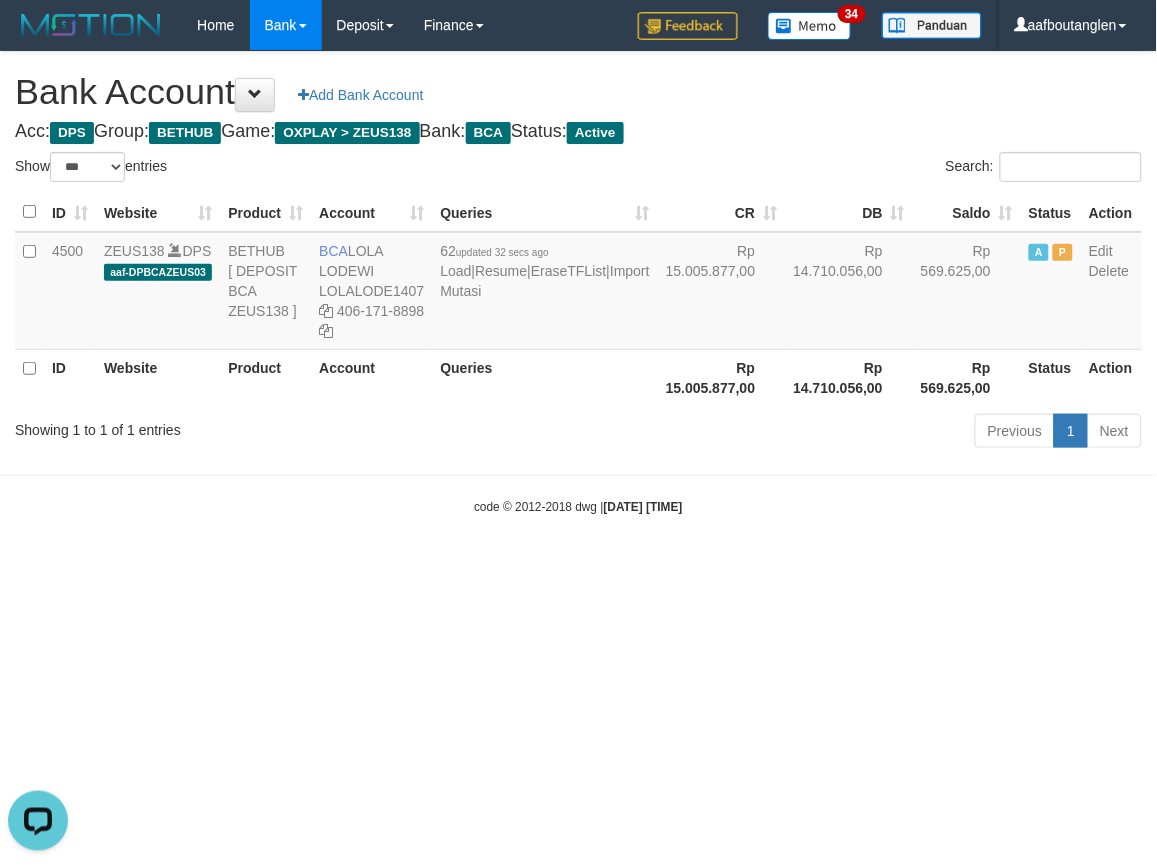 click on "Toggle navigation
Home
Bank
Account List
Deposit
DPS List
History
Note DPS
Finance
Financial Data
aafboutanglen
My Profile
Log Out
34" at bounding box center [578, 283] 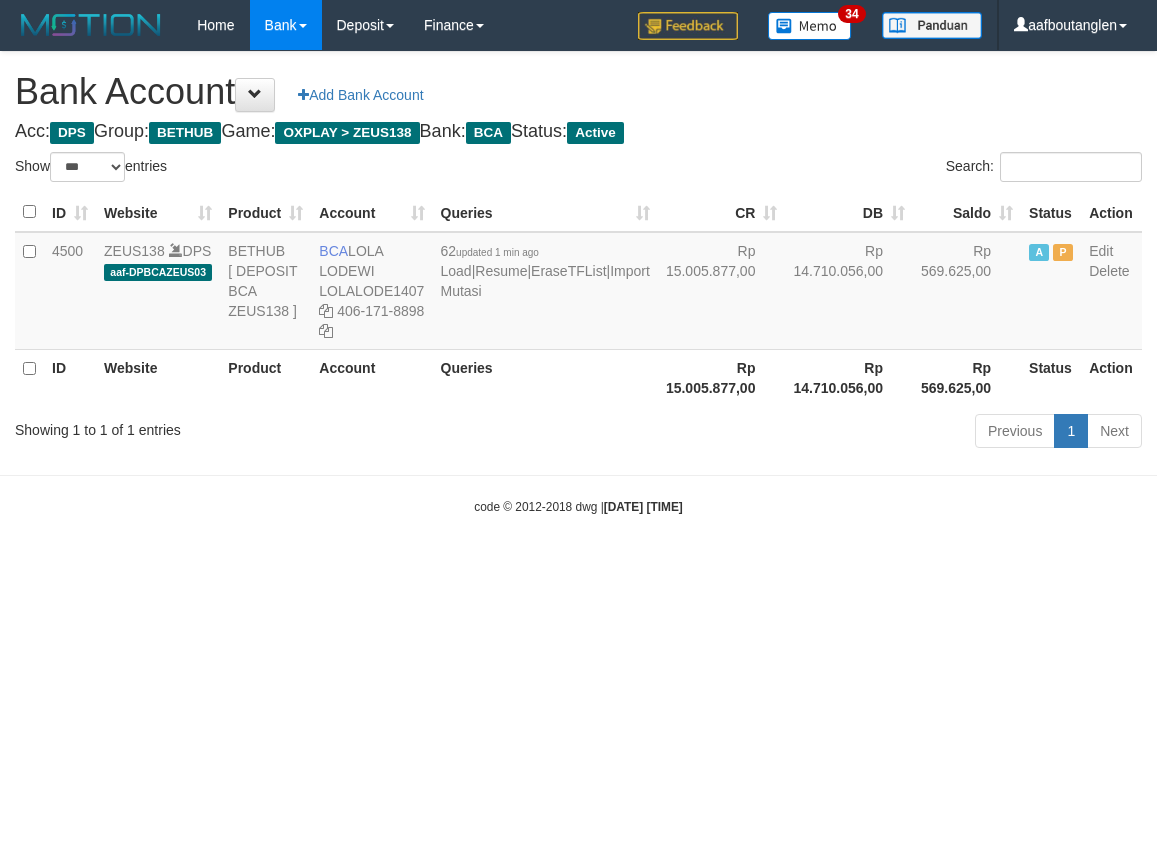 select on "***" 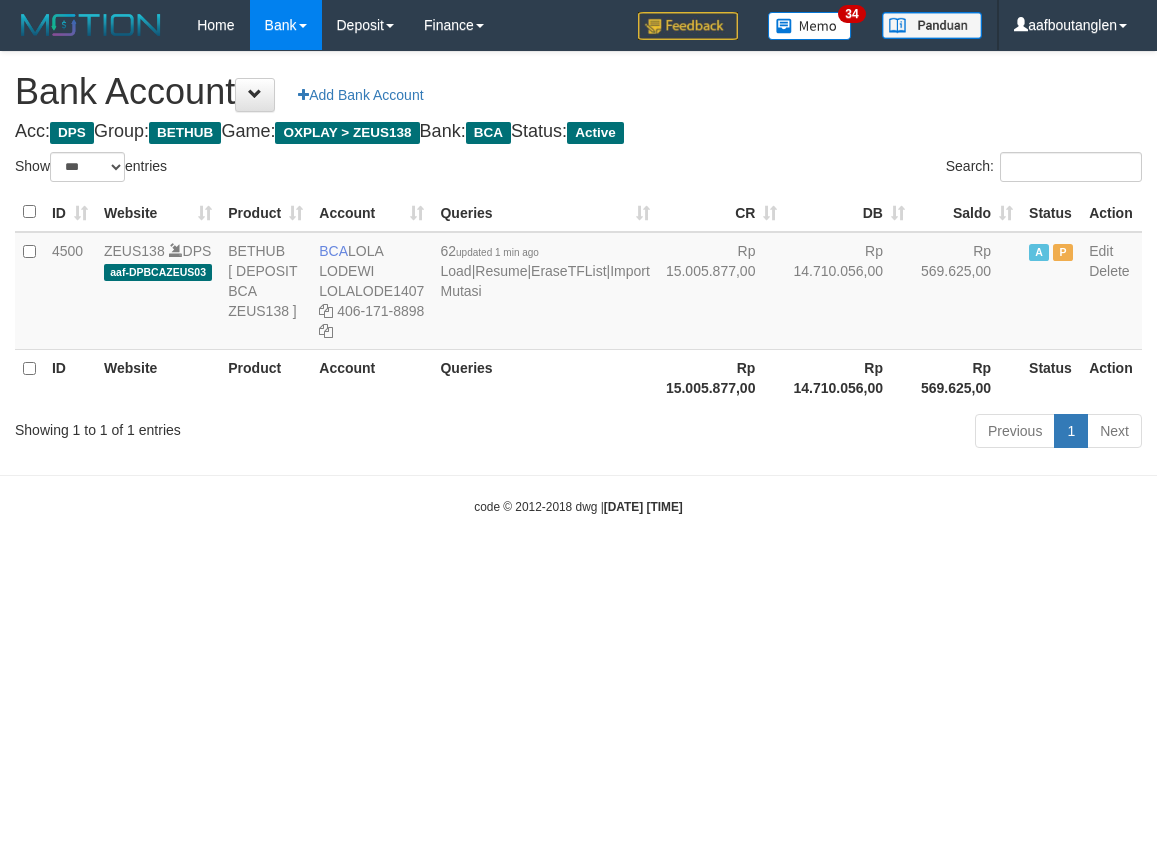 scroll, scrollTop: 0, scrollLeft: 0, axis: both 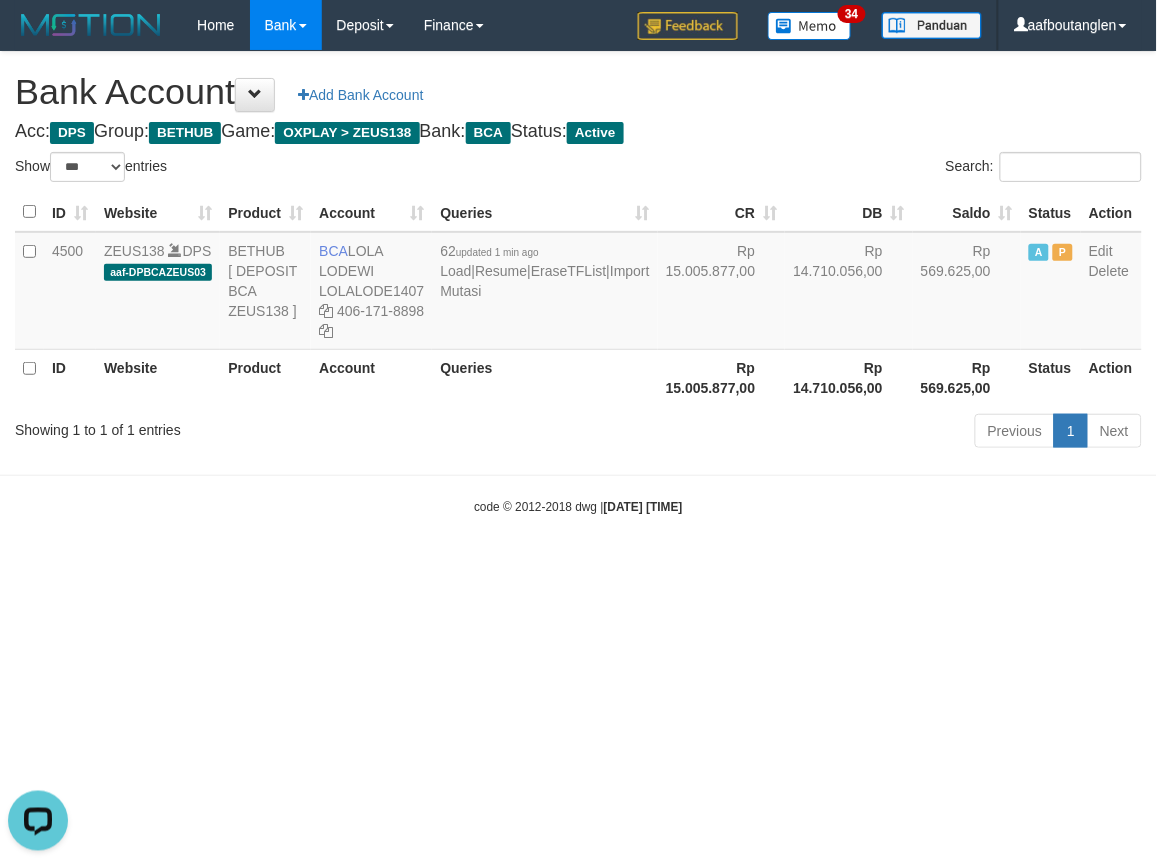 click on "Toggle navigation
Home
Bank
Account List
Deposit
DPS List
History
Note DPS
Finance
Financial Data
aafboutanglen
My Profile
Log Out
34" at bounding box center (578, 283) 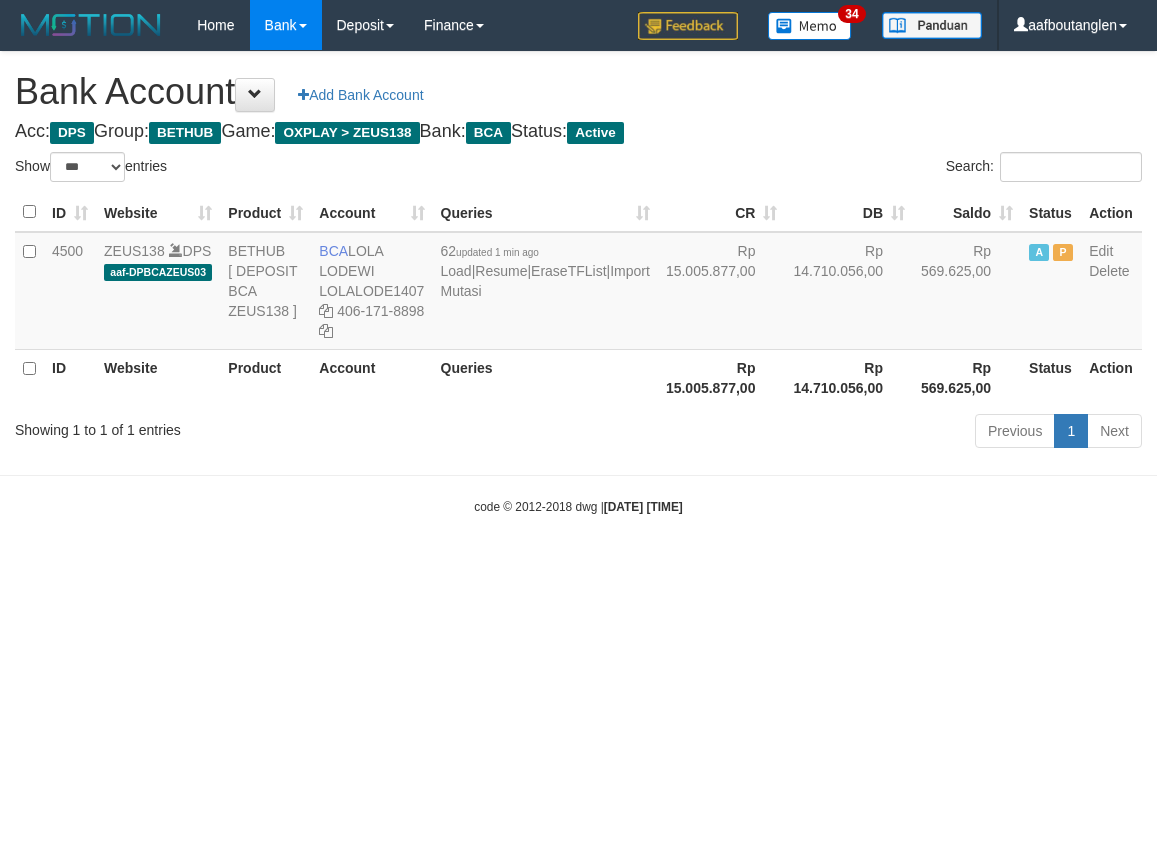 select on "***" 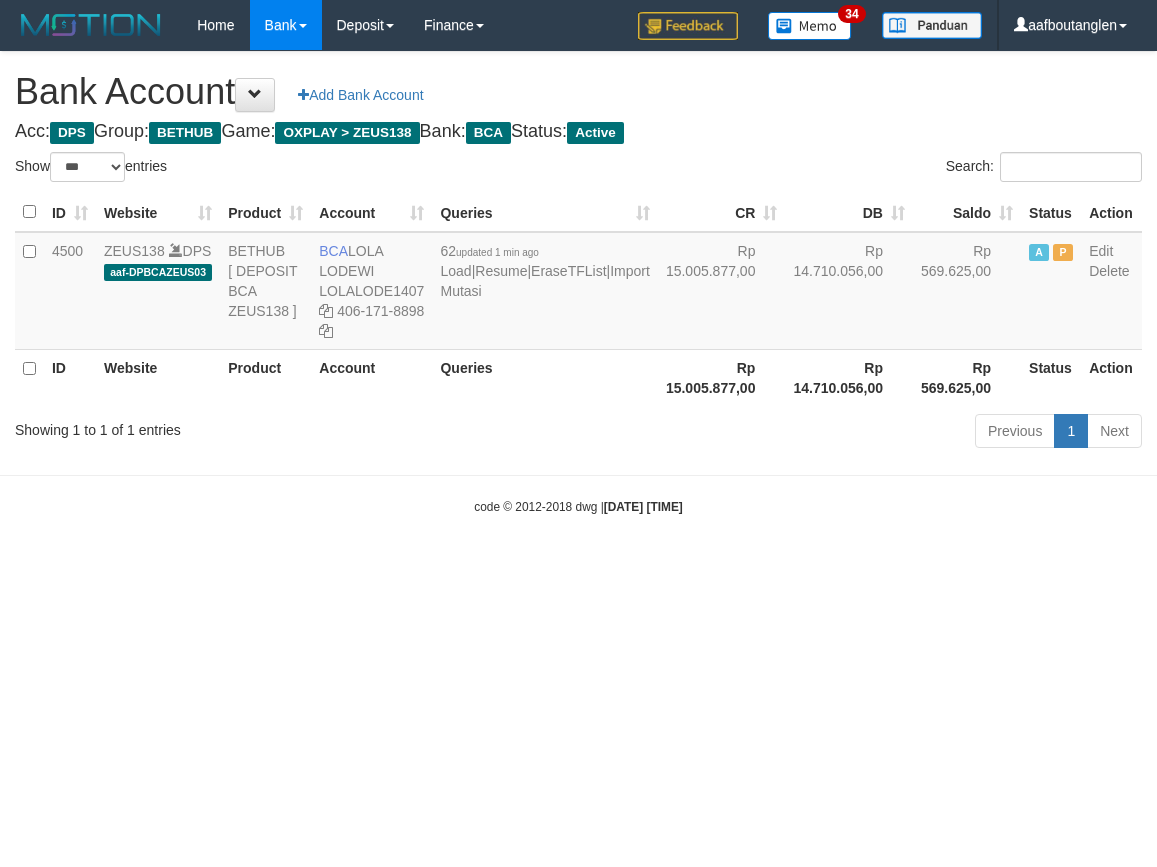 scroll, scrollTop: 0, scrollLeft: 0, axis: both 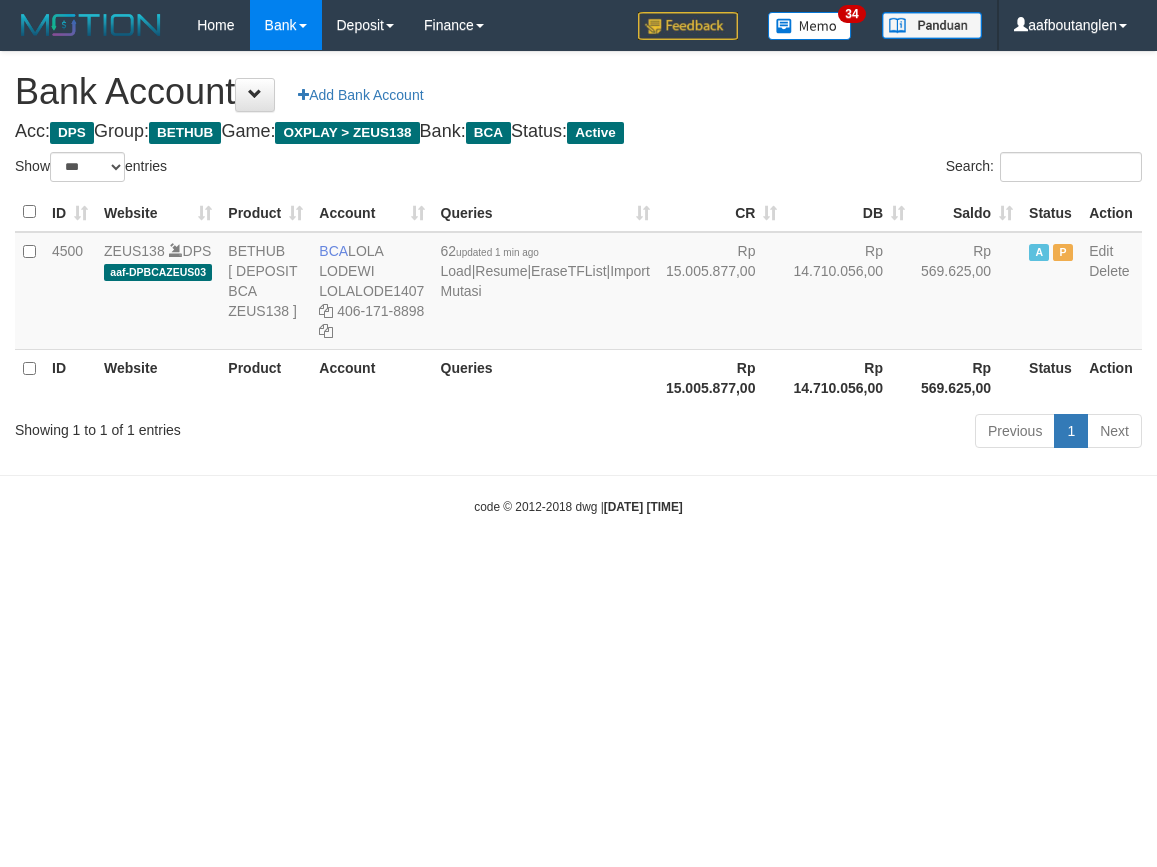 select on "***" 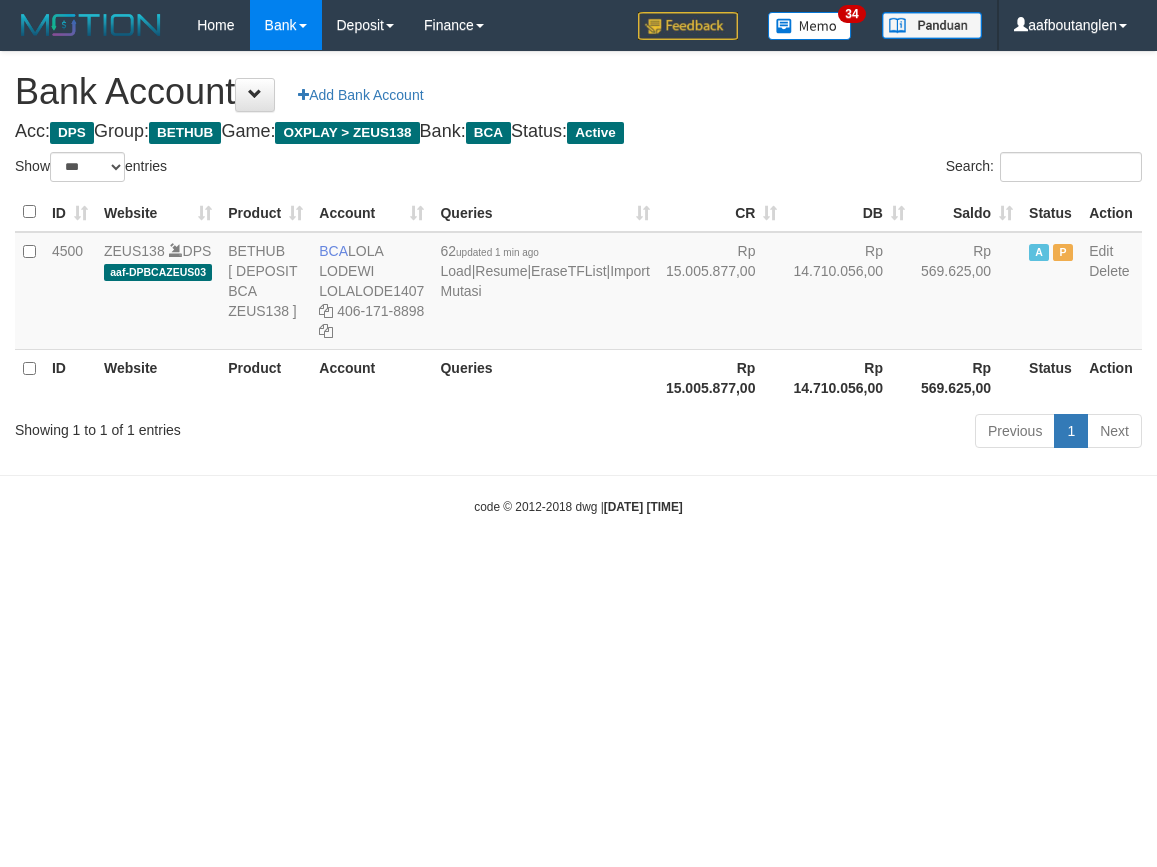 scroll, scrollTop: 0, scrollLeft: 0, axis: both 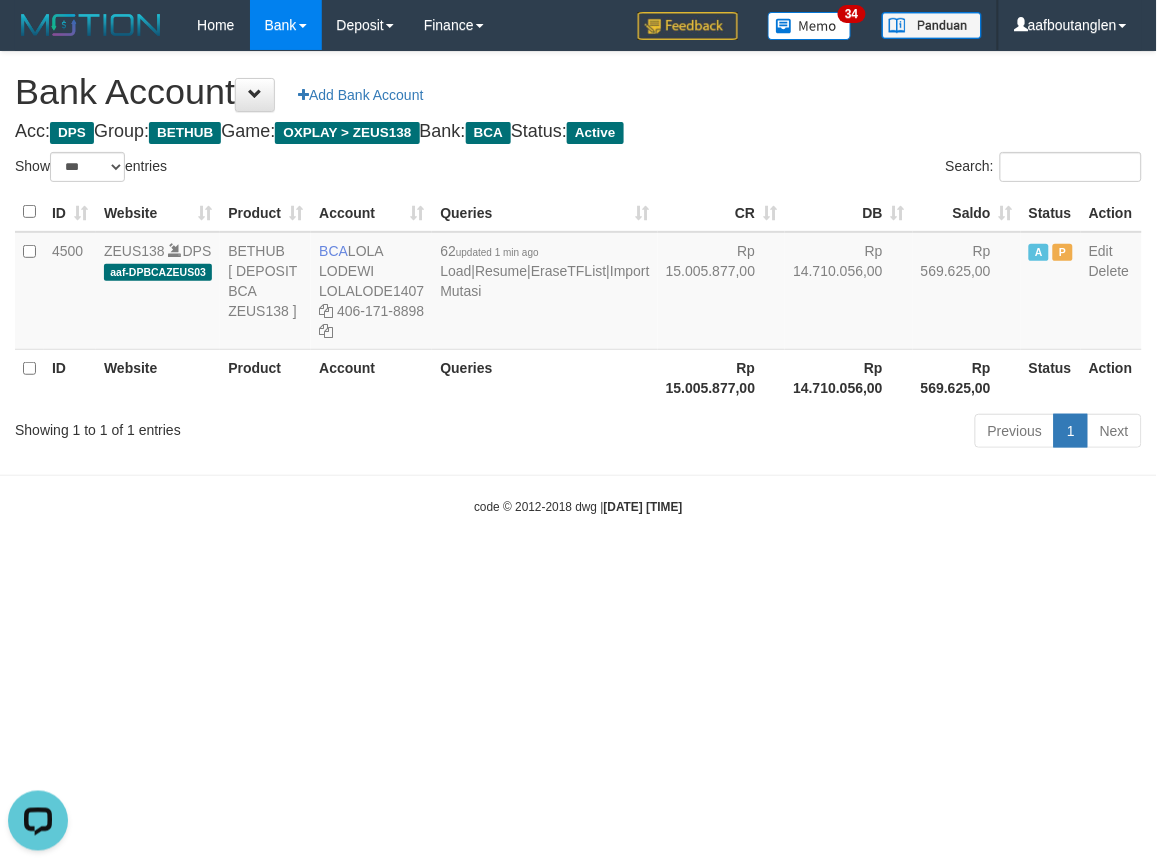 click on "Toggle navigation
Home
Bank
Account List
Deposit
DPS List
History
Note DPS
Finance
Financial Data
aafboutanglen
My Profile
Log Out
34" at bounding box center [578, 283] 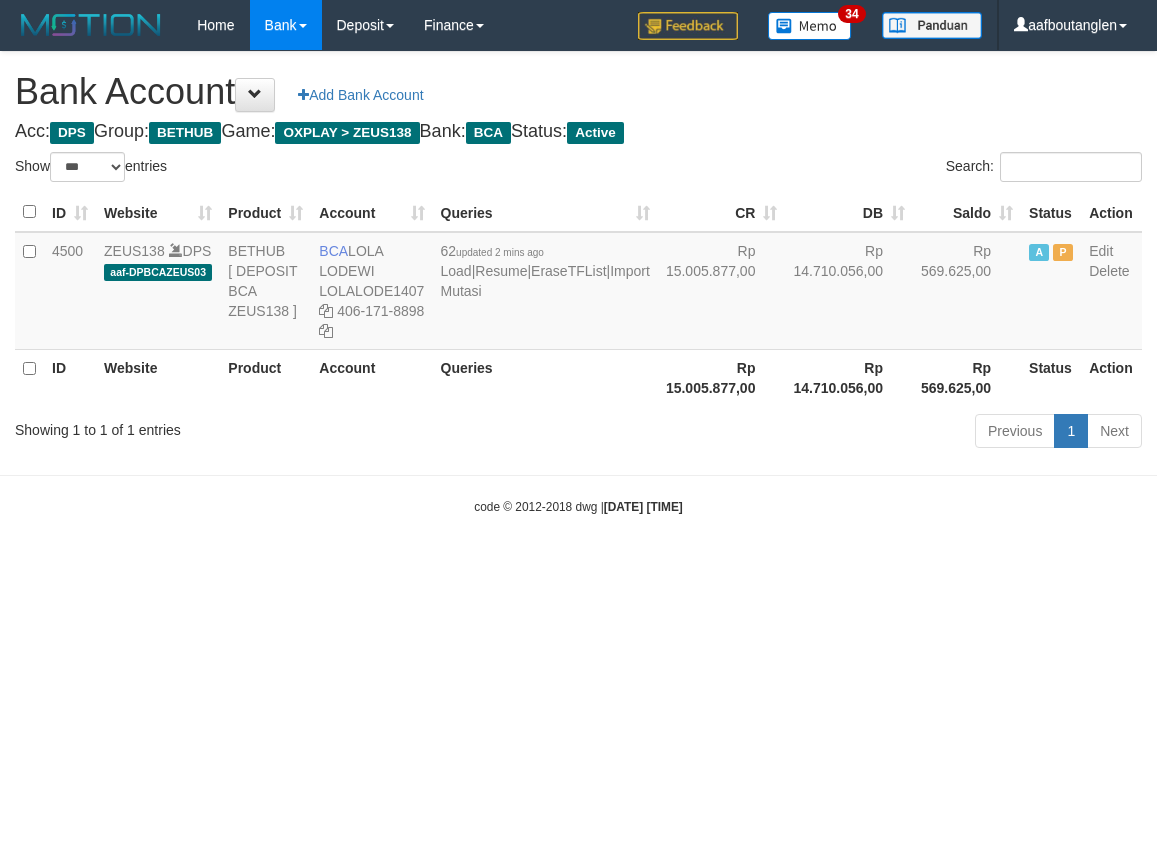 select on "***" 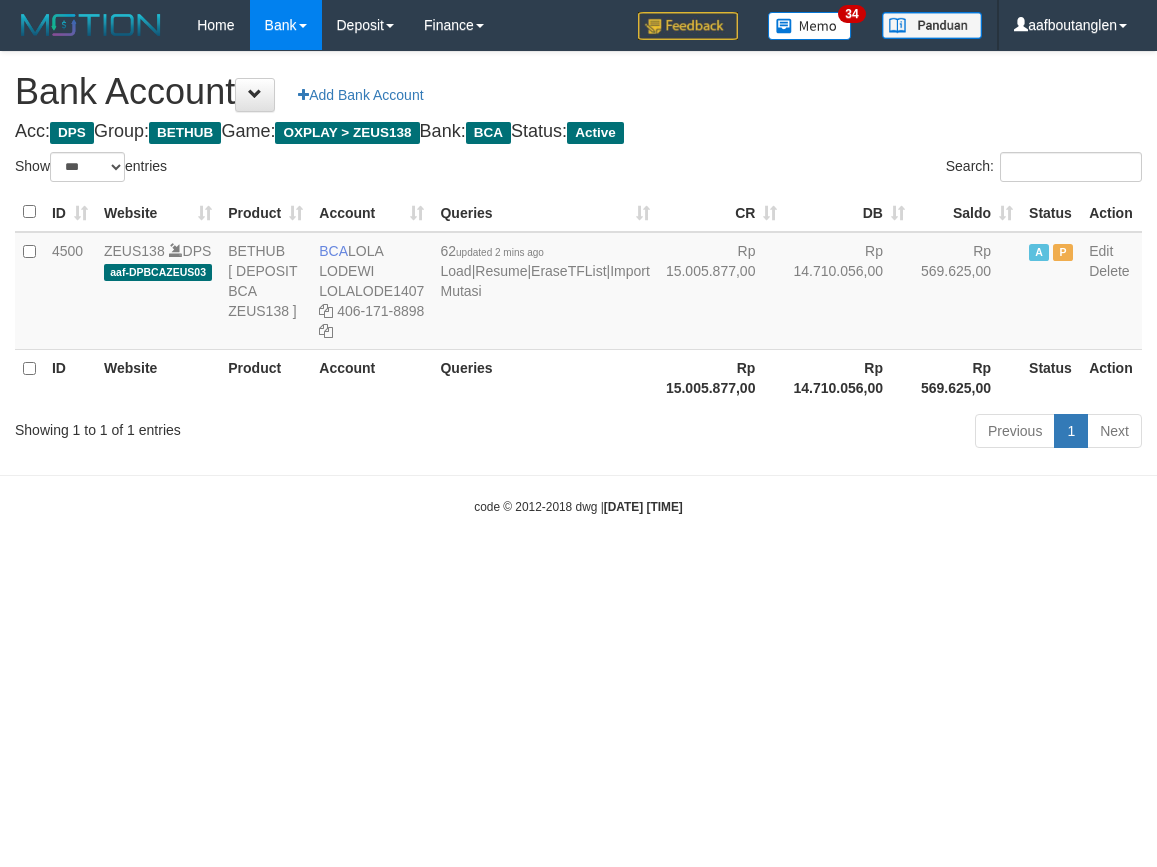 scroll, scrollTop: 0, scrollLeft: 0, axis: both 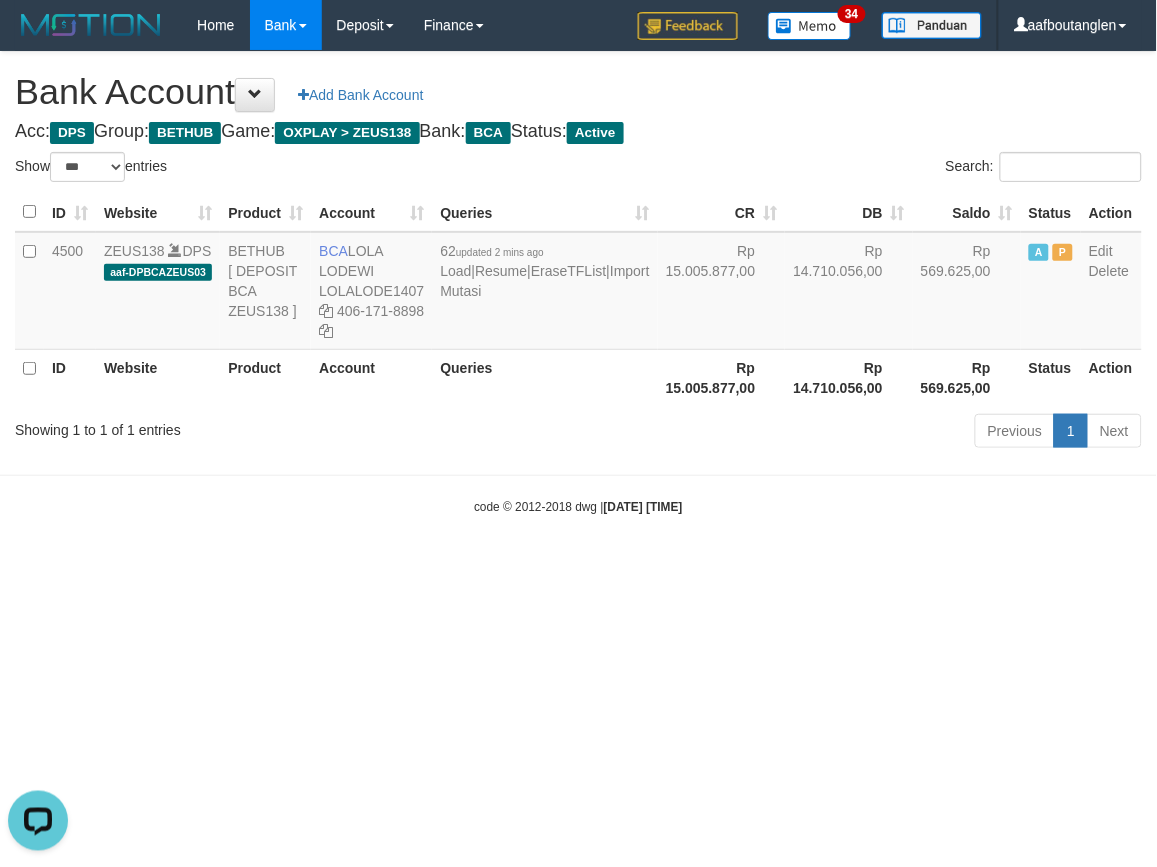 click on "code © 2012-2018 dwg |  2025/07/12 05:31:13" at bounding box center [578, 506] 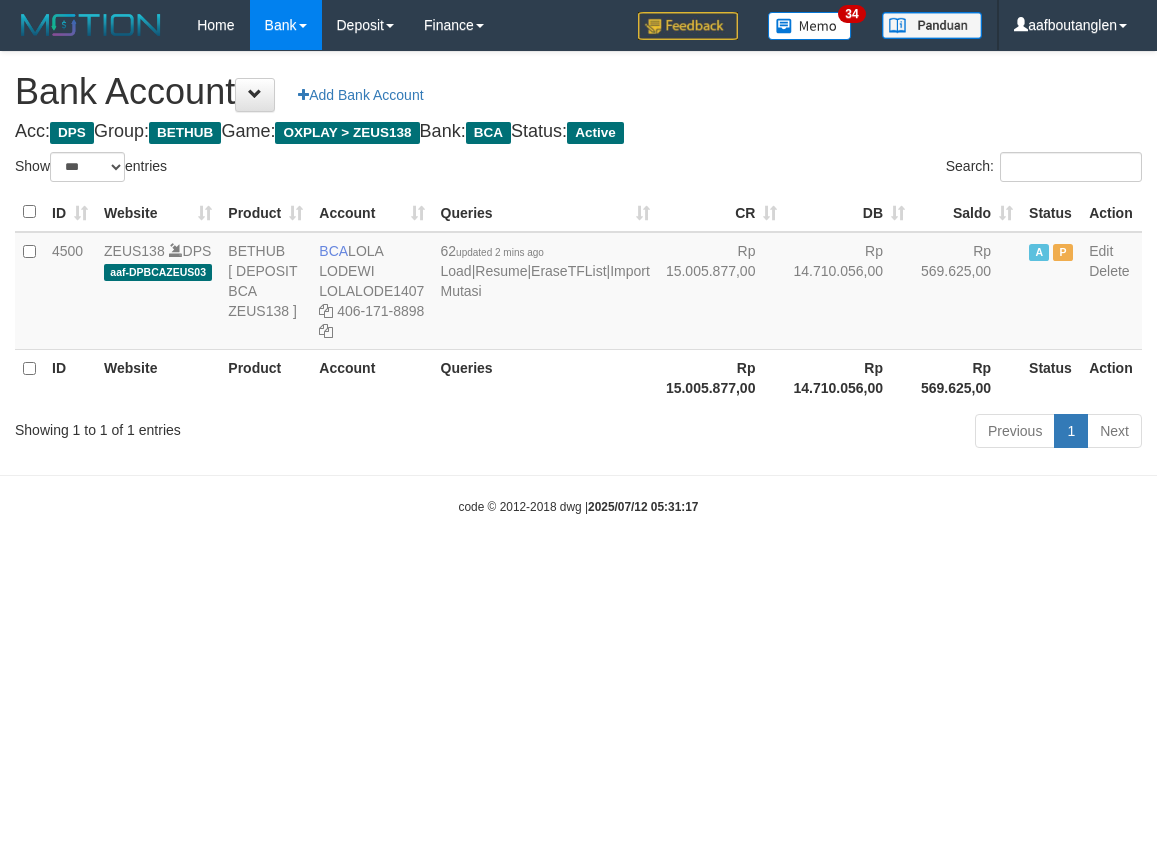 select on "***" 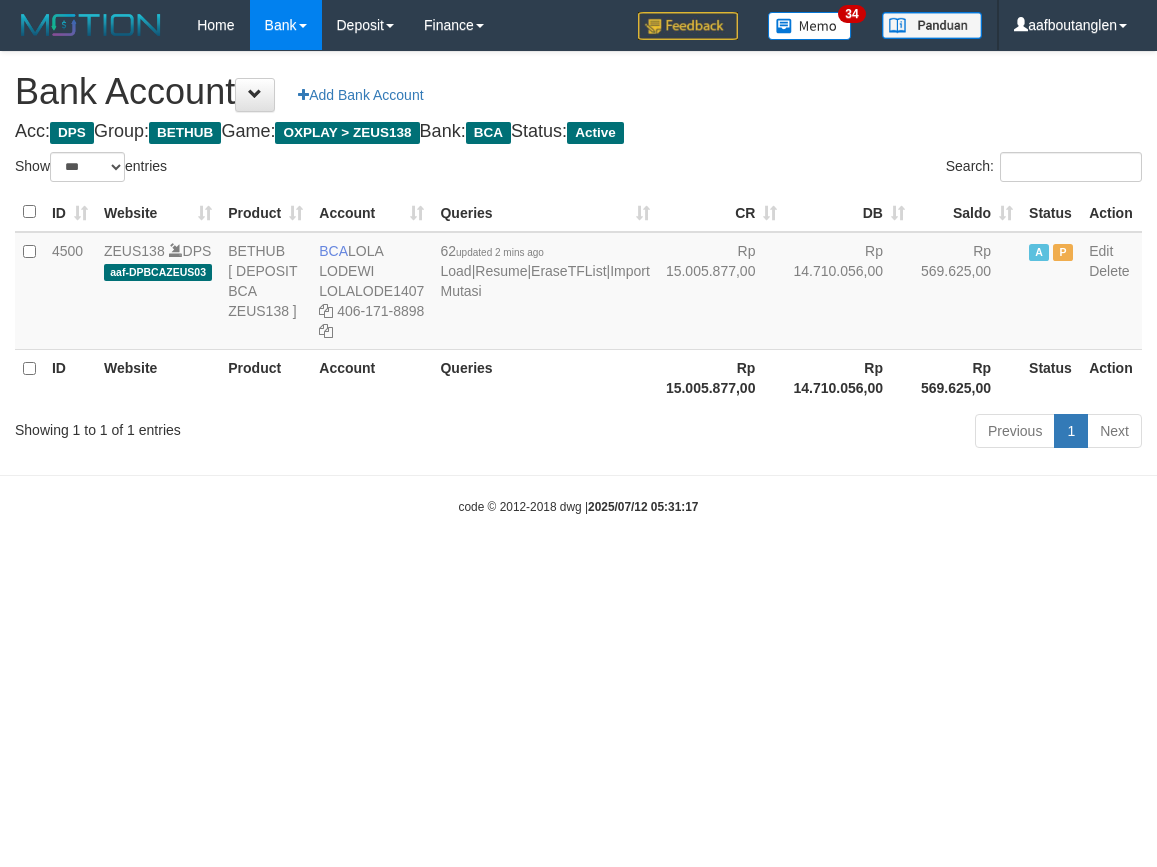 scroll, scrollTop: 0, scrollLeft: 0, axis: both 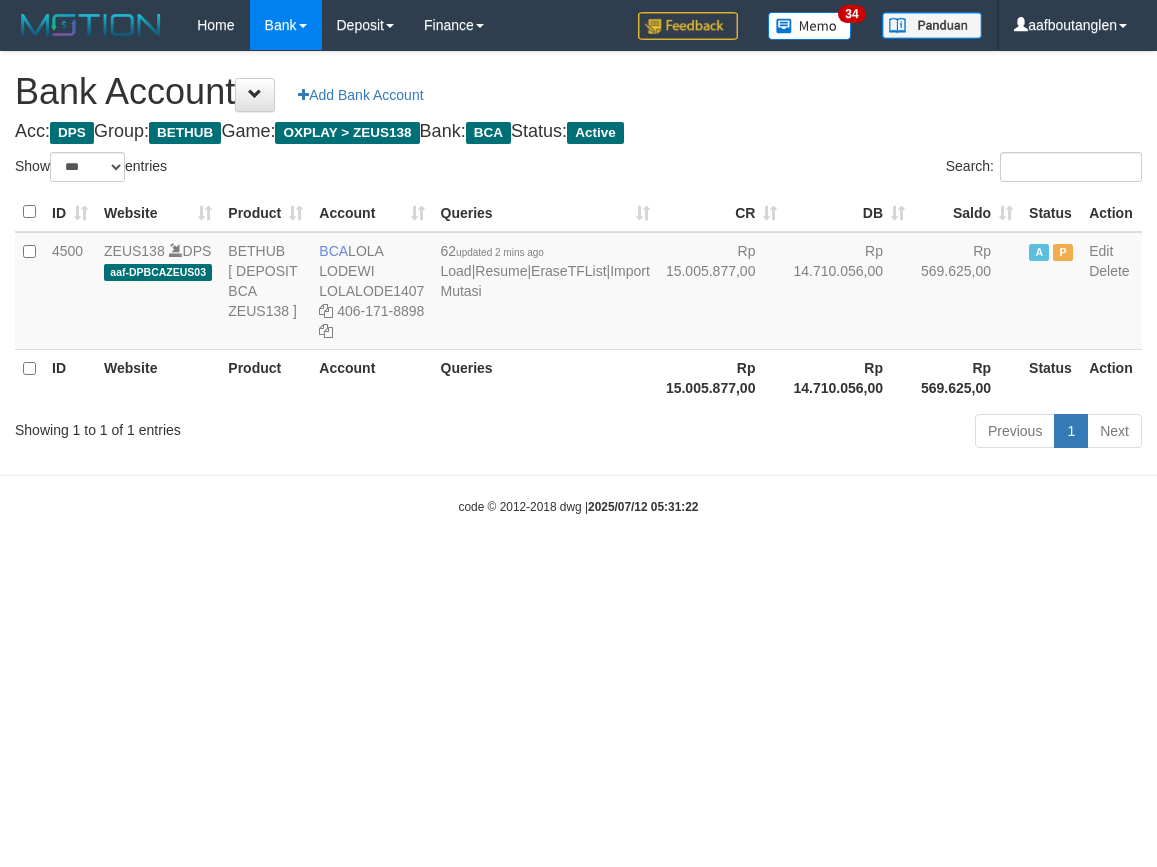 select on "***" 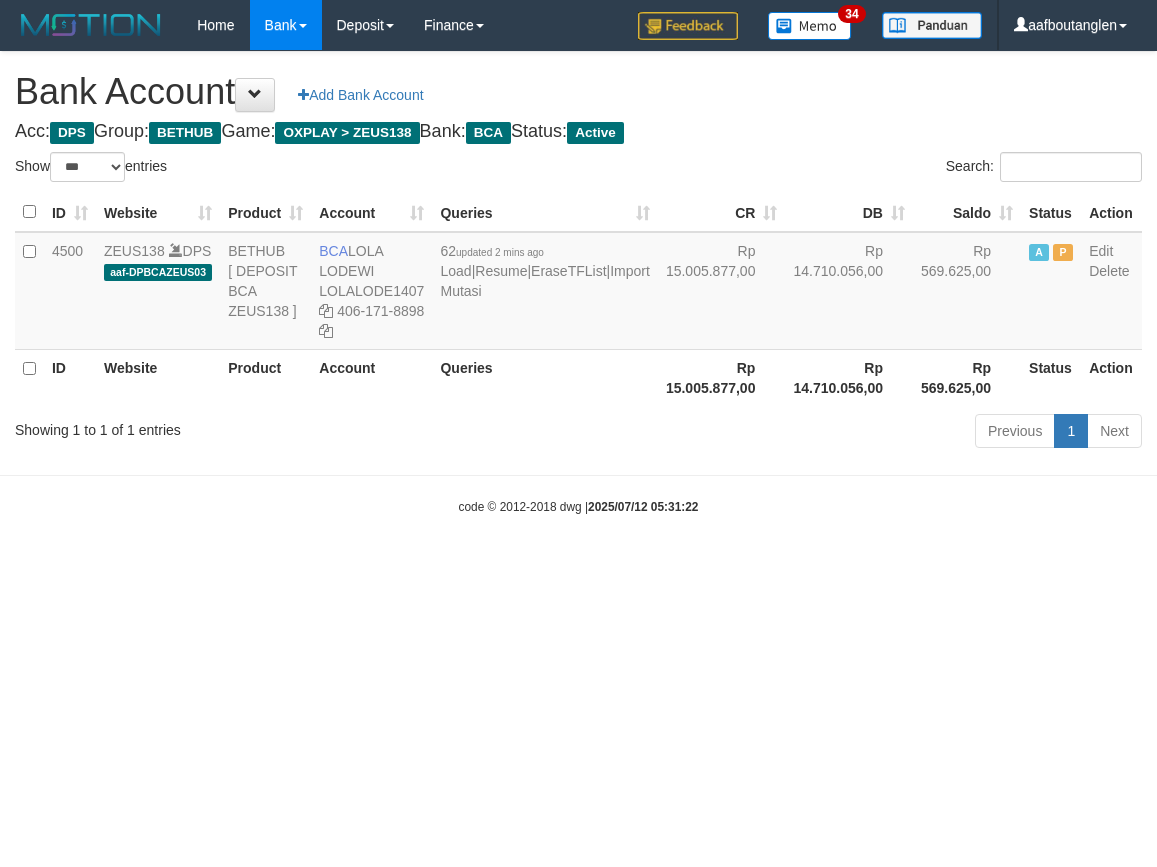 scroll, scrollTop: 0, scrollLeft: 0, axis: both 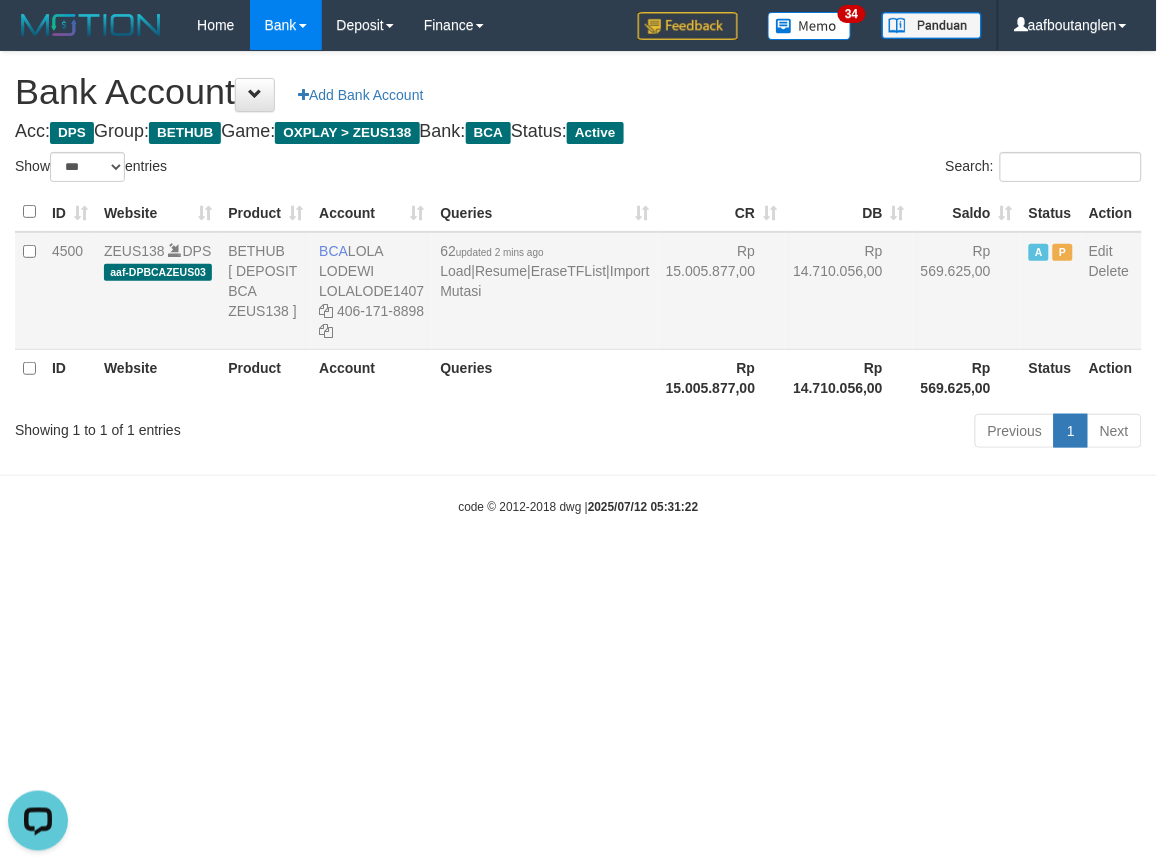drag, startPoint x: 94, startPoint y: 412, endPoint x: 108, endPoint y: 363, distance: 50.96077 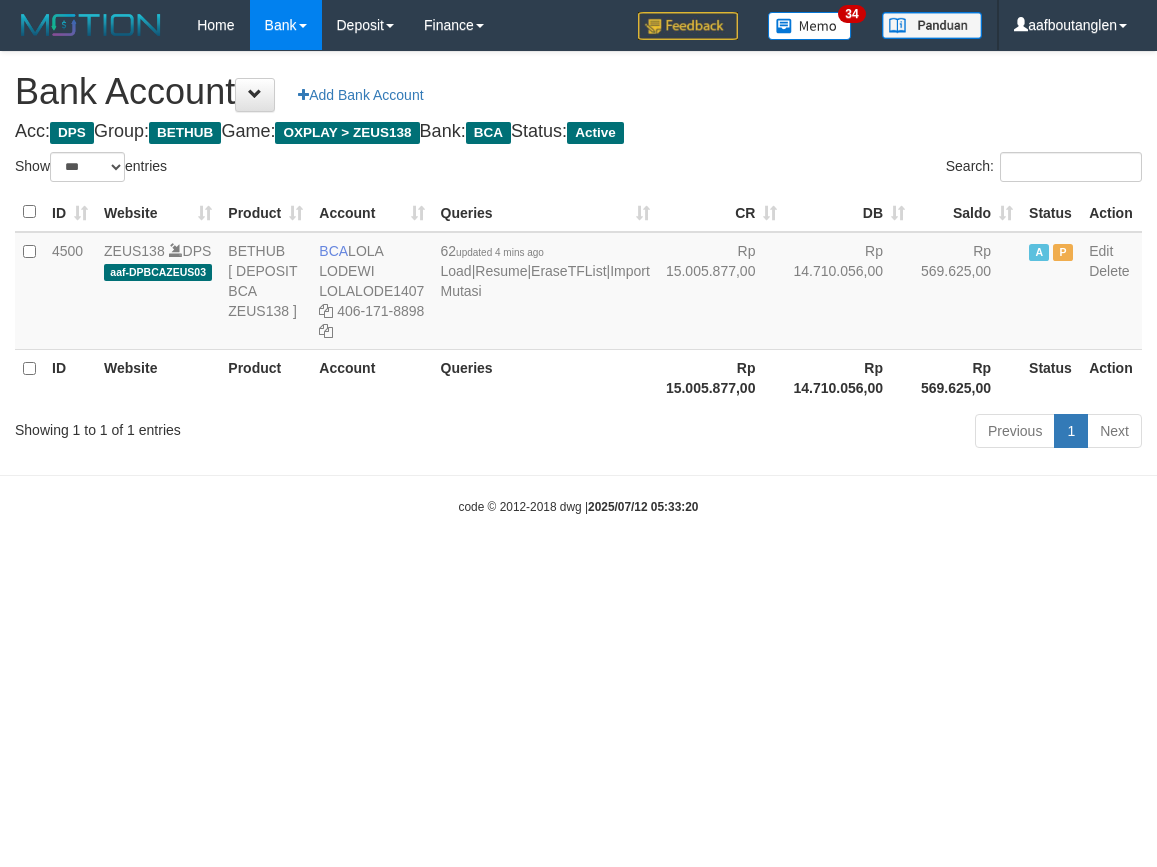 select on "***" 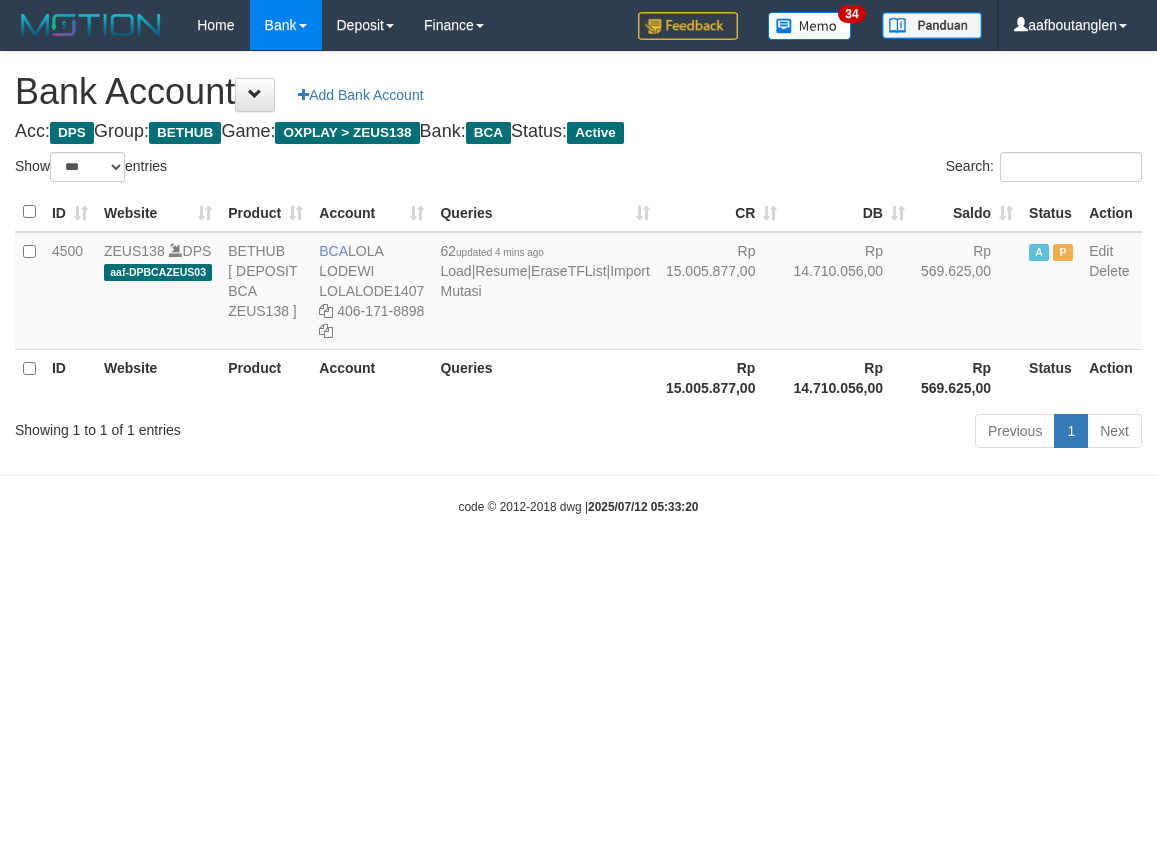 scroll, scrollTop: 0, scrollLeft: 0, axis: both 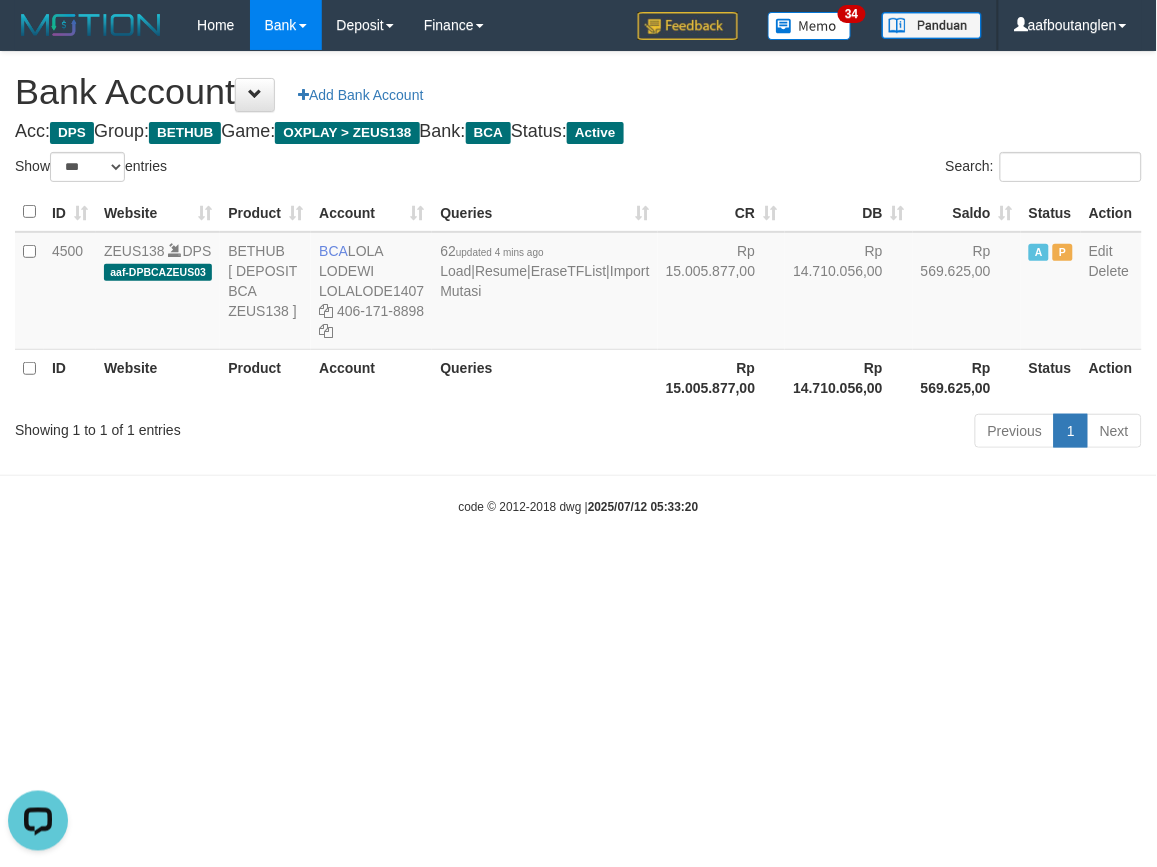 drag, startPoint x: 343, startPoint y: 351, endPoint x: 427, endPoint y: 434, distance: 118.08895 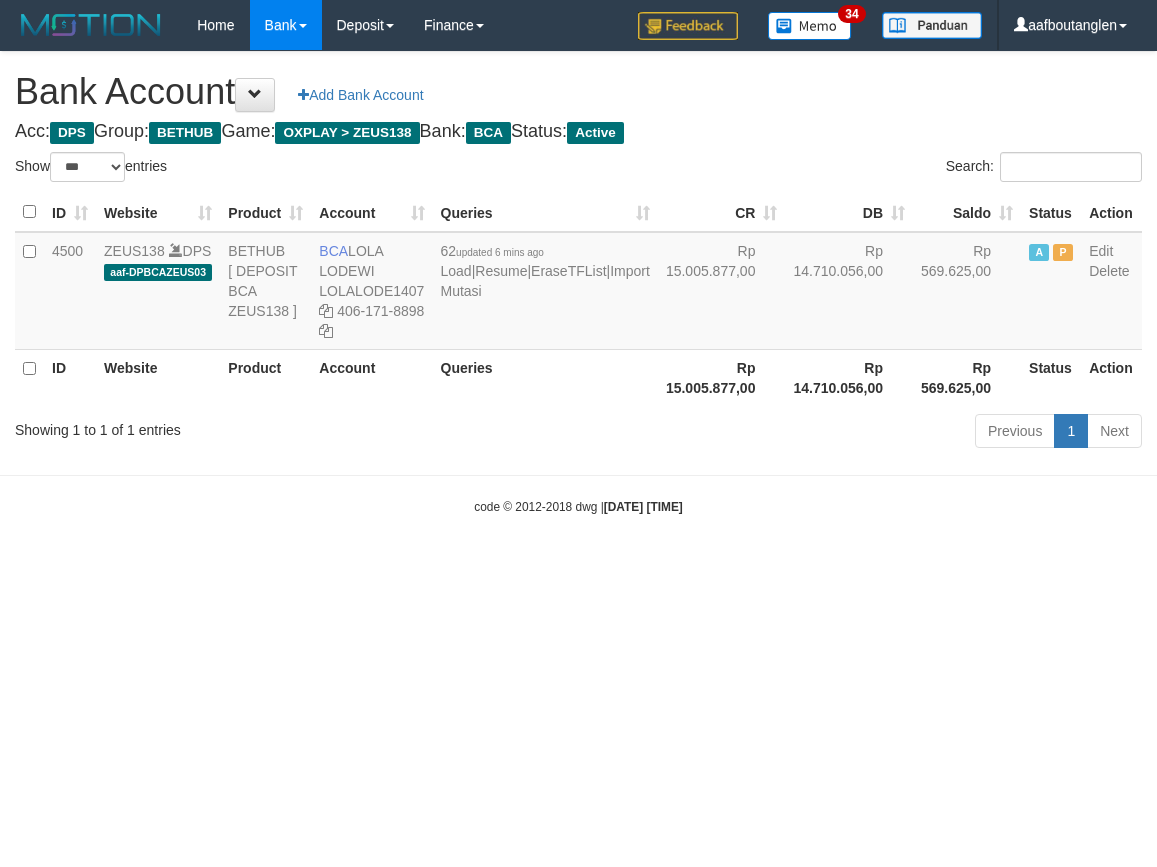 select on "***" 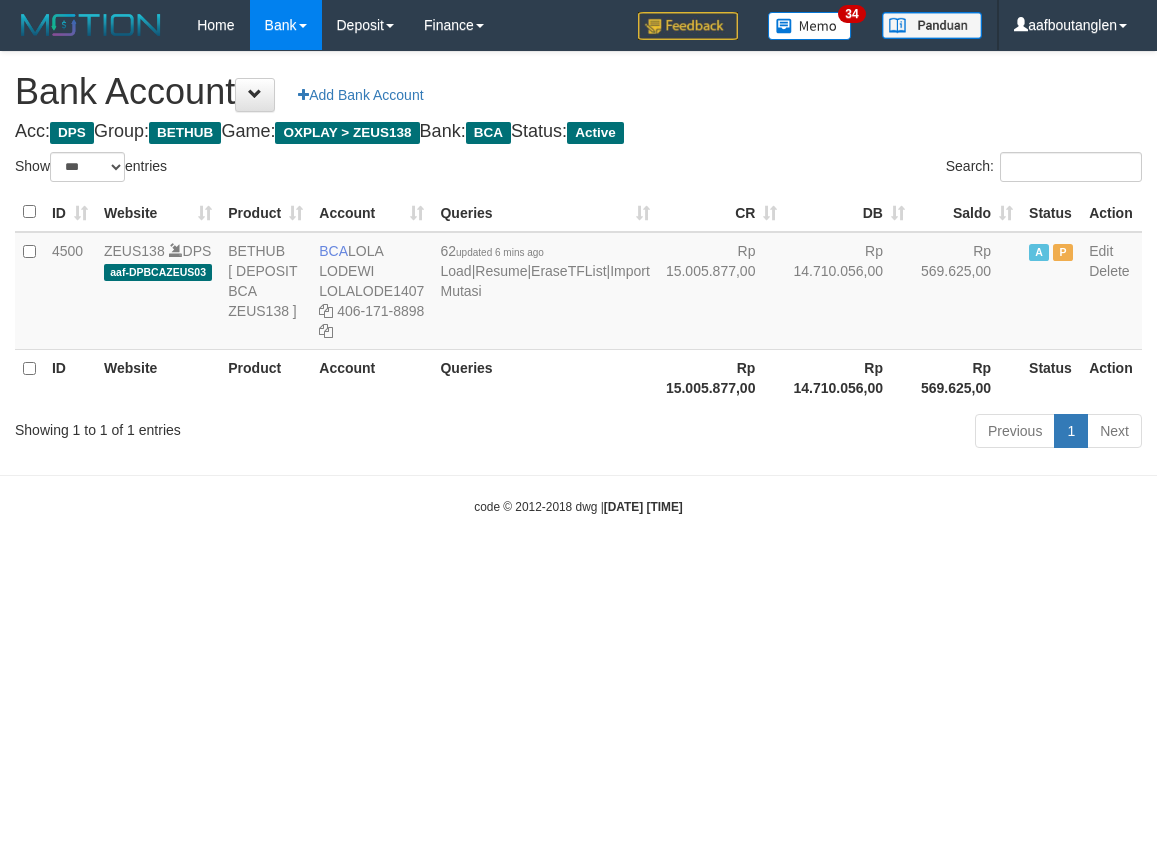 scroll, scrollTop: 0, scrollLeft: 0, axis: both 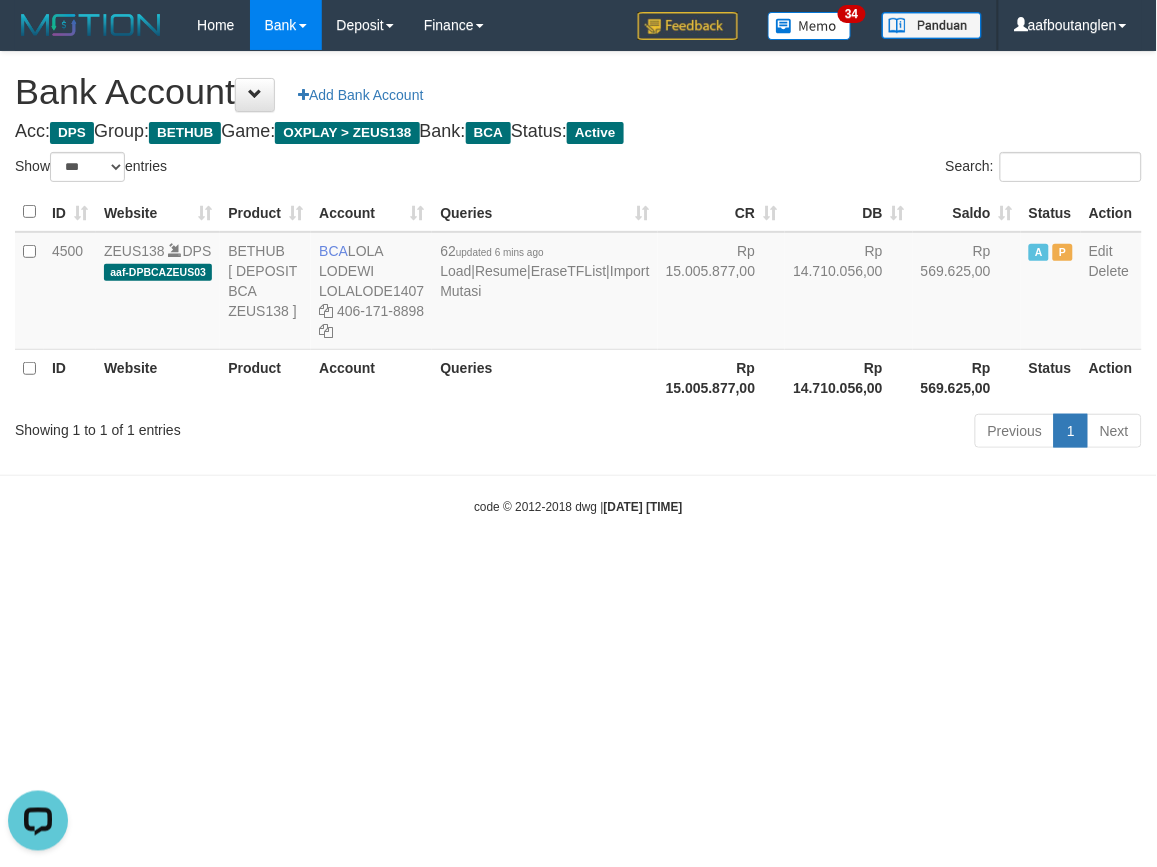 click on "Toggle navigation
Home
Bank
Account List
Deposit
DPS List
History
Note DPS
Finance
Financial Data
aafboutanglen
My Profile
Log Out
34" at bounding box center [578, 283] 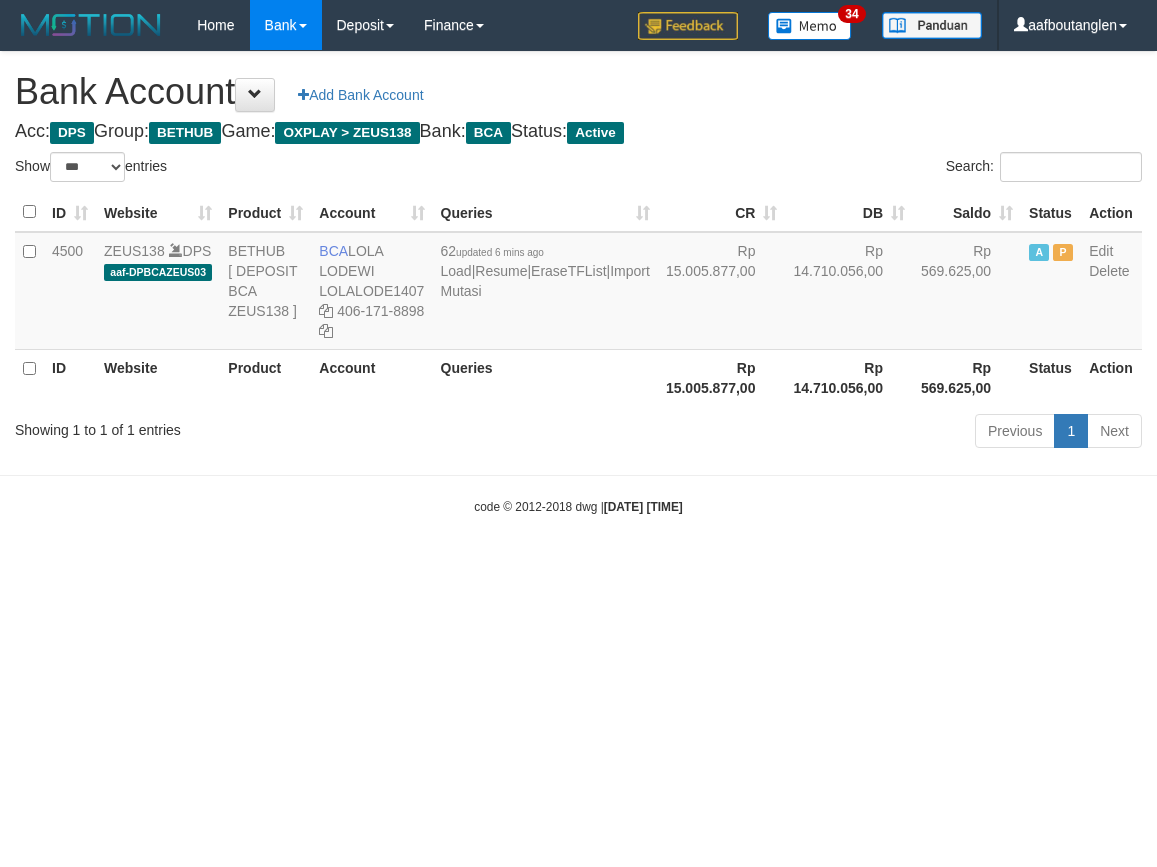 select on "***" 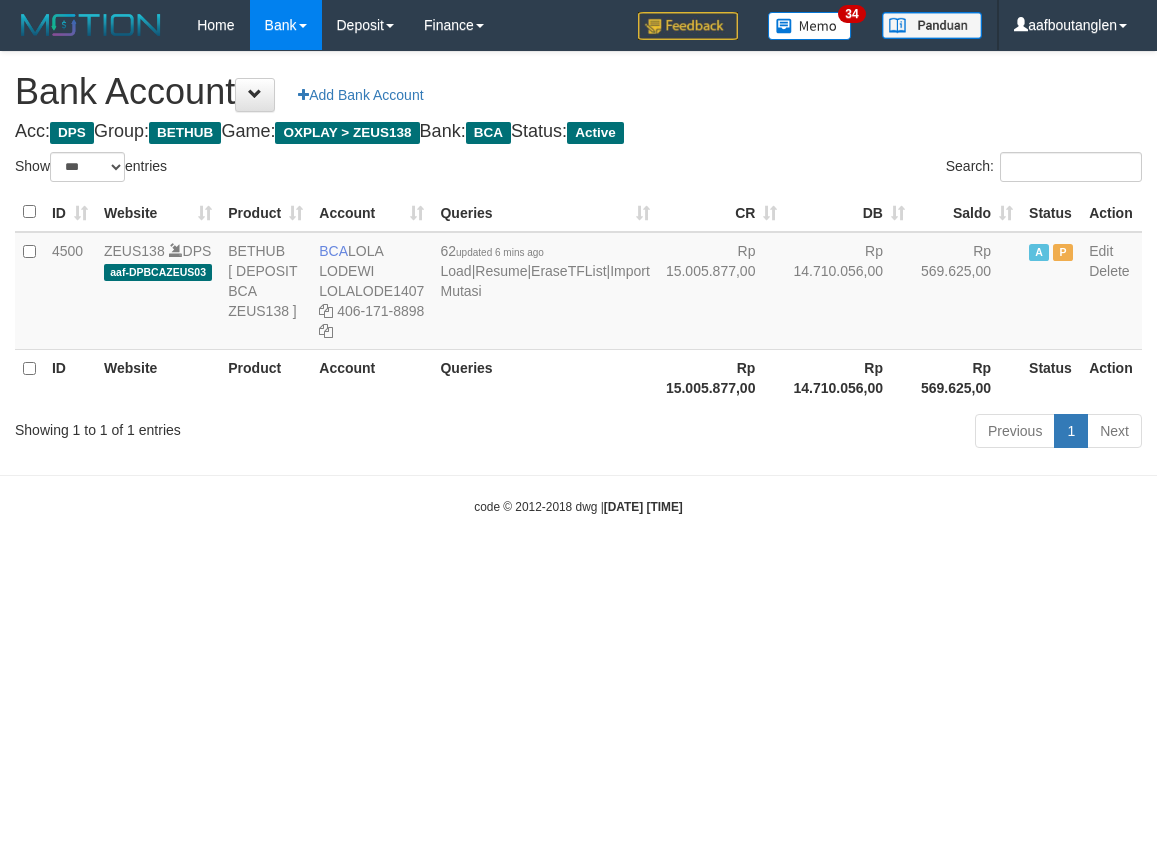 scroll, scrollTop: 0, scrollLeft: 0, axis: both 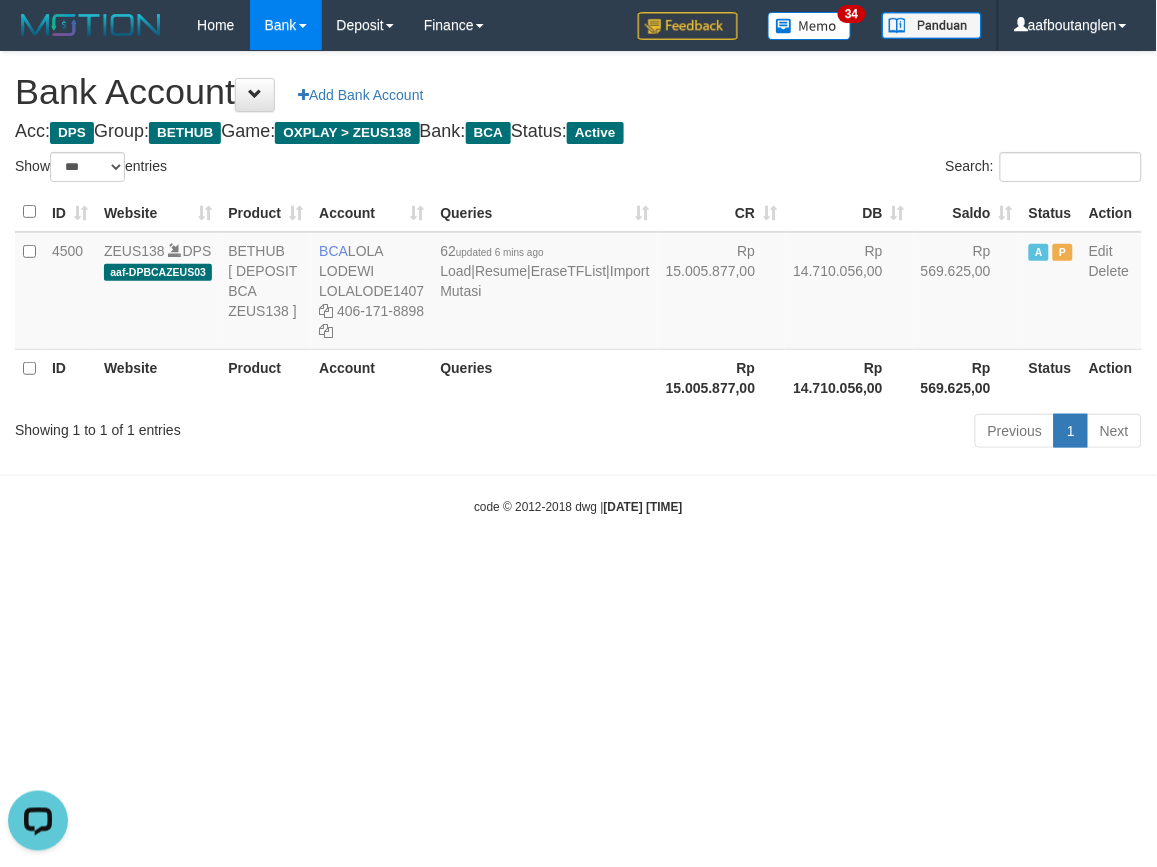 click on "Toggle navigation
Home
Bank
Account List
Deposit
DPS List
History
Note DPS
Finance
Financial Data
aafboutanglen
My Profile
Log Out
34" at bounding box center (578, 283) 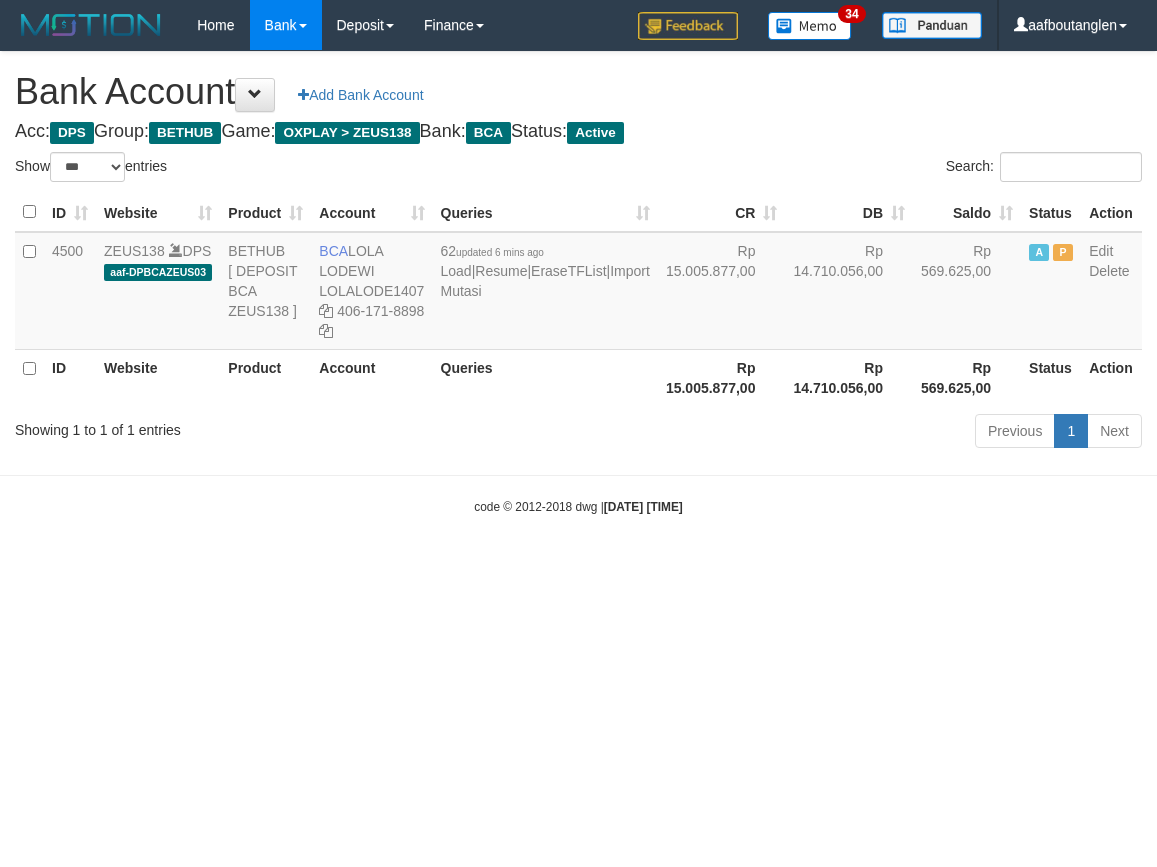 select on "***" 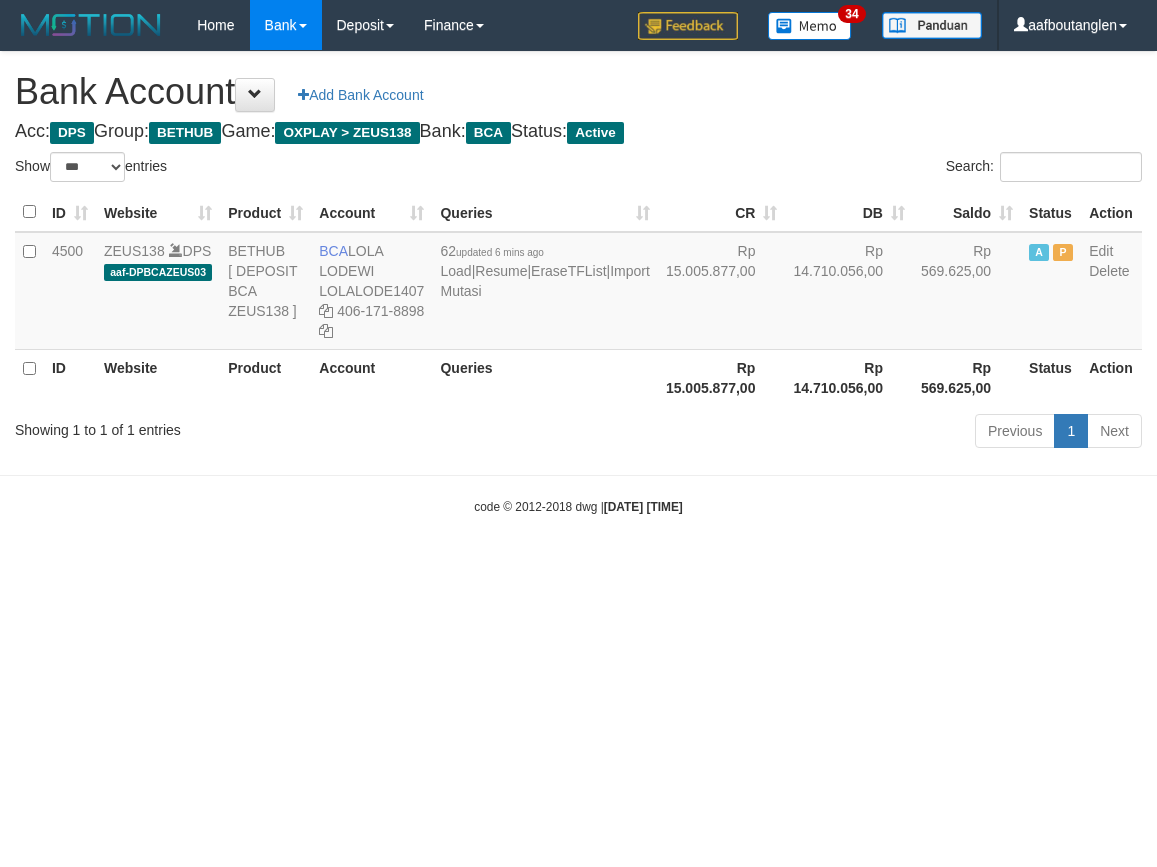 scroll, scrollTop: 0, scrollLeft: 0, axis: both 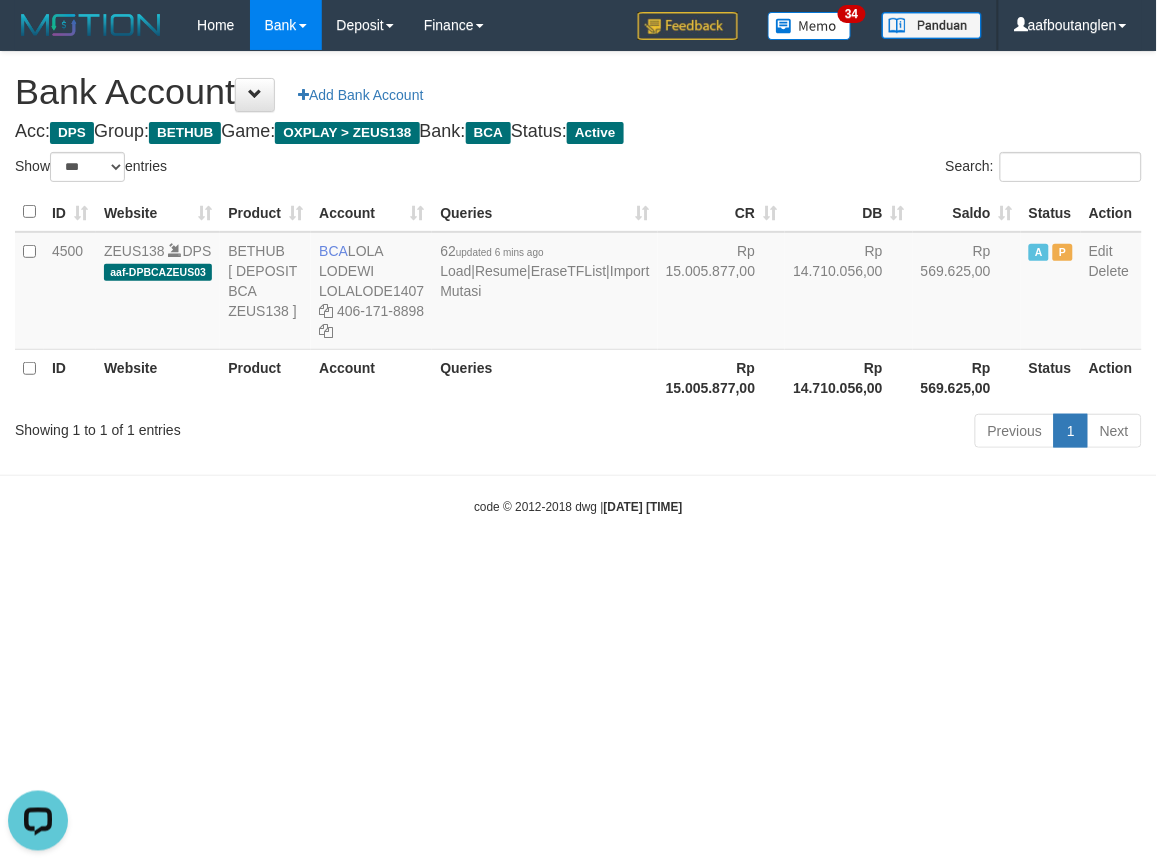 drag, startPoint x: 731, startPoint y: 516, endPoint x: 715, endPoint y: 516, distance: 16 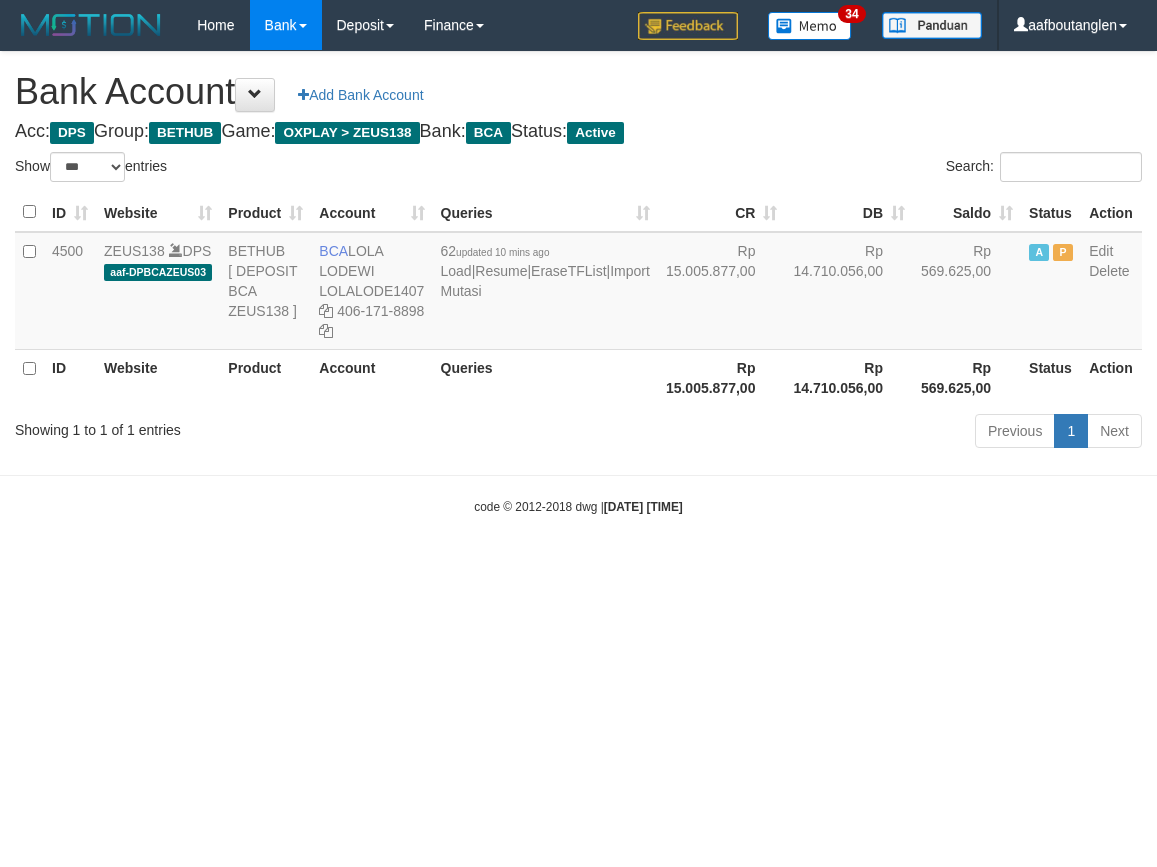 select on "***" 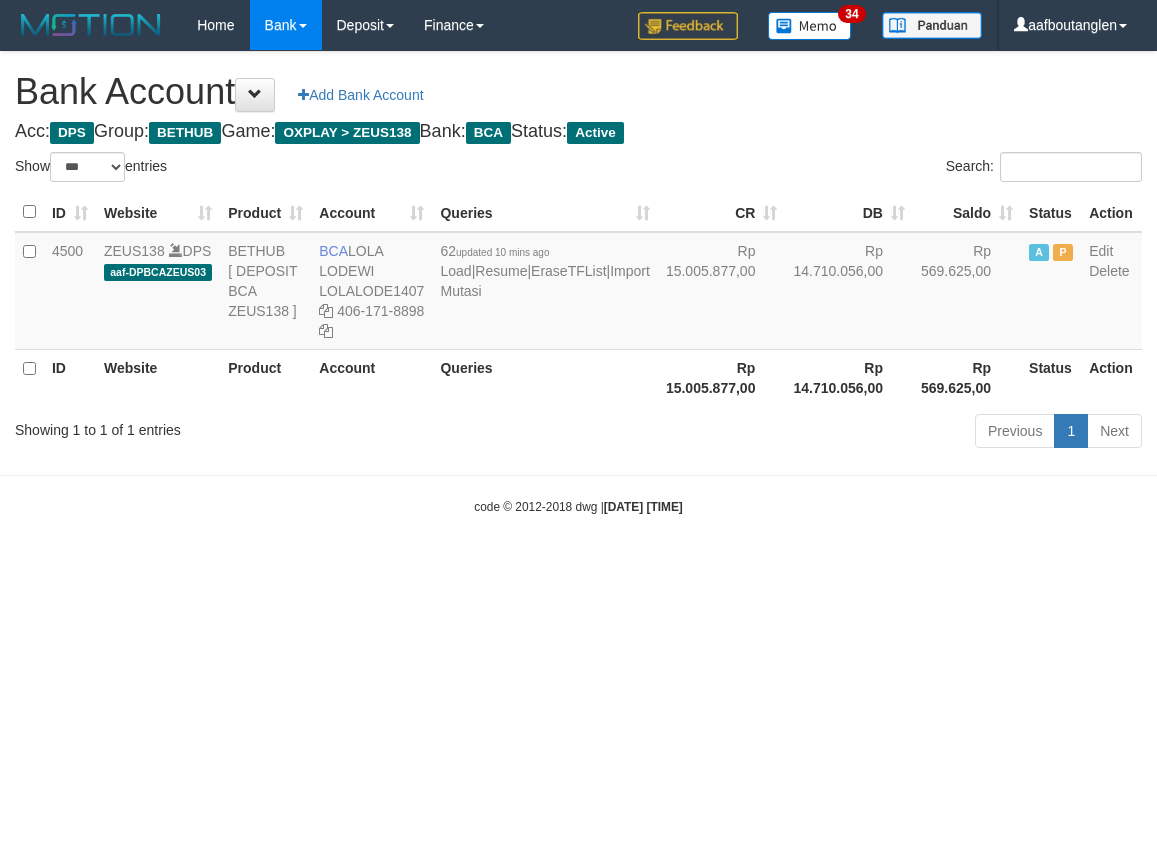 scroll, scrollTop: 0, scrollLeft: 0, axis: both 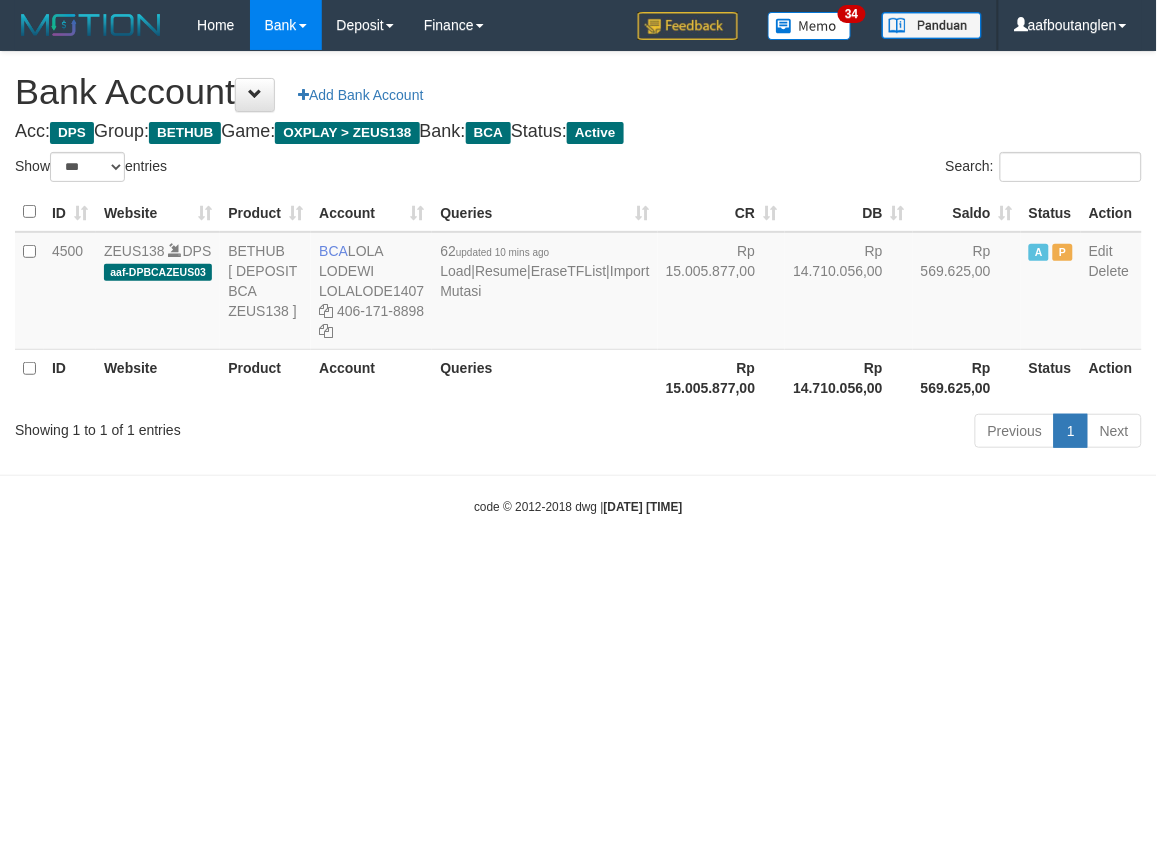 drag, startPoint x: 894, startPoint y: 615, endPoint x: 910, endPoint y: 615, distance: 16 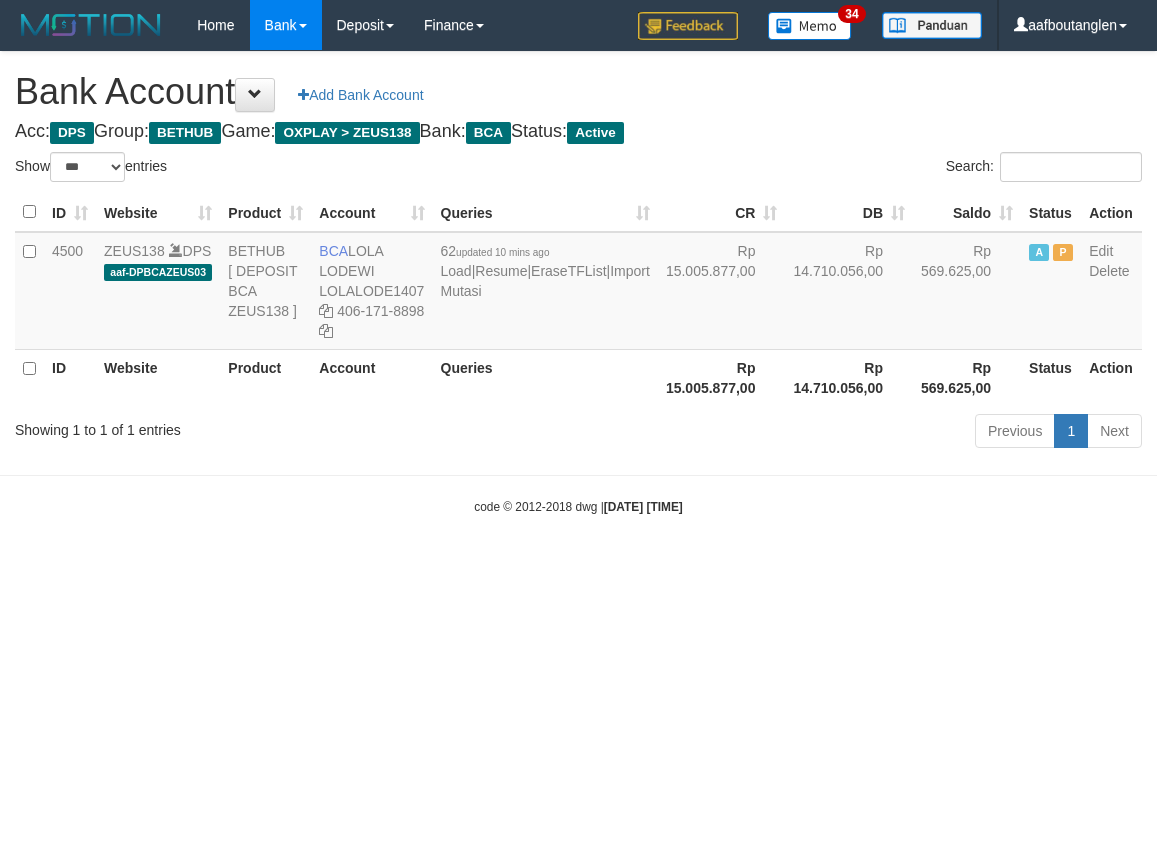 select on "***" 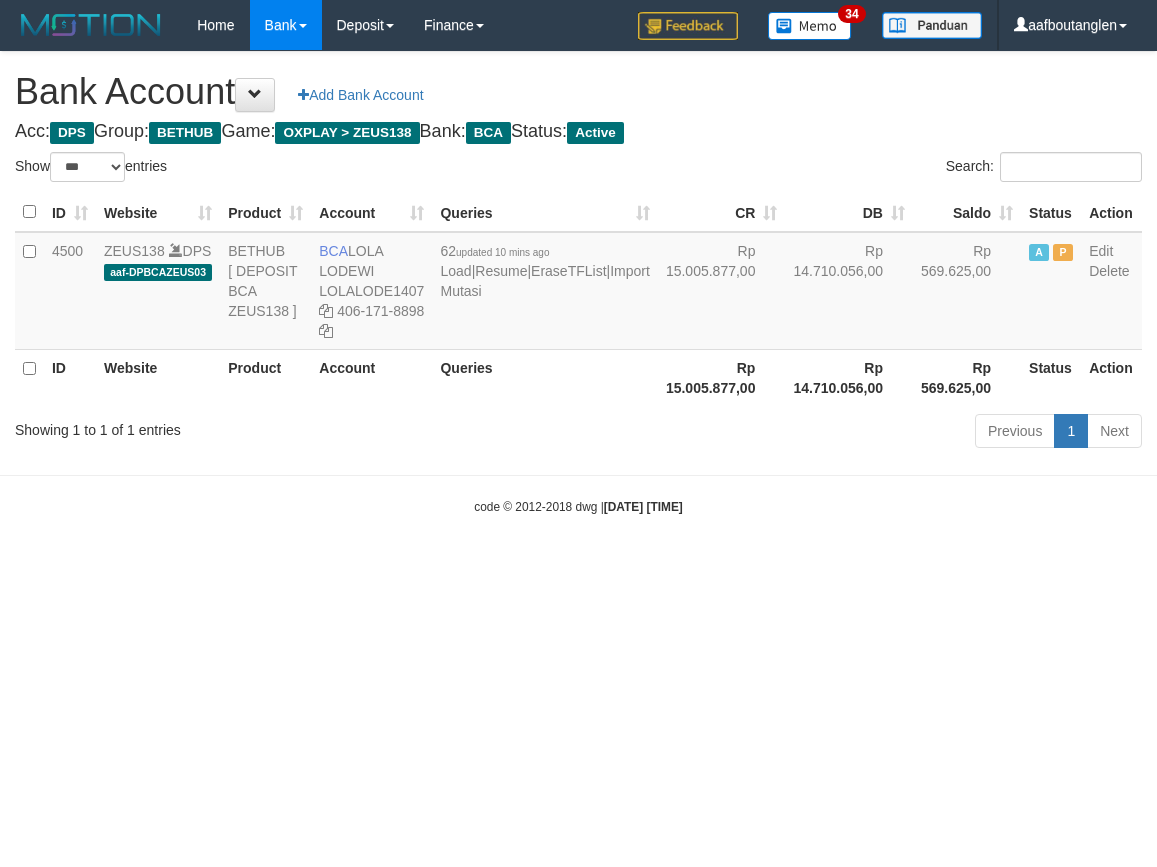scroll, scrollTop: 0, scrollLeft: 0, axis: both 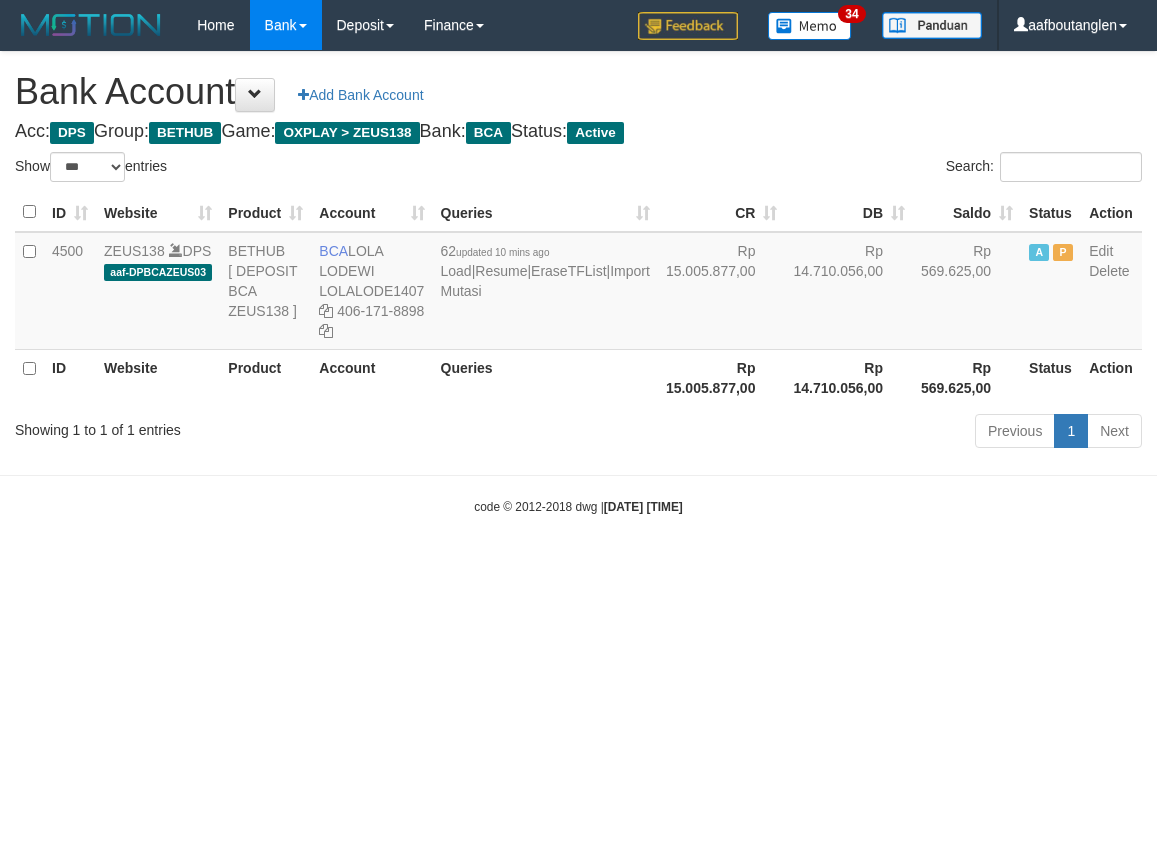 select on "***" 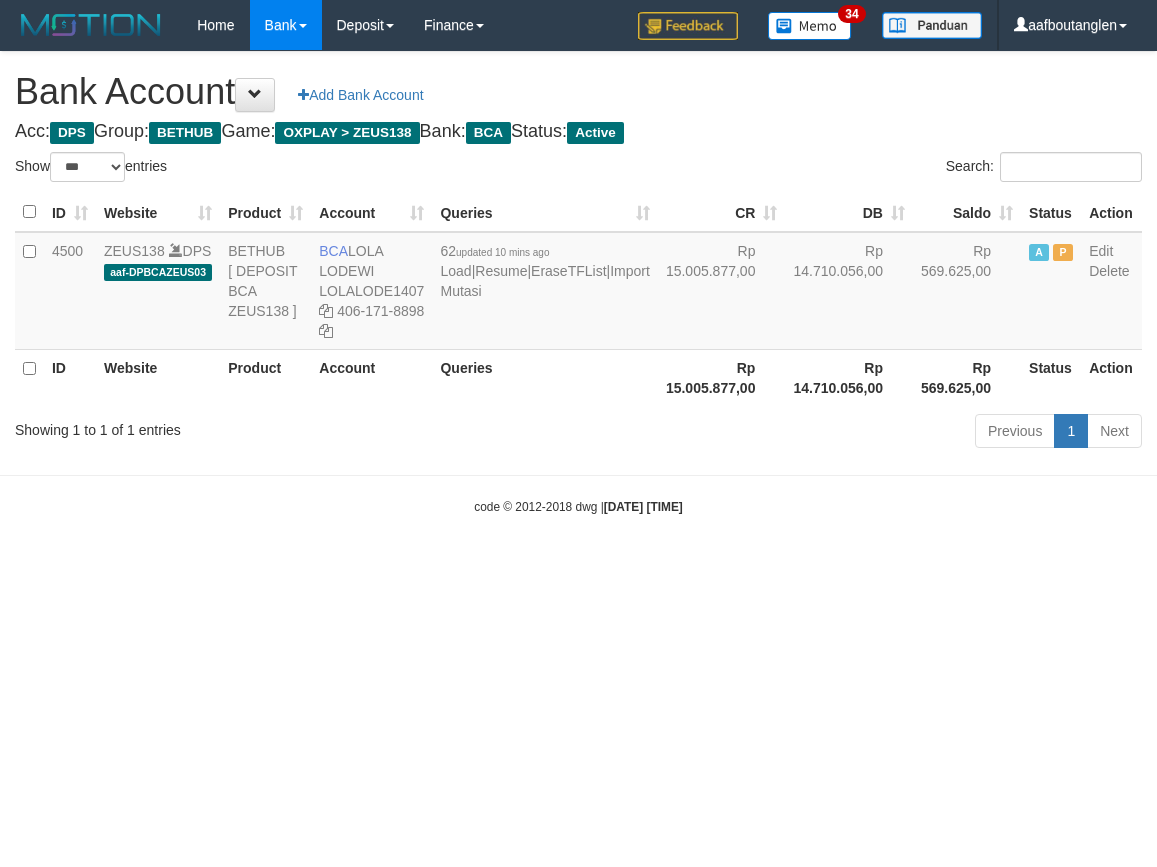 scroll, scrollTop: 0, scrollLeft: 0, axis: both 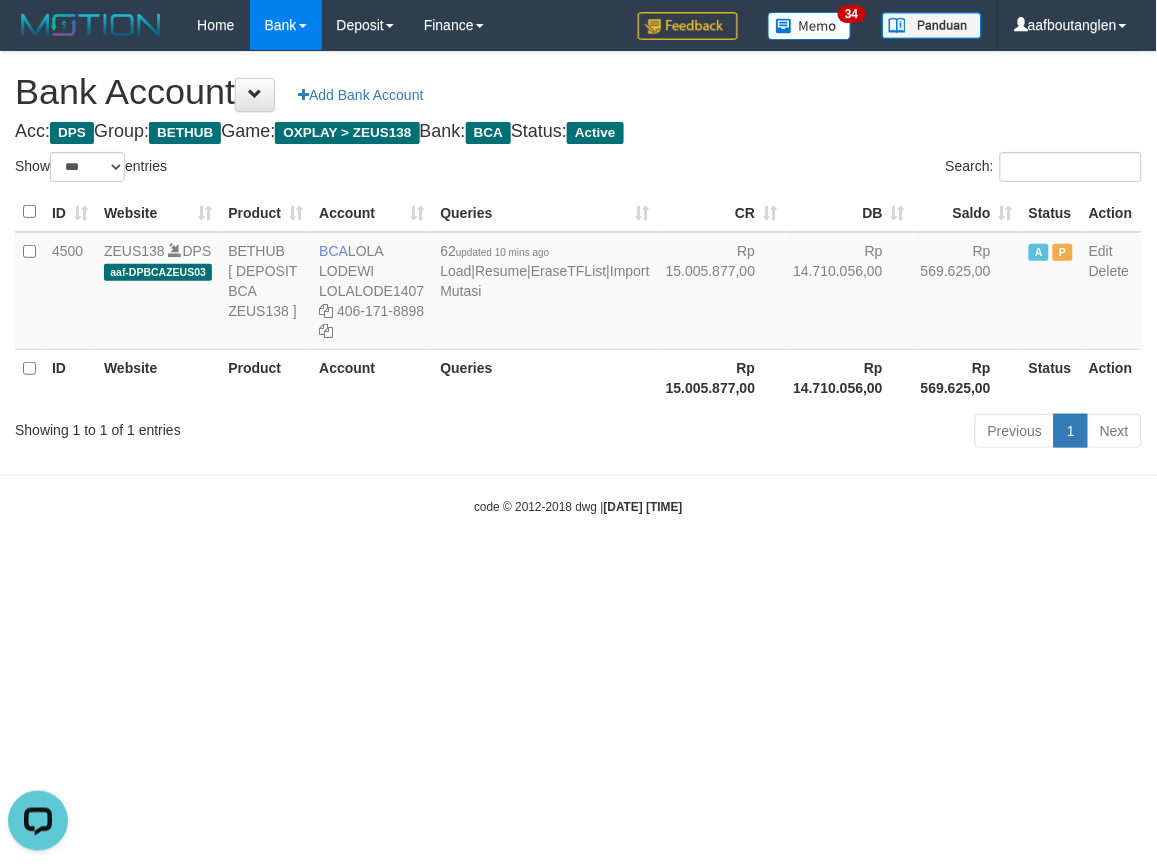 drag, startPoint x: 105, startPoint y: 542, endPoint x: 332, endPoint y: 523, distance: 227.79376 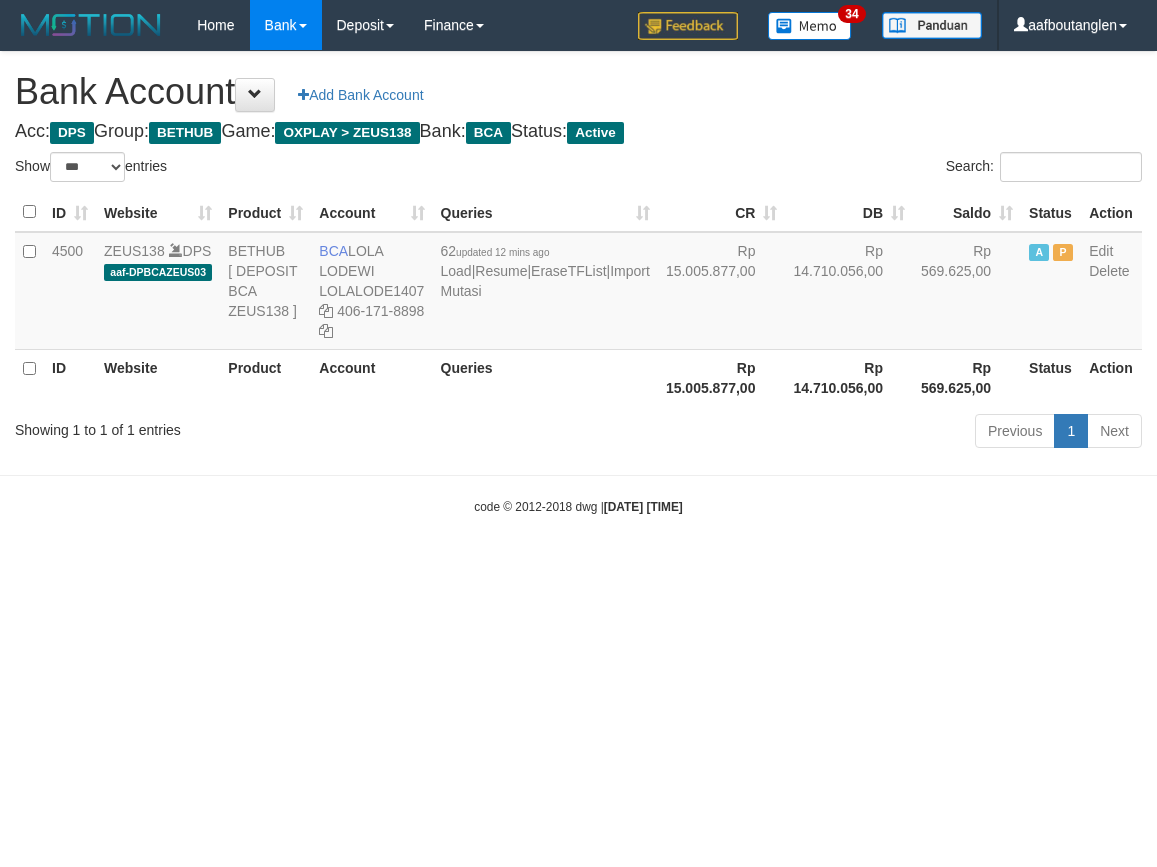 select on "***" 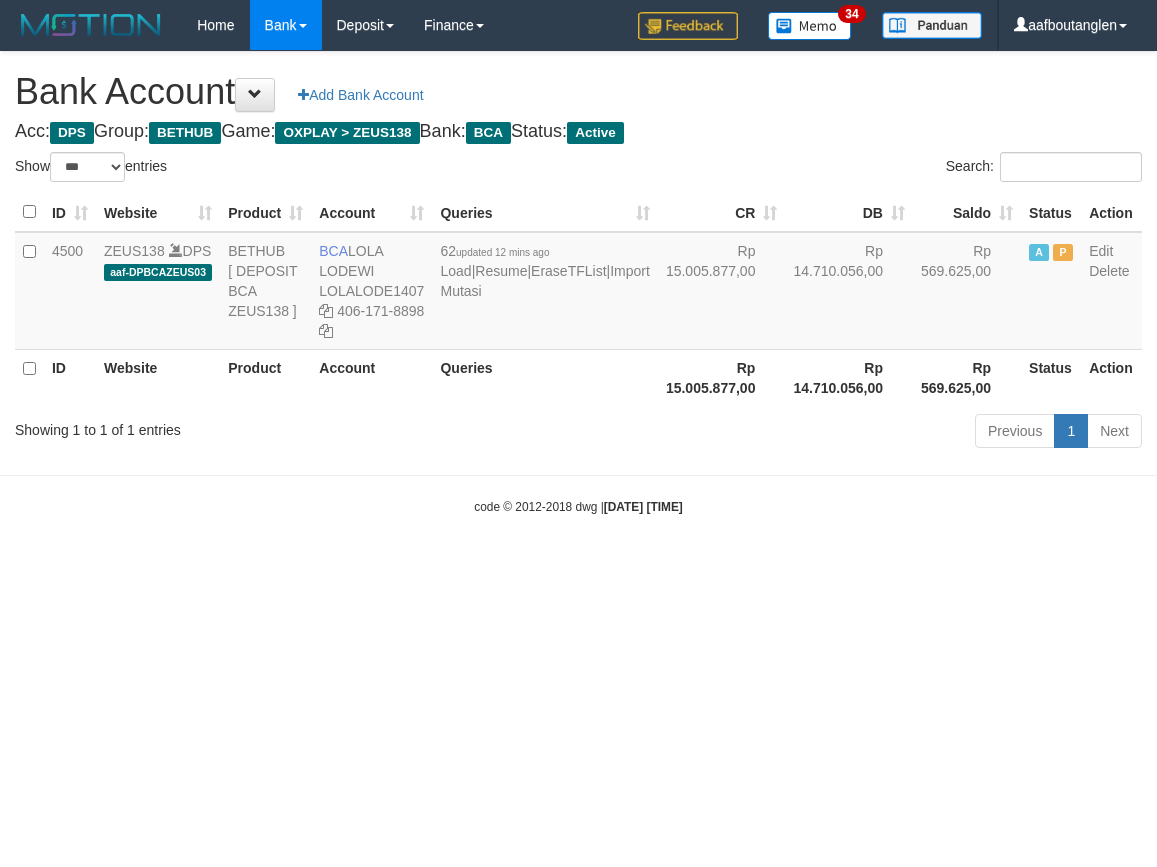 scroll, scrollTop: 0, scrollLeft: 0, axis: both 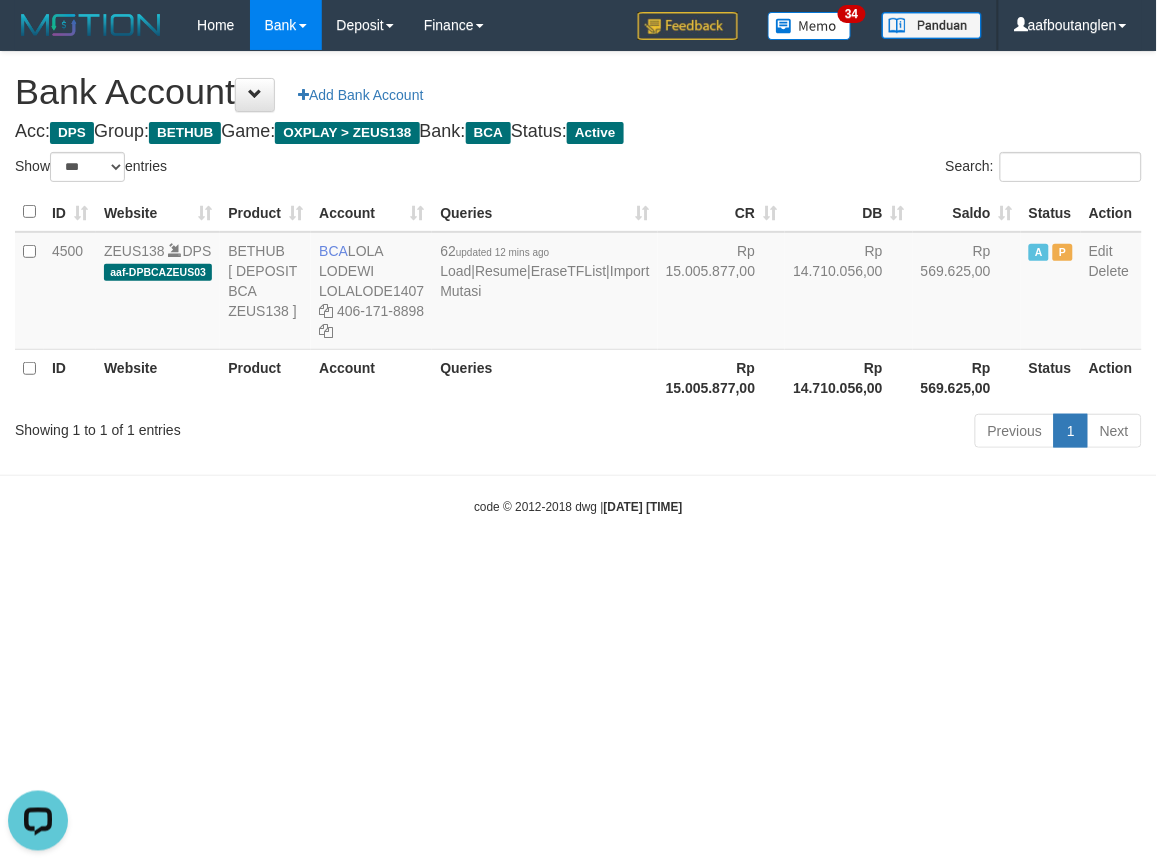 drag, startPoint x: 207, startPoint y: 785, endPoint x: 276, endPoint y: 756, distance: 74.84651 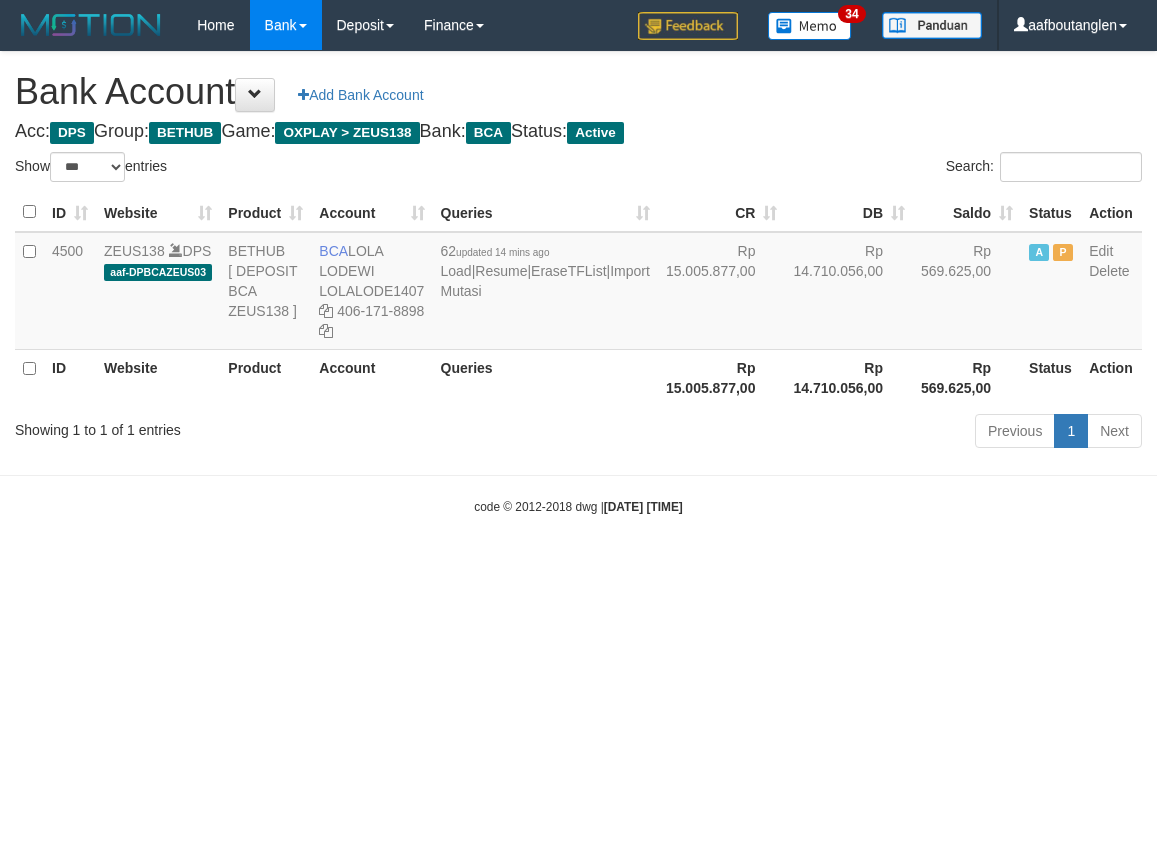 select on "***" 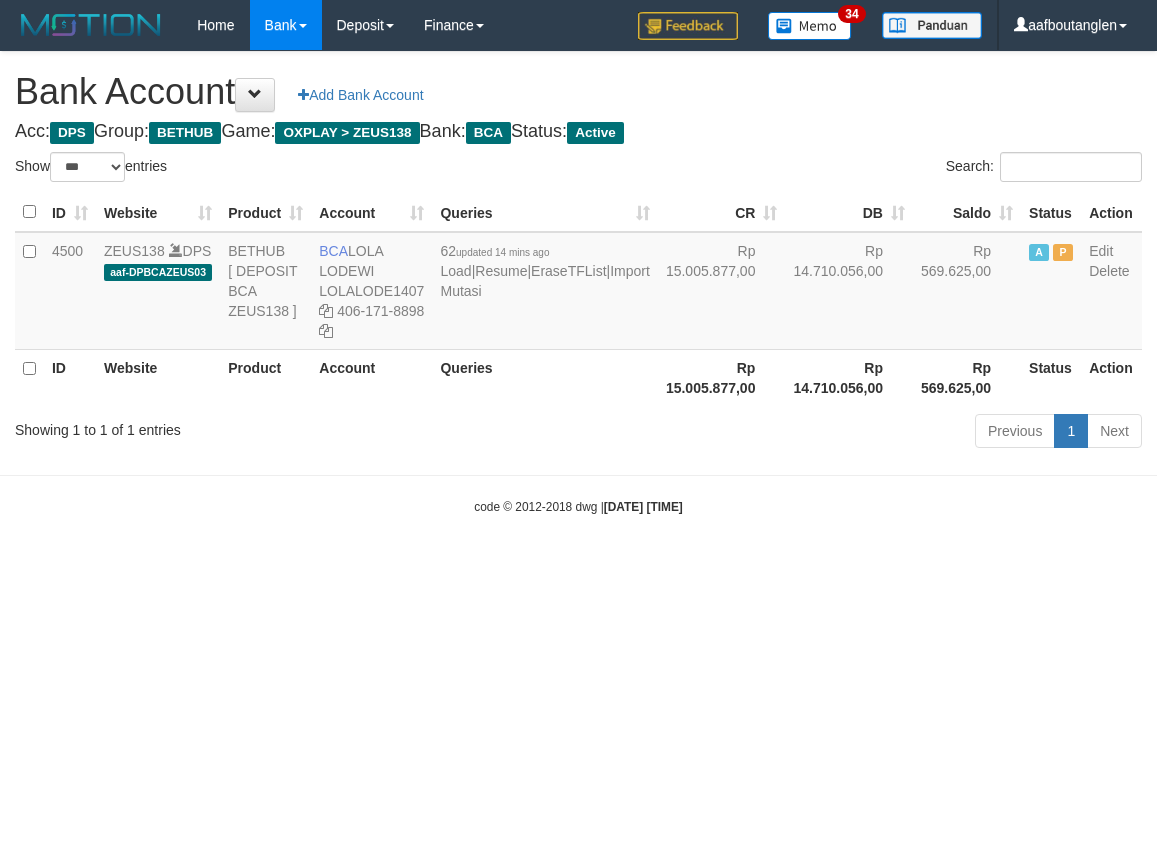 scroll, scrollTop: 0, scrollLeft: 0, axis: both 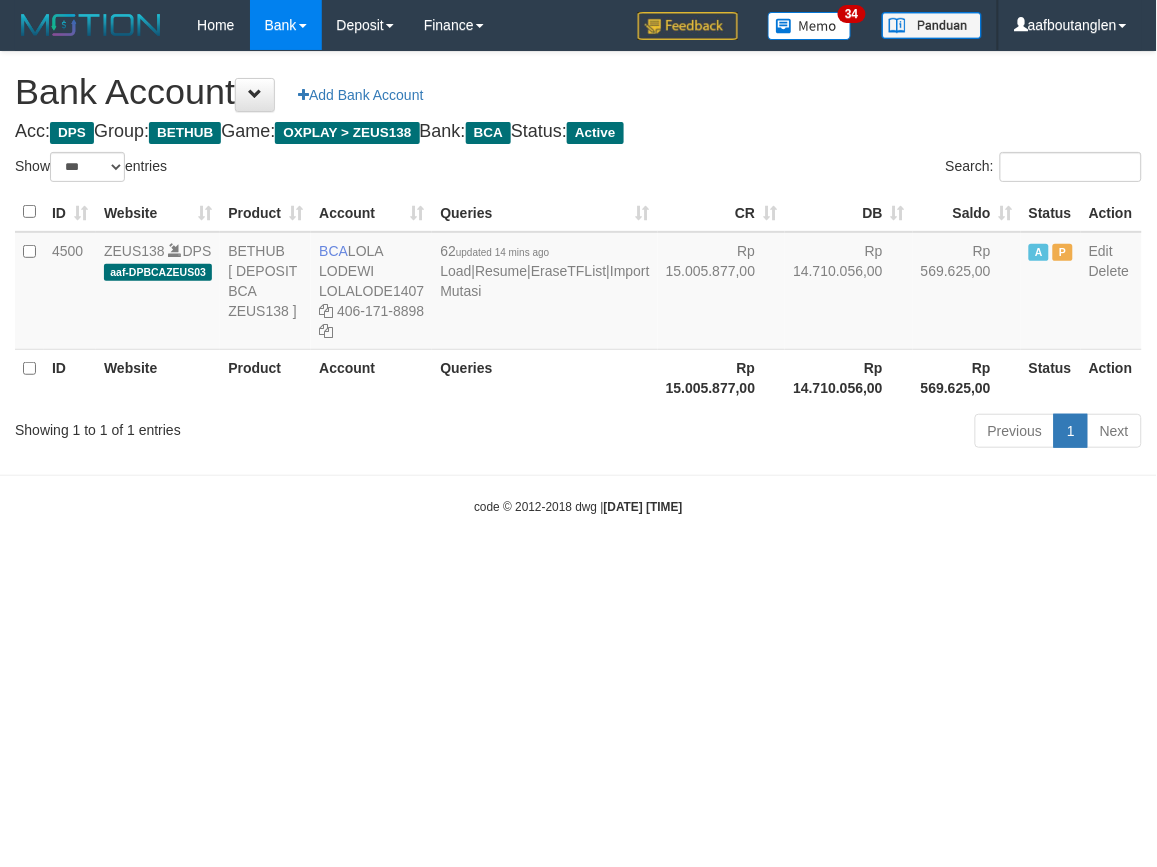 click on "Toggle navigation
Home
Bank
Account List
Deposit
DPS List
History
Note DPS
Finance
Financial Data
aafboutanglen
My Profile
Log Out
34" at bounding box center [578, 283] 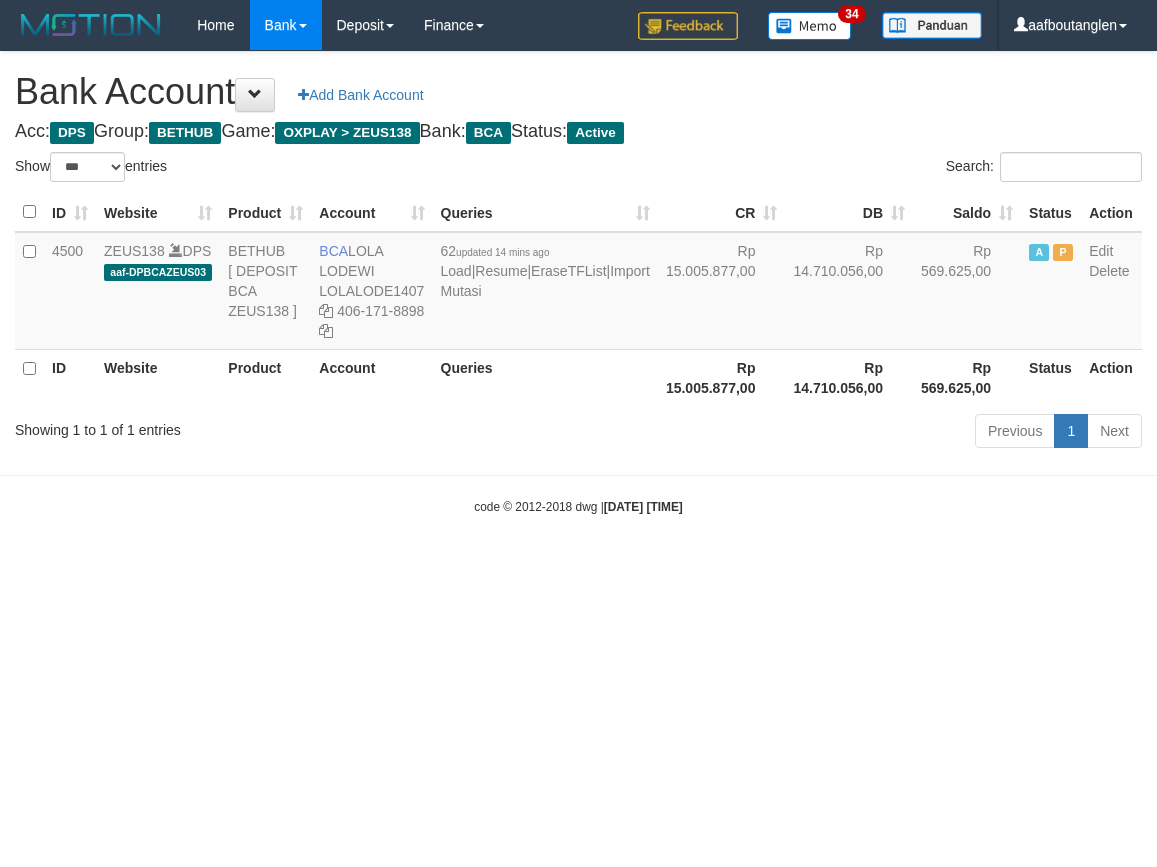 select on "***" 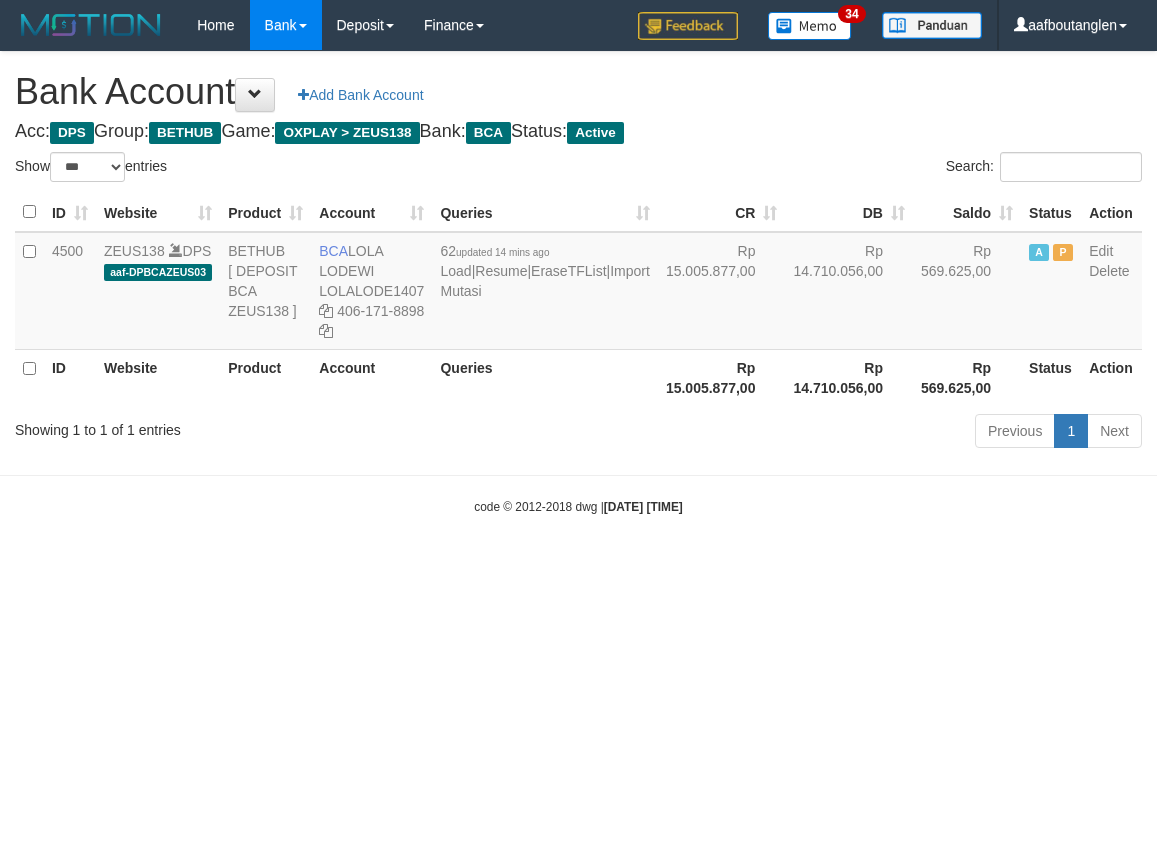 scroll, scrollTop: 0, scrollLeft: 0, axis: both 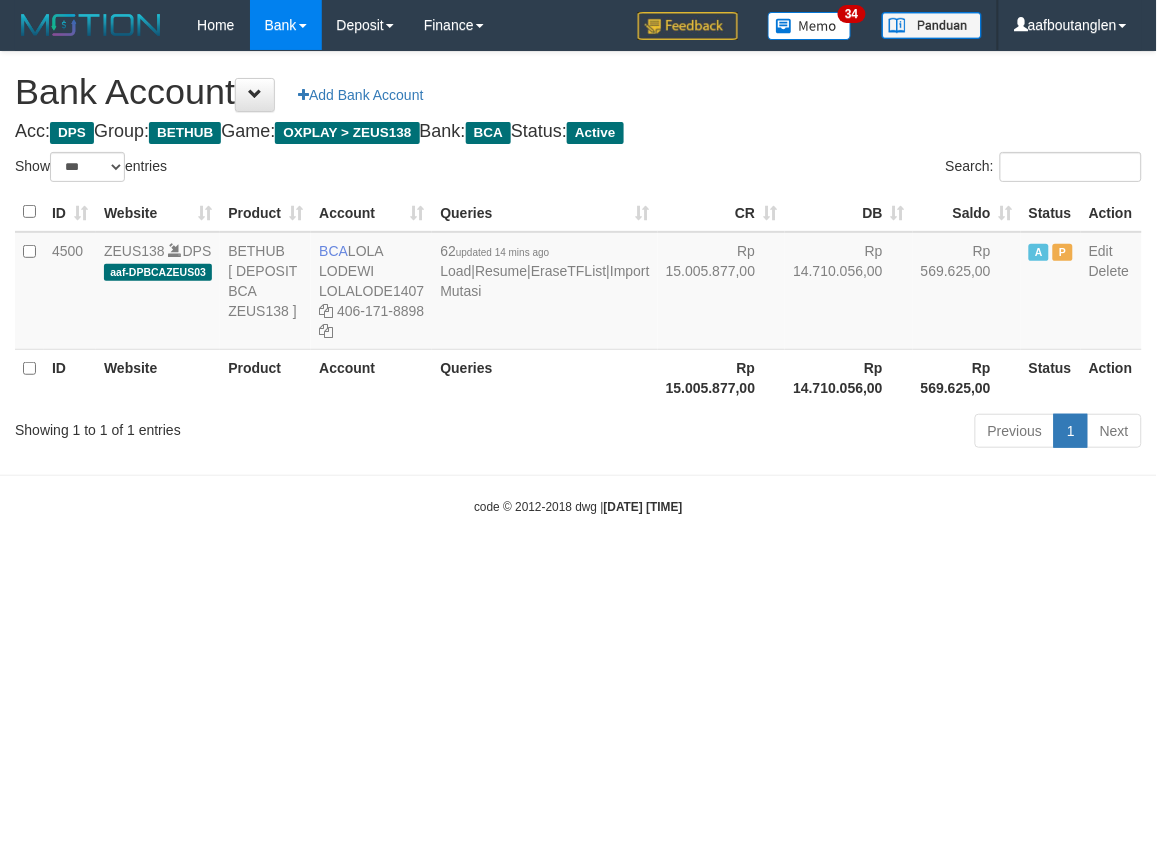 click on "Toggle navigation
Home
Bank
Account List
Deposit
DPS List
History
Note DPS
Finance
Financial Data
aafboutanglen
My Profile
Log Out
34" at bounding box center (578, 283) 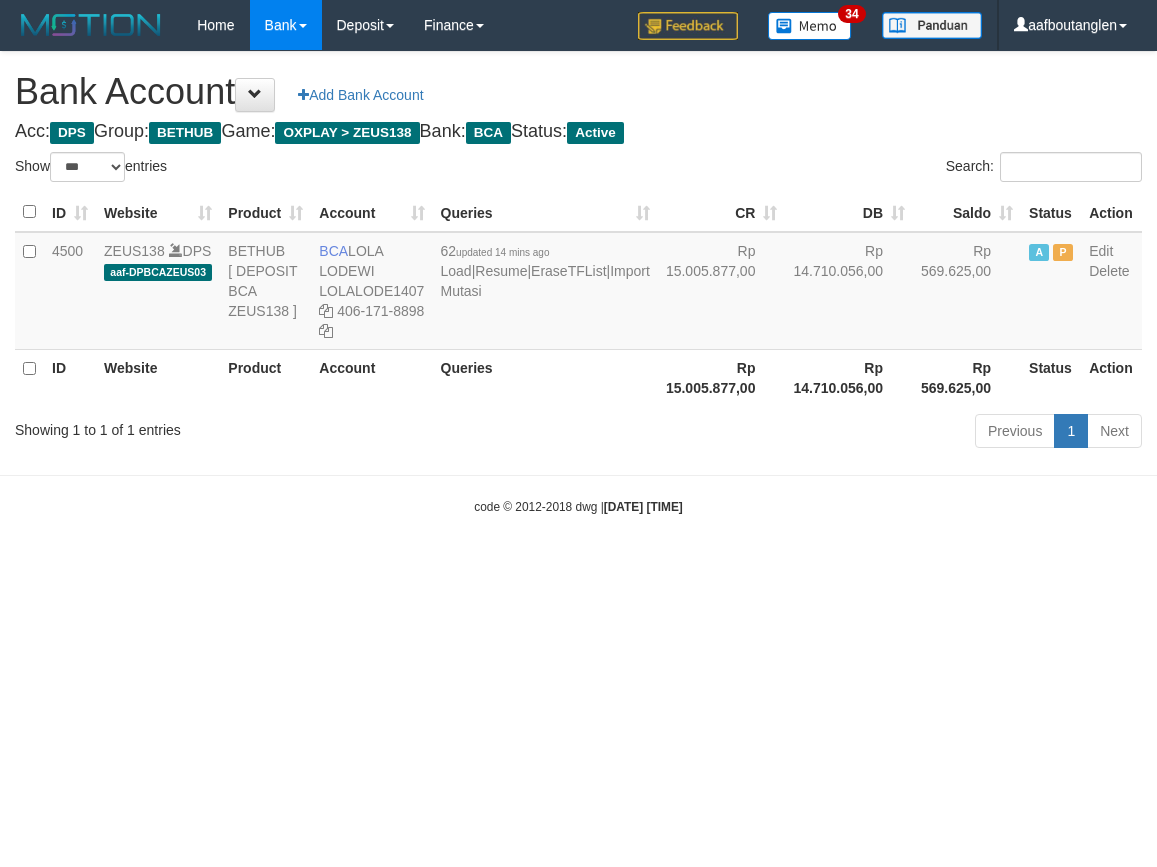 select on "***" 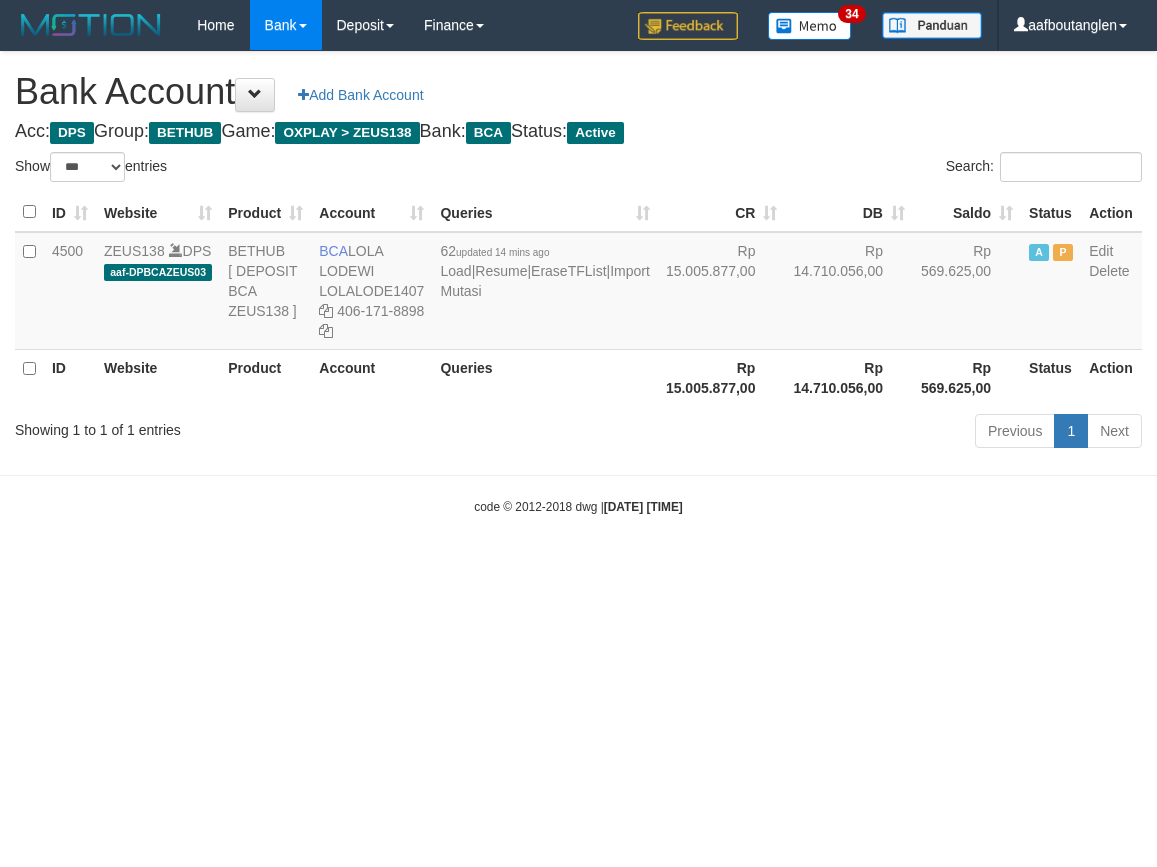 scroll, scrollTop: 0, scrollLeft: 0, axis: both 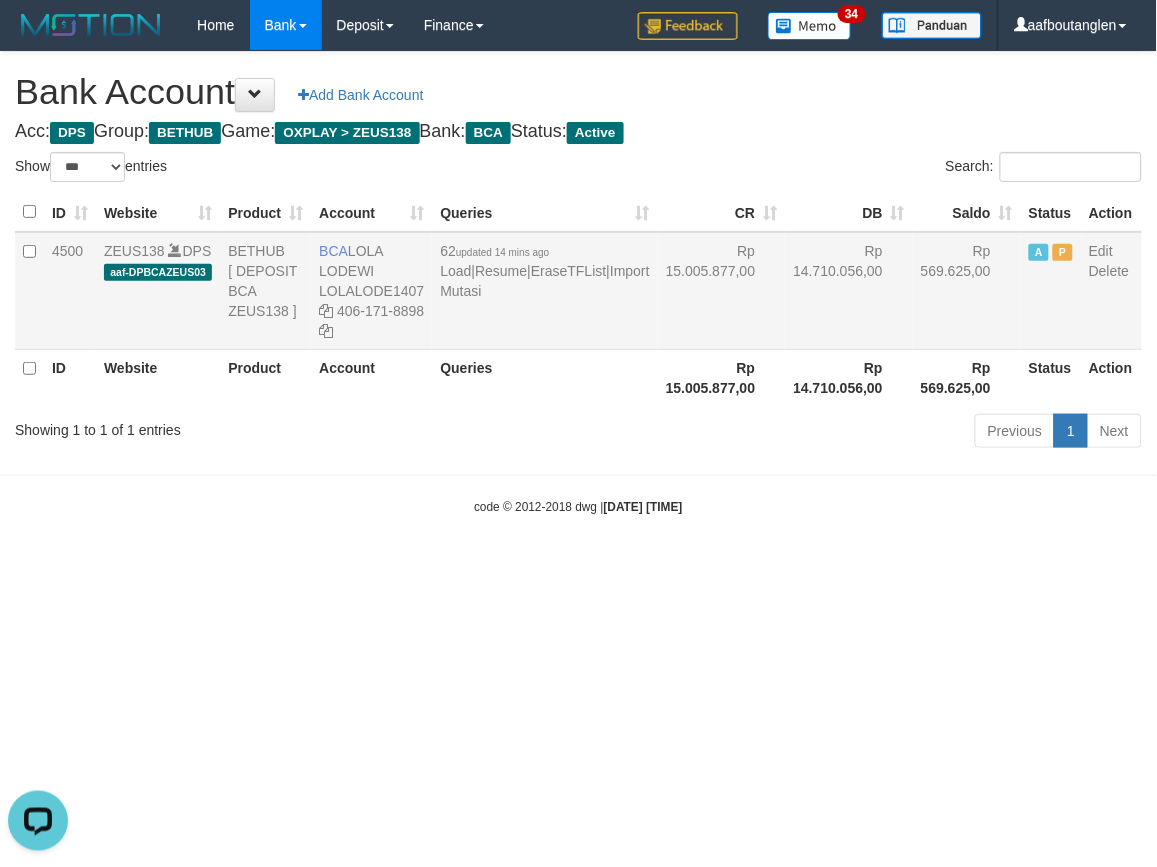 drag, startPoint x: 8, startPoint y: 336, endPoint x: 32, endPoint y: 343, distance: 25 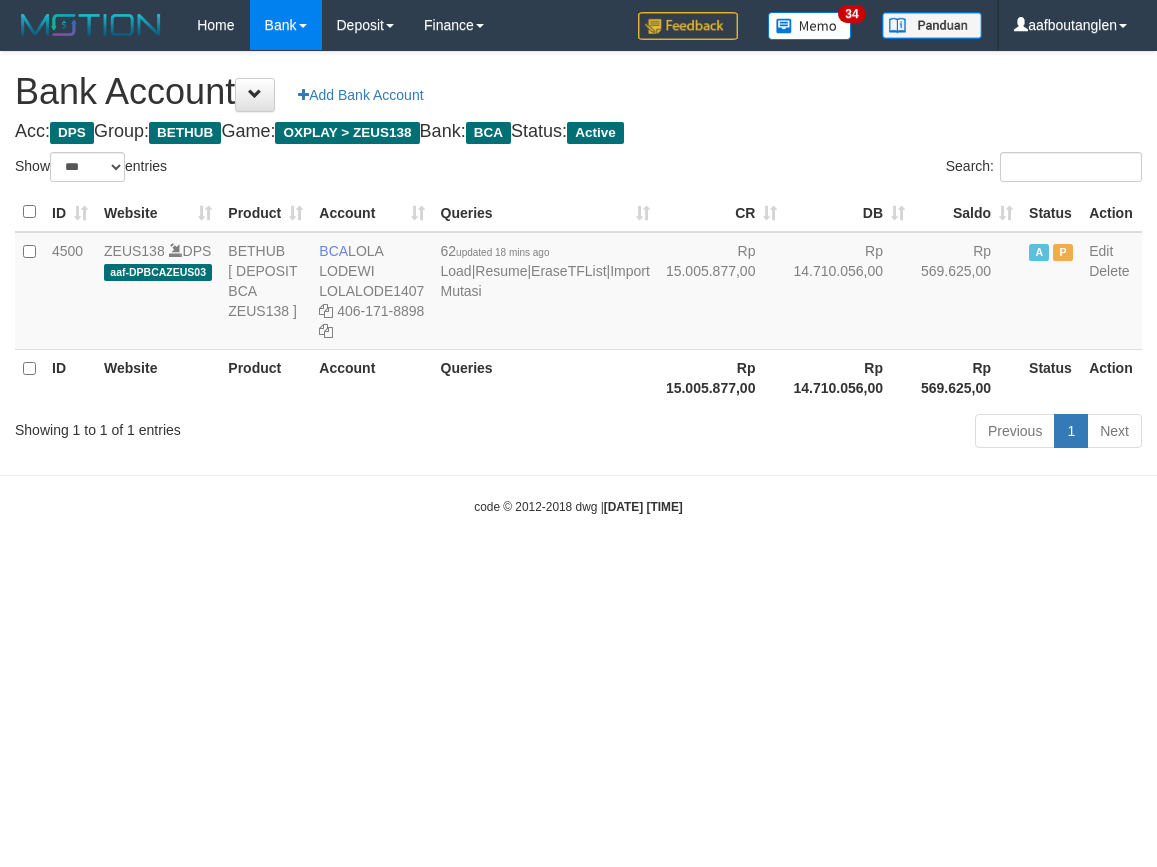 select on "***" 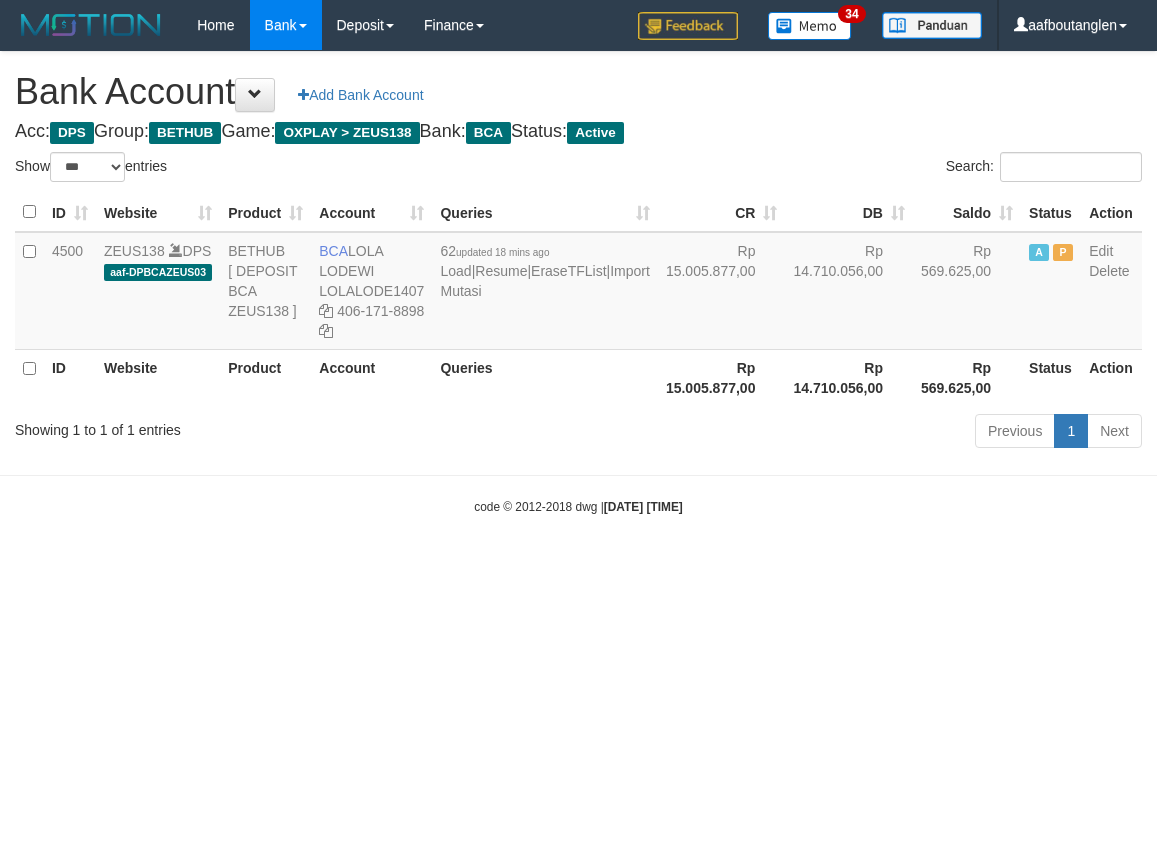 scroll, scrollTop: 0, scrollLeft: 0, axis: both 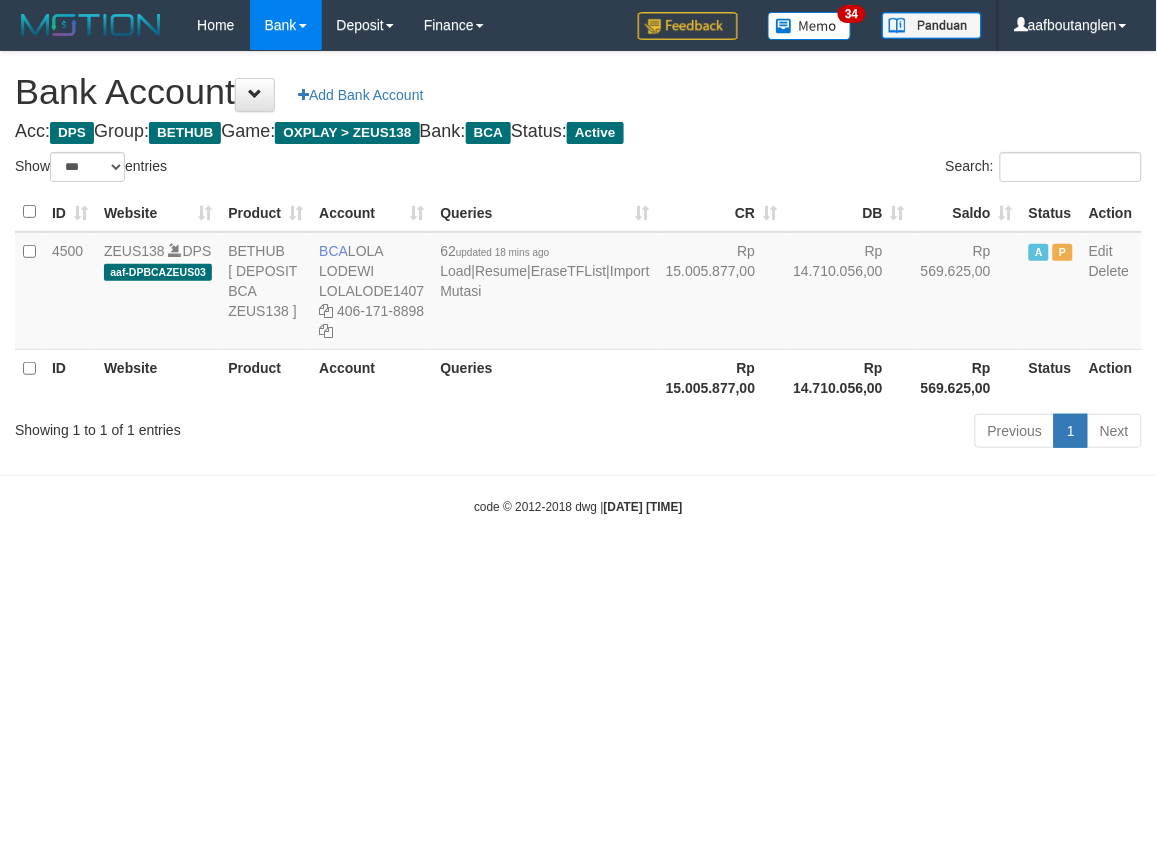 drag, startPoint x: 185, startPoint y: 538, endPoint x: 643, endPoint y: 534, distance: 458.01746 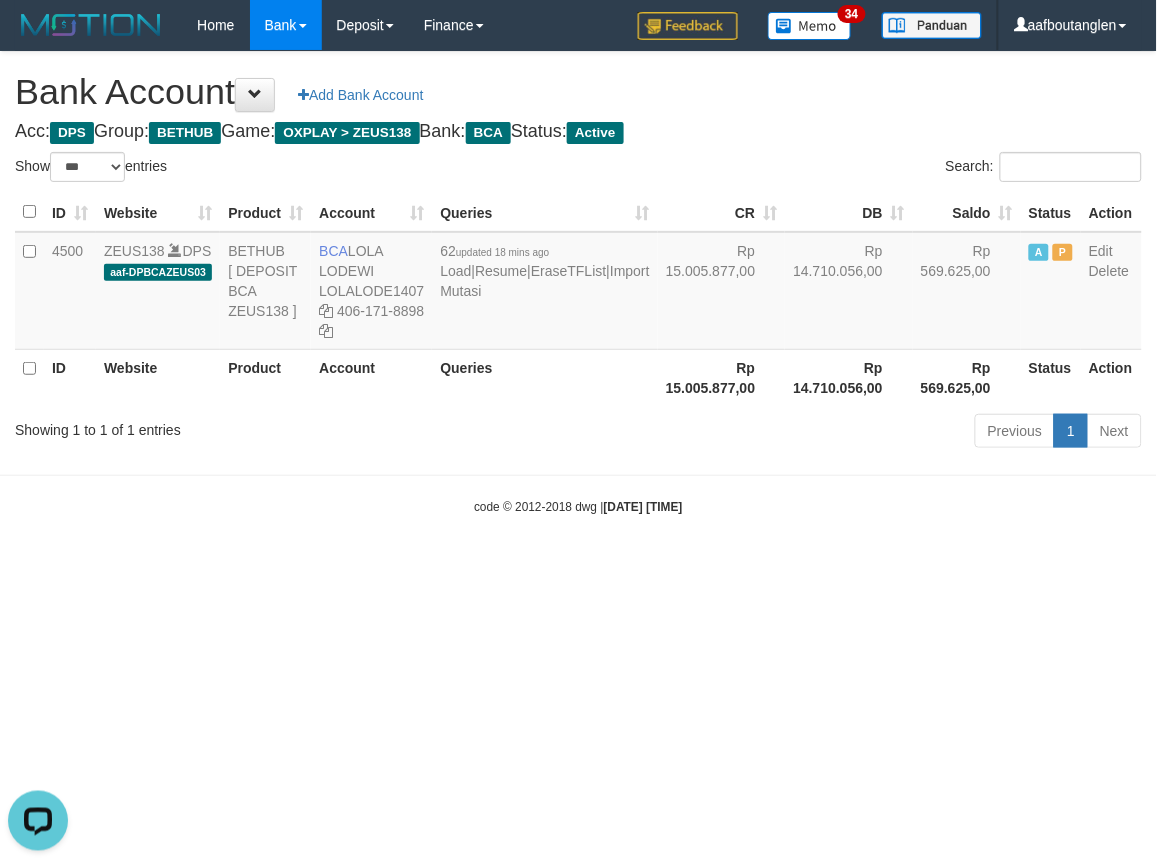 scroll, scrollTop: 0, scrollLeft: 0, axis: both 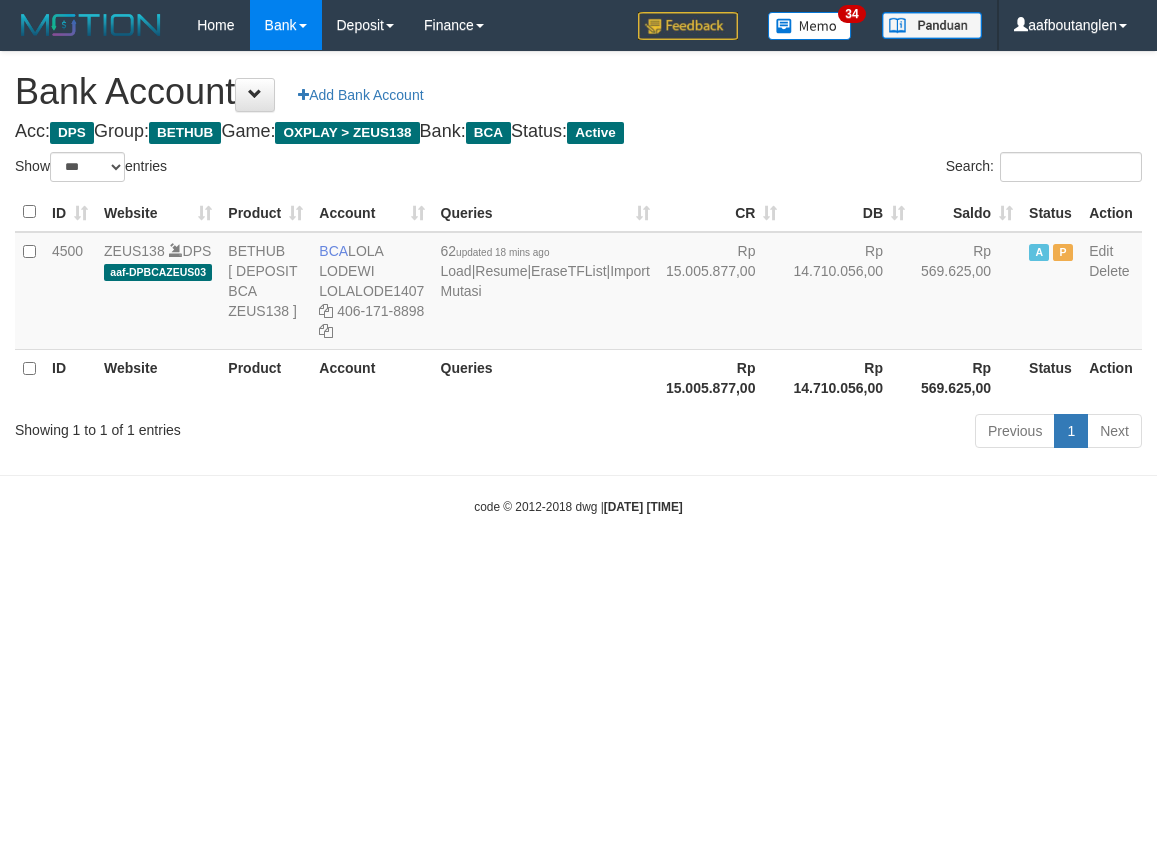 select on "***" 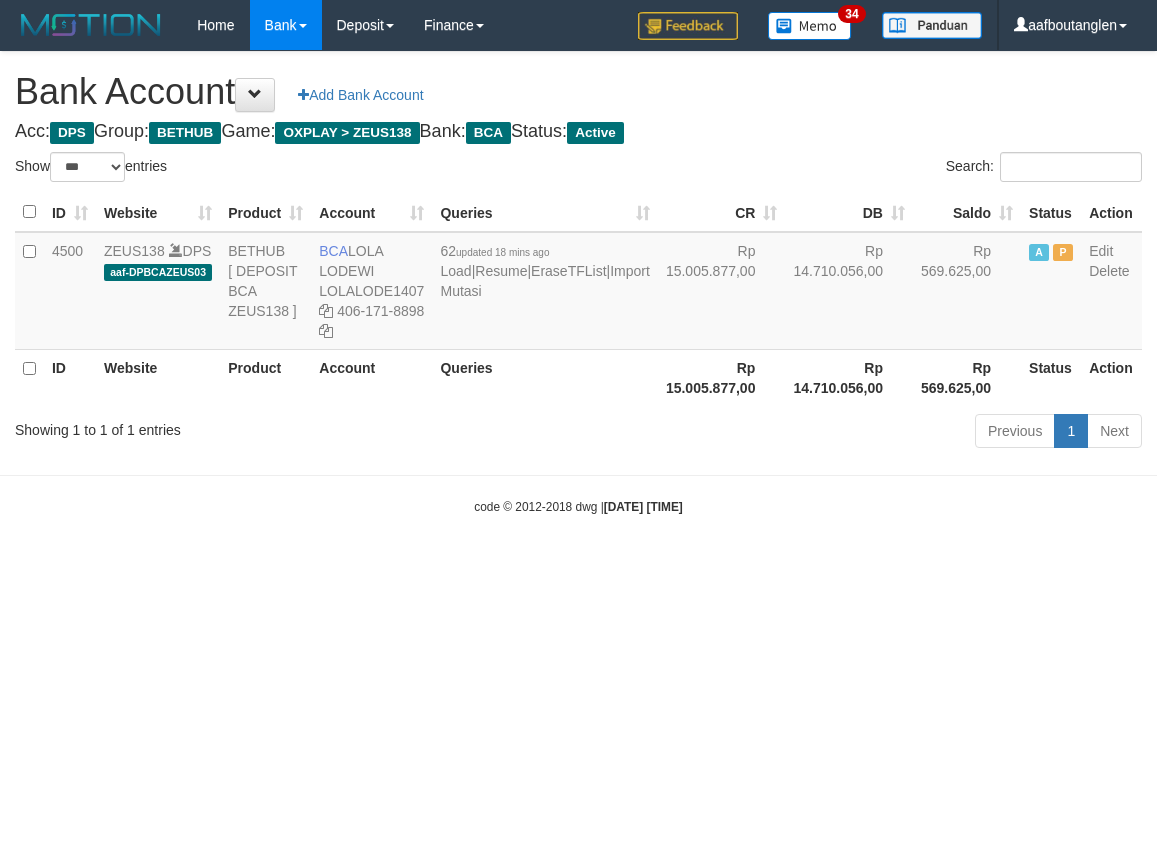 scroll, scrollTop: 0, scrollLeft: 0, axis: both 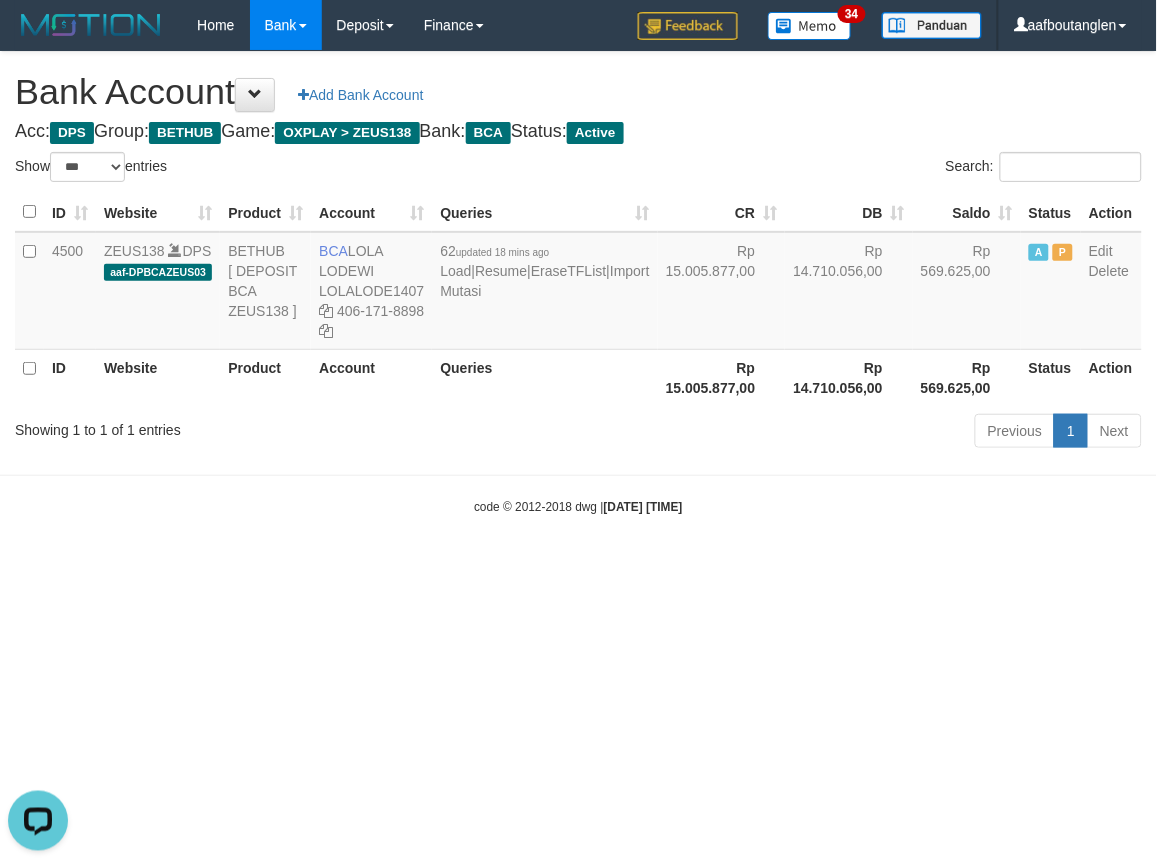 click on "Toggle navigation
Home
Bank
Account List
Deposit
DPS List
History
Note DPS
Finance
Financial Data
aafboutanglen
My Profile
Log Out
34" at bounding box center [578, 283] 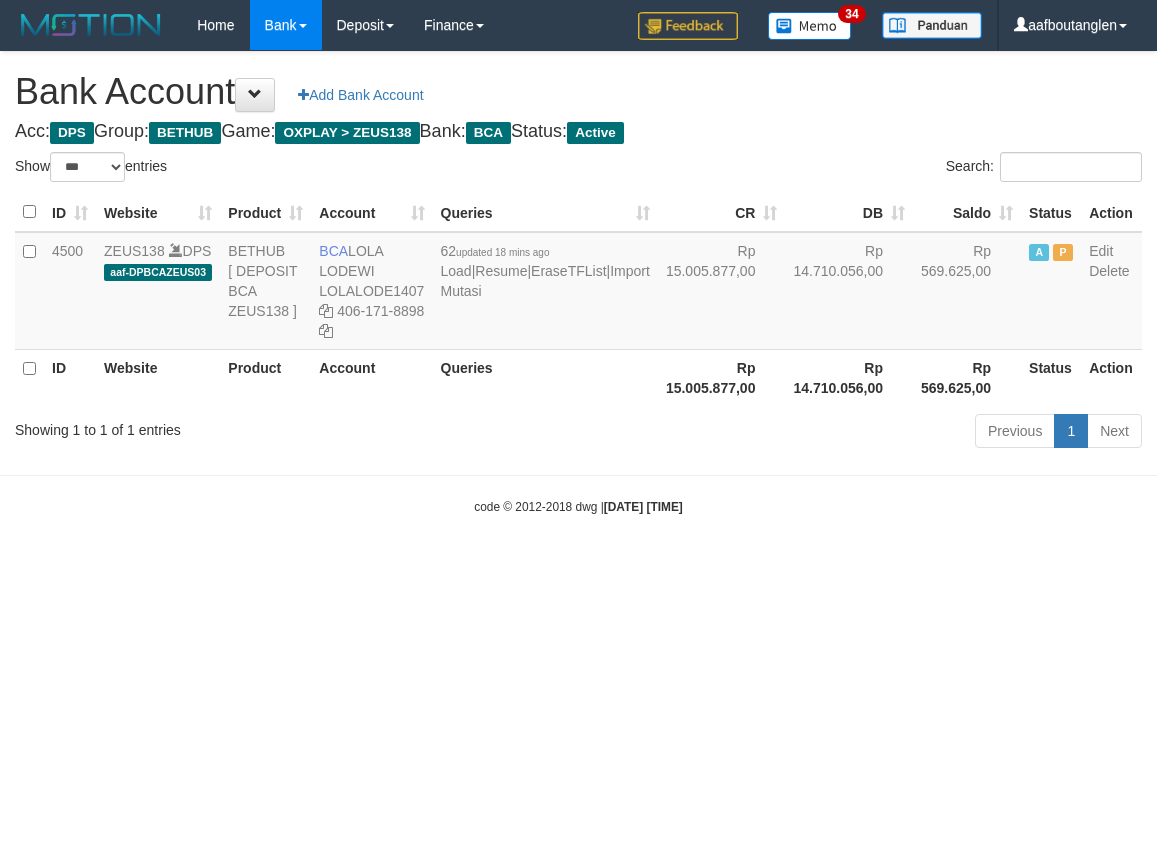 select on "***" 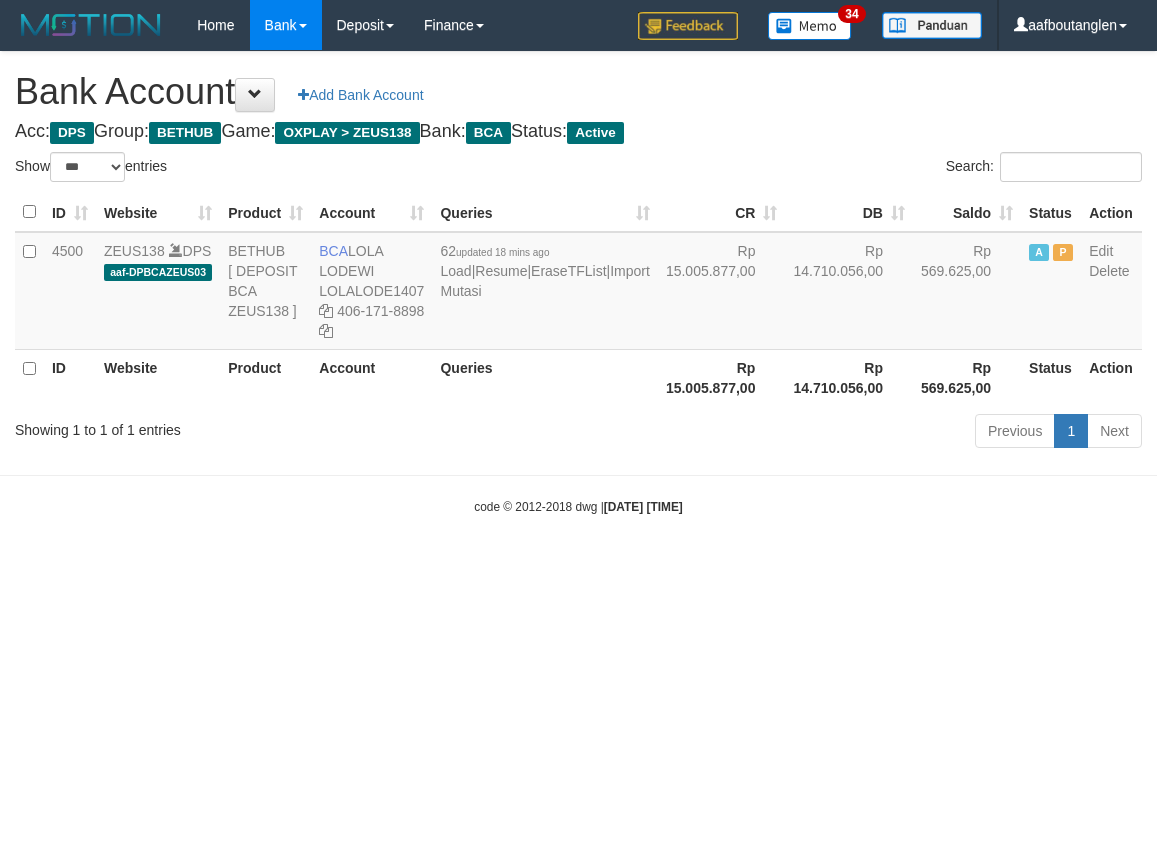 scroll, scrollTop: 0, scrollLeft: 0, axis: both 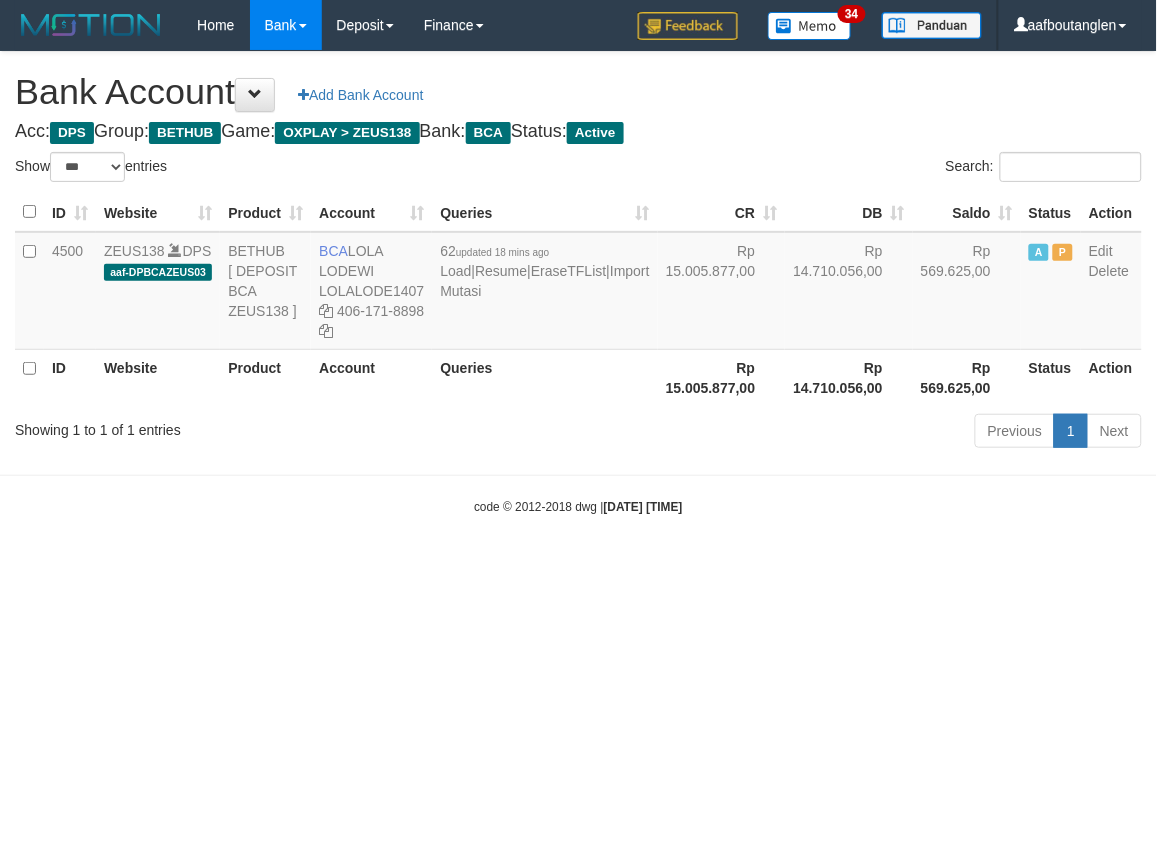 drag, startPoint x: 984, startPoint y: 718, endPoint x: 1018, endPoint y: 706, distance: 36.05551 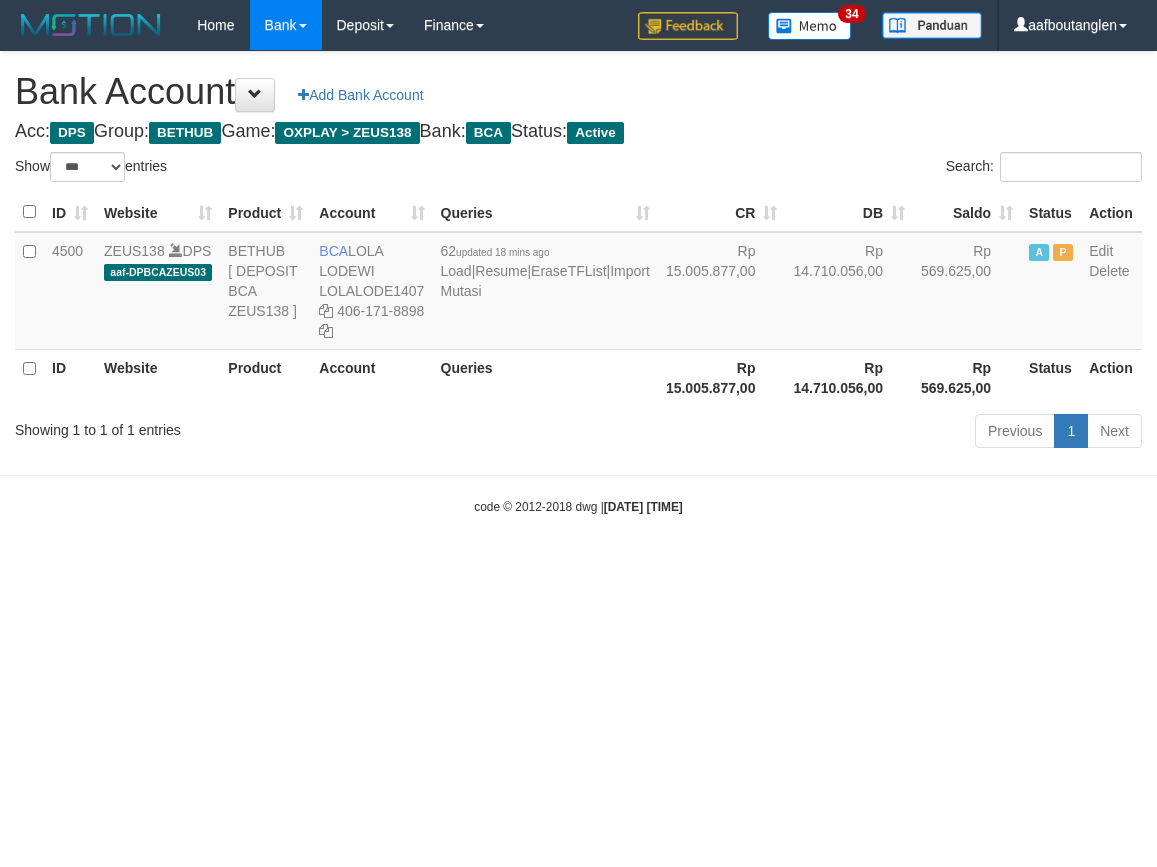 select on "***" 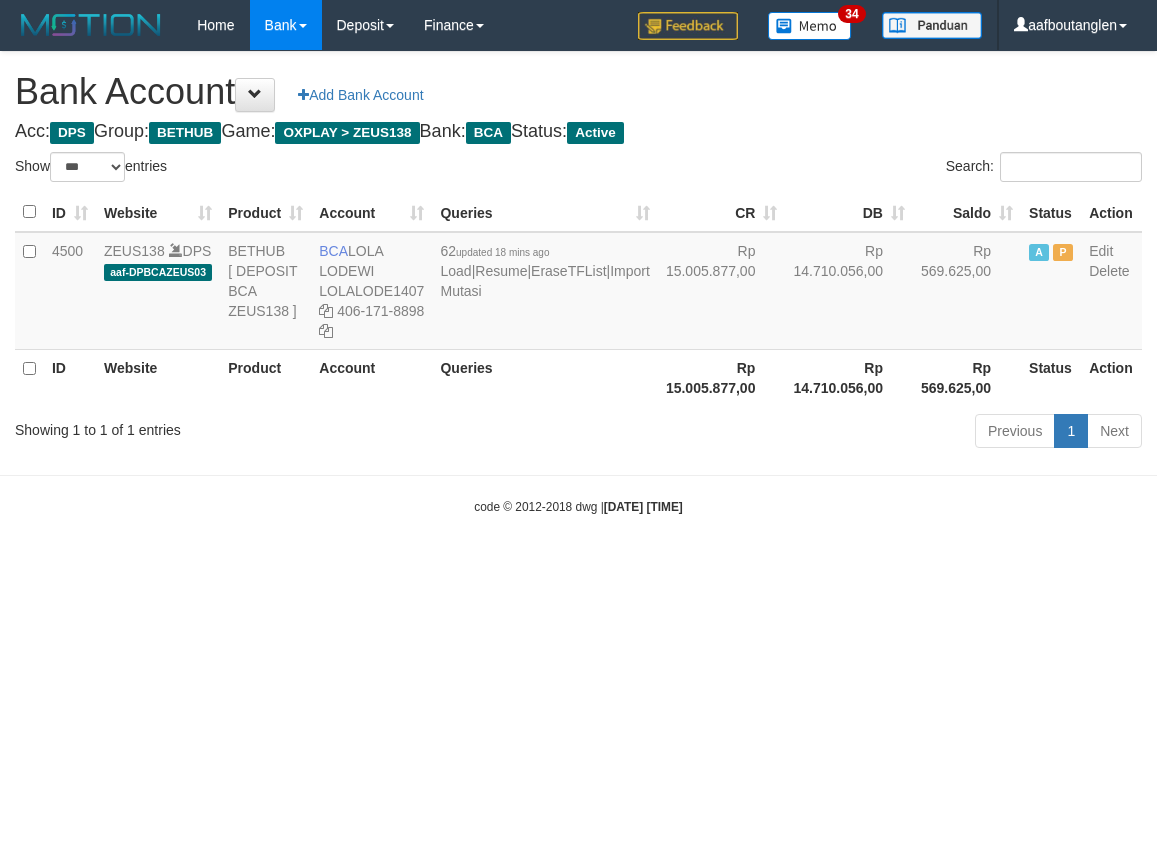 scroll, scrollTop: 0, scrollLeft: 0, axis: both 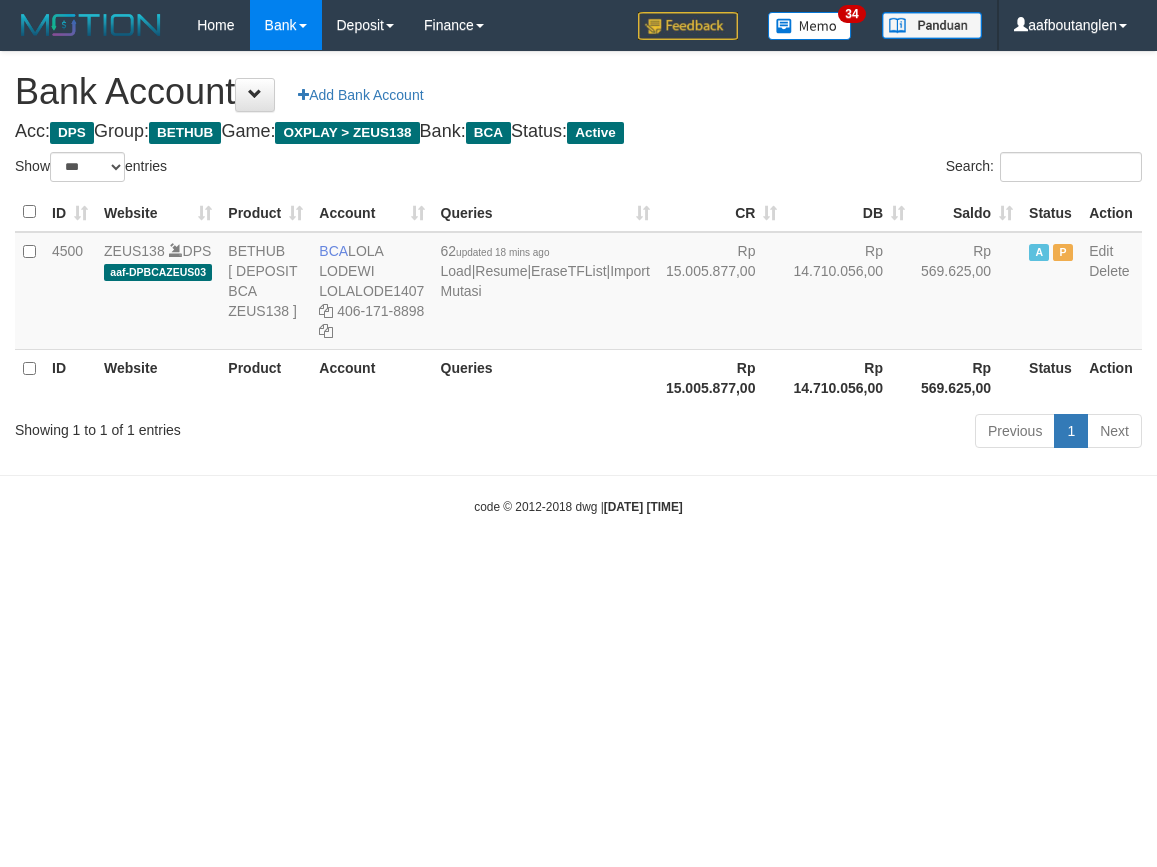 select on "***" 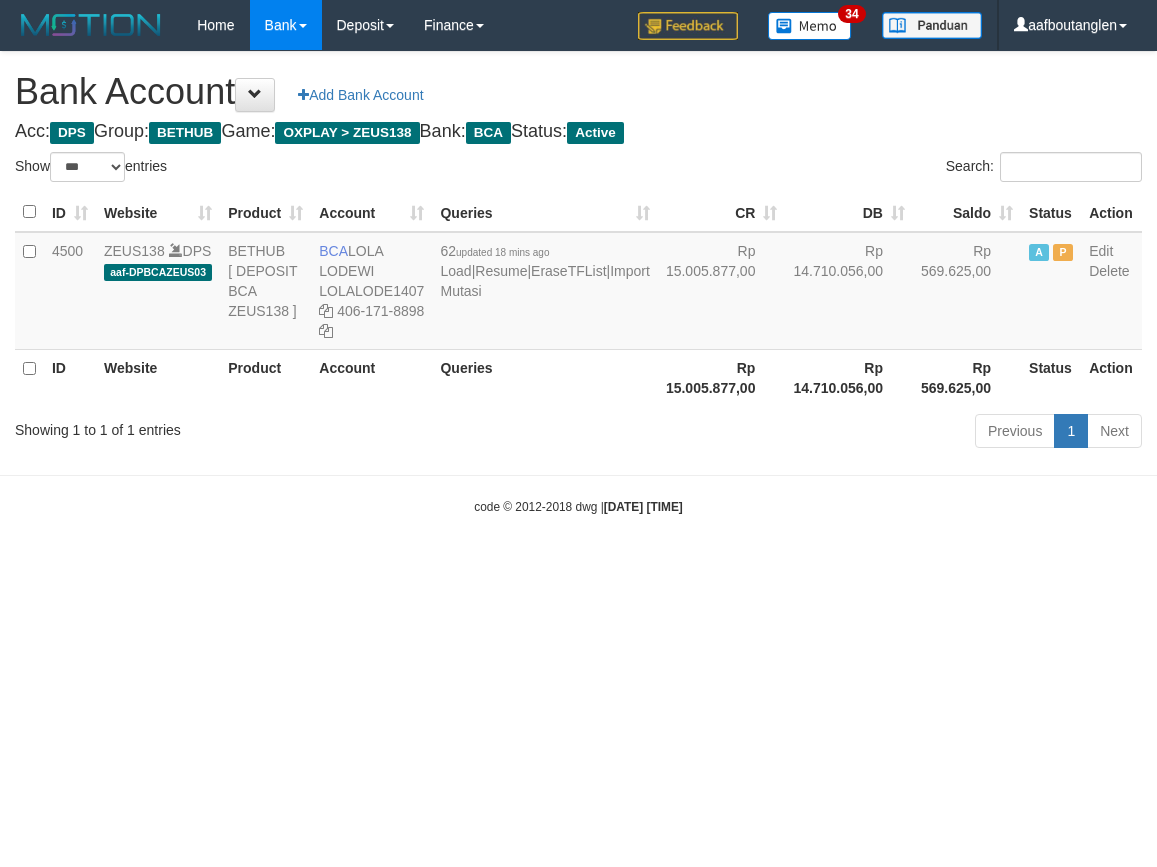 scroll, scrollTop: 0, scrollLeft: 0, axis: both 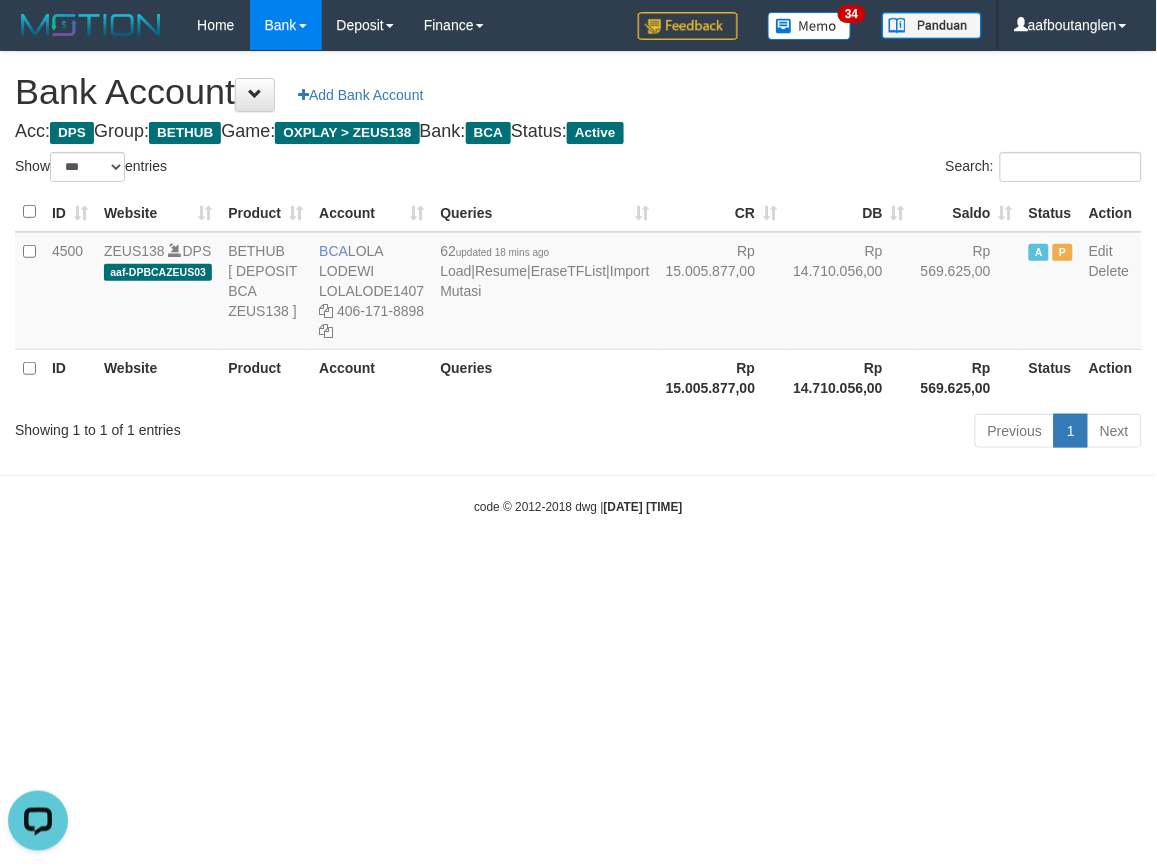 click on "Toggle navigation
Home
Bank
Account List
Deposit
DPS List
History
Note DPS
Finance
Financial Data
aafboutanglen
My Profile
Log Out
34" at bounding box center [578, 283] 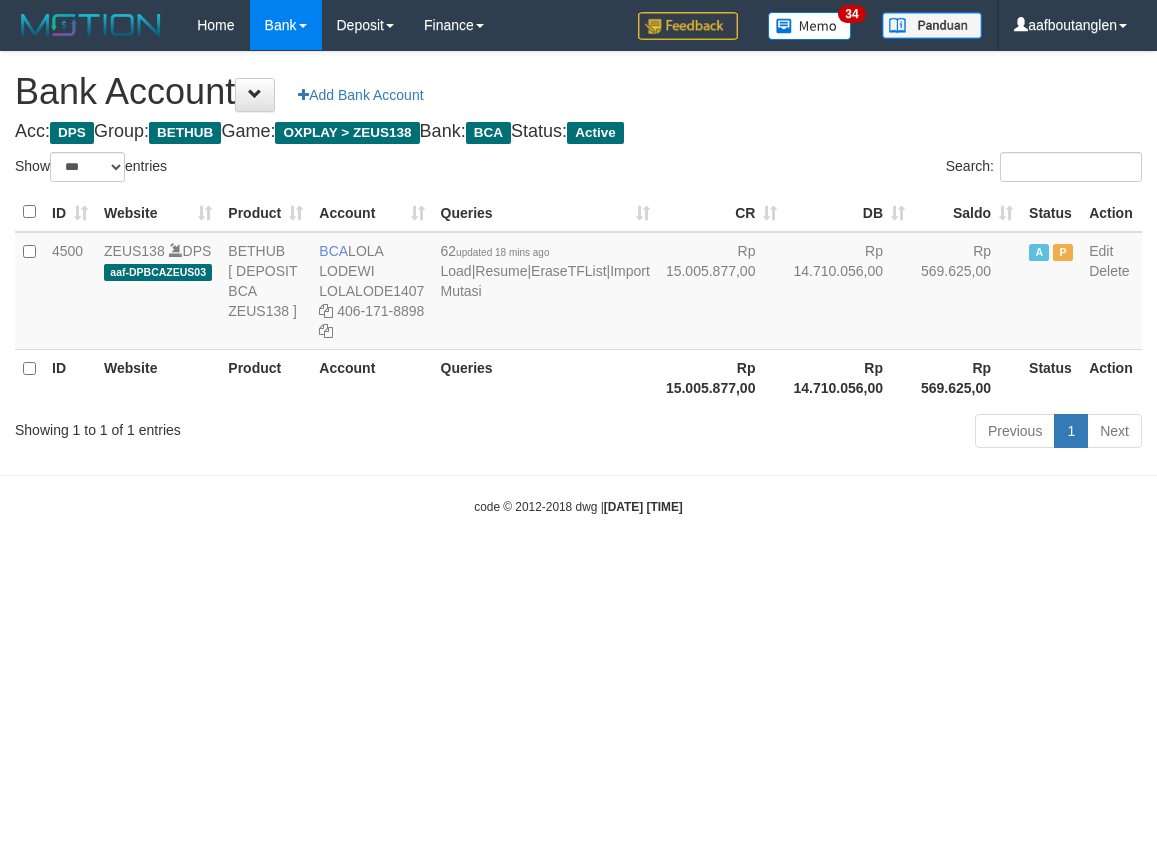 select on "***" 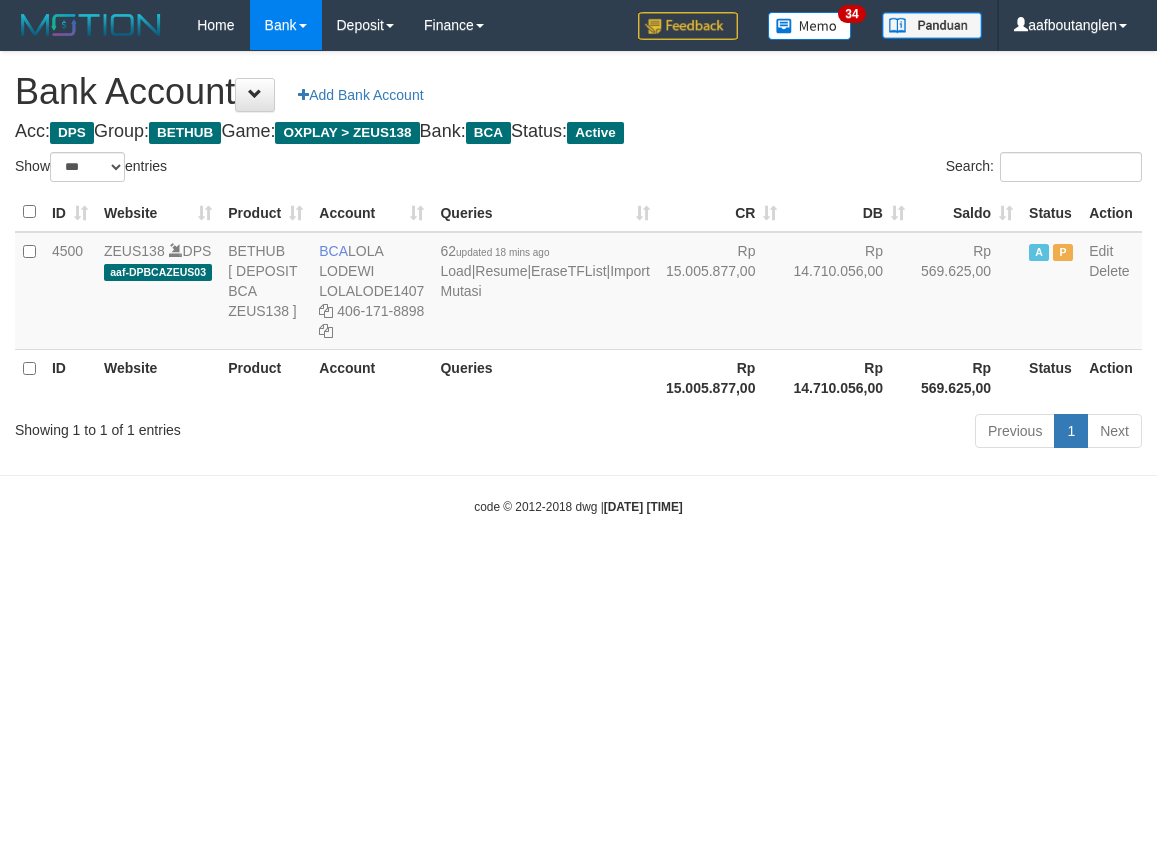 scroll, scrollTop: 0, scrollLeft: 0, axis: both 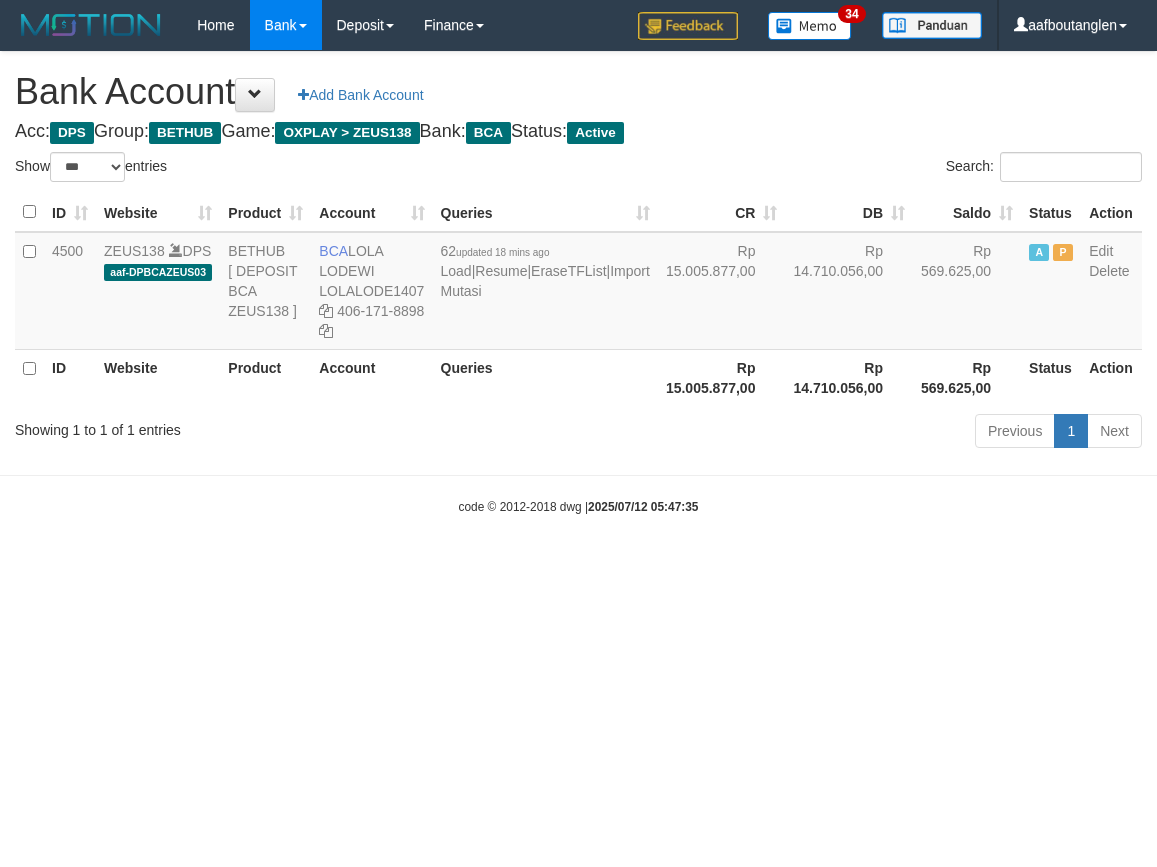 select on "***" 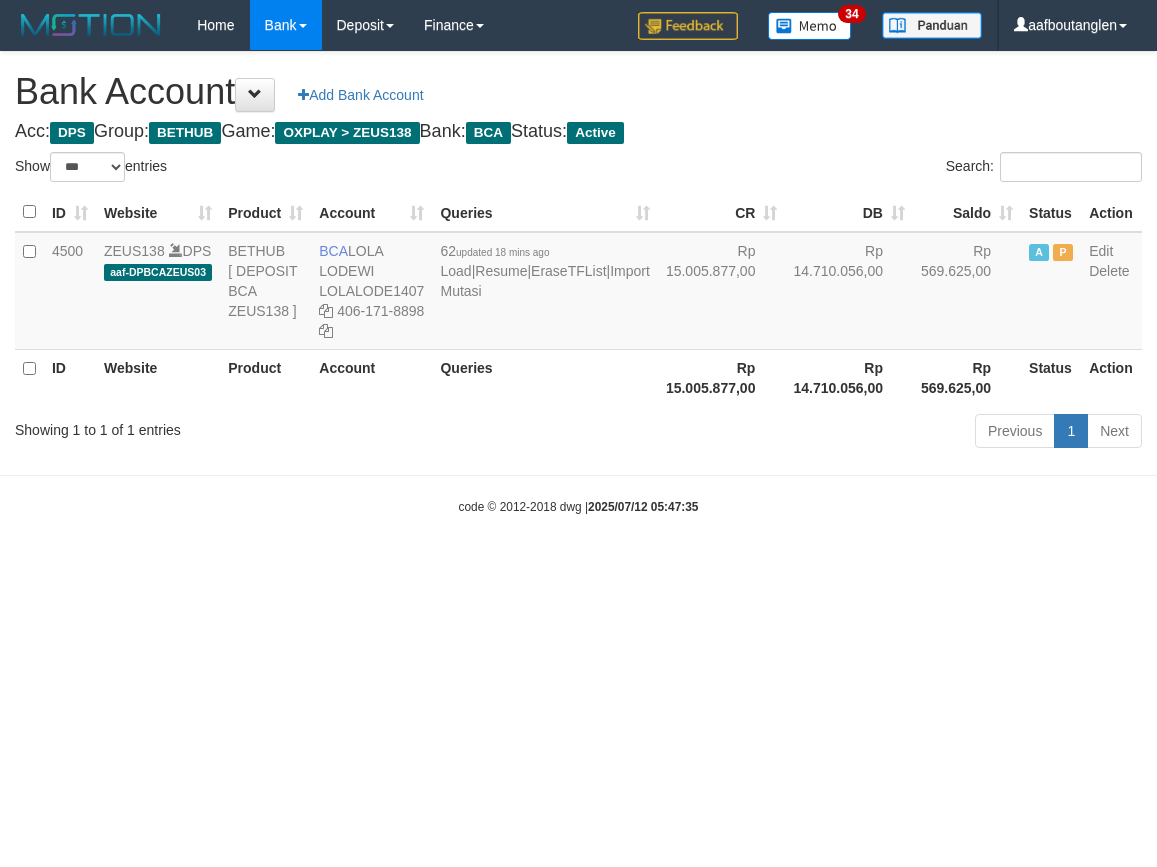 scroll, scrollTop: 0, scrollLeft: 0, axis: both 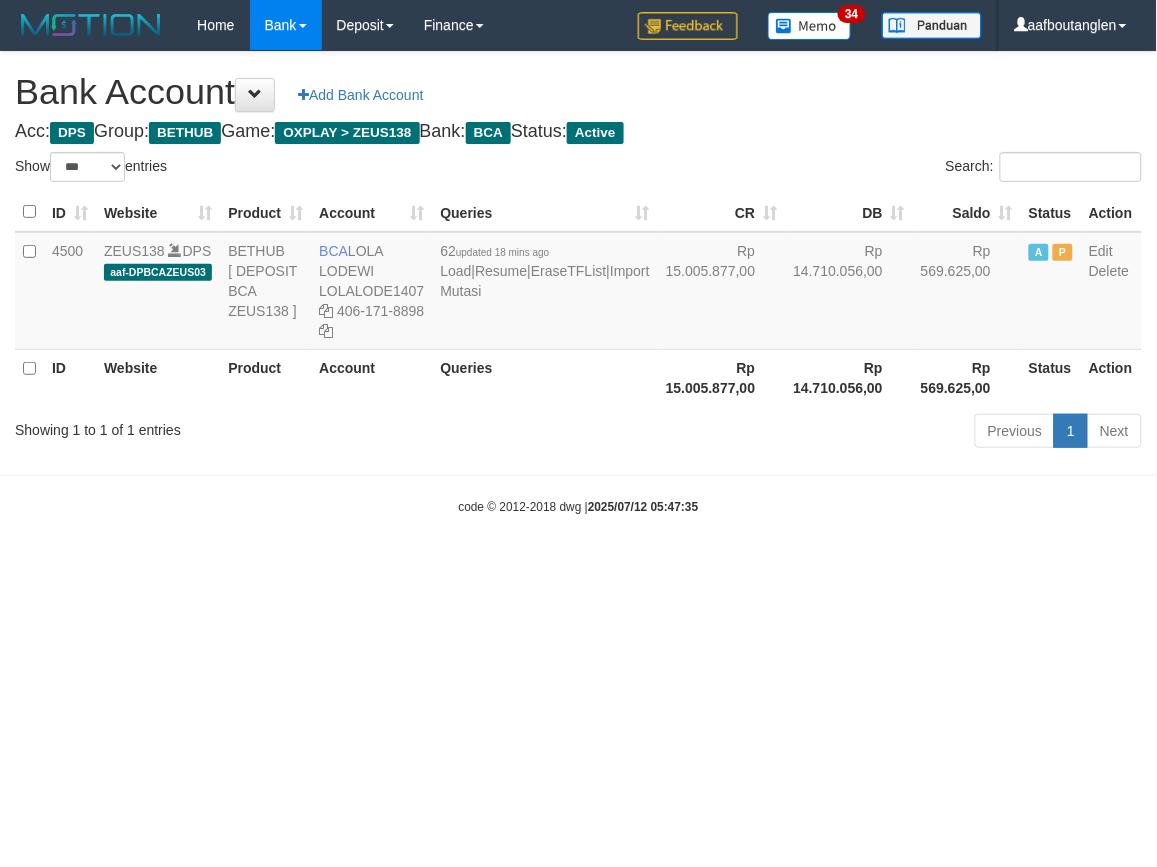 drag, startPoint x: 0, startPoint y: 0, endPoint x: 716, endPoint y: 528, distance: 889.62915 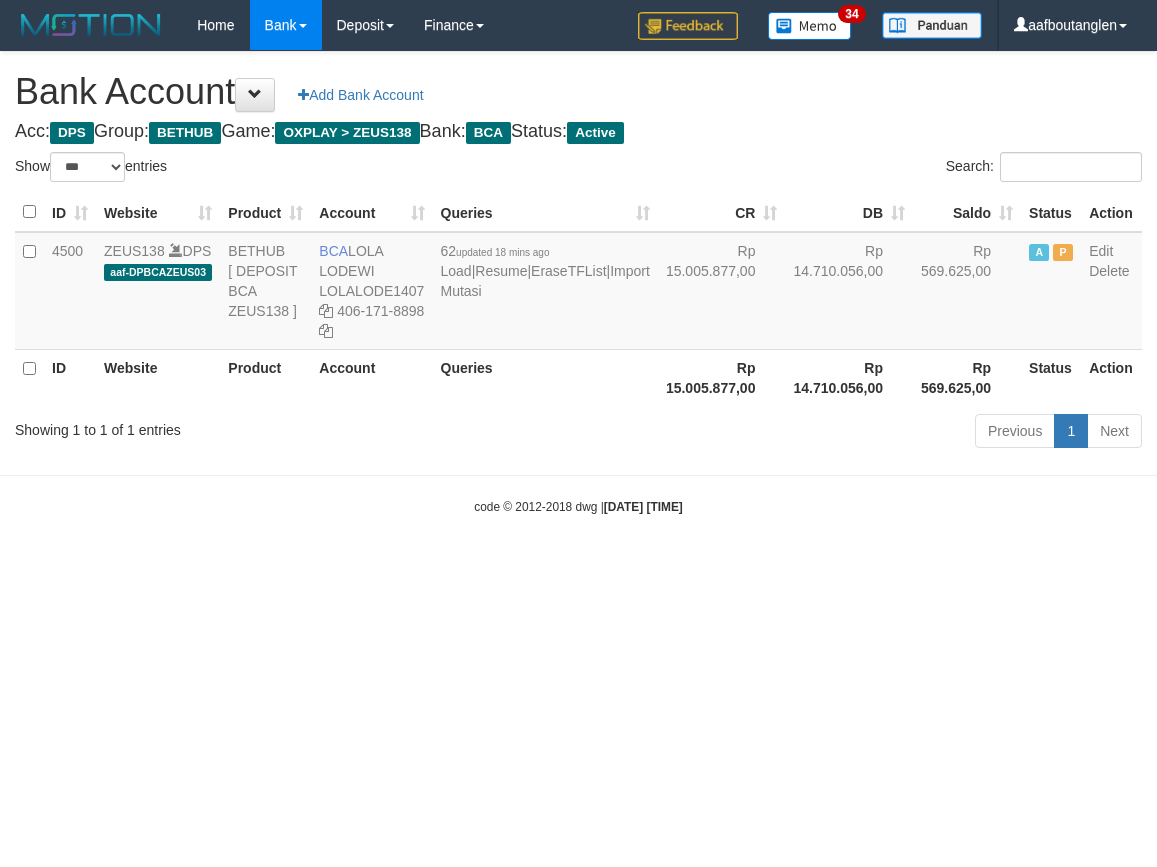 select on "***" 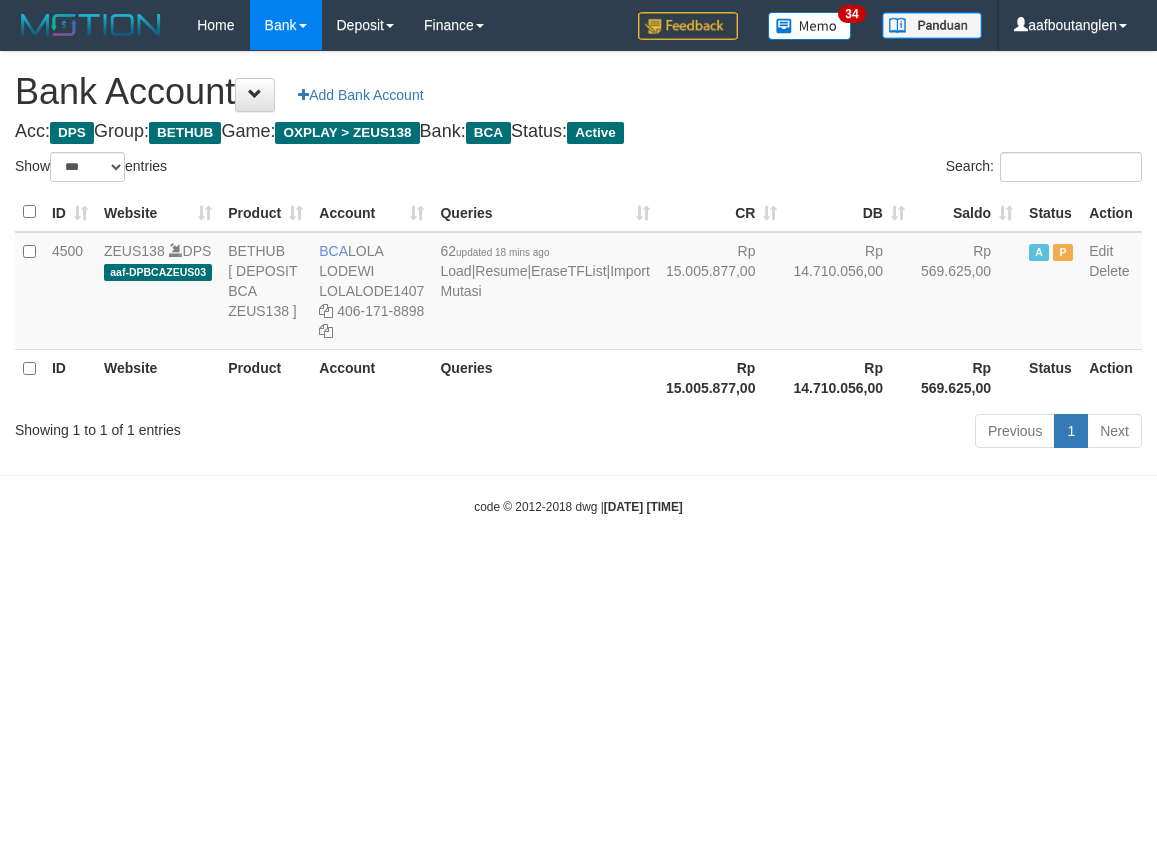 scroll, scrollTop: 0, scrollLeft: 0, axis: both 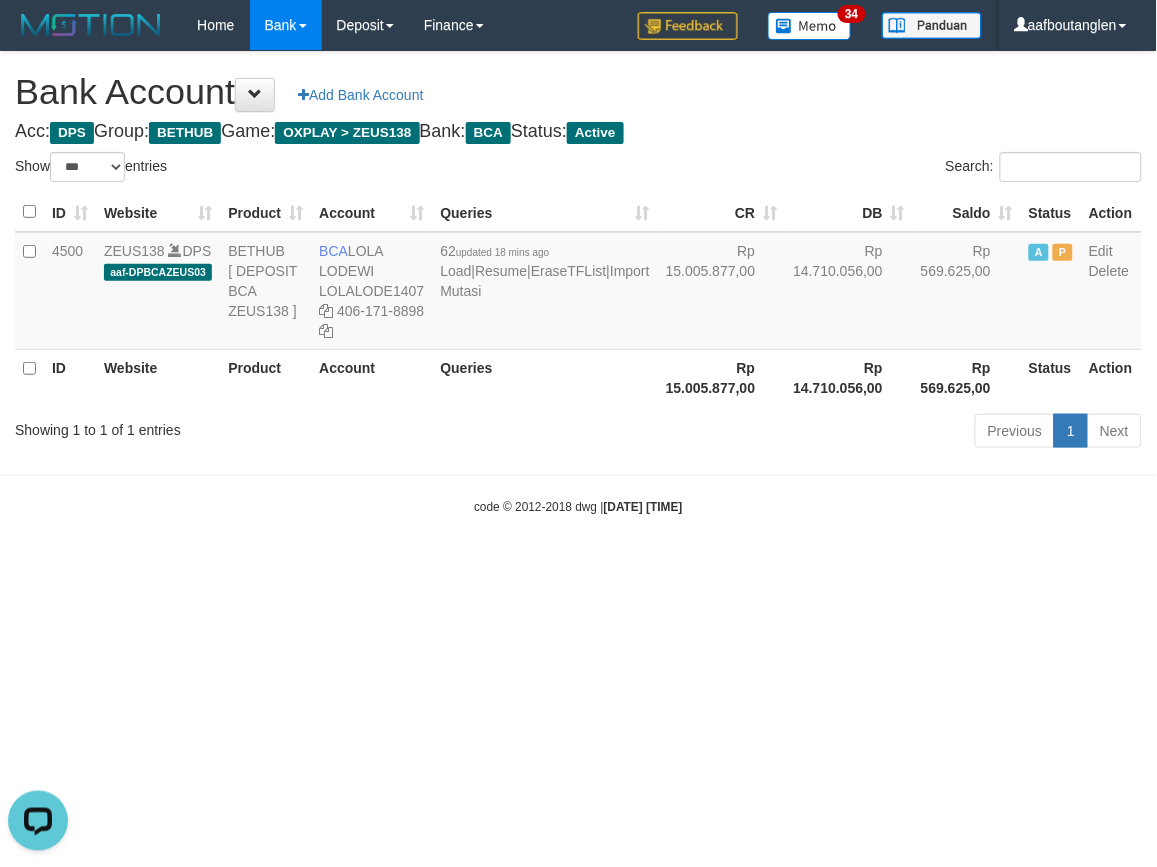 click on "Toggle navigation
Home
Bank
Account List
Deposit
DPS List
History
Note DPS
Finance
Financial Data
aafboutanglen
My Profile
Log Out
34" at bounding box center (578, 283) 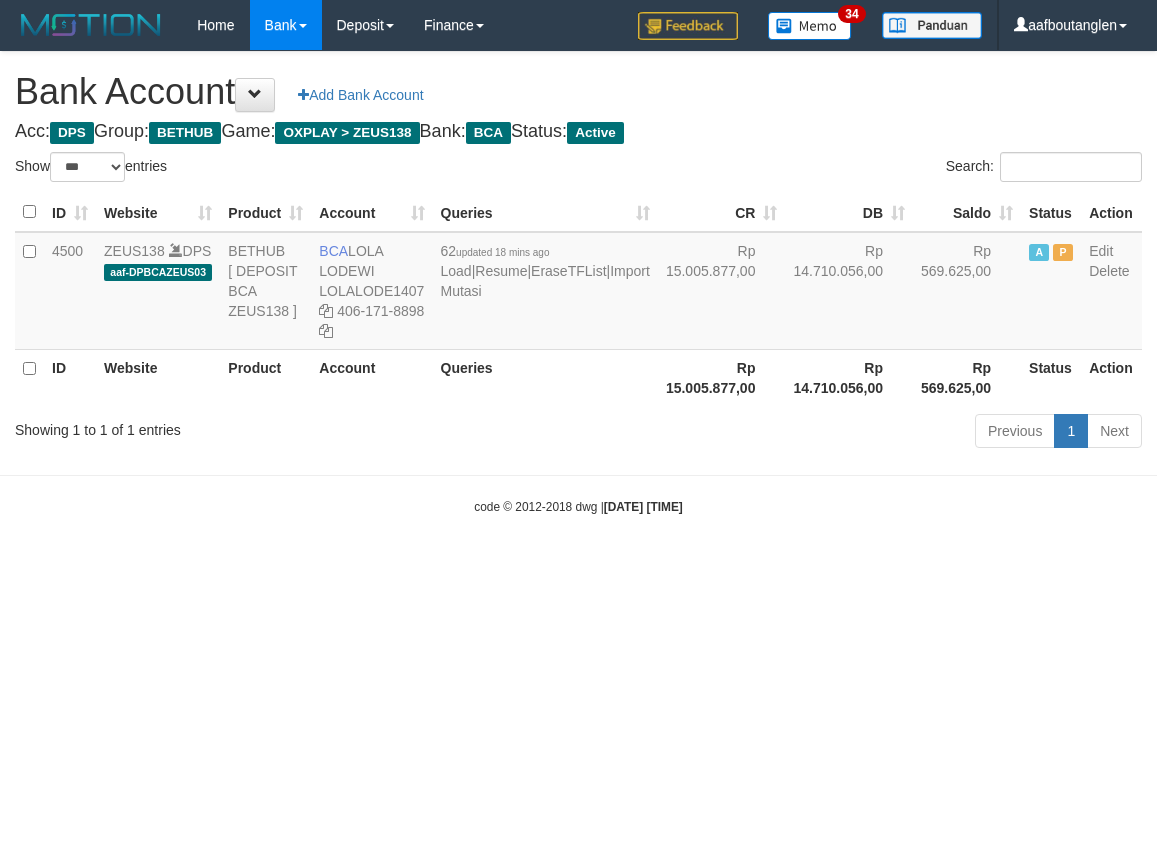 select on "***" 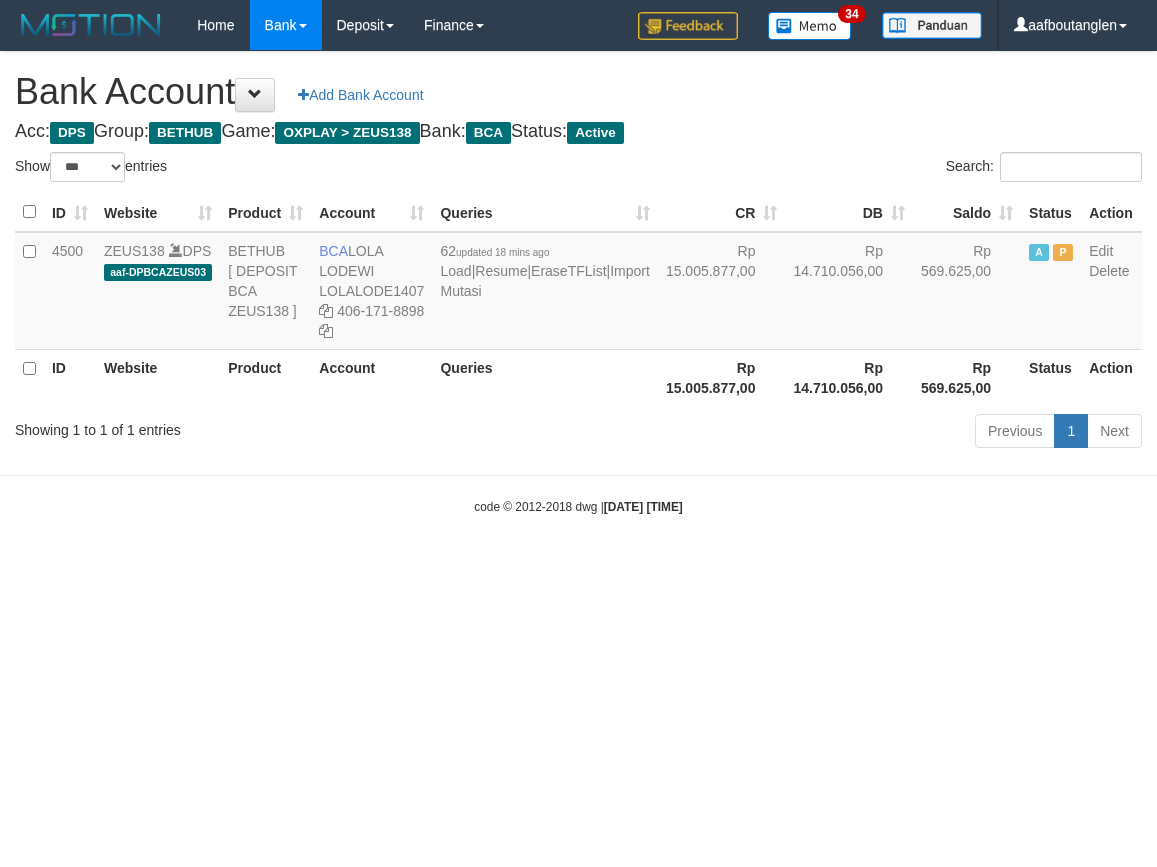 scroll, scrollTop: 0, scrollLeft: 0, axis: both 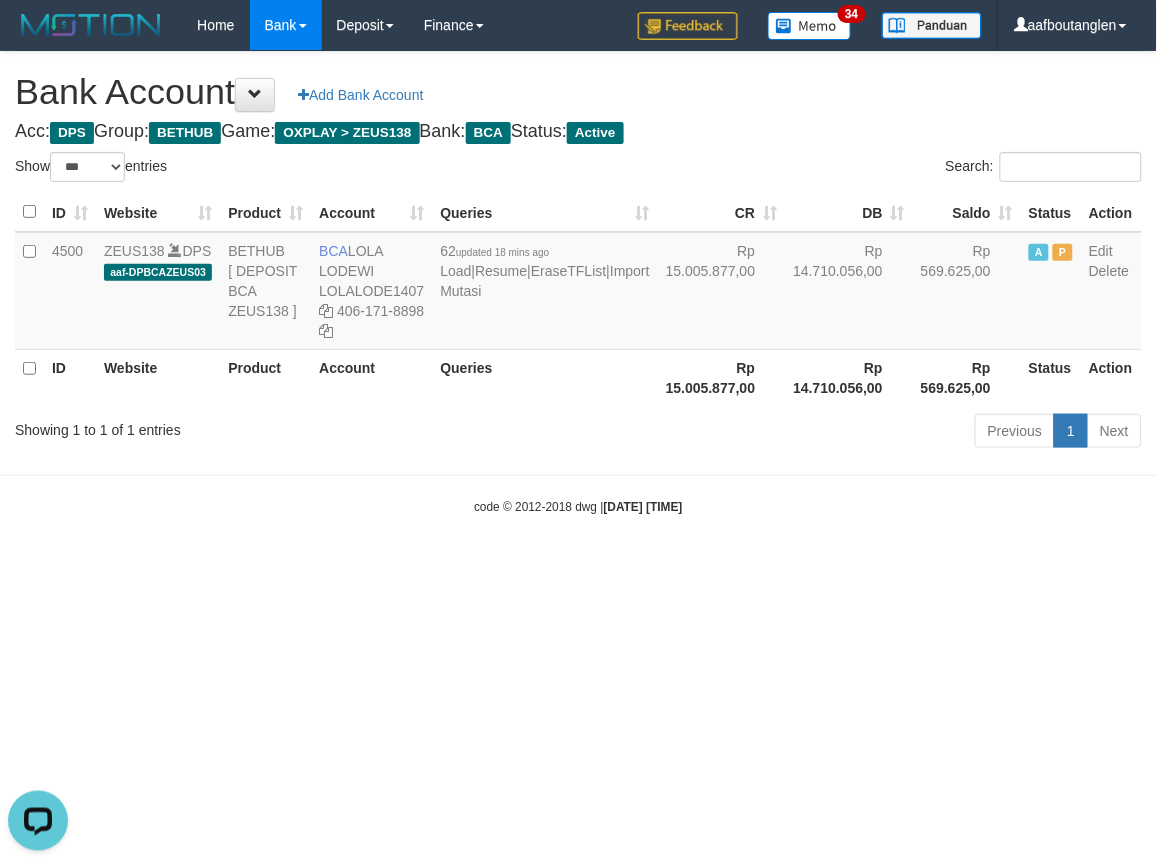 drag, startPoint x: 168, startPoint y: 534, endPoint x: 243, endPoint y: 538, distance: 75.10659 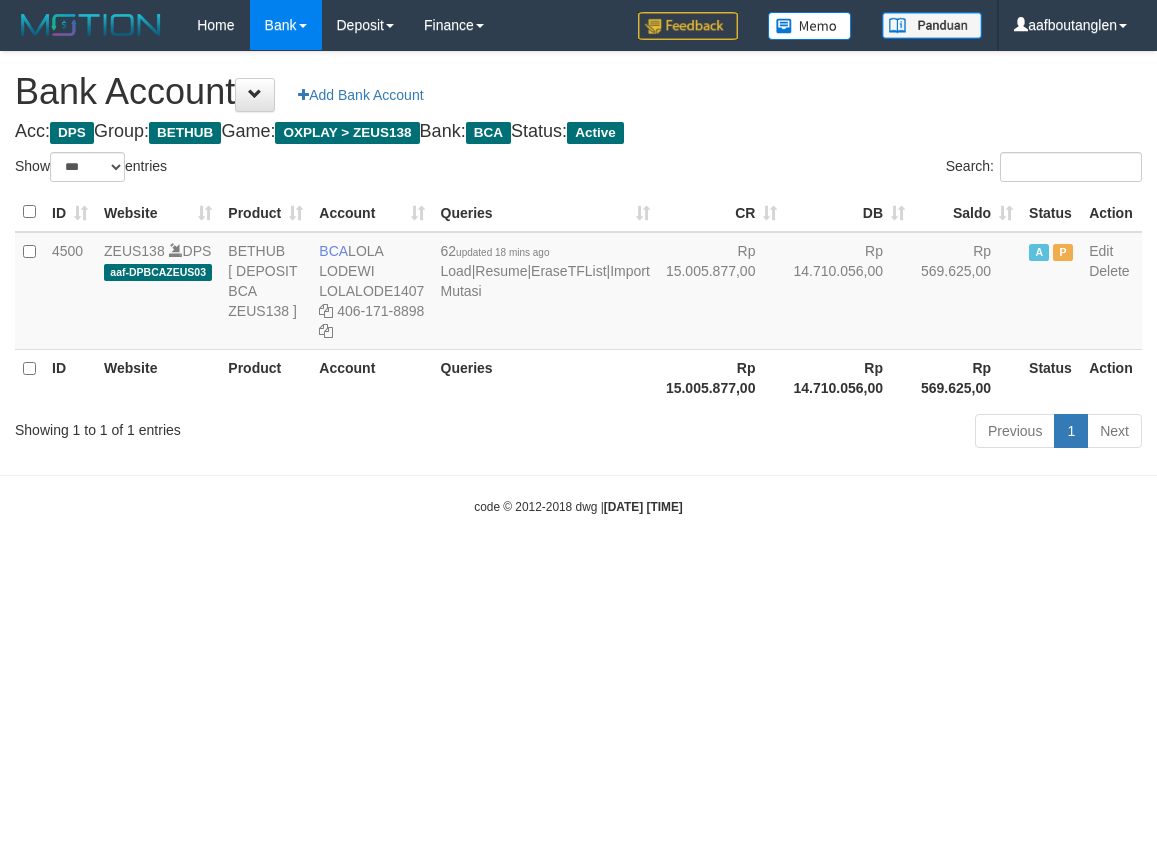 select on "***" 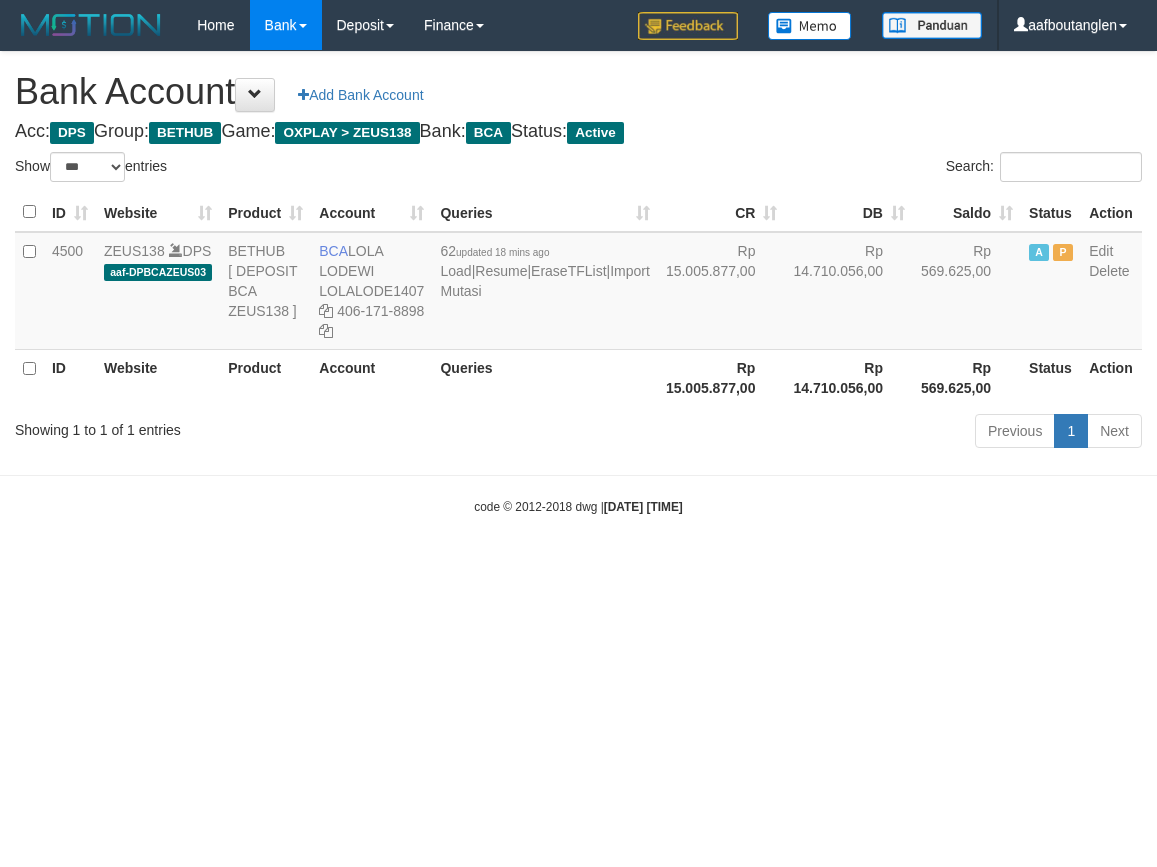 scroll, scrollTop: 0, scrollLeft: 0, axis: both 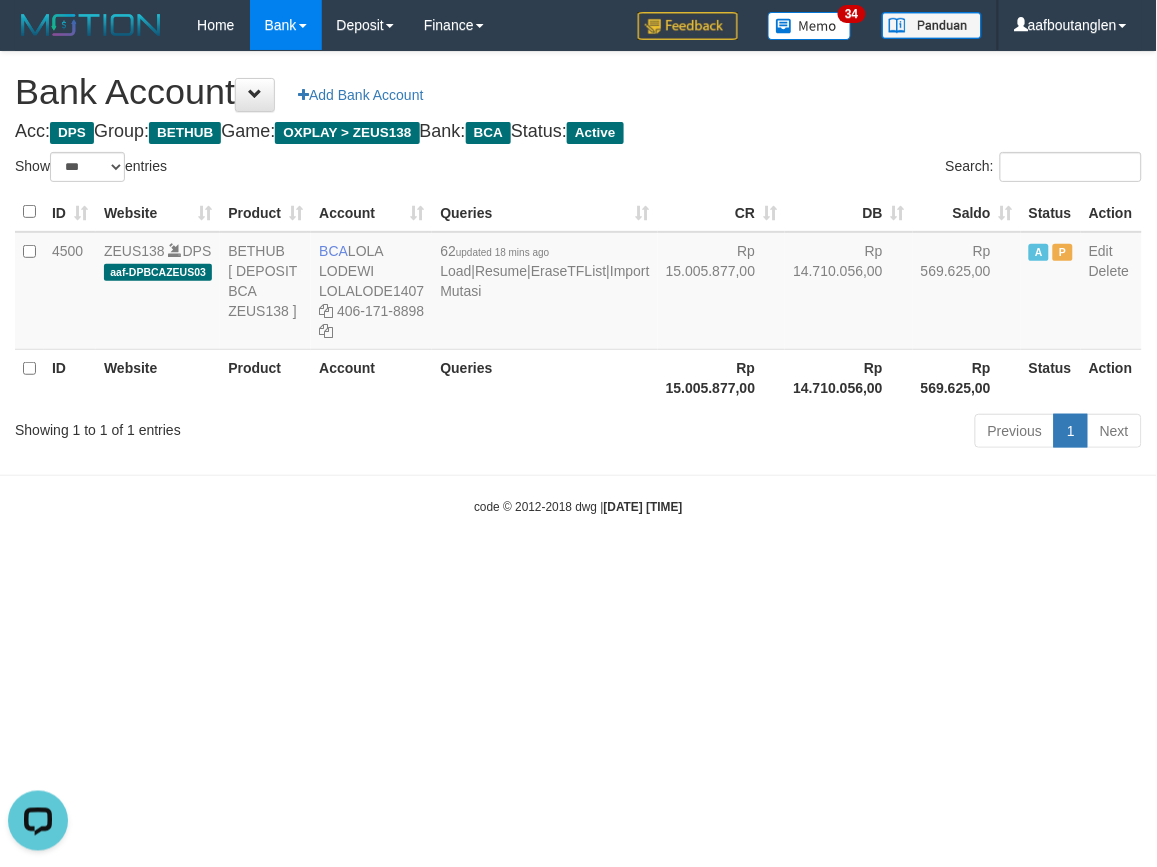 click on "Toggle navigation
Home
Bank
Account List
Deposit
DPS List
History
Note DPS
Finance
Financial Data
aafboutanglen
My Profile
Log Out
34" at bounding box center (578, 283) 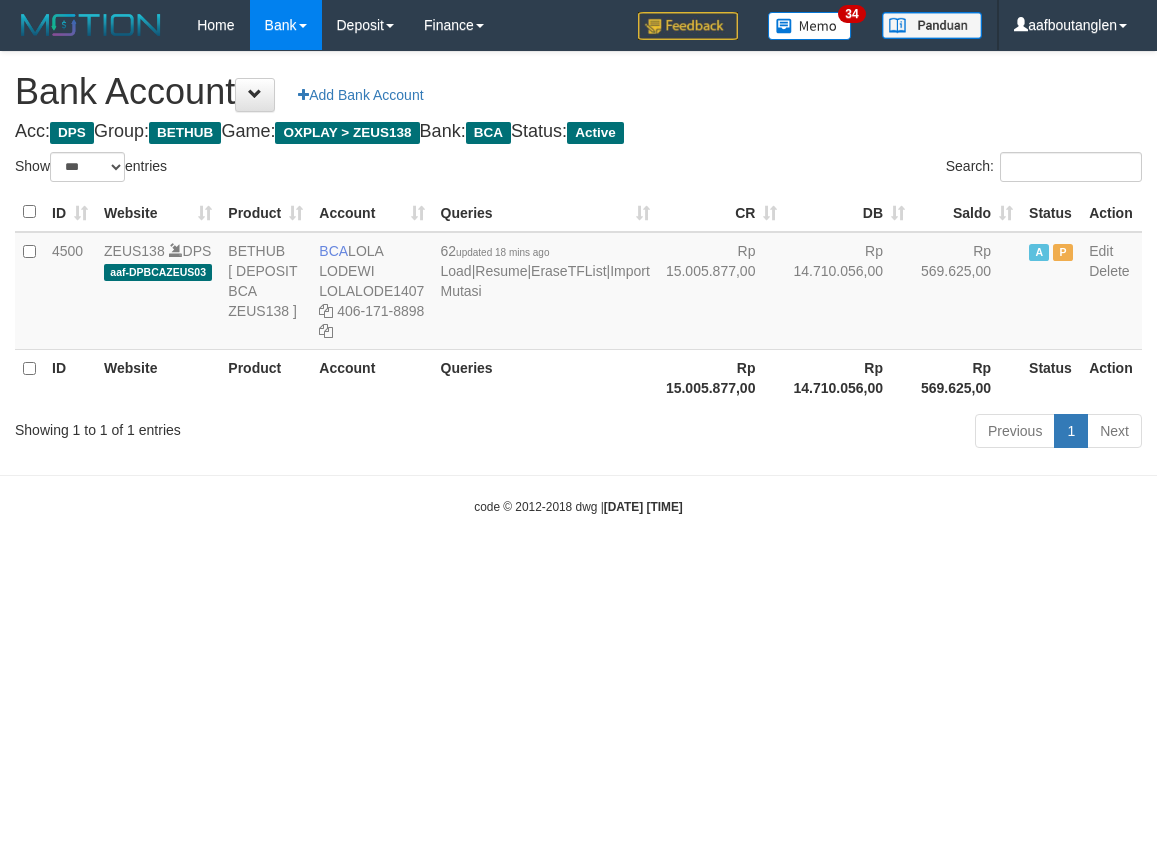 select on "***" 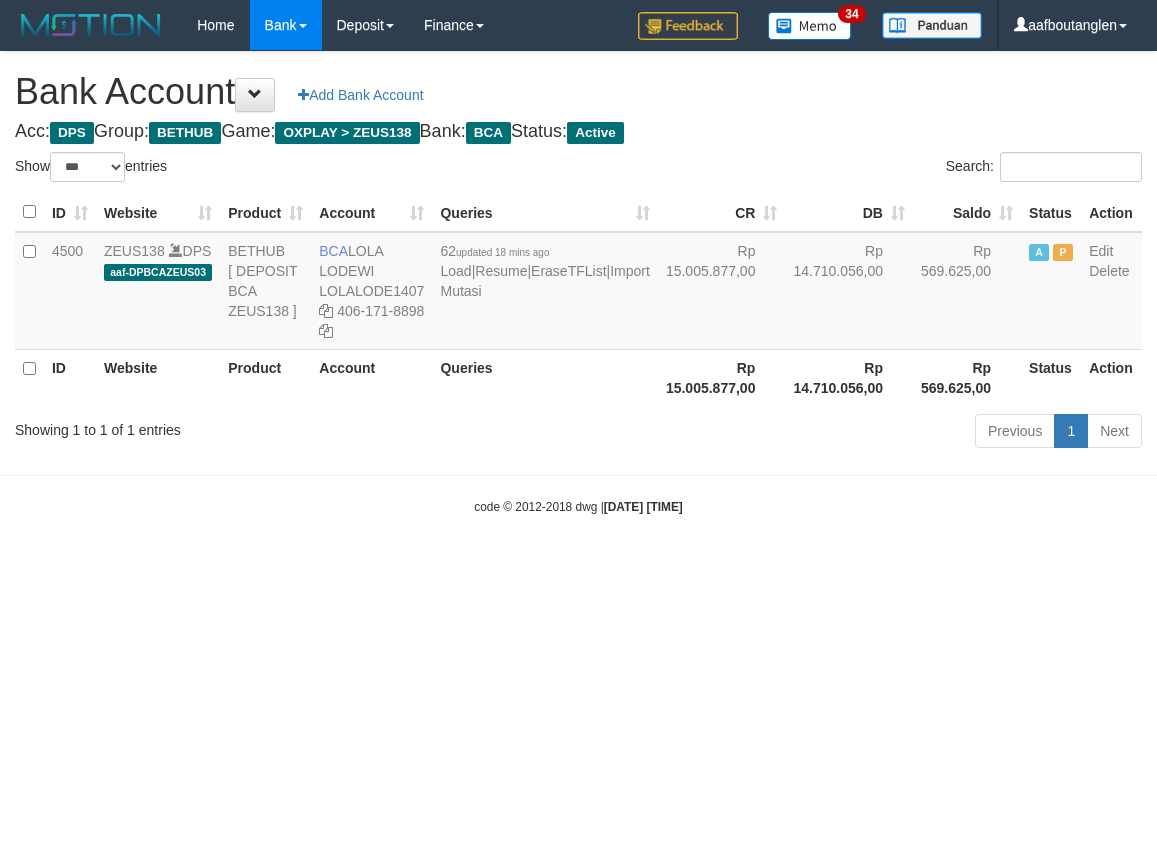 scroll, scrollTop: 0, scrollLeft: 0, axis: both 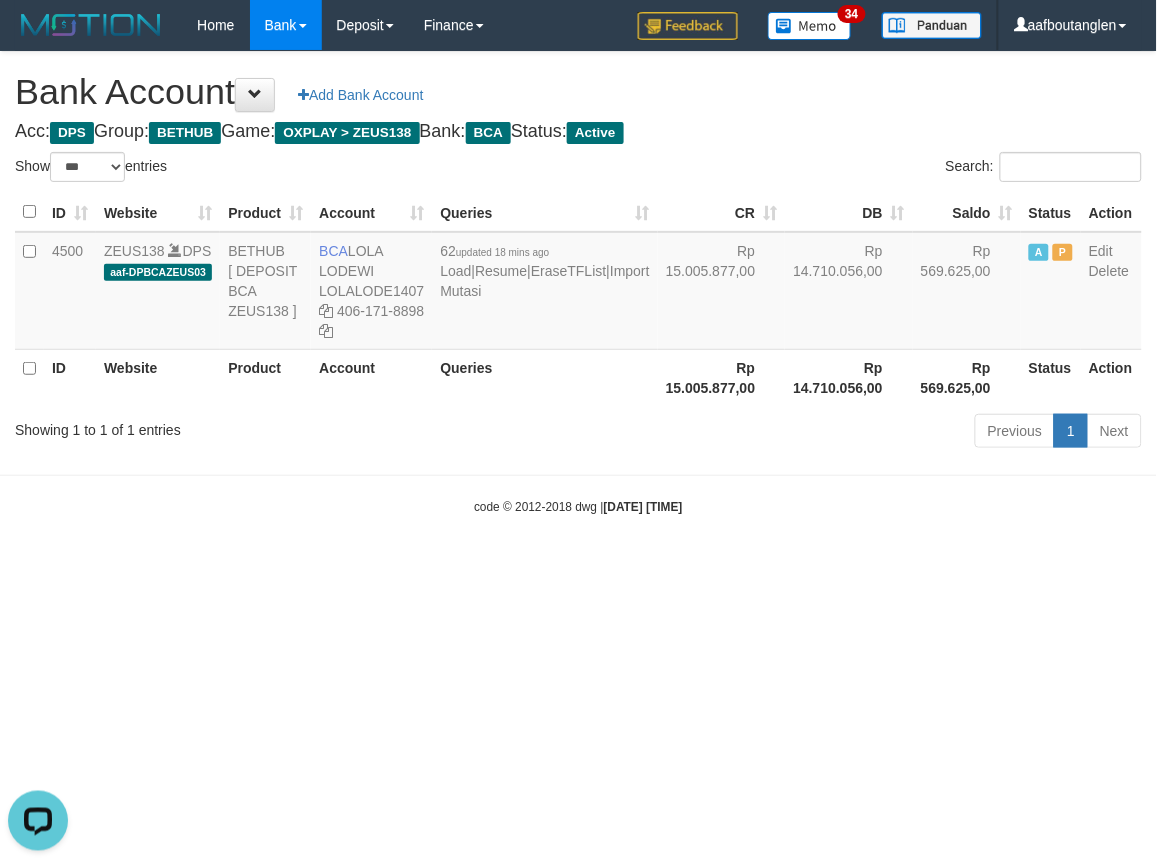 click on "Toggle navigation
Home
Bank
Account List
Deposit
DPS List
History
Note DPS
Finance
Financial Data
aafboutanglen
My Profile
Log Out
34" at bounding box center [578, 283] 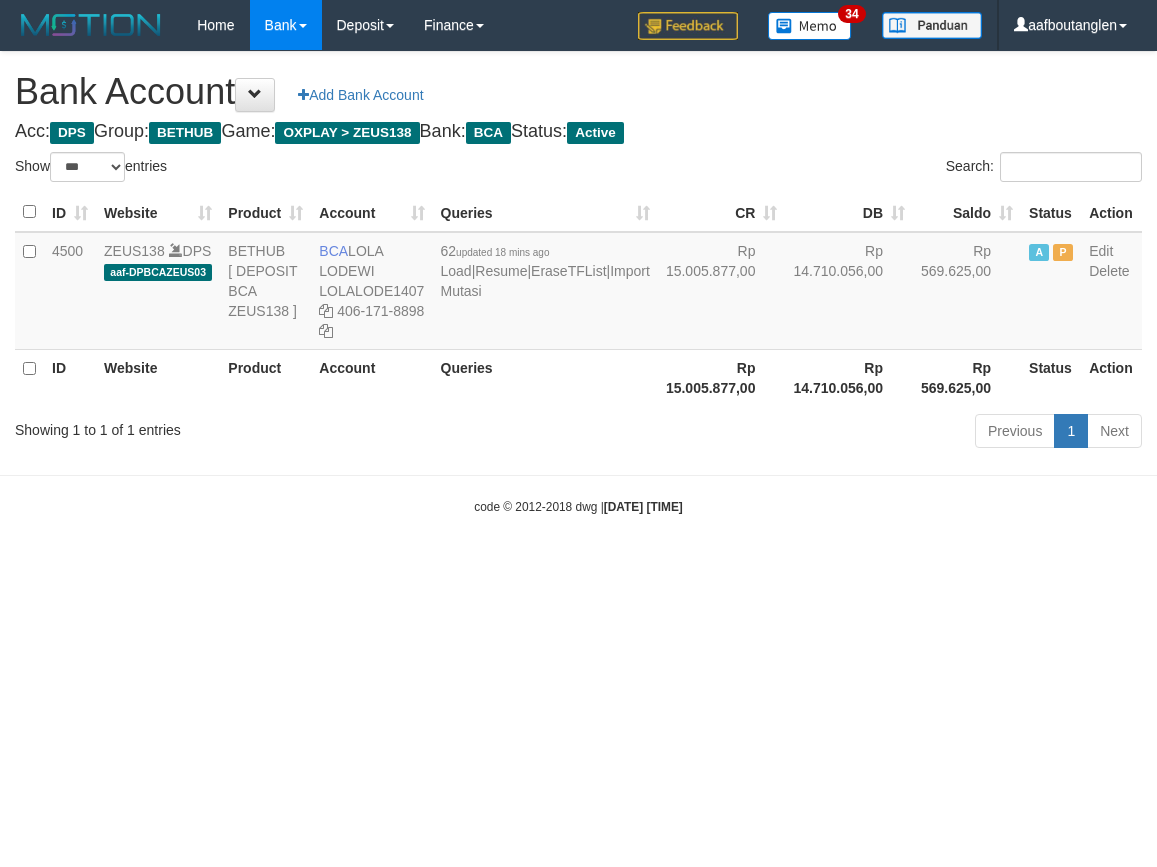 select on "***" 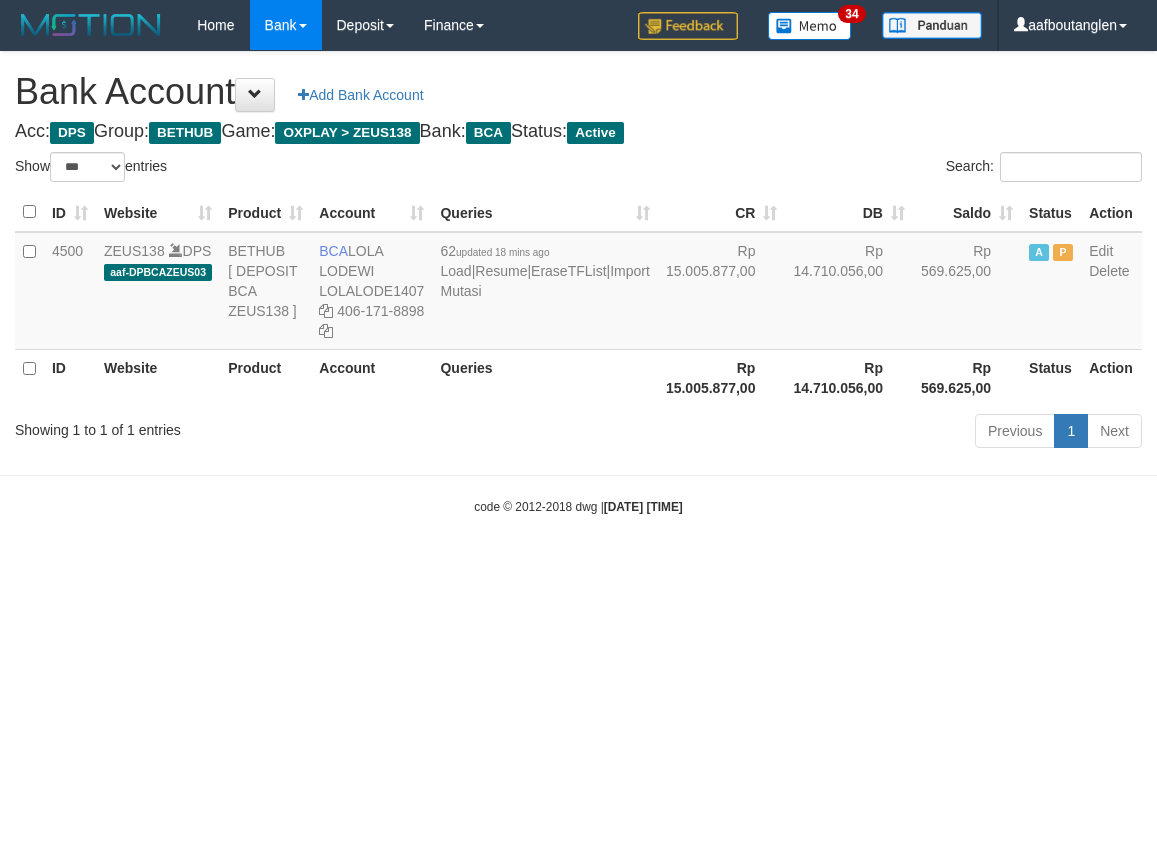 scroll, scrollTop: 0, scrollLeft: 0, axis: both 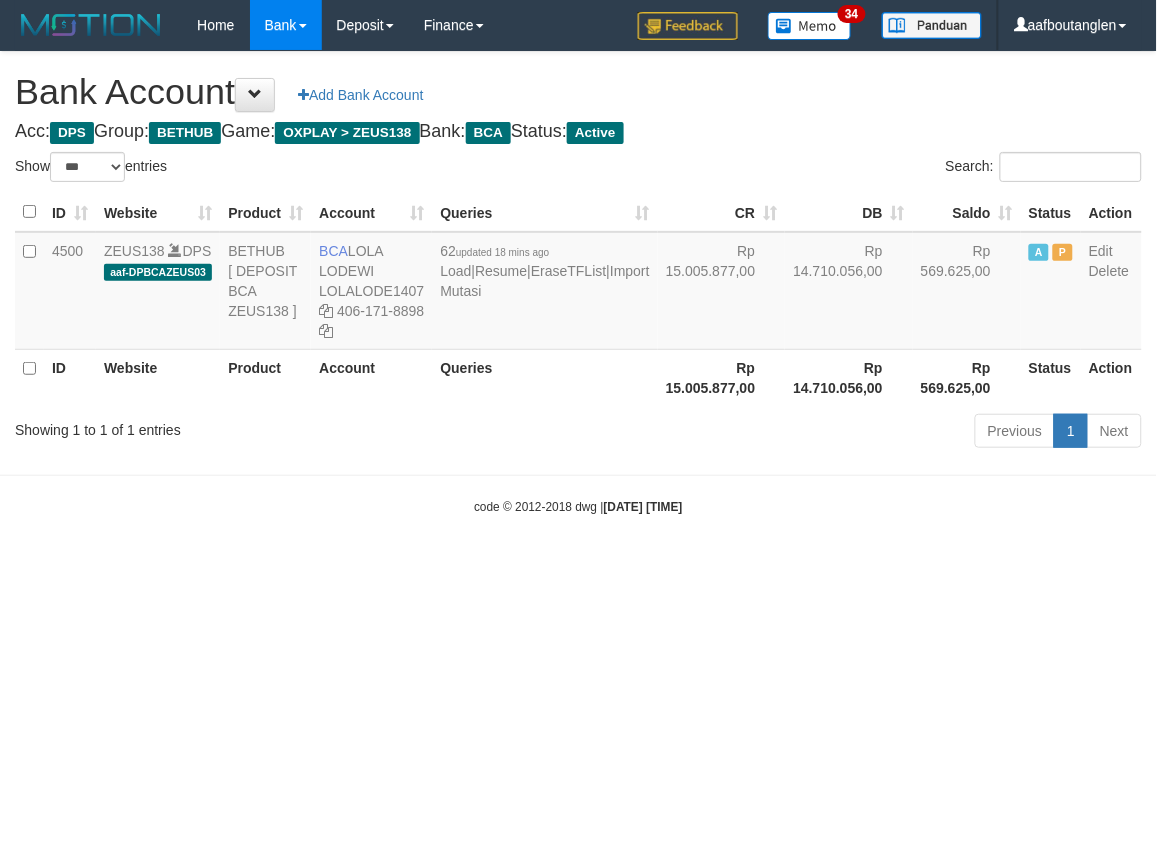 click on "Toggle navigation
Home
Bank
Account List
Deposit
DPS List
History
Note DPS
Finance
Financial Data
aafboutanglen
My Profile
Log Out
34" at bounding box center [578, 283] 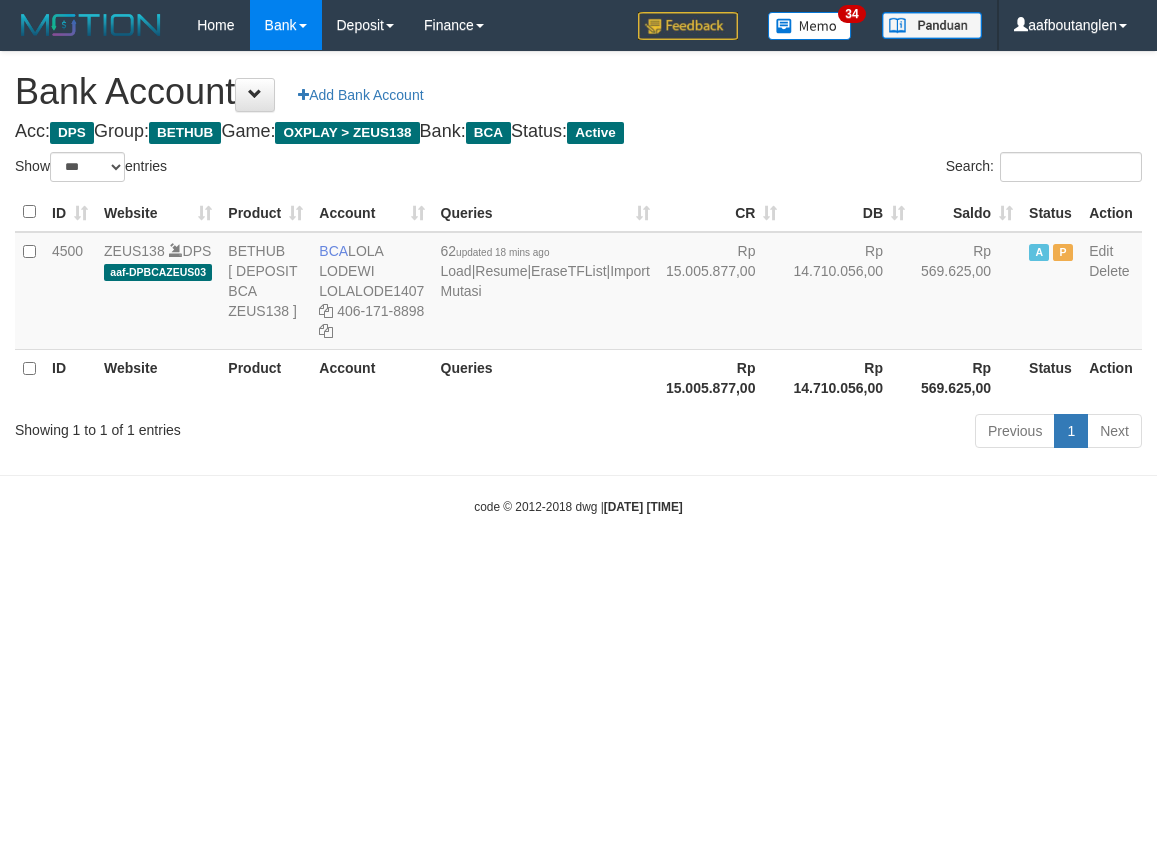select on "***" 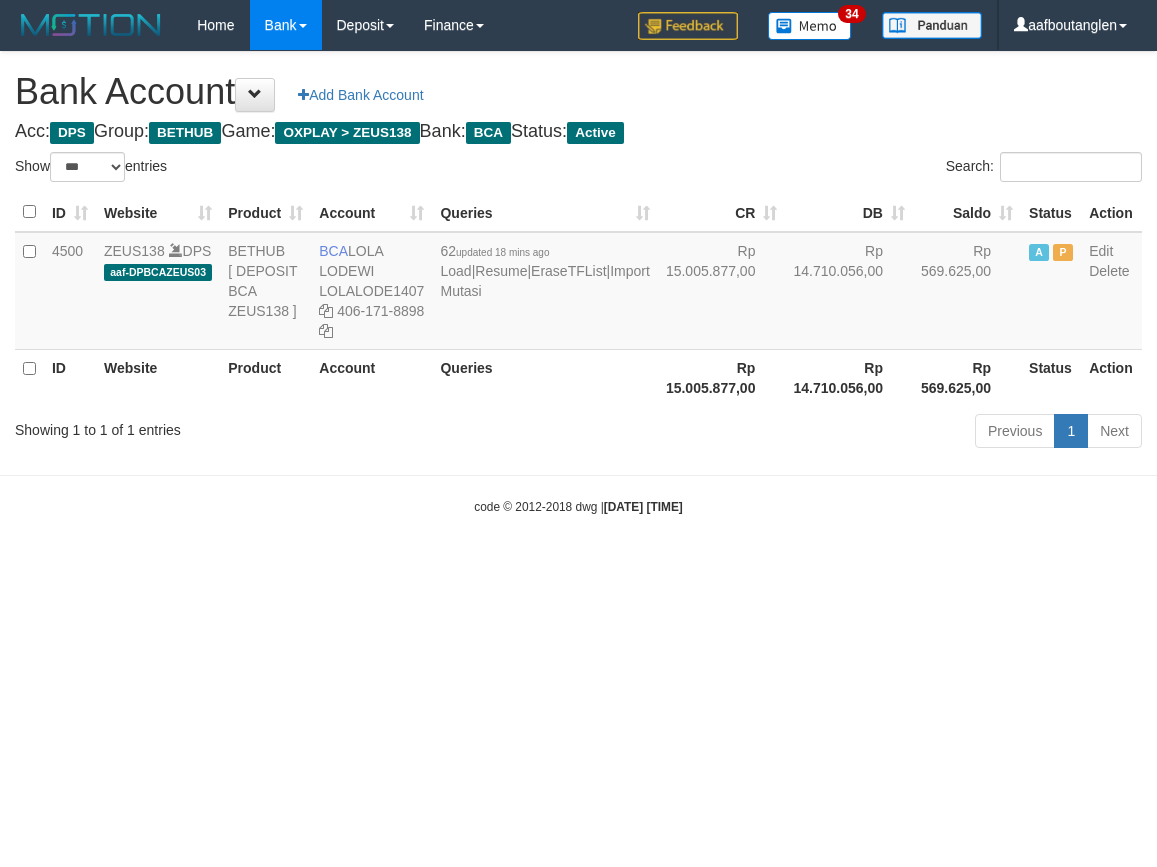 scroll, scrollTop: 0, scrollLeft: 0, axis: both 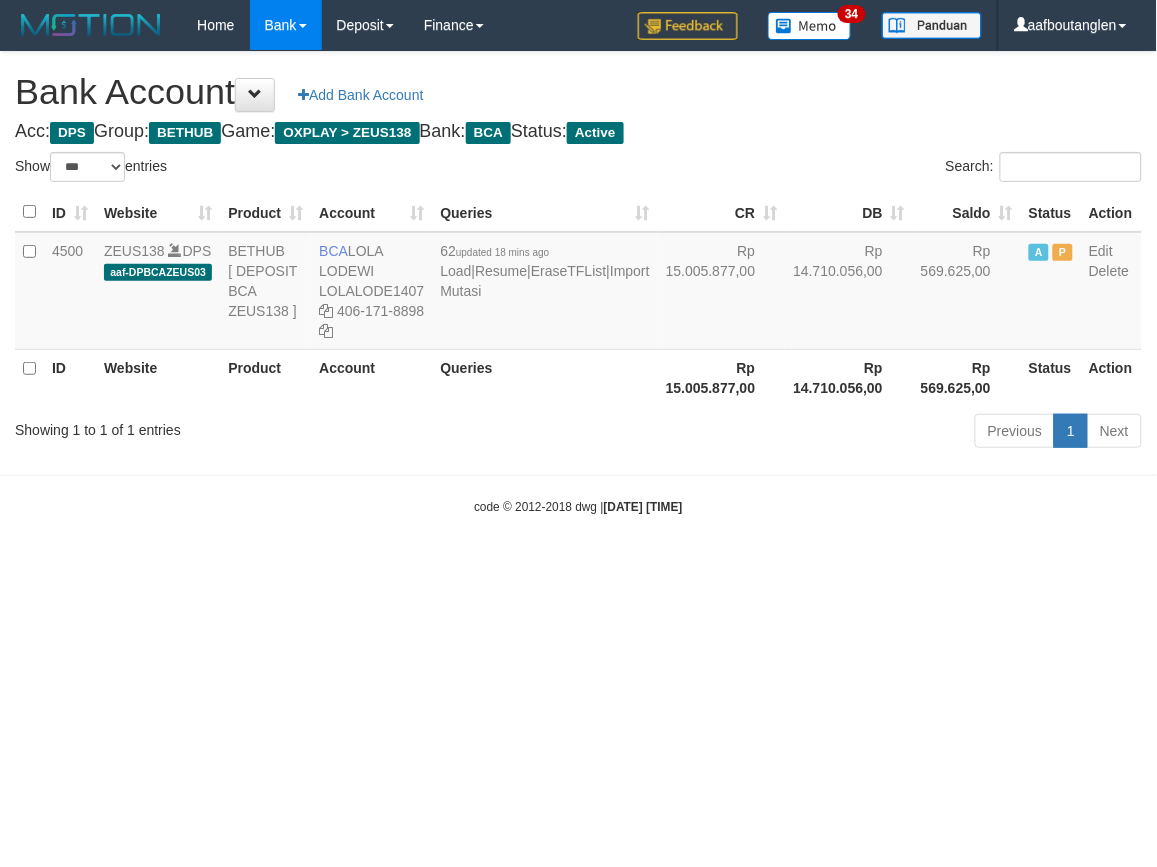 drag, startPoint x: 0, startPoint y: 0, endPoint x: 902, endPoint y: 608, distance: 1087.7812 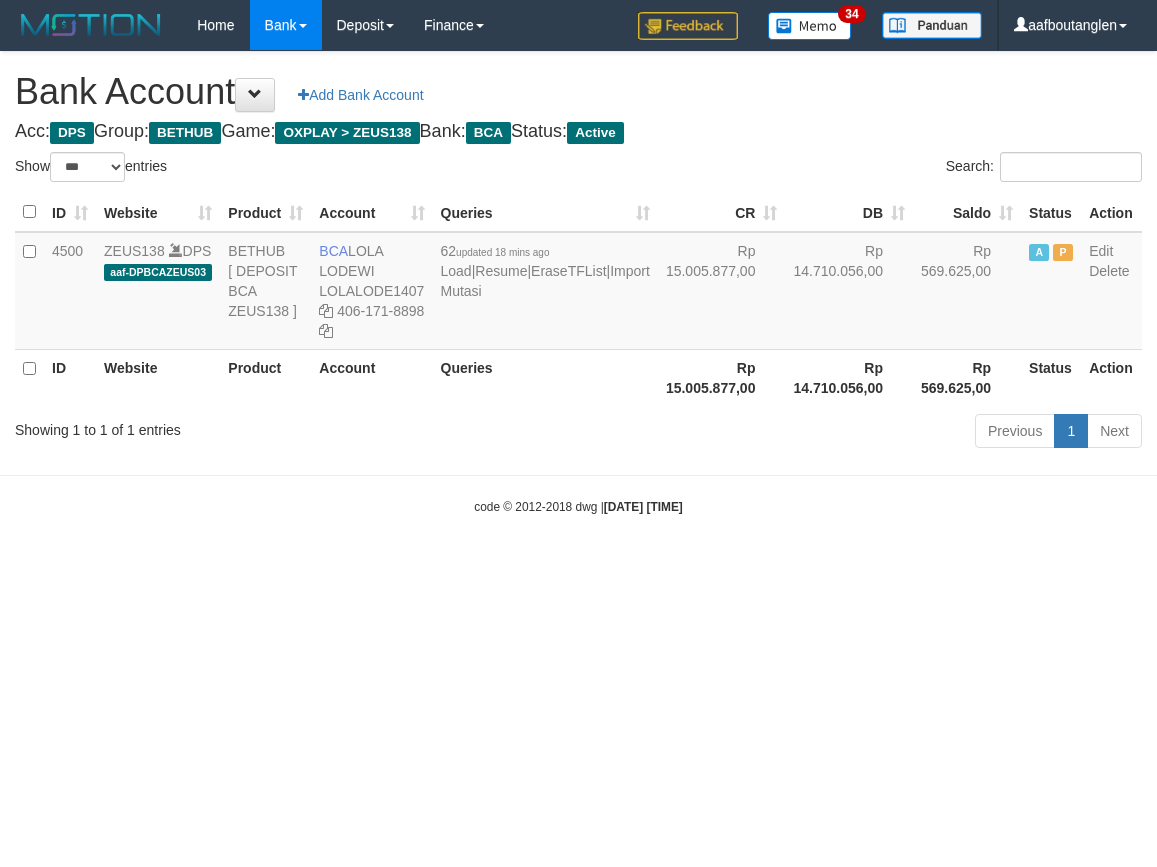 select on "***" 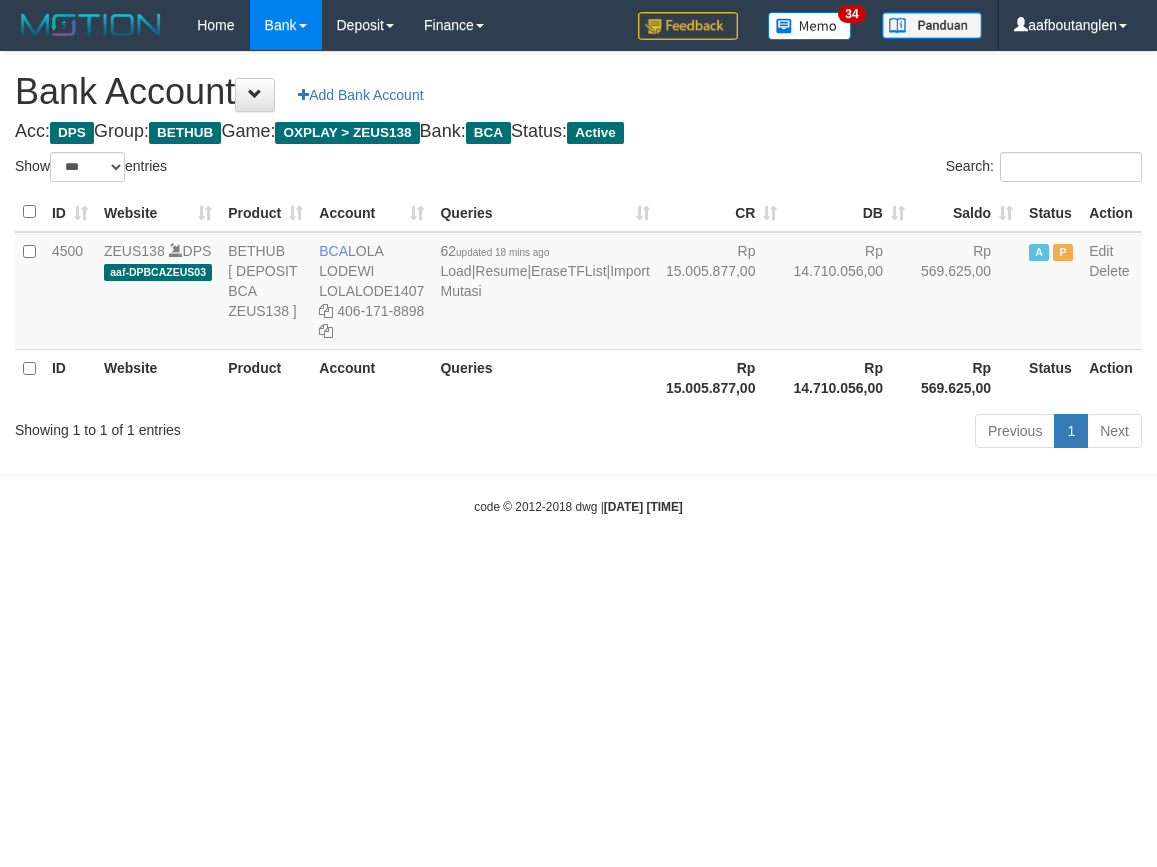 scroll, scrollTop: 0, scrollLeft: 0, axis: both 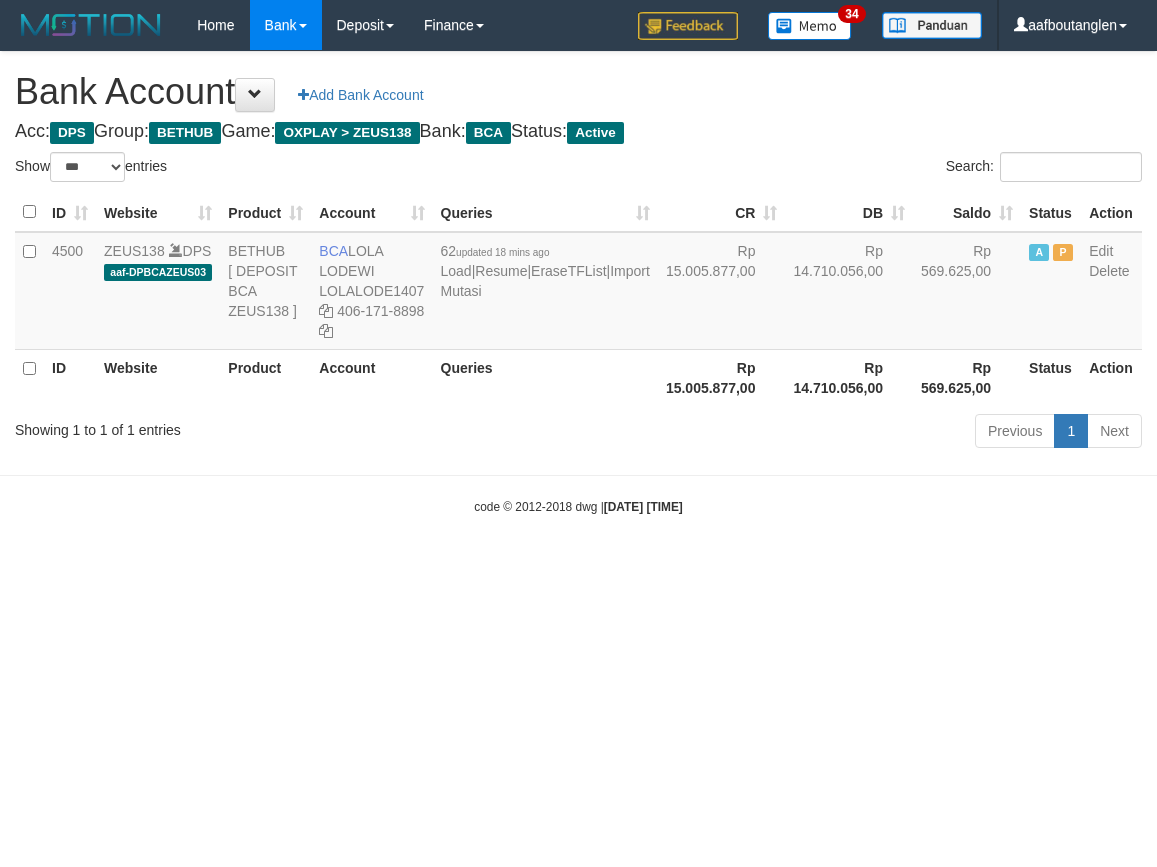 select on "***" 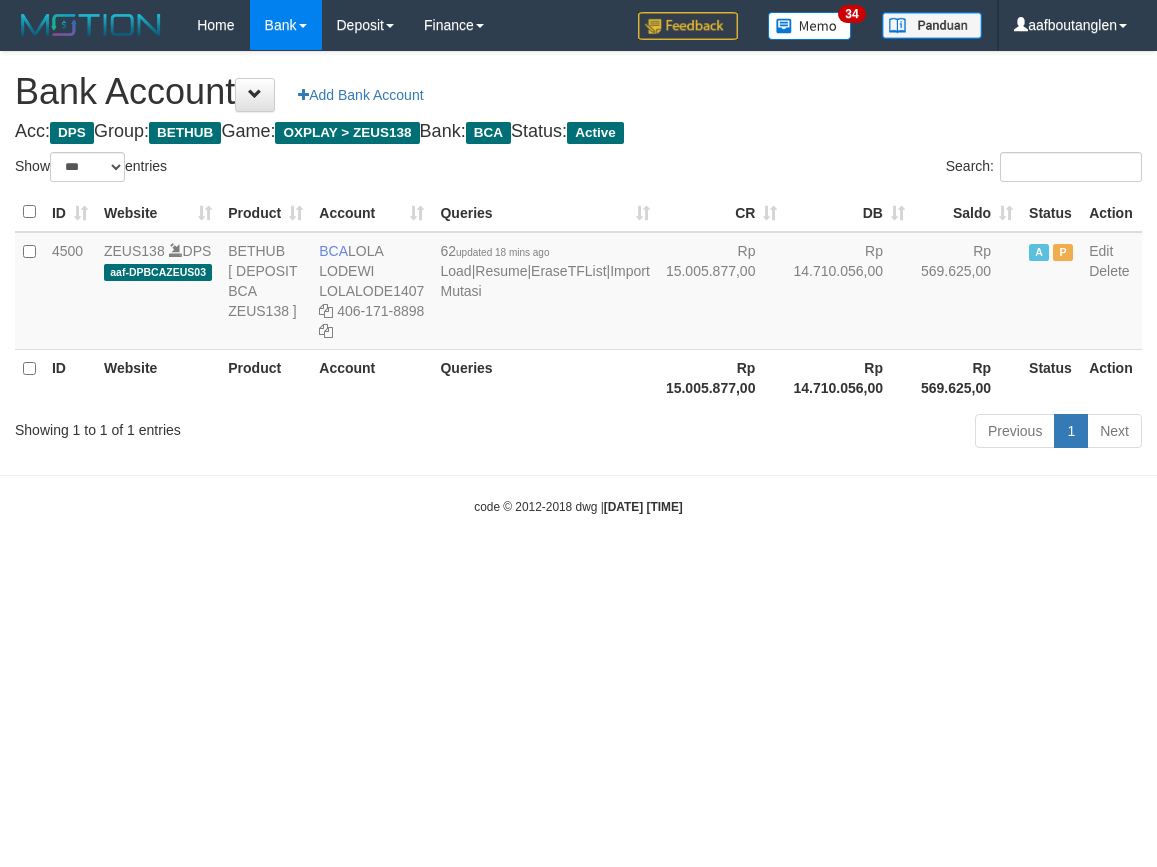scroll, scrollTop: 0, scrollLeft: 0, axis: both 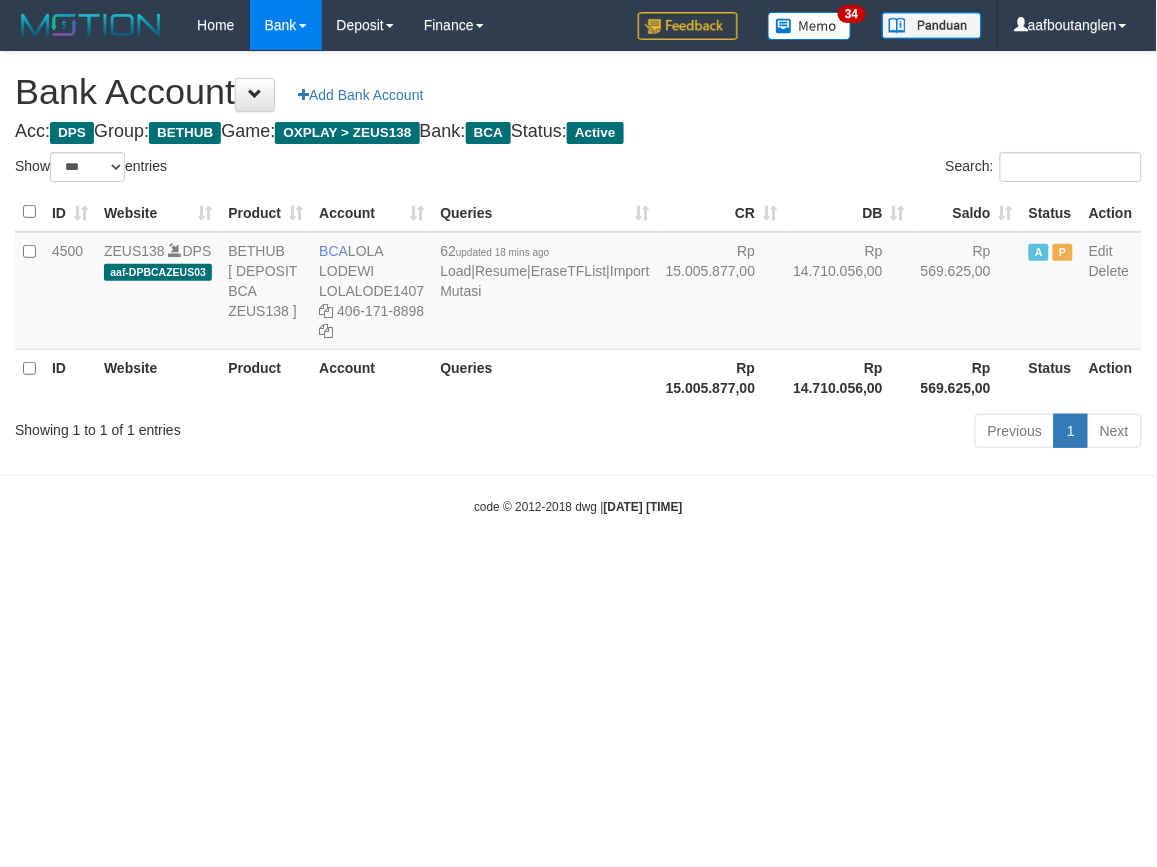 click on "Toggle navigation
Home
Bank
Account List
Deposit
DPS List
History
Note DPS
Finance
Financial Data
aafboutanglen
My Profile
Log Out
34" at bounding box center [578, 283] 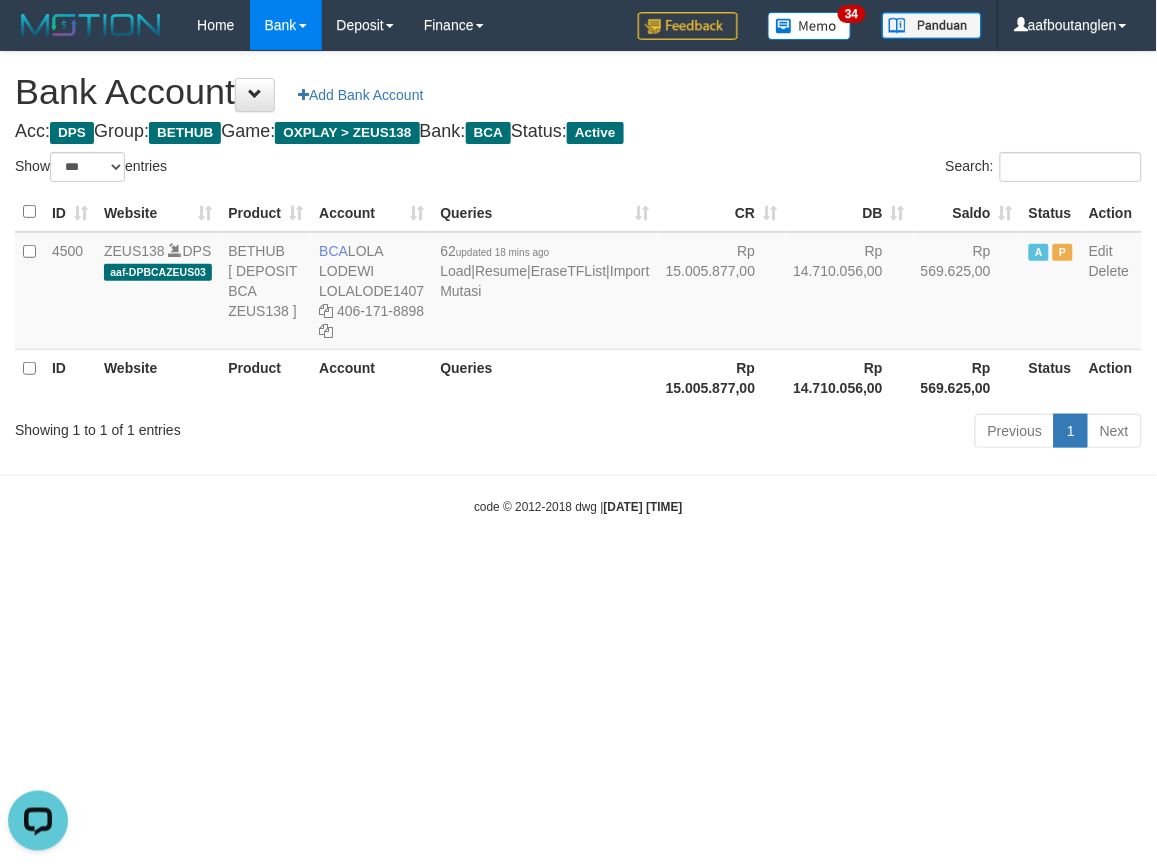 scroll, scrollTop: 0, scrollLeft: 0, axis: both 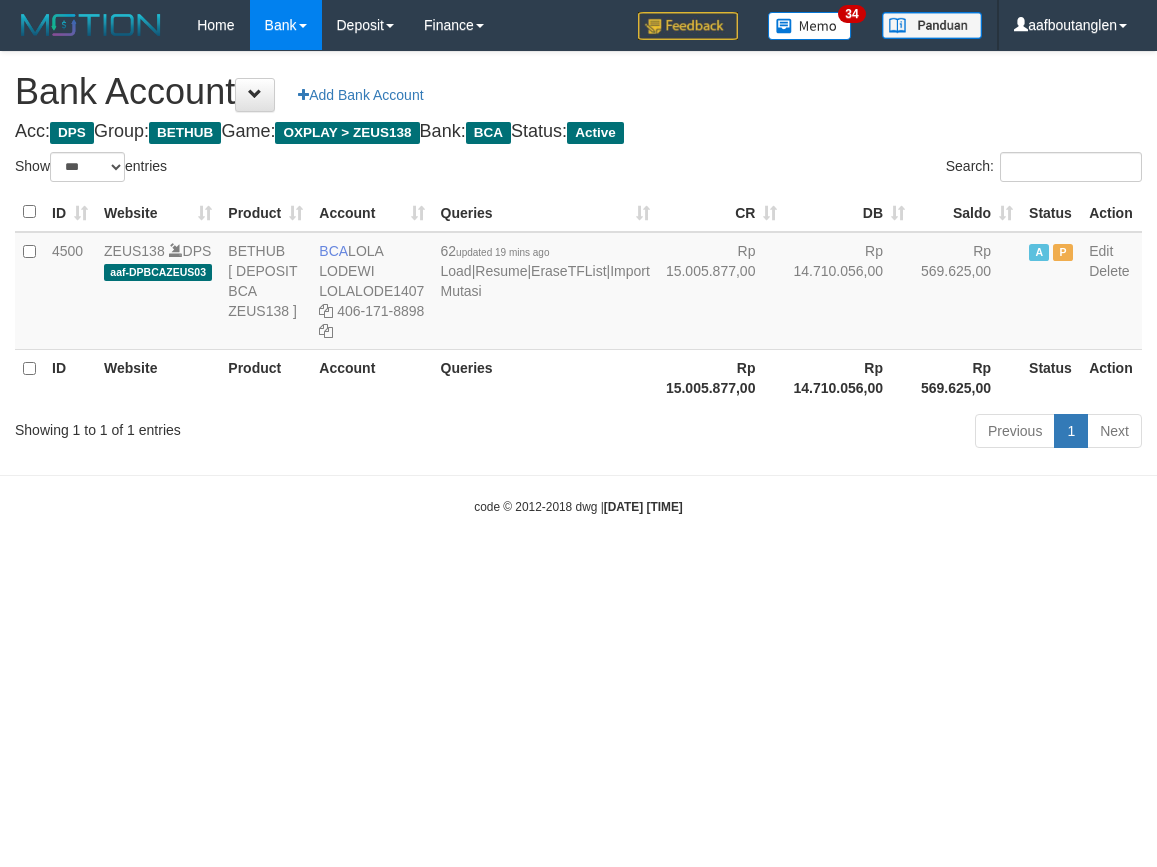 select on "***" 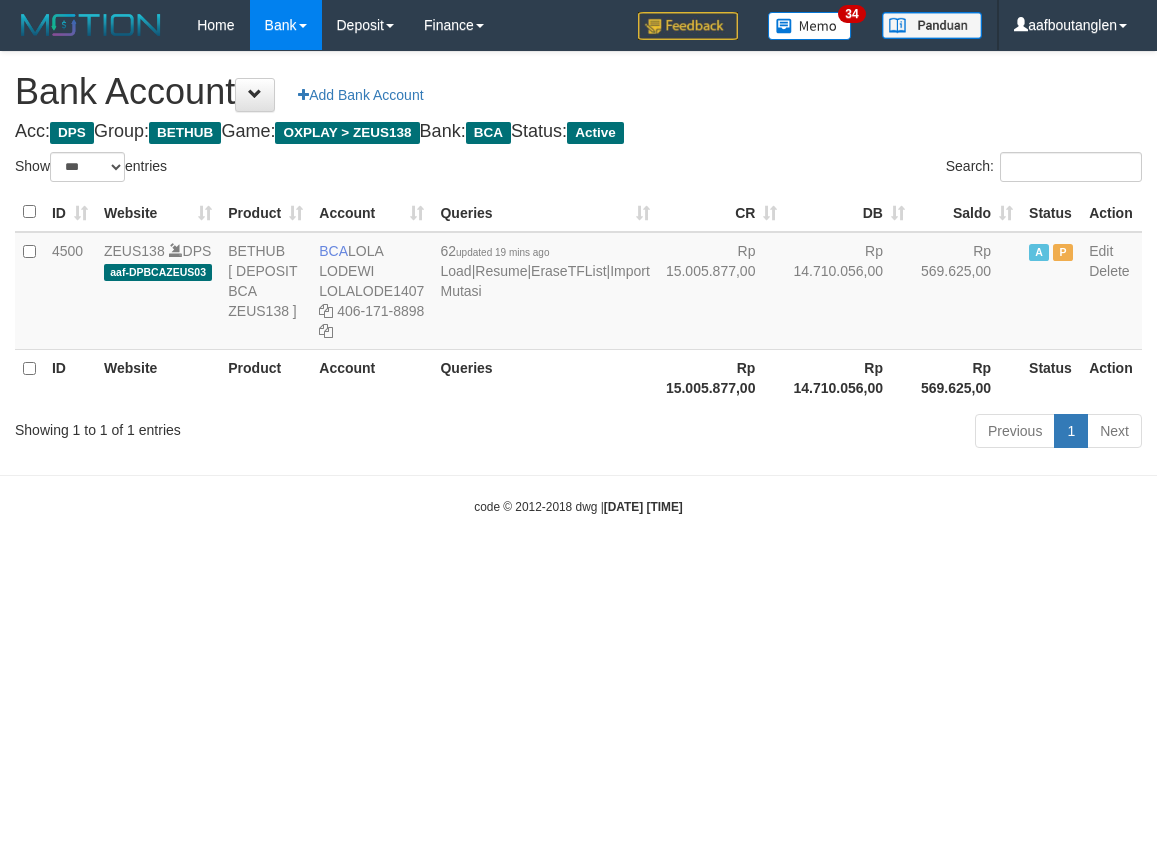 scroll, scrollTop: 0, scrollLeft: 0, axis: both 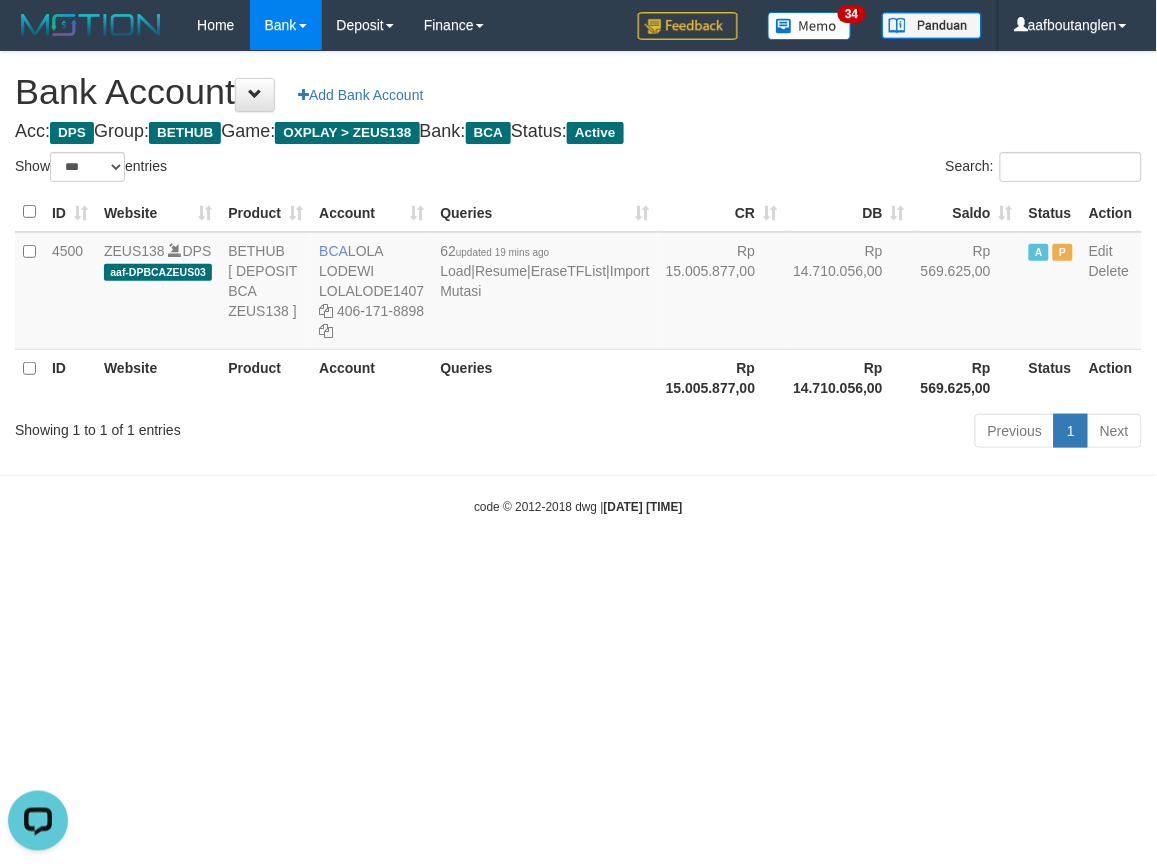 click on "Toggle navigation
Home
Bank
Account List
Deposit
DPS List
History
Note DPS
Finance
Financial Data
aafboutanglen
My Profile
Log Out
34" at bounding box center (578, 283) 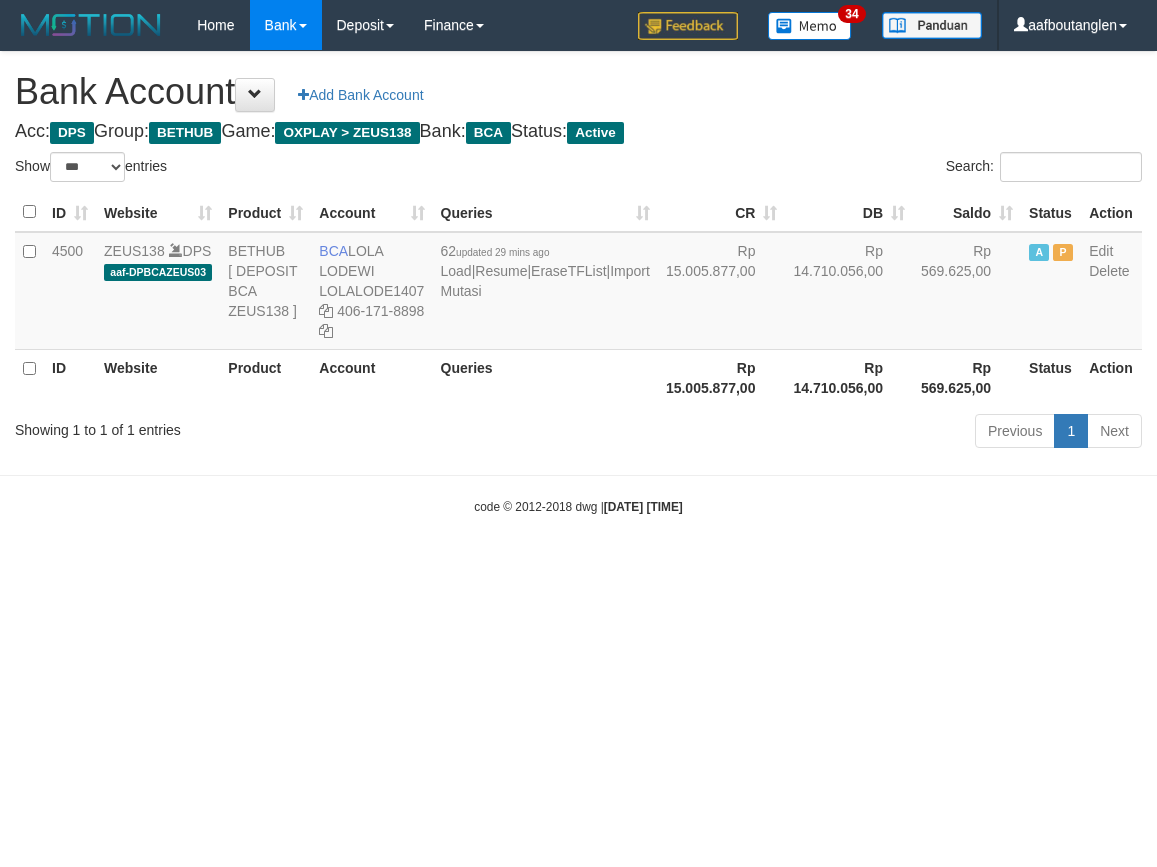 select on "***" 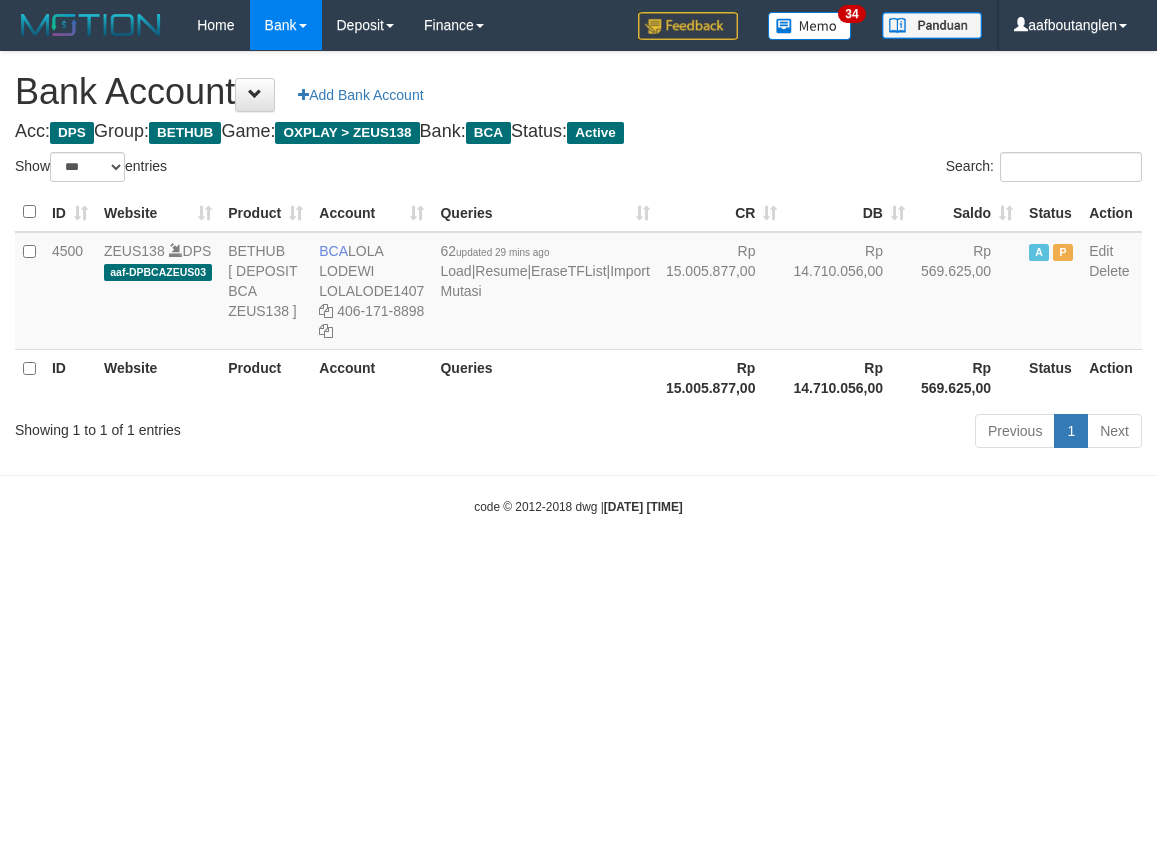 scroll, scrollTop: 0, scrollLeft: 0, axis: both 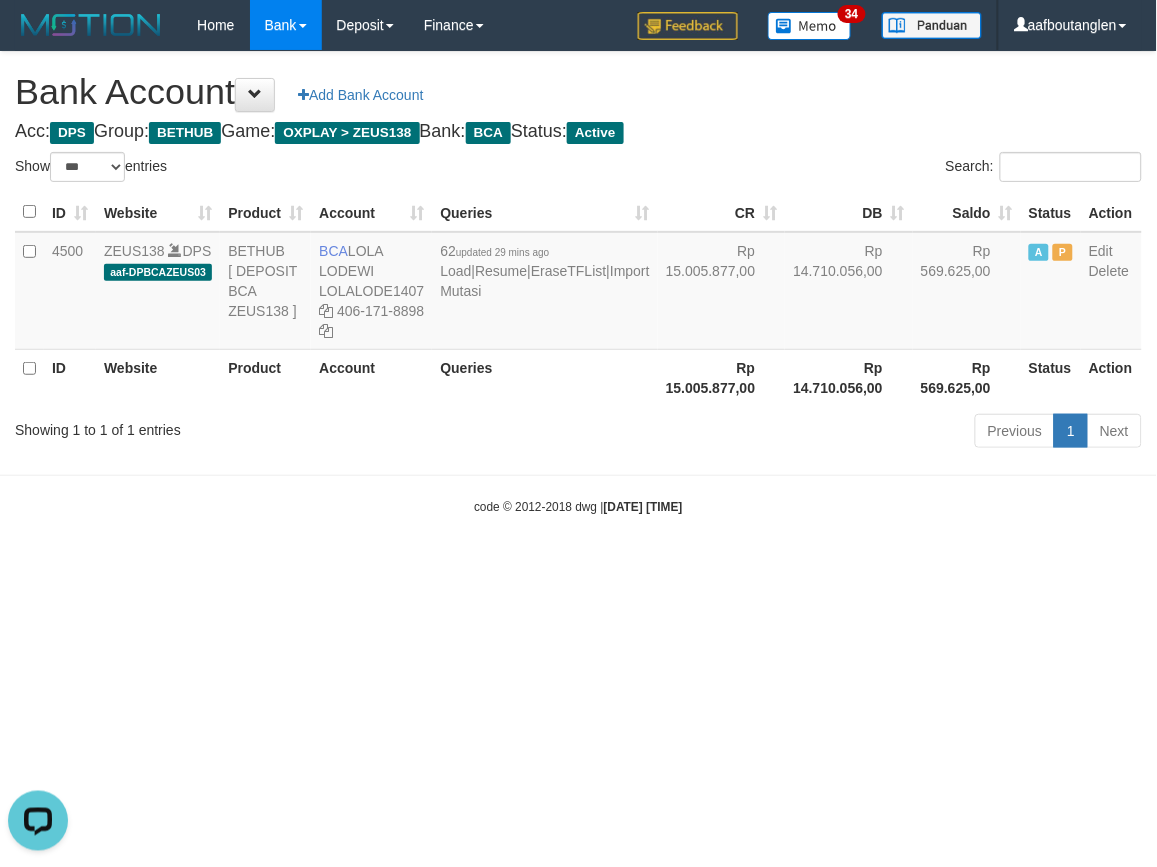 click on "Toggle navigation
Home
Bank
Account List
Deposit
DPS List
History
Note DPS
Finance
Financial Data
aafboutanglen
My Profile
Log Out
34" at bounding box center (578, 283) 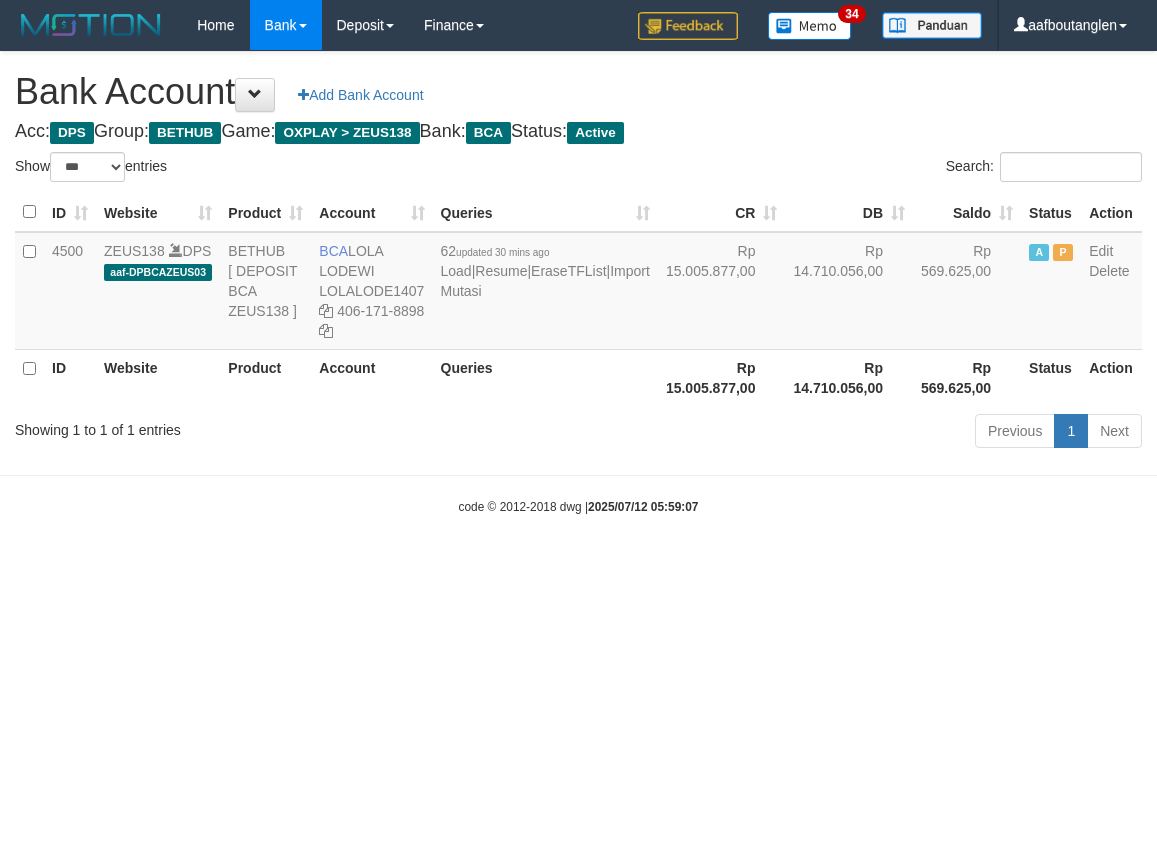 select on "***" 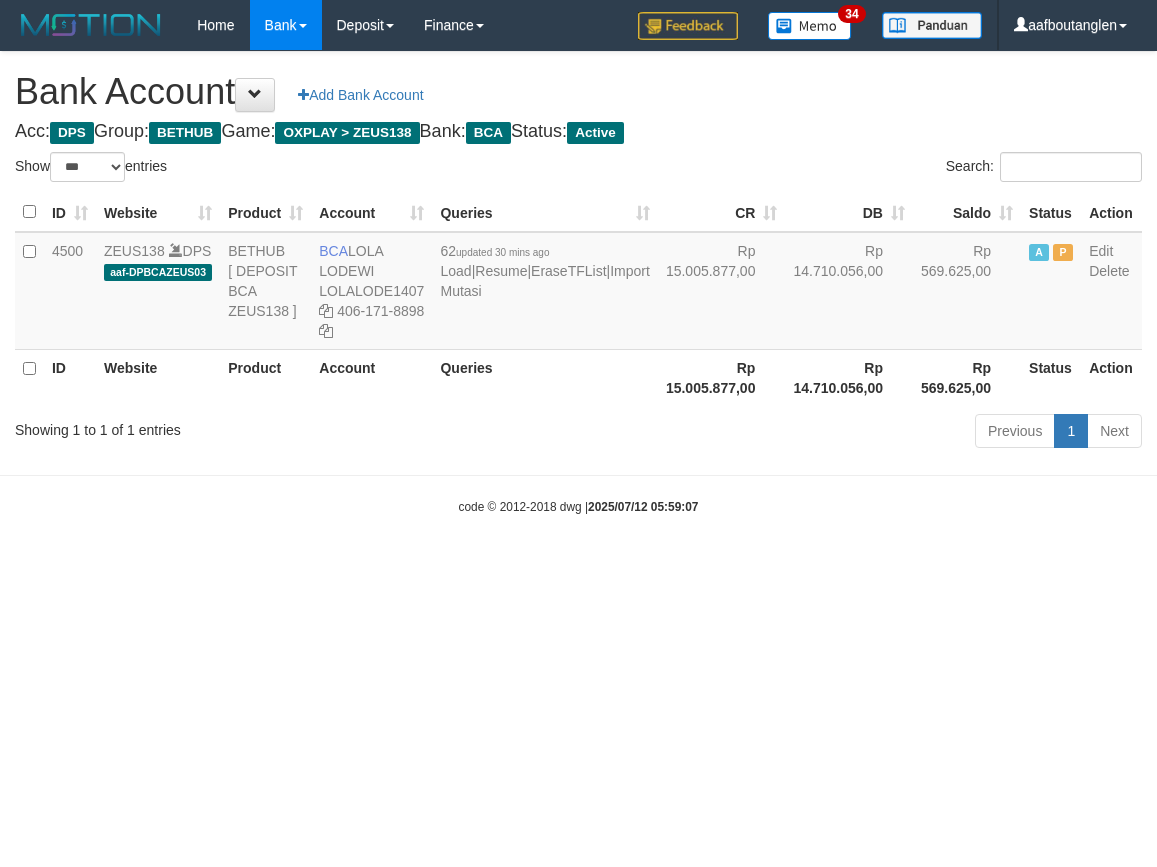 scroll, scrollTop: 0, scrollLeft: 0, axis: both 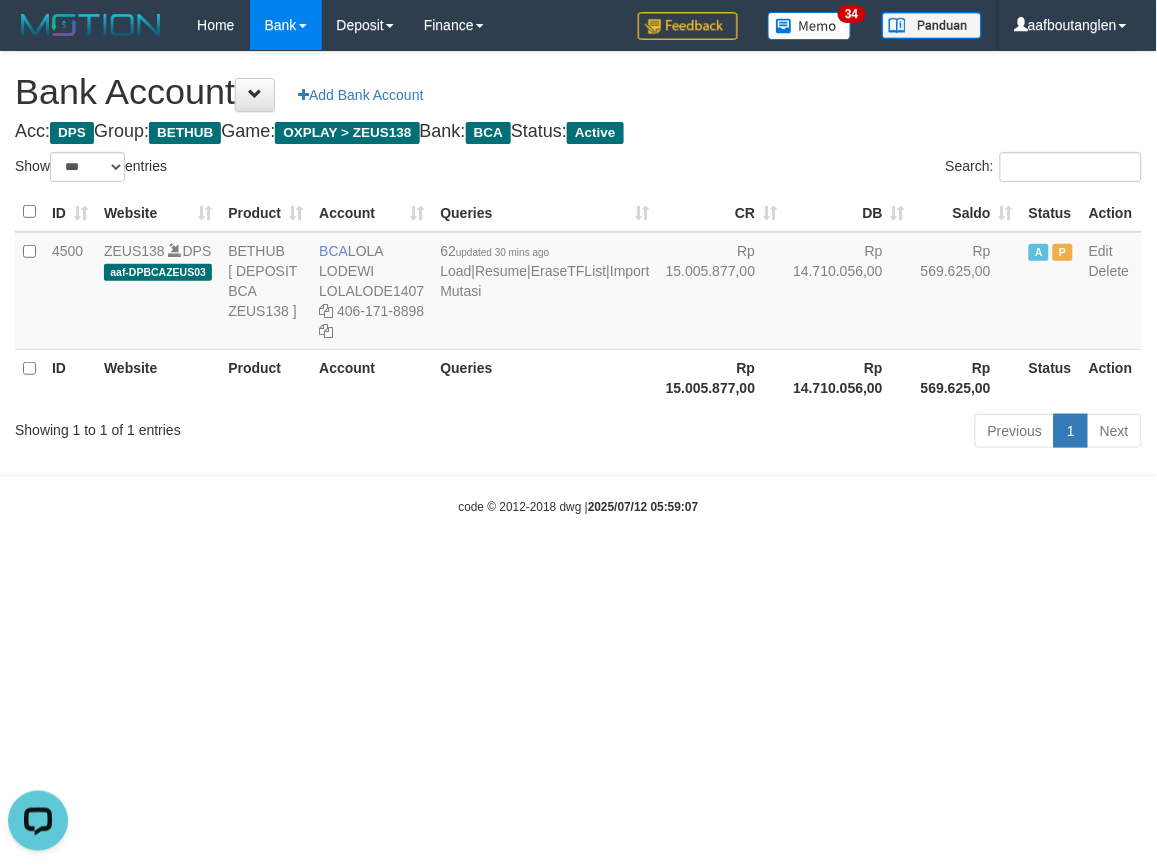 click on "code © 2012-2018 dwg |  [DATE] [TIME]" at bounding box center [578, 506] 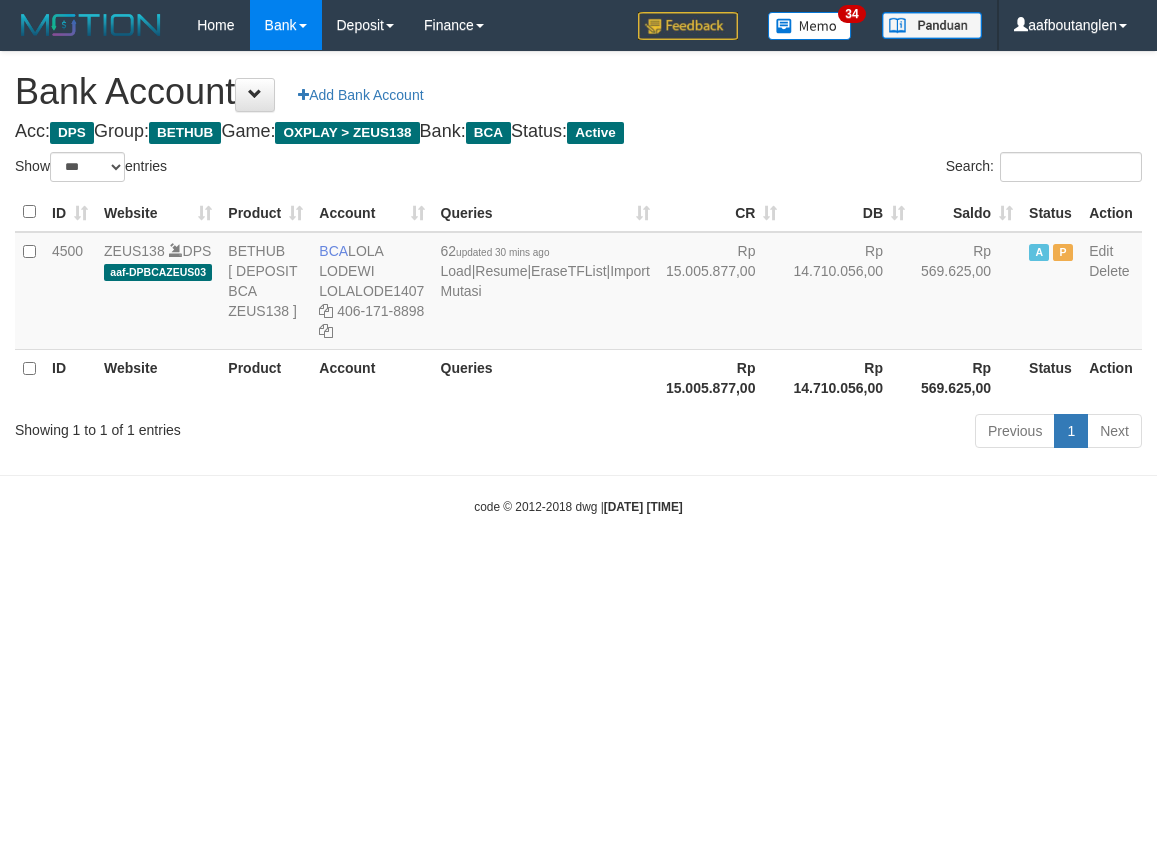 select on "***" 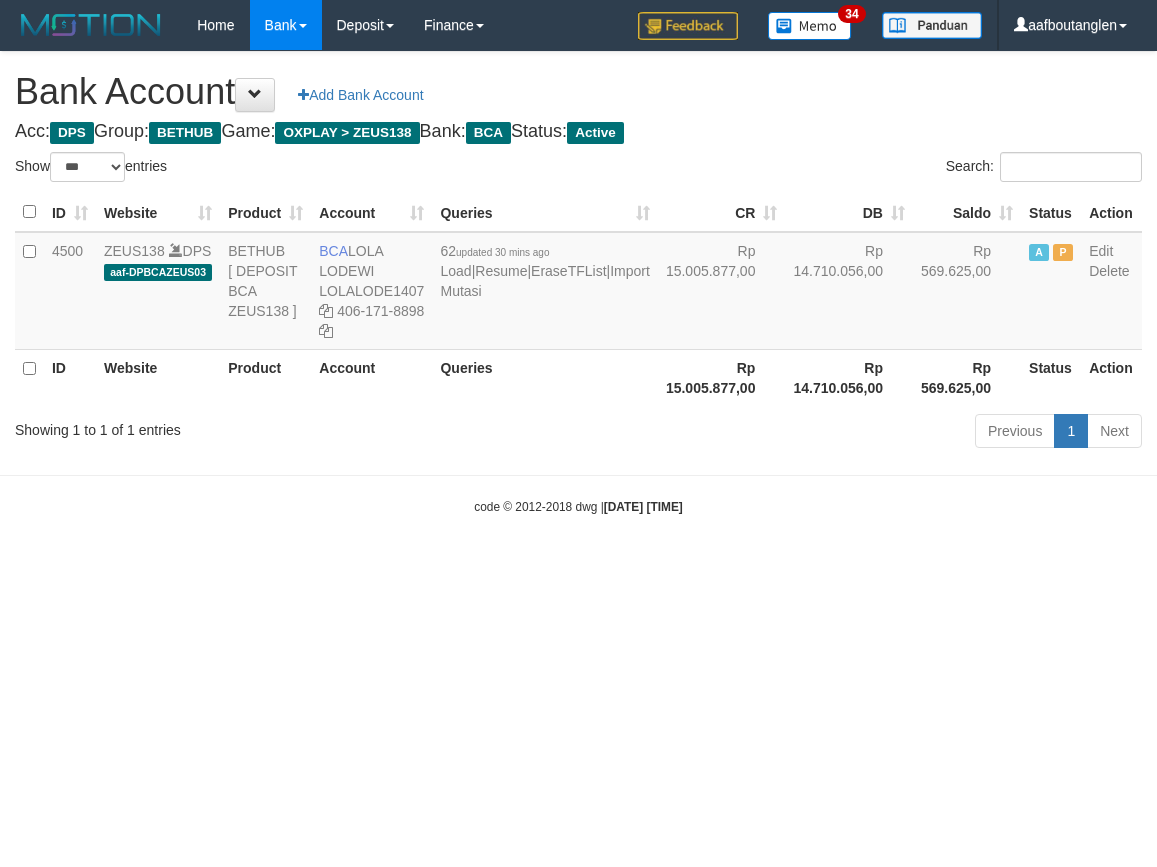 scroll, scrollTop: 0, scrollLeft: 0, axis: both 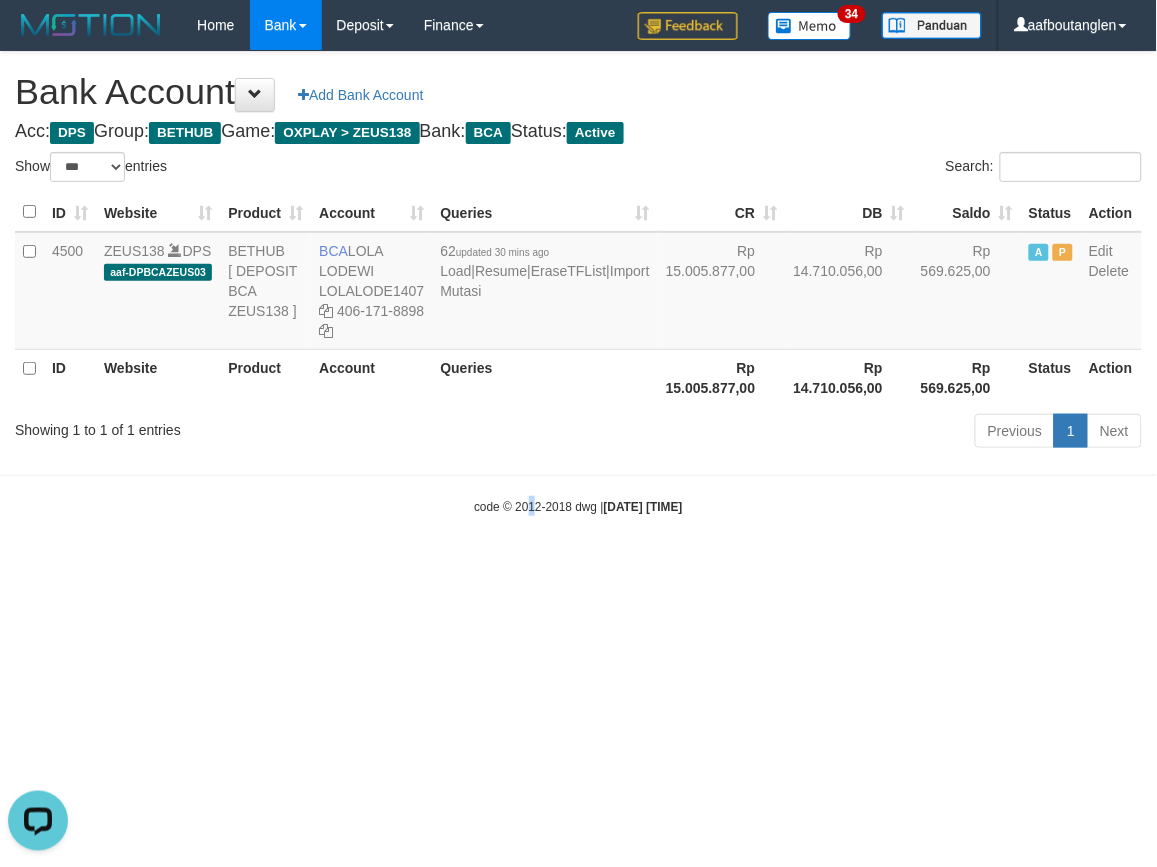 click on "Toggle navigation
Home
Bank
Account List
Deposit
DPS List
History
Note DPS
Finance
Financial Data
aafboutanglen
My Profile
Log Out
34" at bounding box center [578, 283] 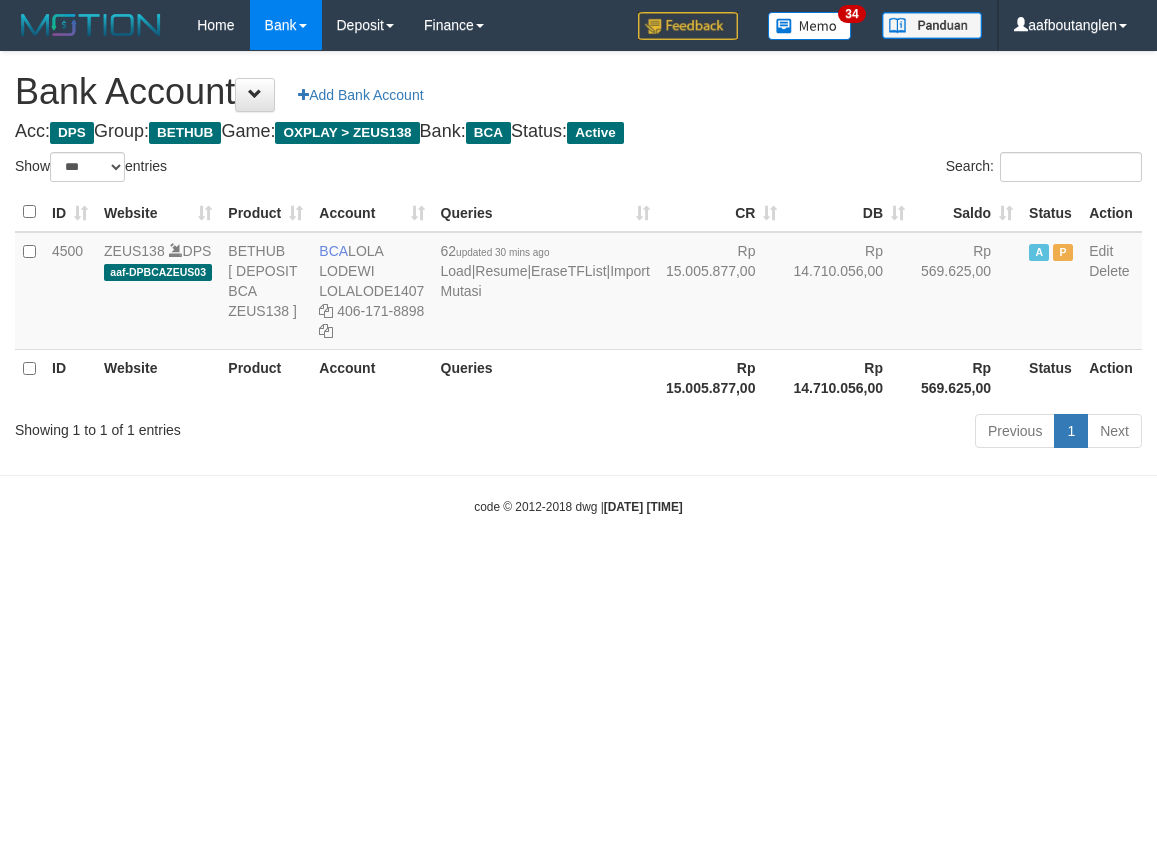 select on "***" 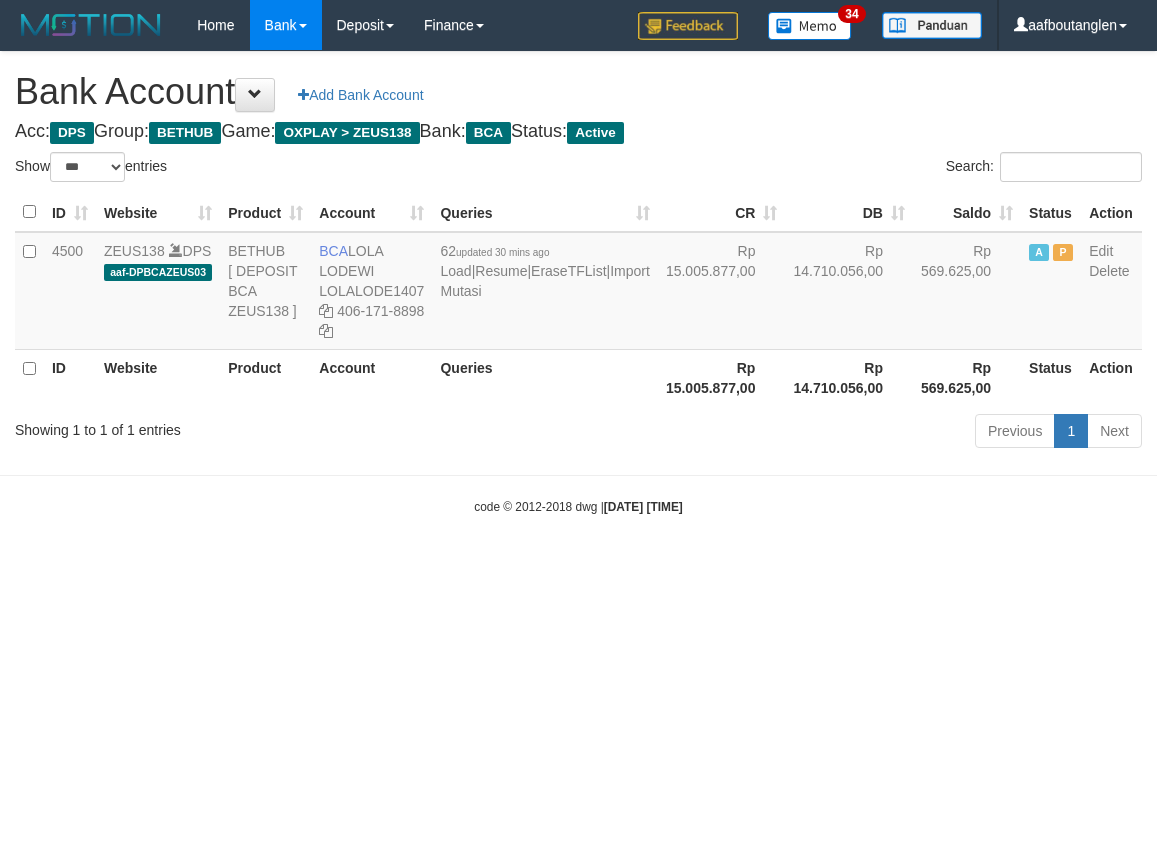 scroll, scrollTop: 0, scrollLeft: 0, axis: both 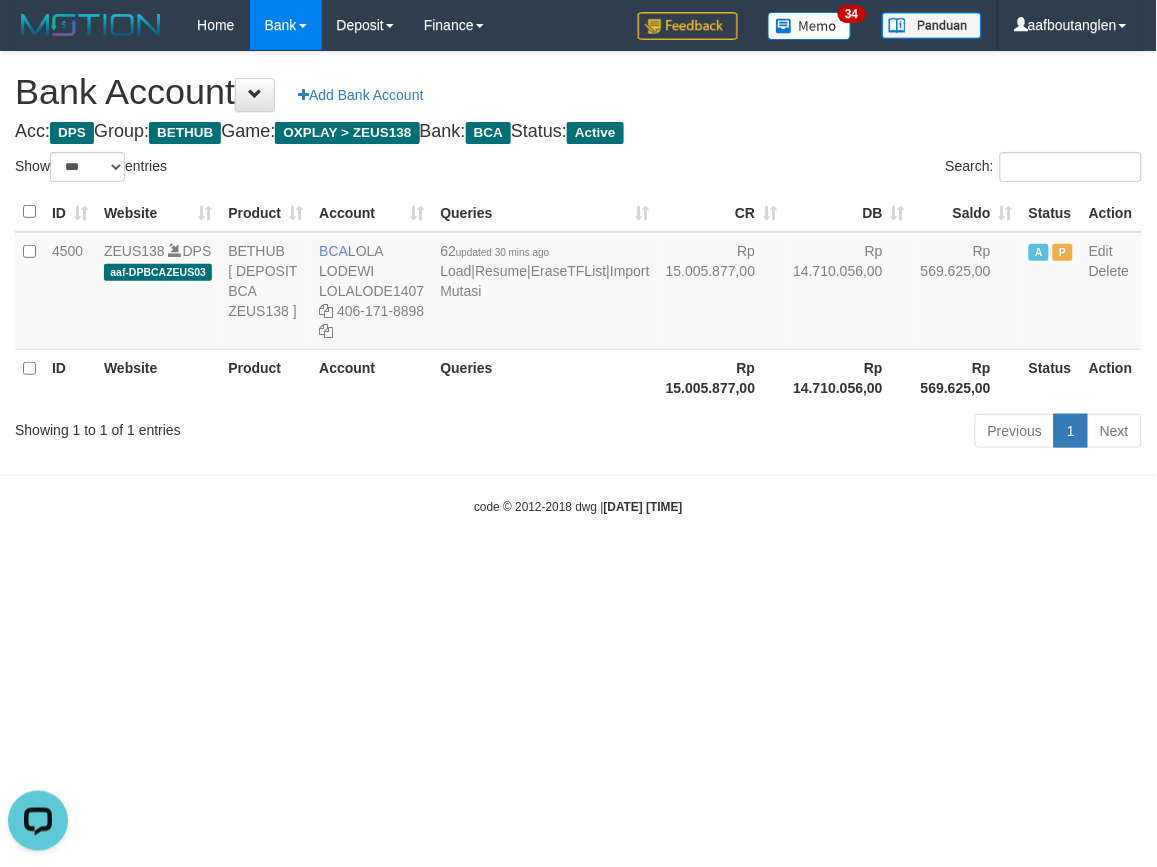 click on "Toggle navigation
Home
Bank
Account List
Deposit
DPS List
History
Note DPS
Finance
Financial Data
aafboutanglen
My Profile
Log Out
34" at bounding box center [578, 283] 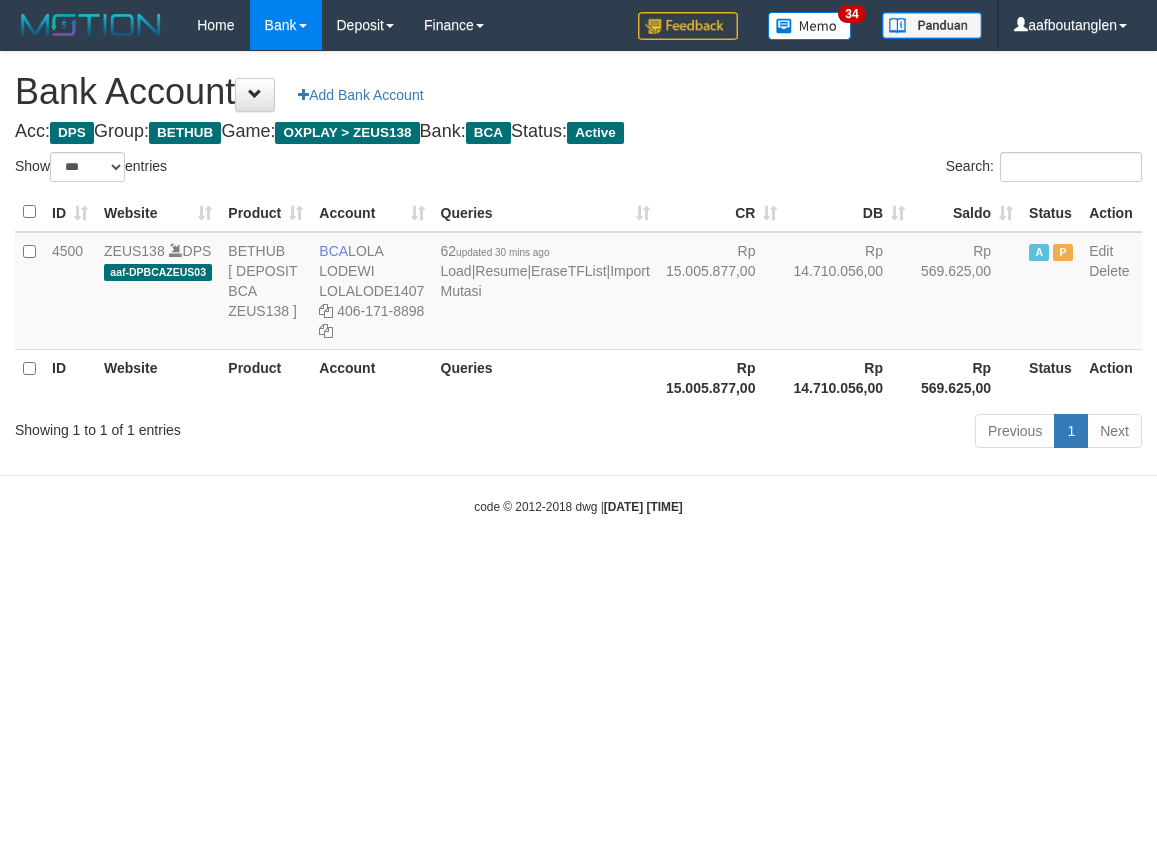 select on "***" 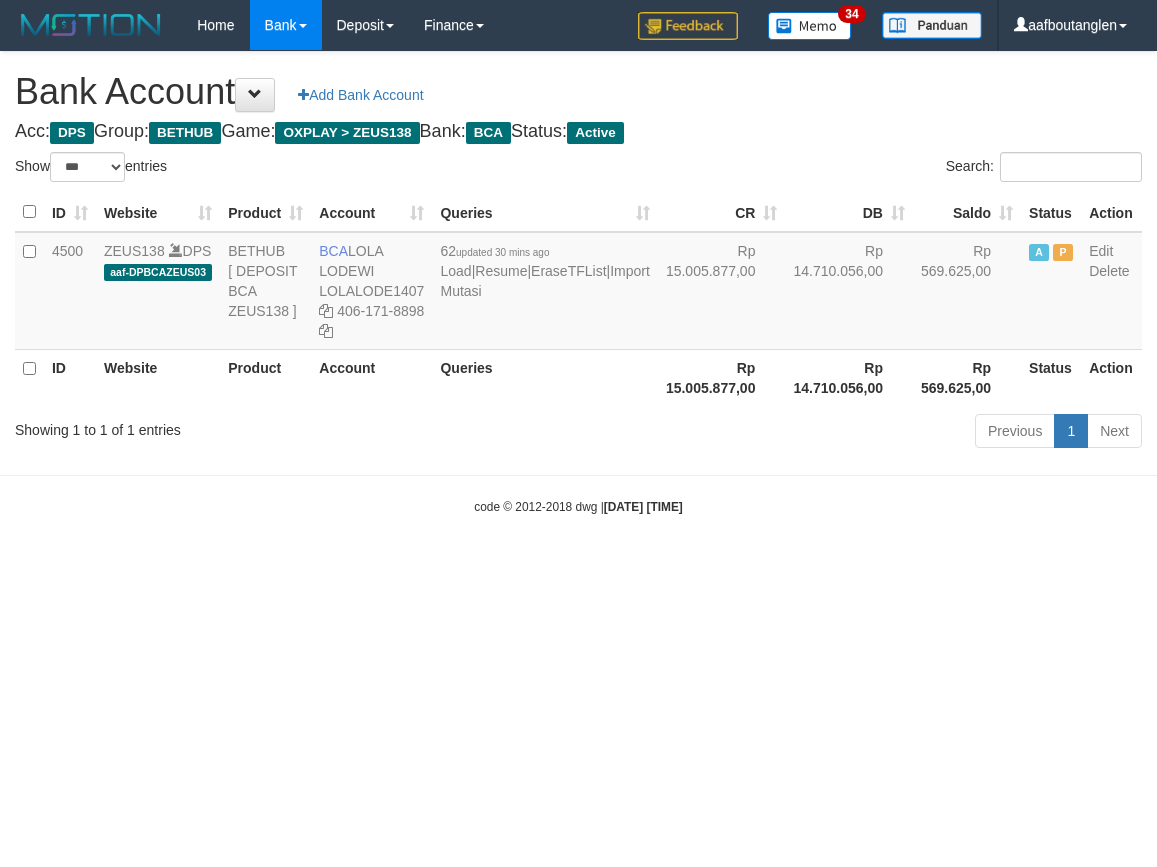 scroll, scrollTop: 0, scrollLeft: 0, axis: both 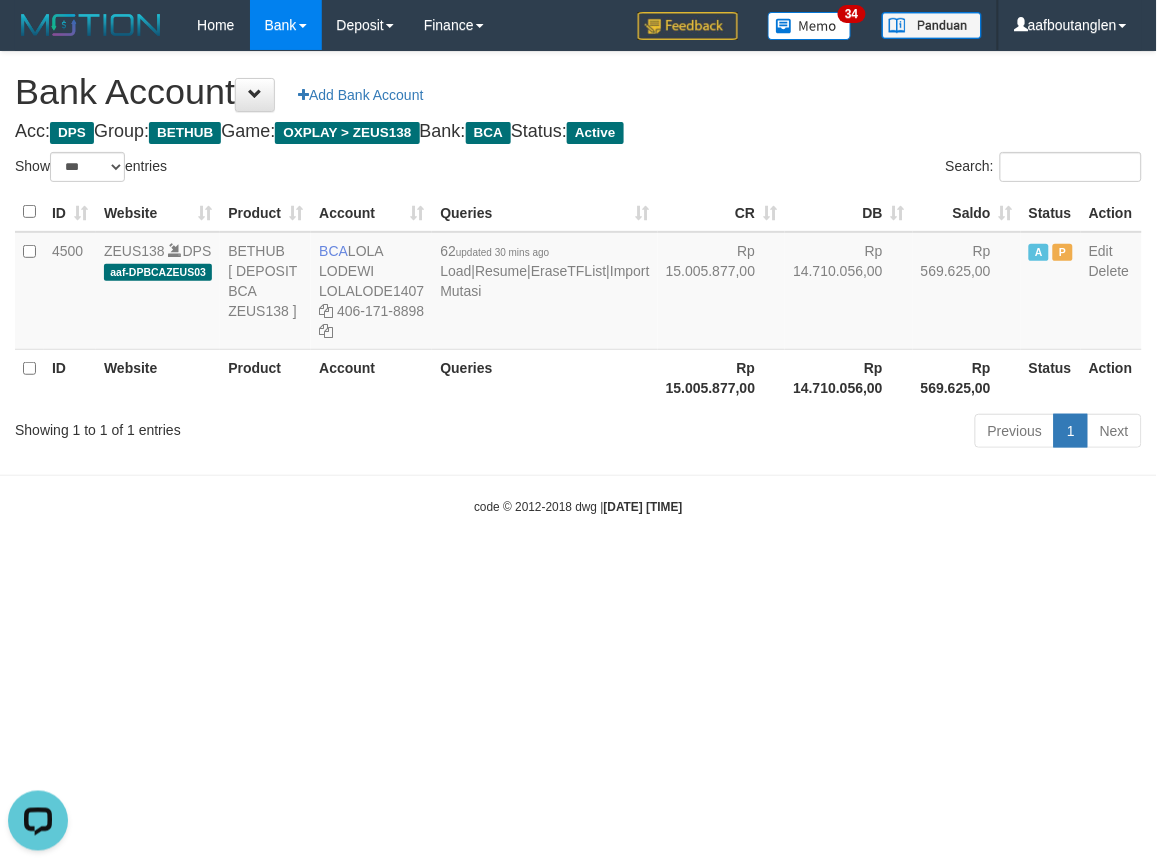 click on "Toggle navigation
Home
Bank
Account List
Deposit
DPS List
History
Note DPS
Finance
Financial Data
aafboutanglen
My Profile
Log Out
34" at bounding box center [578, 283] 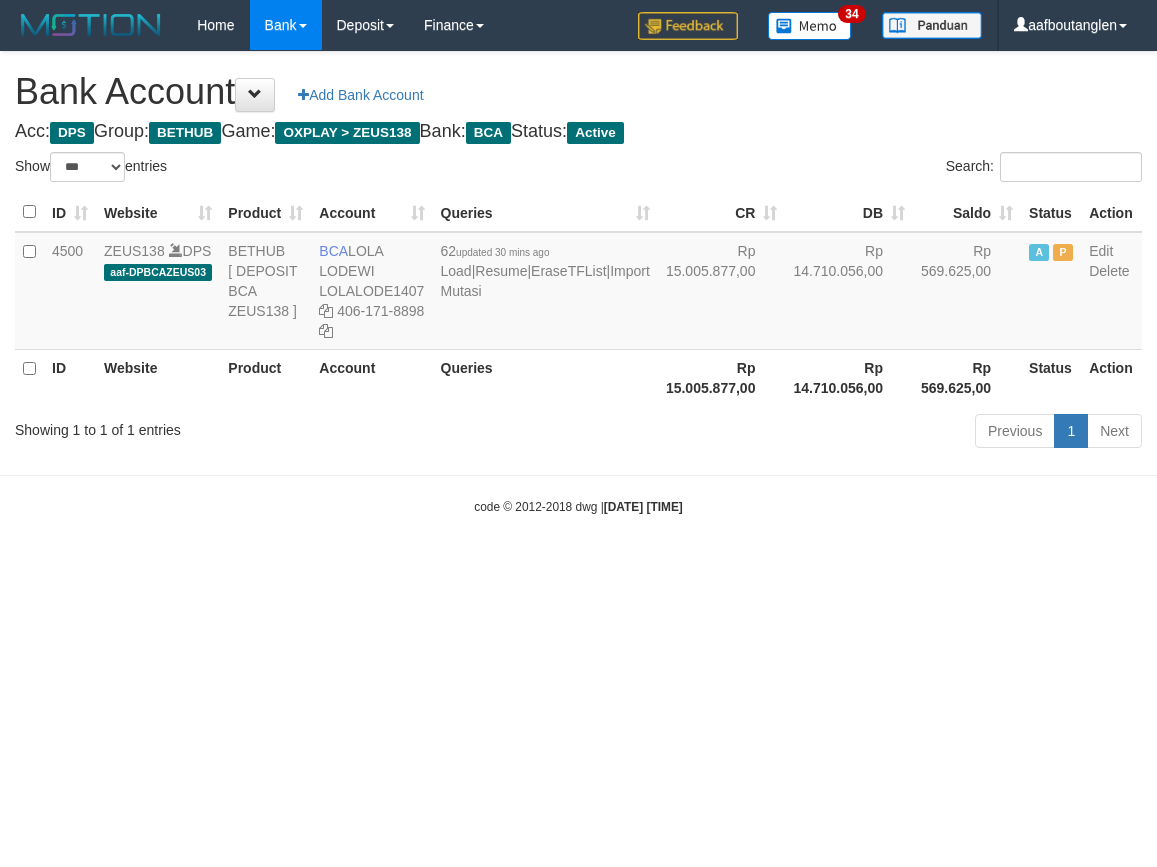 select on "***" 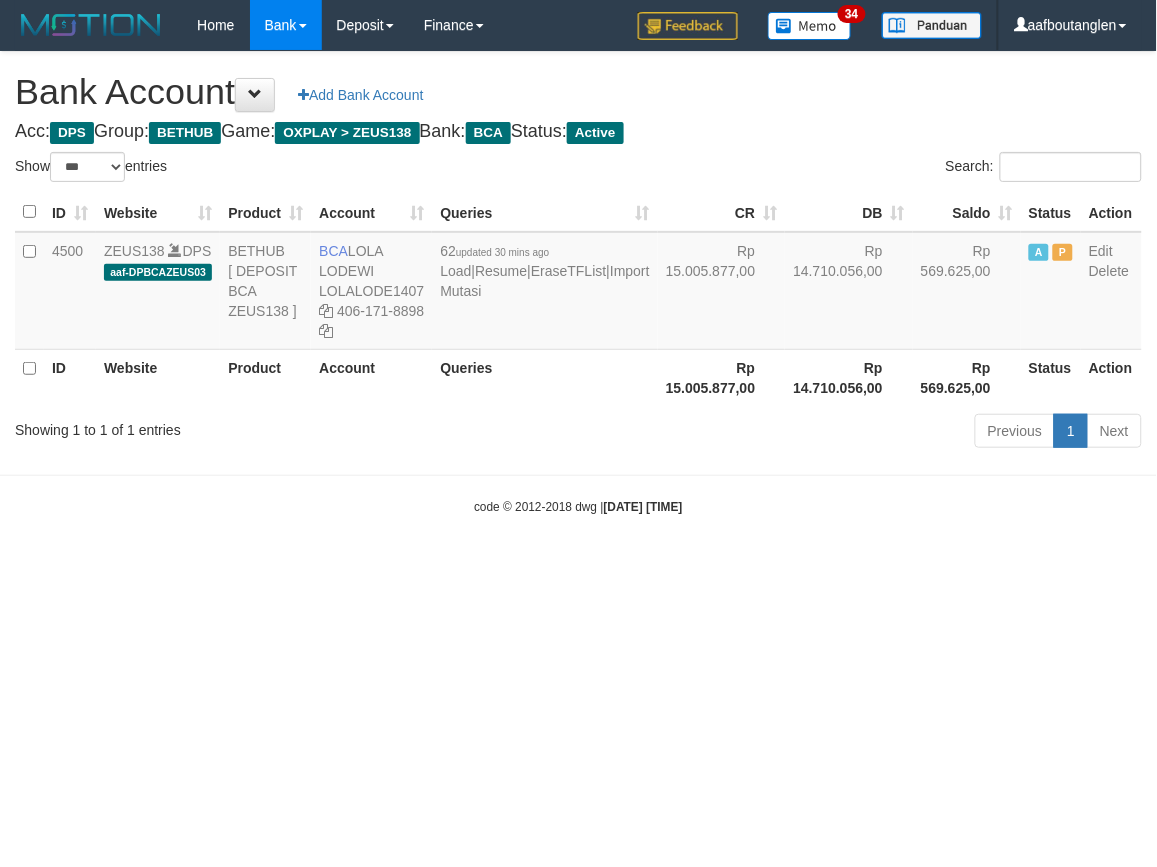 click on "Toggle navigation
Home
Bank
Account List
Deposit
DPS List
History
Note DPS
Finance
Financial Data
aafboutanglen
My Profile
Log Out
34" at bounding box center (578, 283) 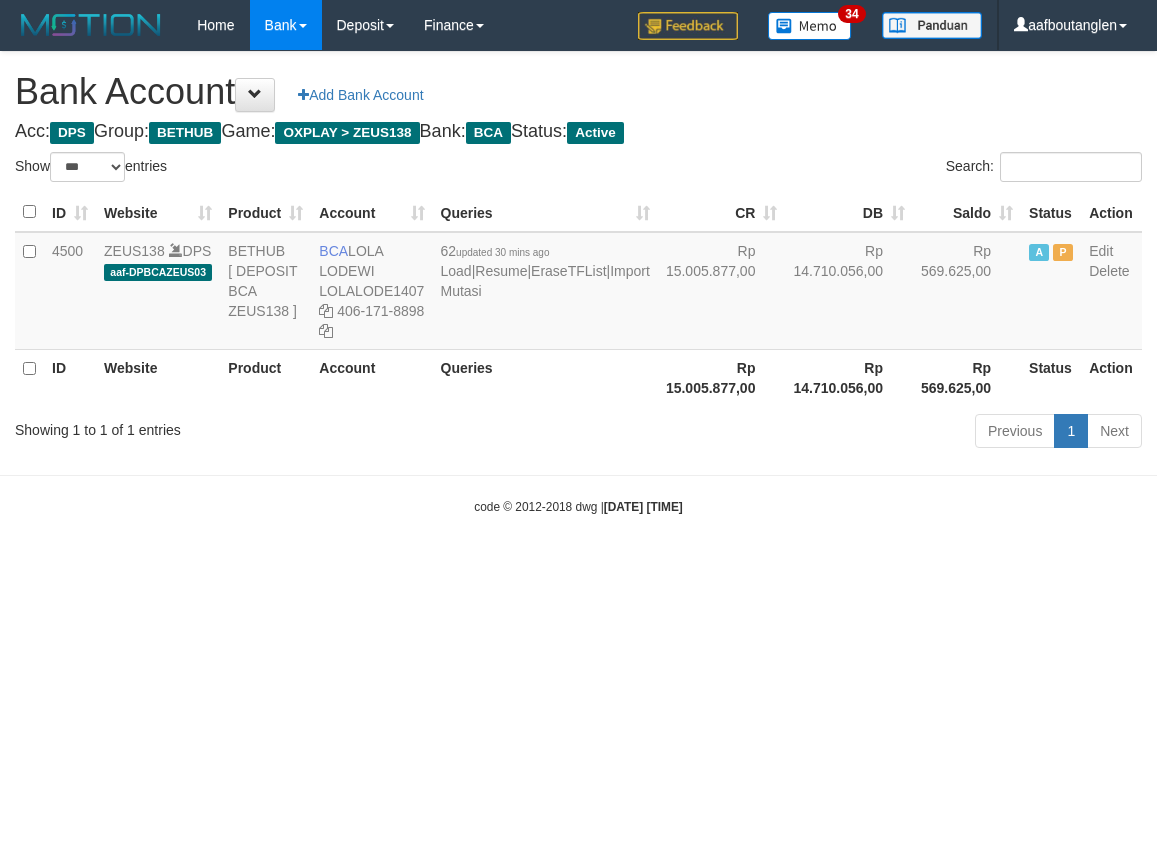 select on "***" 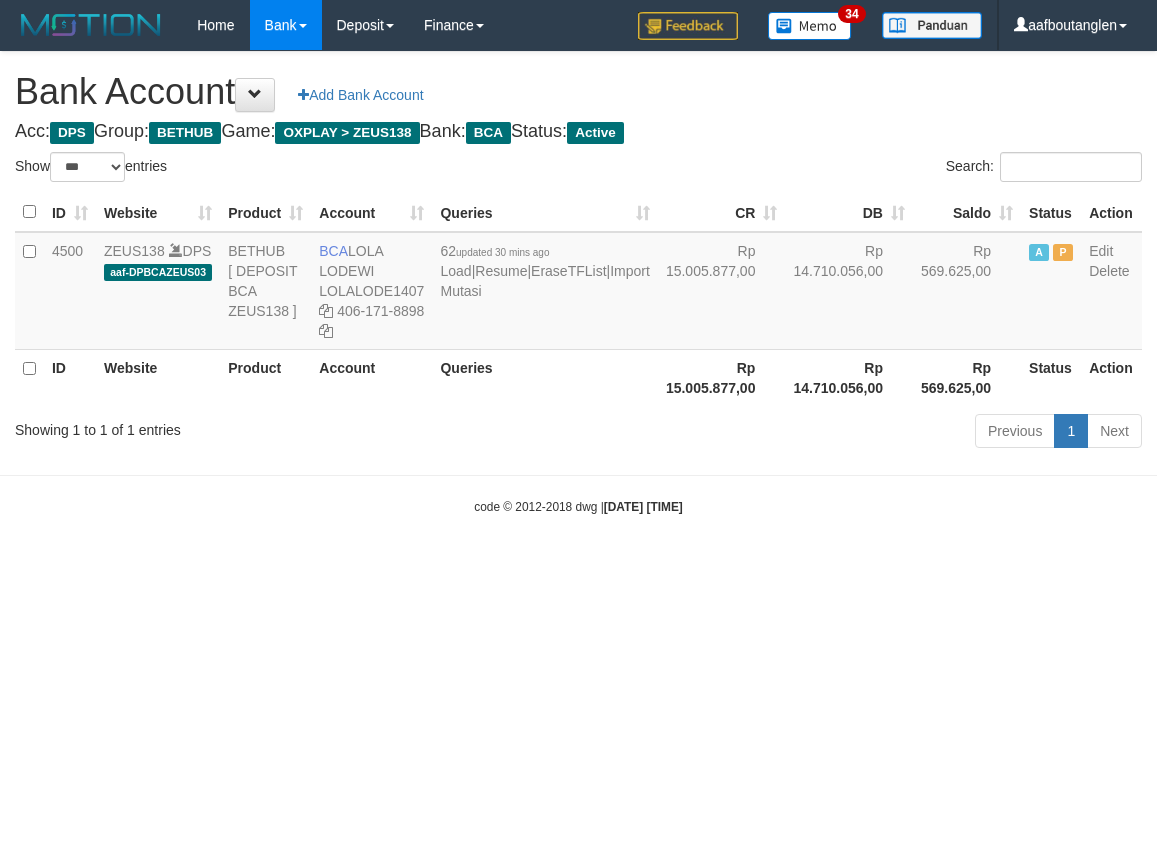 scroll, scrollTop: 0, scrollLeft: 0, axis: both 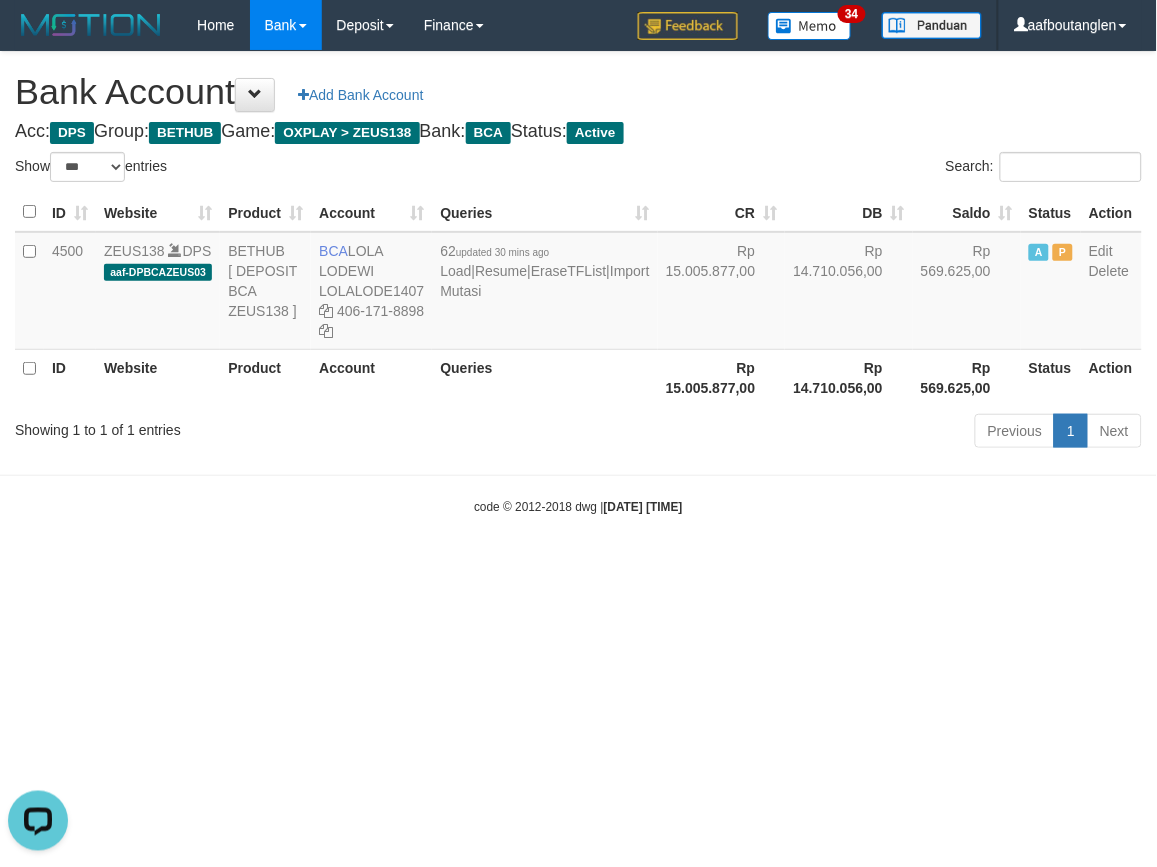 click on "Toggle navigation
Home
Bank
Account List
Deposit
DPS List
History
Note DPS
Finance
Financial Data
aafboutanglen
My Profile
Log Out
34" at bounding box center (578, 283) 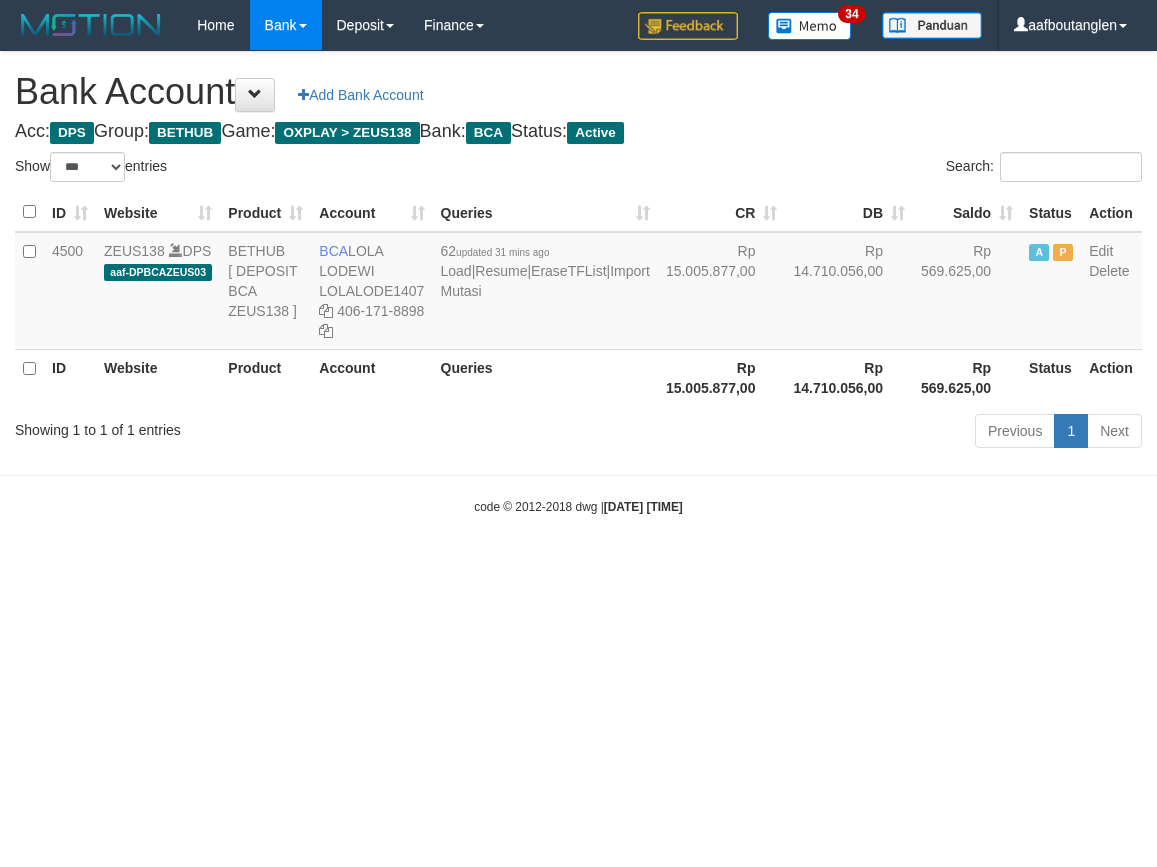 select on "***" 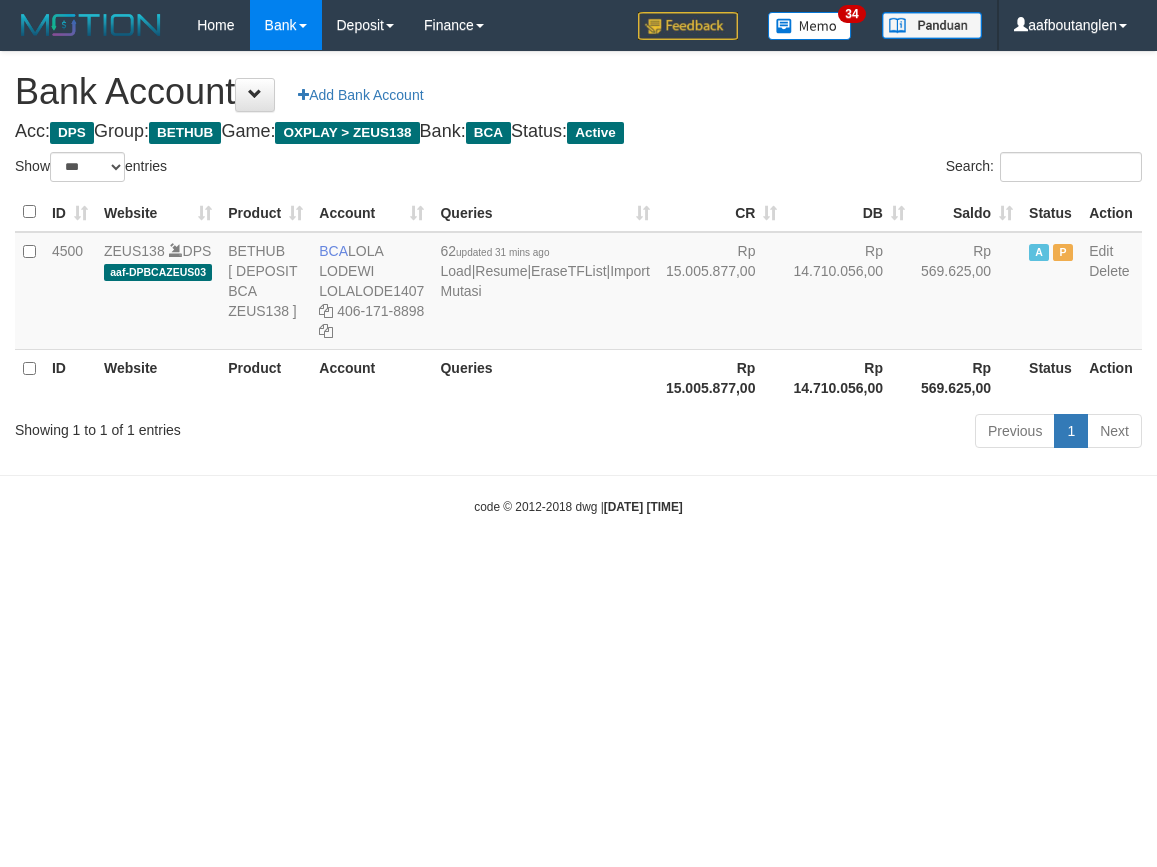 scroll, scrollTop: 0, scrollLeft: 0, axis: both 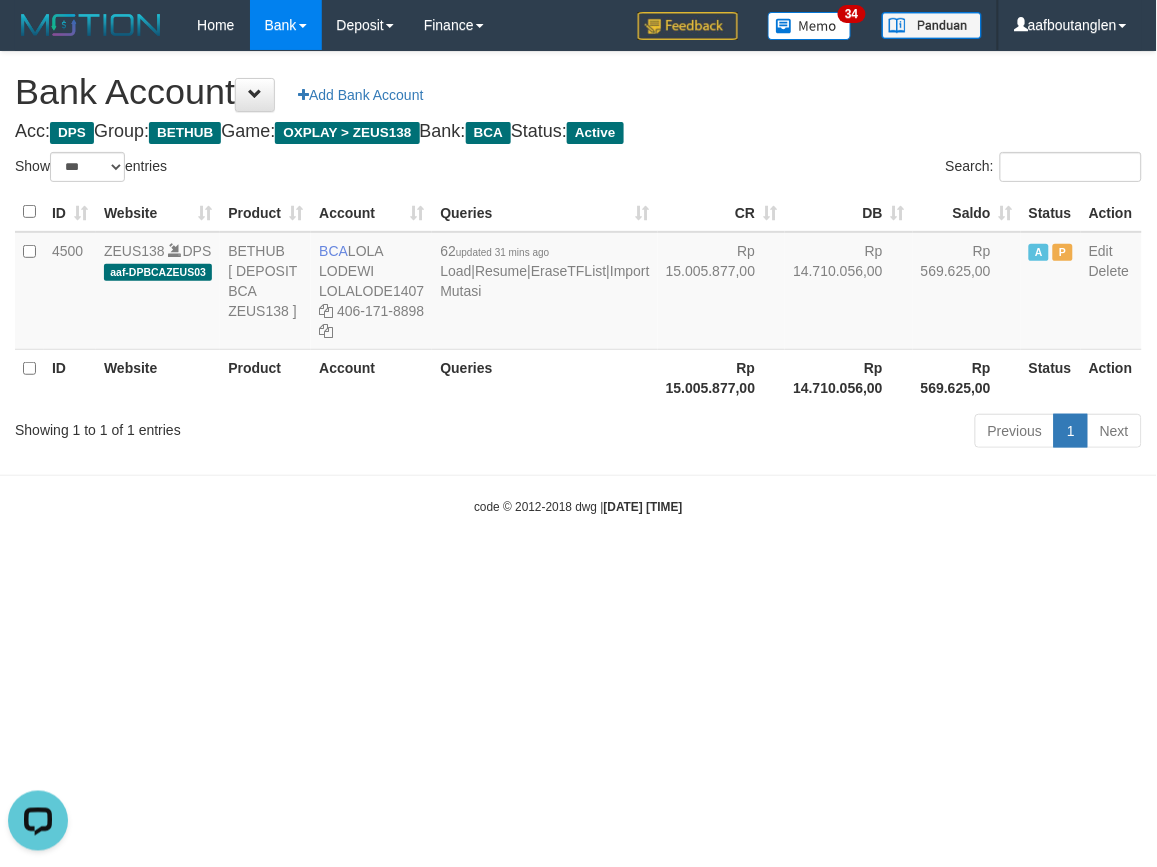 drag, startPoint x: 843, startPoint y: 577, endPoint x: 1030, endPoint y: 567, distance: 187.26718 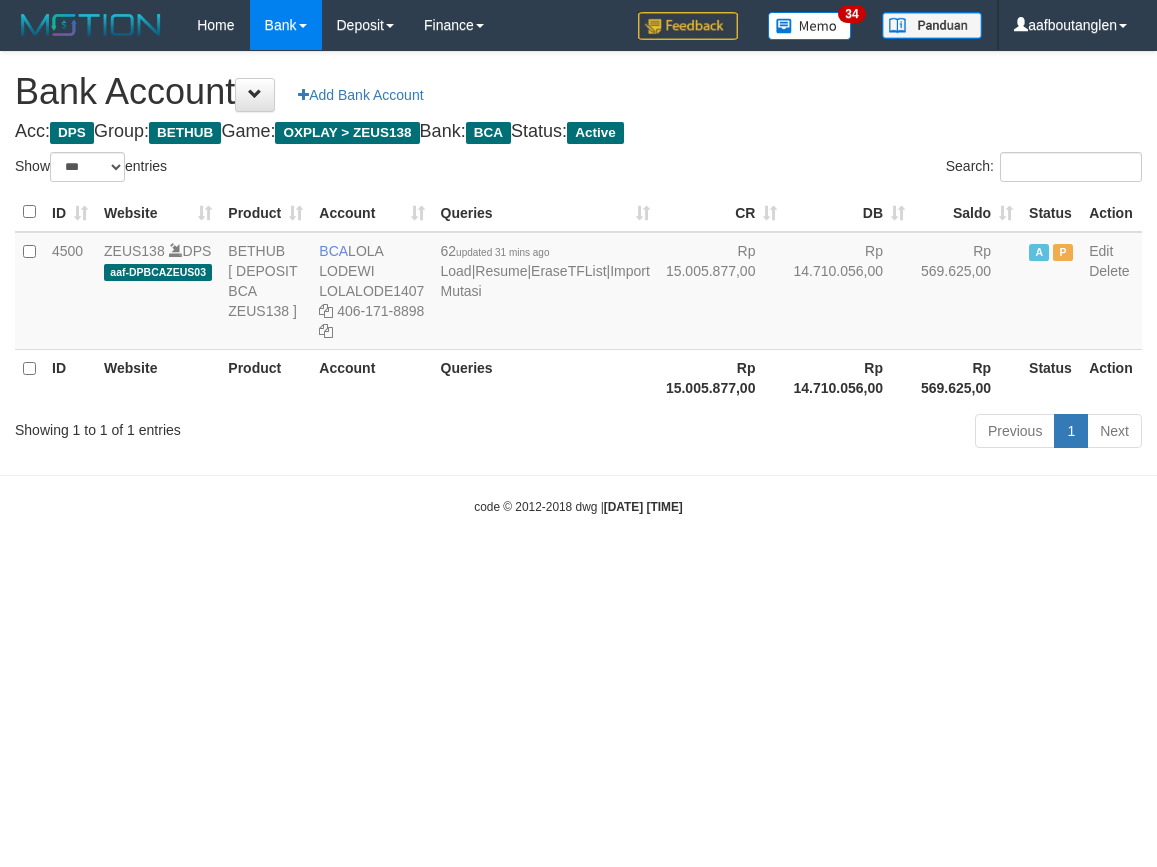 select on "***" 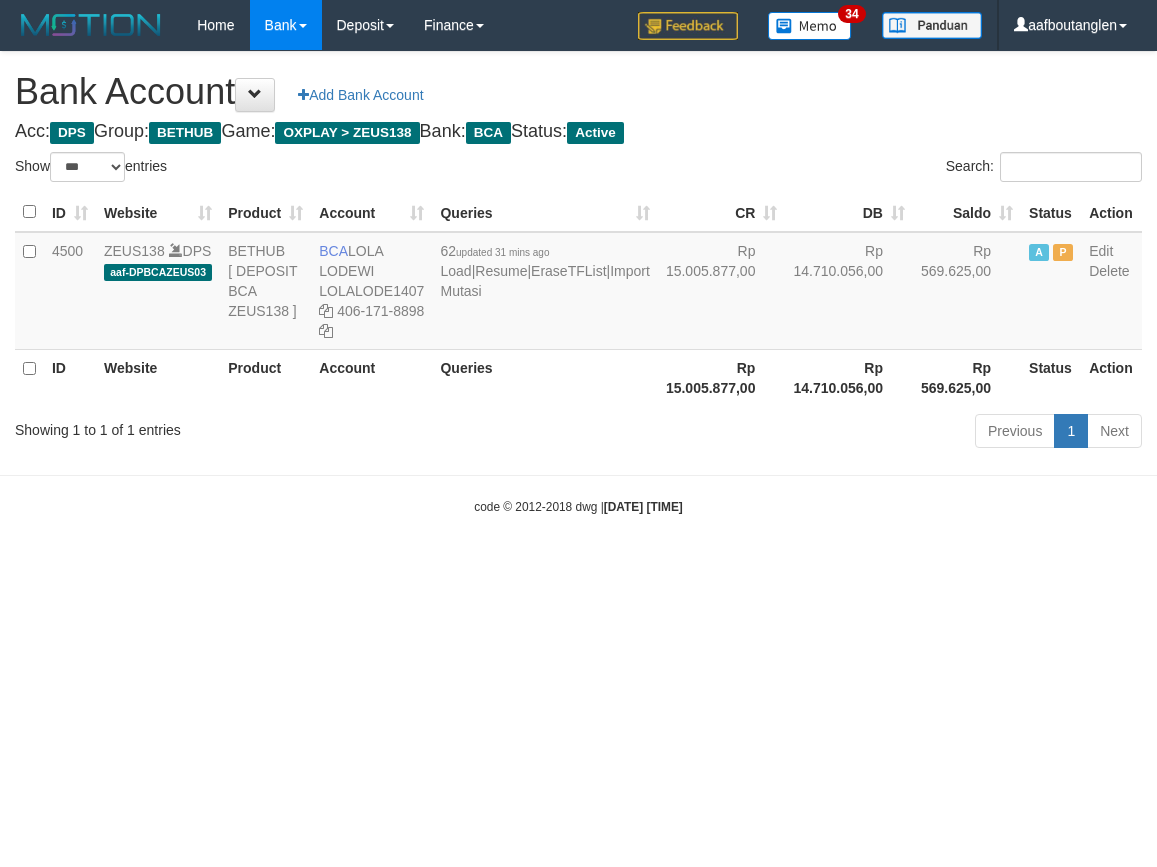 scroll, scrollTop: 0, scrollLeft: 0, axis: both 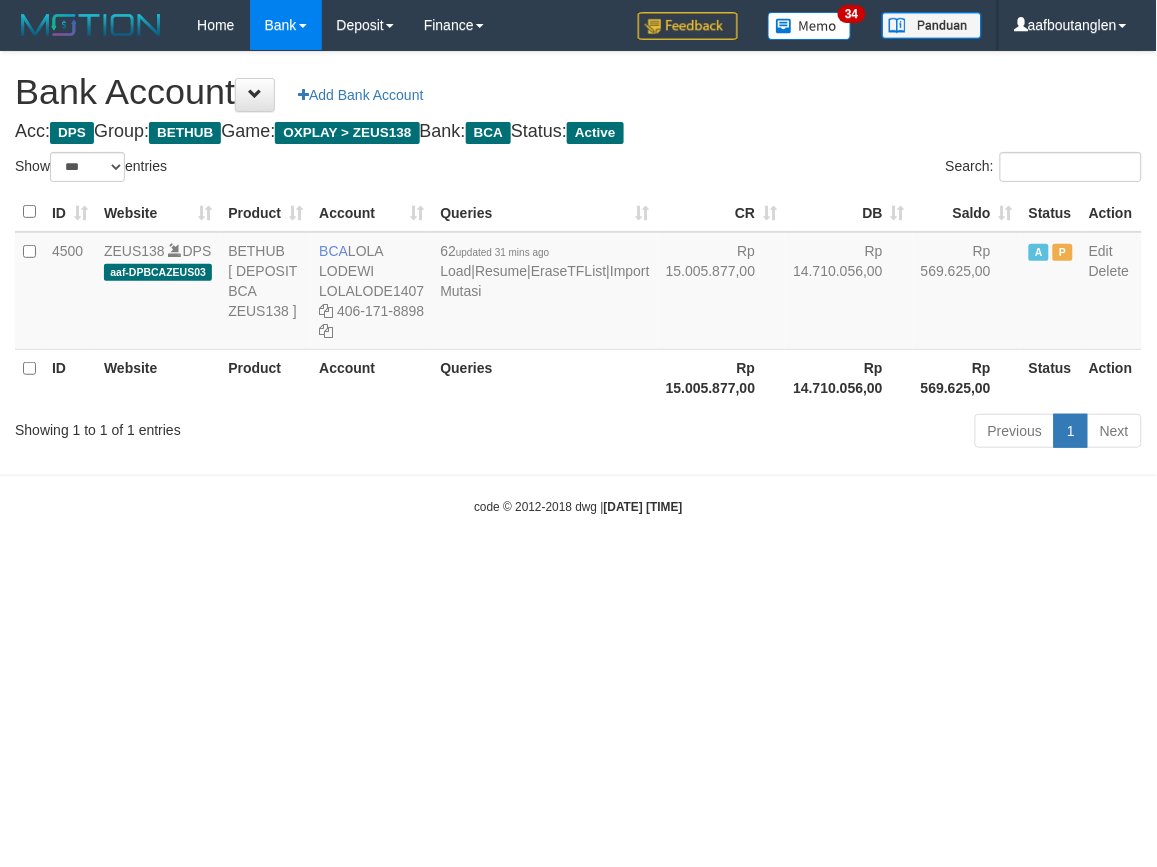 drag, startPoint x: 904, startPoint y: 560, endPoint x: 860, endPoint y: 558, distance: 44.04543 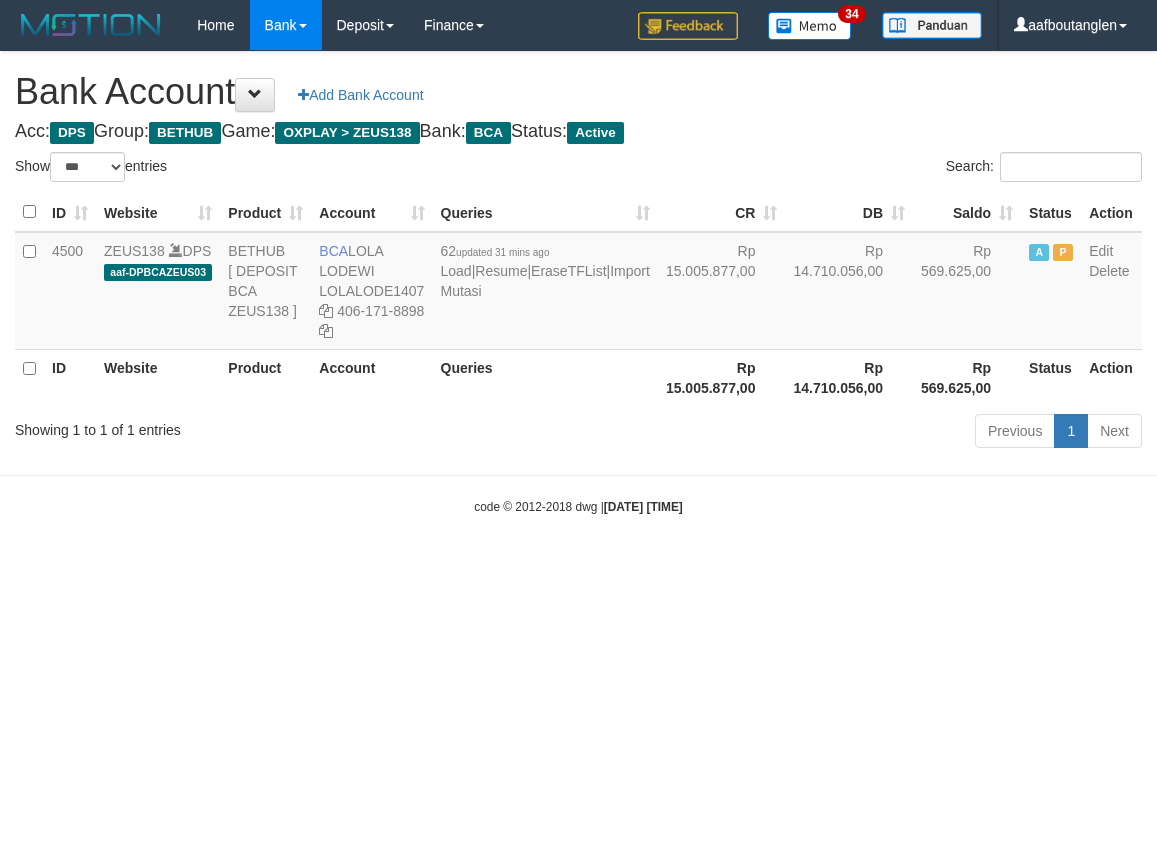 select on "***" 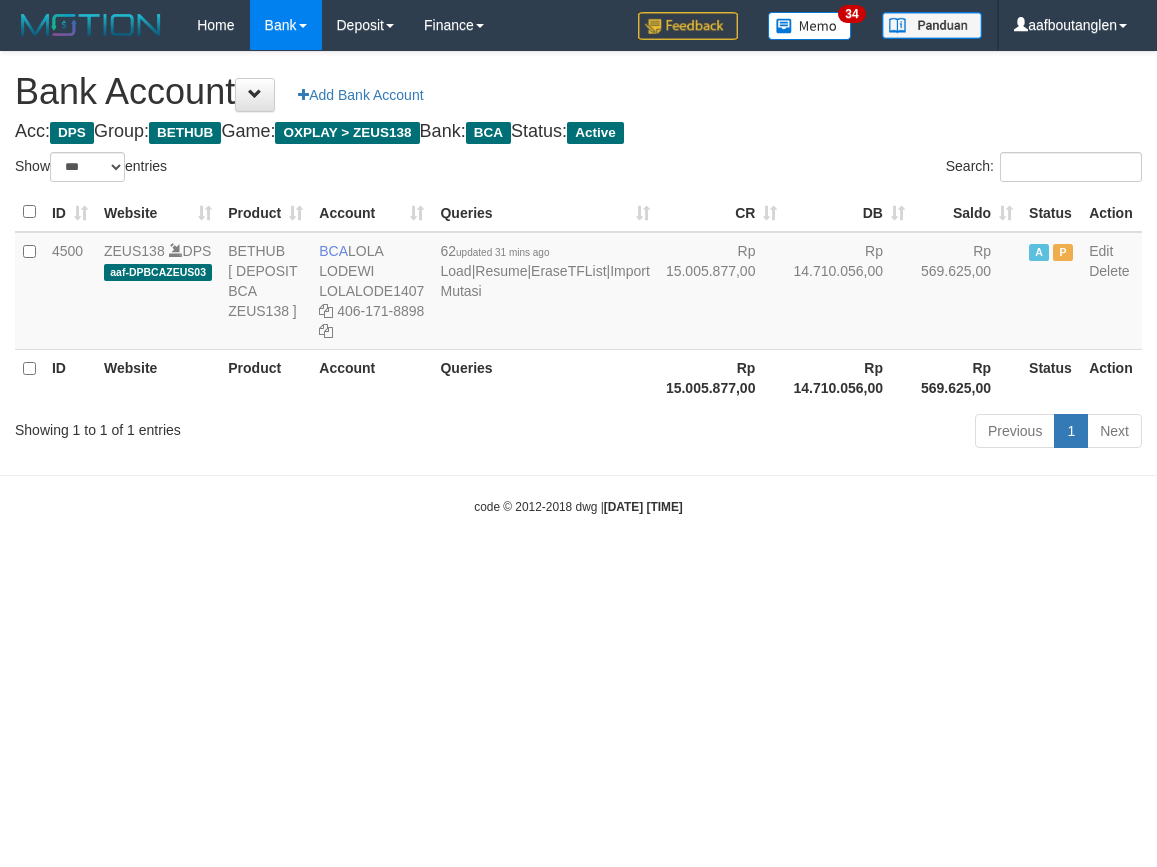 scroll, scrollTop: 0, scrollLeft: 0, axis: both 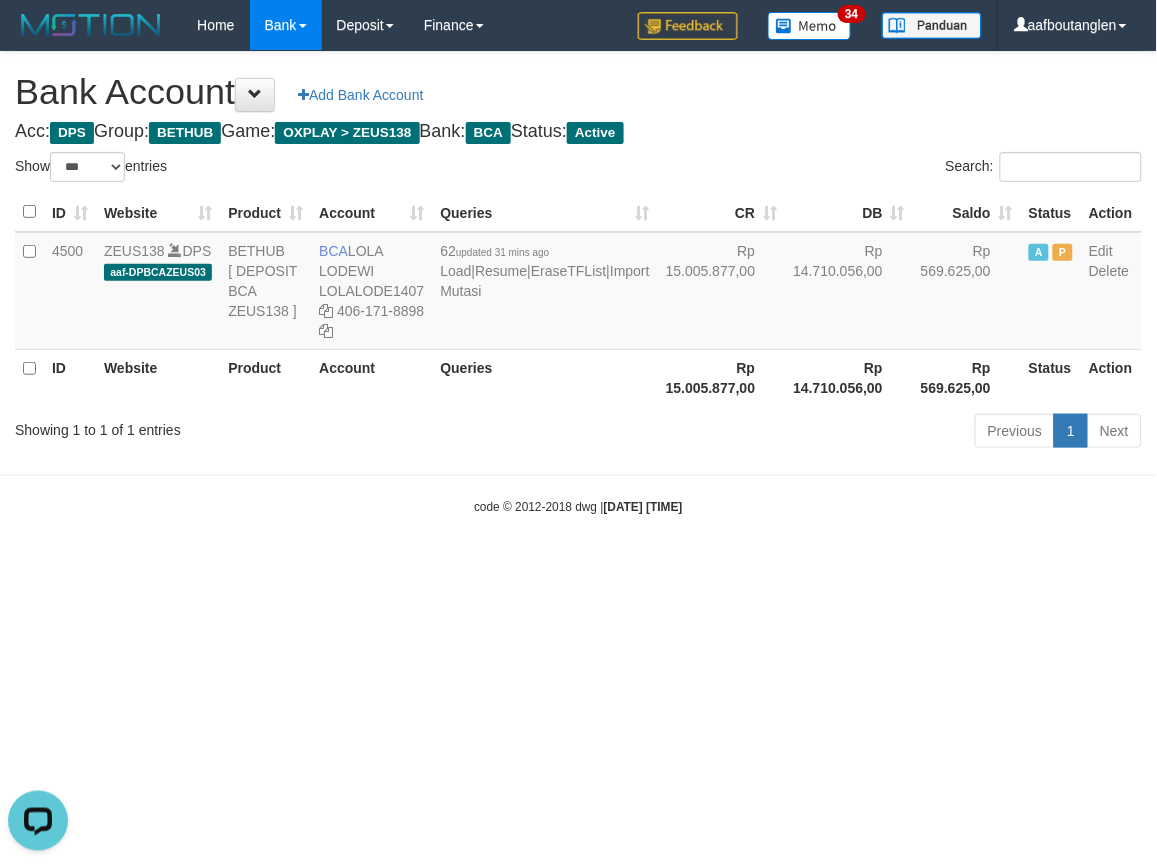 drag, startPoint x: 651, startPoint y: 578, endPoint x: 742, endPoint y: 561, distance: 92.574295 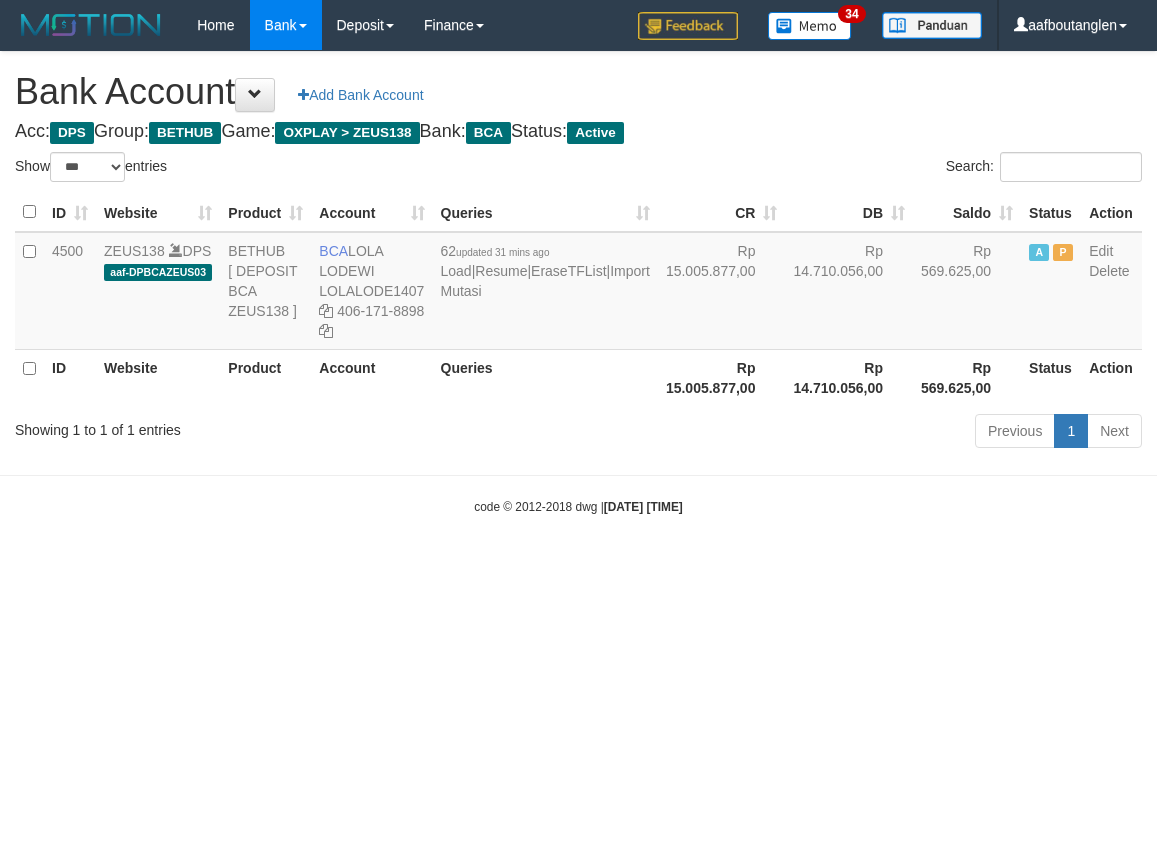 select on "***" 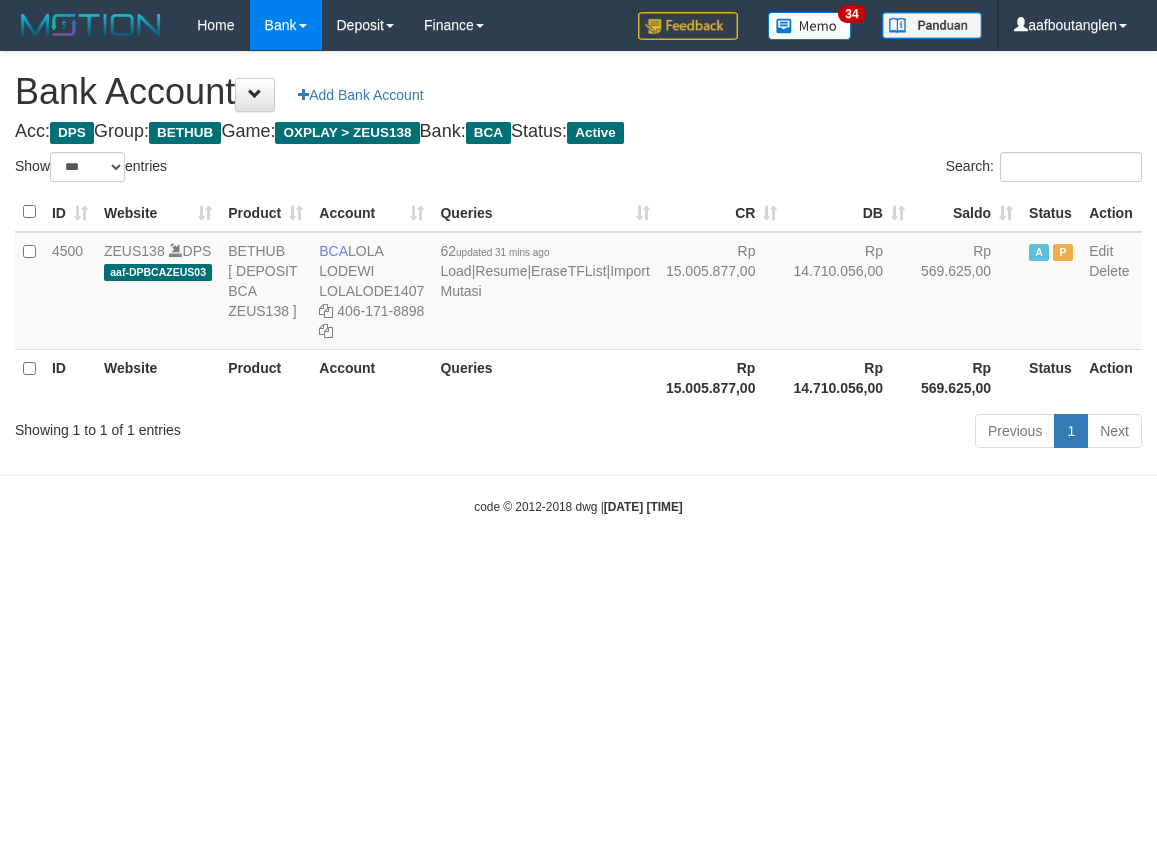 scroll, scrollTop: 0, scrollLeft: 0, axis: both 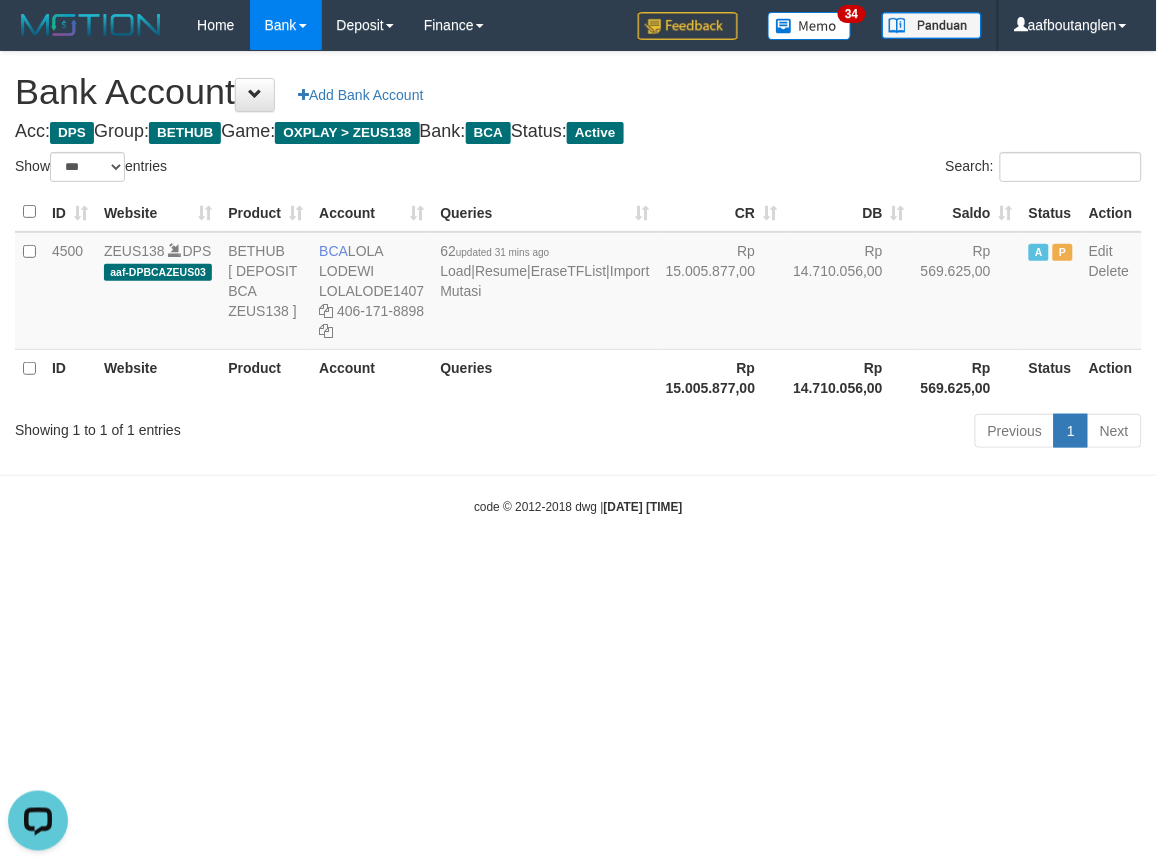 click on "Toggle navigation
Home
Bank
Account List
Deposit
DPS List
History
Note DPS
Finance
Financial Data
aafboutanglen
My Profile
Log Out
34" at bounding box center [578, 283] 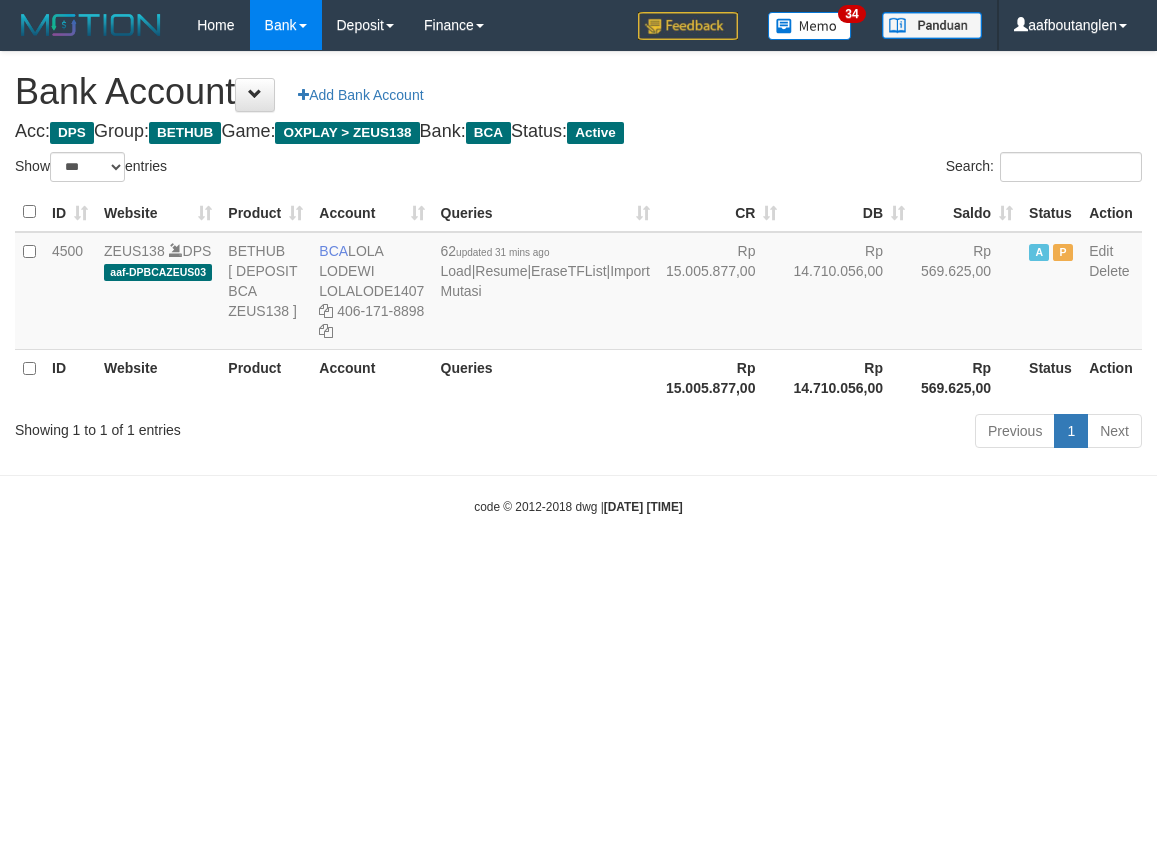 select on "***" 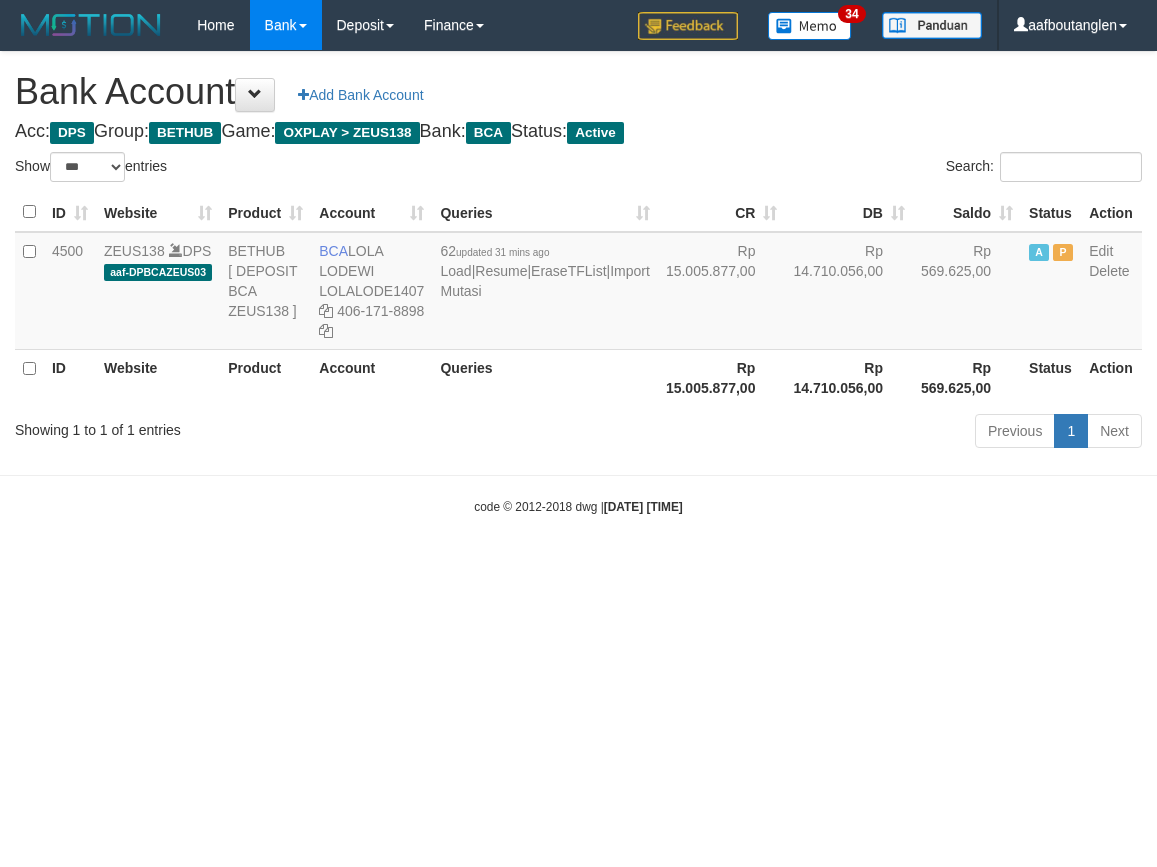 scroll, scrollTop: 0, scrollLeft: 0, axis: both 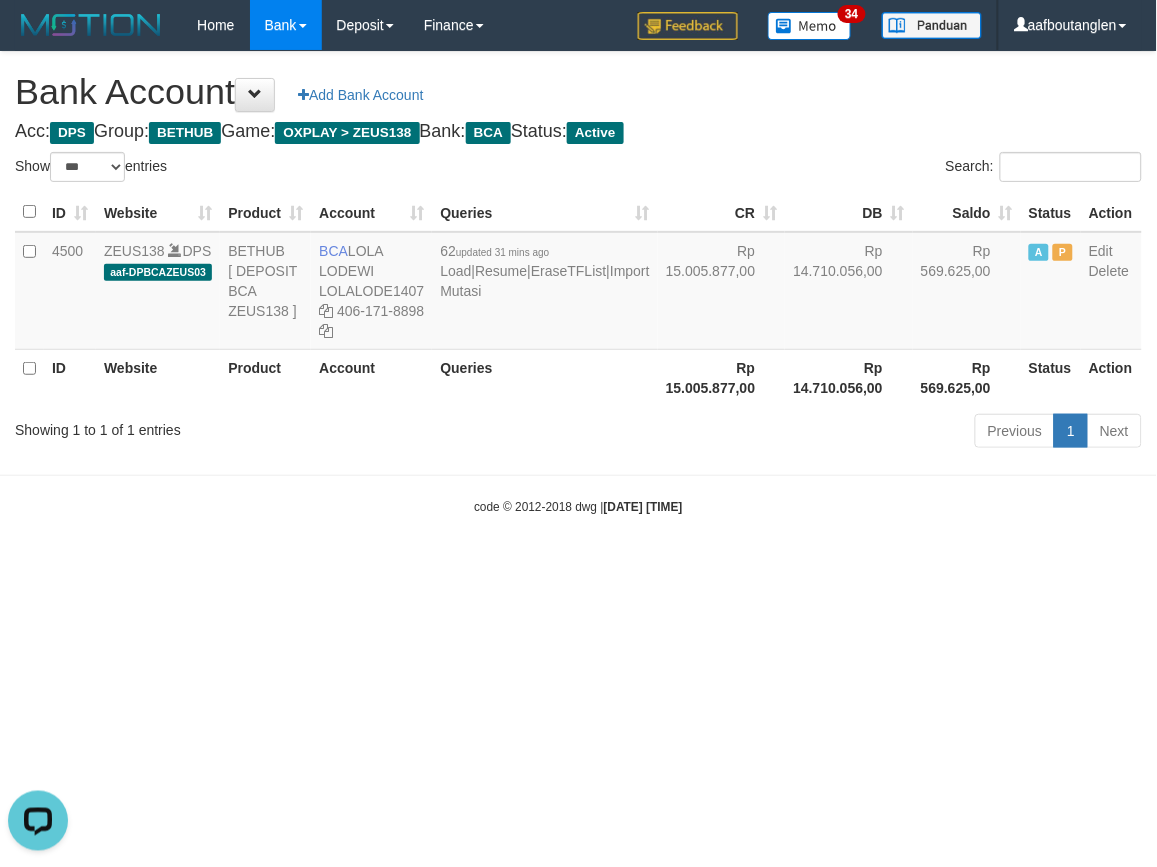 drag, startPoint x: 973, startPoint y: 651, endPoint x: 960, endPoint y: 701, distance: 51.662365 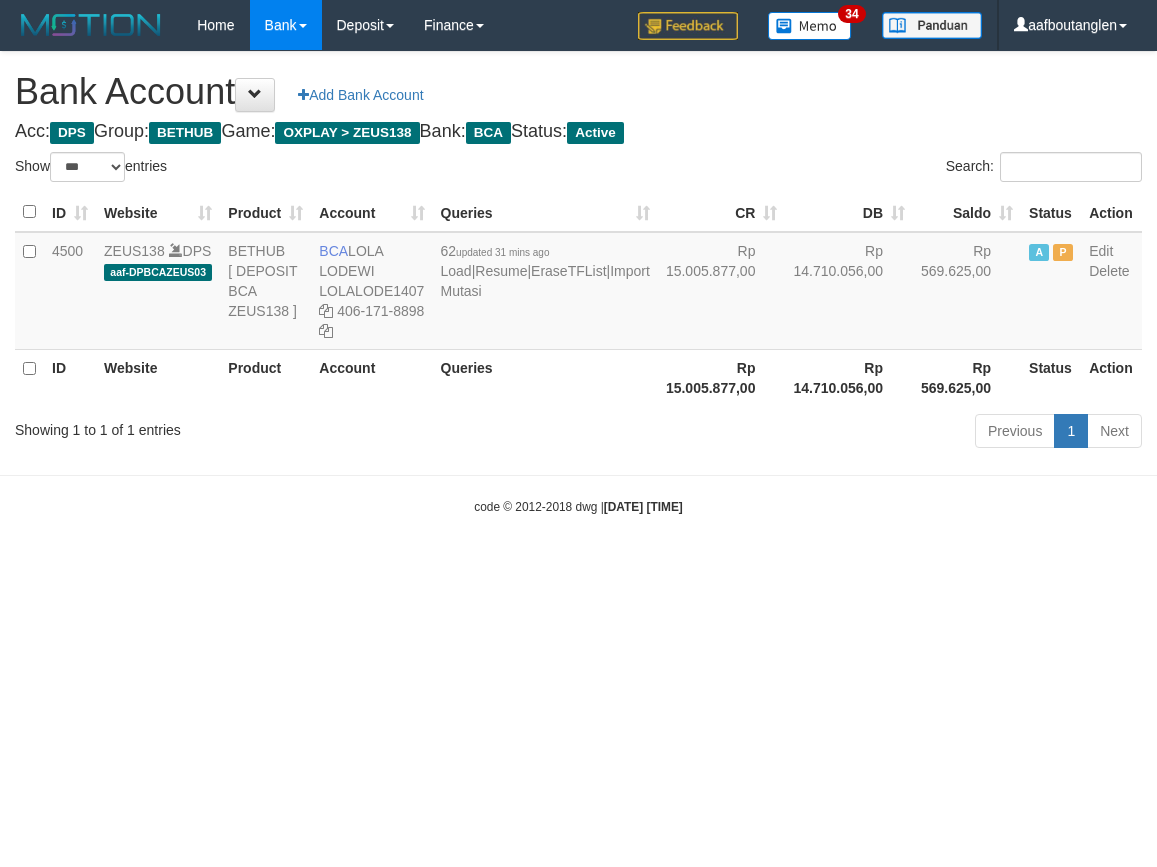 select on "***" 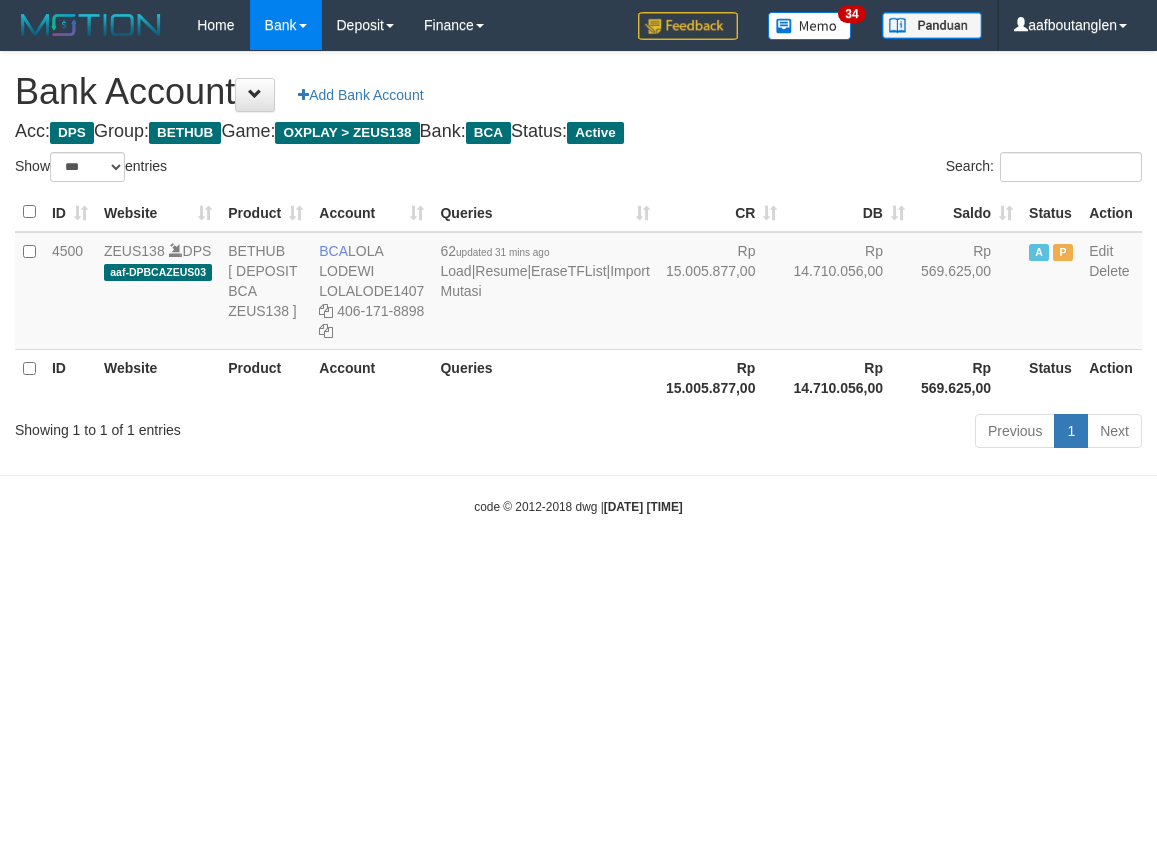 scroll, scrollTop: 0, scrollLeft: 0, axis: both 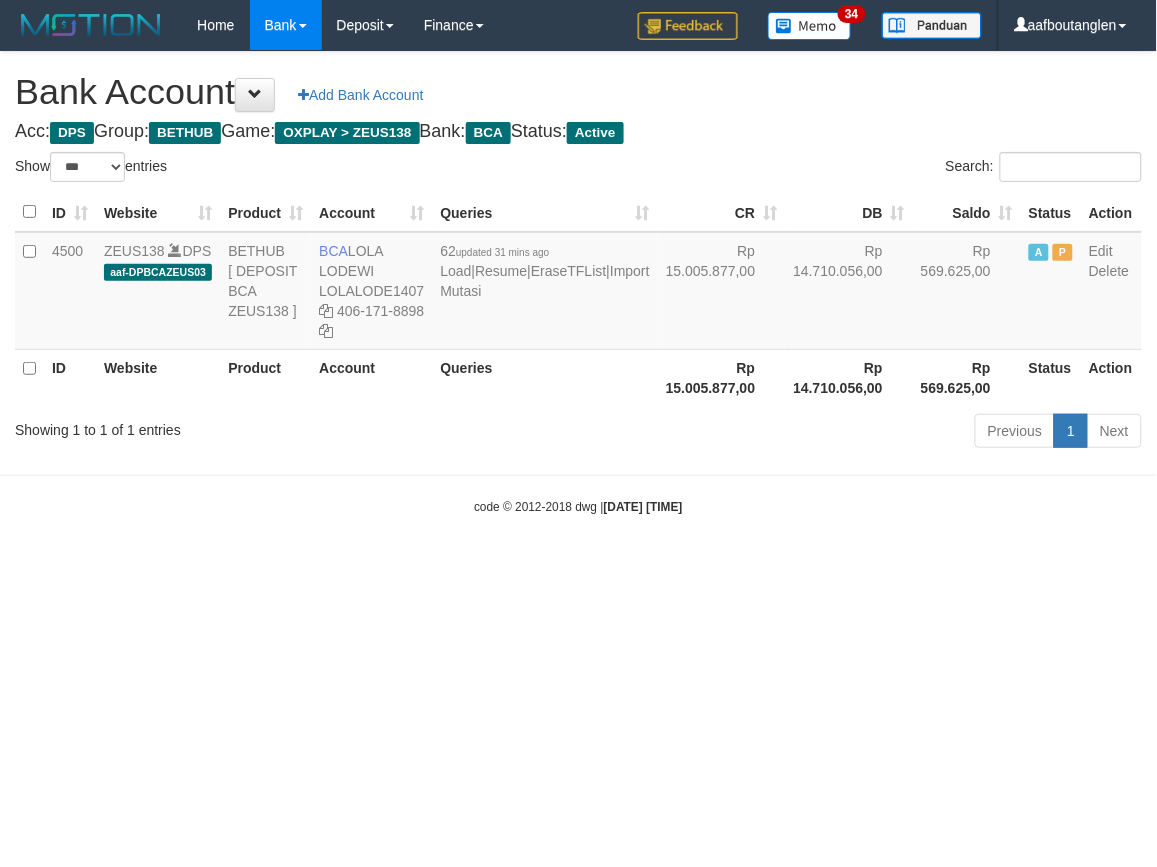 drag, startPoint x: 88, startPoint y: 538, endPoint x: 100, endPoint y: 540, distance: 12.165525 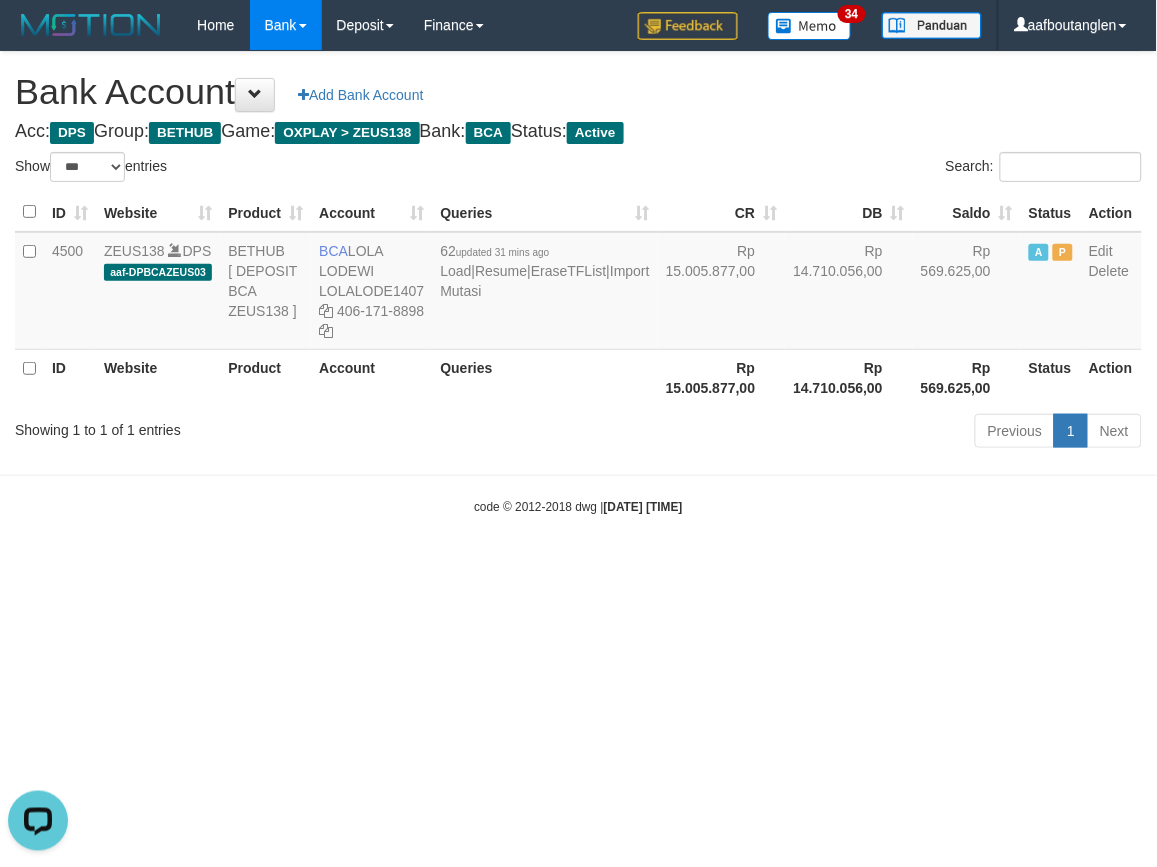 scroll, scrollTop: 0, scrollLeft: 0, axis: both 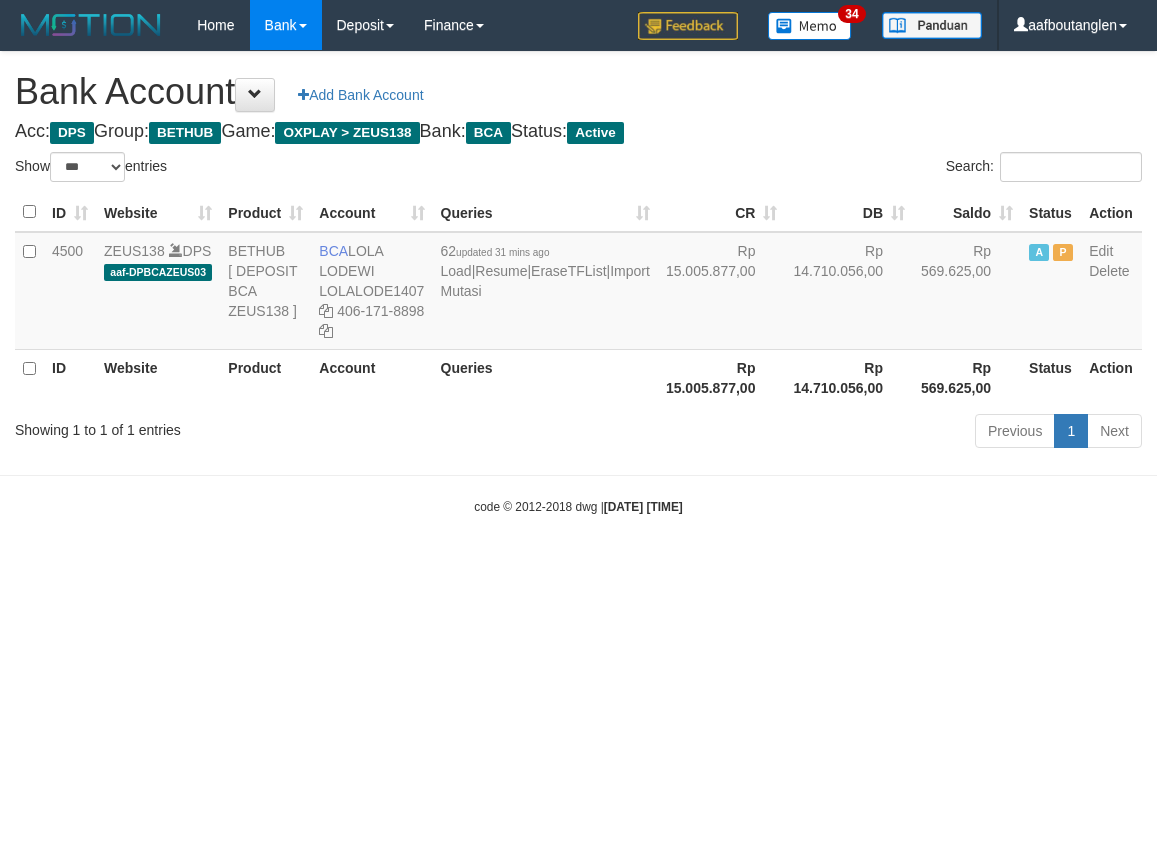 select on "***" 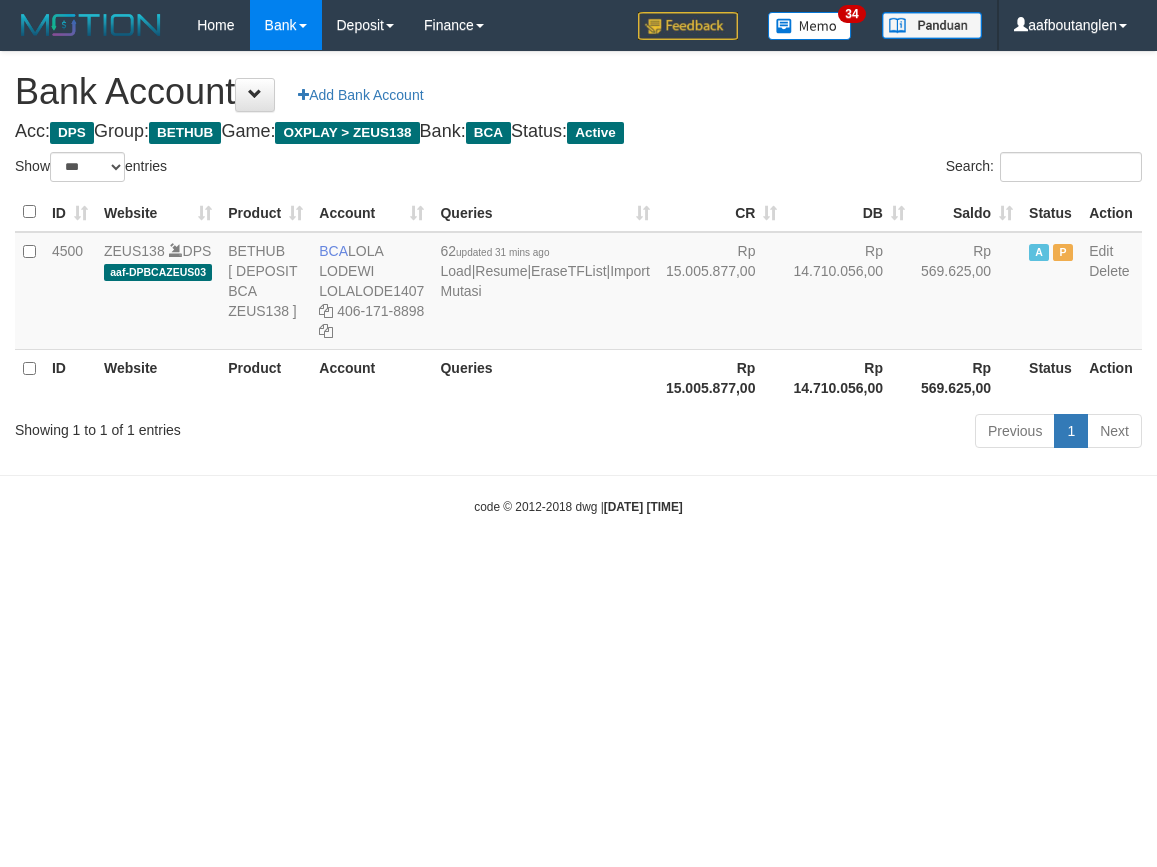 scroll, scrollTop: 0, scrollLeft: 0, axis: both 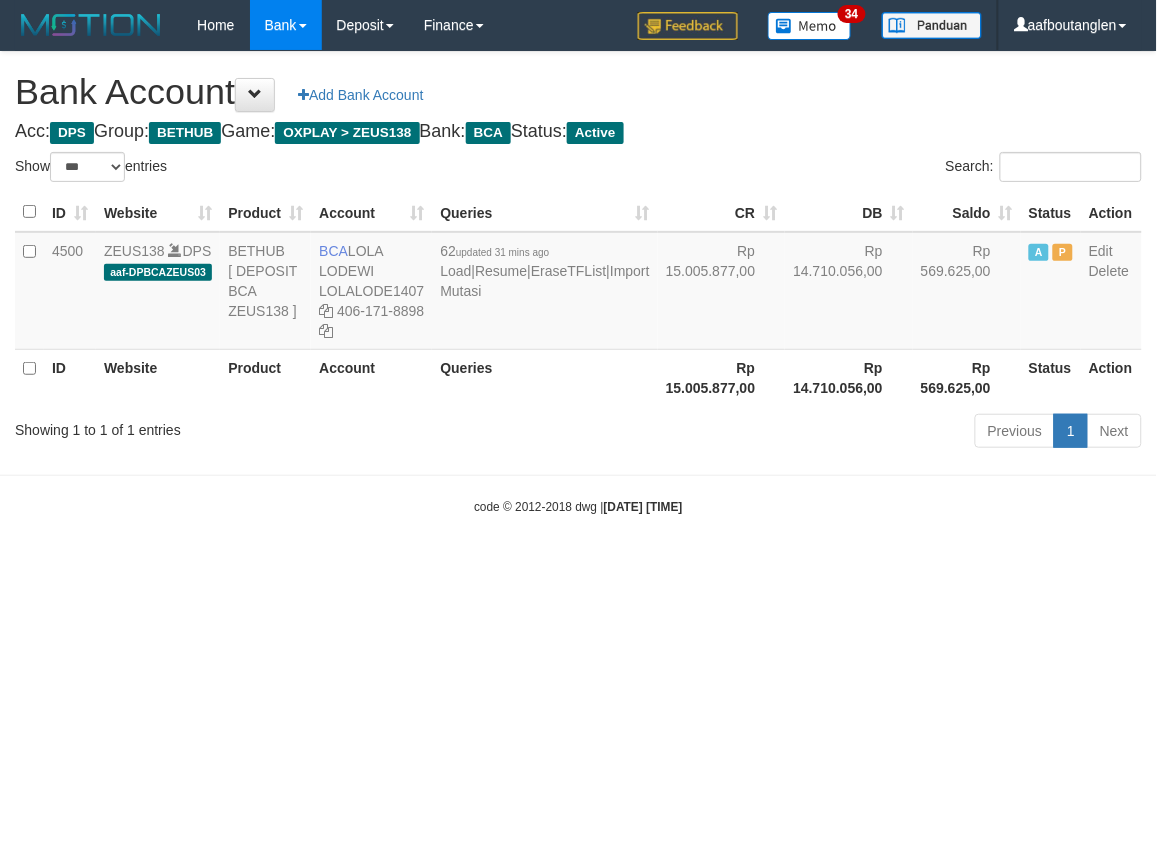 drag, startPoint x: 851, startPoint y: 695, endPoint x: 824, endPoint y: 618, distance: 81.596565 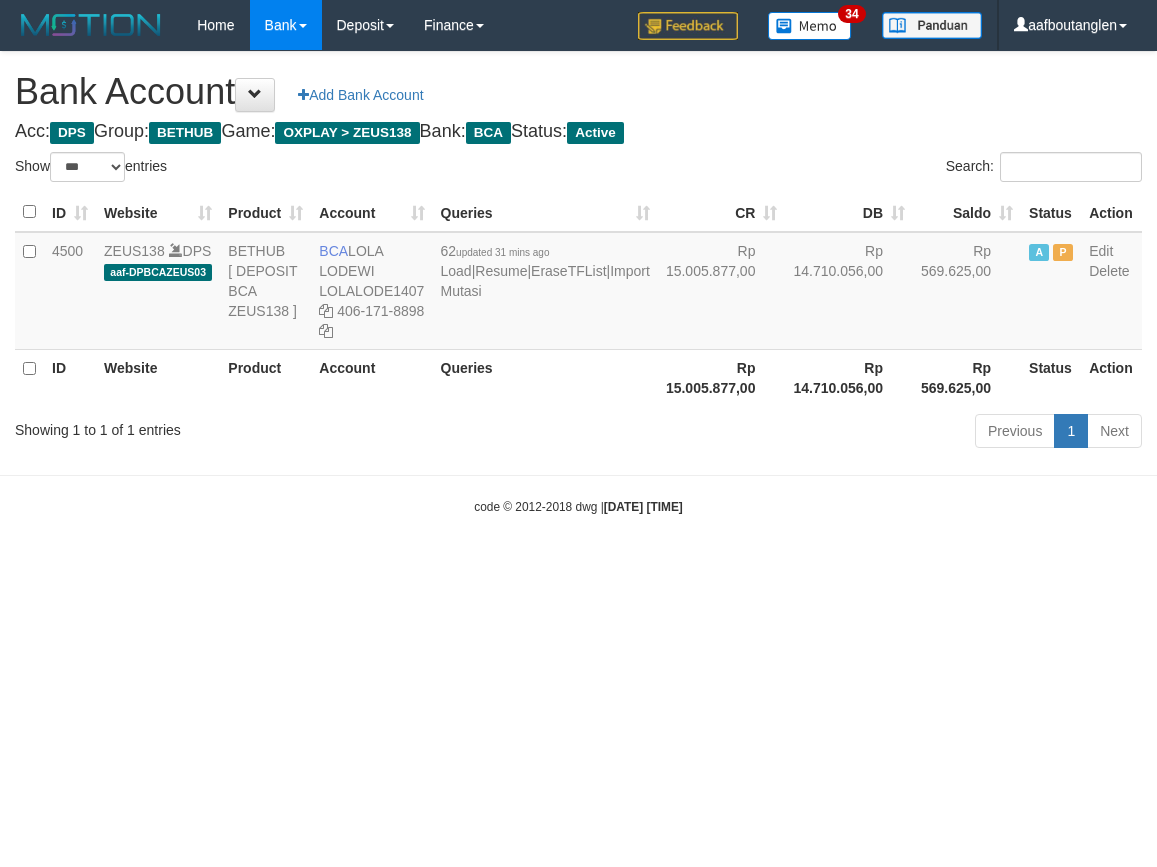 select on "***" 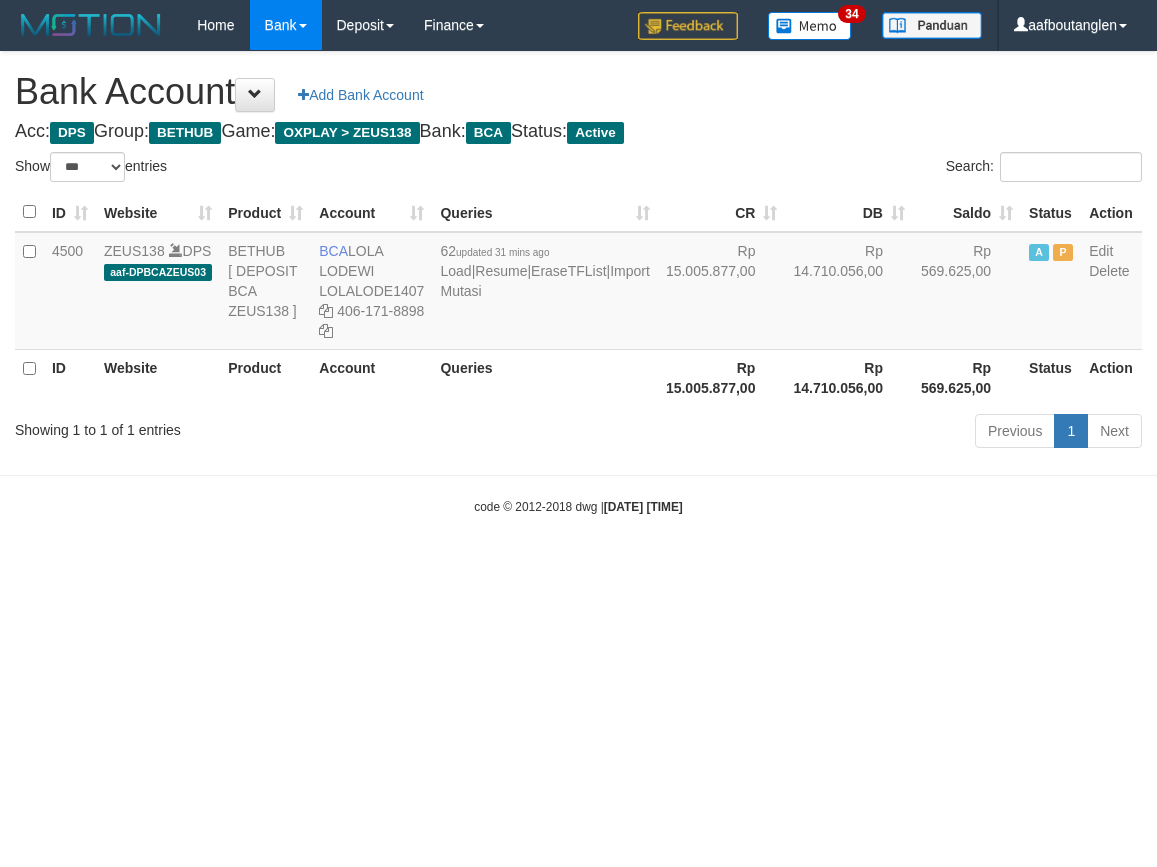 scroll, scrollTop: 0, scrollLeft: 0, axis: both 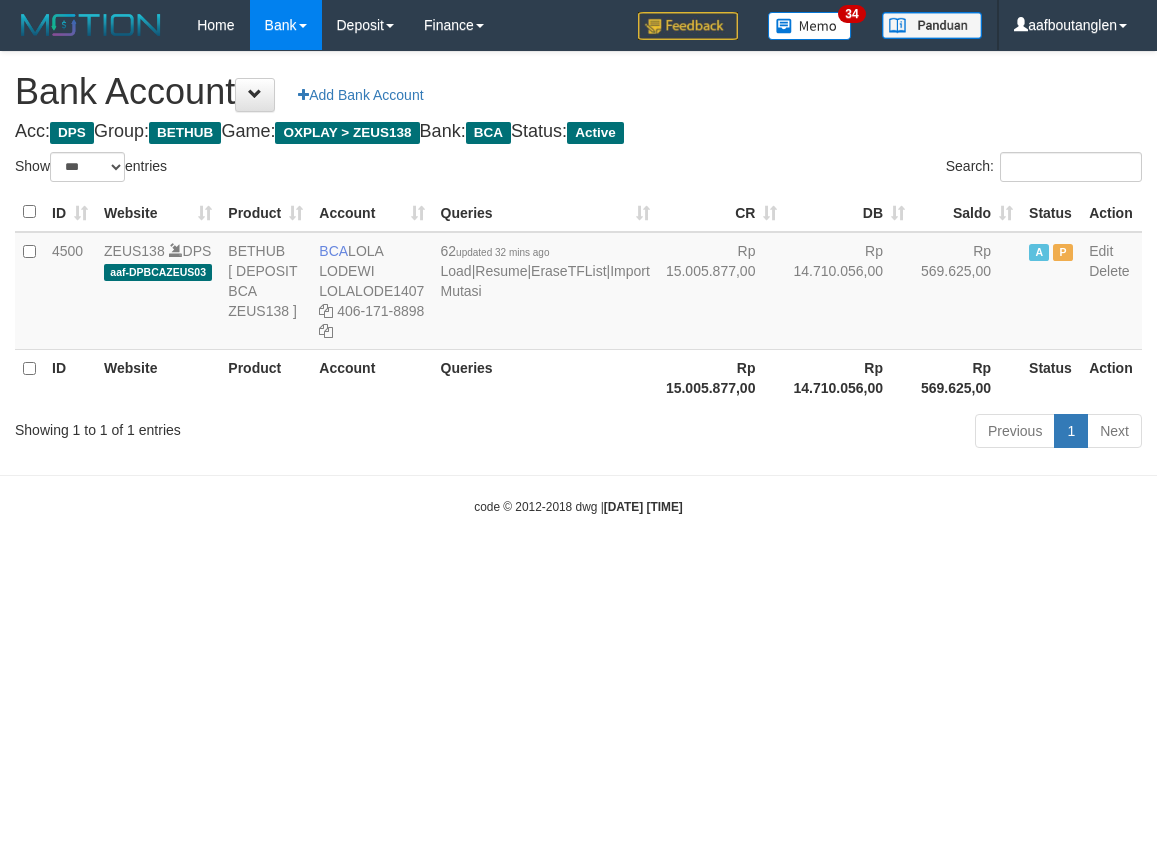 select on "***" 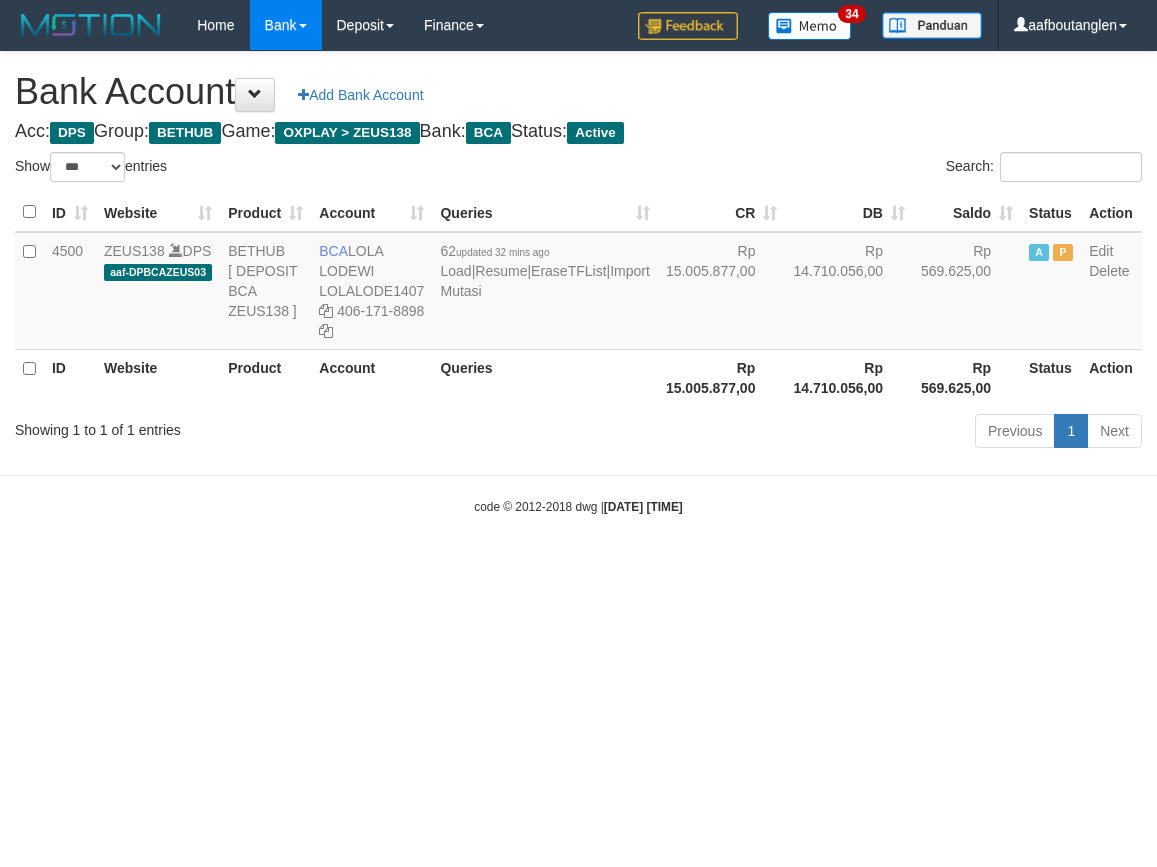 scroll, scrollTop: 0, scrollLeft: 0, axis: both 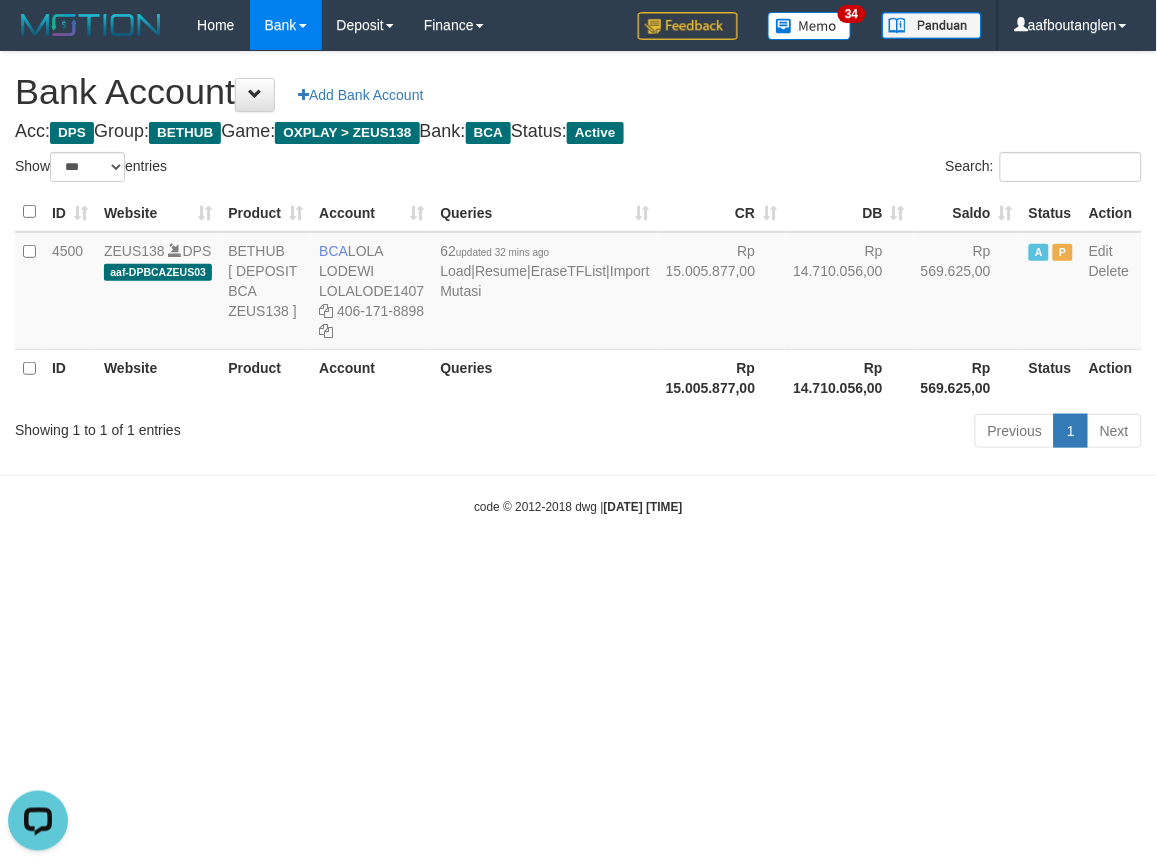 drag, startPoint x: 755, startPoint y: 555, endPoint x: 754, endPoint y: 533, distance: 22.022715 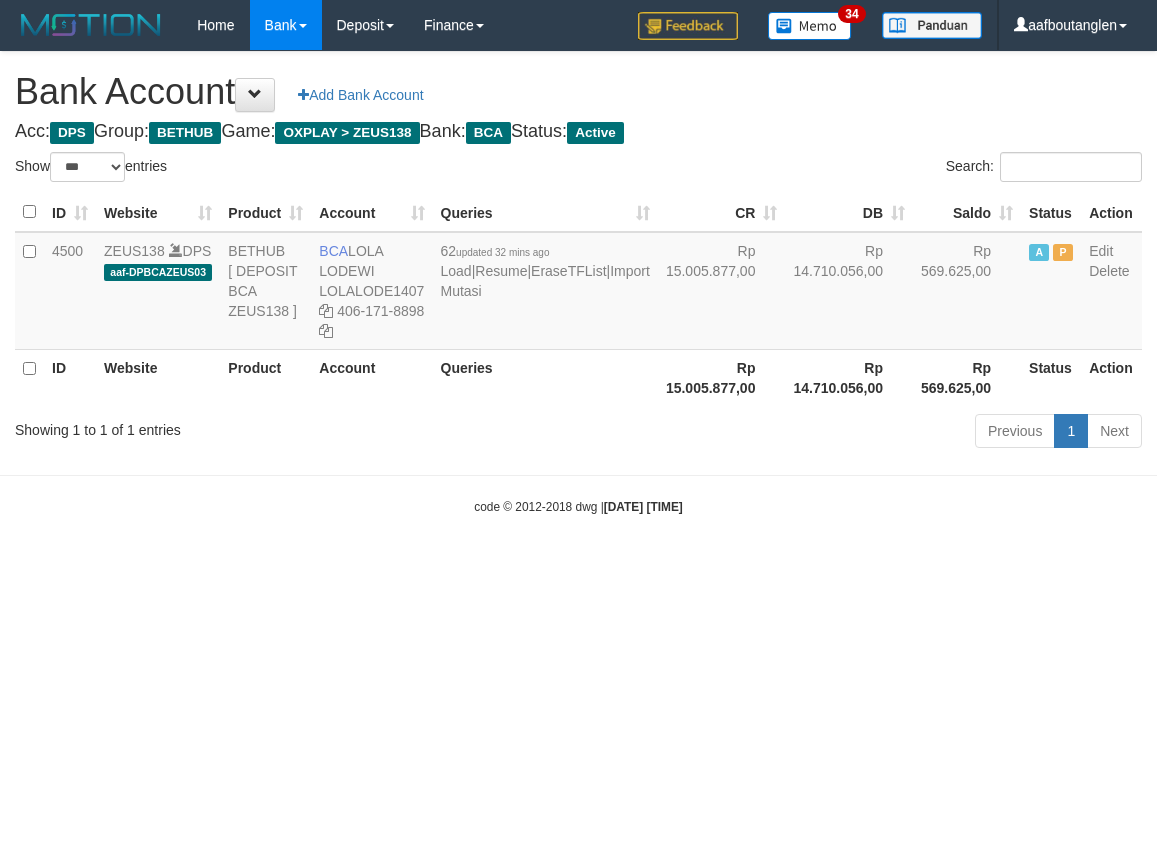 select on "***" 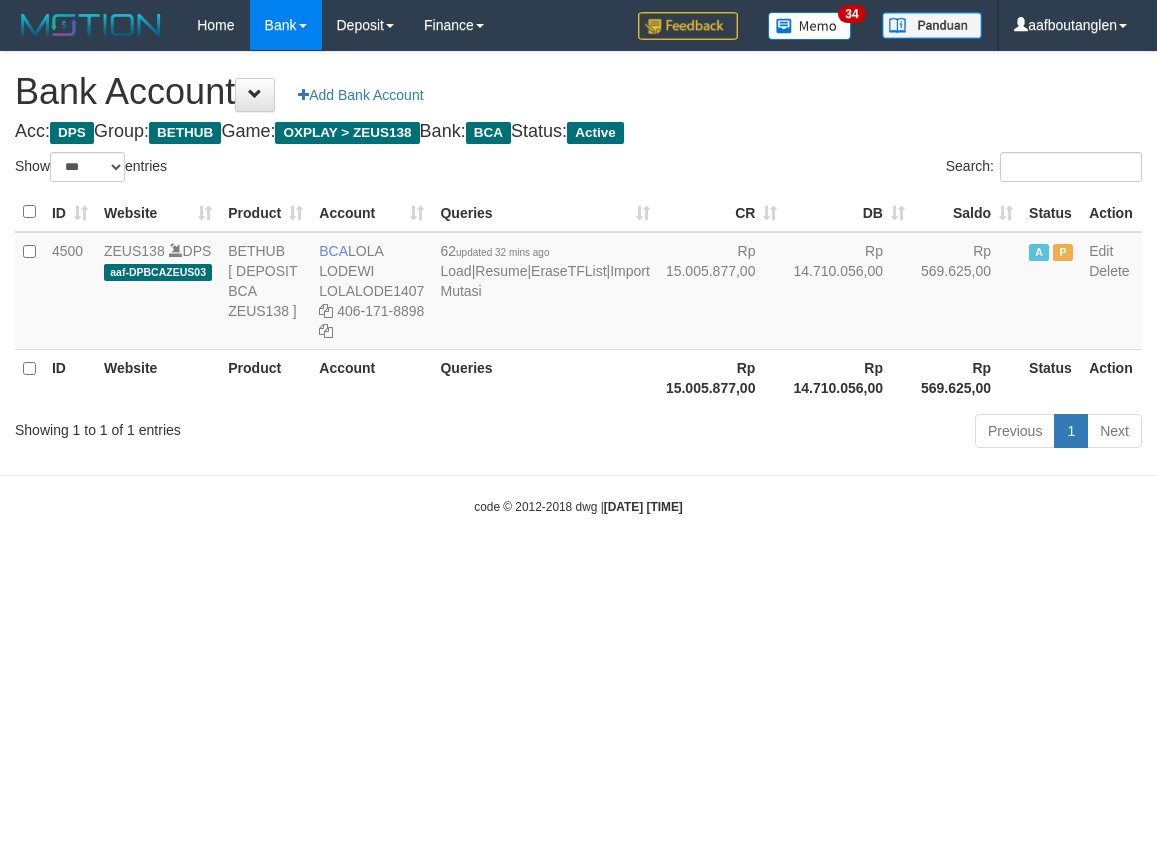 scroll, scrollTop: 0, scrollLeft: 0, axis: both 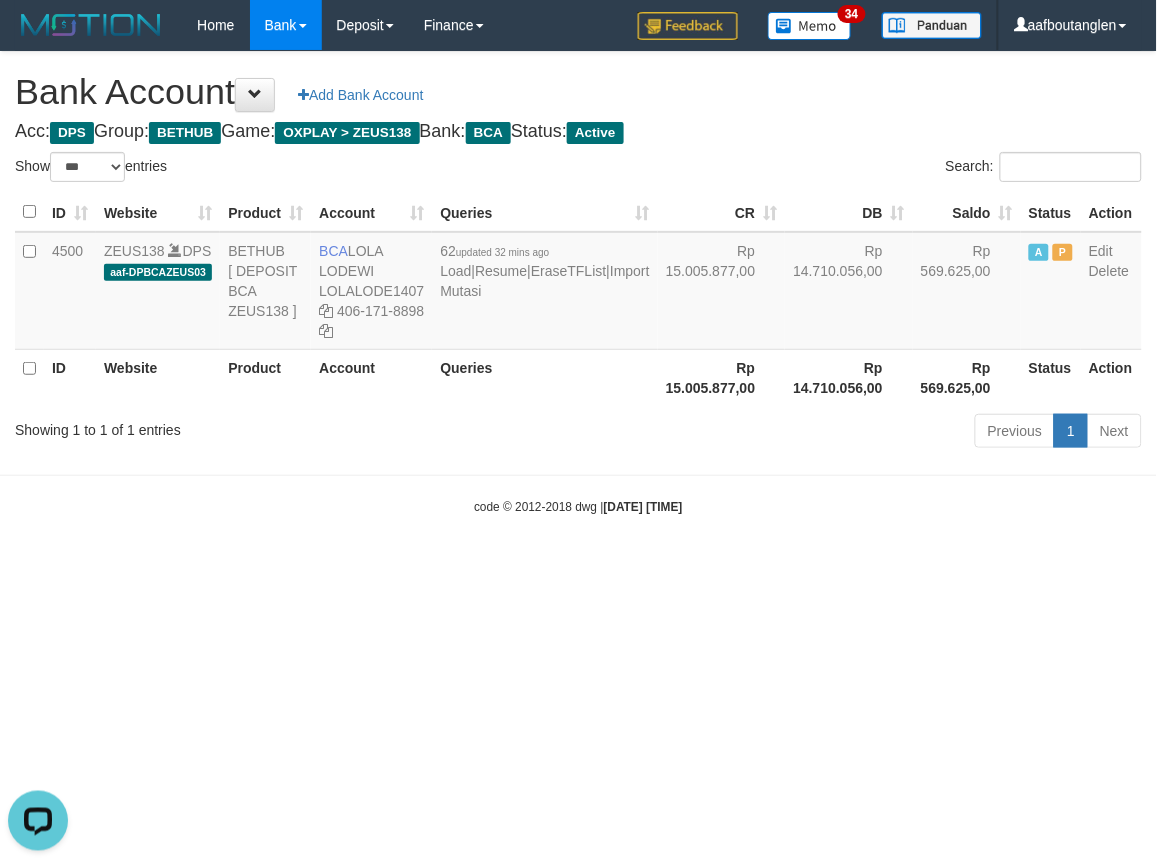 drag, startPoint x: 840, startPoint y: 673, endPoint x: 814, endPoint y: 672, distance: 26.019224 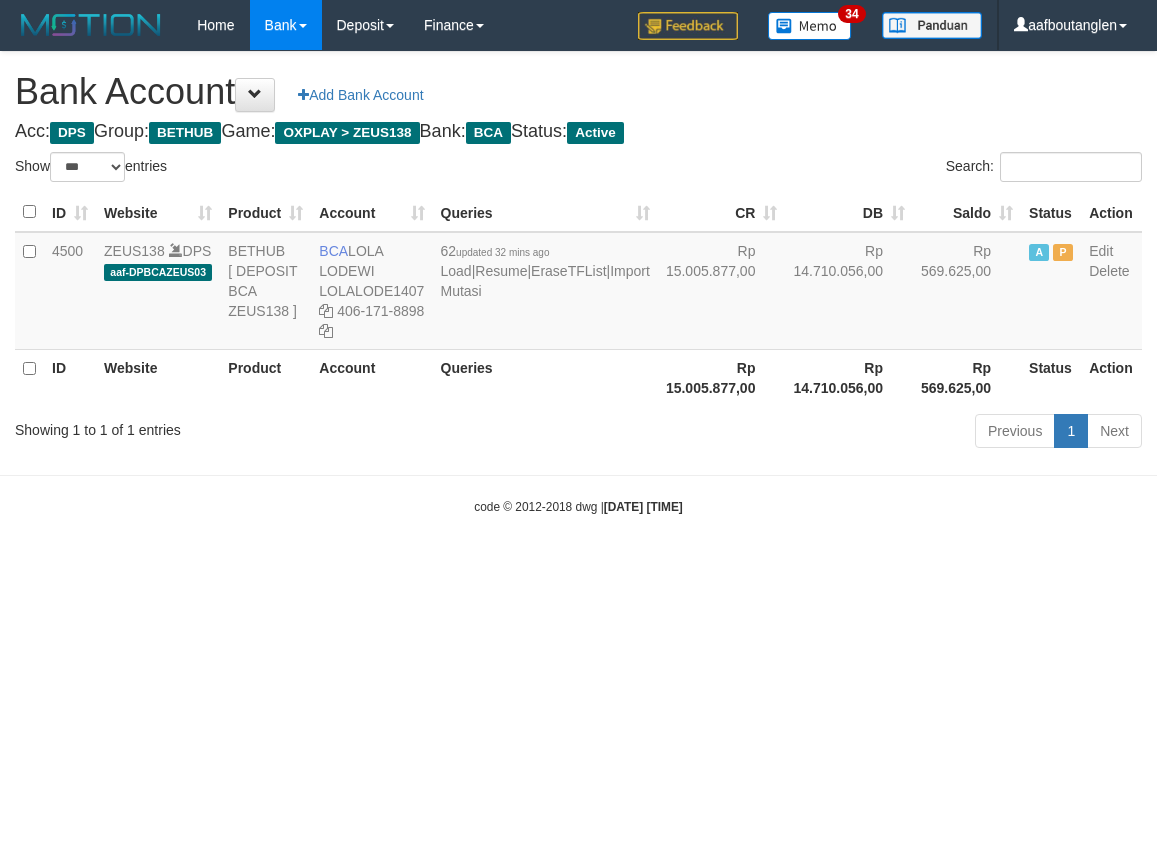 select on "***" 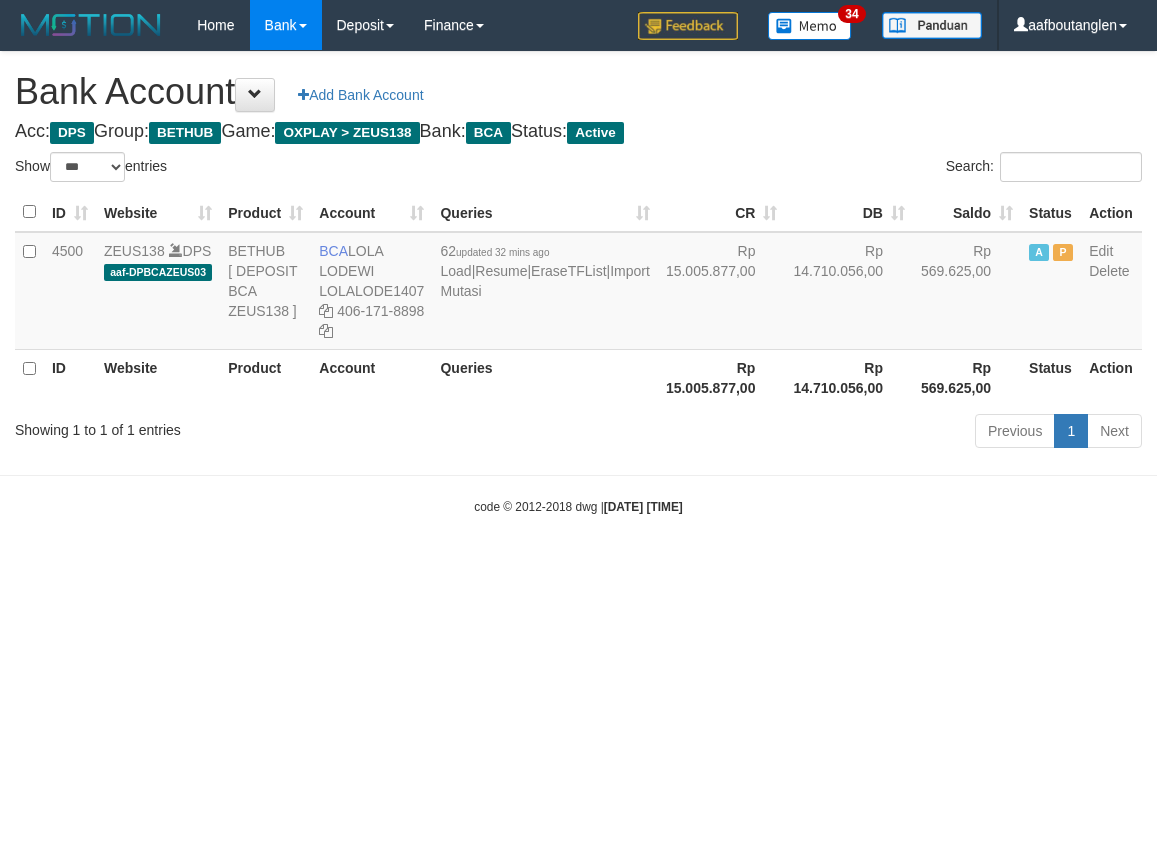 scroll, scrollTop: 0, scrollLeft: 0, axis: both 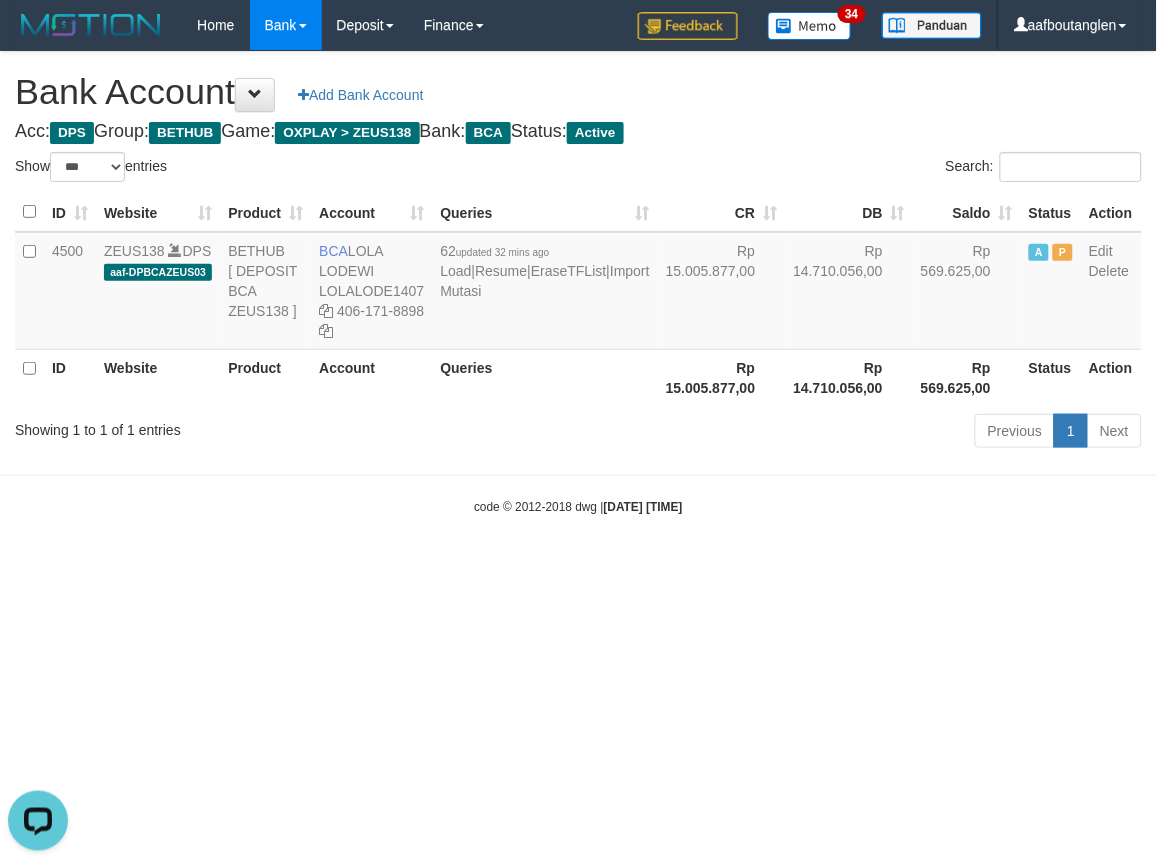 drag, startPoint x: 891, startPoint y: 585, endPoint x: 846, endPoint y: 567, distance: 48.466484 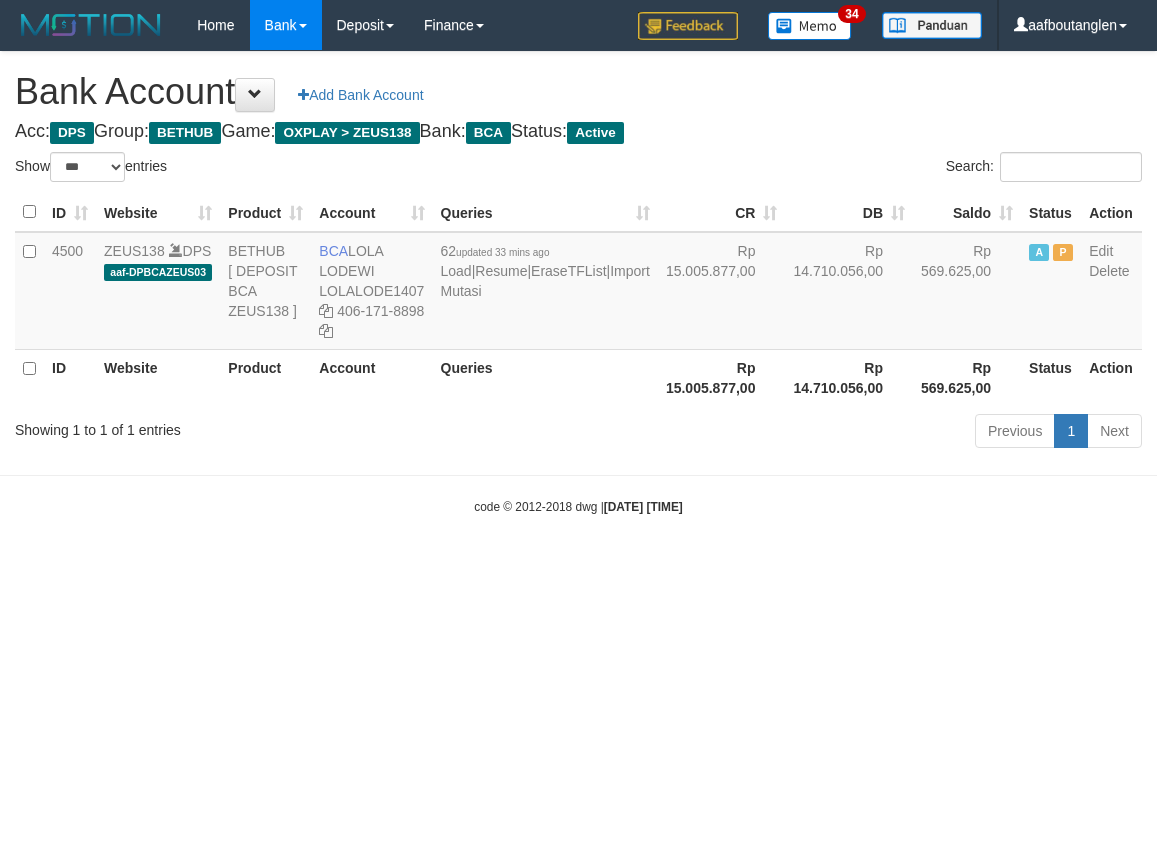 select on "***" 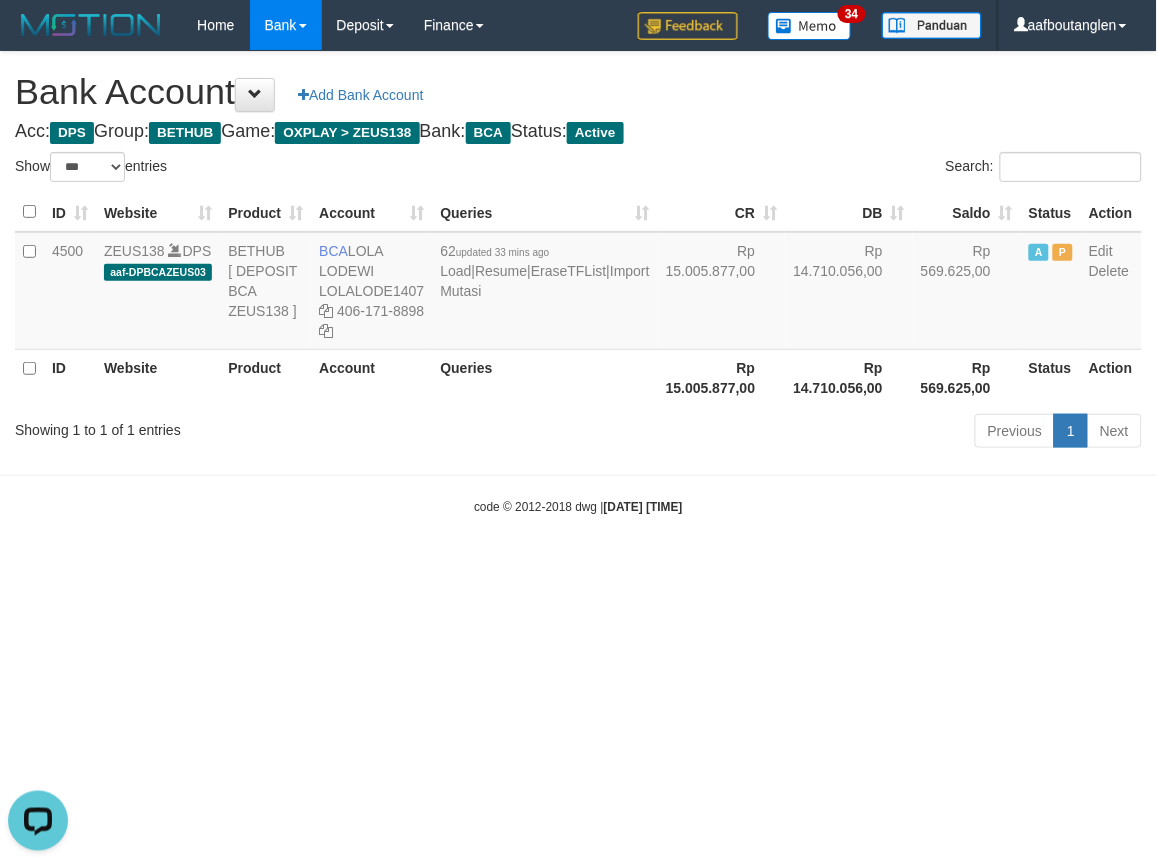 scroll, scrollTop: 0, scrollLeft: 0, axis: both 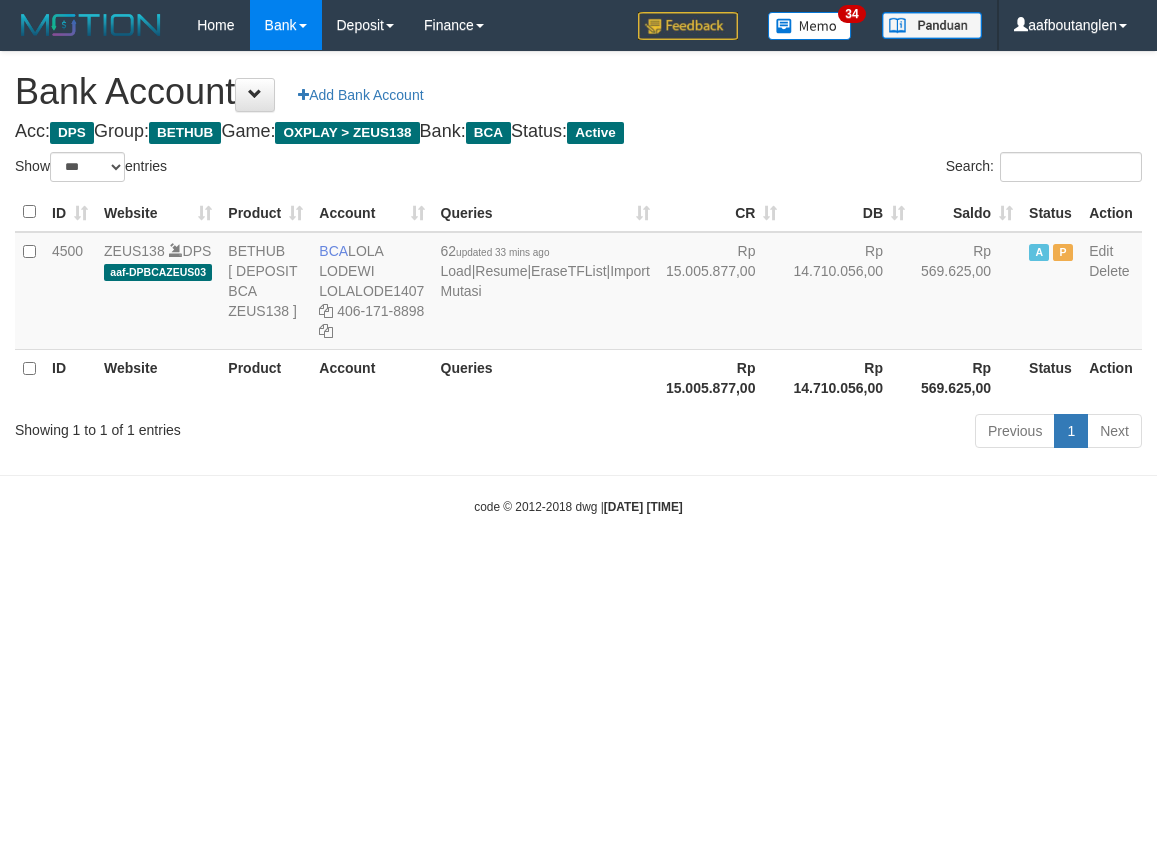 select on "***" 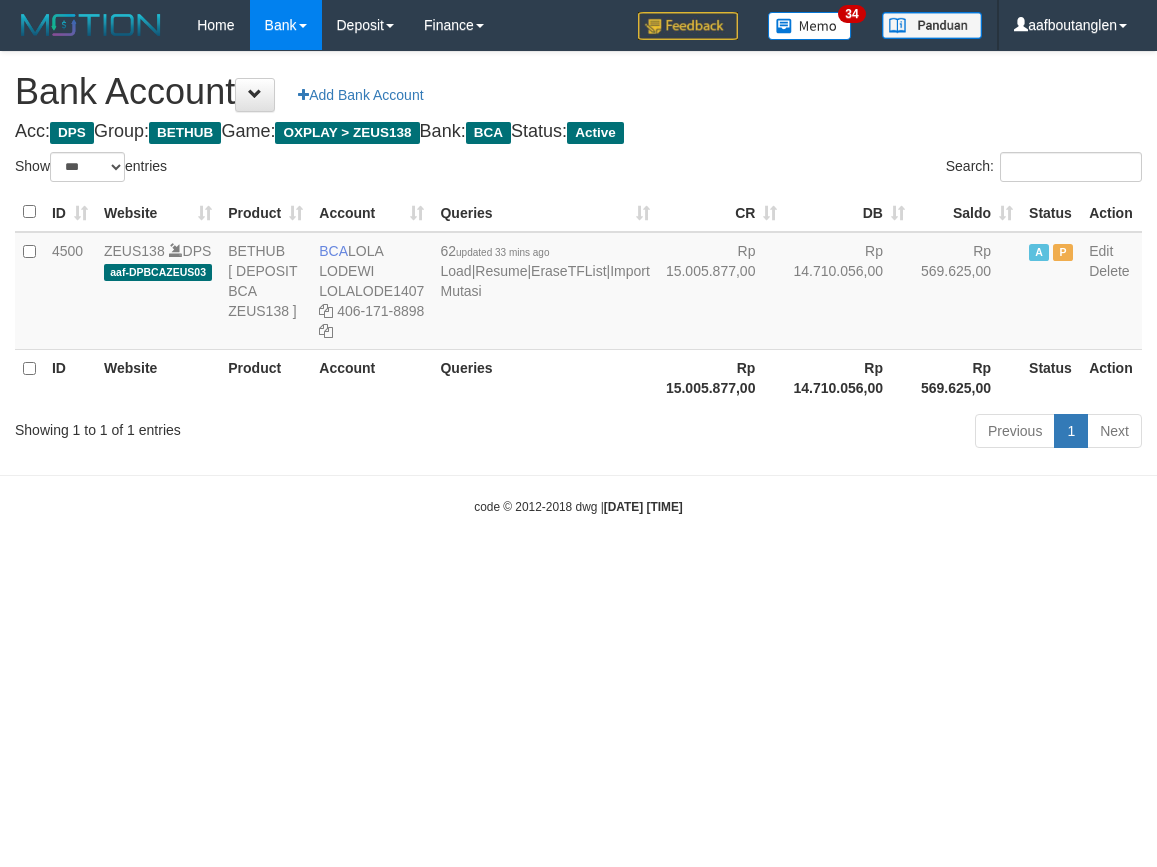 scroll, scrollTop: 0, scrollLeft: 0, axis: both 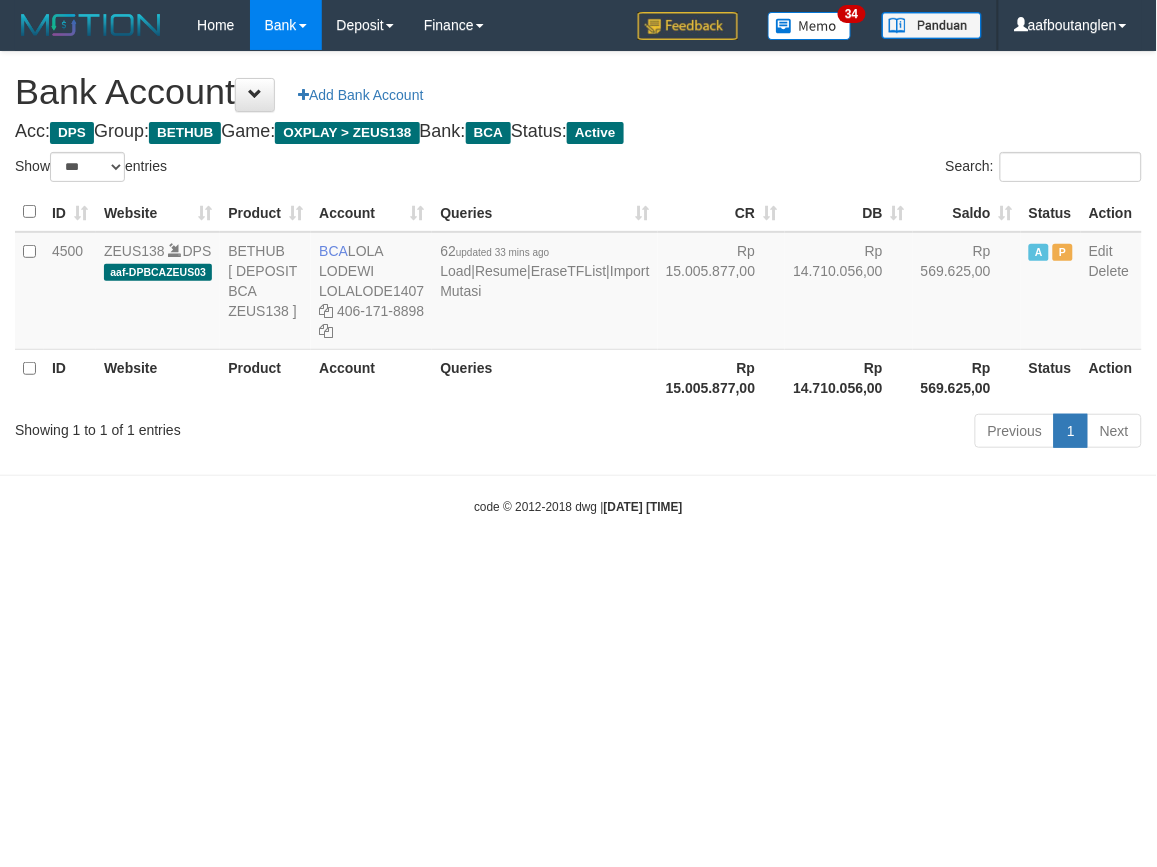 drag, startPoint x: 854, startPoint y: 550, endPoint x: 901, endPoint y: 523, distance: 54.20332 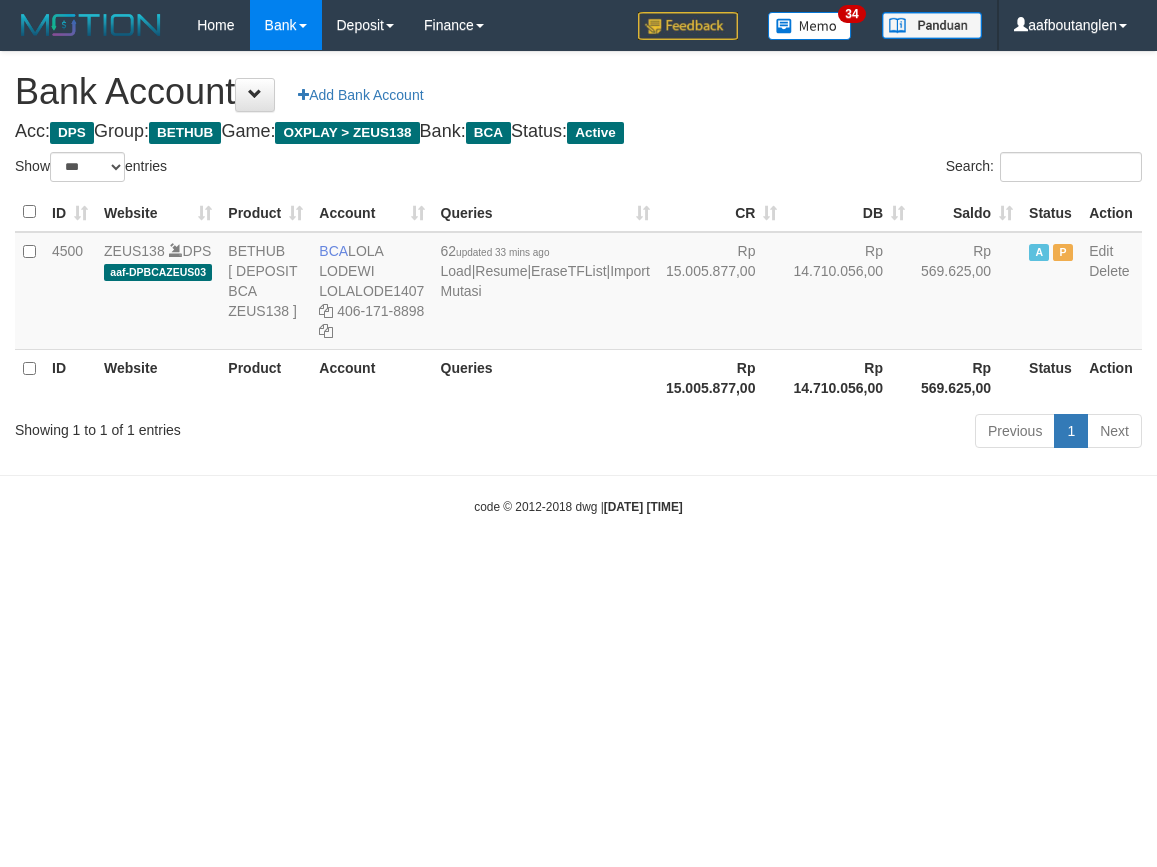 select on "***" 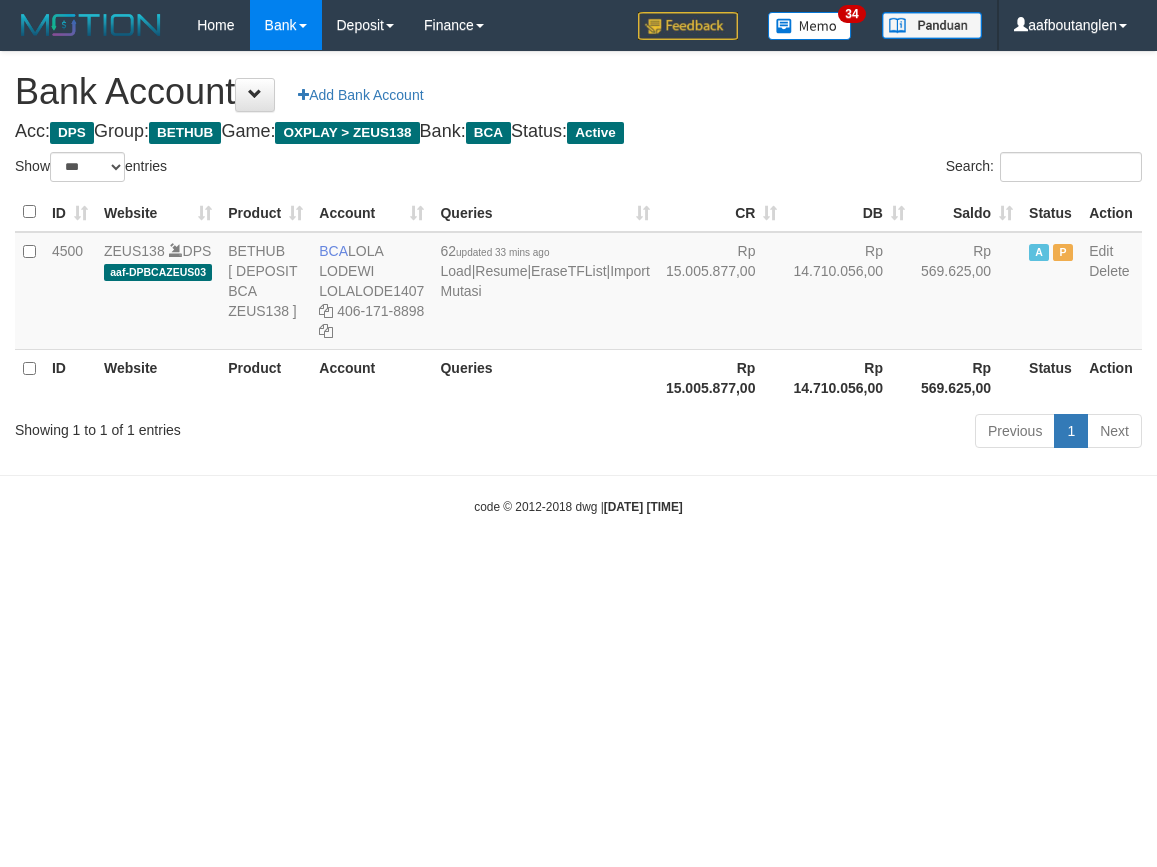 scroll, scrollTop: 0, scrollLeft: 0, axis: both 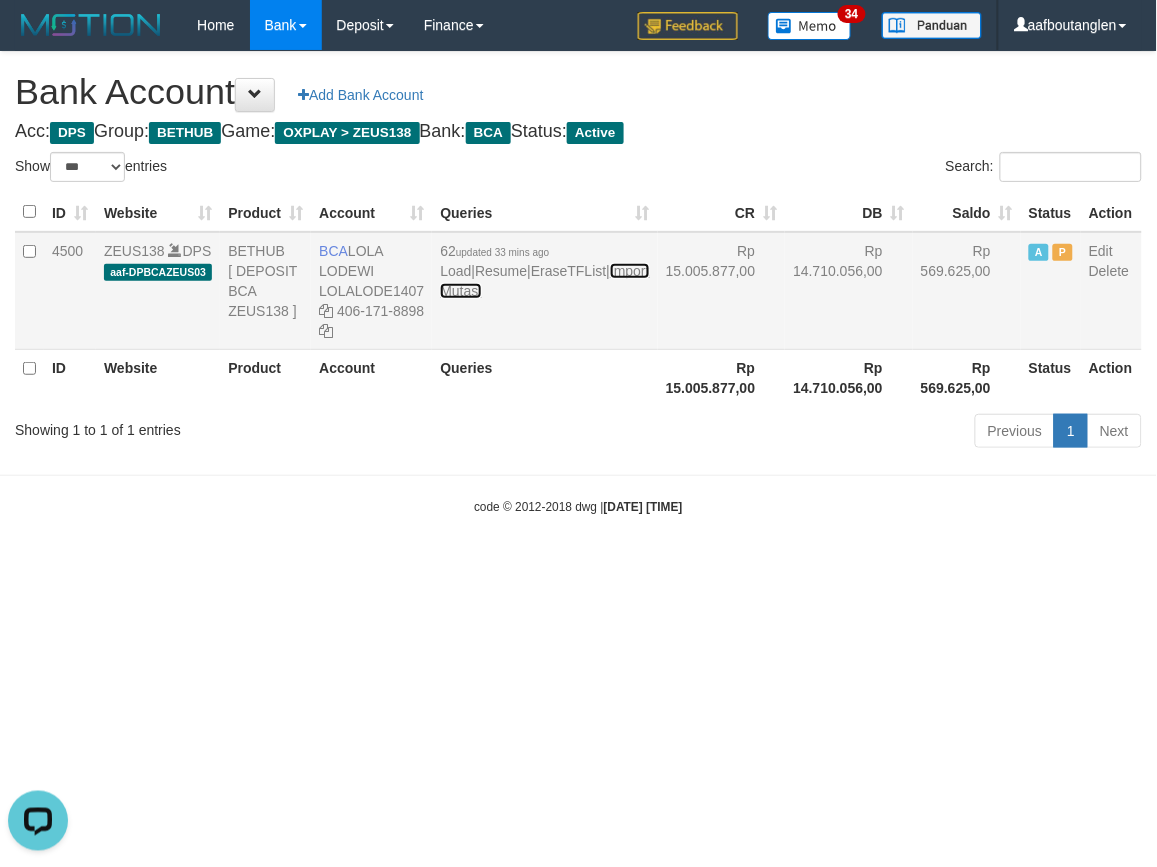 click on "Import Mutasi" at bounding box center [544, 281] 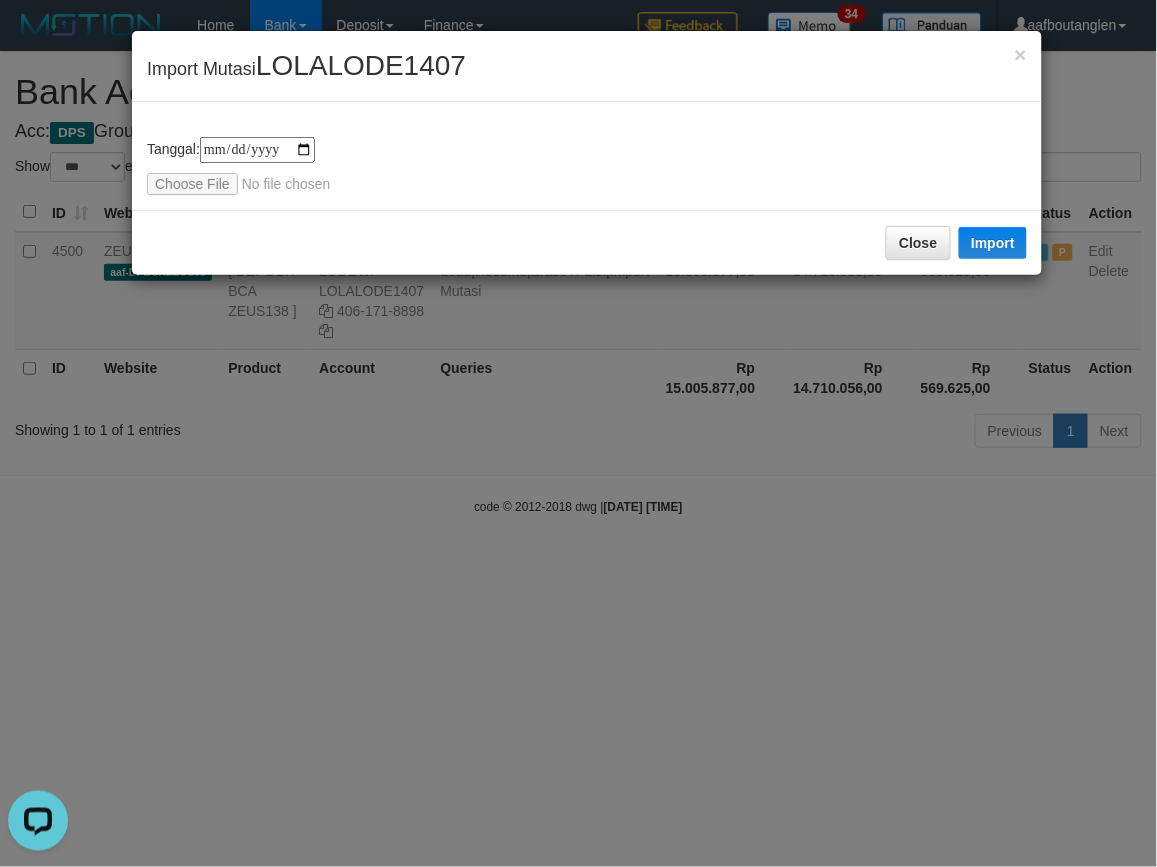 click on "**********" at bounding box center (587, 156) 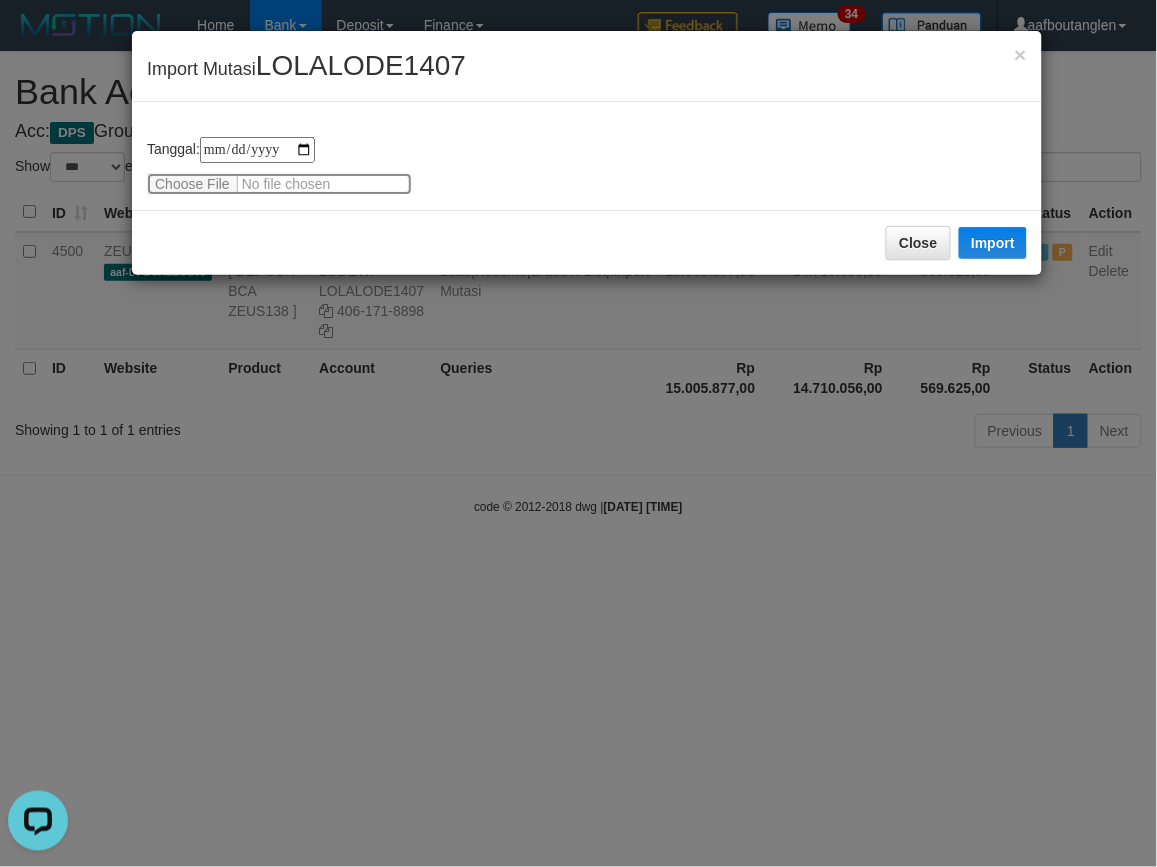 click at bounding box center (279, 184) 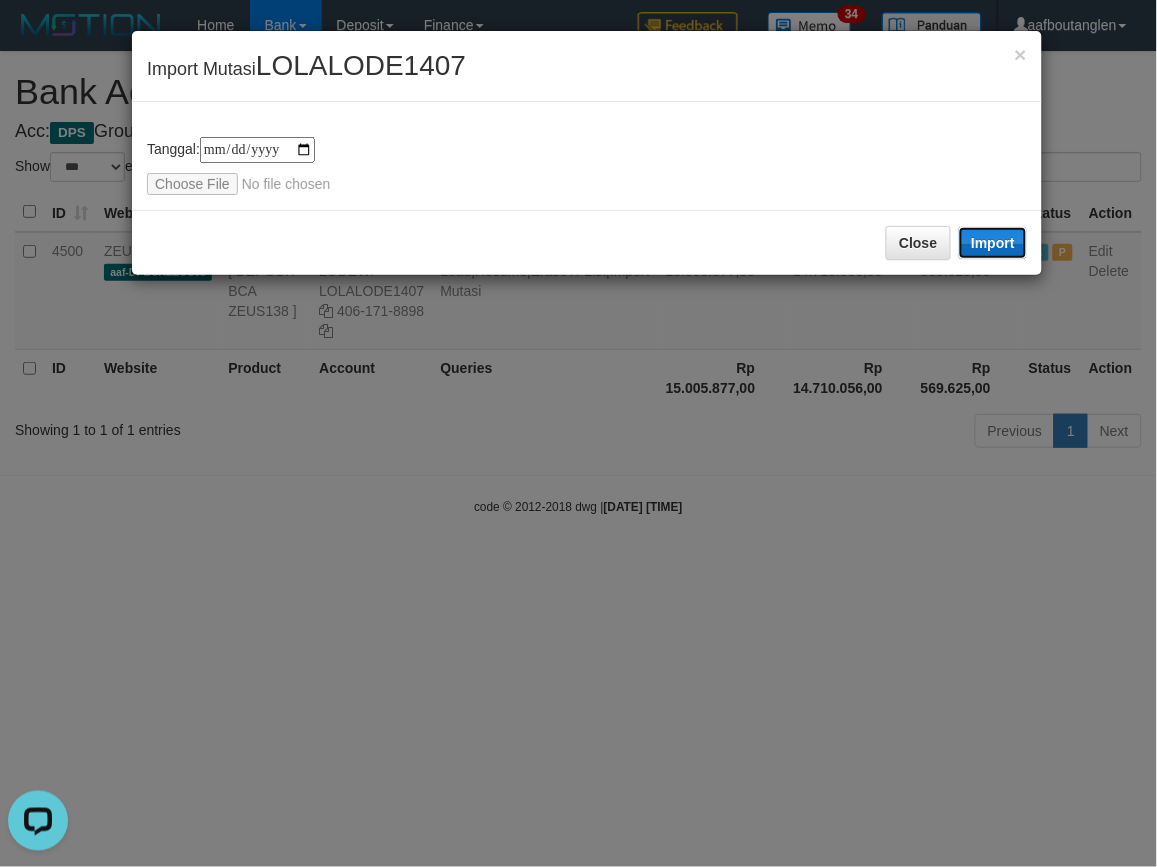 click on "Import" at bounding box center (993, 243) 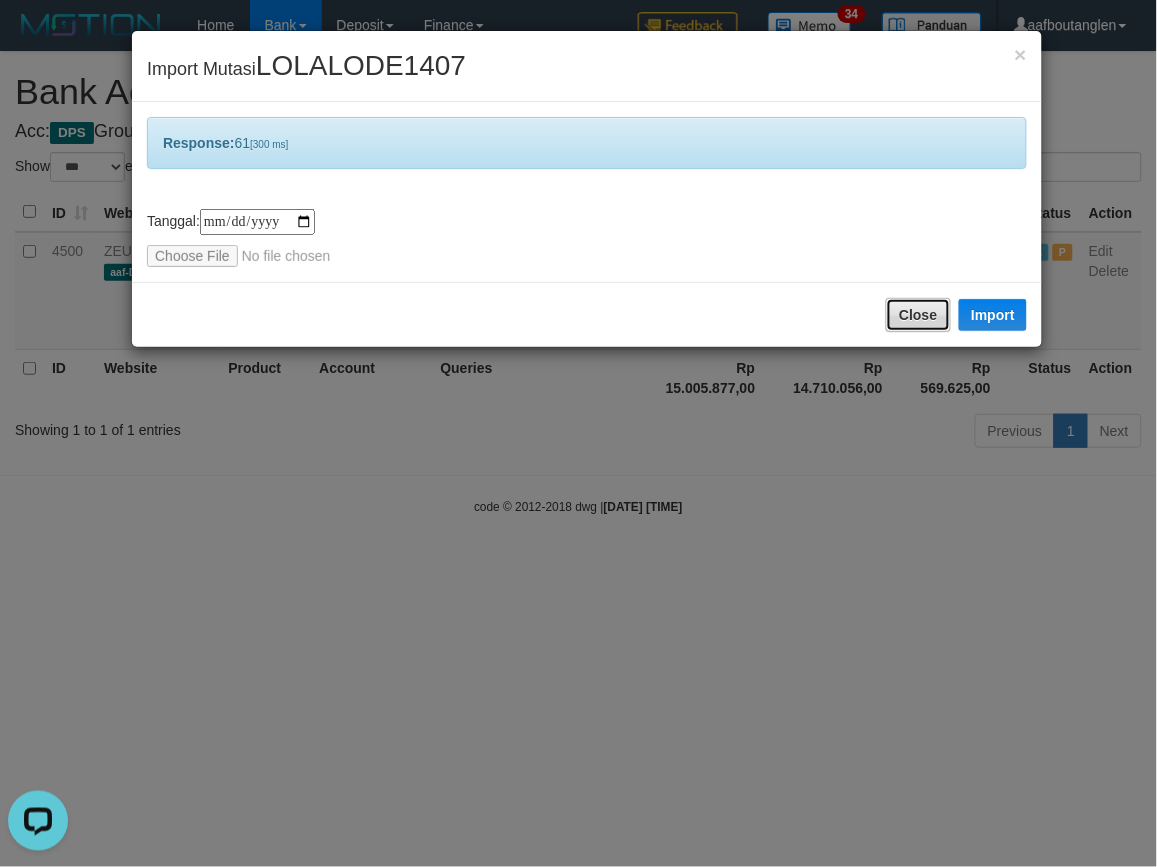 click on "Close" at bounding box center [918, 315] 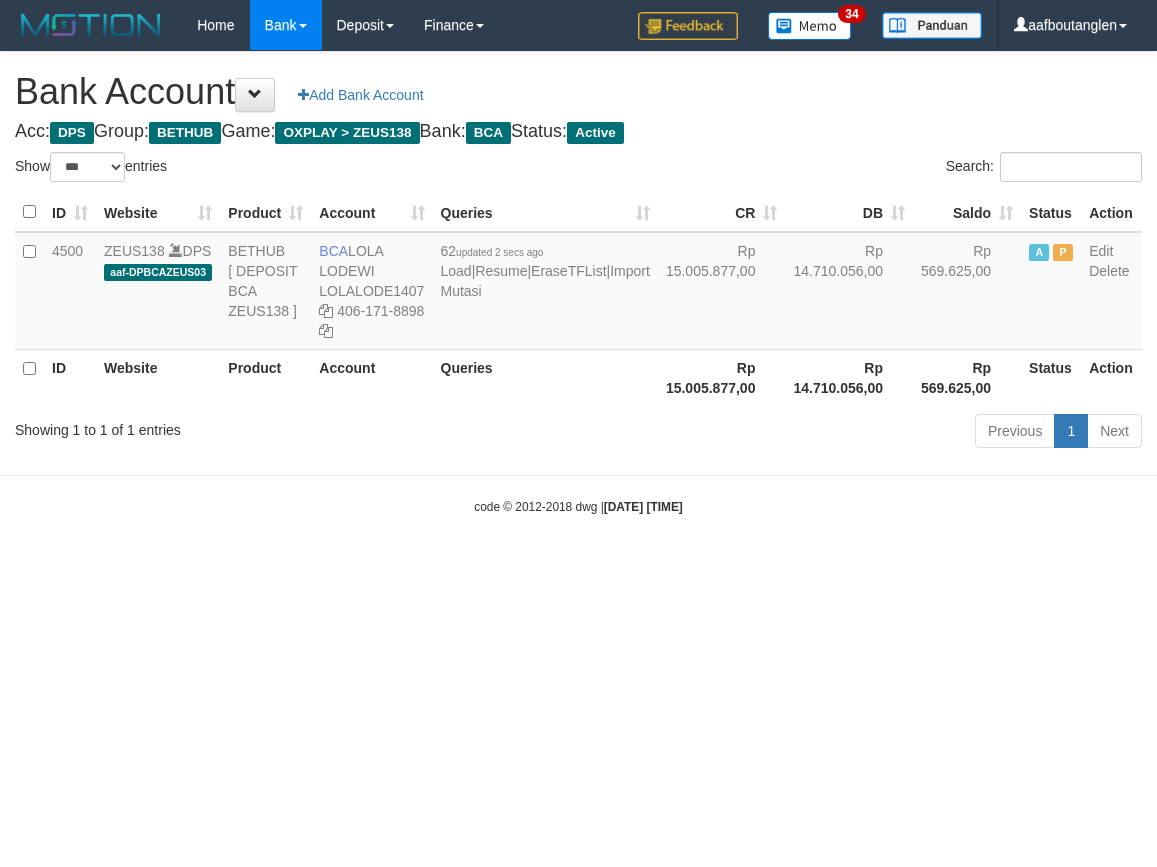 select on "***" 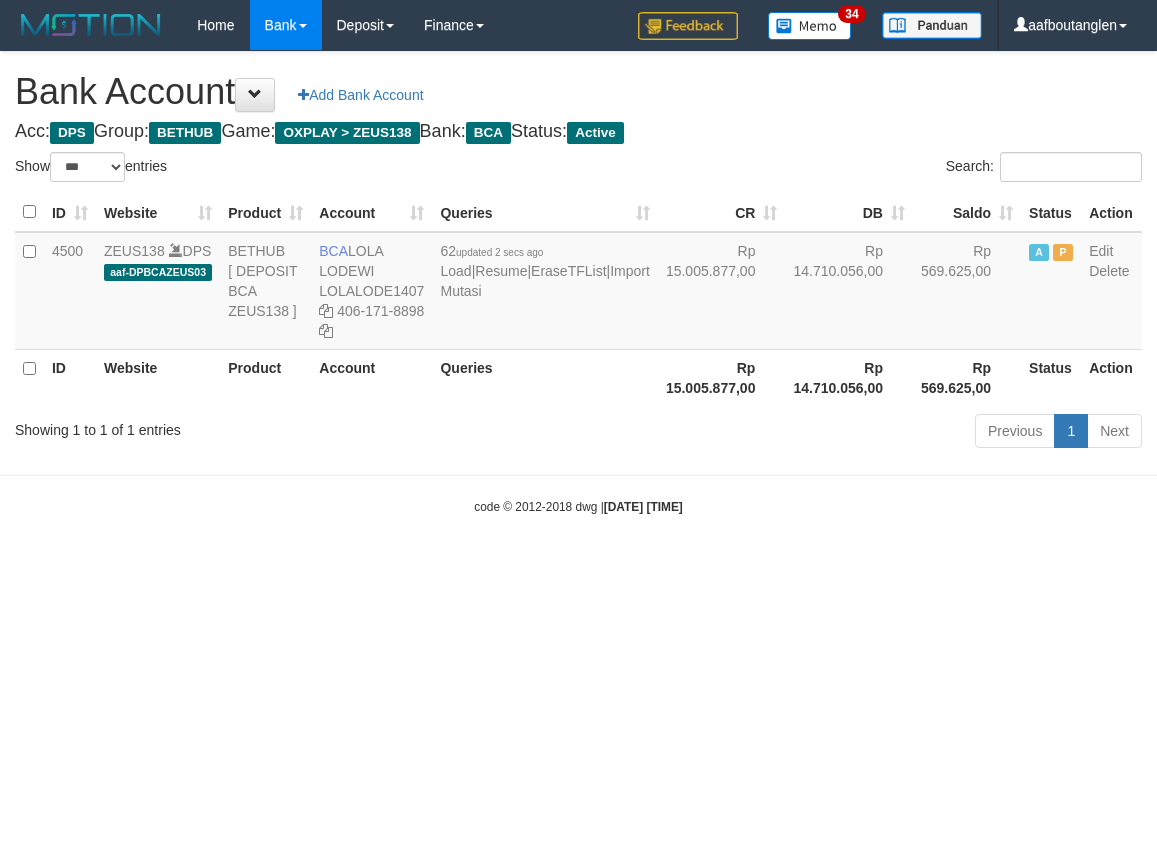 scroll, scrollTop: 0, scrollLeft: 0, axis: both 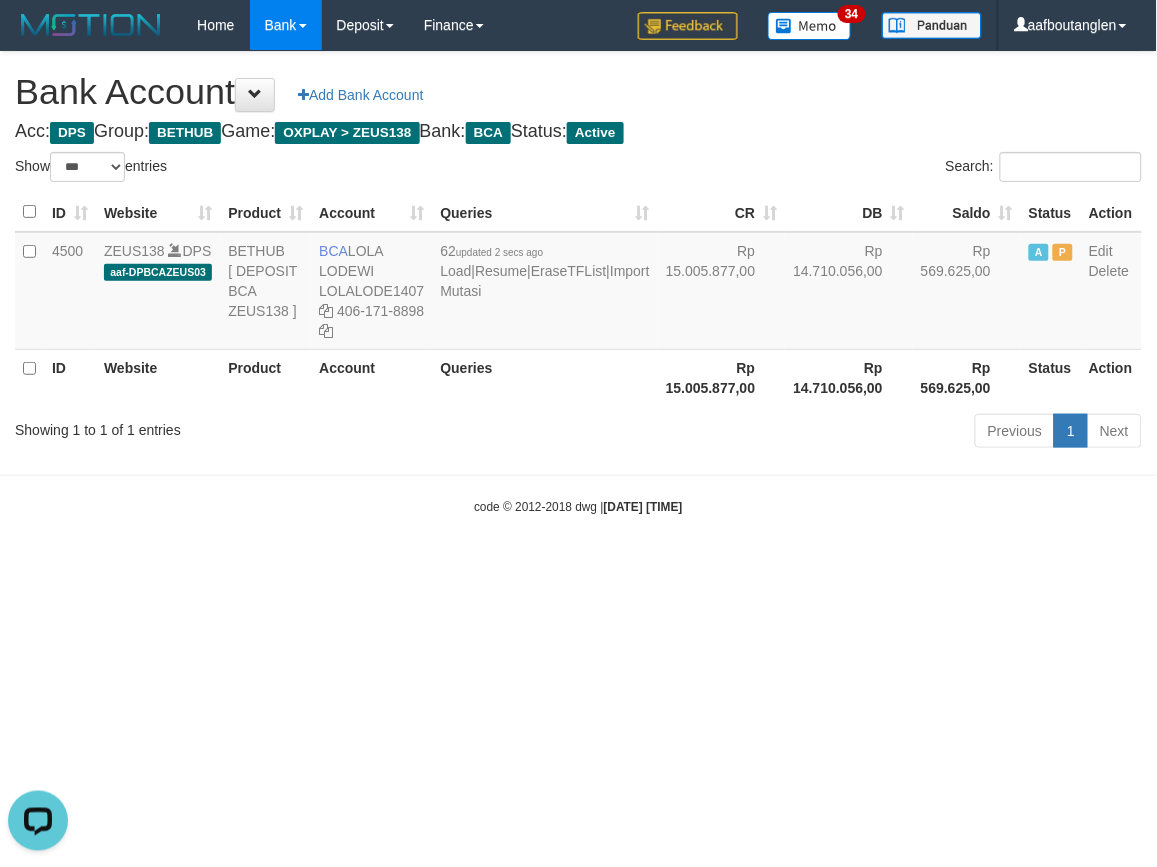 drag, startPoint x: 146, startPoint y: 527, endPoint x: 171, endPoint y: 521, distance: 25.70992 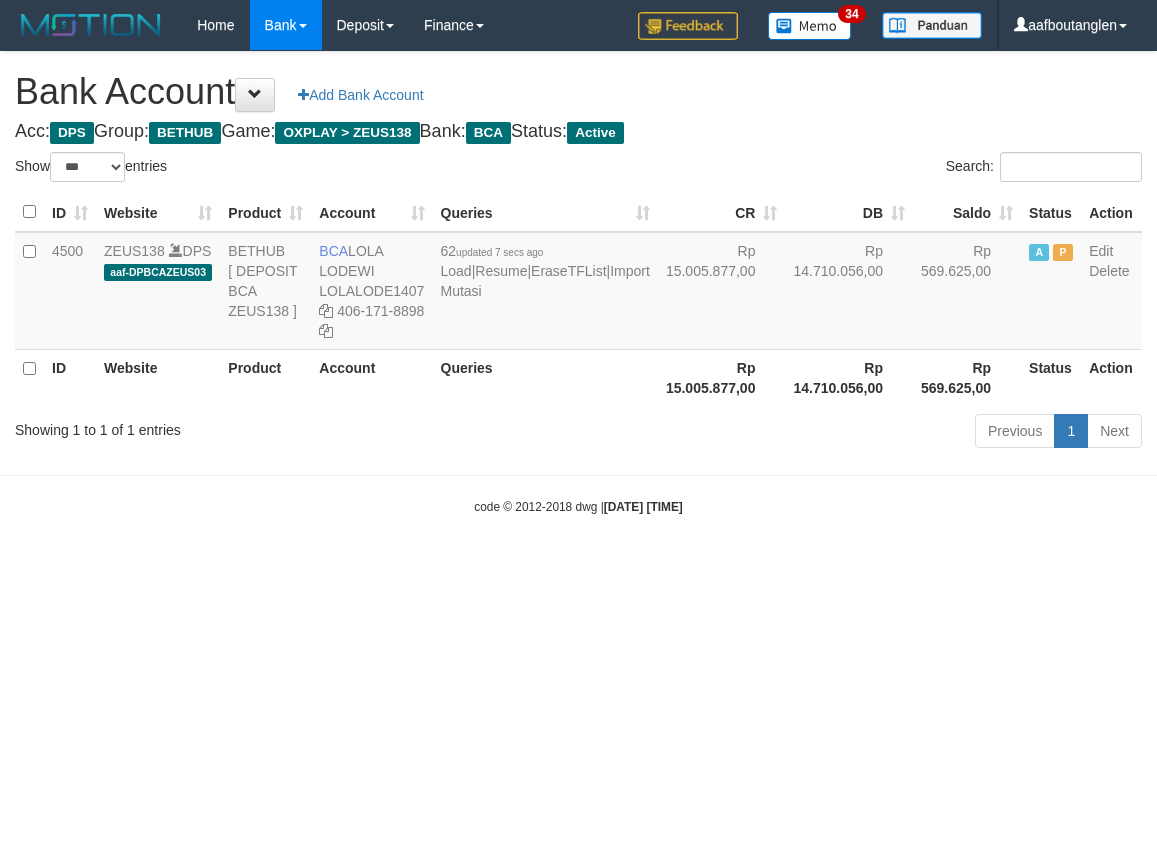 select on "***" 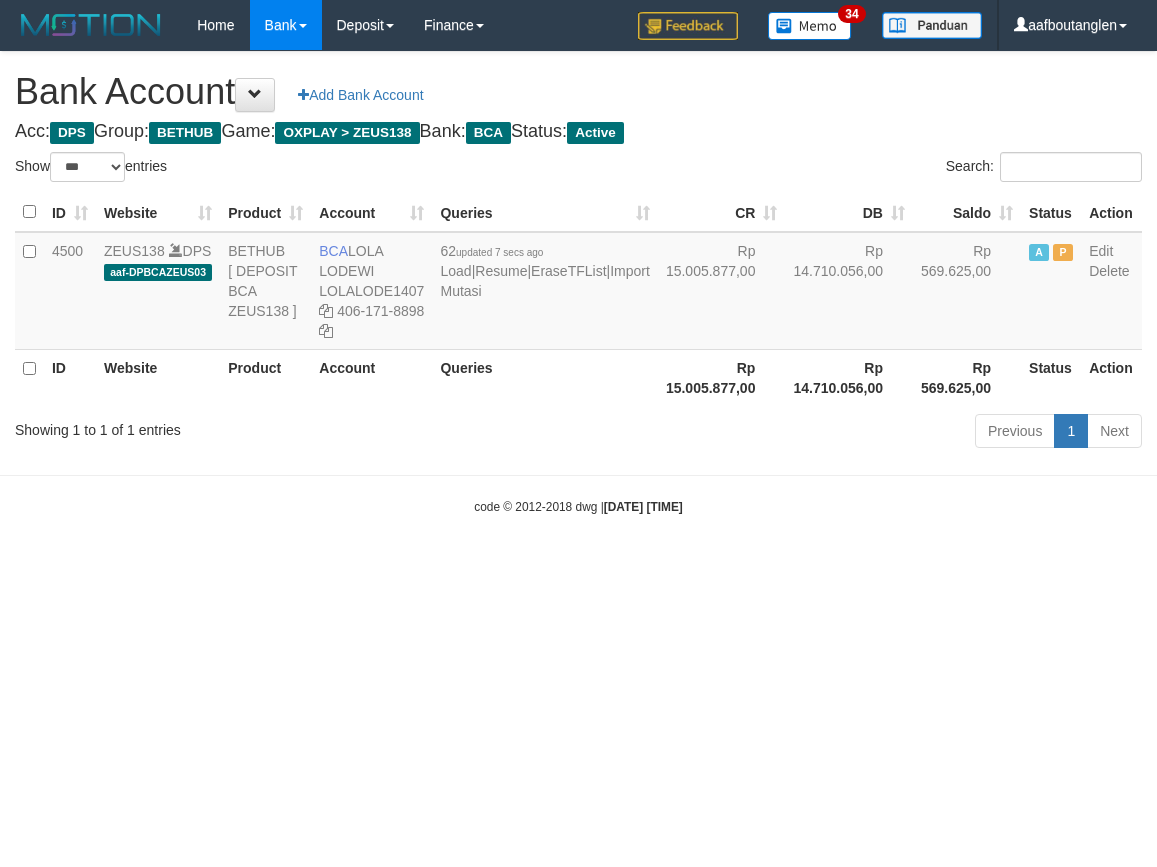scroll, scrollTop: 0, scrollLeft: 0, axis: both 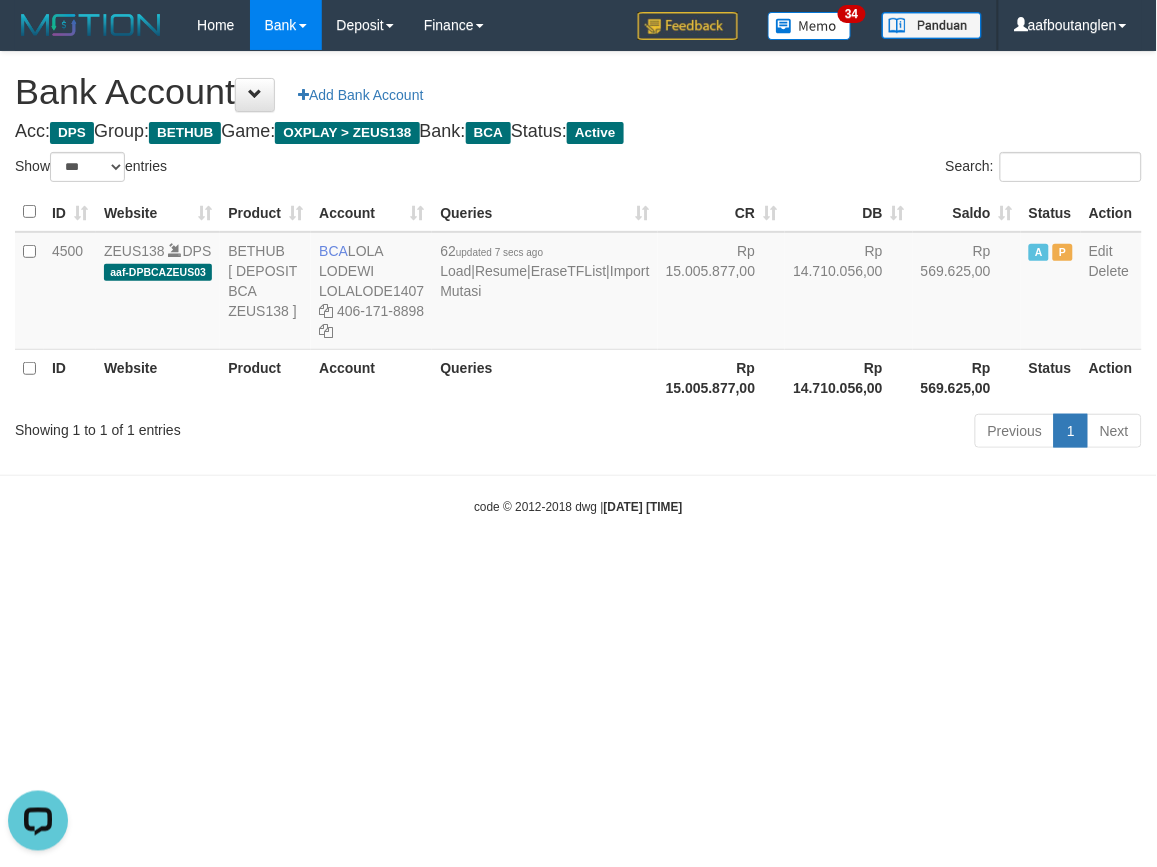 drag, startPoint x: 864, startPoint y: 628, endPoint x: 967, endPoint y: 618, distance: 103.4843 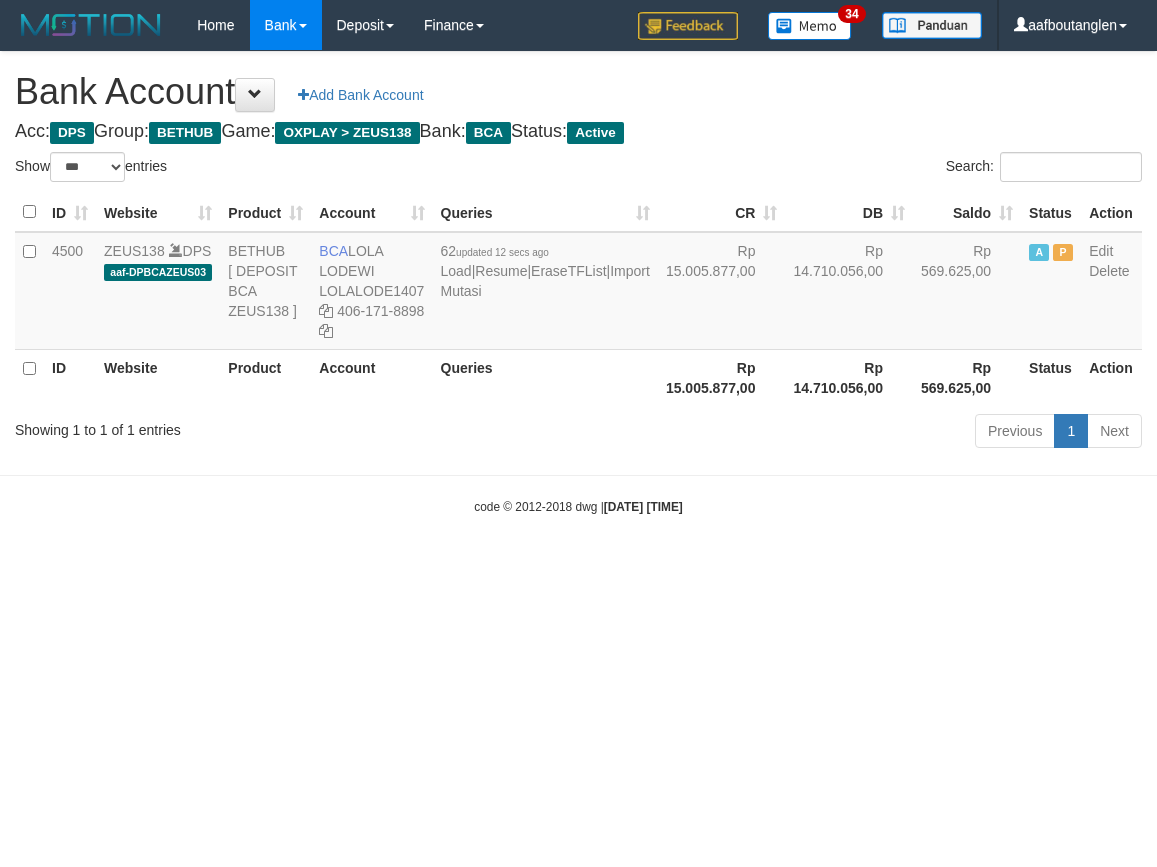 select on "***" 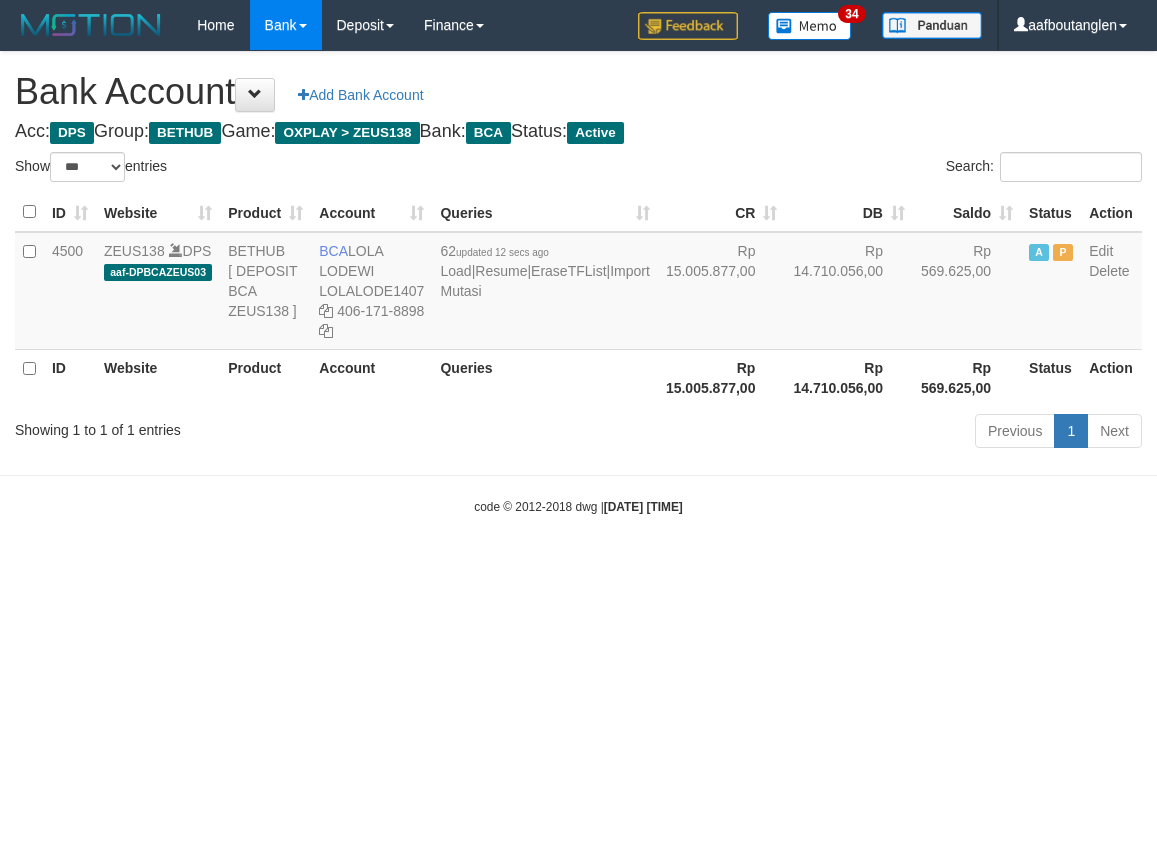 scroll, scrollTop: 0, scrollLeft: 0, axis: both 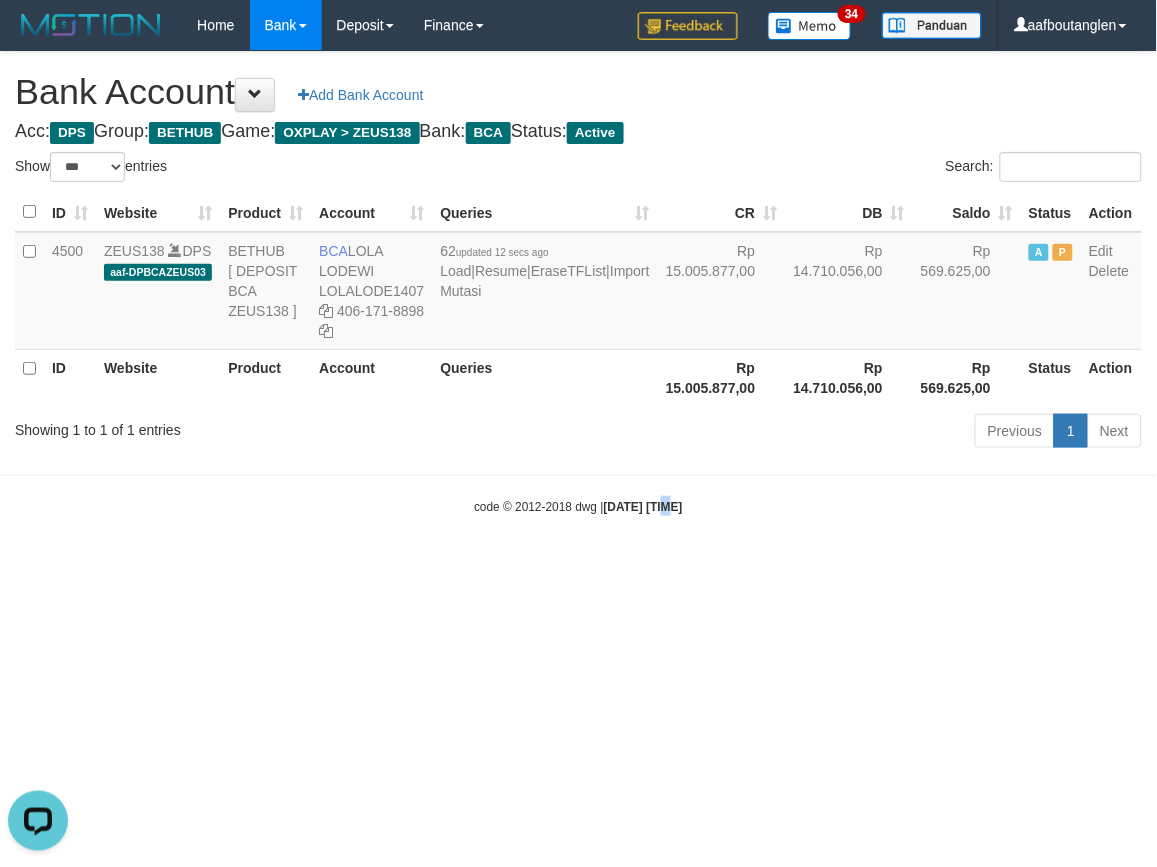 click on "Toggle navigation
Home
Bank
Account List
Deposit
DPS List
History
Note DPS
Finance
Financial Data
aafboutanglen
My Profile
Log Out
34" at bounding box center [578, 283] 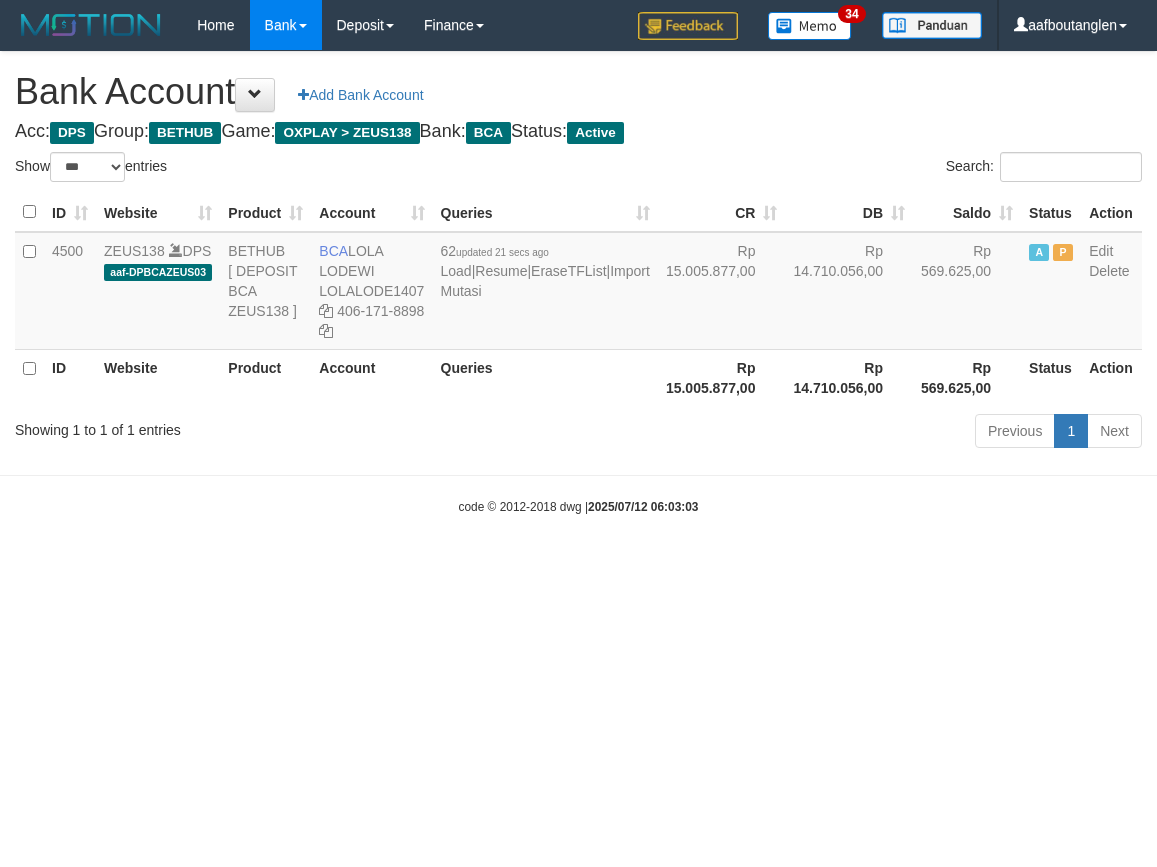 select on "***" 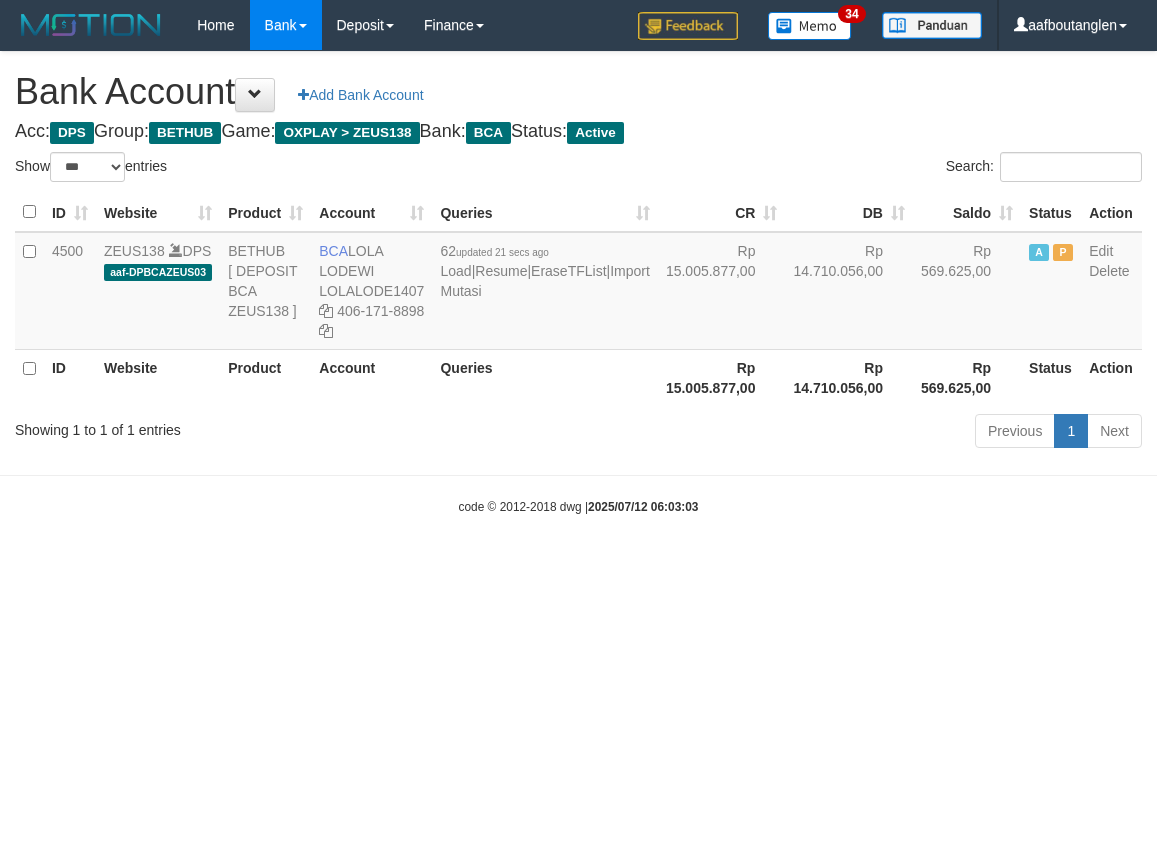 scroll, scrollTop: 0, scrollLeft: 0, axis: both 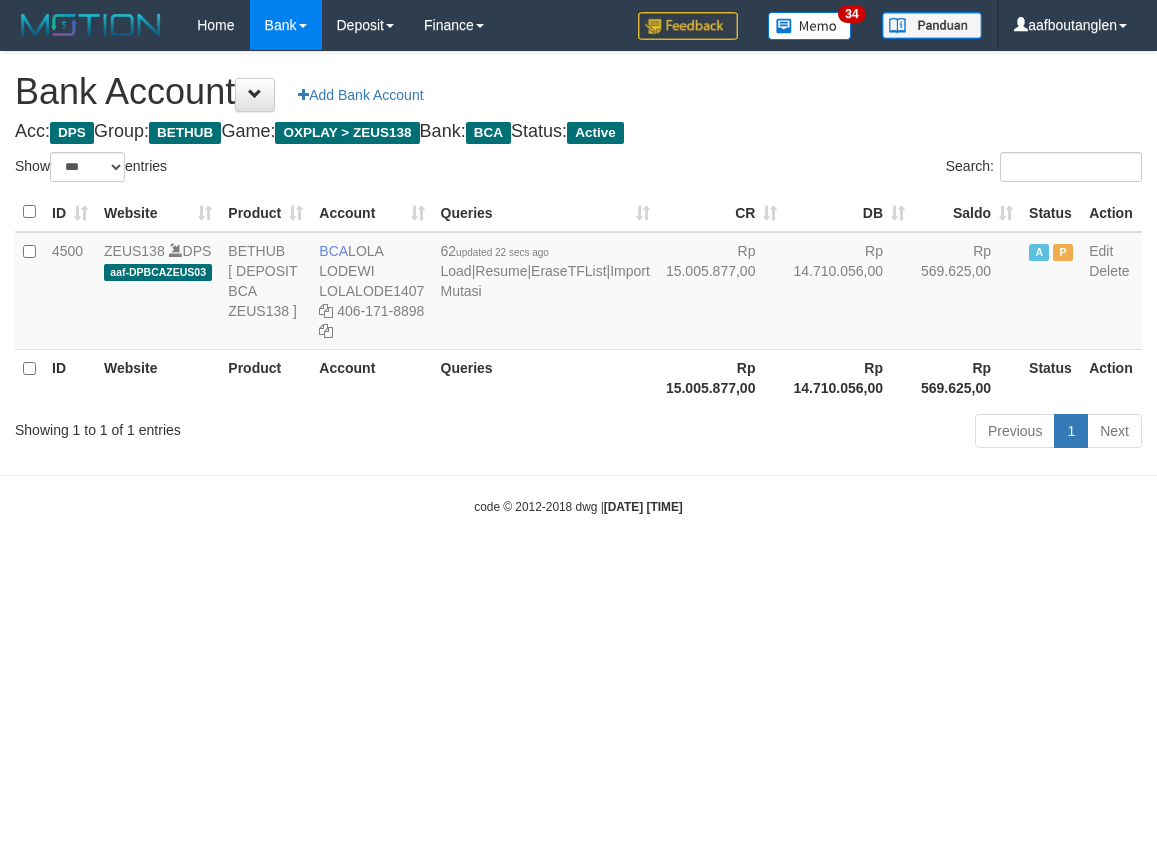 select on "***" 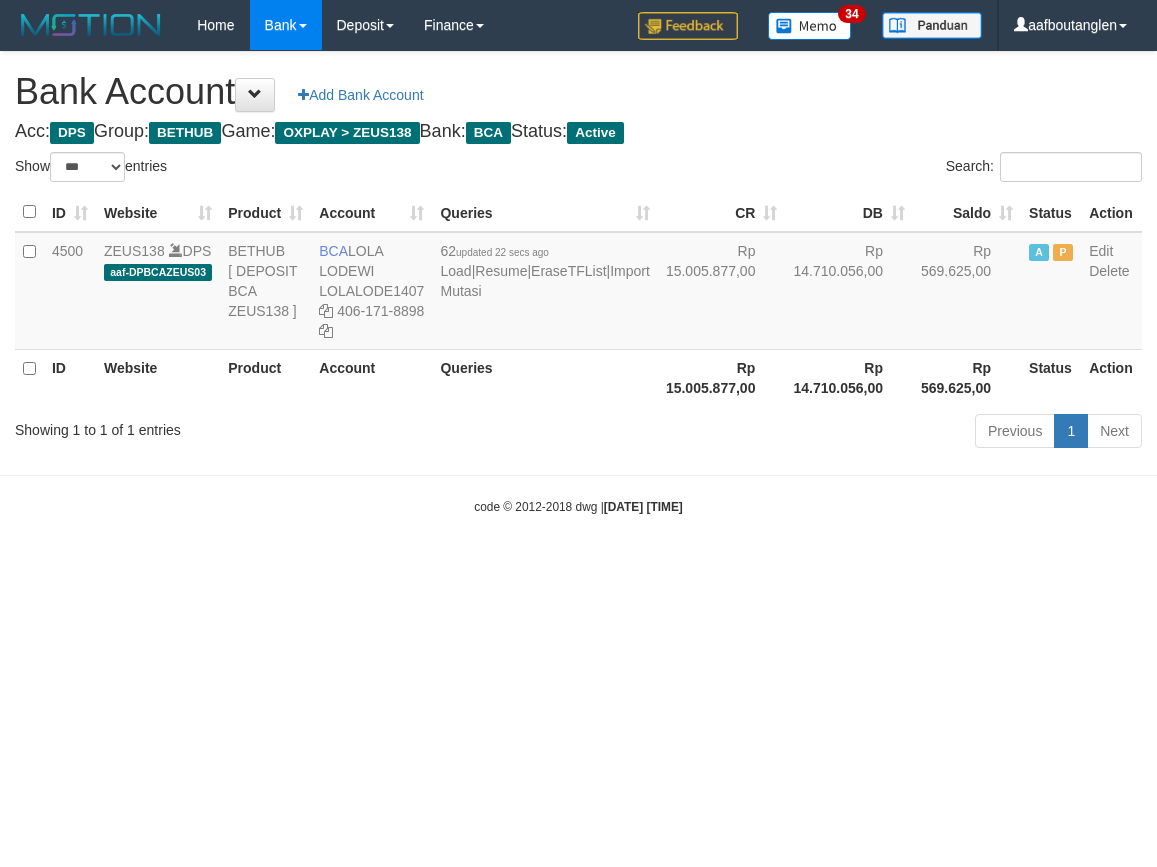 scroll, scrollTop: 0, scrollLeft: 0, axis: both 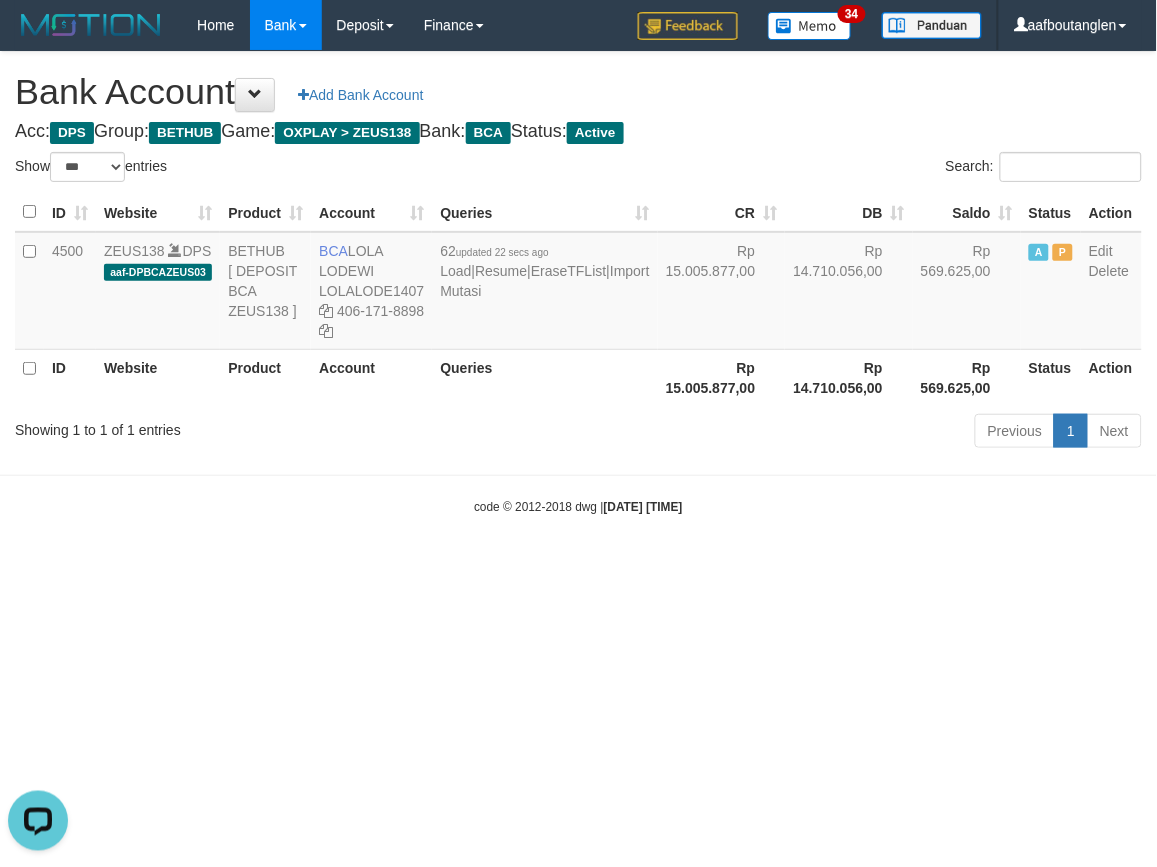 click on "Toggle navigation
Home
Bank
Account List
Deposit
DPS List
History
Note DPS
Finance
Financial Data
aafboutanglen
My Profile
Log Out
34" at bounding box center [578, 283] 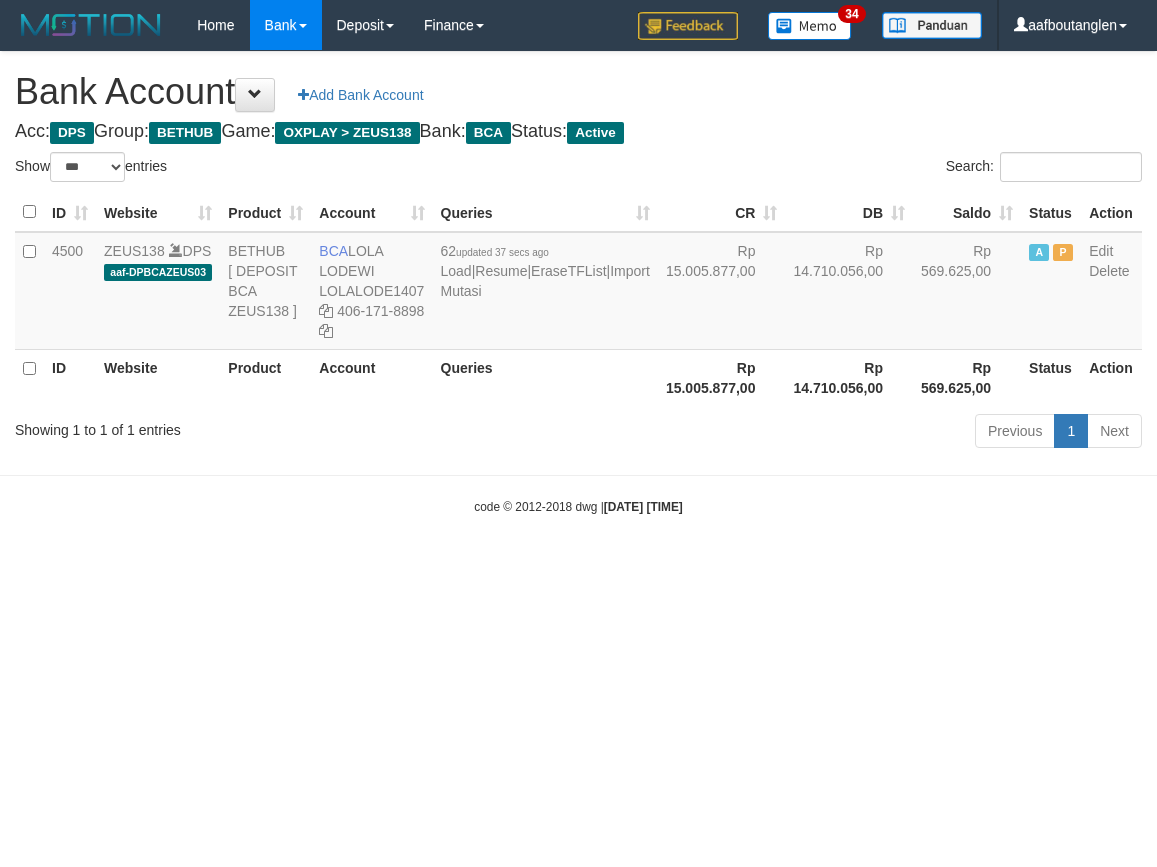 select on "***" 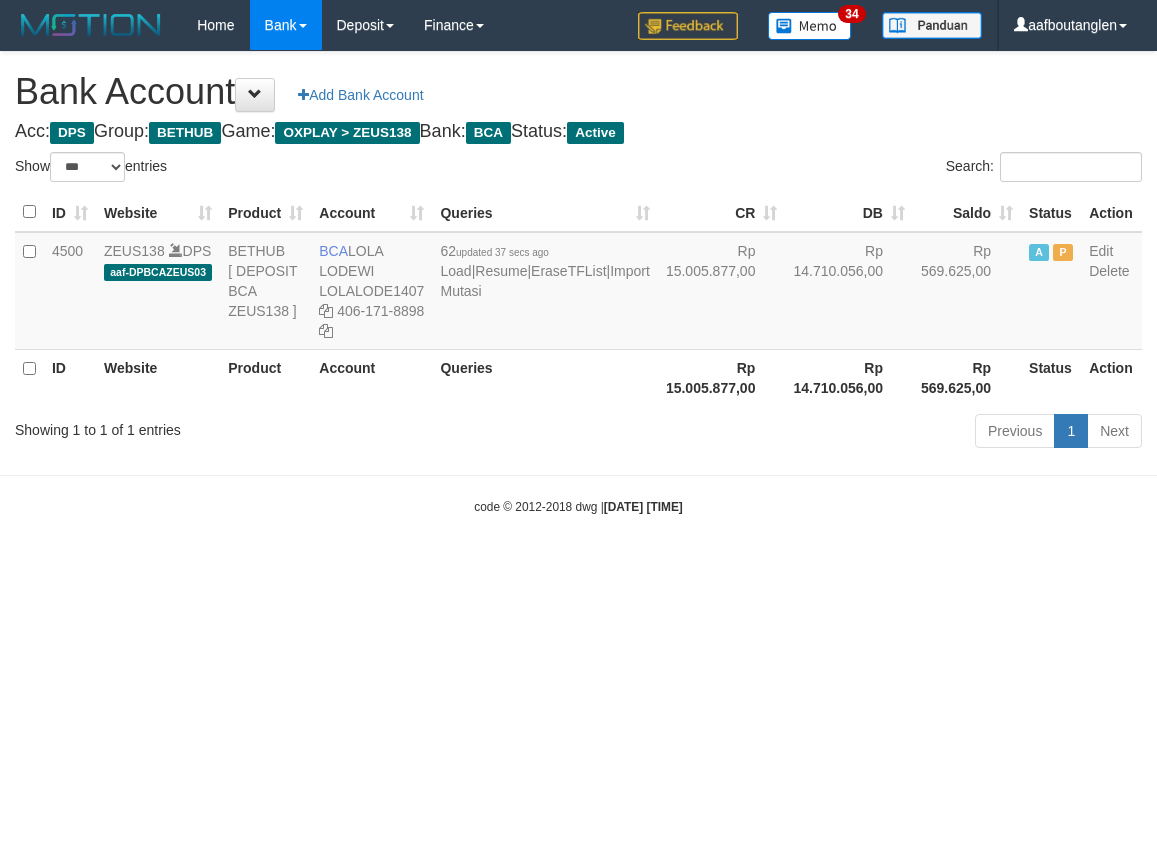 scroll, scrollTop: 0, scrollLeft: 0, axis: both 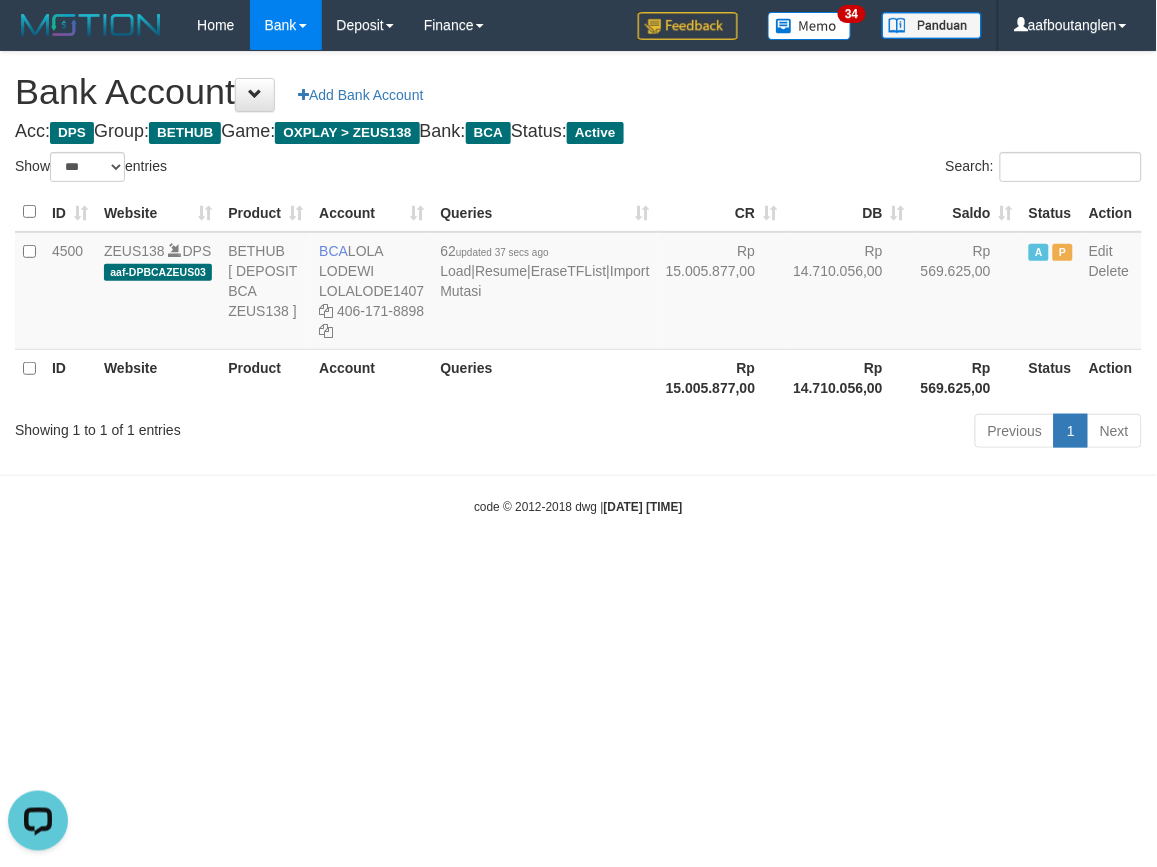 click on "code © 2012-2018 dwg |  2025/07/12 06:03:19" at bounding box center (578, 506) 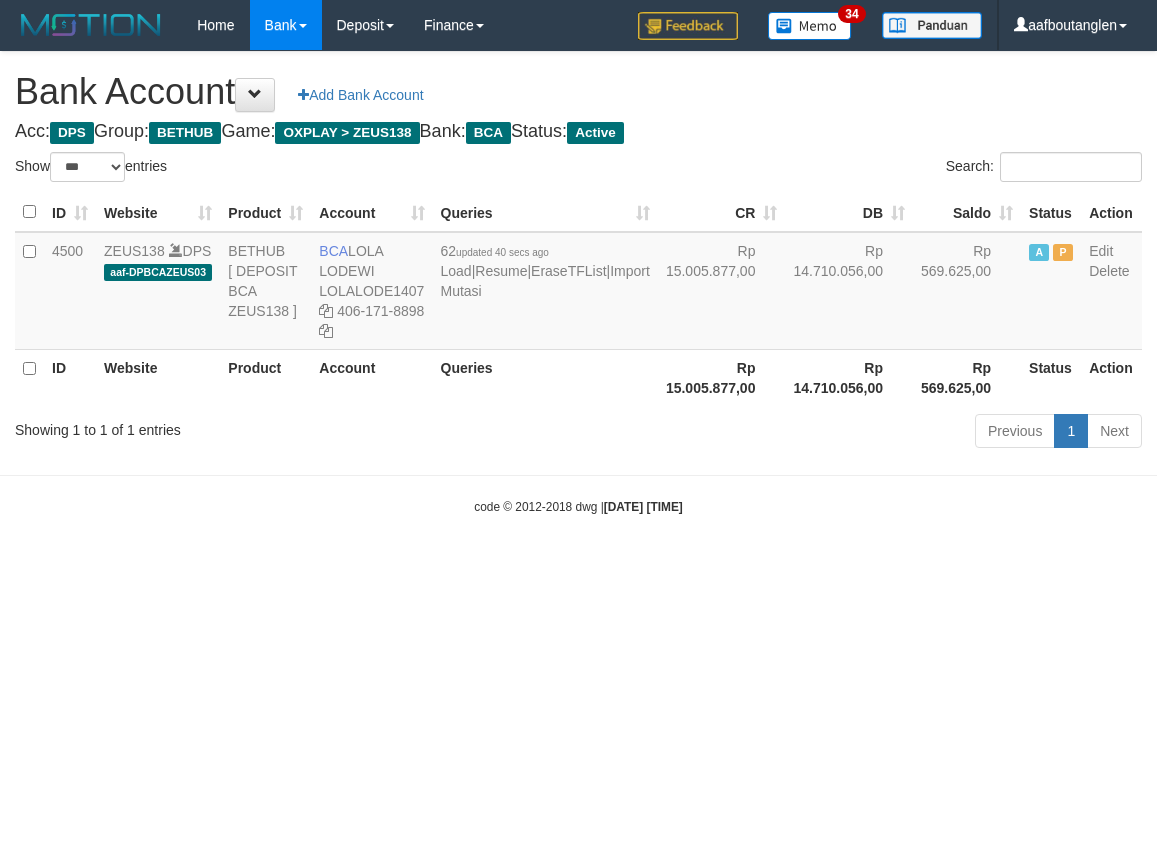 select on "***" 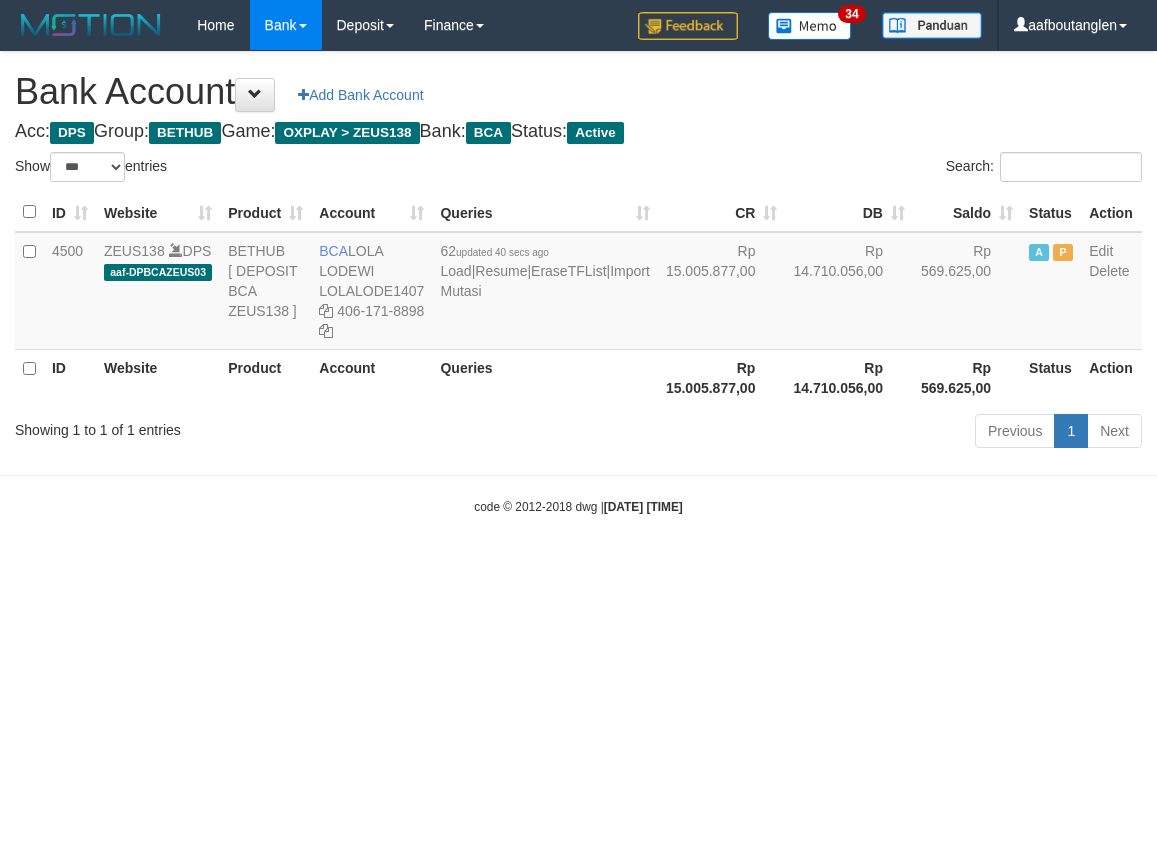 scroll, scrollTop: 0, scrollLeft: 0, axis: both 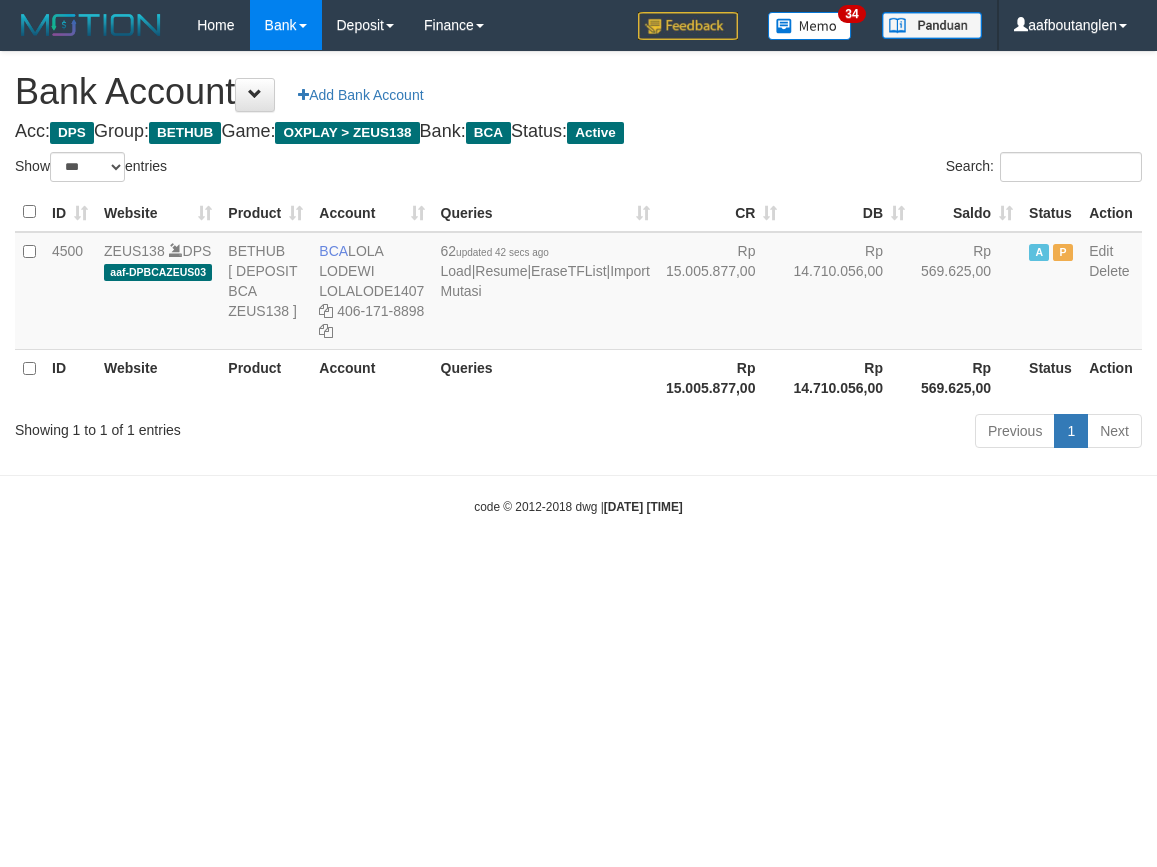 select on "***" 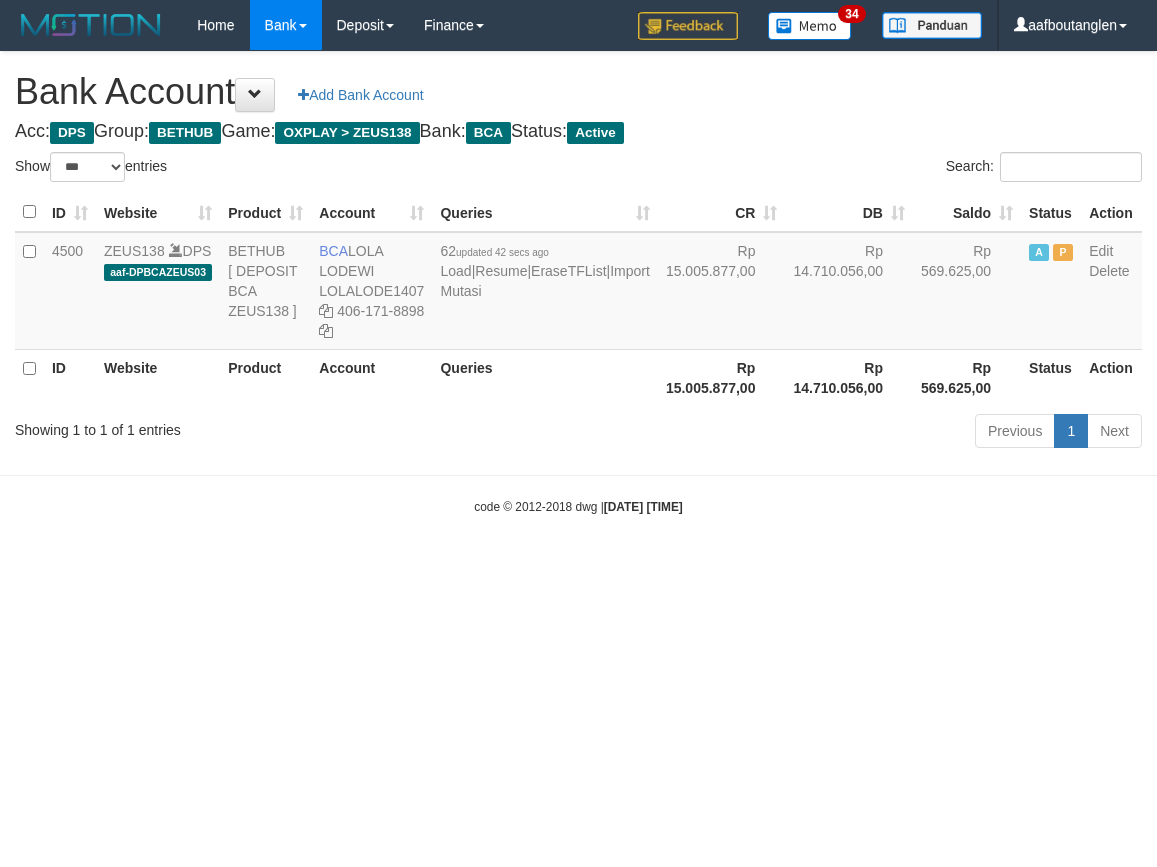 scroll, scrollTop: 0, scrollLeft: 0, axis: both 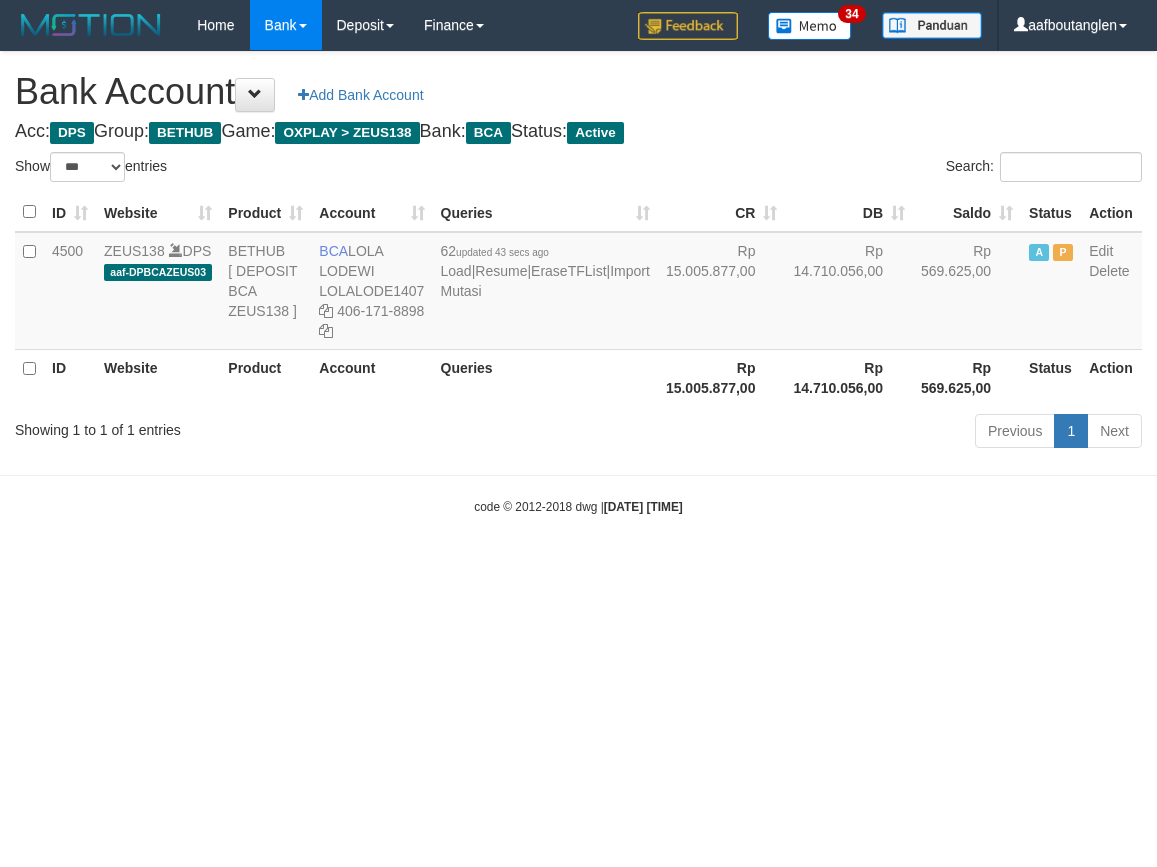 select on "***" 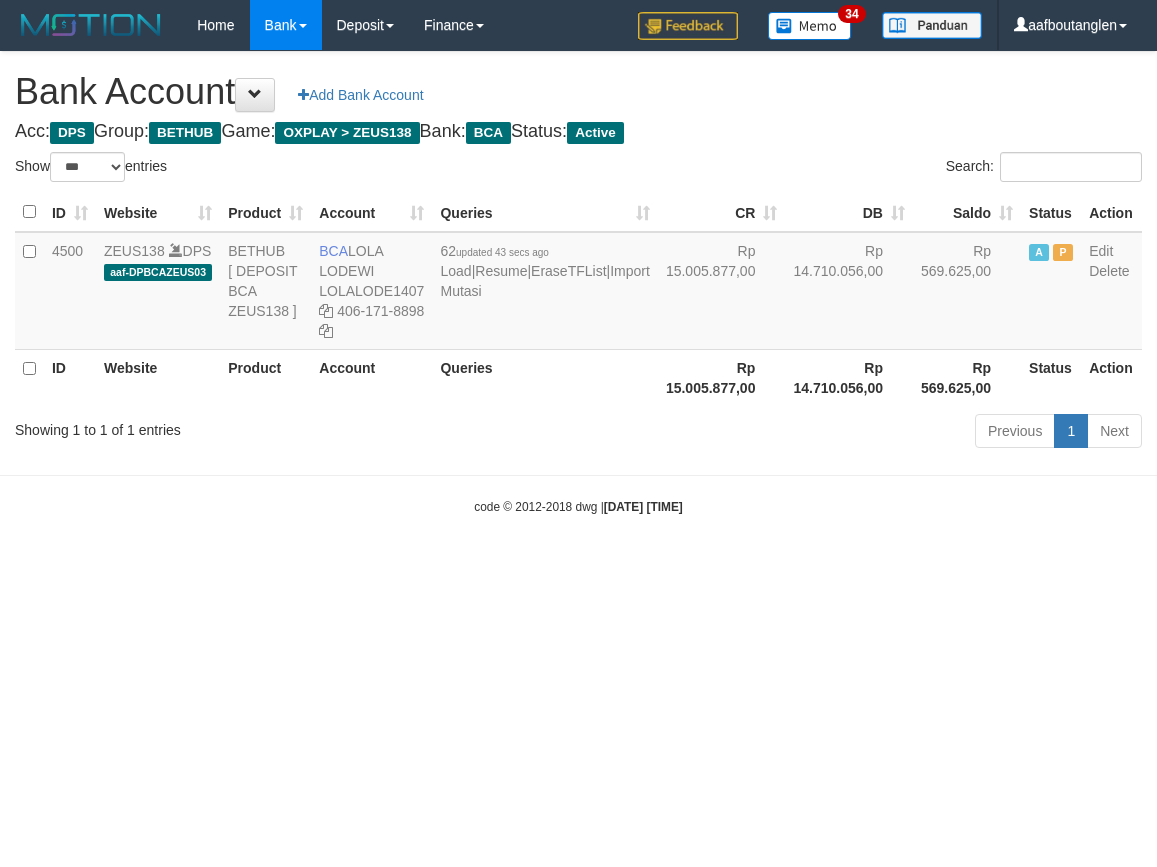 scroll, scrollTop: 0, scrollLeft: 0, axis: both 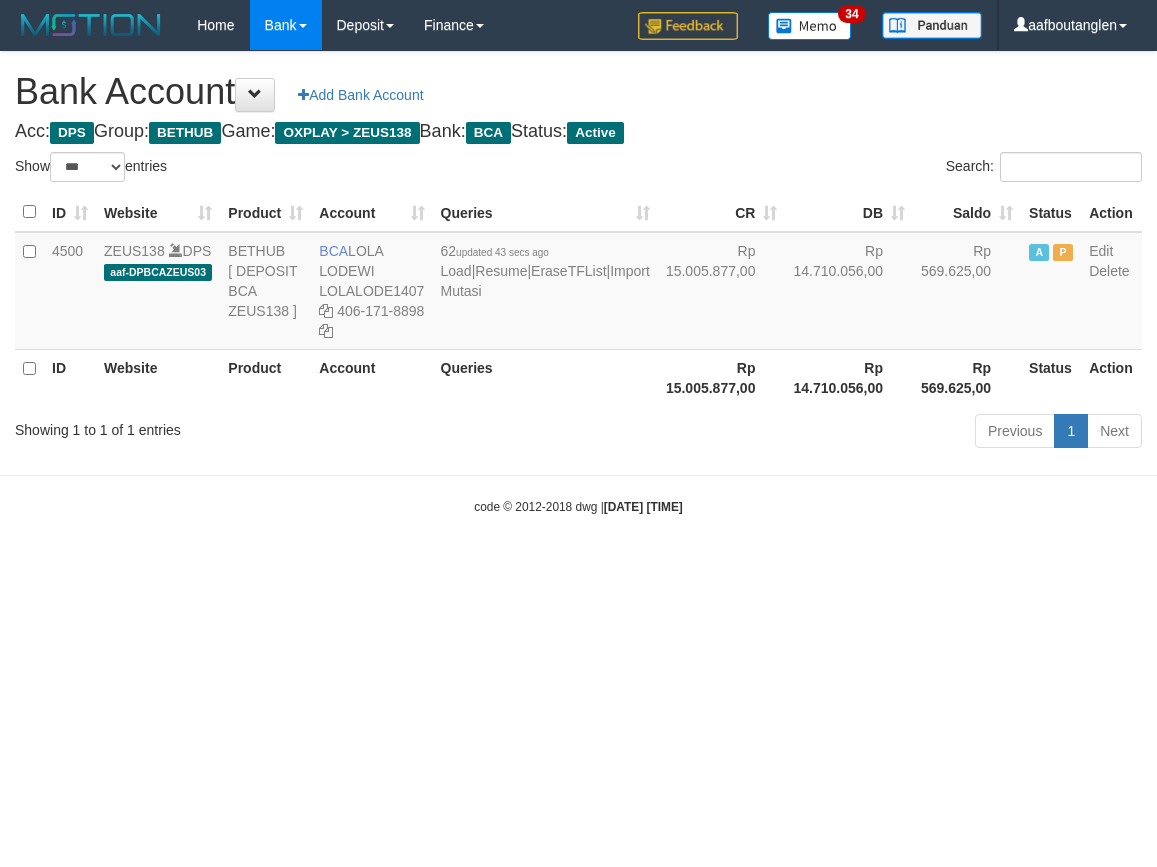select on "***" 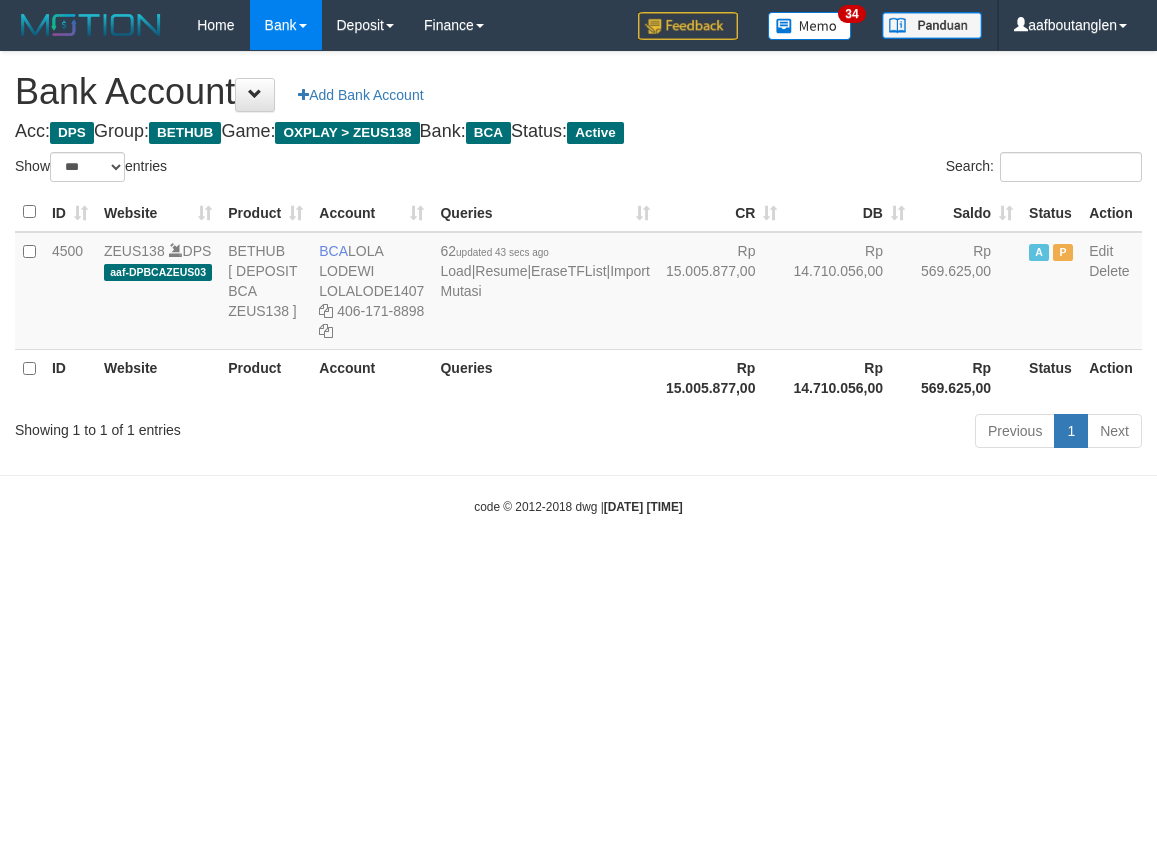 scroll, scrollTop: 0, scrollLeft: 0, axis: both 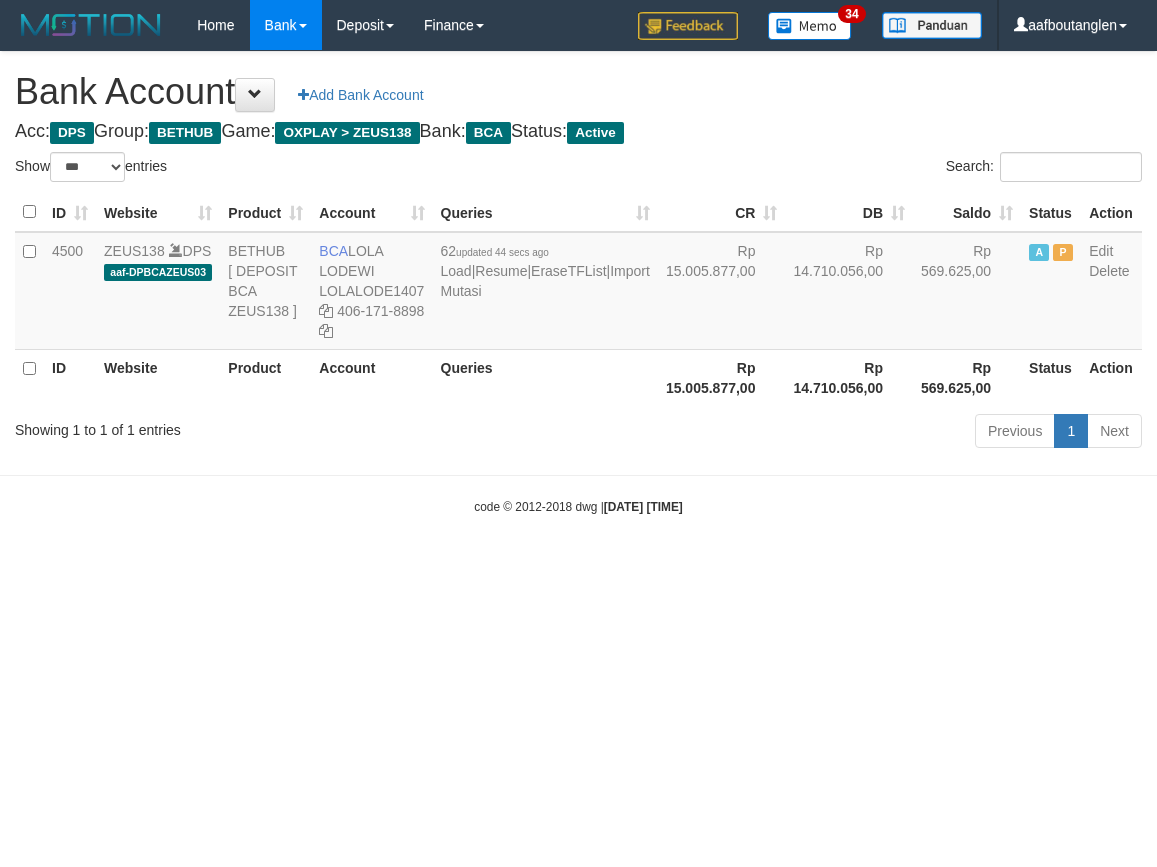 select on "***" 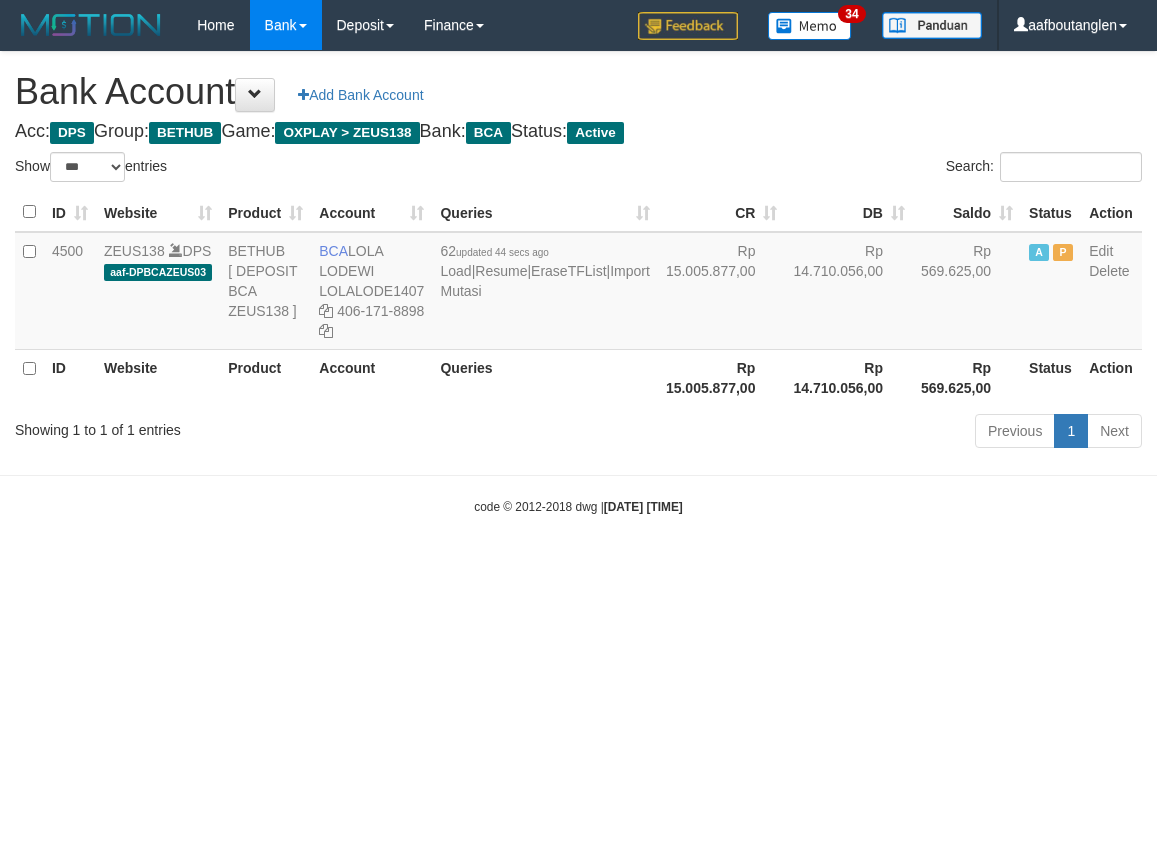 scroll, scrollTop: 0, scrollLeft: 0, axis: both 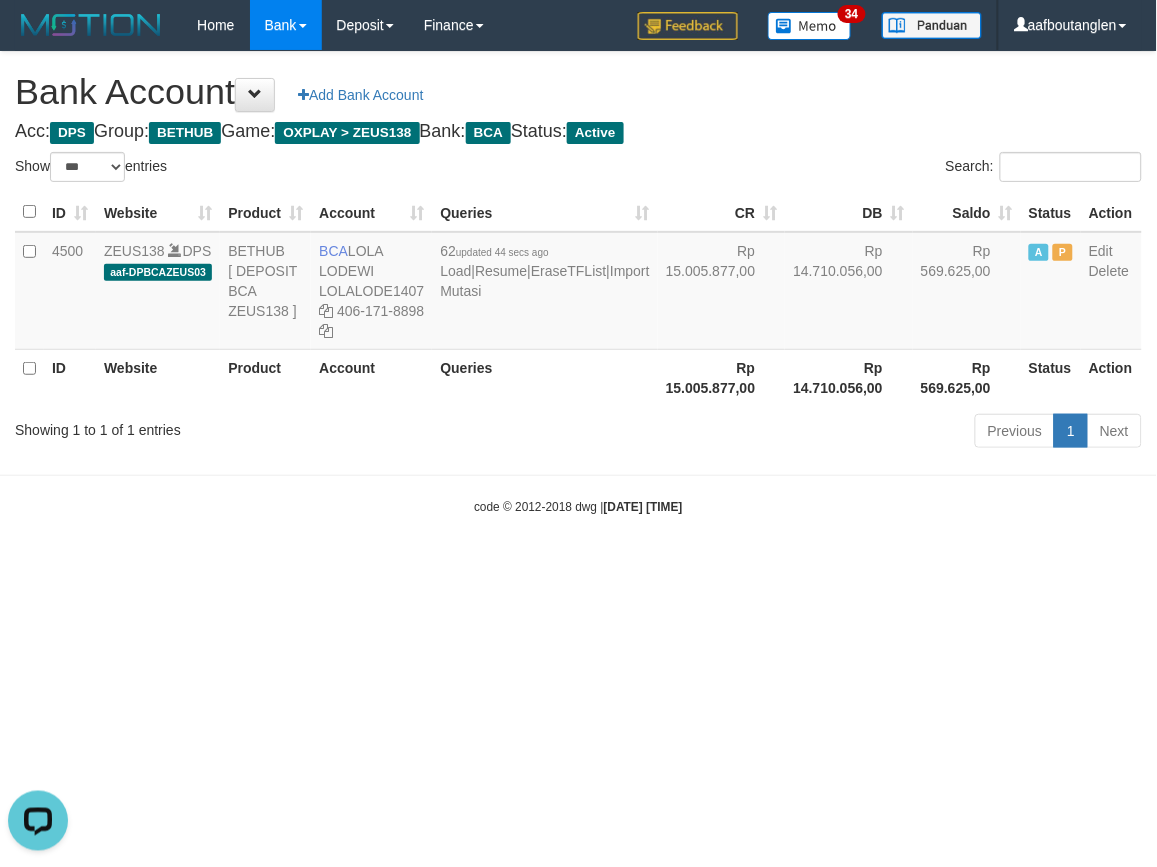 drag, startPoint x: 0, startPoint y: 0, endPoint x: 117, endPoint y: 527, distance: 539.8315 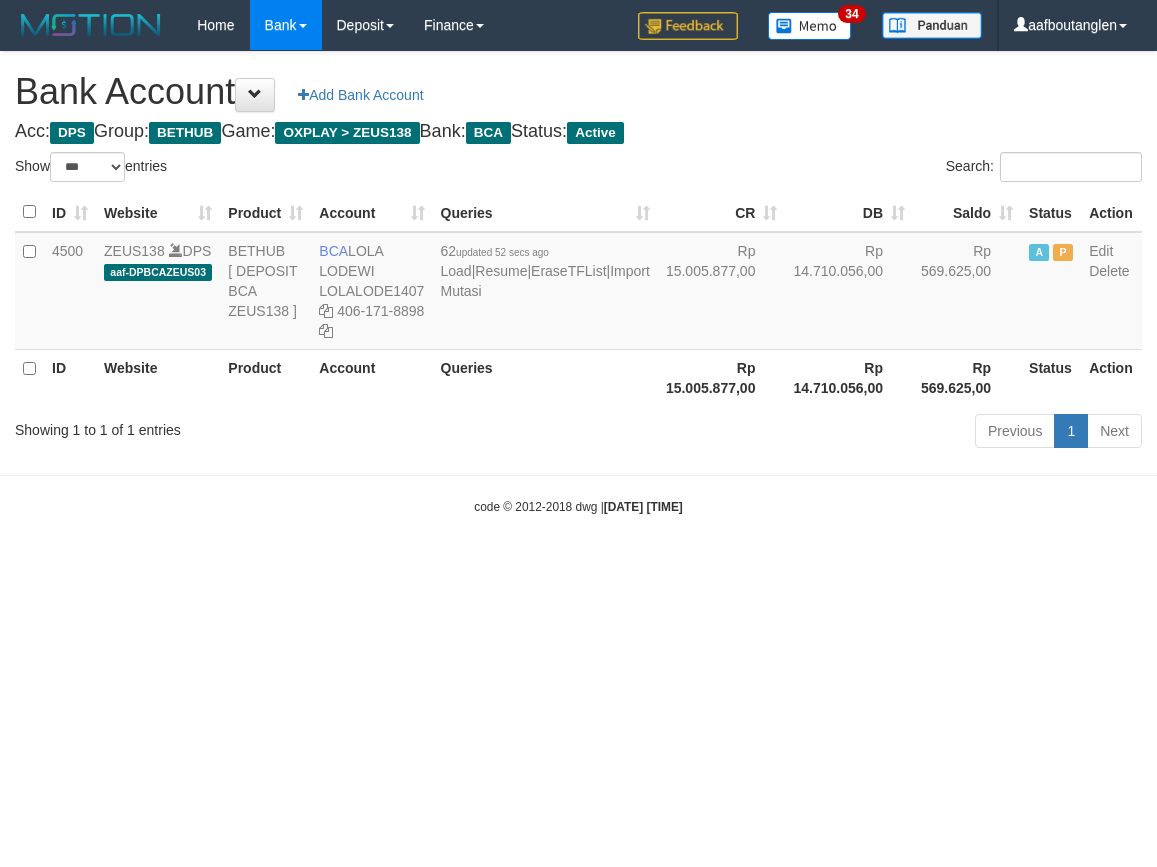 select on "***" 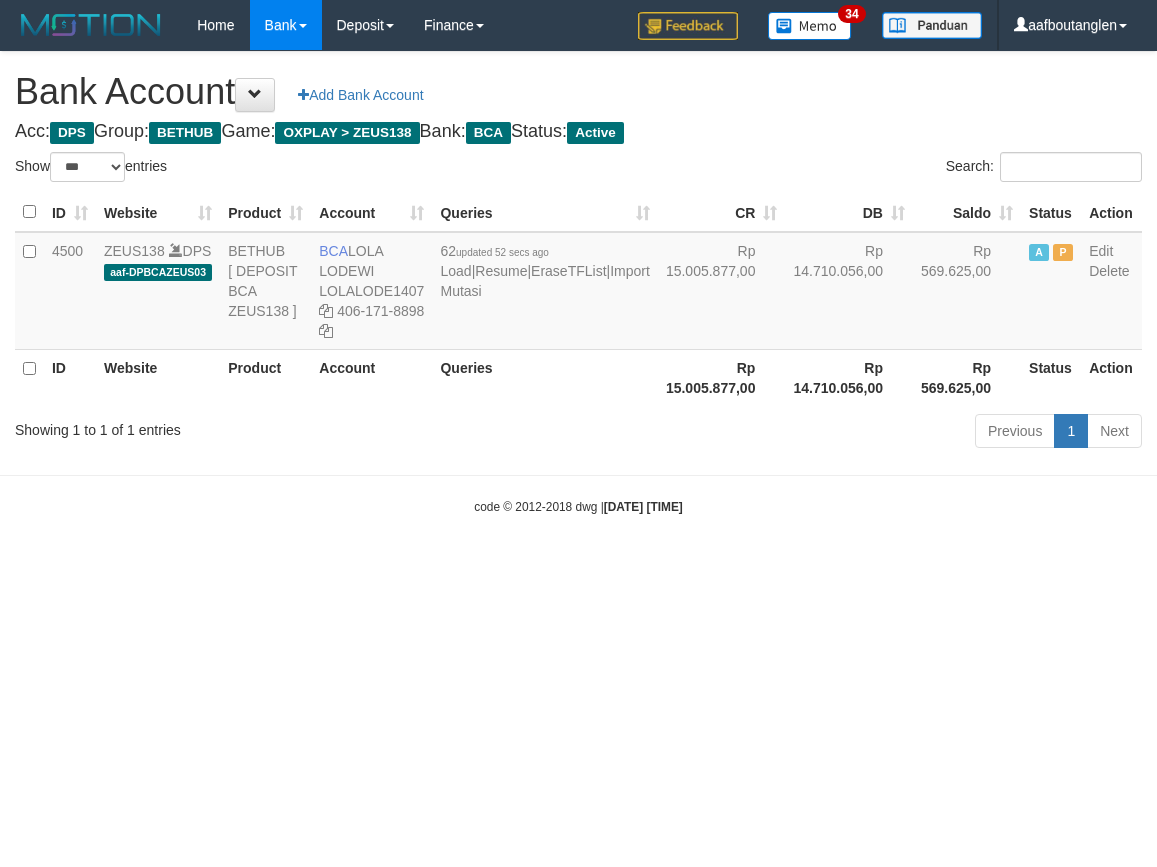scroll, scrollTop: 0, scrollLeft: 0, axis: both 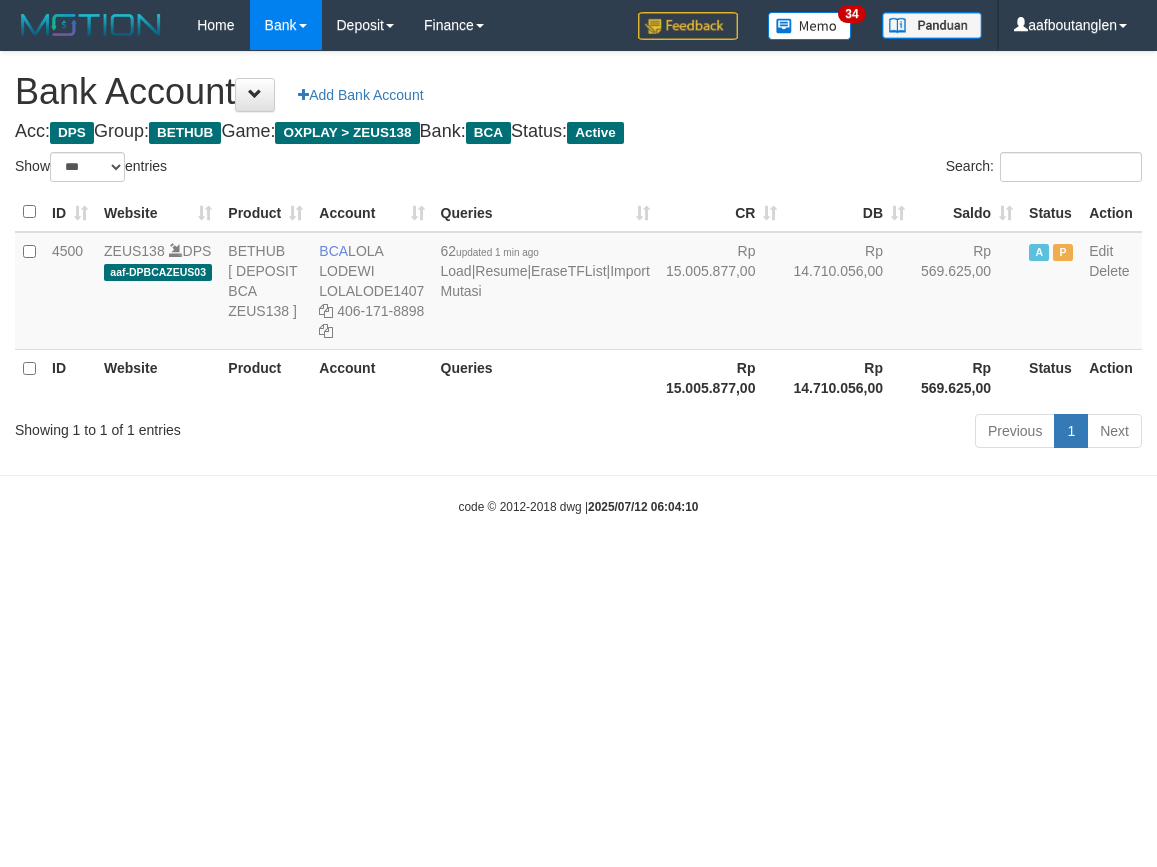 select on "***" 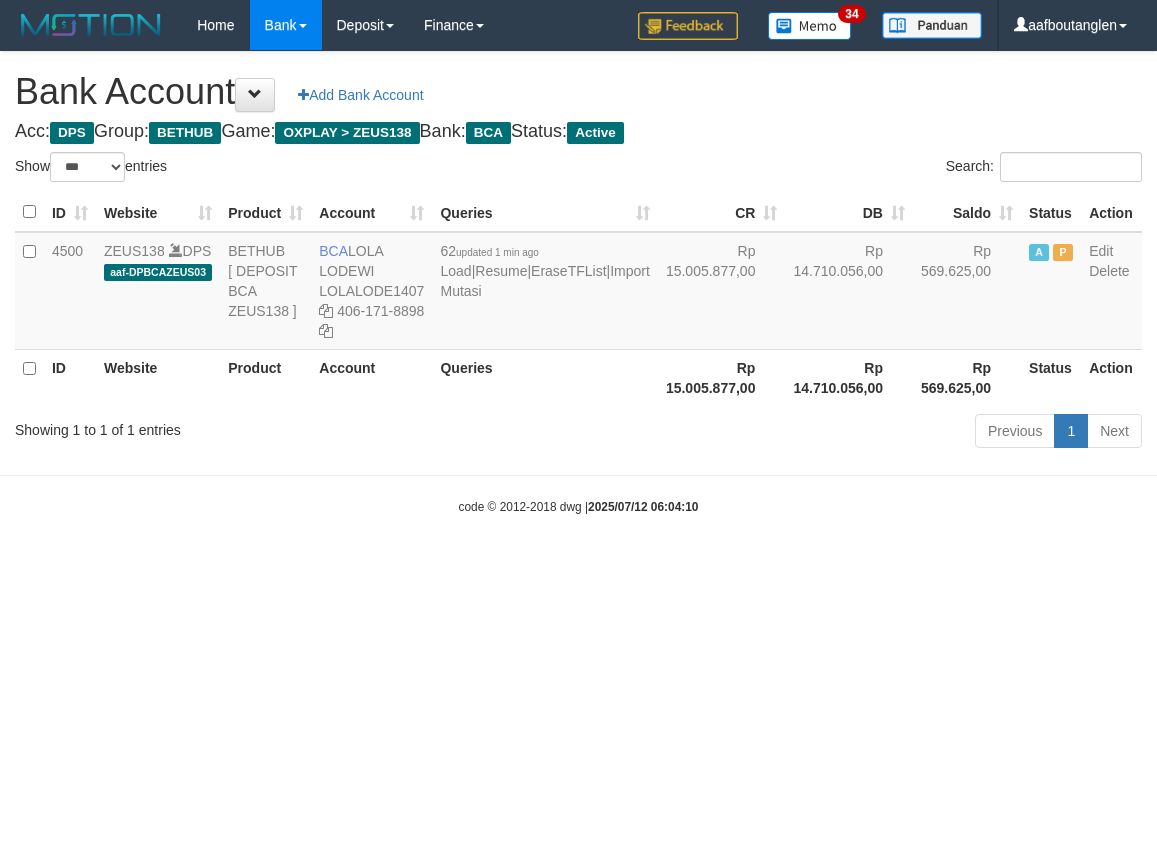 scroll, scrollTop: 0, scrollLeft: 0, axis: both 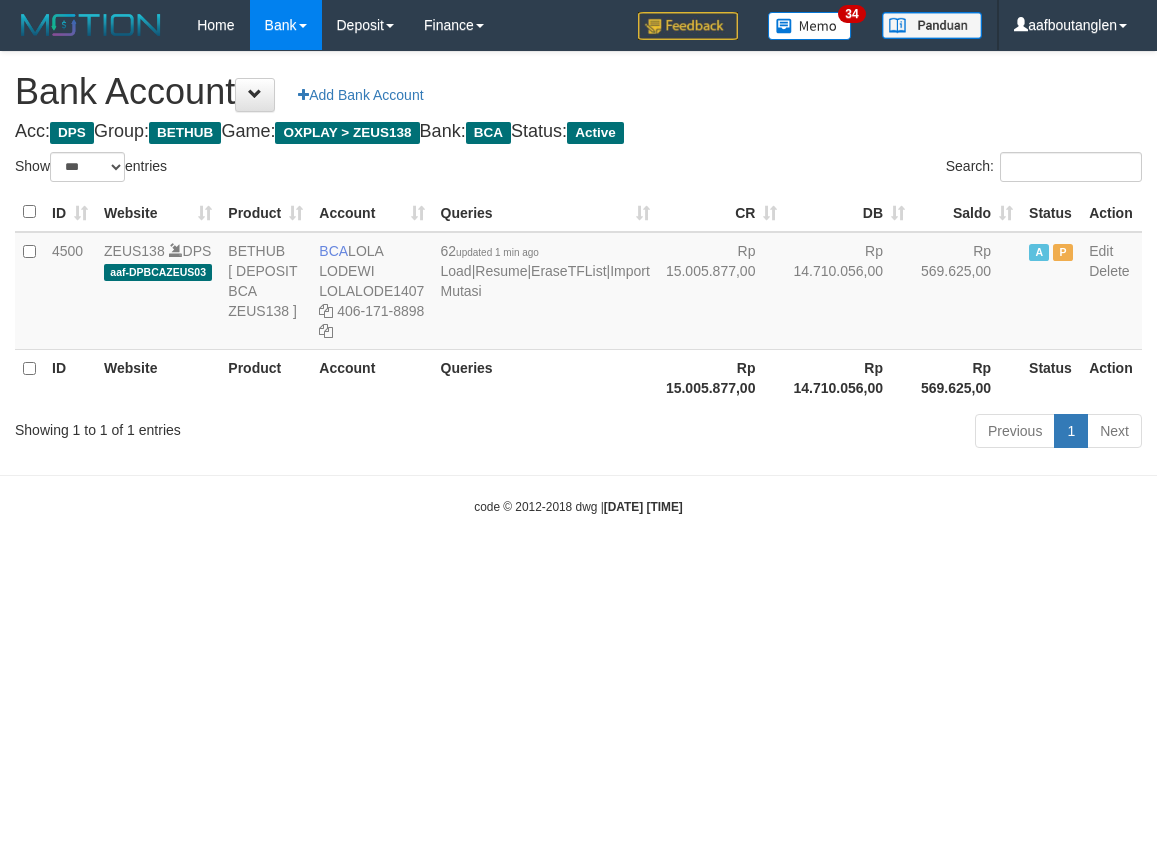 select on "***" 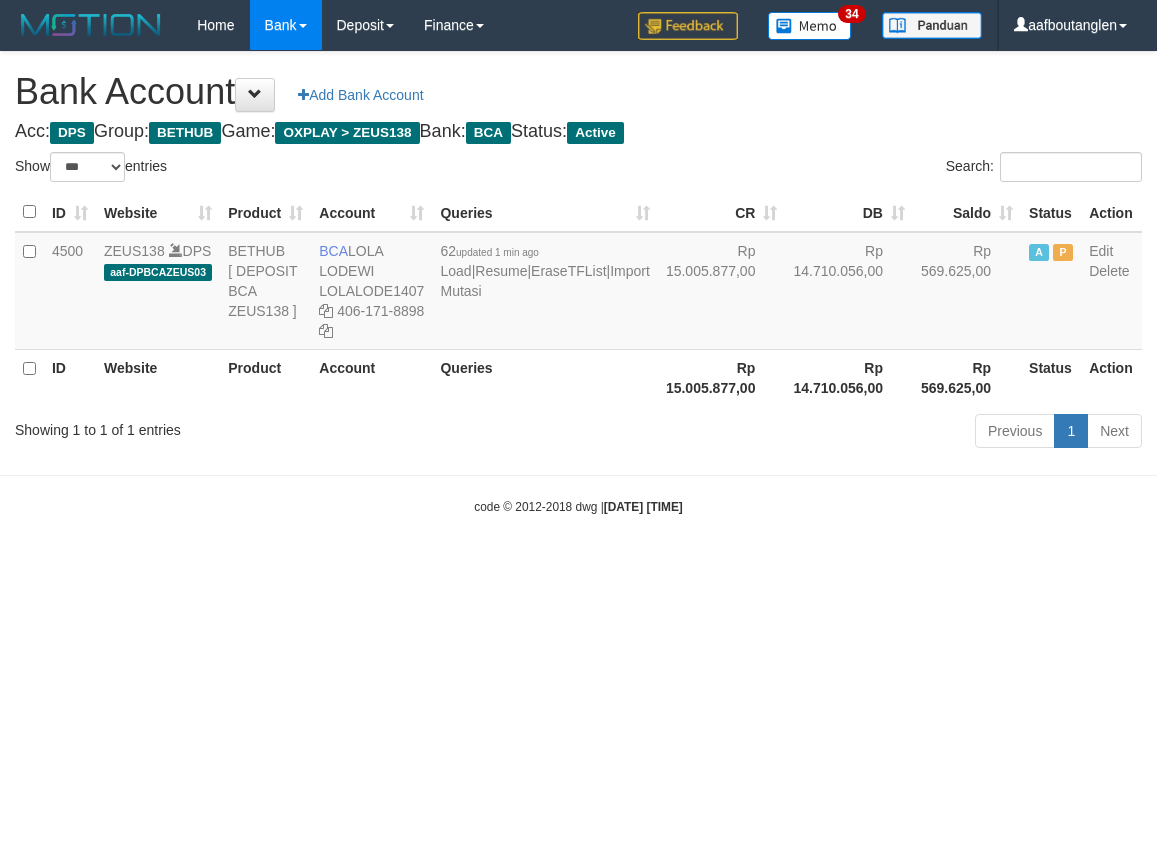 scroll, scrollTop: 0, scrollLeft: 0, axis: both 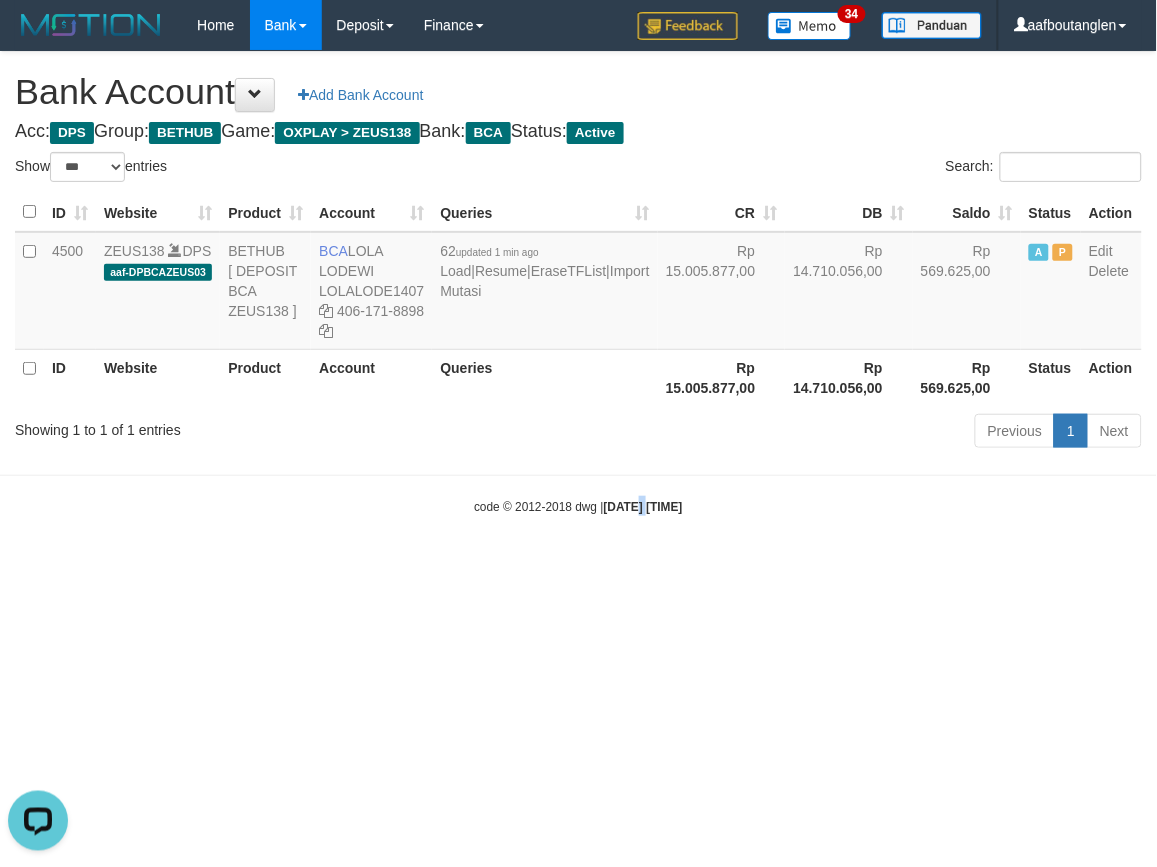 drag, startPoint x: 621, startPoint y: 548, endPoint x: 638, endPoint y: 547, distance: 17.029387 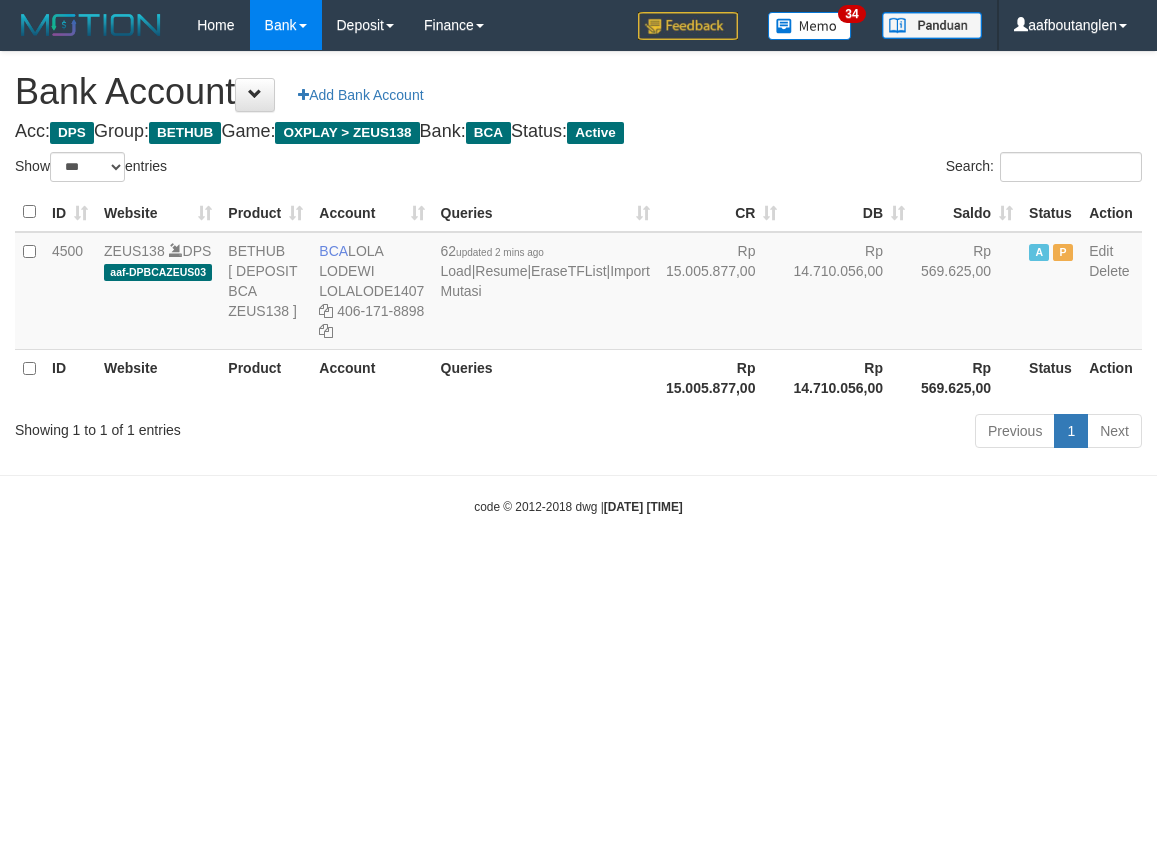 select on "***" 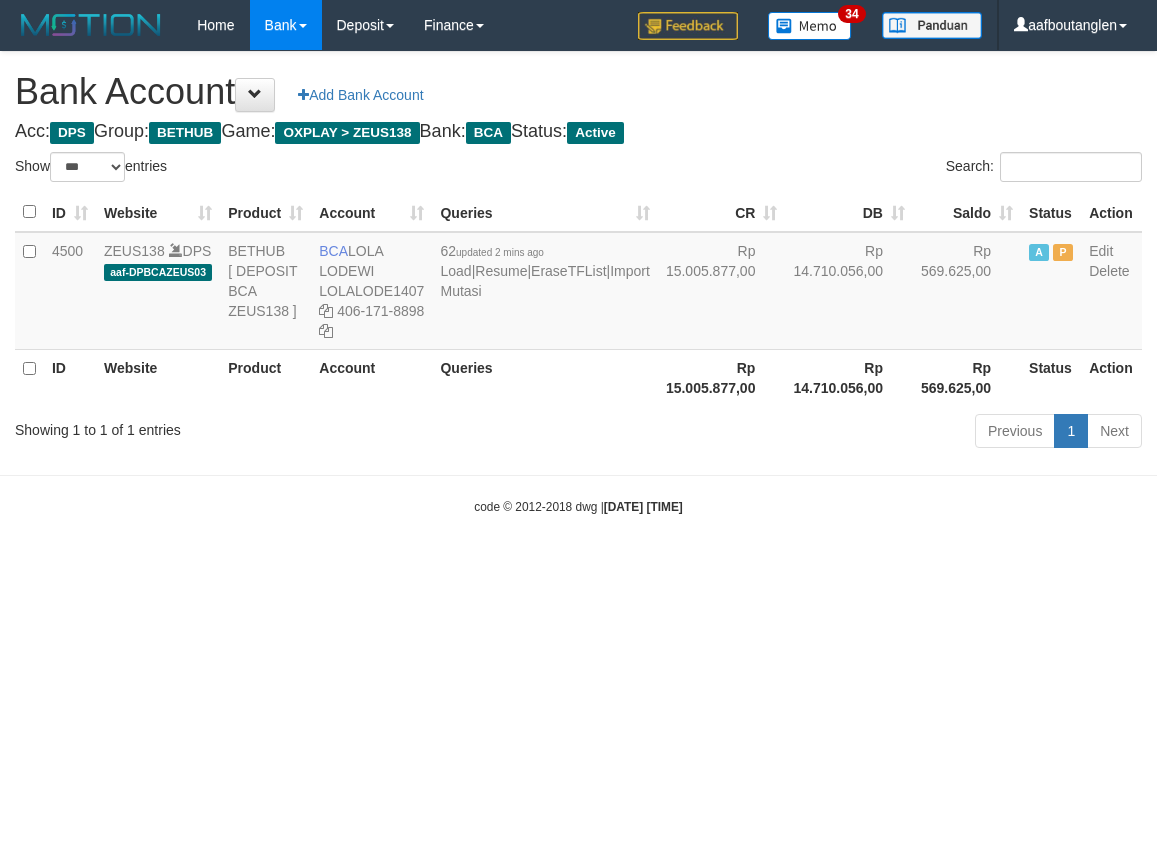 scroll, scrollTop: 0, scrollLeft: 0, axis: both 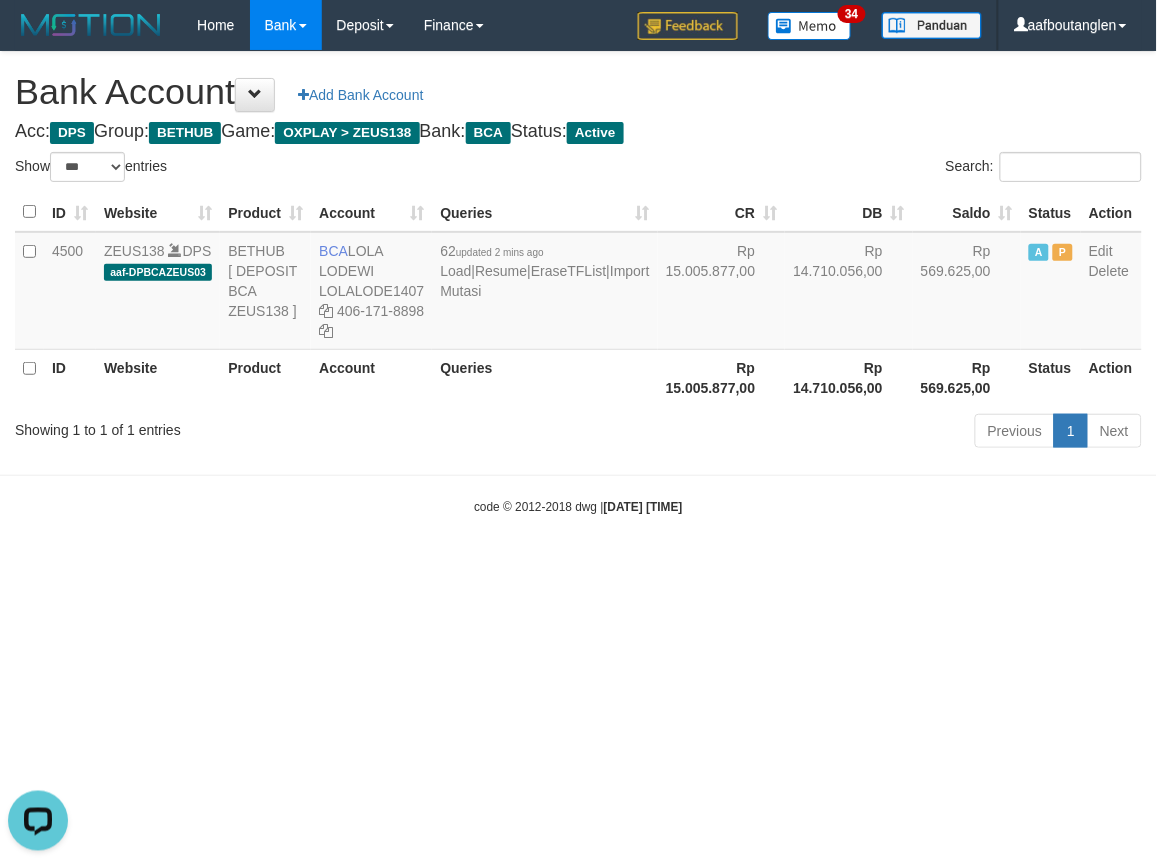 click on "code © 2012-2018 dwg |  2025/07/12 06:04:37" at bounding box center (578, 506) 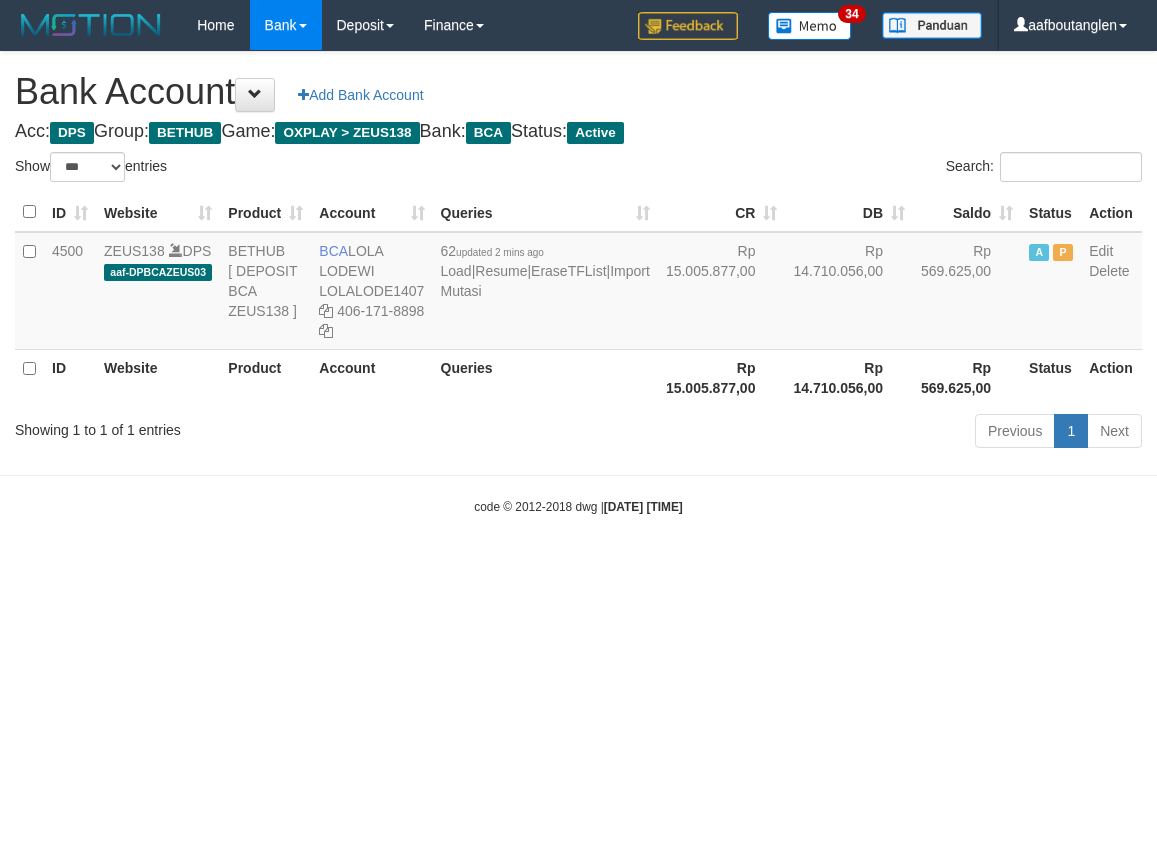 select on "***" 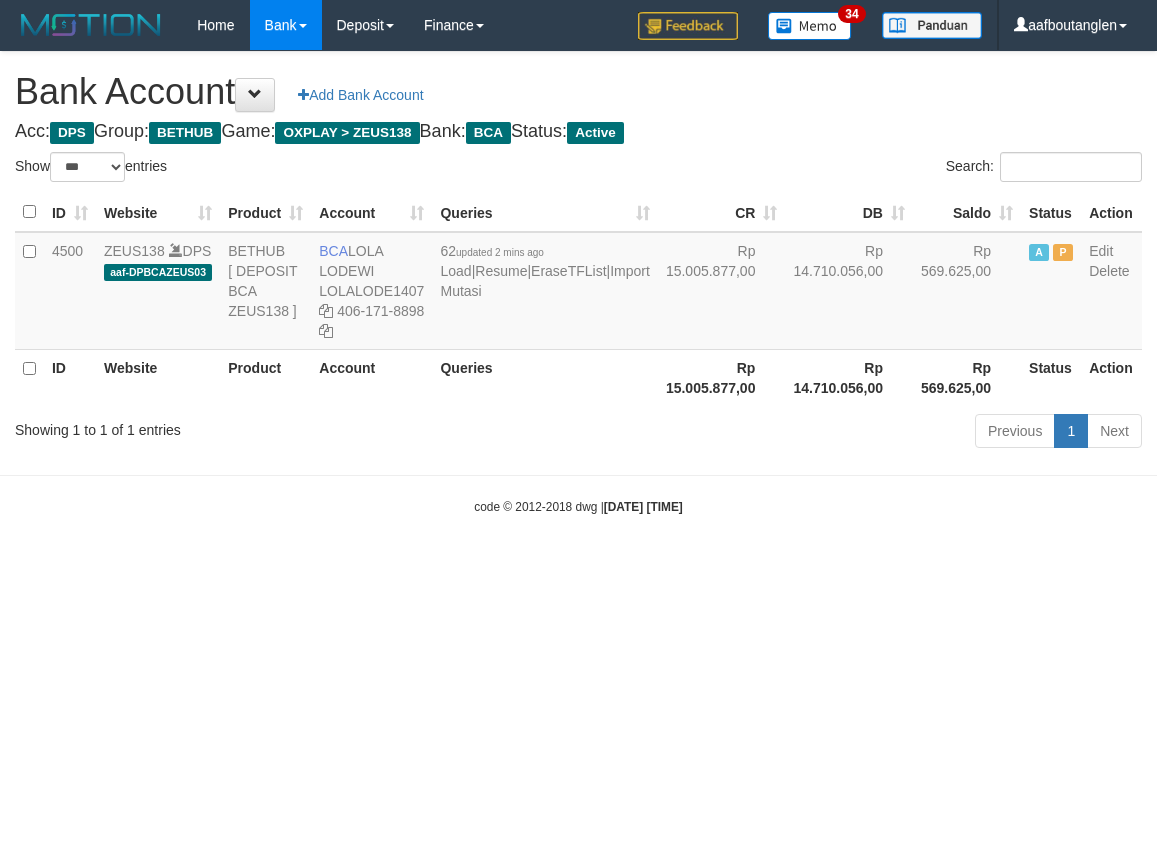 scroll, scrollTop: 0, scrollLeft: 0, axis: both 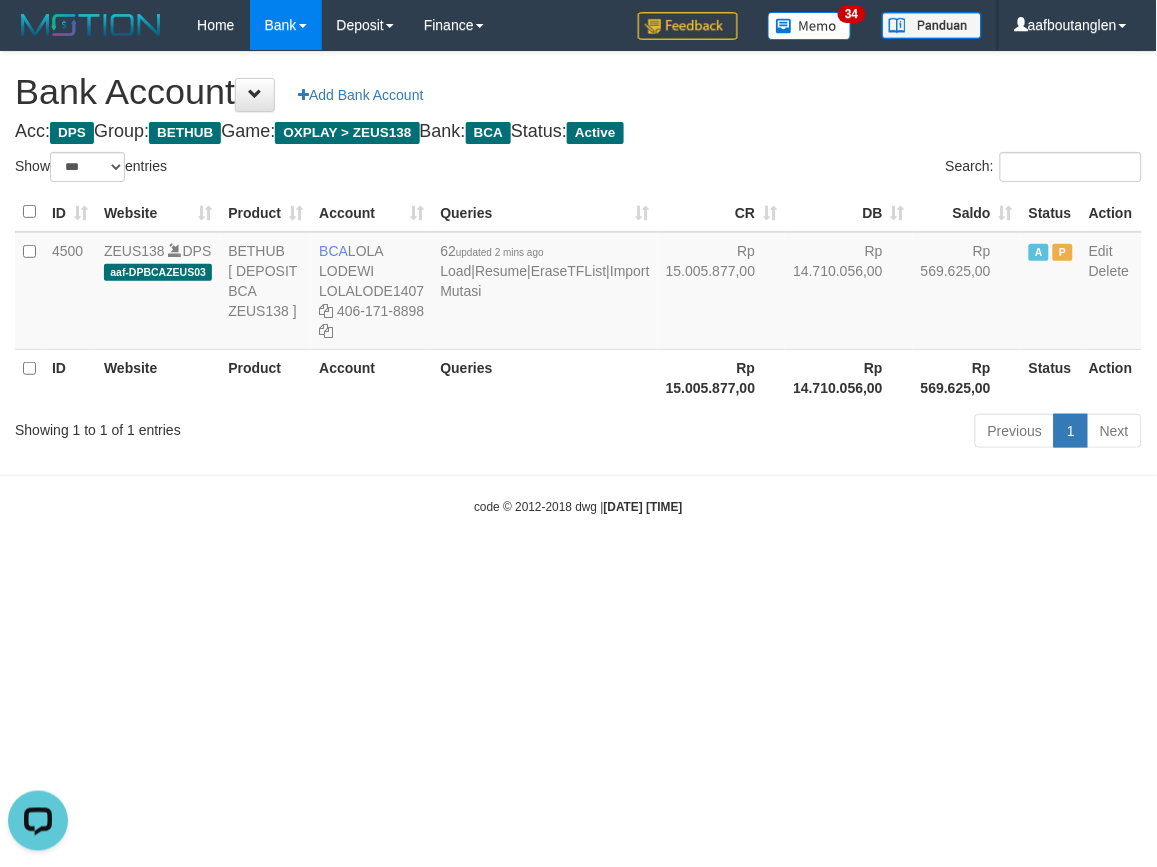 click on "Toggle navigation
Home
Bank
Account List
Deposit
DPS List
History
Note DPS
Finance
Financial Data
aafboutanglen
My Profile
Log Out
34" at bounding box center (578, 283) 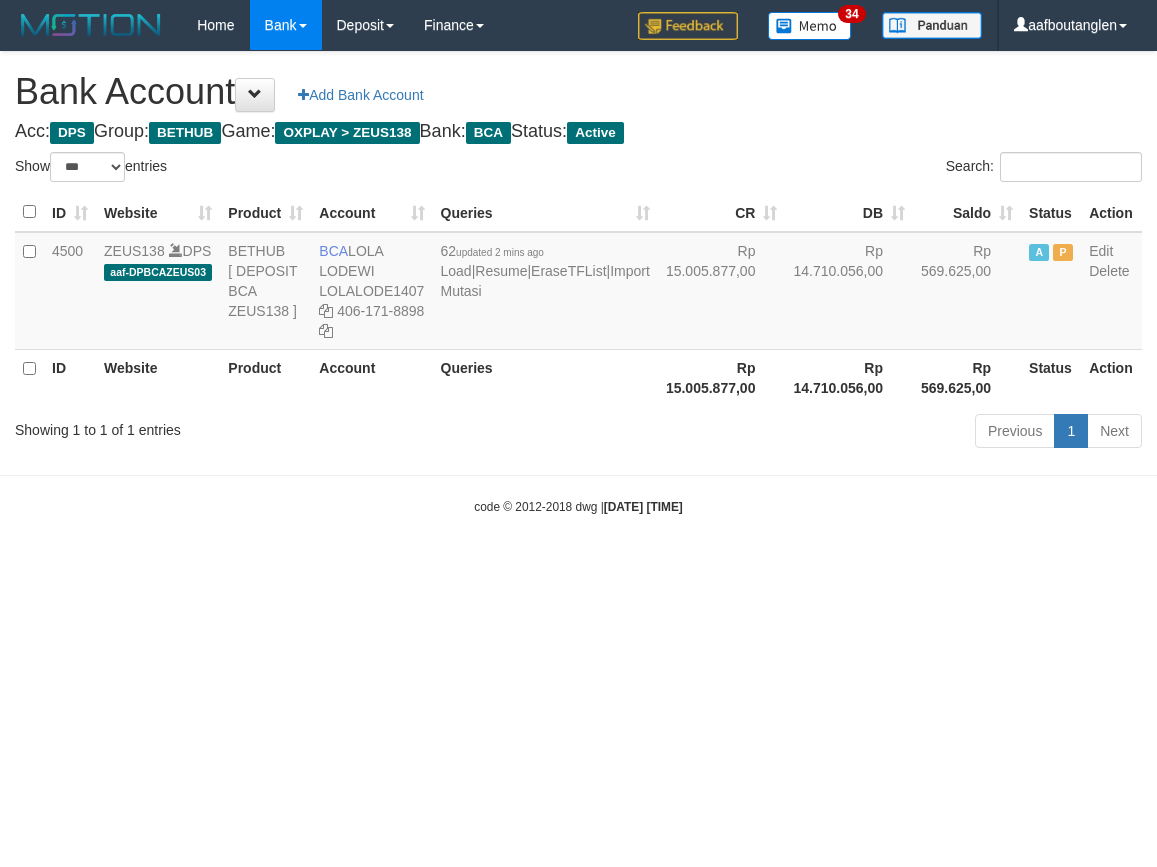 select on "***" 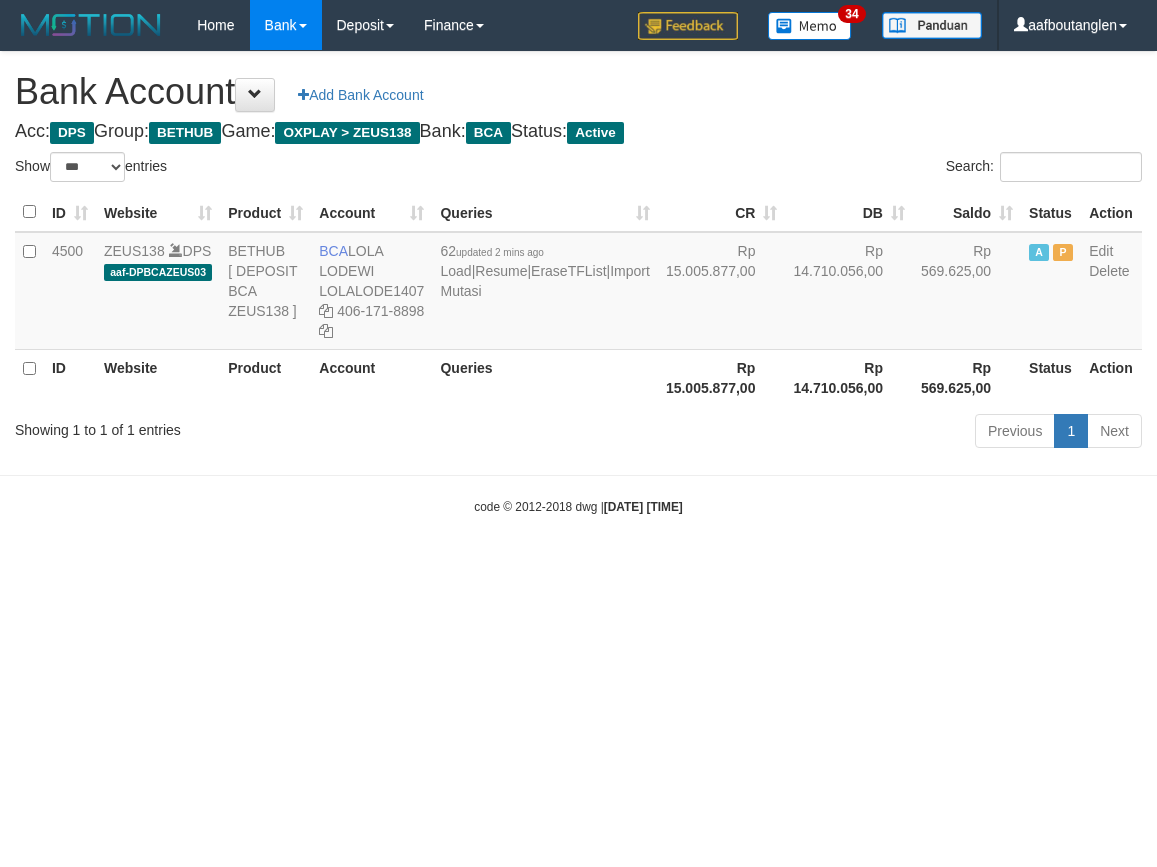 scroll, scrollTop: 0, scrollLeft: 0, axis: both 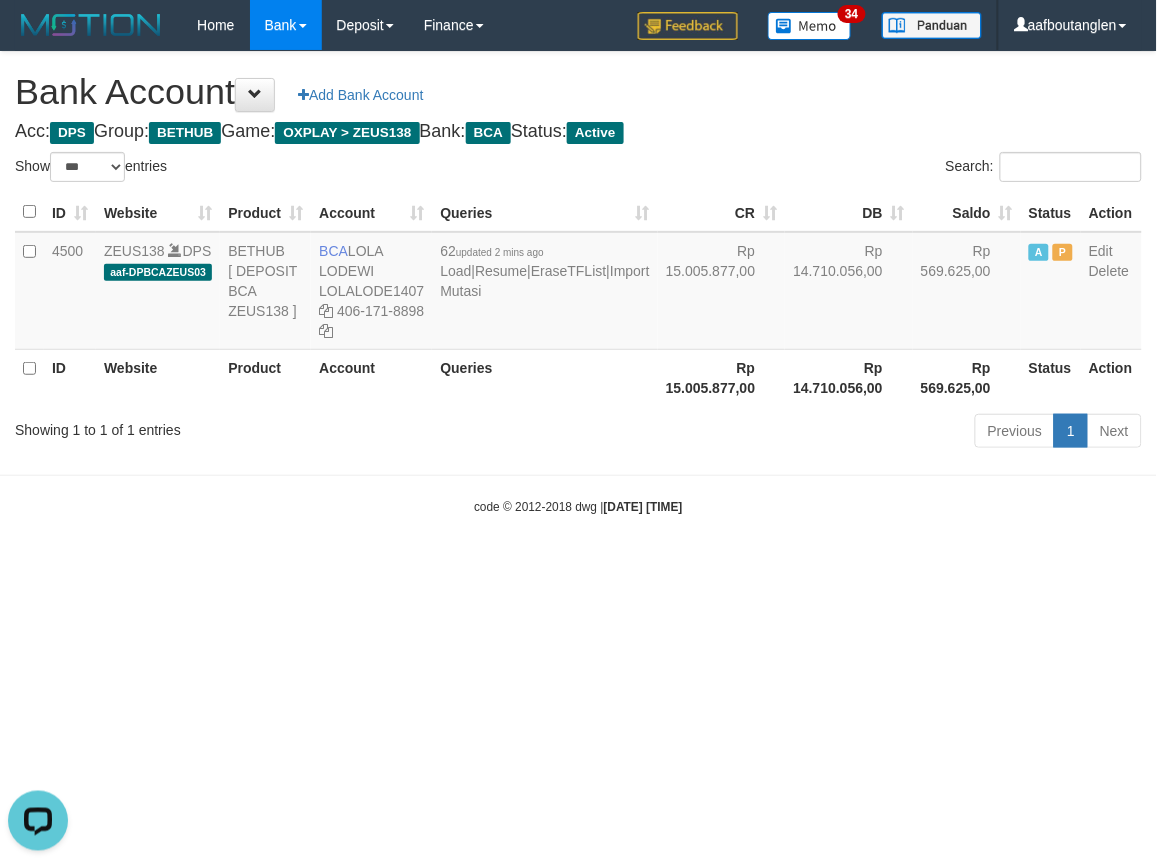 drag, startPoint x: 790, startPoint y: 590, endPoint x: 781, endPoint y: 597, distance: 11.401754 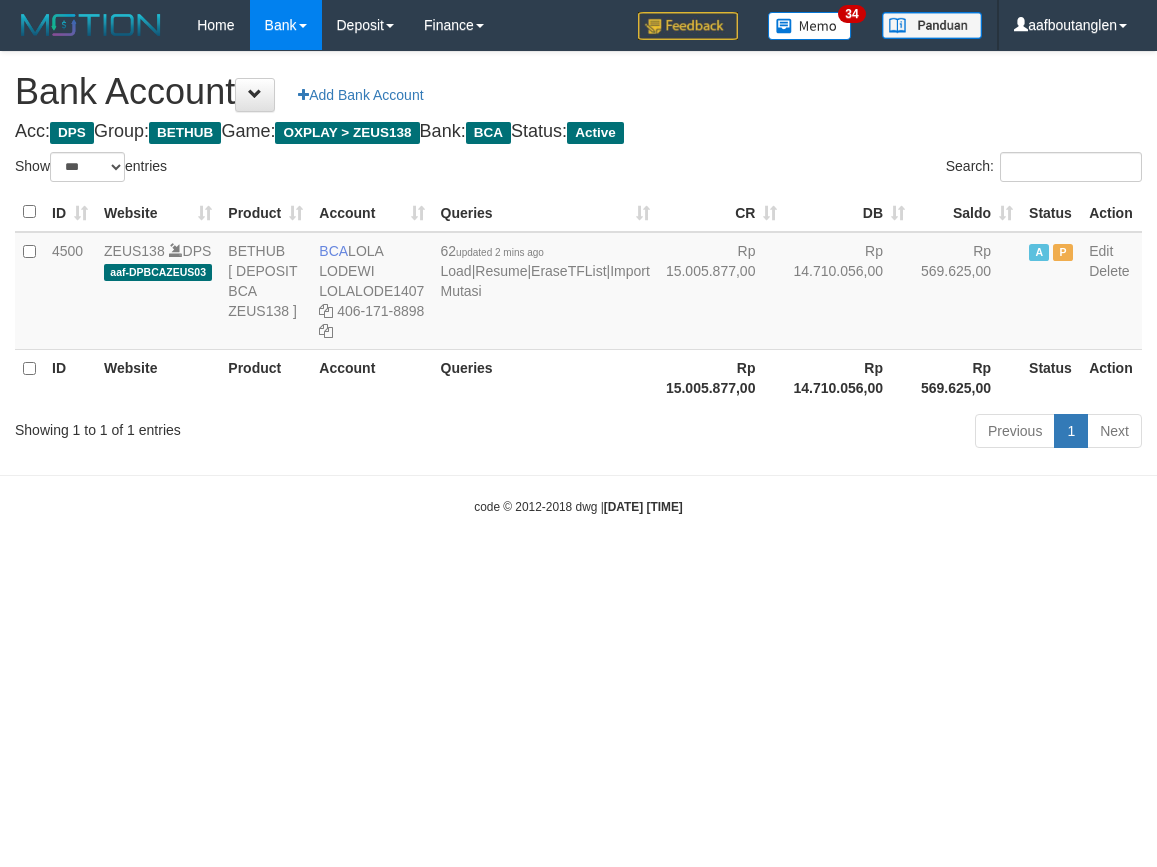 select on "***" 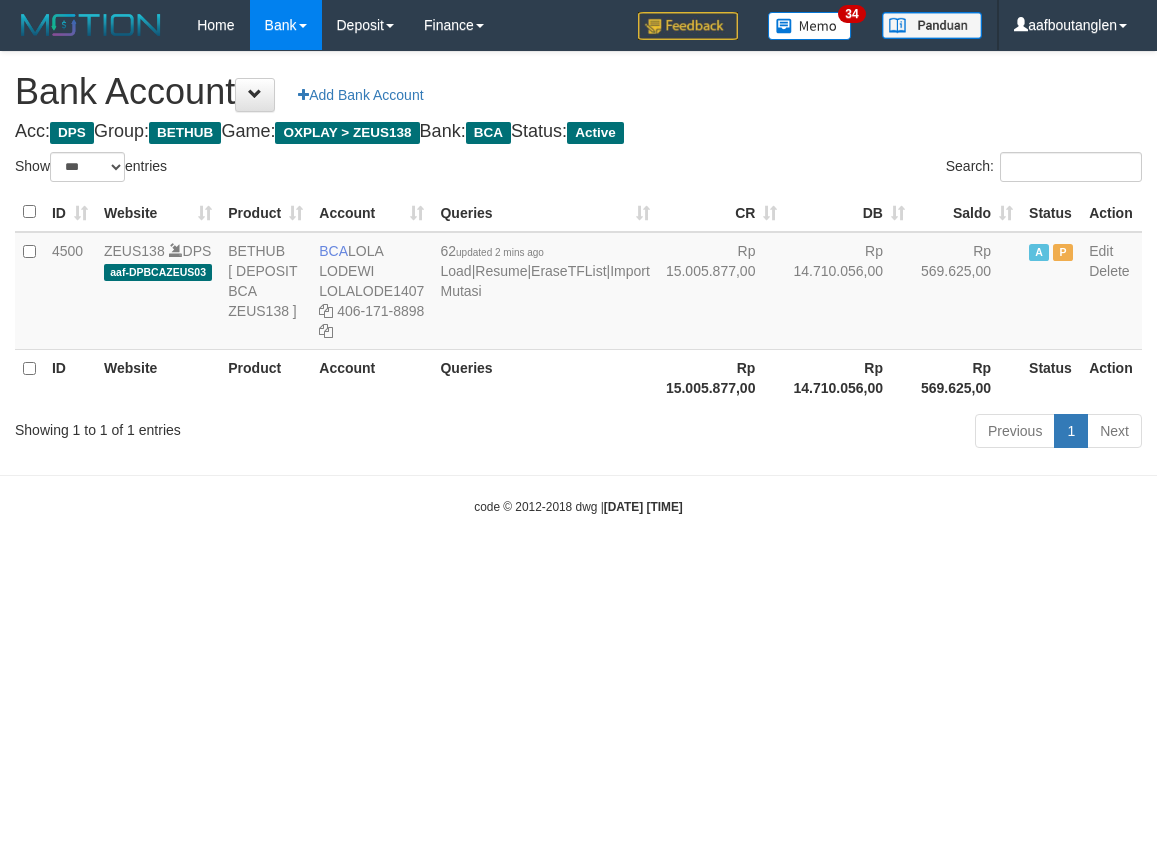 scroll, scrollTop: 0, scrollLeft: 0, axis: both 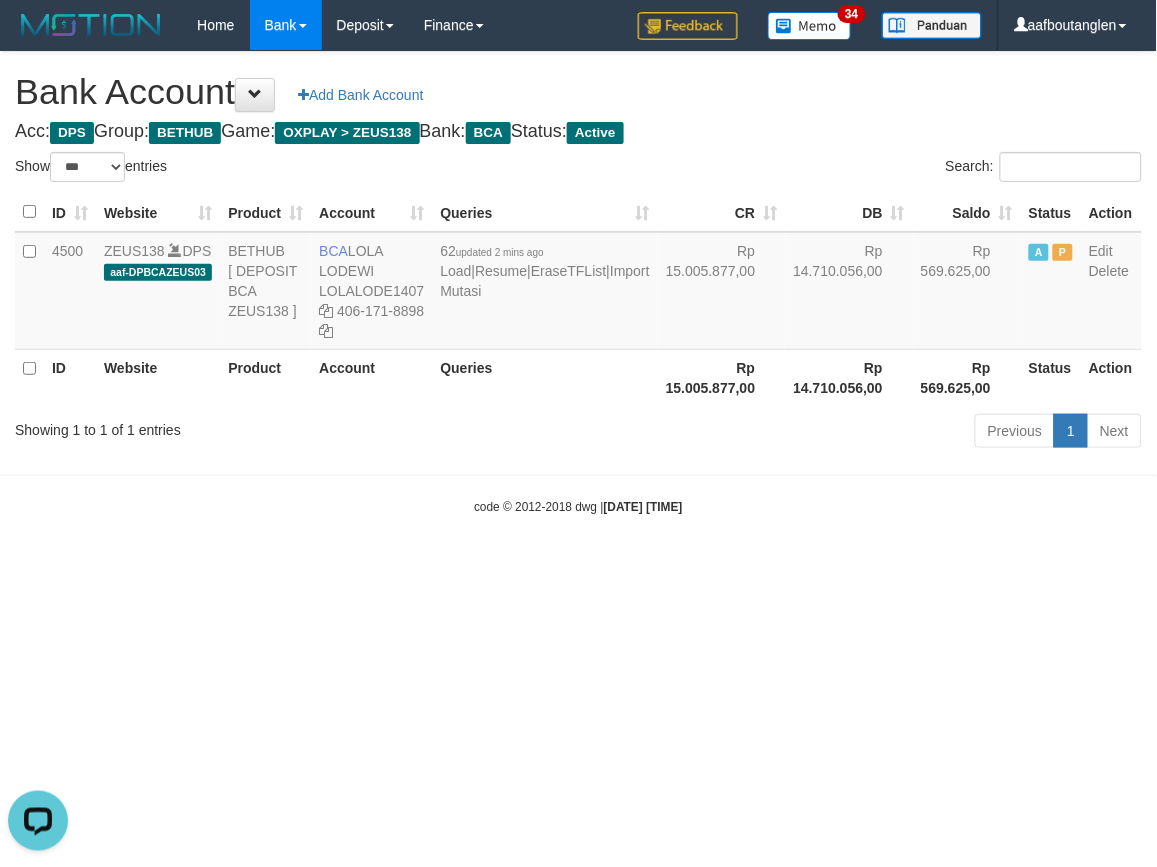 drag, startPoint x: 50, startPoint y: 570, endPoint x: 46, endPoint y: 560, distance: 10.770329 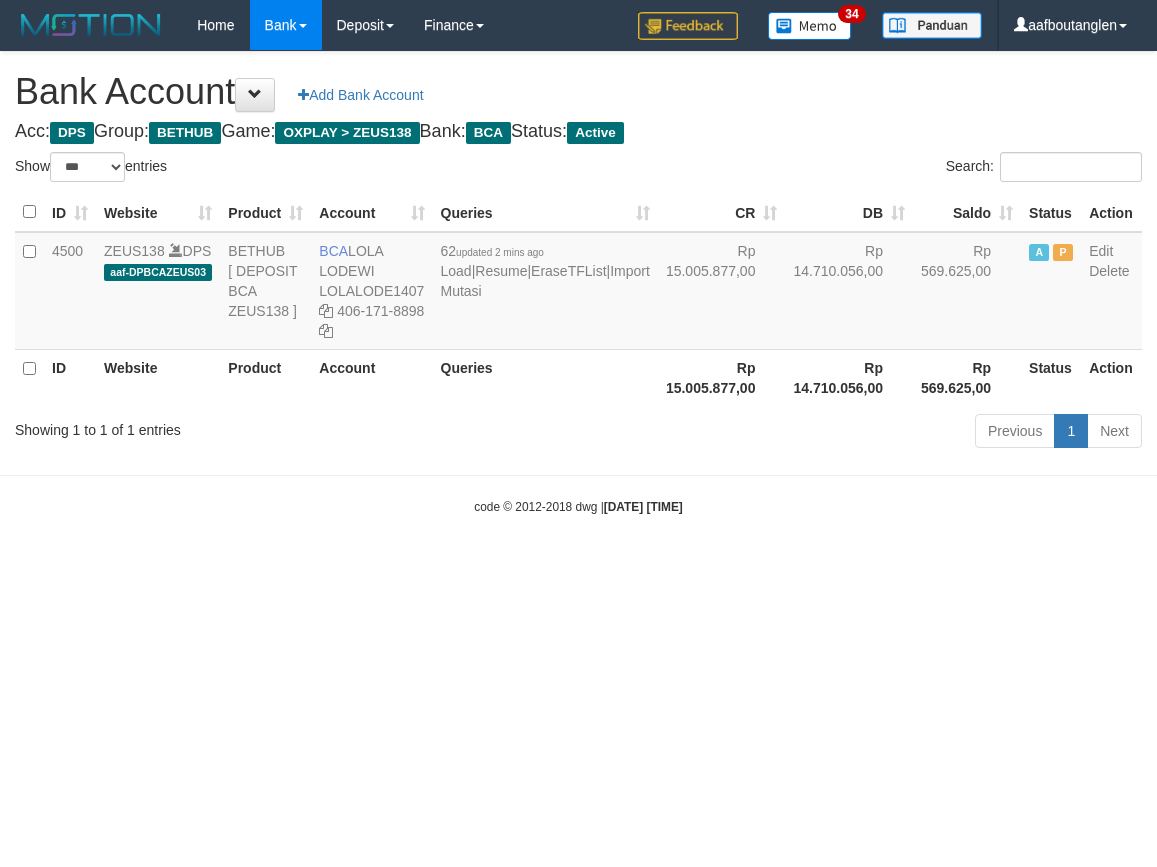select on "***" 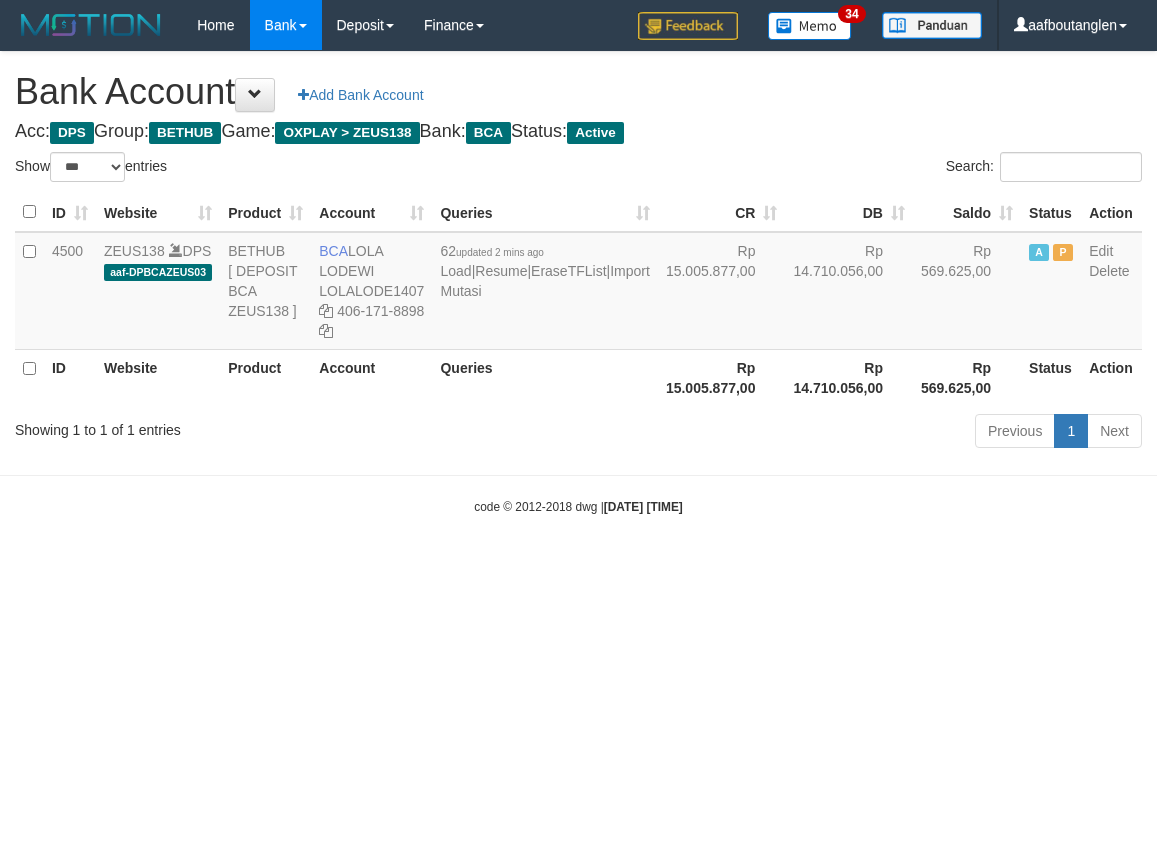 scroll, scrollTop: 0, scrollLeft: 0, axis: both 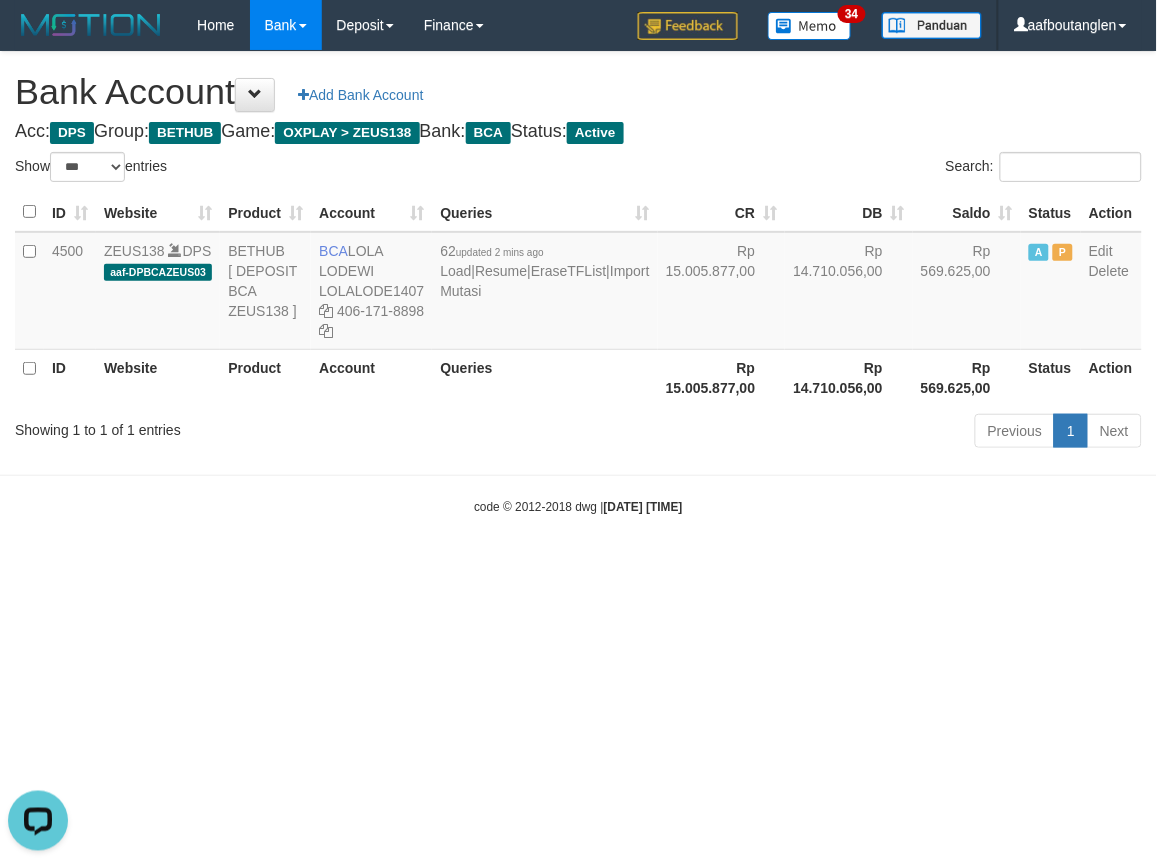 drag, startPoint x: 411, startPoint y: 606, endPoint x: 518, endPoint y: 572, distance: 112.27199 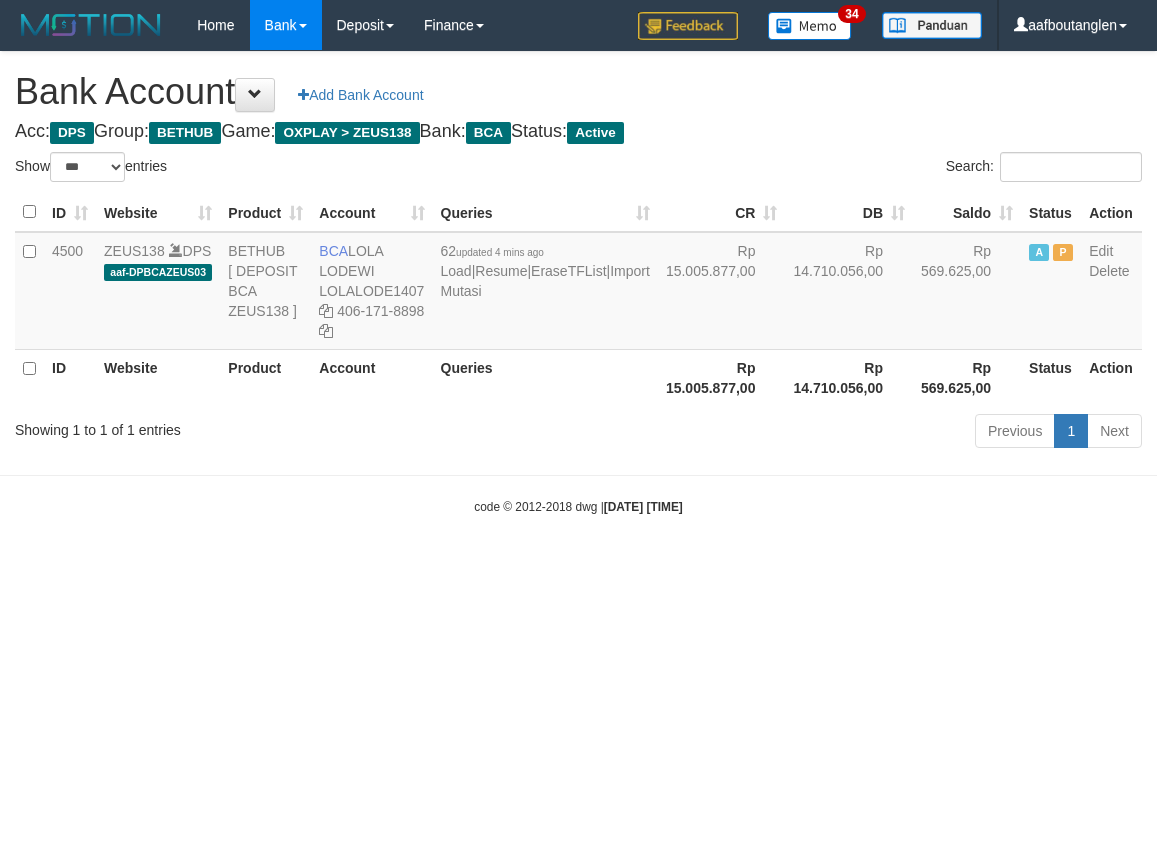 select on "***" 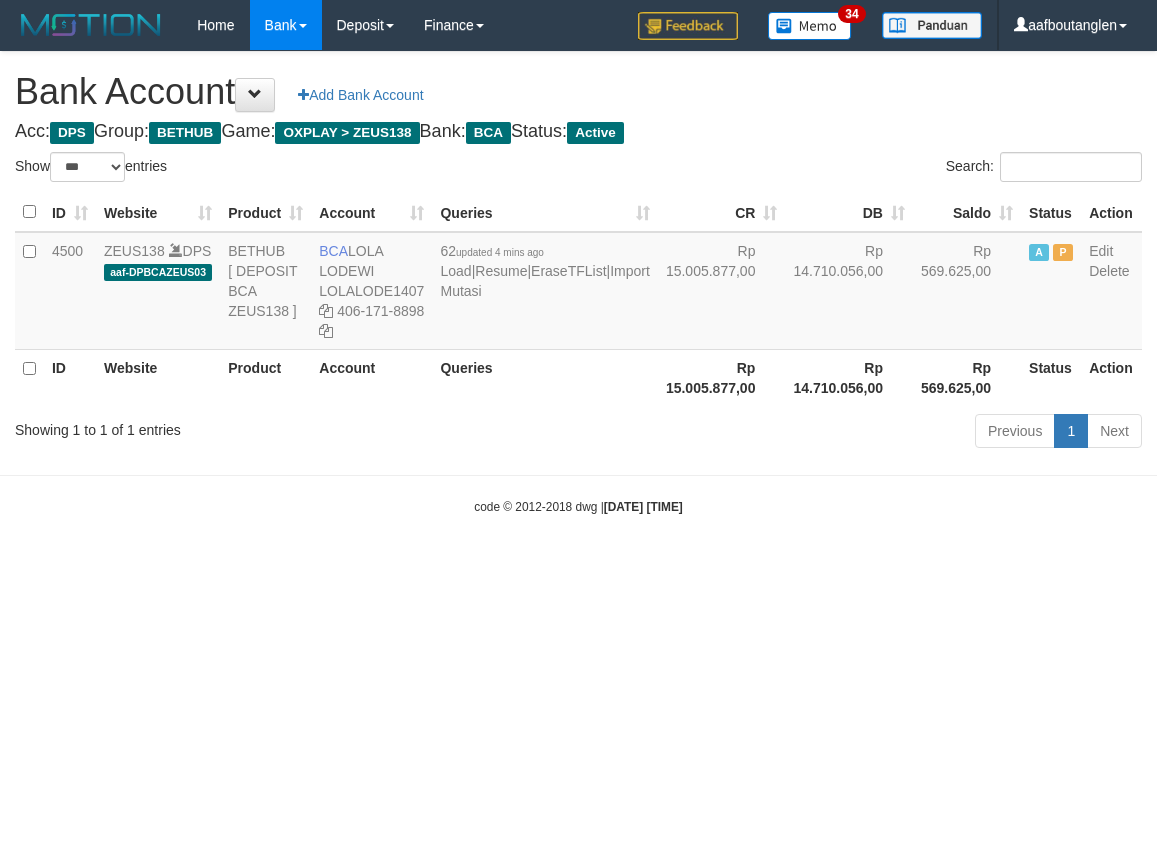 scroll, scrollTop: 0, scrollLeft: 0, axis: both 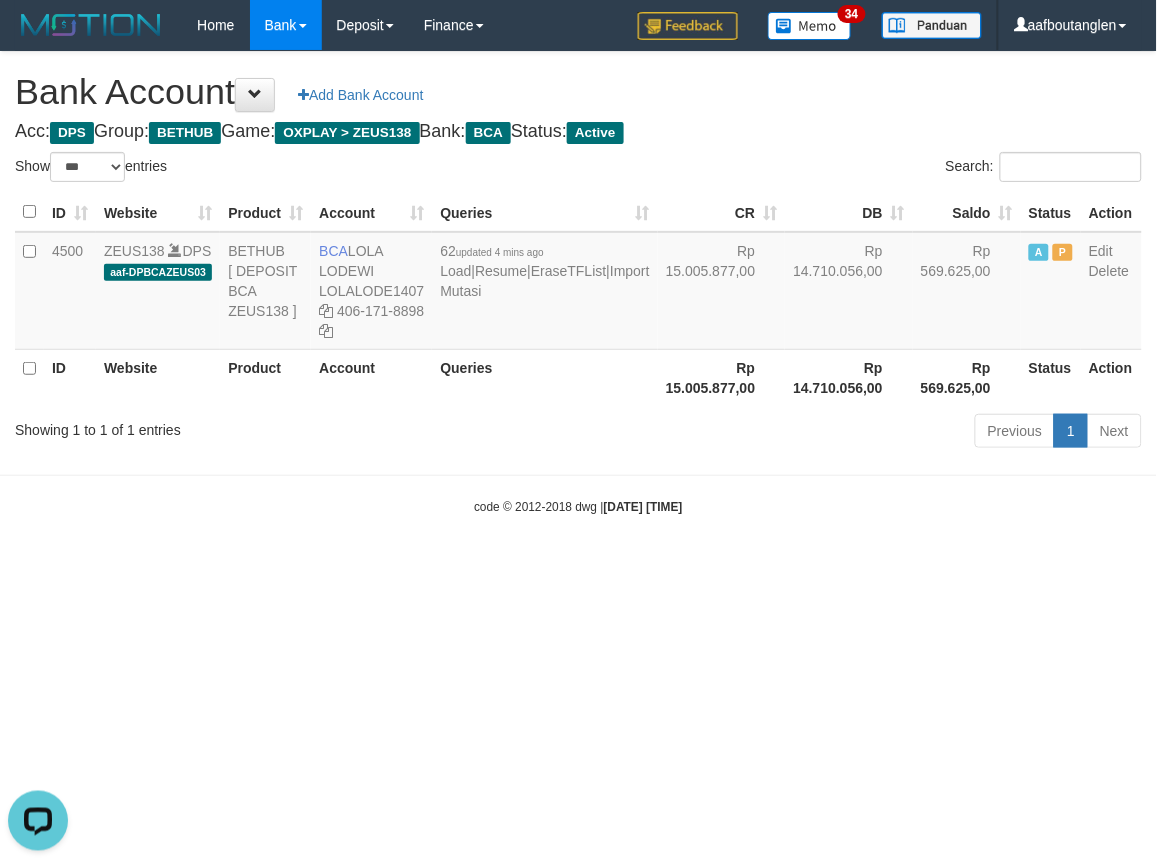 drag, startPoint x: 0, startPoint y: 503, endPoint x: 778, endPoint y: 443, distance: 780.3102 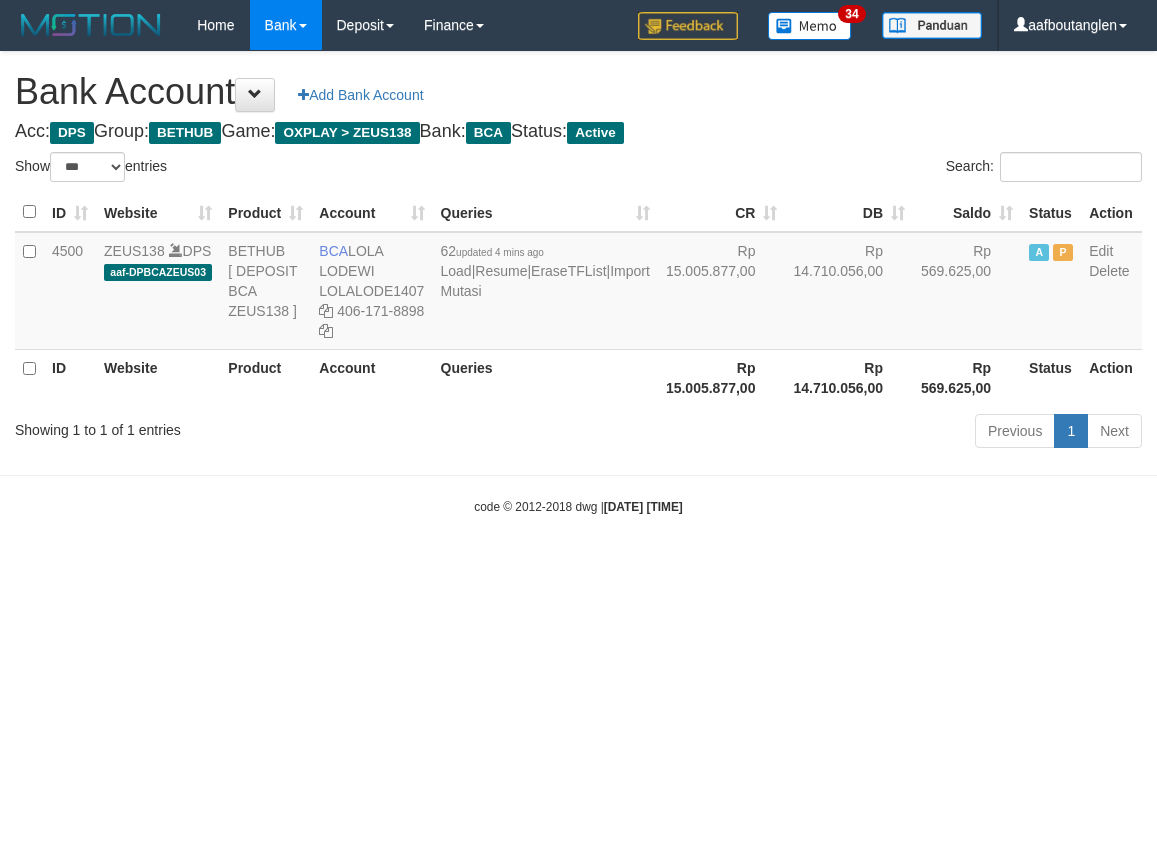 select on "***" 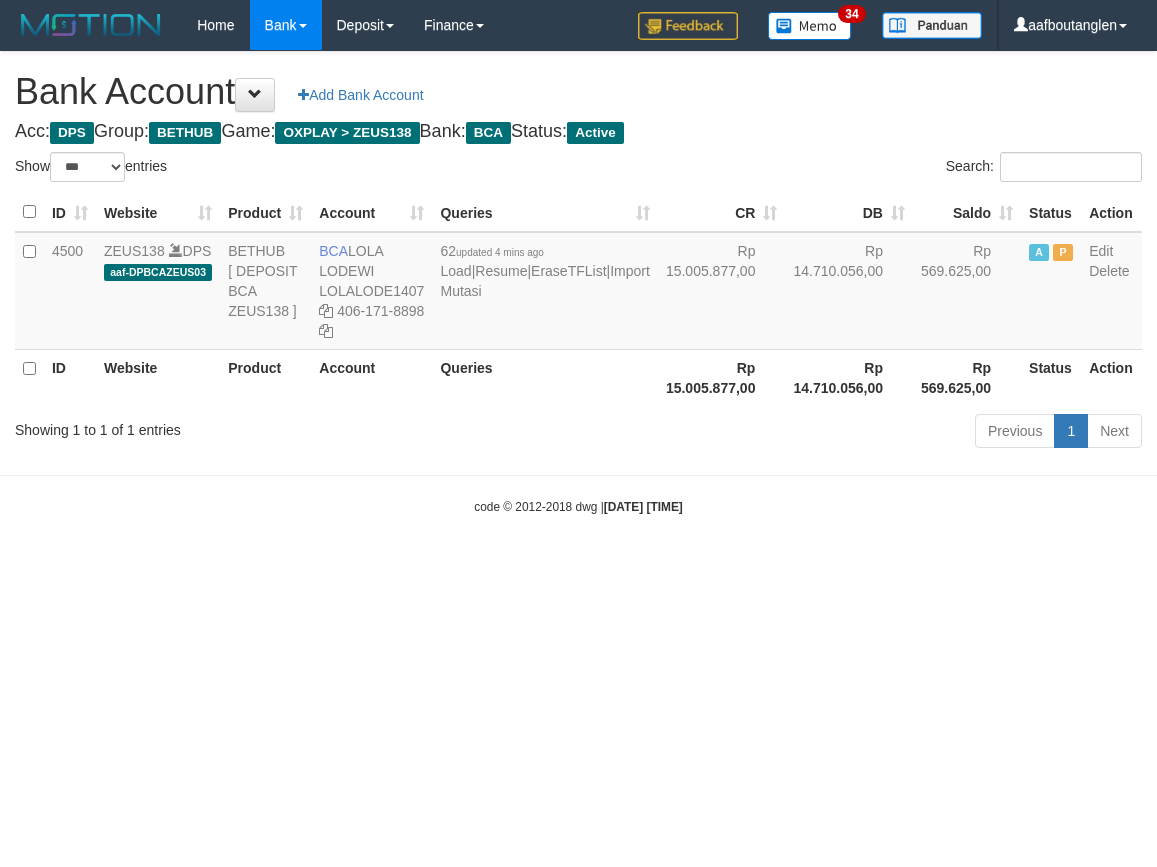 scroll, scrollTop: 0, scrollLeft: 0, axis: both 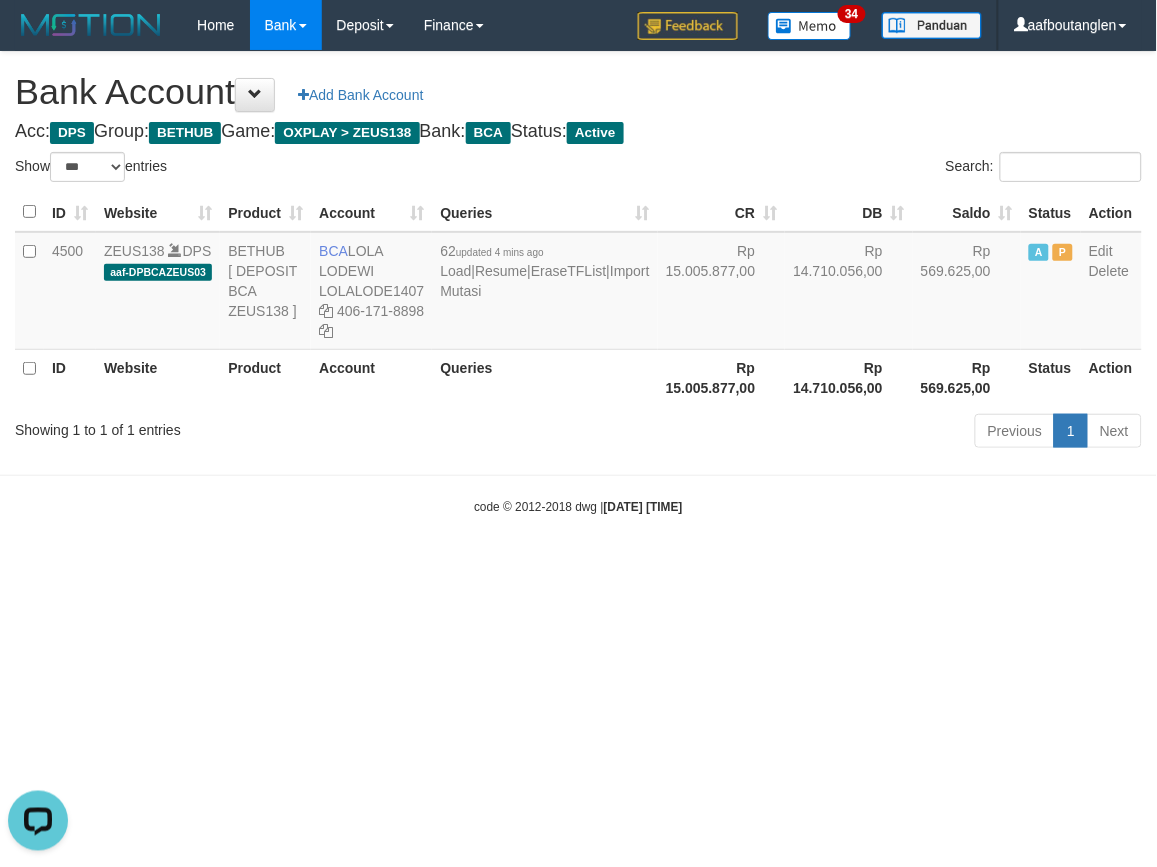 click on "Toggle navigation
Home
Bank
Account List
Deposit
DPS List
History
Note DPS
Finance
Financial Data
aafboutanglen
My Profile
Log Out
34" at bounding box center [578, 283] 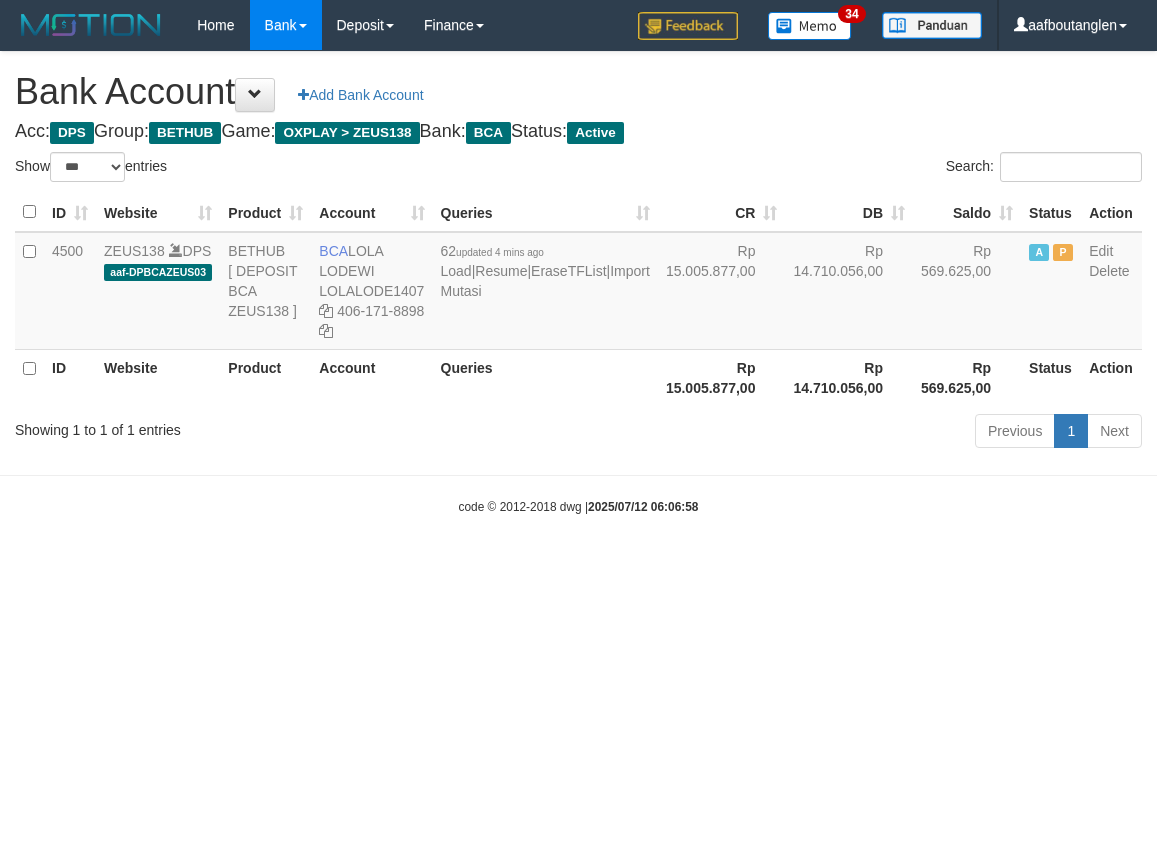 select on "***" 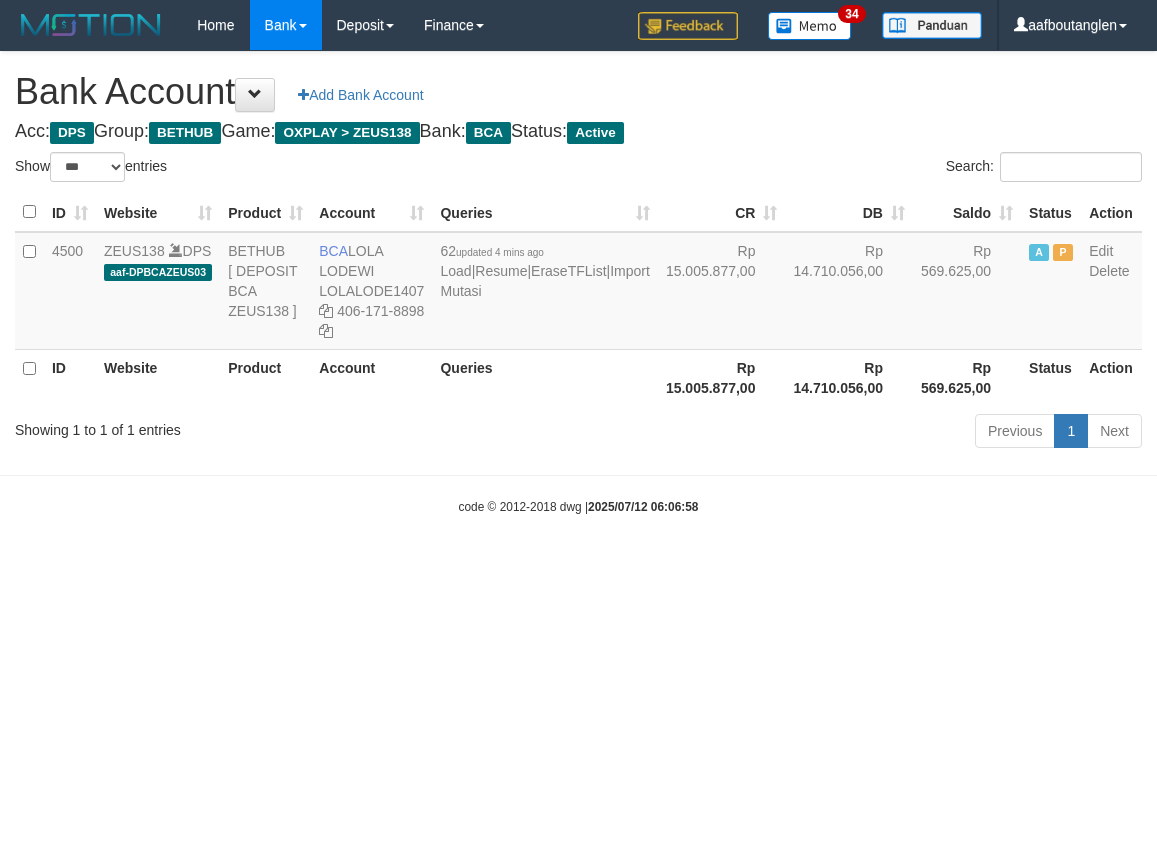 scroll, scrollTop: 0, scrollLeft: 0, axis: both 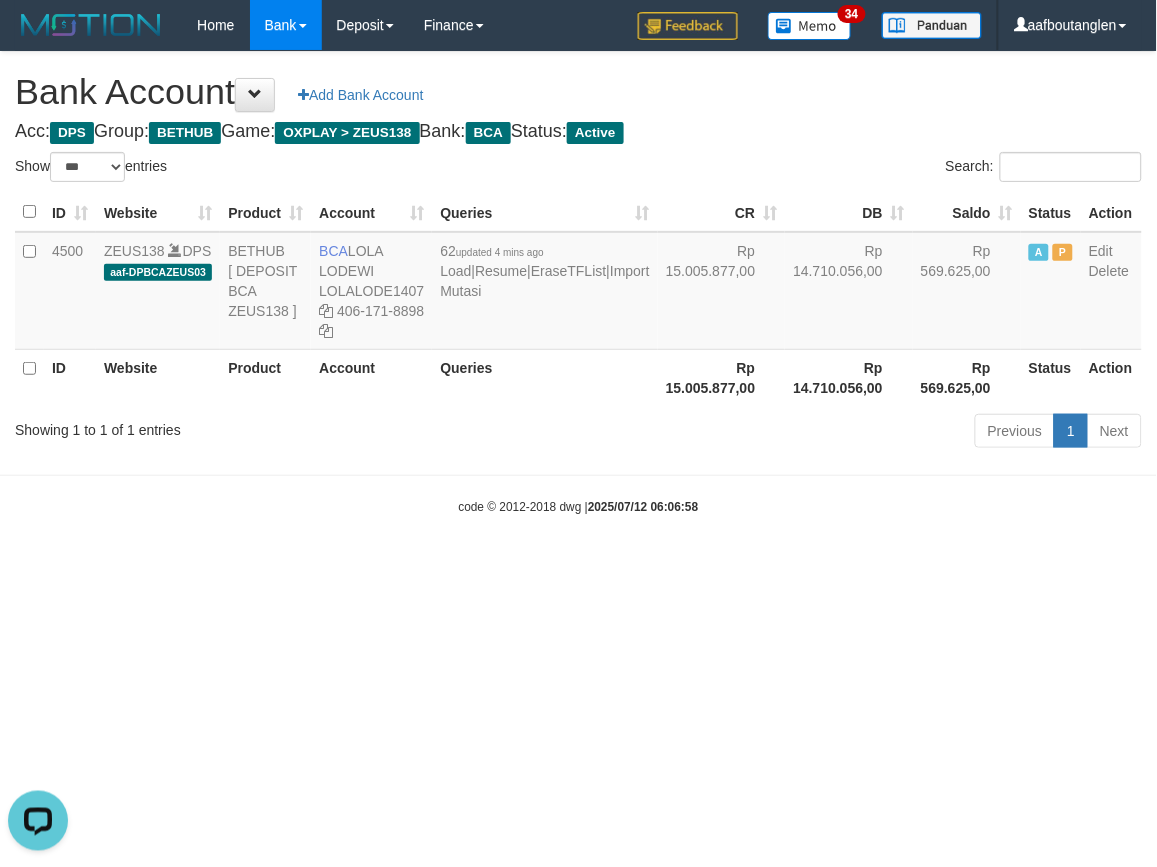 click on "Toggle navigation
Home
Bank
Account List
Deposit
DPS List
History
Note DPS
Finance
Financial Data
aafboutanglen
My Profile
Log Out
34" at bounding box center [578, 283] 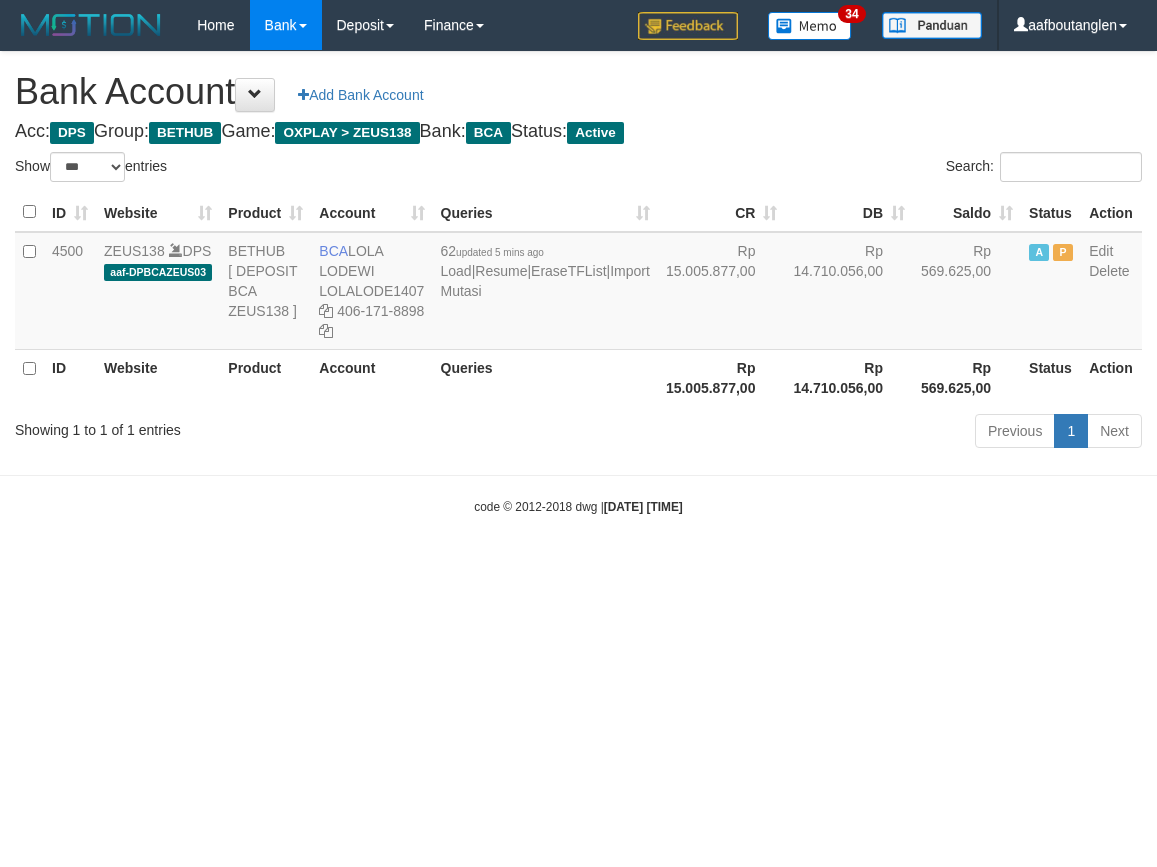select on "***" 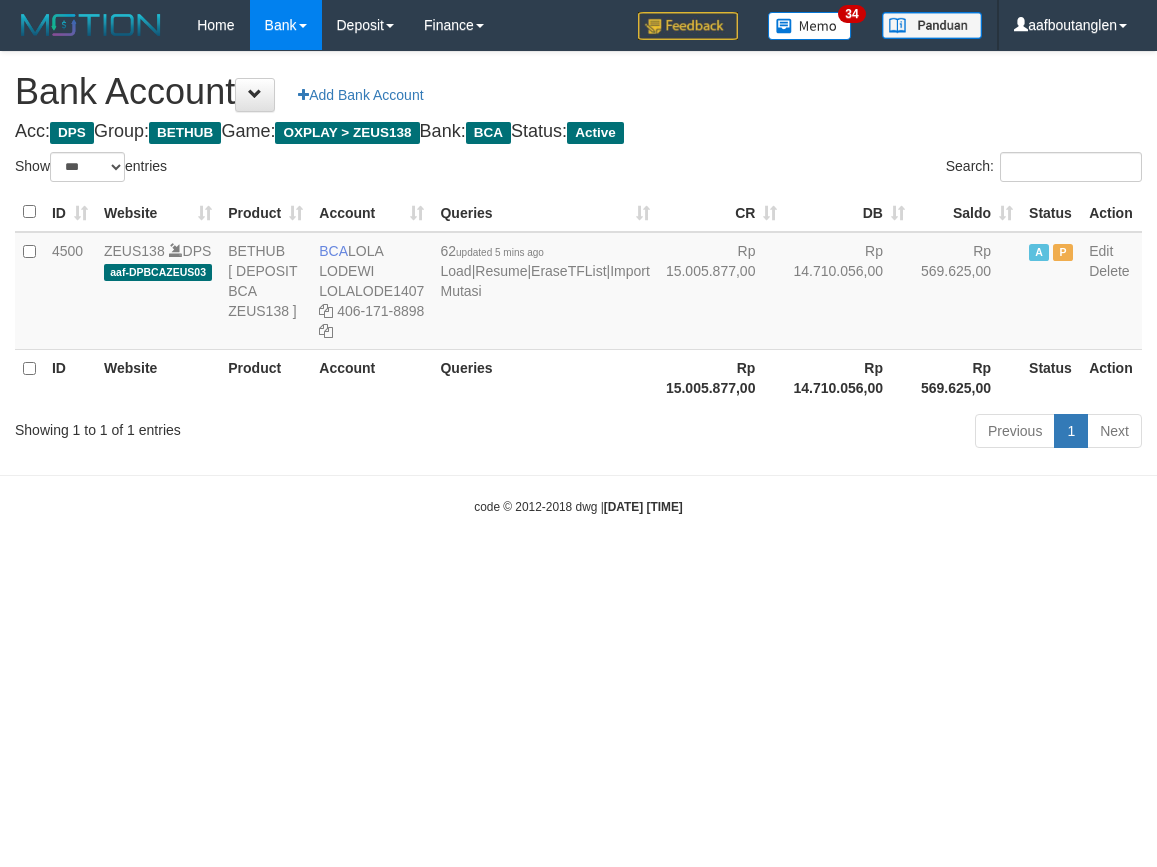 scroll, scrollTop: 0, scrollLeft: 0, axis: both 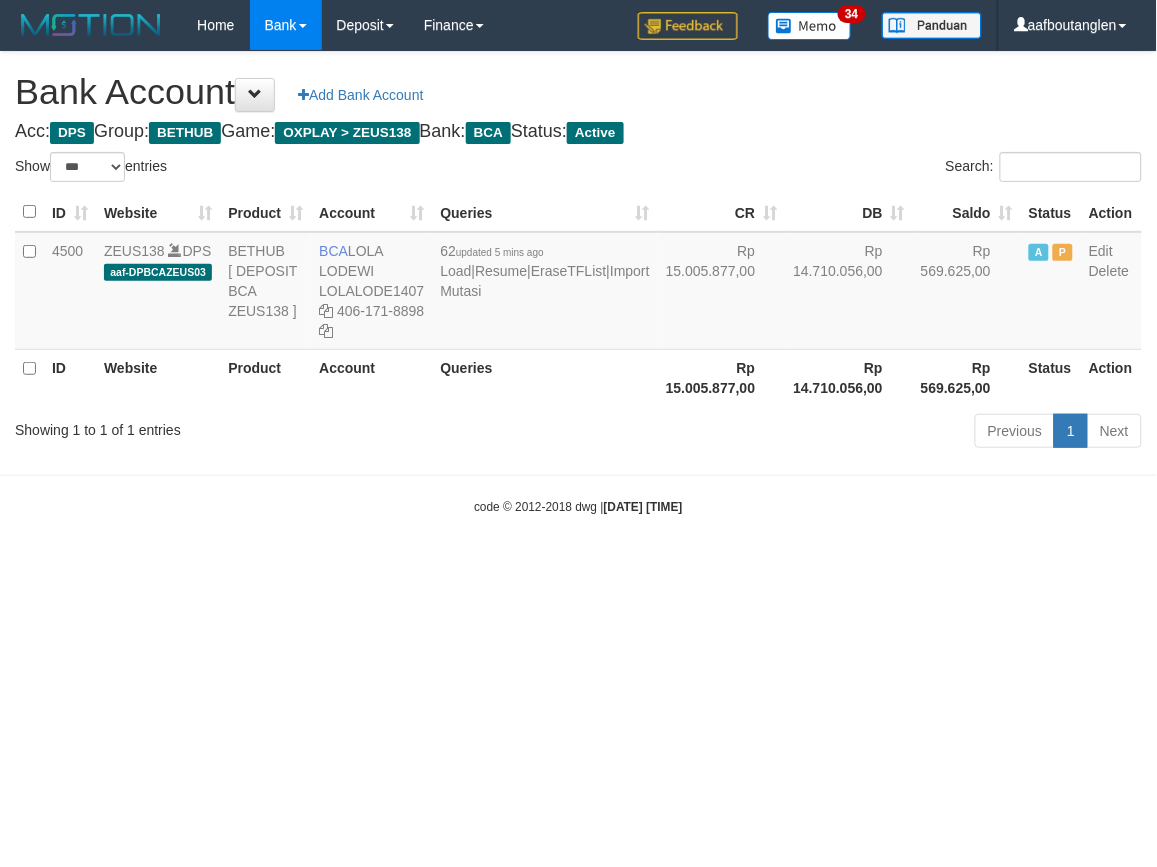 click on "Toggle navigation
Home
Bank
Account List
Deposit
DPS List
History
Note DPS
Finance
Financial Data
aafboutanglen
My Profile
Log Out
34" at bounding box center [578, 283] 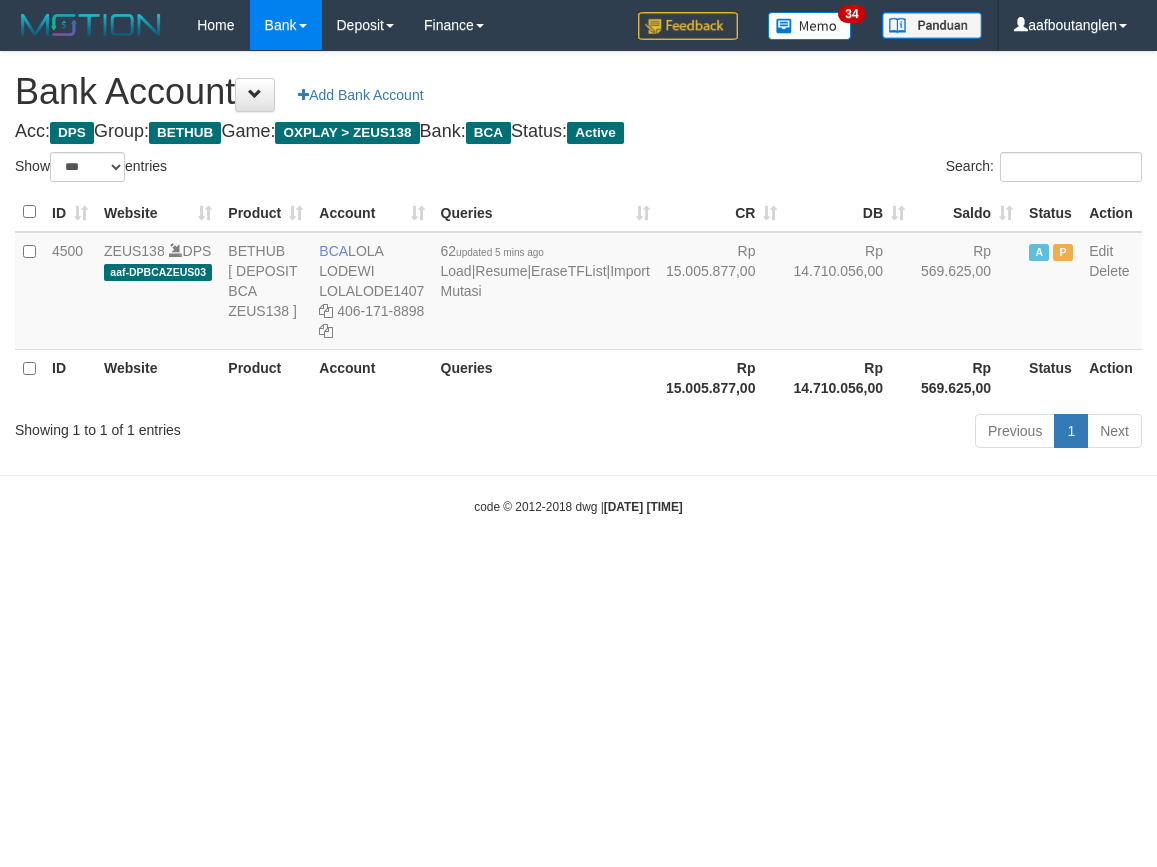 select on "***" 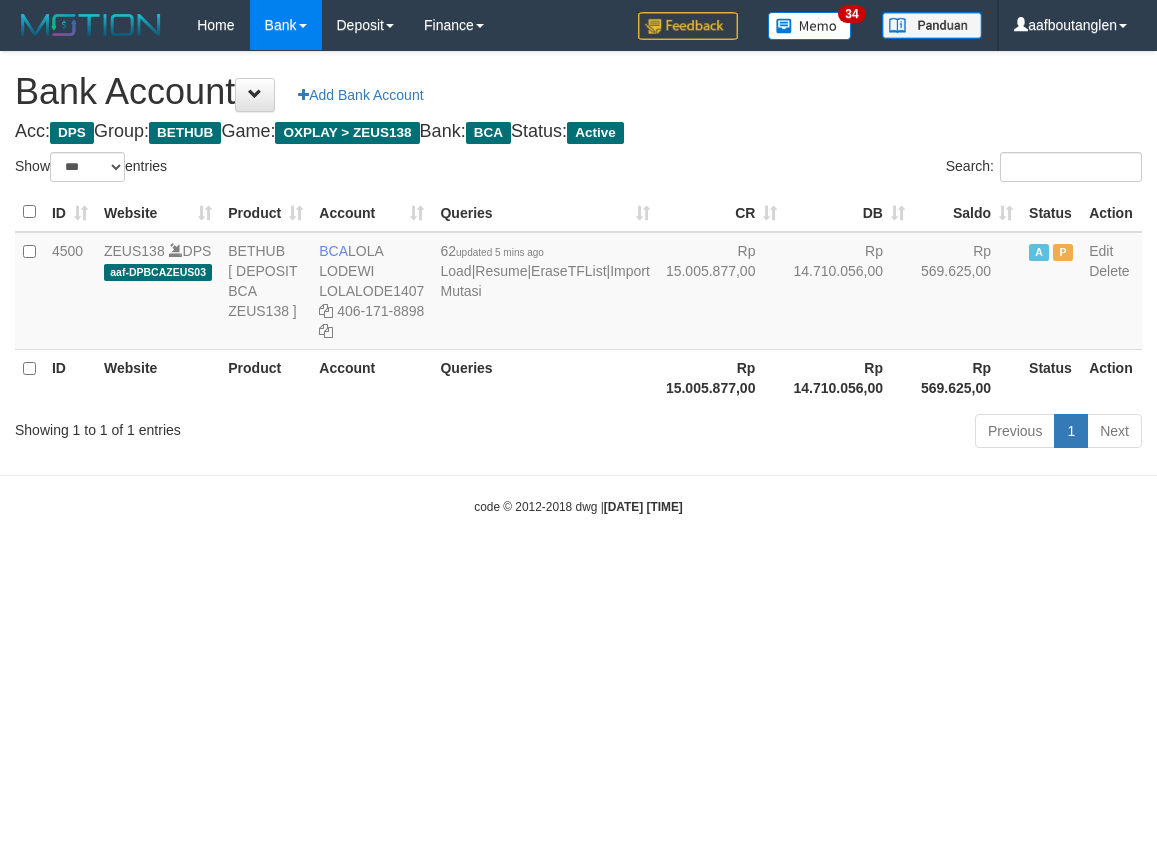 scroll, scrollTop: 0, scrollLeft: 0, axis: both 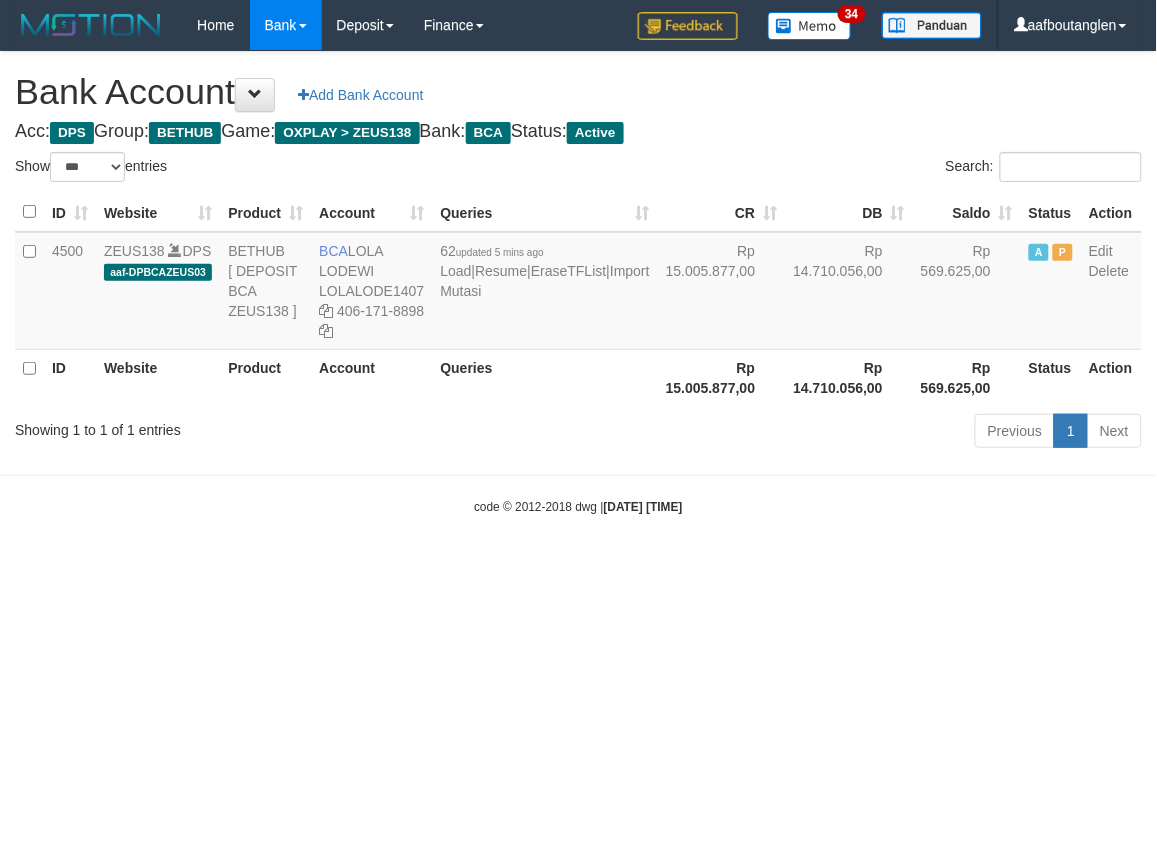 click on "Toggle navigation
Home
Bank
Account List
Deposit
DPS List
History
Note DPS
Finance
Financial Data
aafboutanglen
My Profile
Log Out
34" at bounding box center [578, 283] 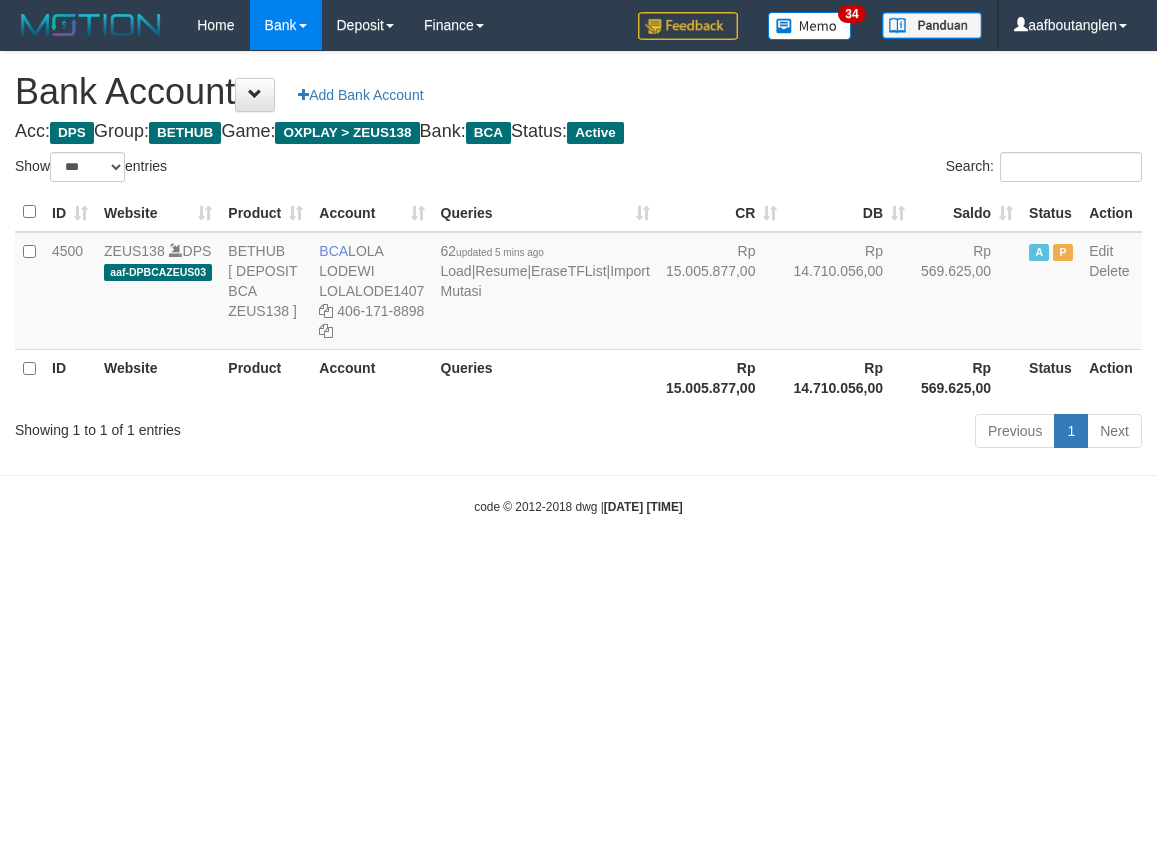 select on "***" 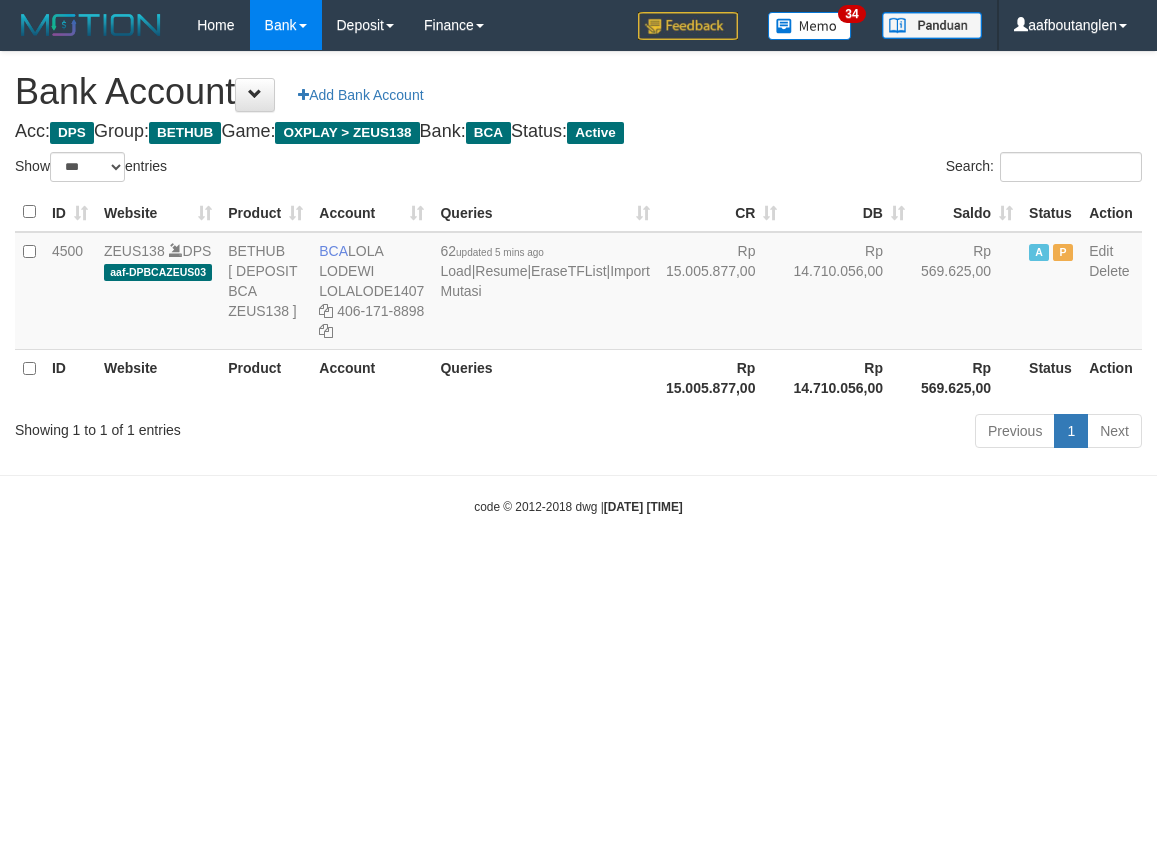scroll, scrollTop: 0, scrollLeft: 0, axis: both 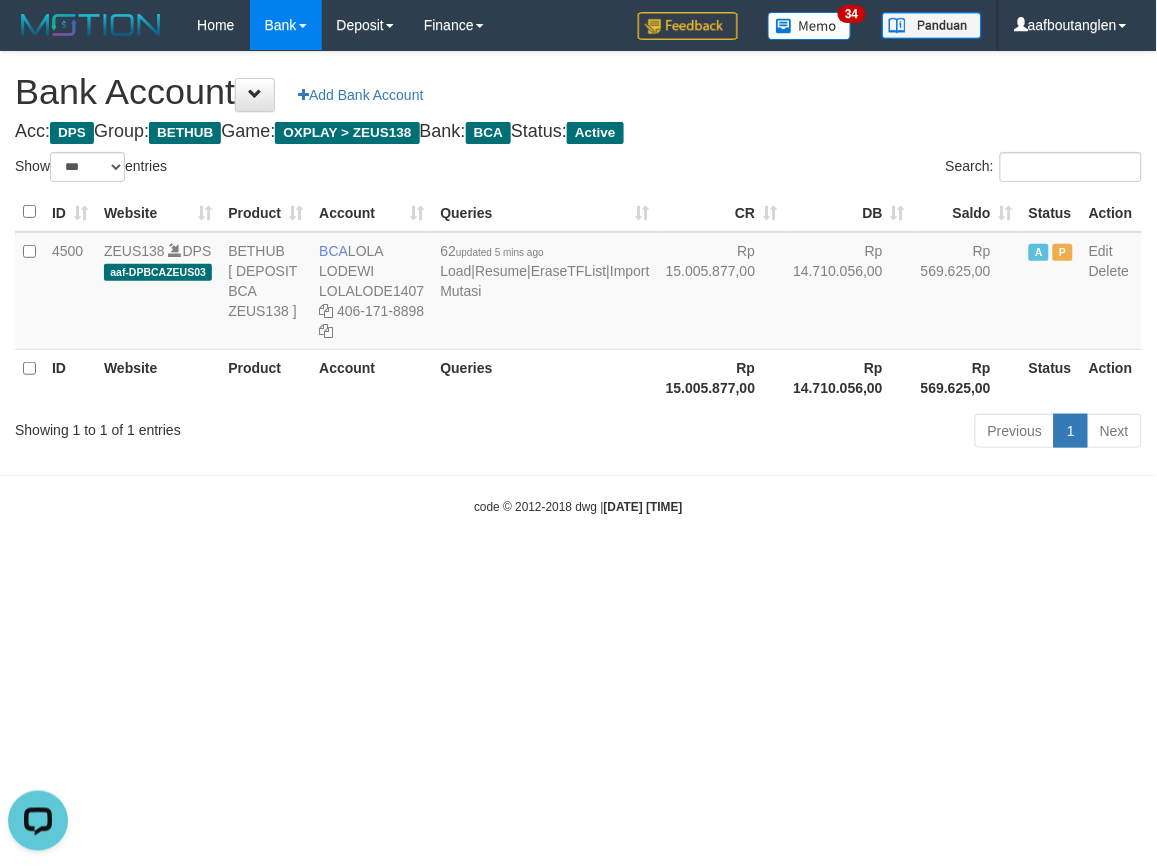 drag, startPoint x: 822, startPoint y: 624, endPoint x: 866, endPoint y: 624, distance: 44 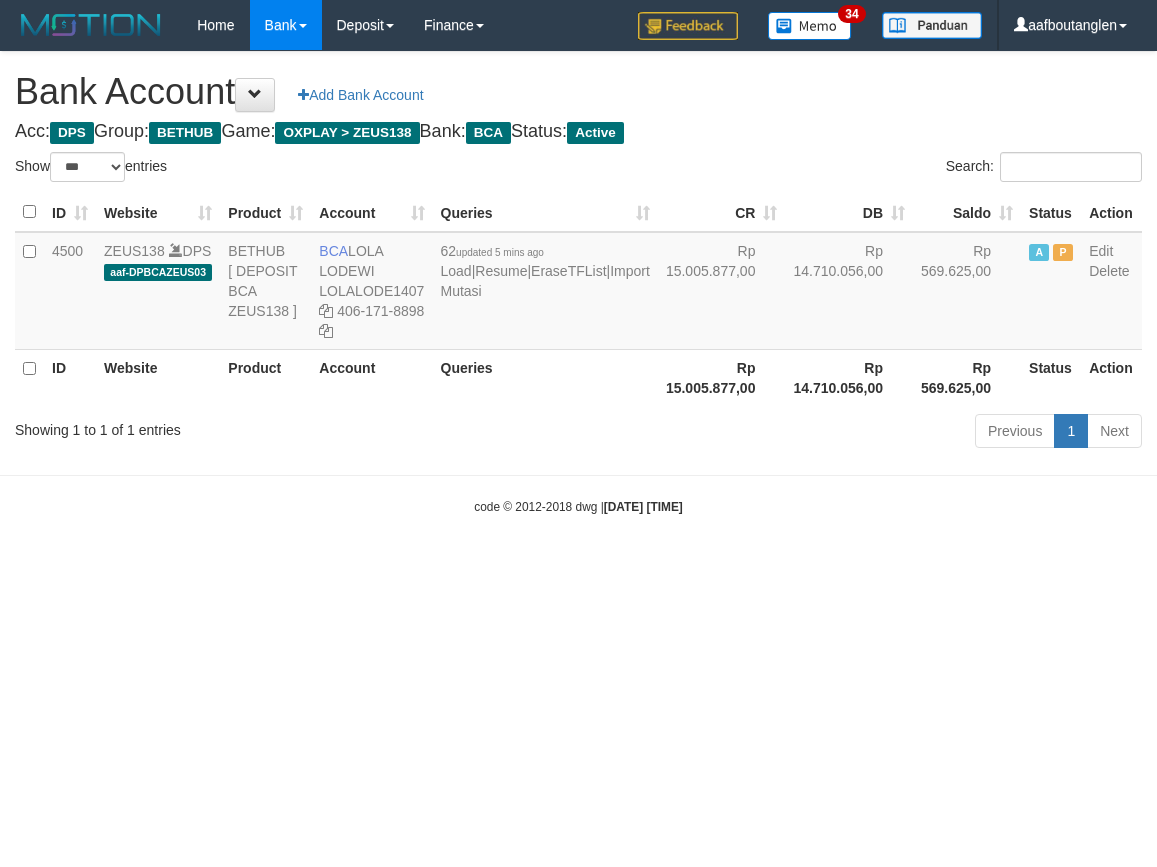 select on "***" 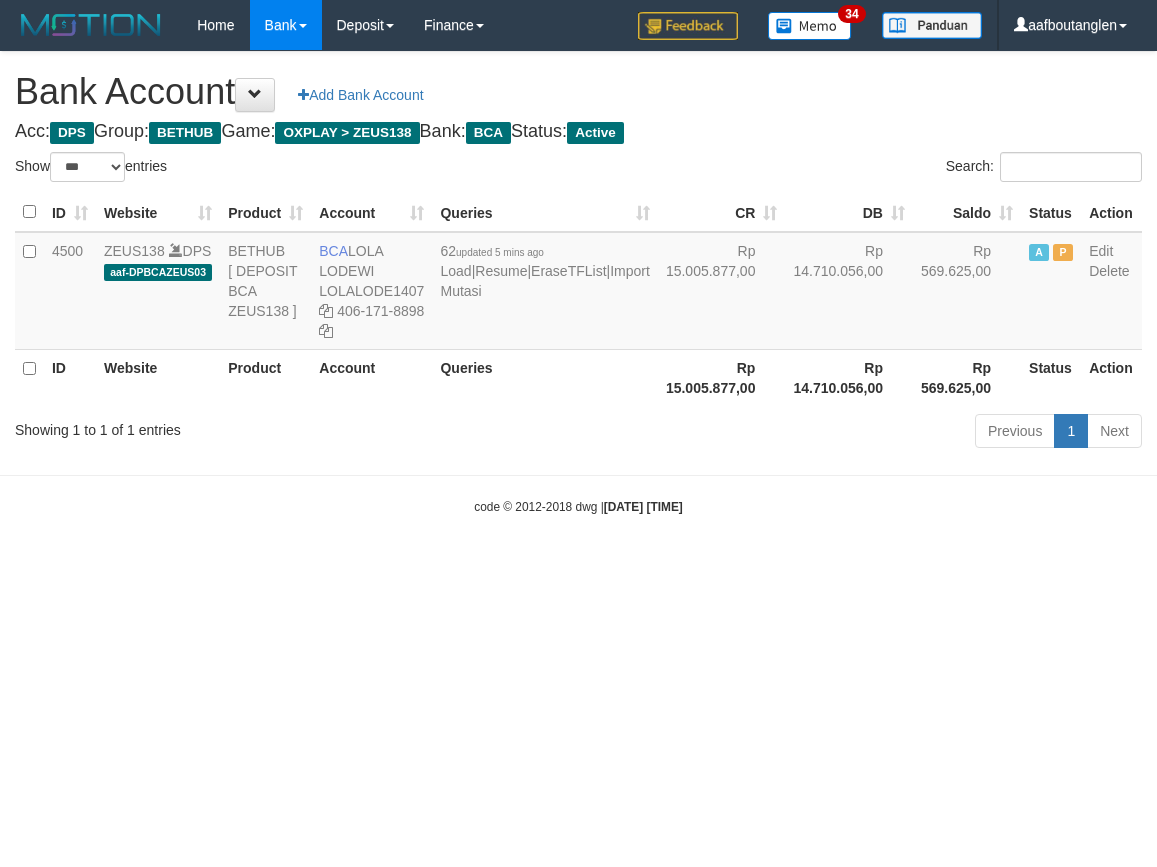 scroll, scrollTop: 0, scrollLeft: 0, axis: both 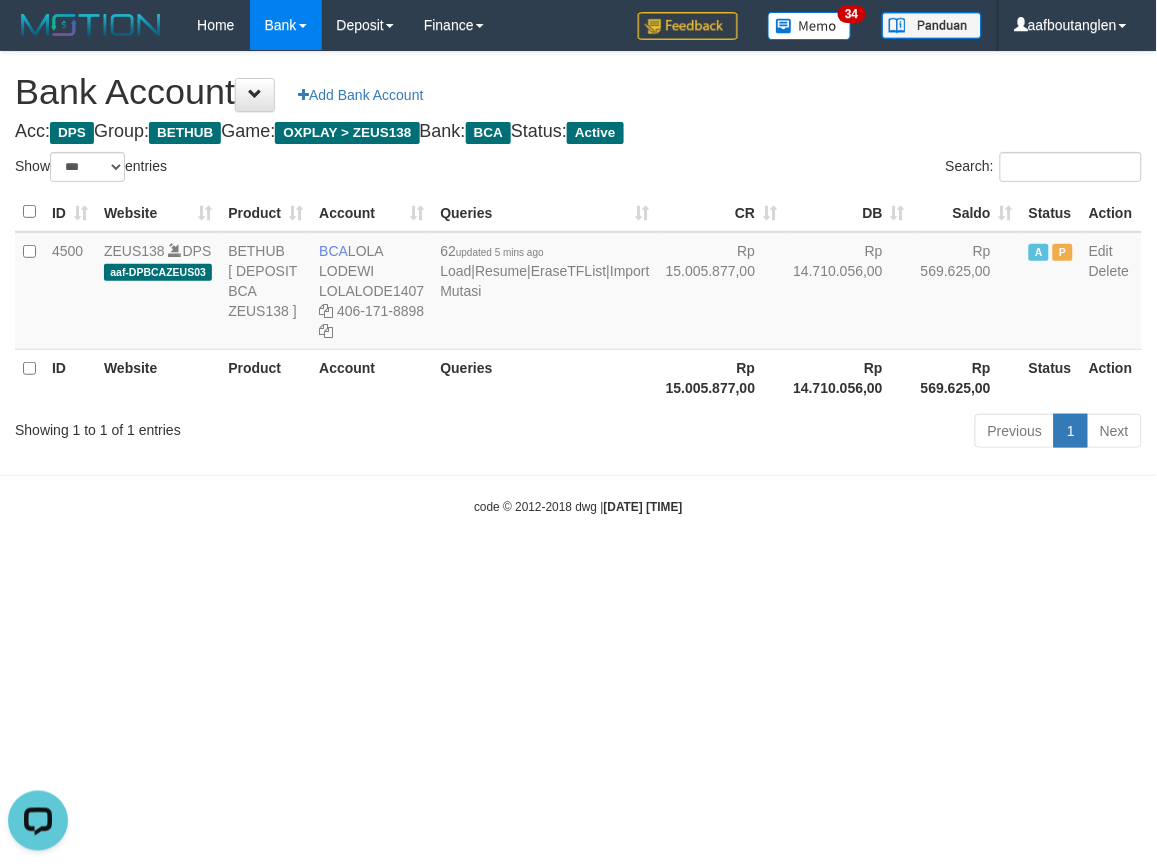 click on "Toggle navigation
Home
Bank
Account List
Deposit
DPS List
History
Note DPS
Finance
Financial Data
aafboutanglen
My Profile
Log Out
34" at bounding box center (578, 283) 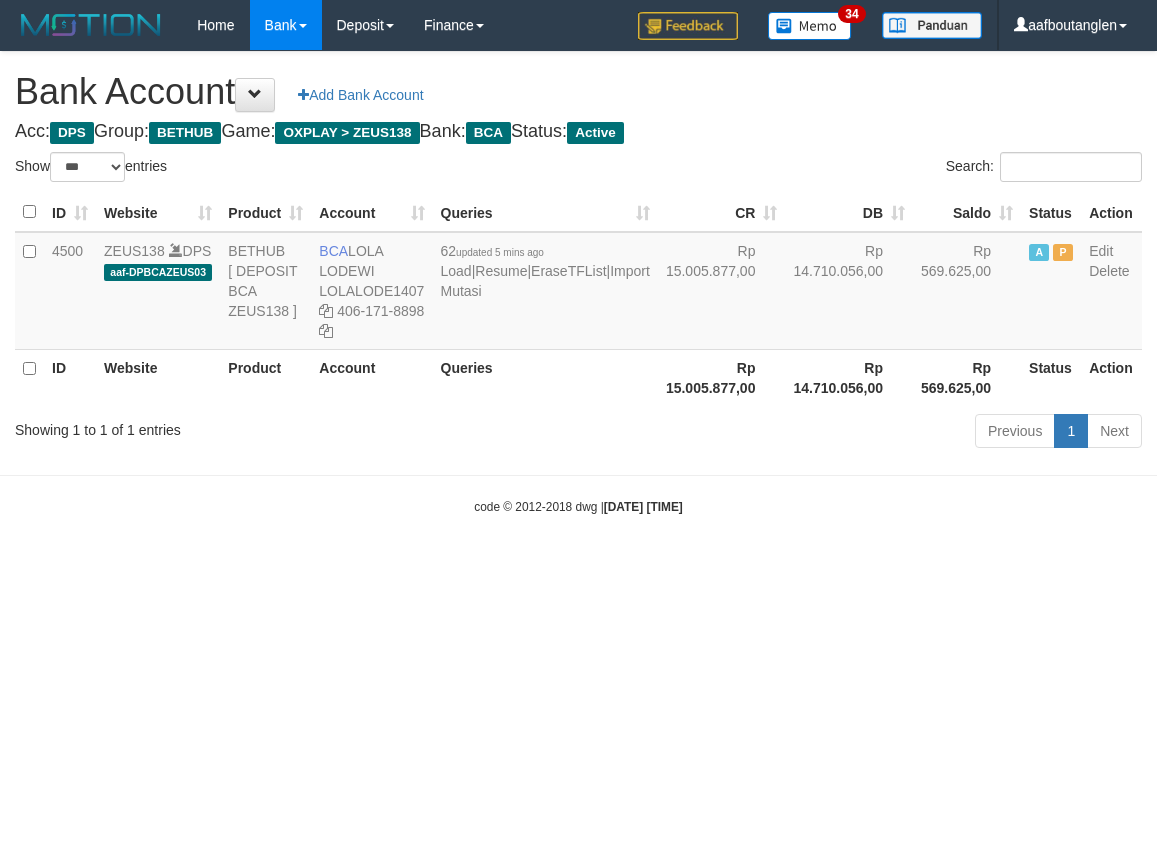 select on "***" 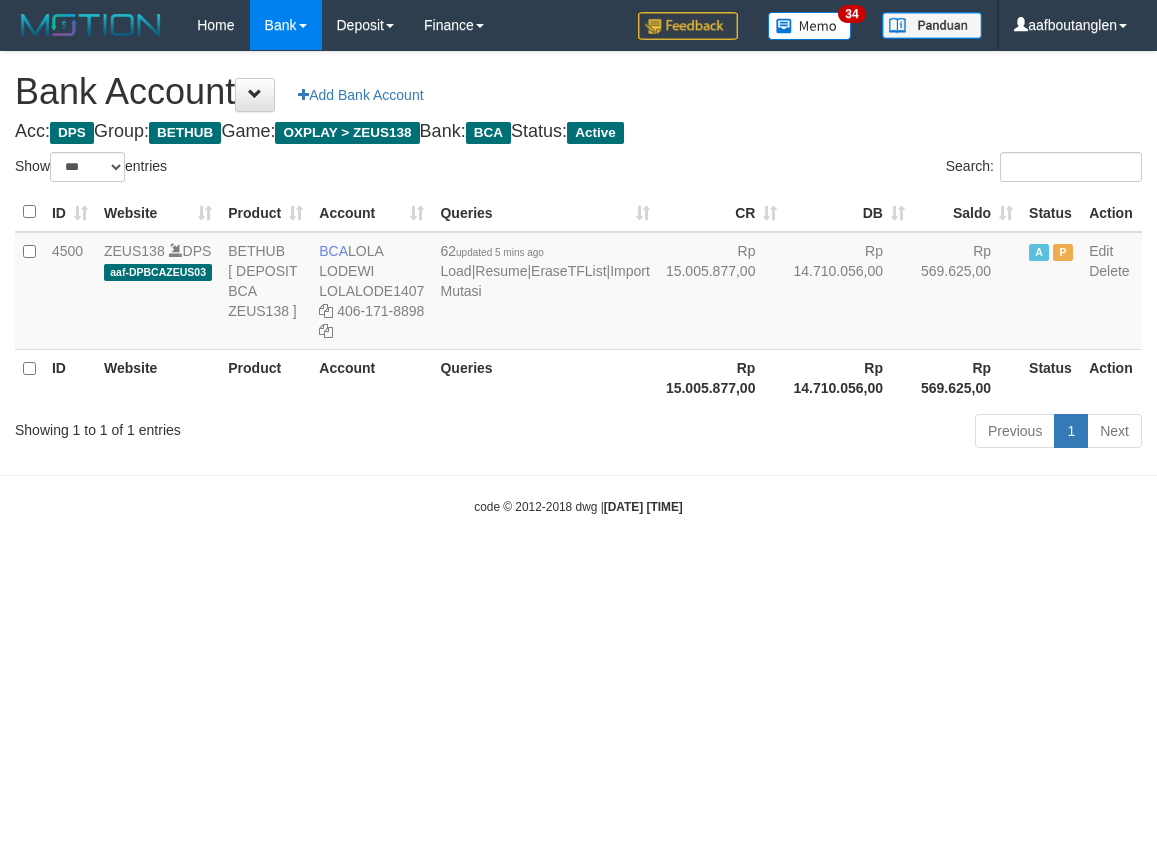 scroll, scrollTop: 0, scrollLeft: 0, axis: both 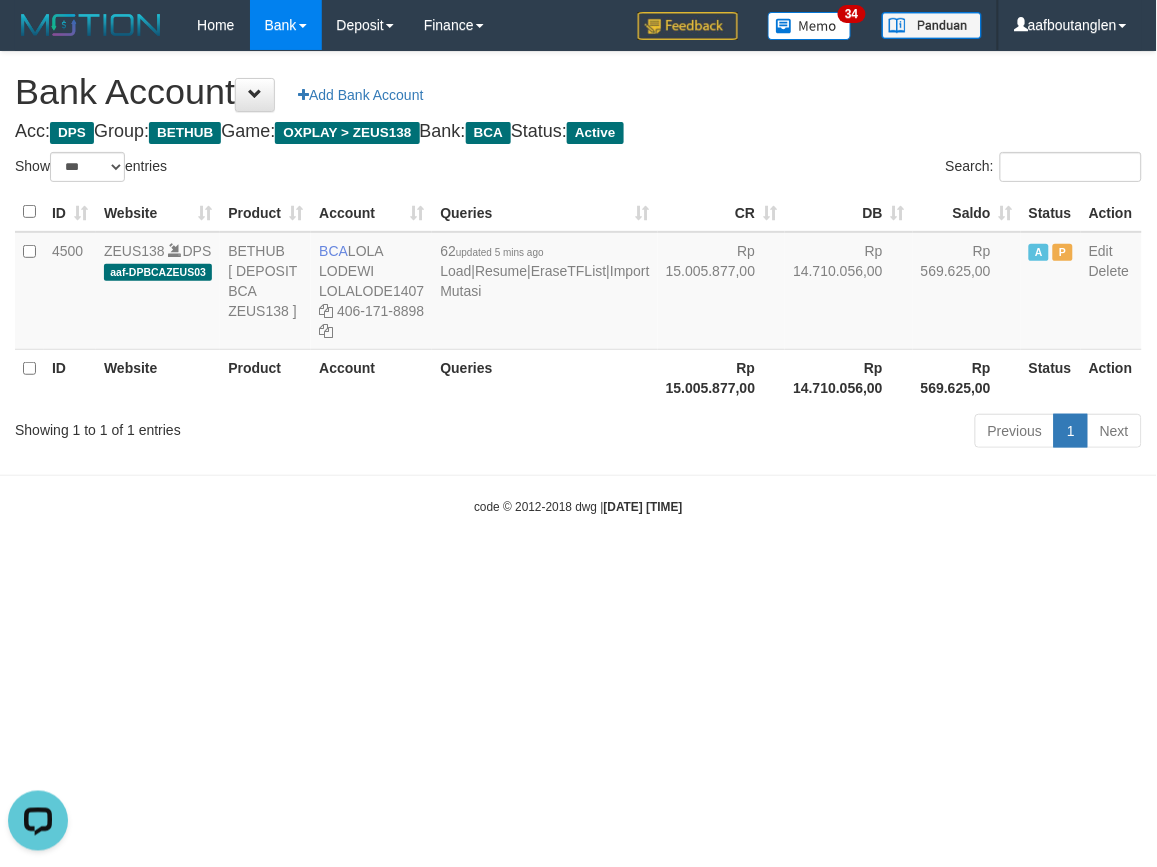 click on "Toggle navigation
Home
Bank
Account List
Deposit
DPS List
History
Note DPS
Finance
Financial Data
aafboutanglen
My Profile
Log Out
34" at bounding box center (578, 283) 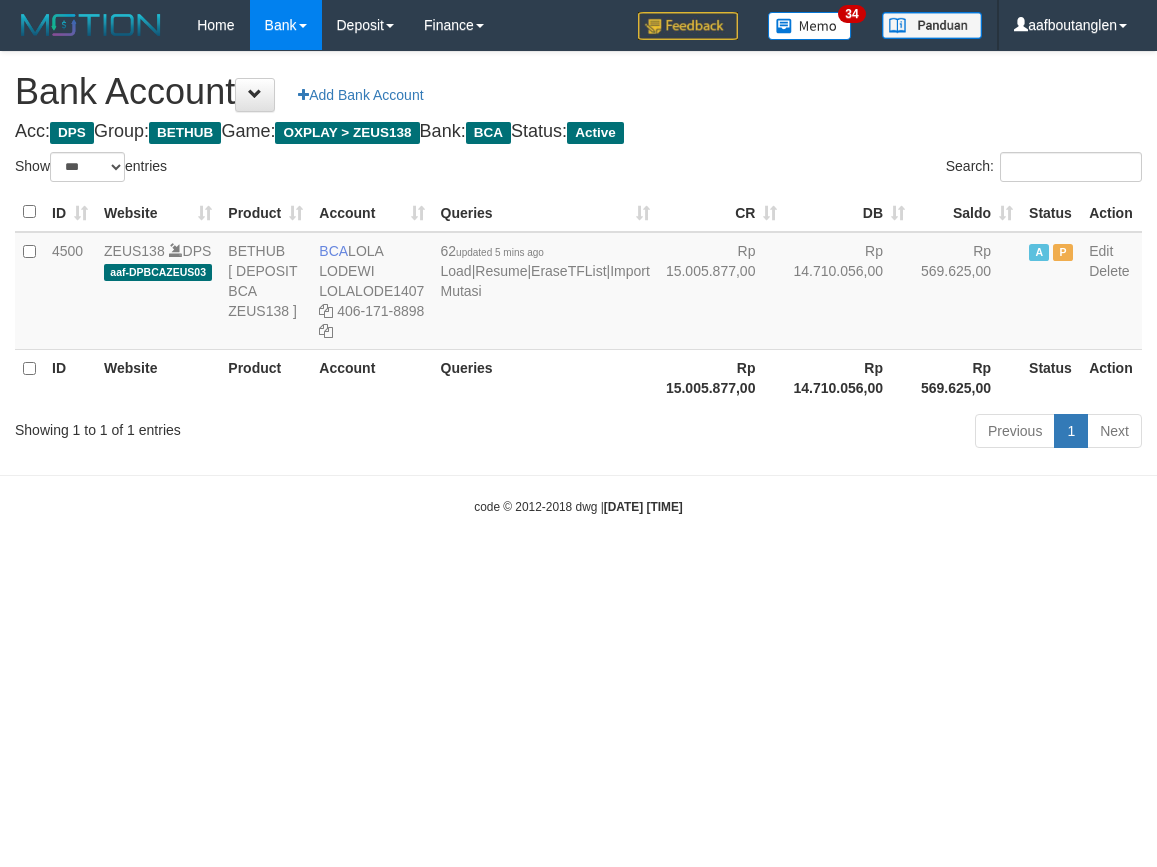 select on "***" 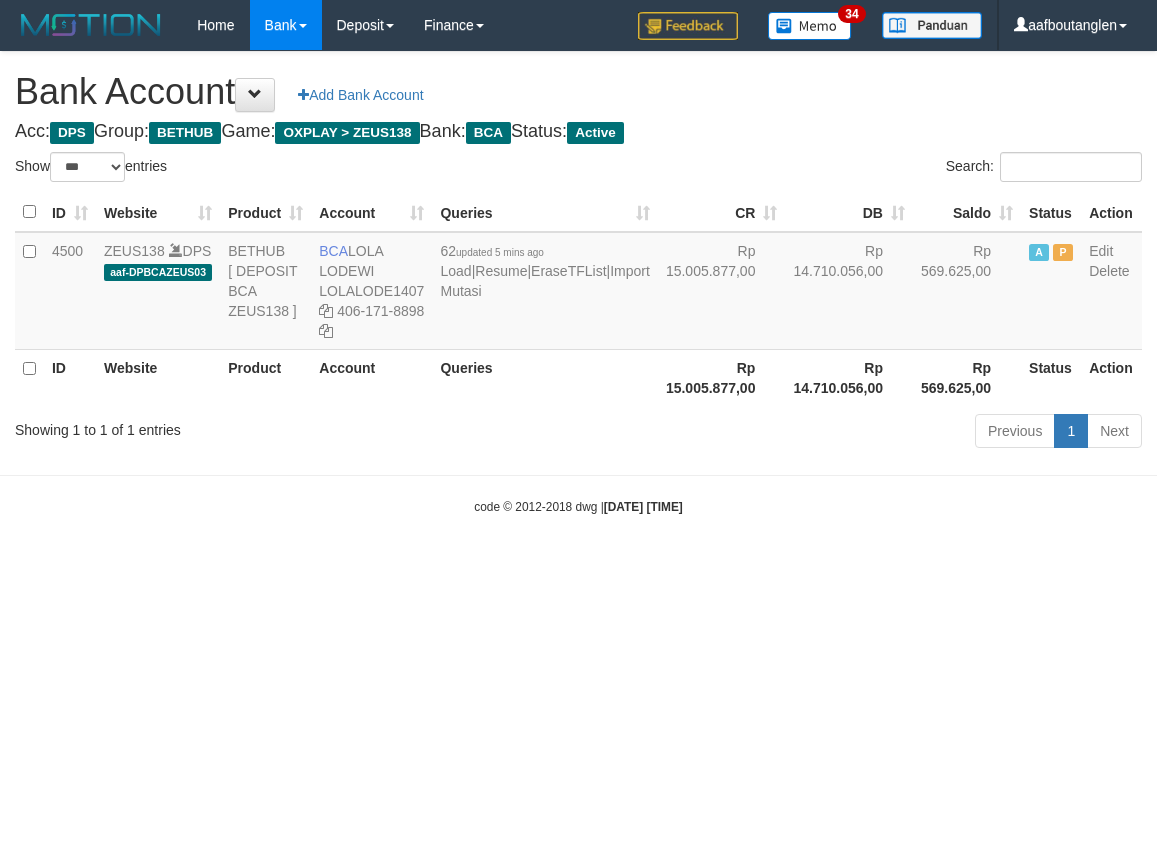 scroll, scrollTop: 0, scrollLeft: 0, axis: both 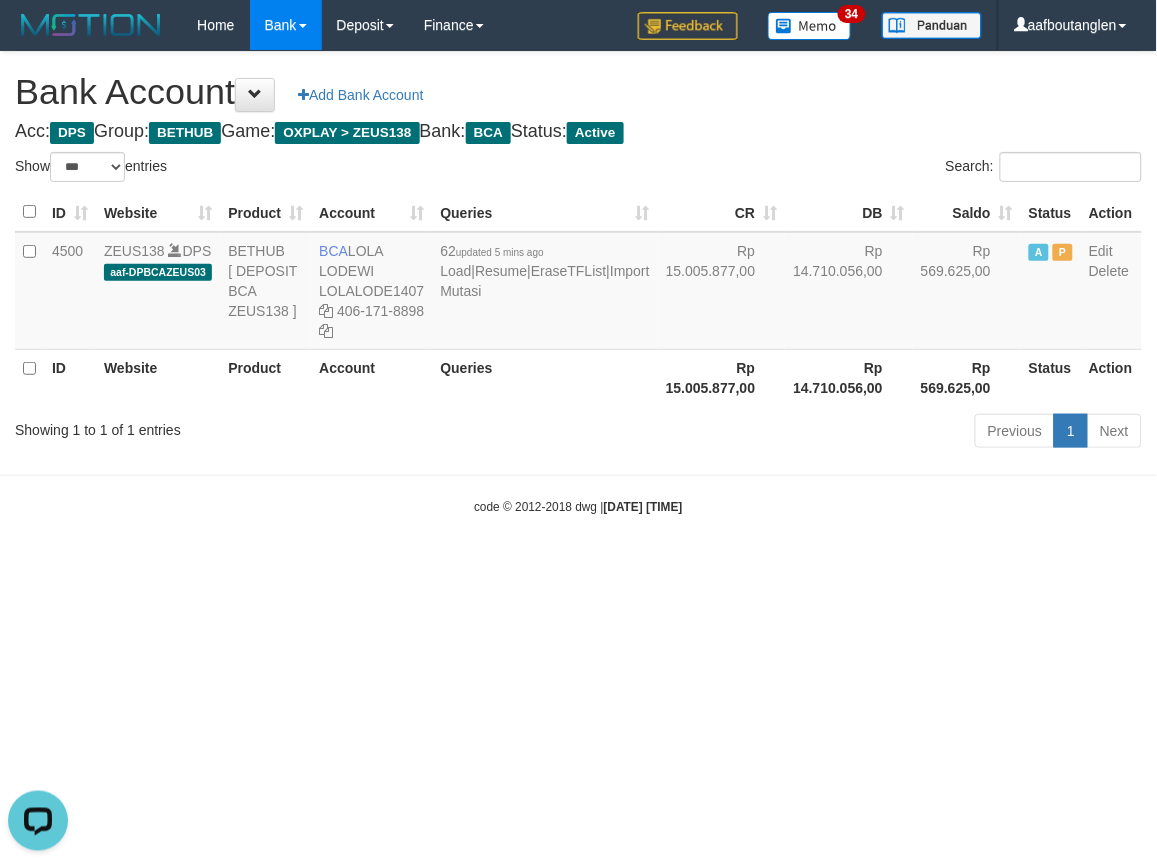click on "Toggle navigation
Home
Bank
Account List
Deposit
DPS List
History
Note DPS
Finance
Financial Data
aafboutanglen
My Profile
Log Out
34" at bounding box center (578, 283) 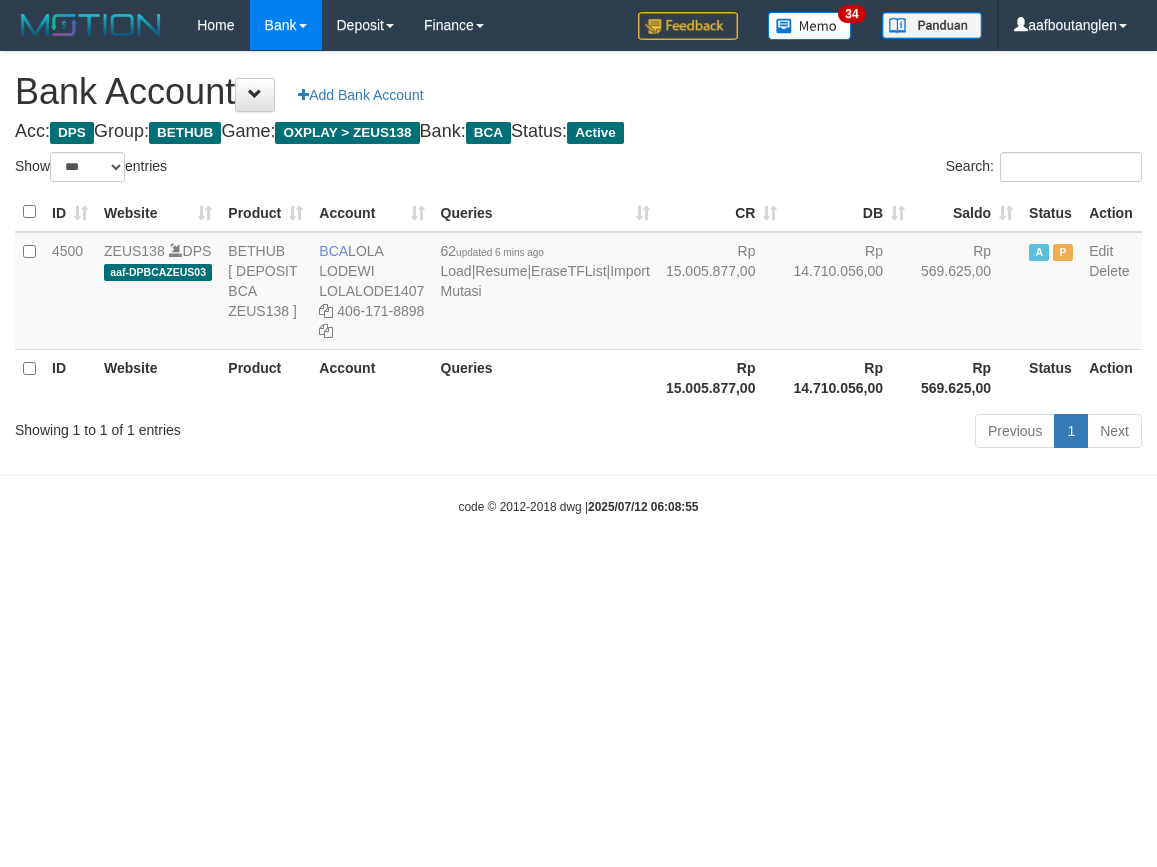 select on "***" 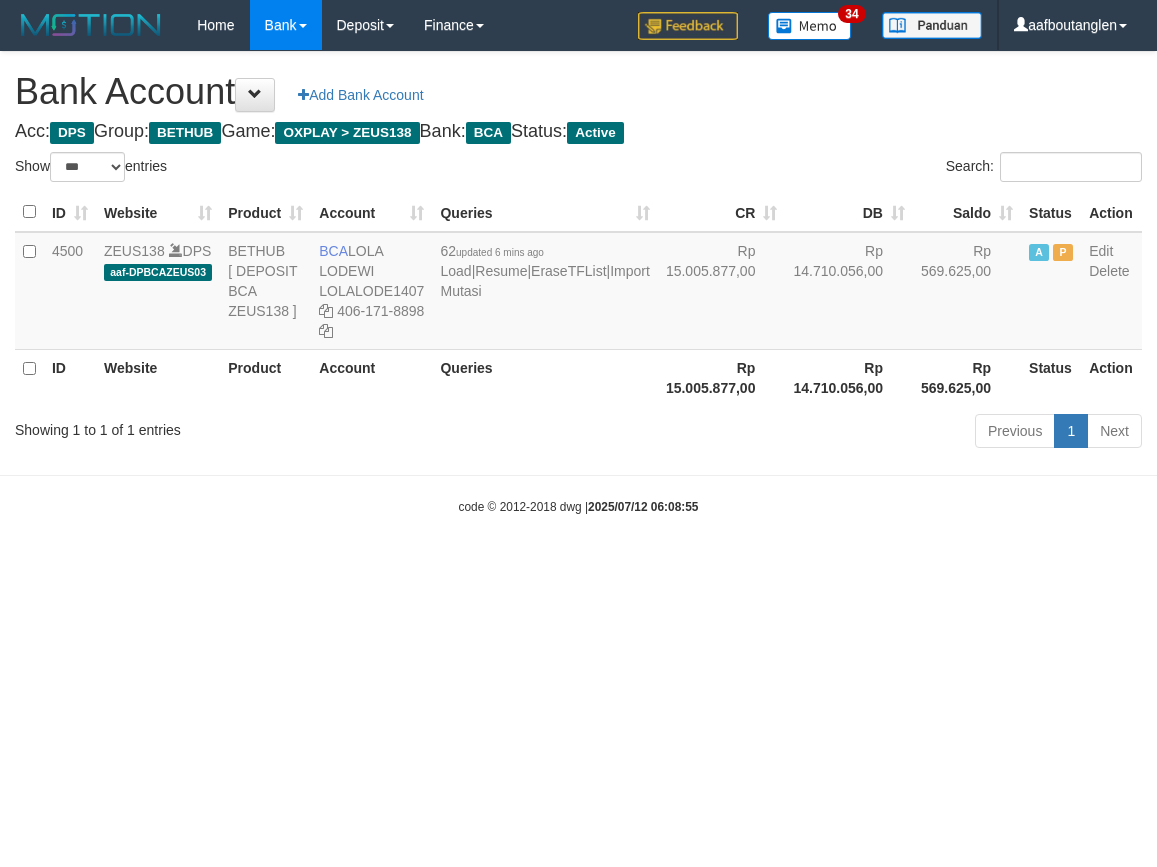 scroll, scrollTop: 0, scrollLeft: 0, axis: both 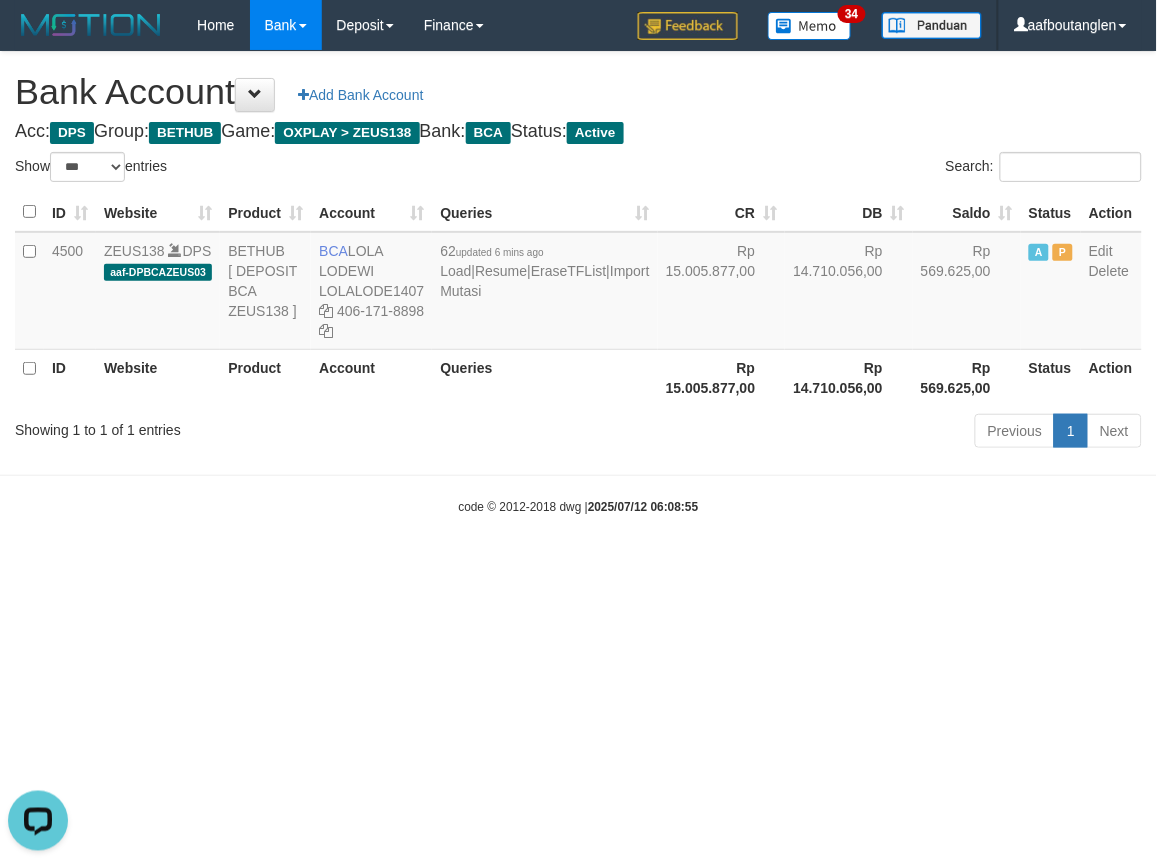 drag, startPoint x: 104, startPoint y: 518, endPoint x: 144, endPoint y: 526, distance: 40.792156 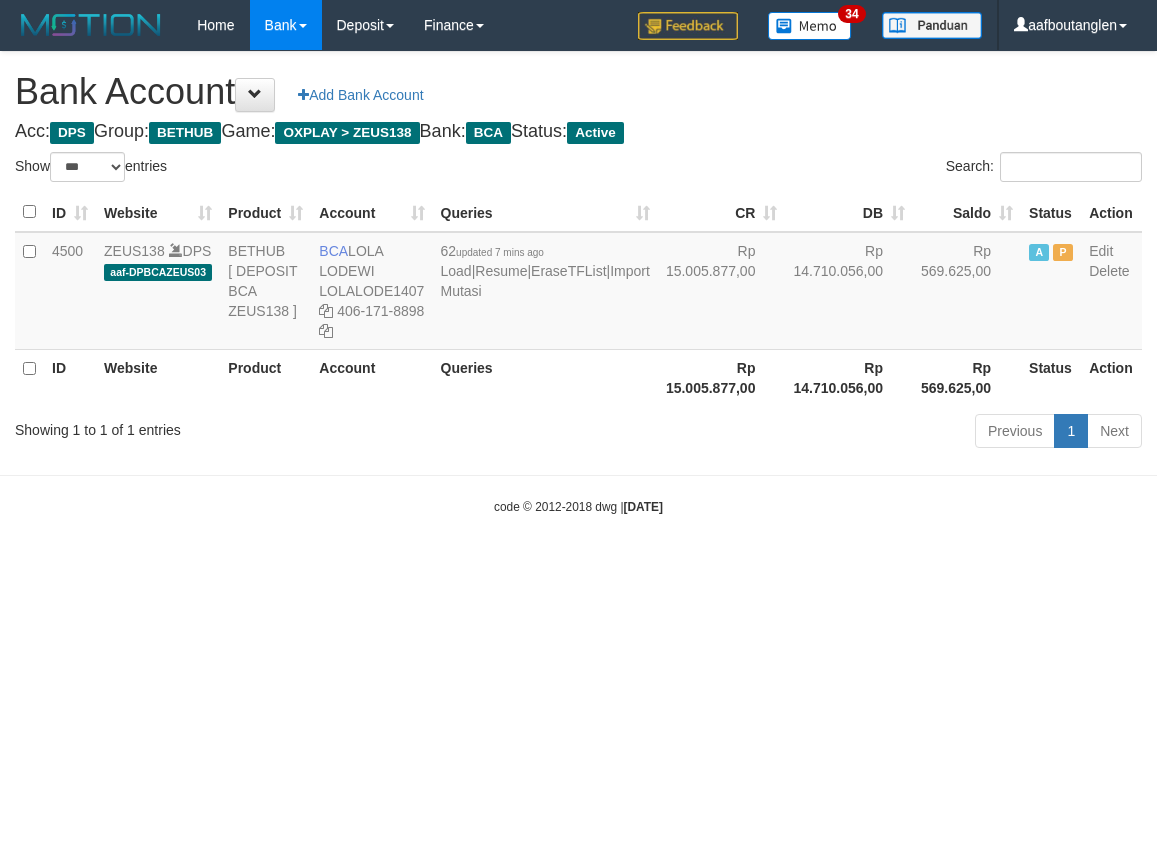 select on "***" 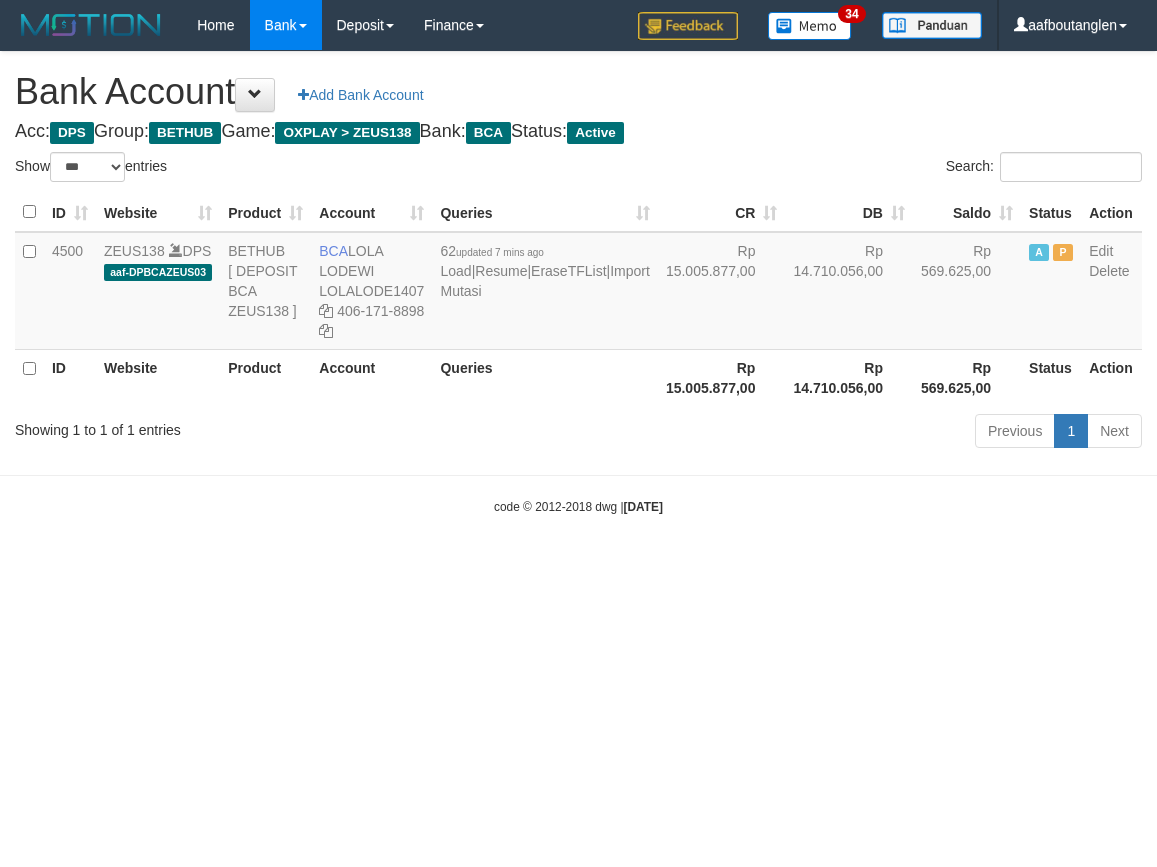 scroll, scrollTop: 0, scrollLeft: 0, axis: both 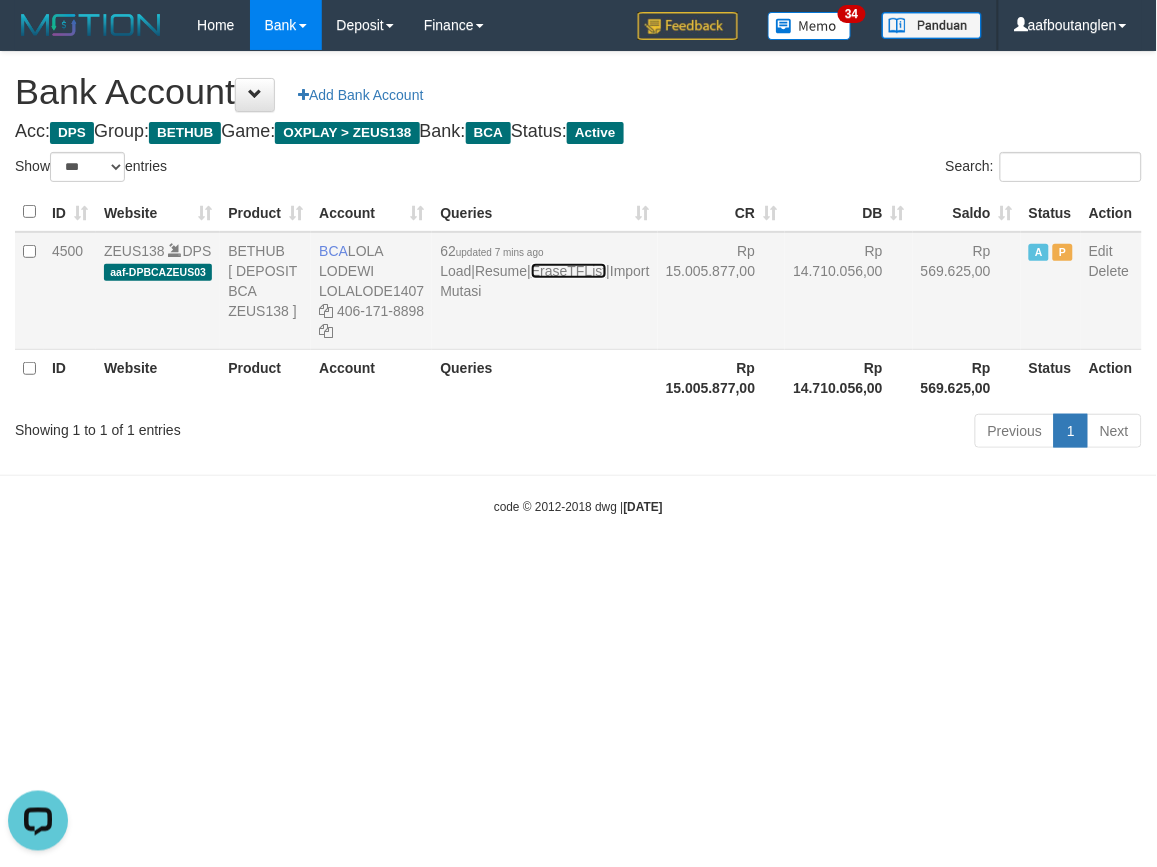click on "EraseTFList" at bounding box center (568, 271) 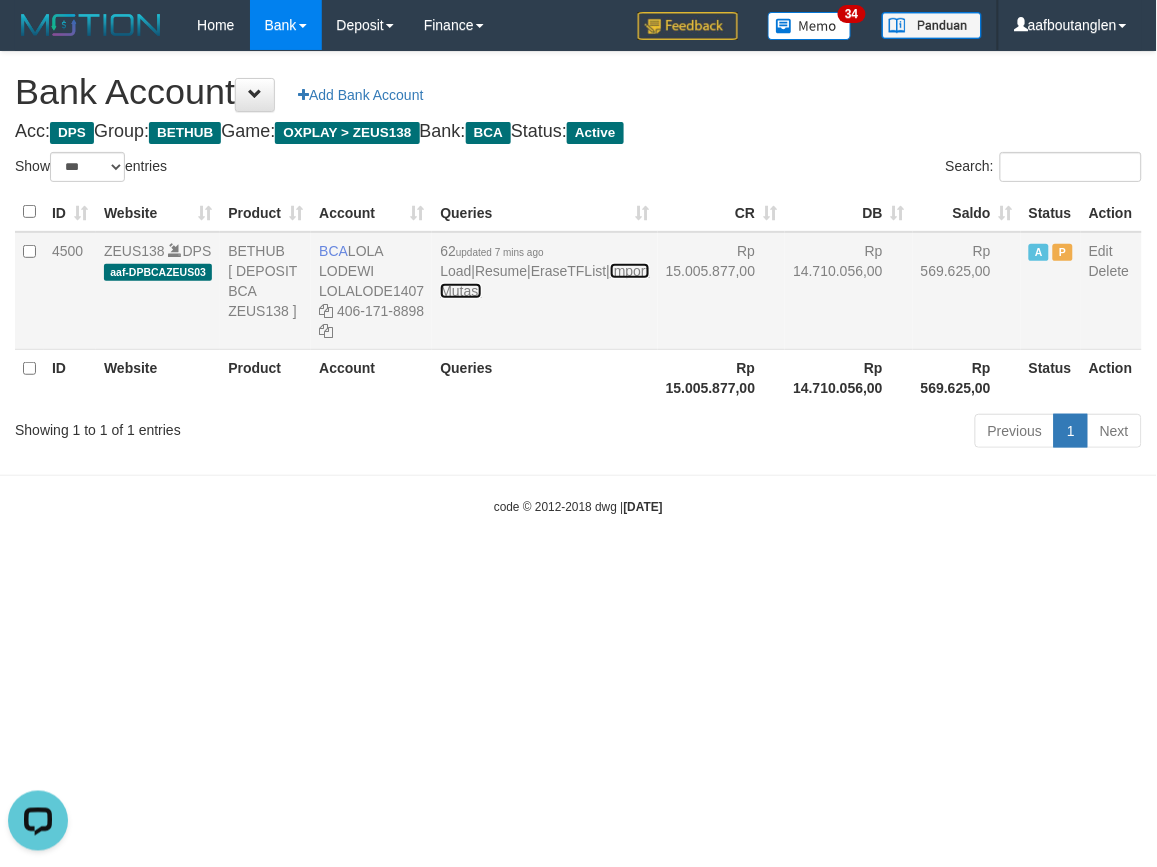click on "Import Mutasi" at bounding box center [544, 281] 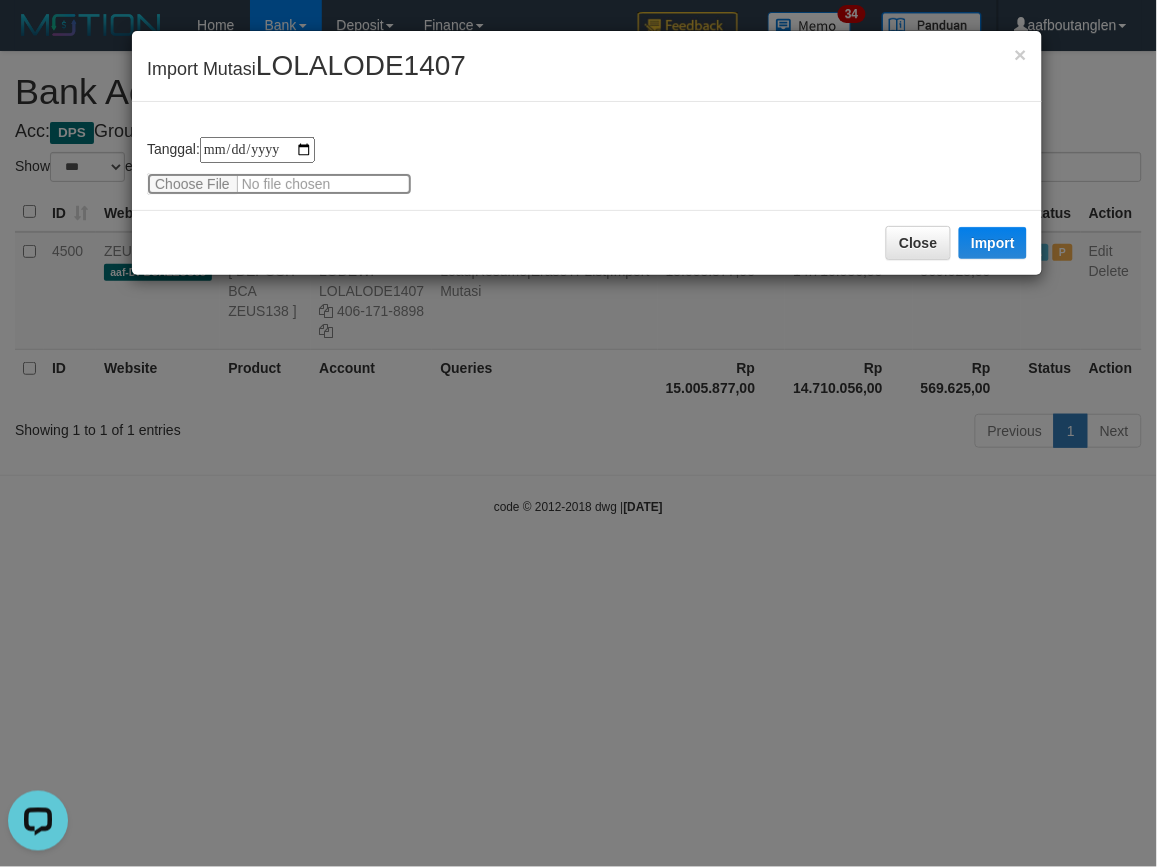 click at bounding box center (279, 184) 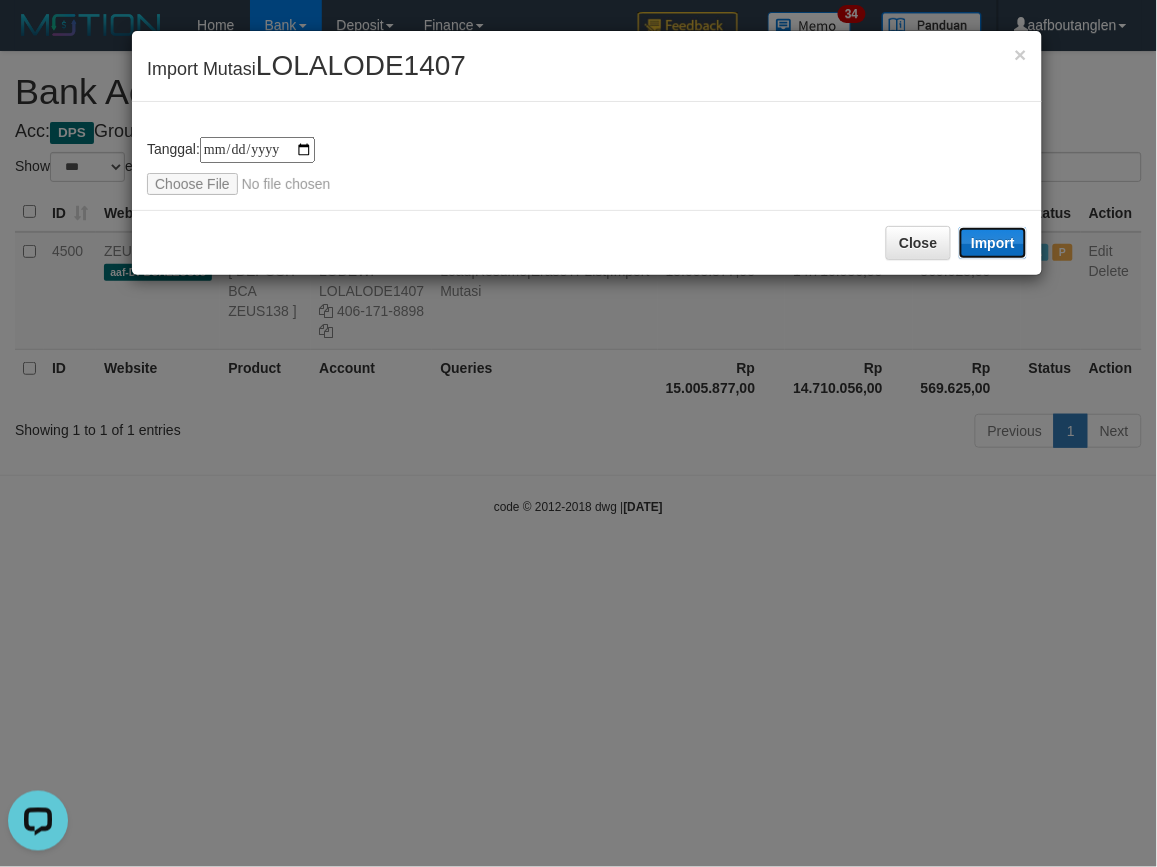 click on "Import" at bounding box center (993, 243) 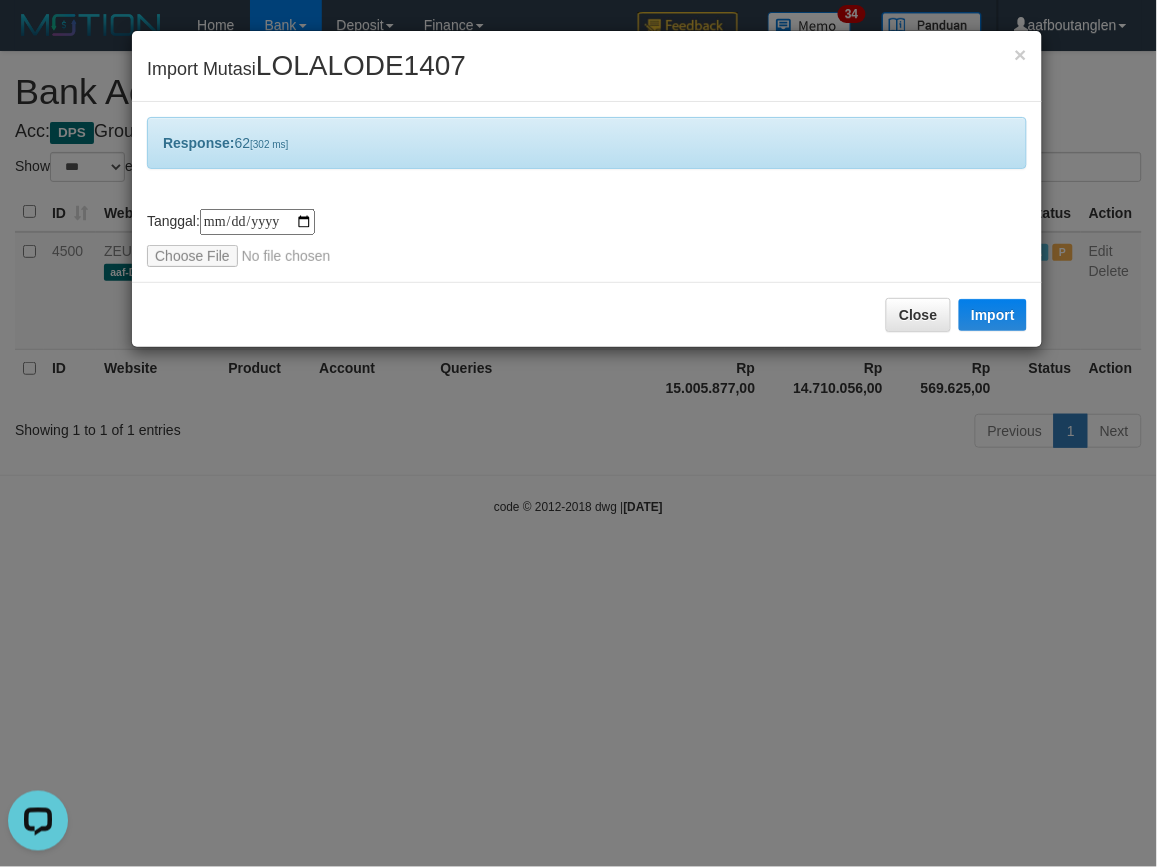 click on "**********" at bounding box center [578, 433] 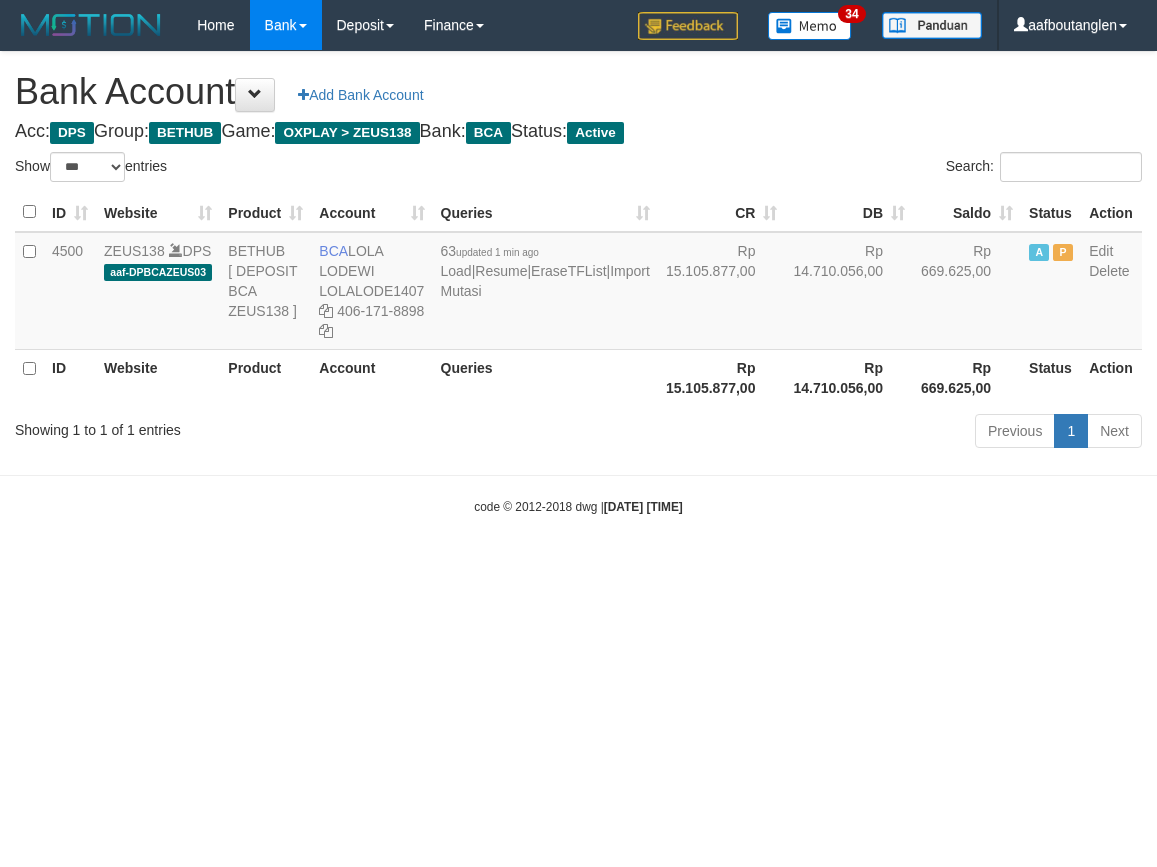 select on "***" 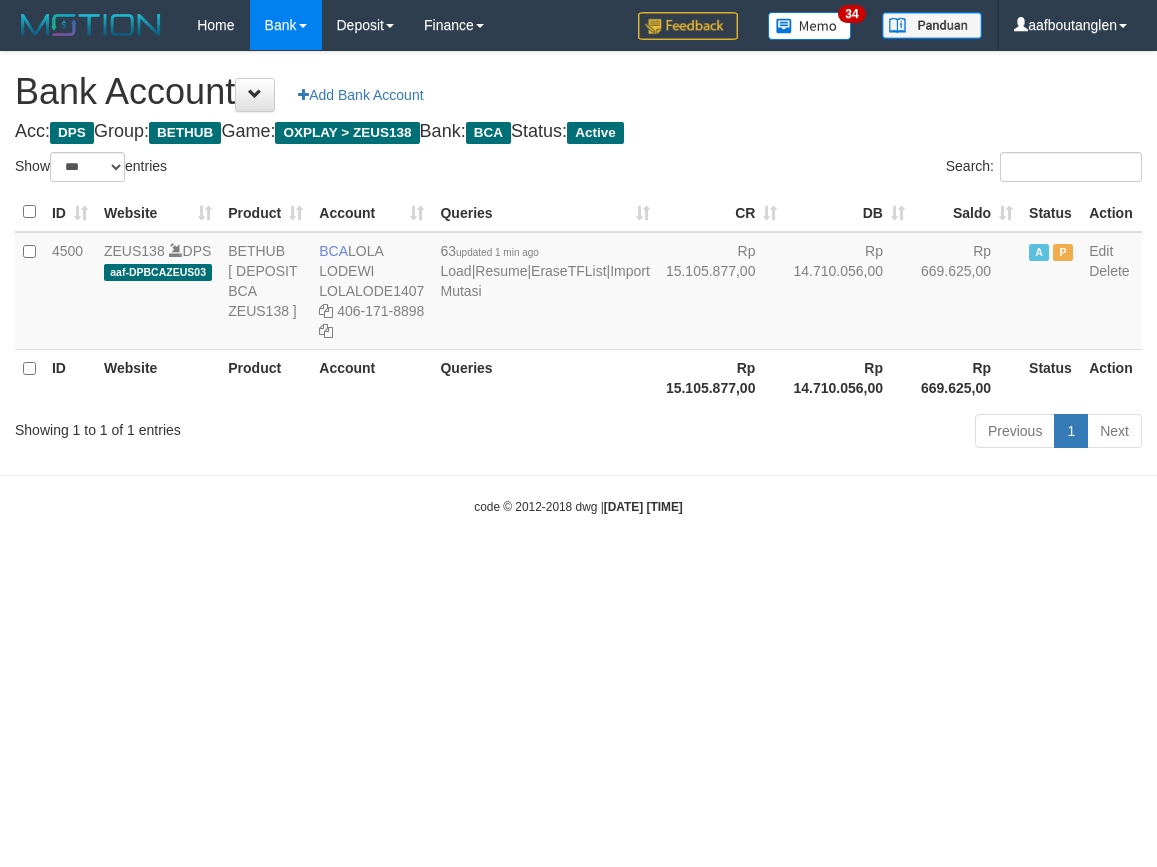 scroll, scrollTop: 0, scrollLeft: 0, axis: both 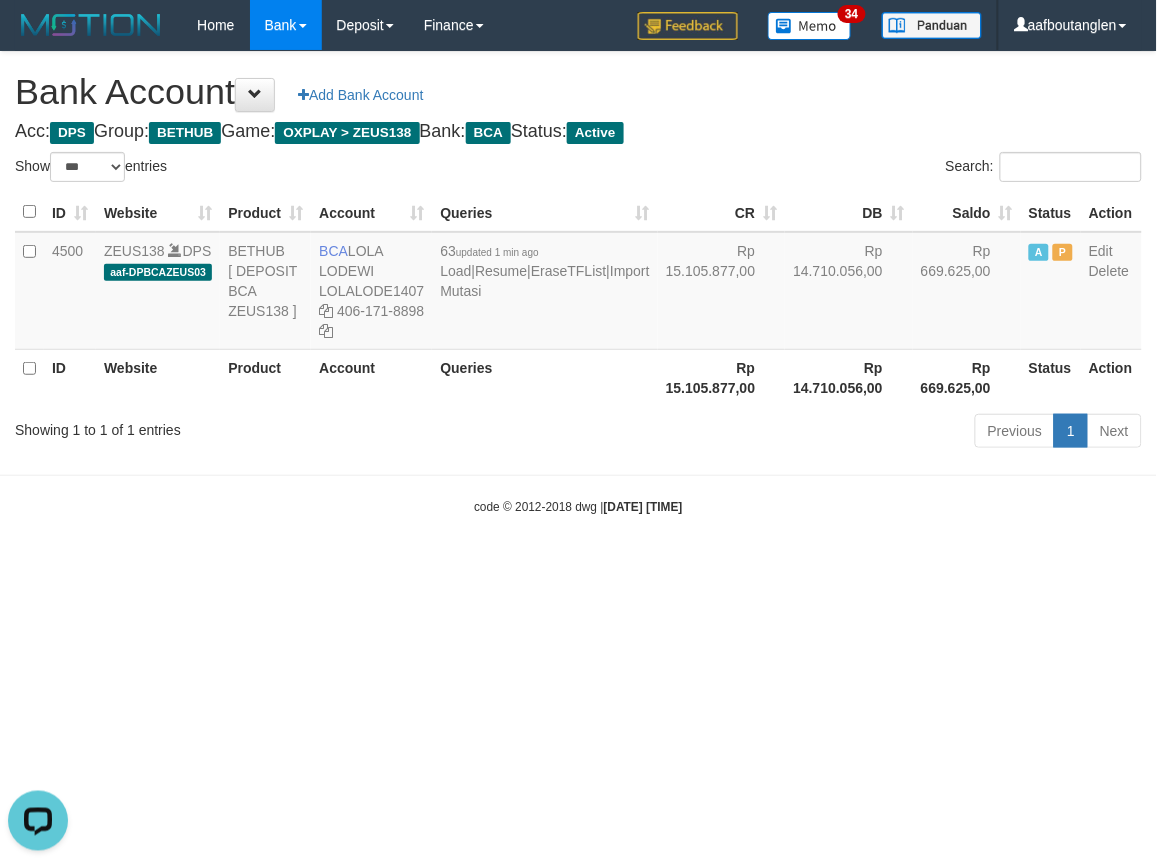 drag, startPoint x: 748, startPoint y: 611, endPoint x: 733, endPoint y: 595, distance: 21.931713 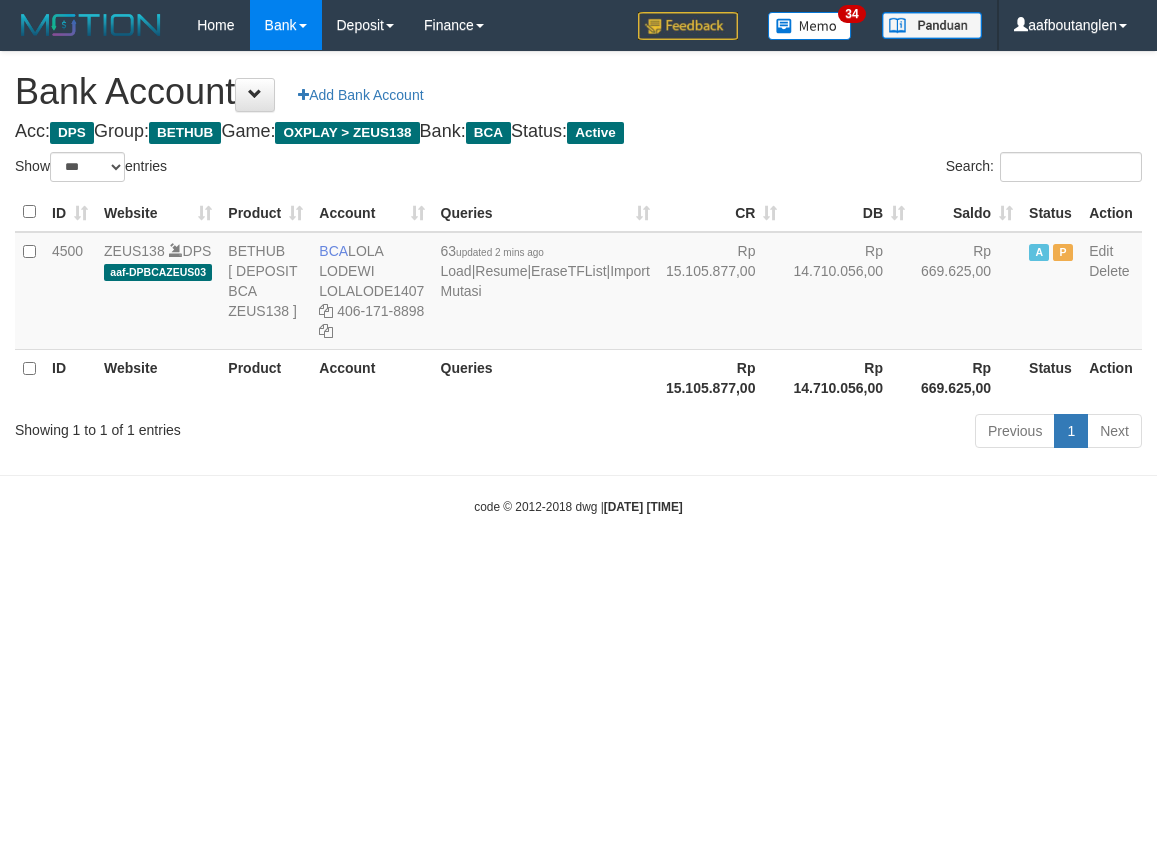 select on "***" 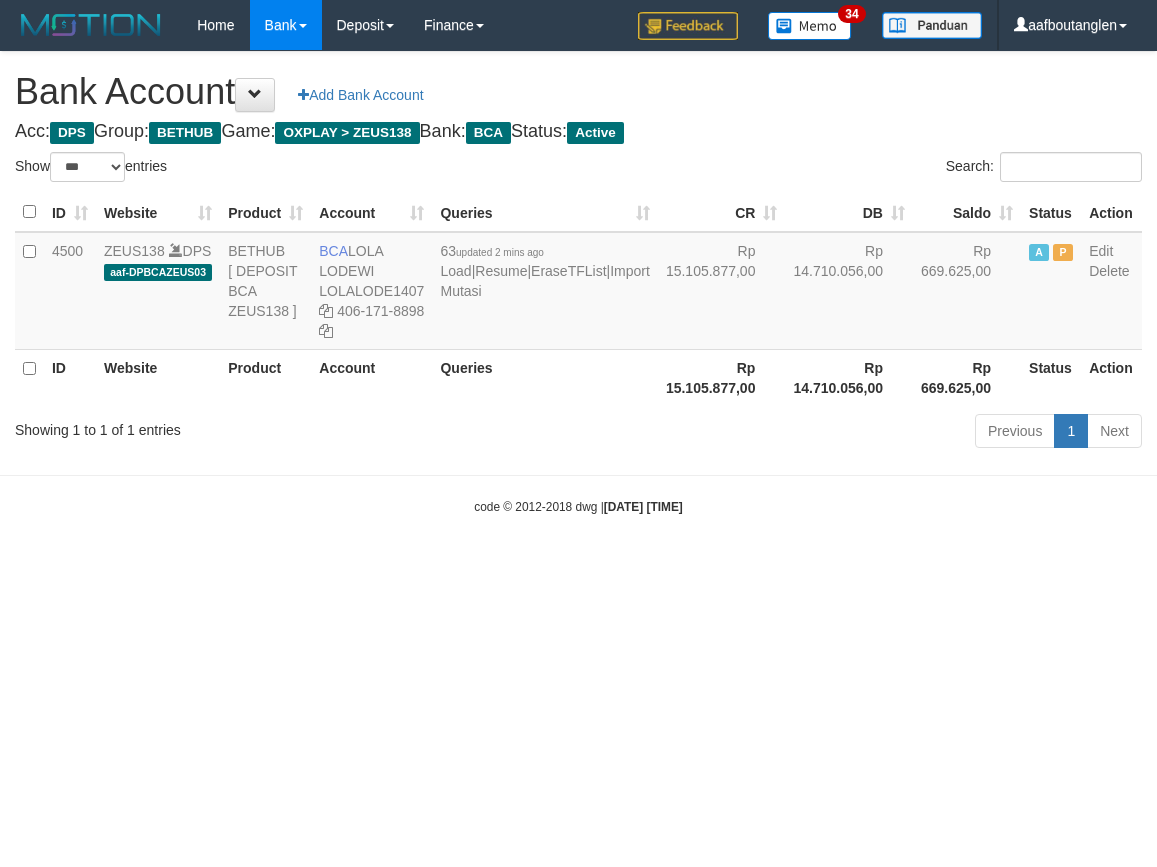scroll, scrollTop: 0, scrollLeft: 0, axis: both 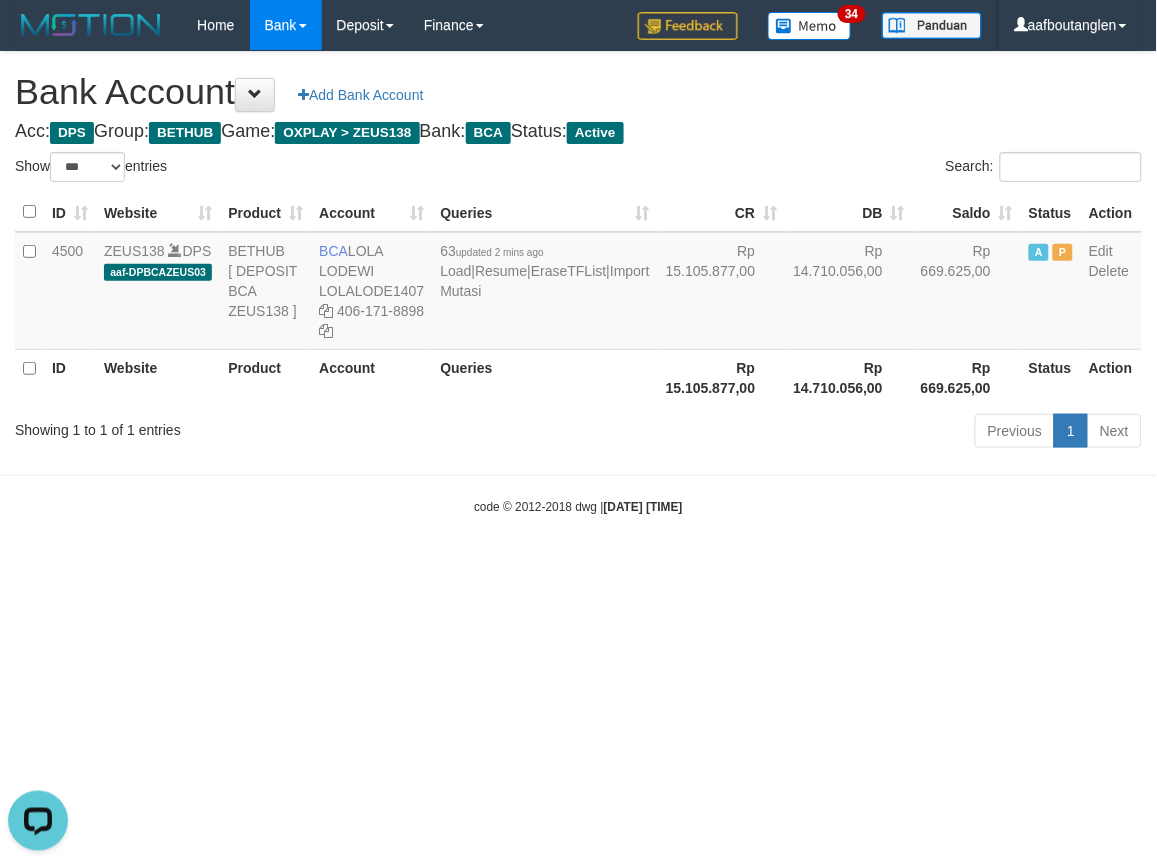 click on "Toggle navigation
Home
Bank
Account List
Deposit
DPS List
History
Note DPS
Finance
Financial Data
aafboutanglen
My Profile
Log Out
34" at bounding box center (578, 283) 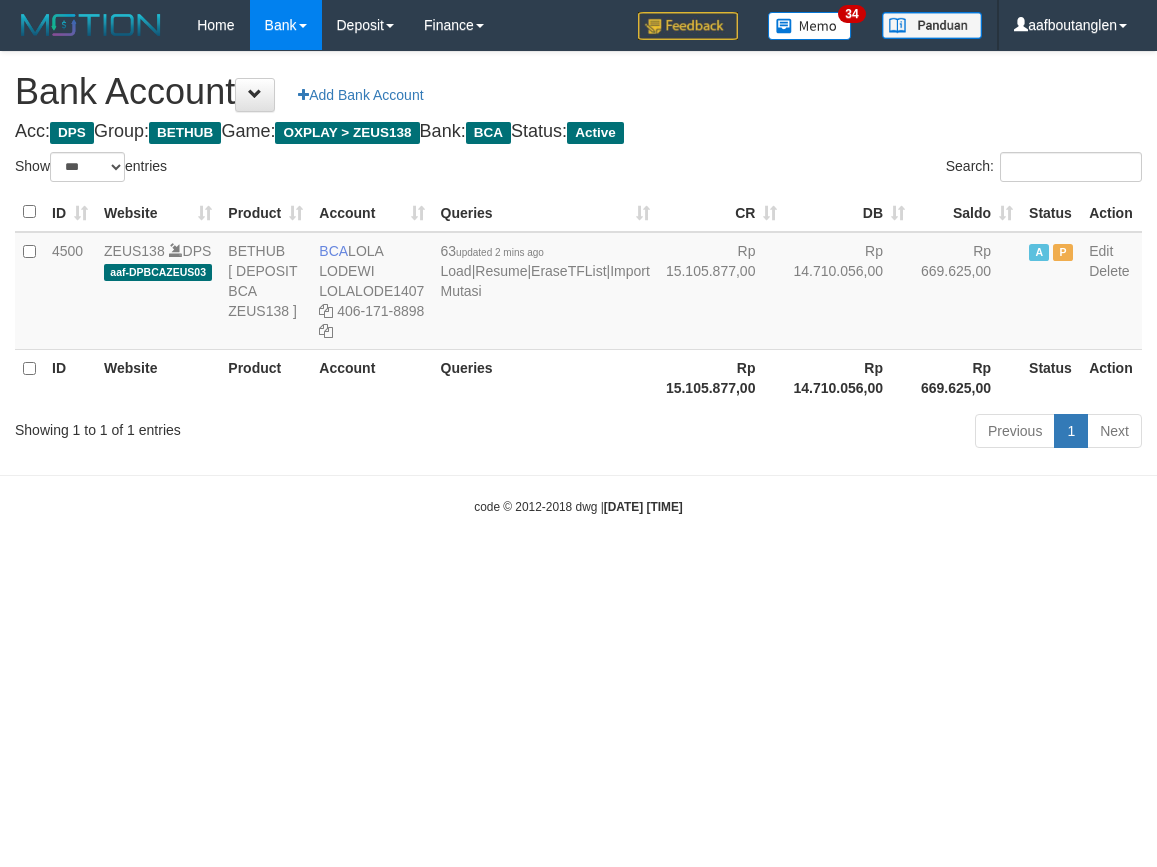 select on "***" 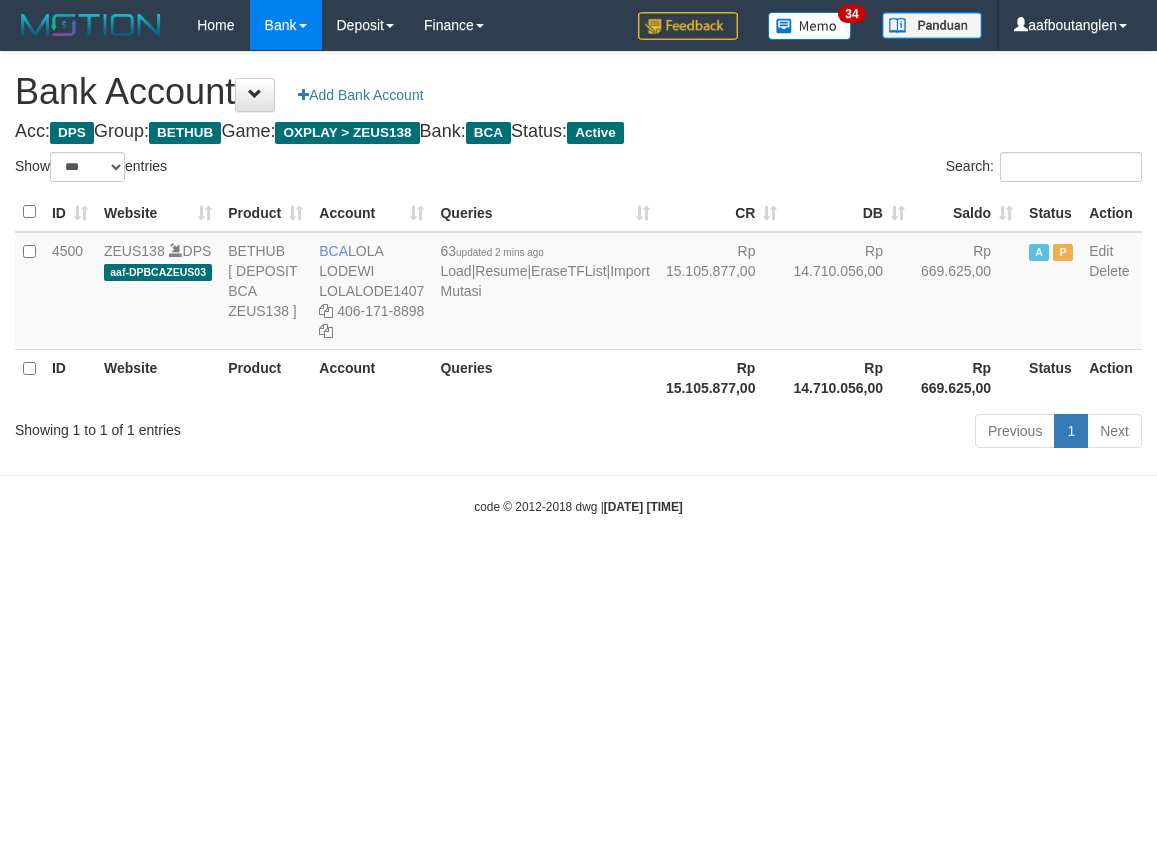 scroll, scrollTop: 0, scrollLeft: 0, axis: both 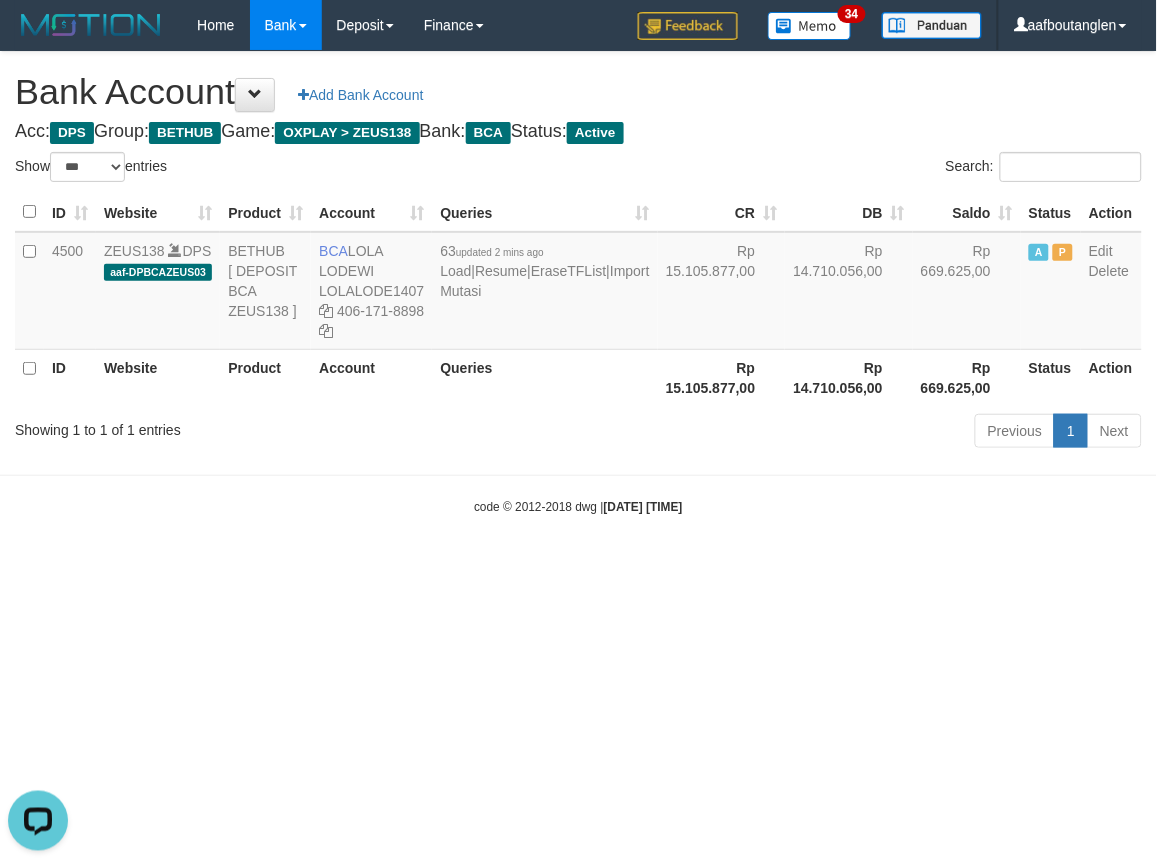 drag, startPoint x: 738, startPoint y: 716, endPoint x: 686, endPoint y: 694, distance: 56.462376 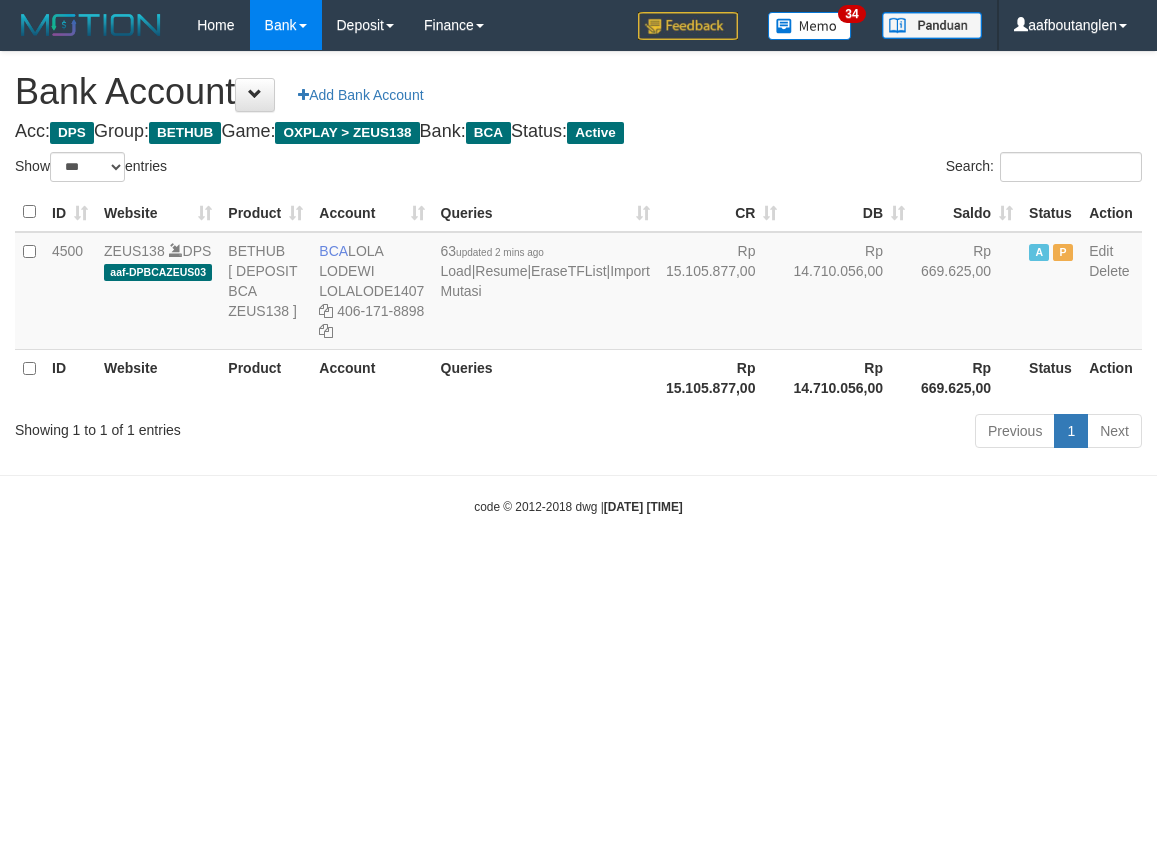 select on "***" 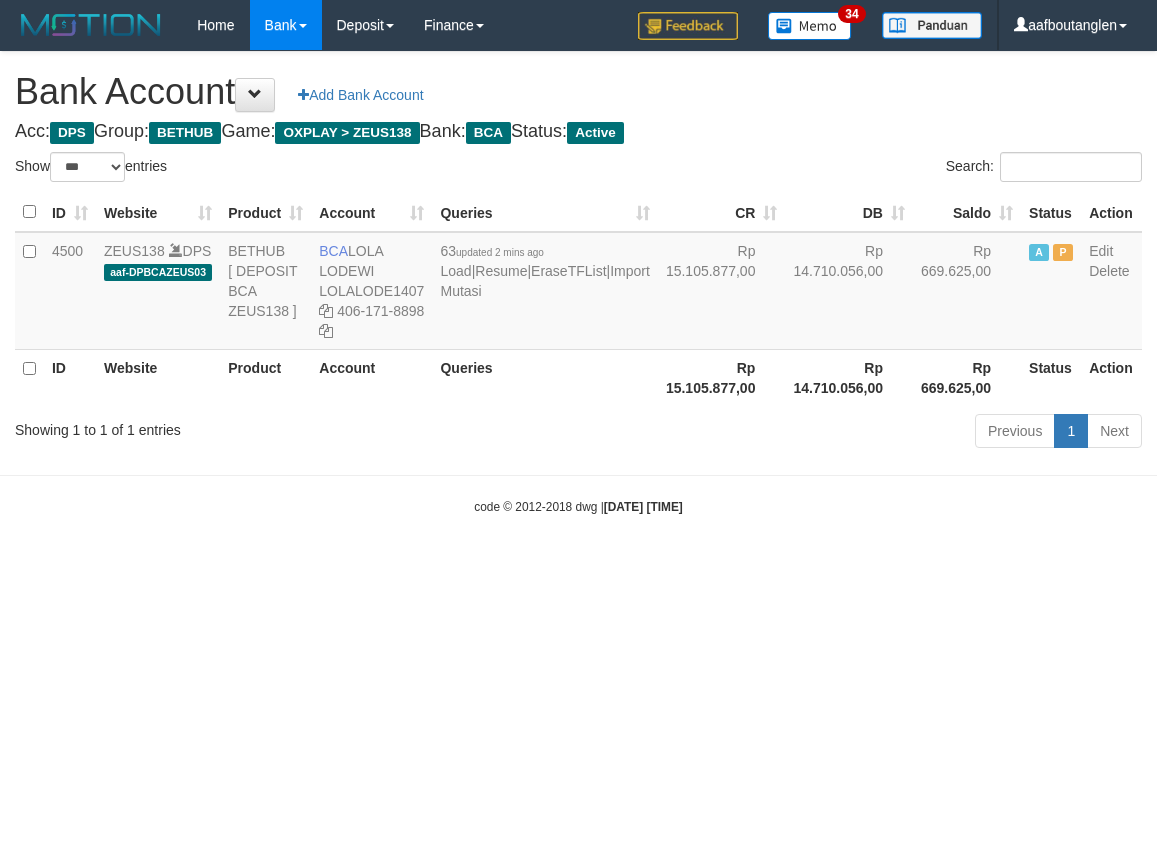 scroll, scrollTop: 0, scrollLeft: 0, axis: both 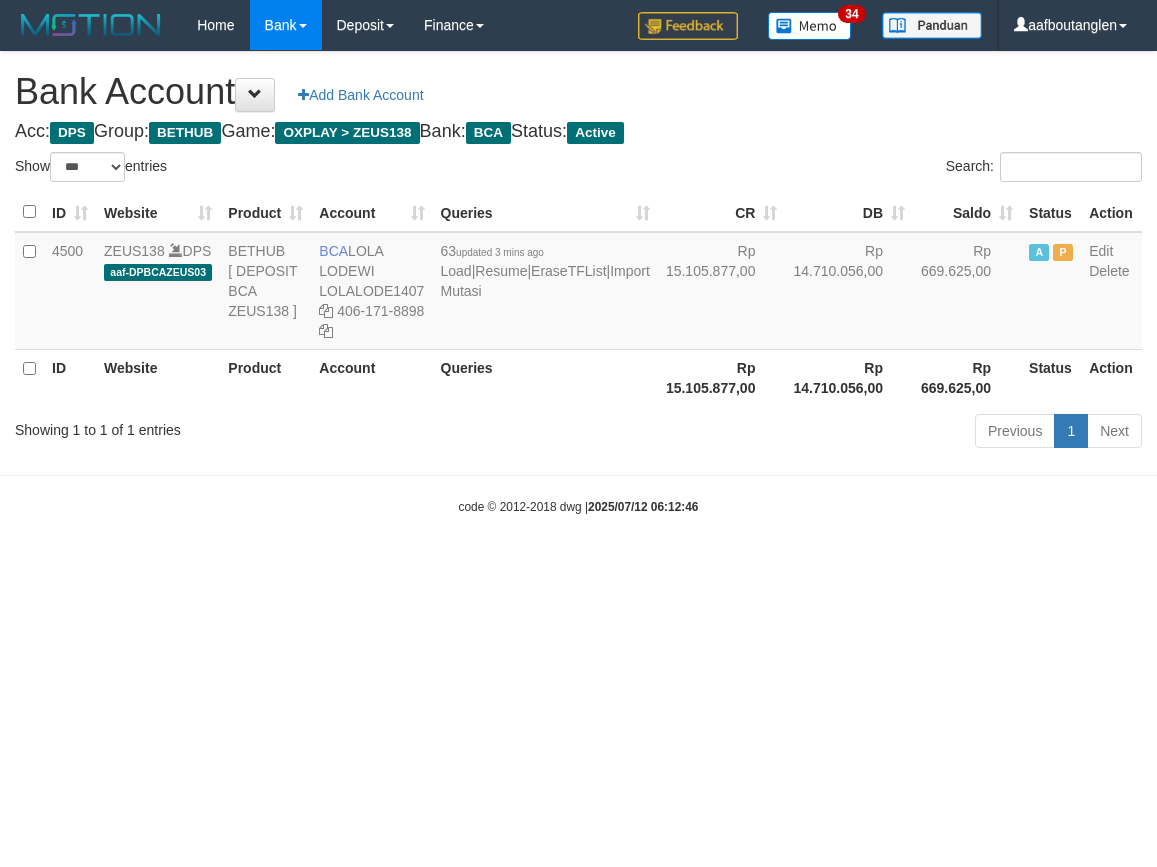 select on "***" 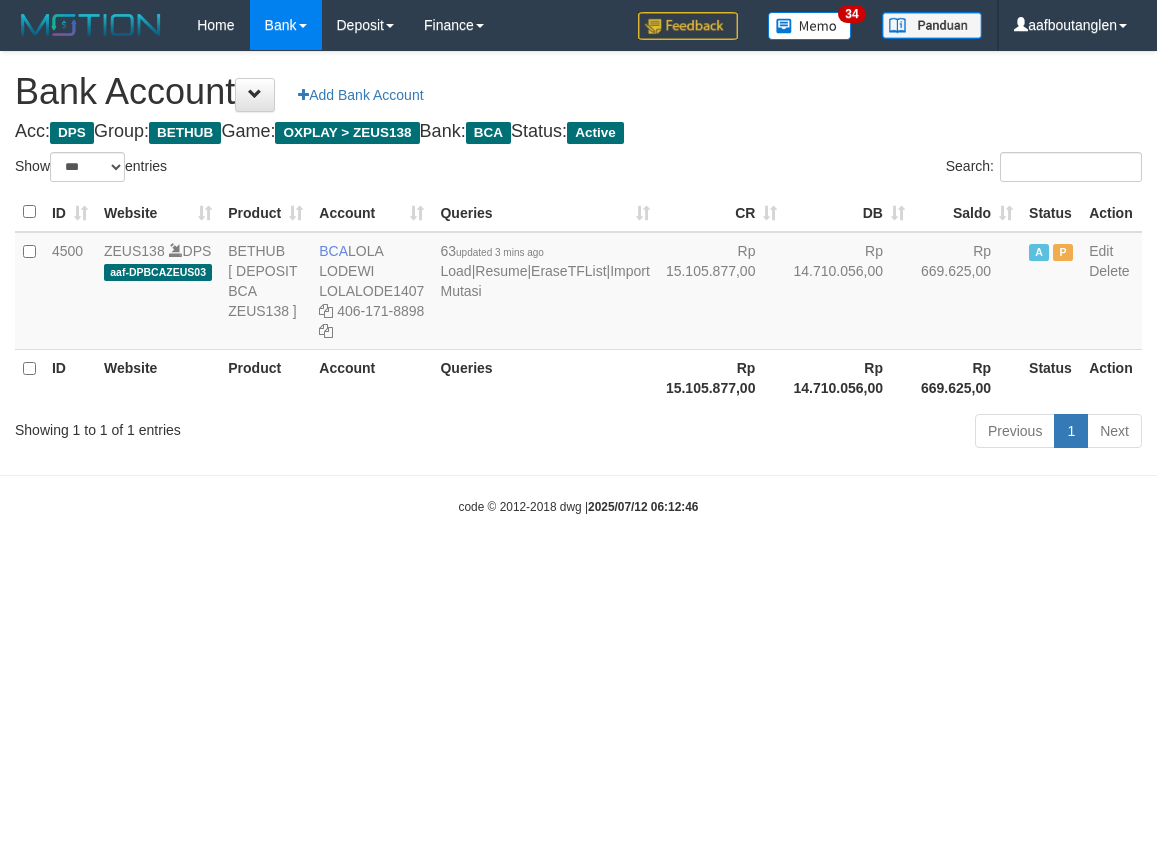 scroll, scrollTop: 0, scrollLeft: 0, axis: both 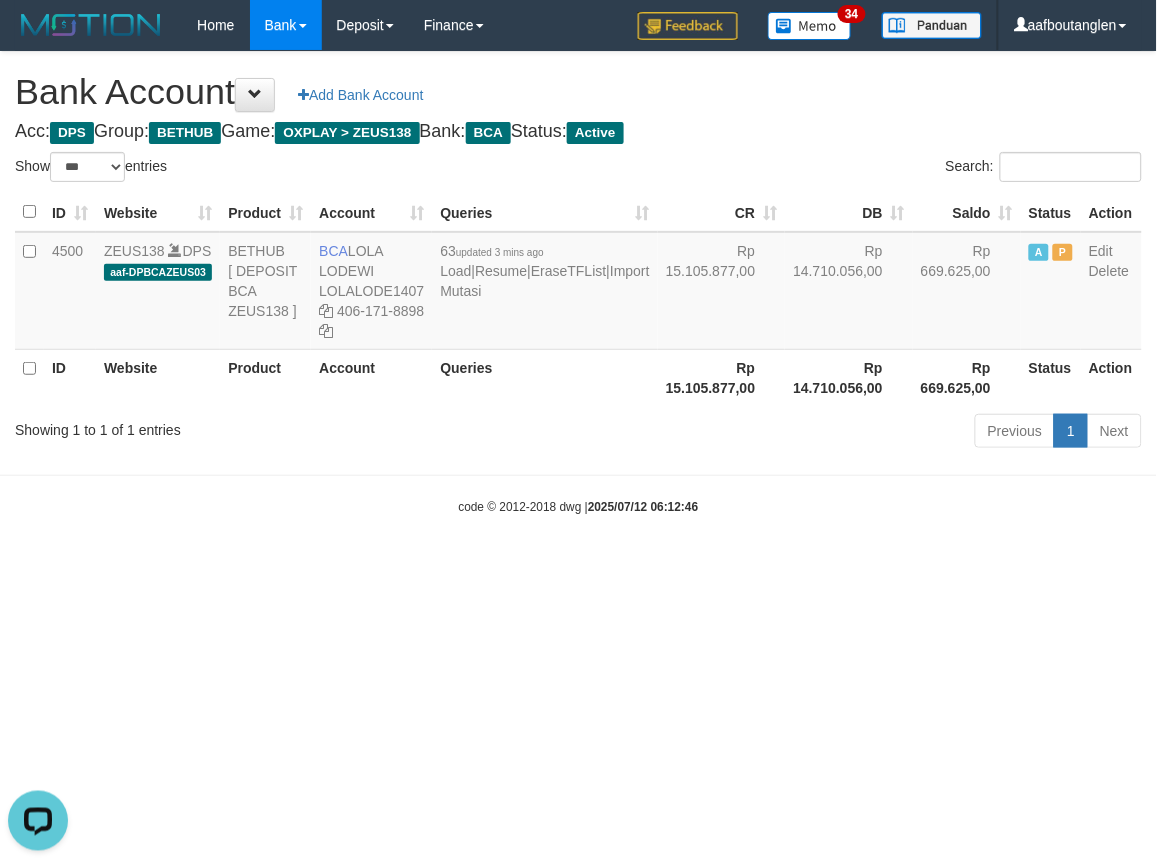 drag, startPoint x: 1004, startPoint y: 565, endPoint x: 972, endPoint y: 560, distance: 32.38827 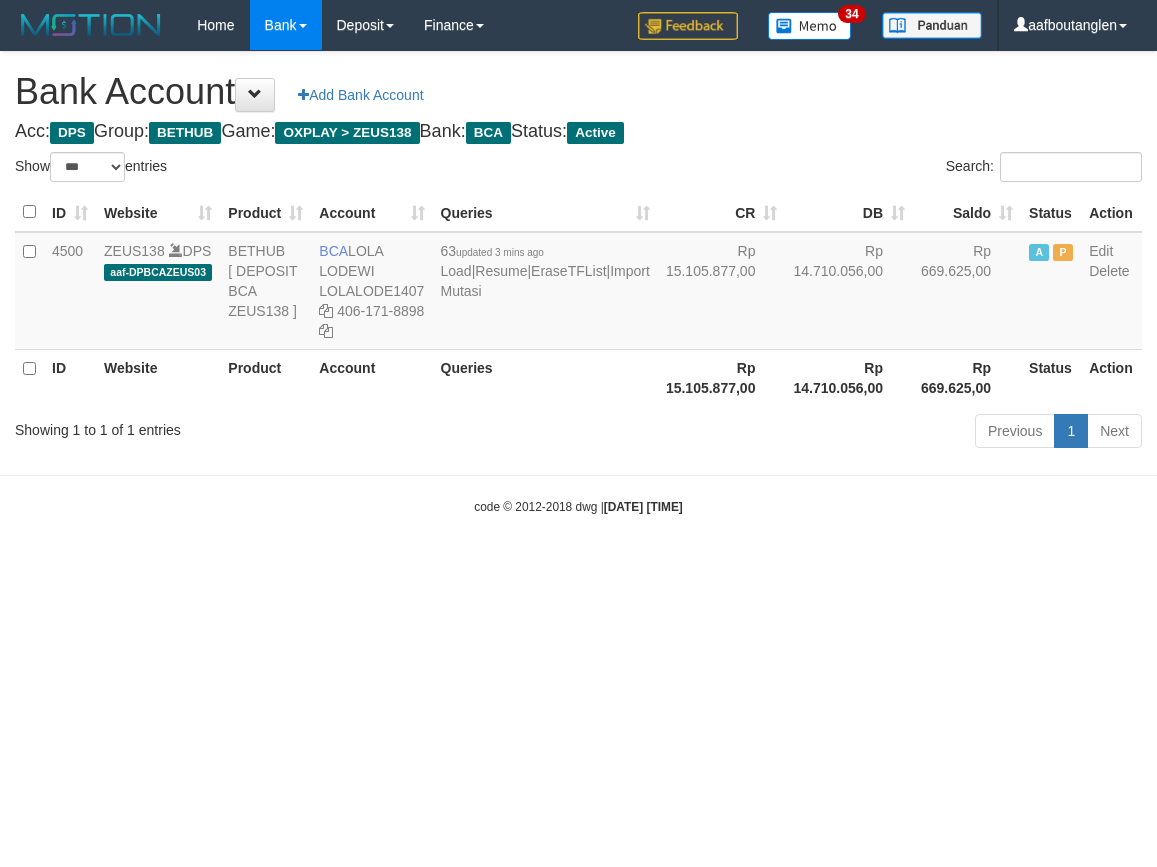 select on "***" 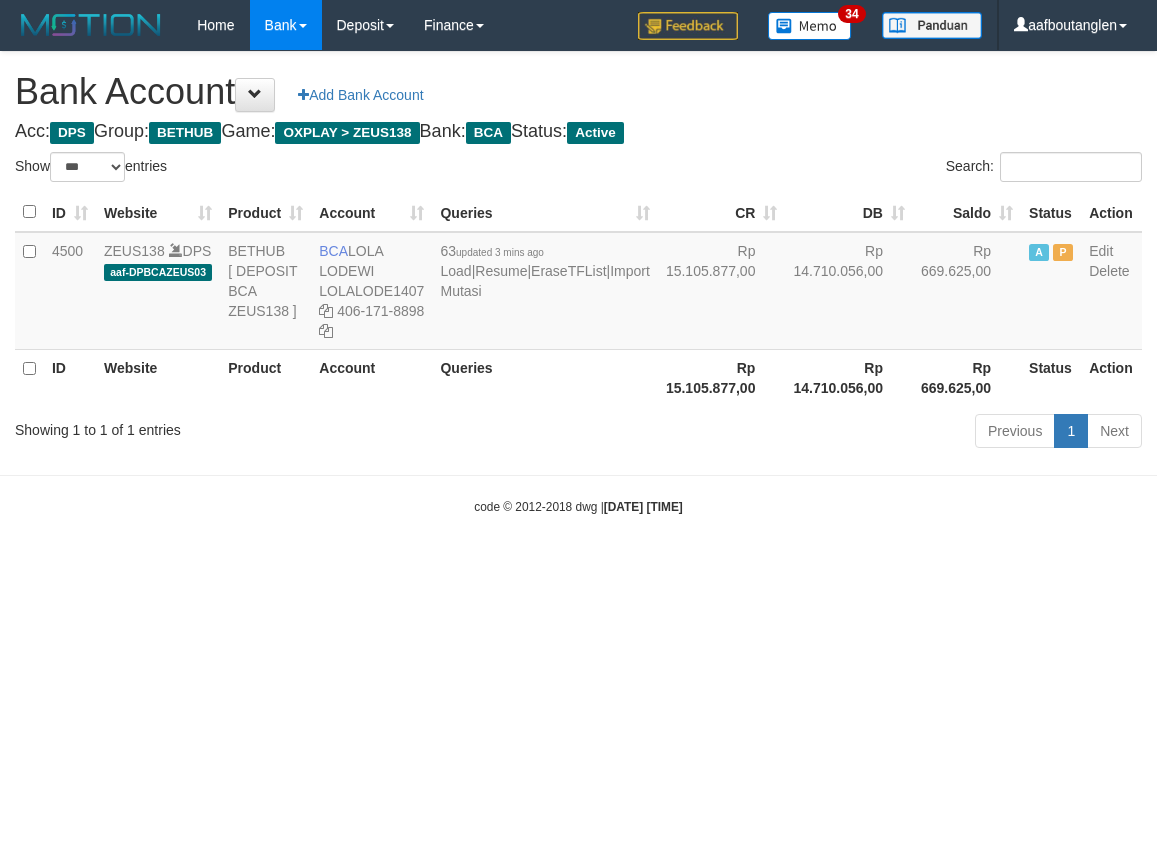 scroll, scrollTop: 0, scrollLeft: 0, axis: both 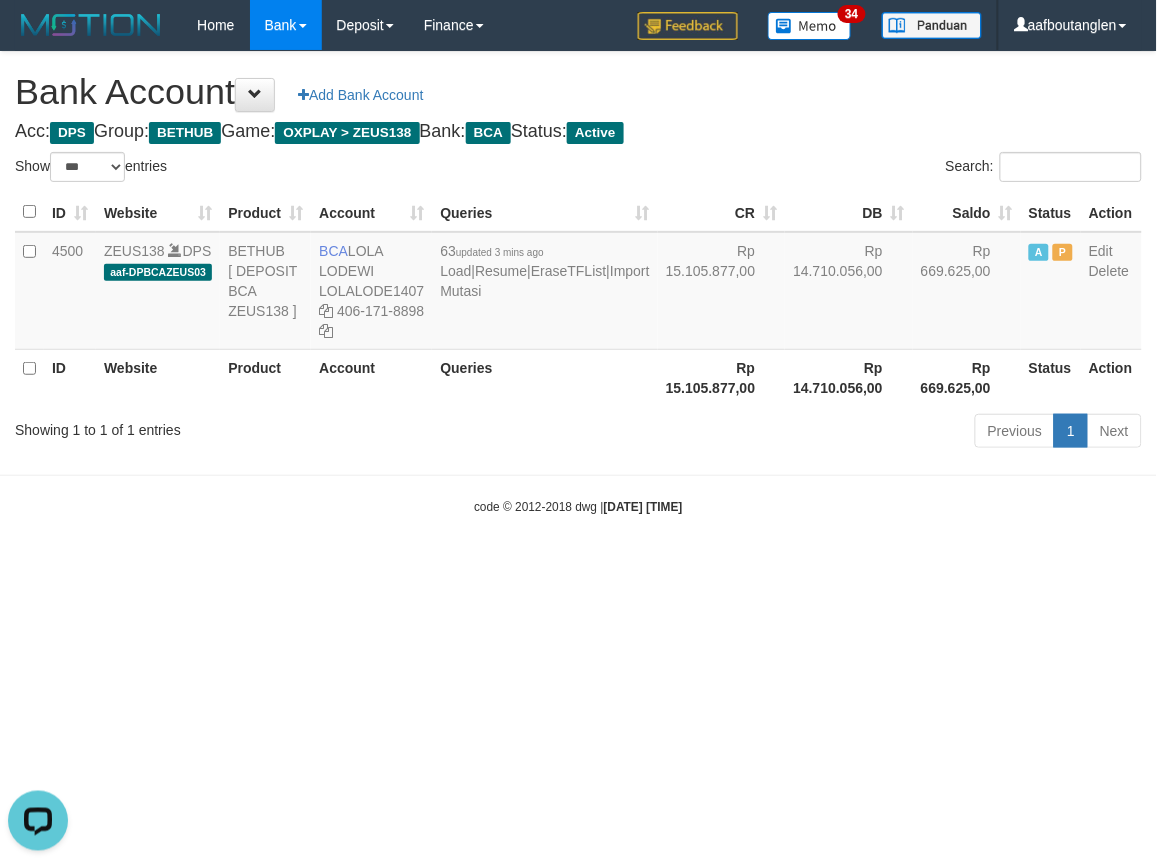 click on "Toggle navigation
Home
Bank
Account List
Deposit
DPS List
History
Note DPS
Finance
Financial Data
aafboutanglen
My Profile
Log Out
34" at bounding box center (578, 283) 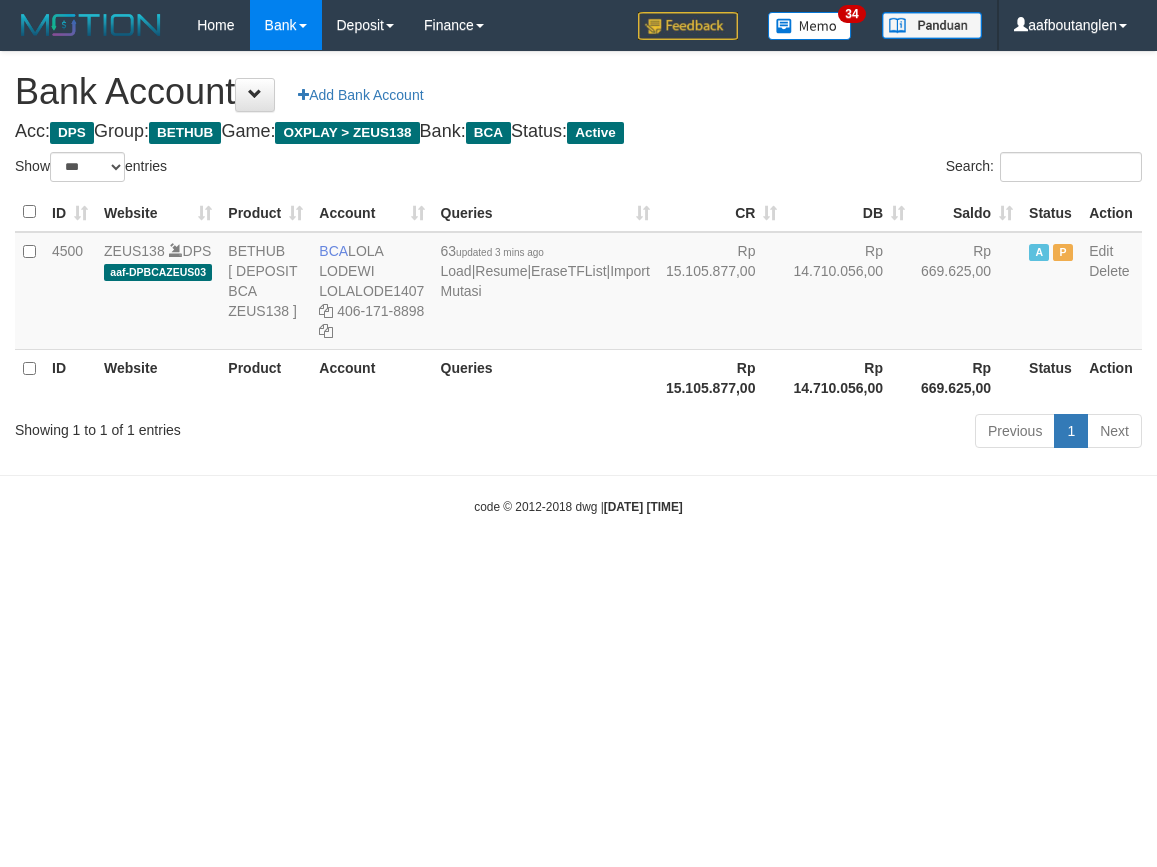 select on "***" 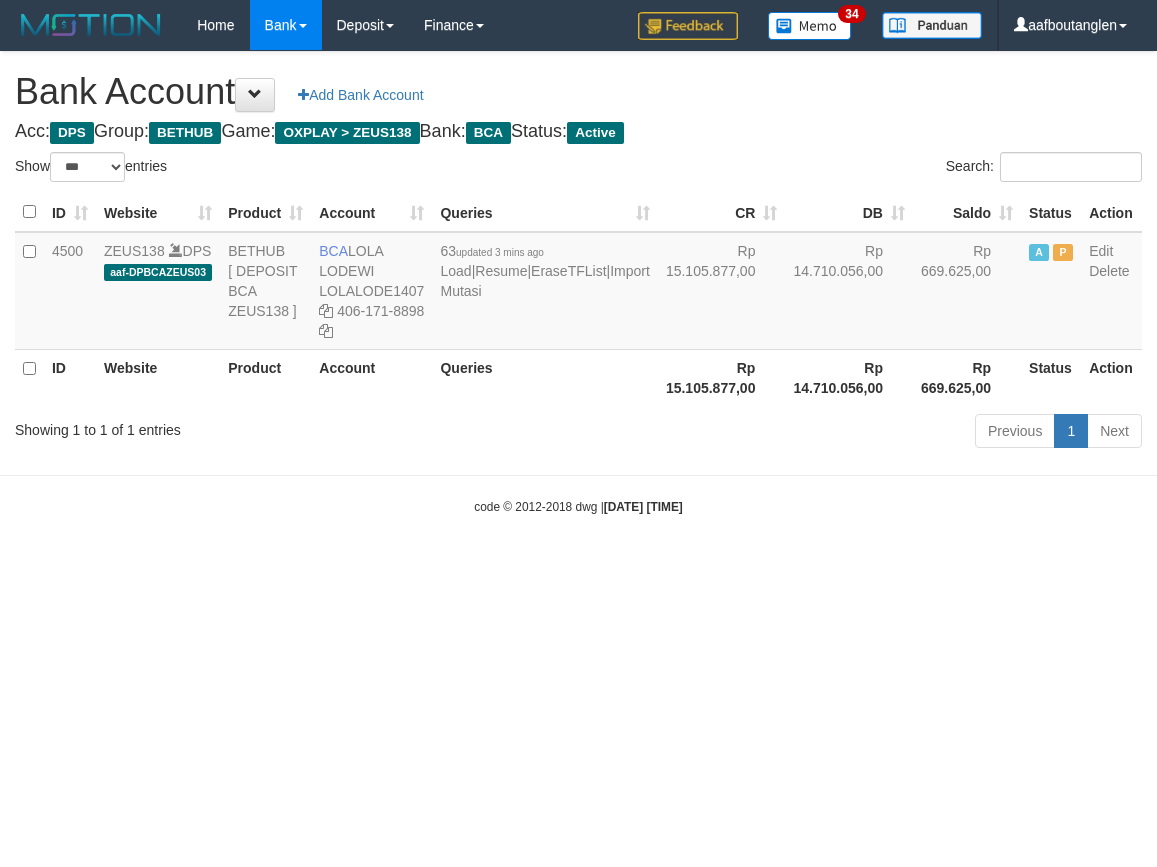scroll, scrollTop: 0, scrollLeft: 0, axis: both 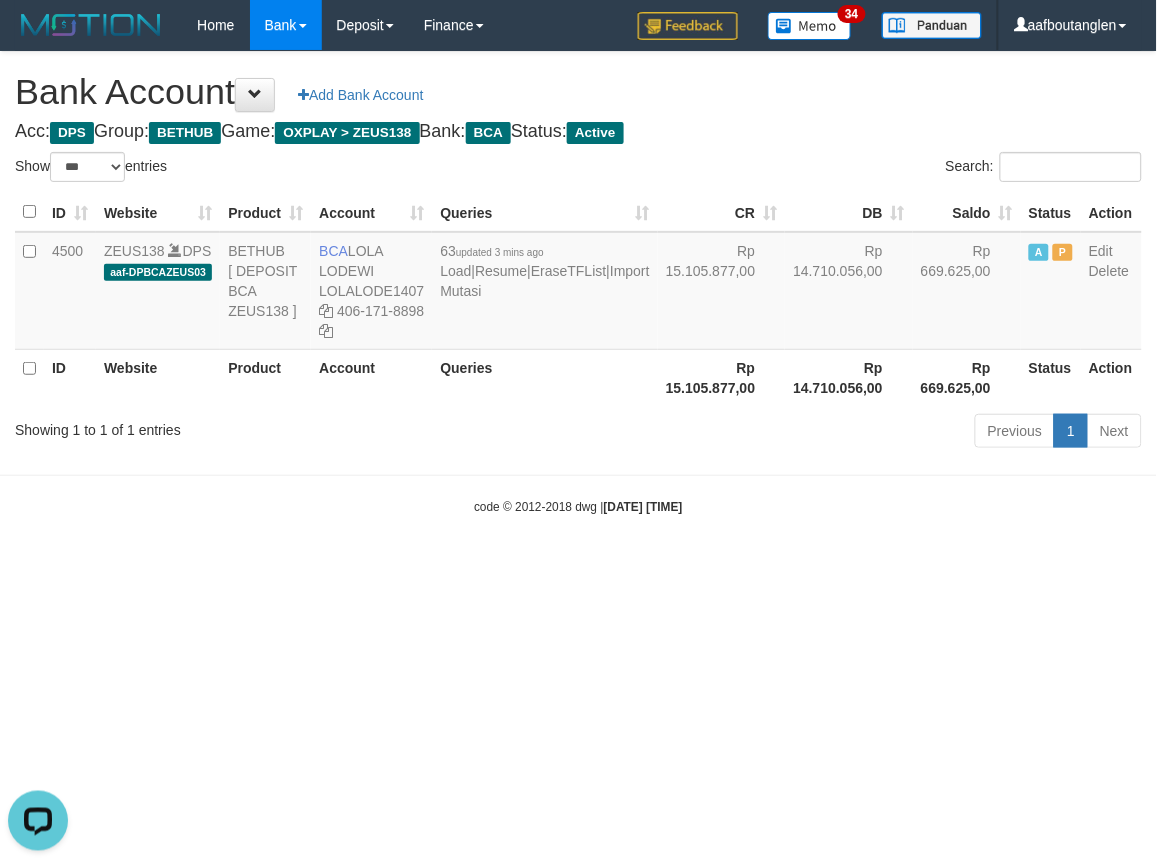 click on "Toggle navigation
Home
Bank
Account List
Deposit
DPS List
History
Note DPS
Finance
Financial Data
aafboutanglen
My Profile
Log Out
34" at bounding box center (578, 283) 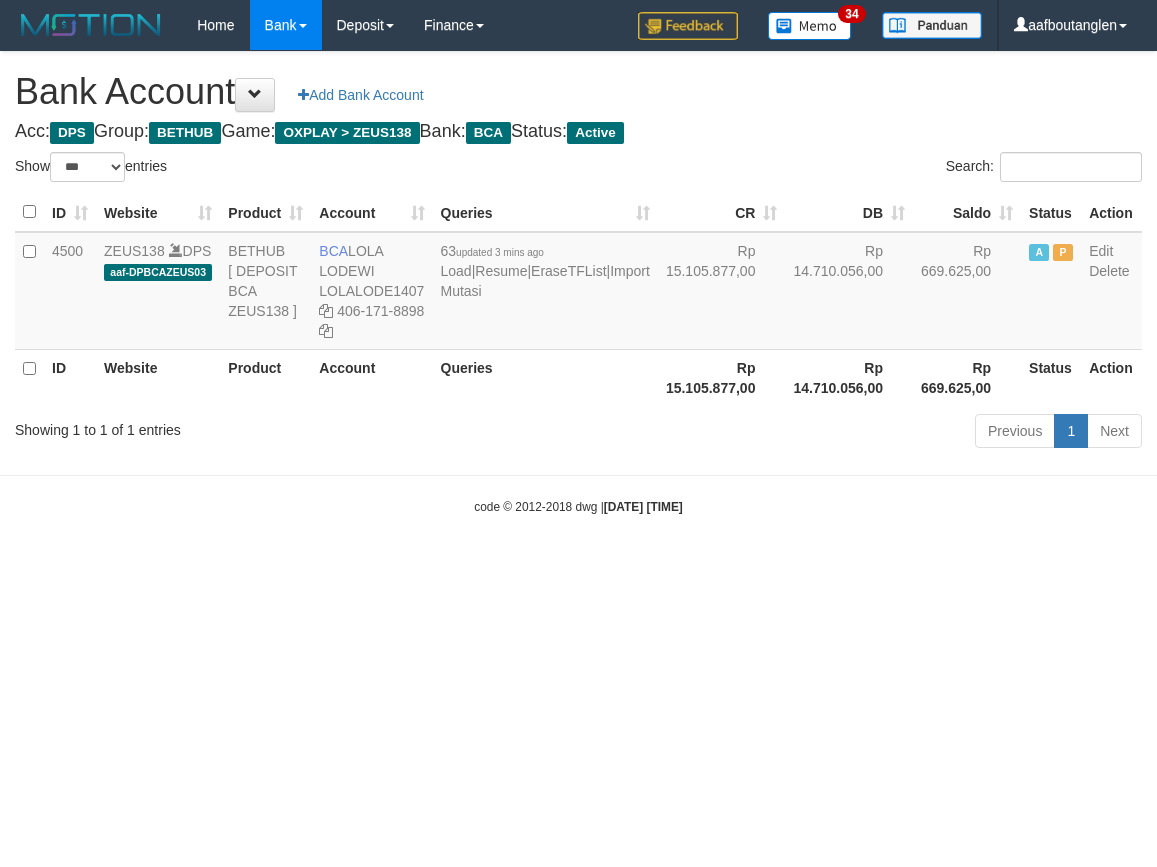 select on "***" 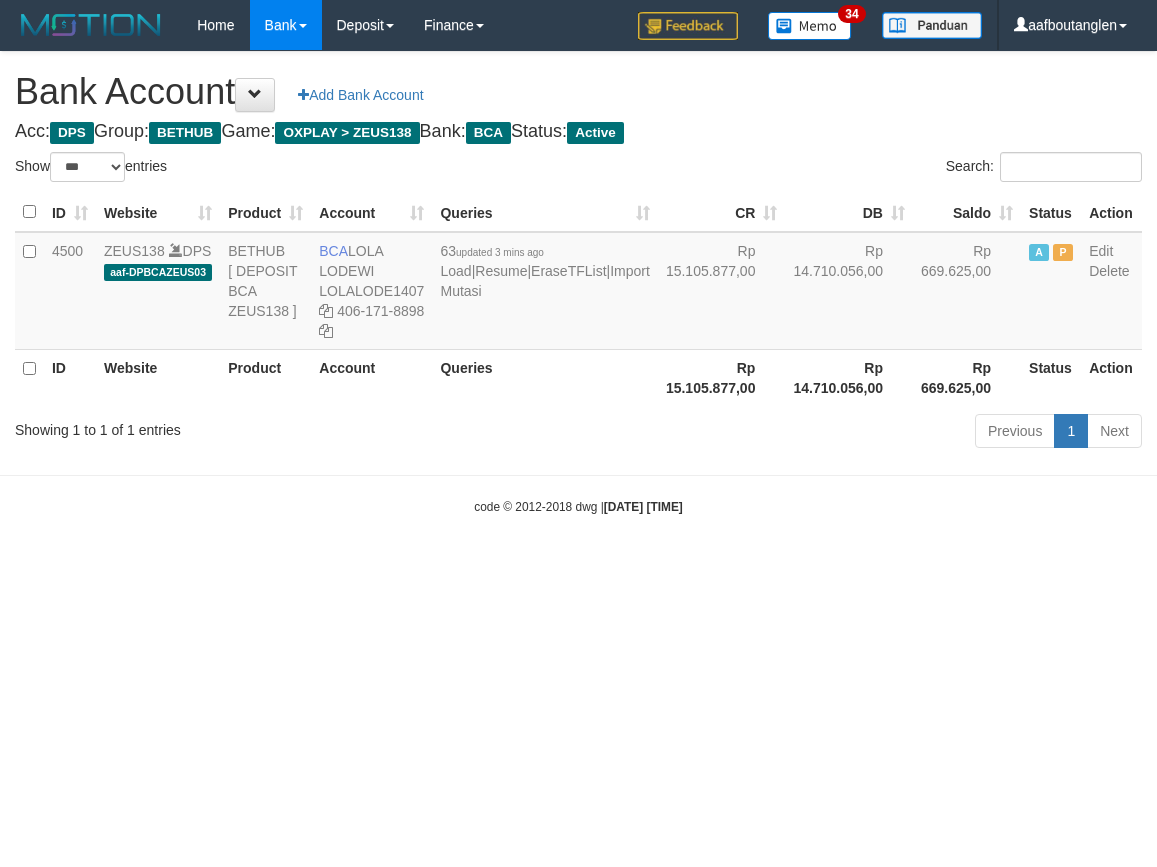 scroll, scrollTop: 0, scrollLeft: 0, axis: both 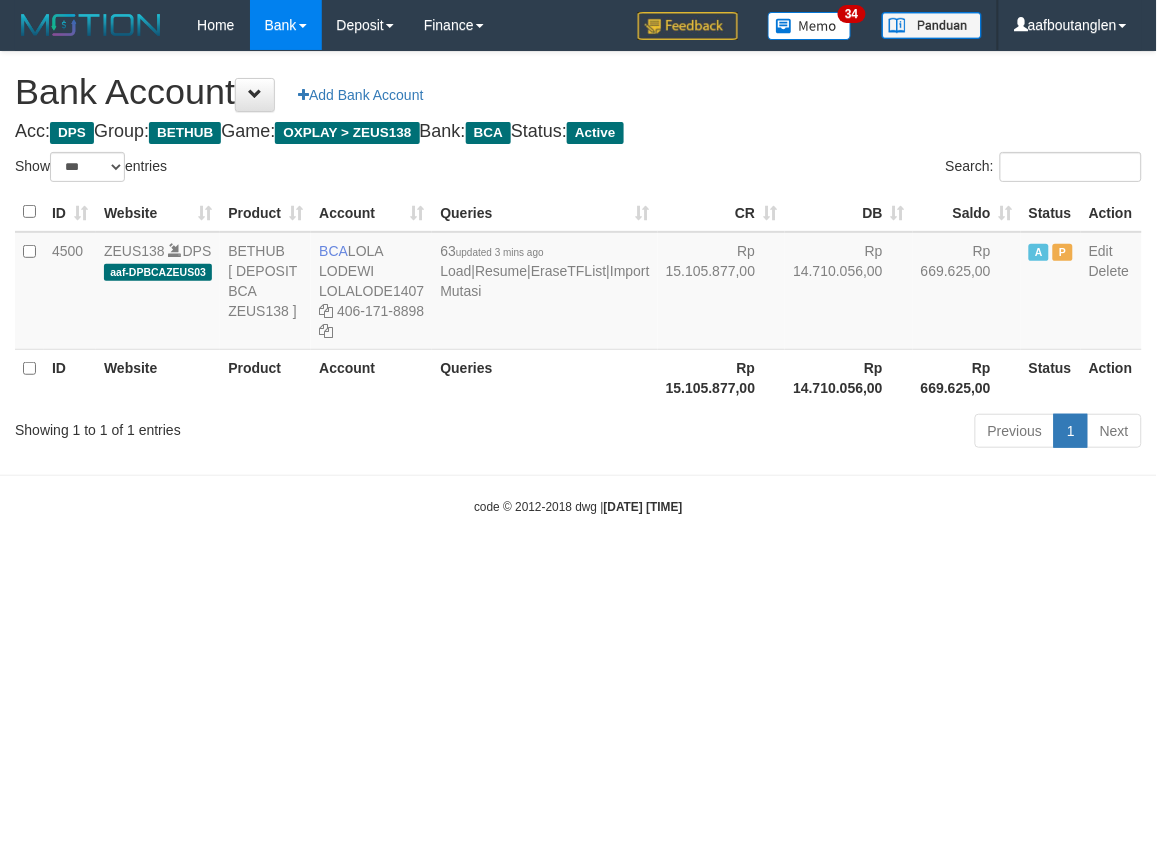 click on "Toggle navigation
Home
Bank
Account List
Deposit
DPS List
History
Note DPS
Finance
Financial Data
aafboutanglen
My Profile
Log Out
34" at bounding box center [578, 283] 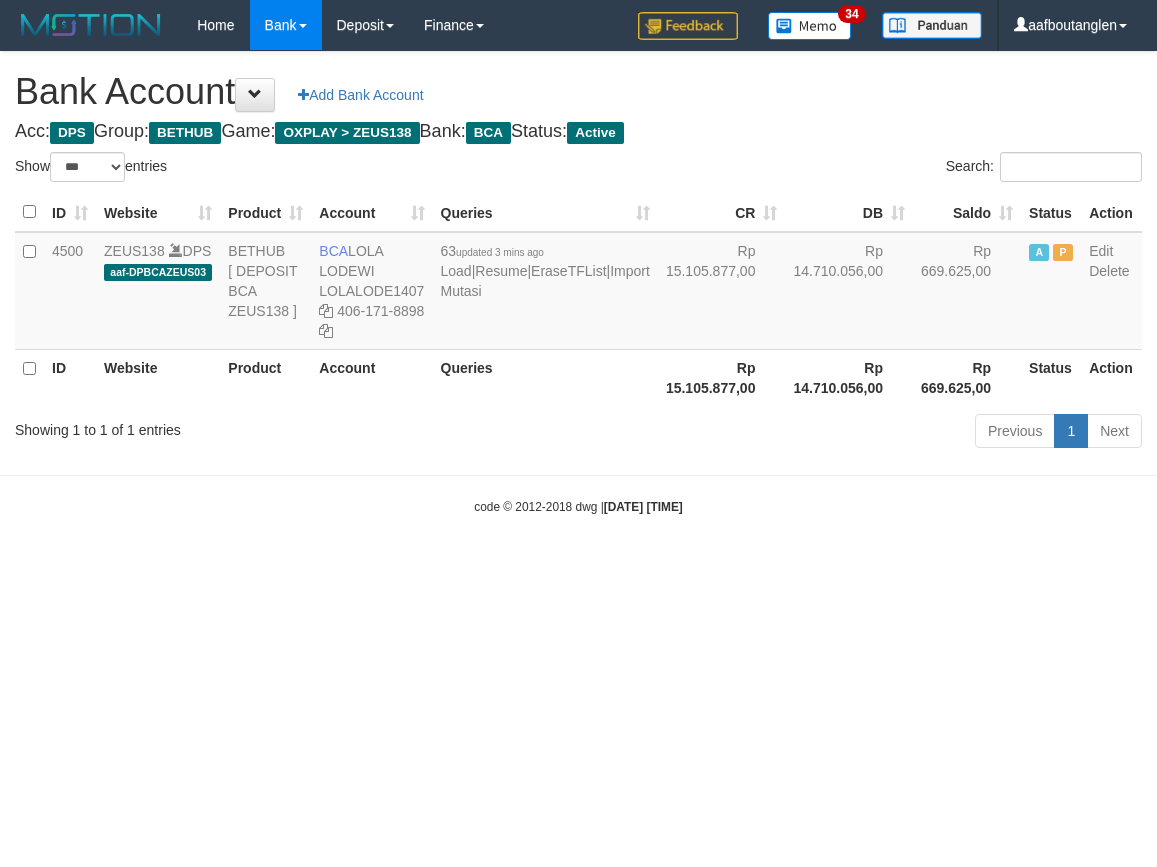 select on "***" 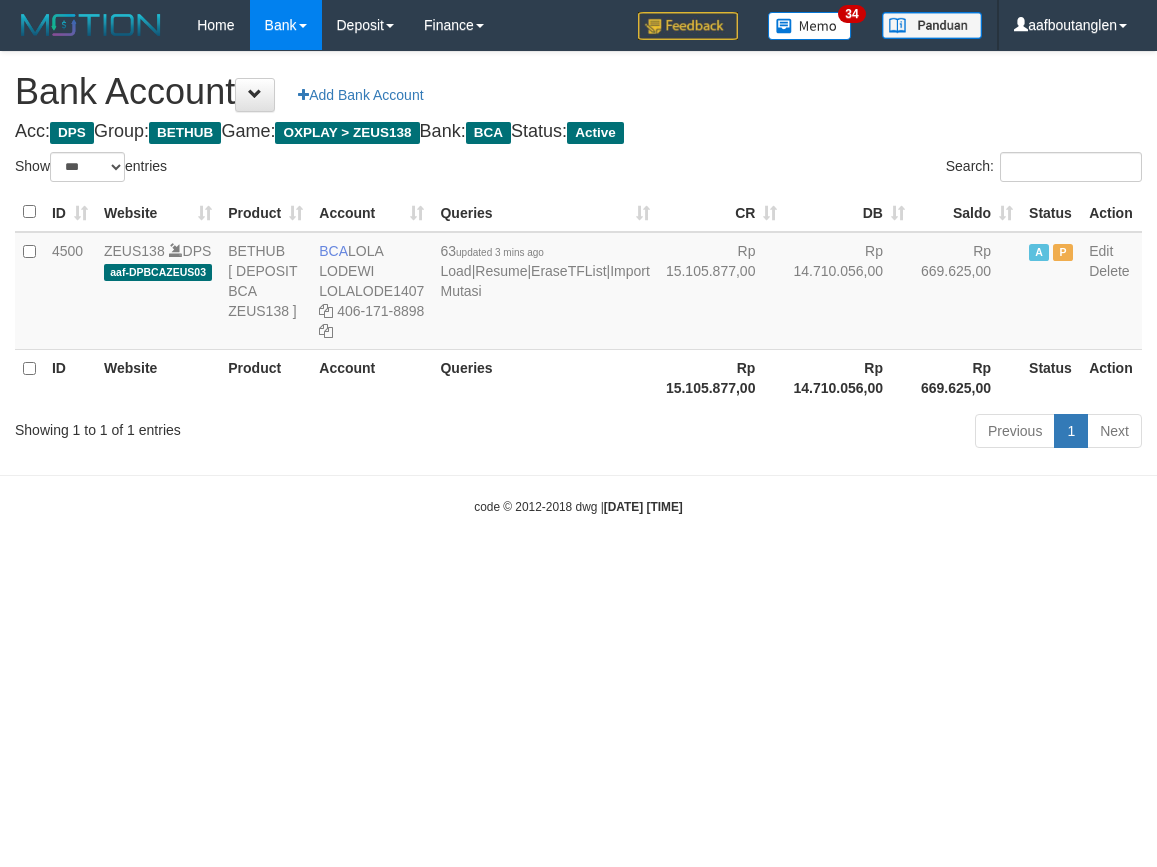 scroll, scrollTop: 0, scrollLeft: 0, axis: both 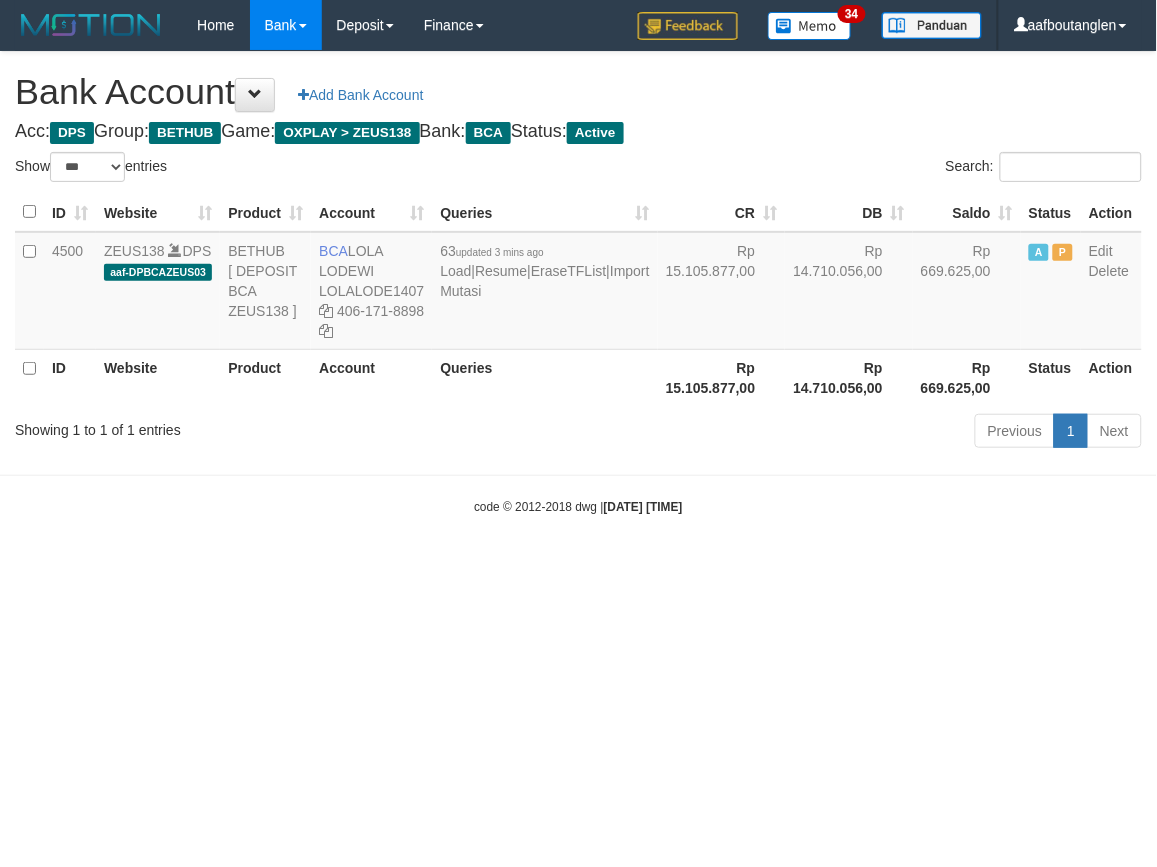 click on "Toggle navigation
Home
Bank
Account List
Deposit
DPS List
History
Note DPS
Finance
Financial Data
aafboutanglen
My Profile
Log Out
34" at bounding box center [578, 283] 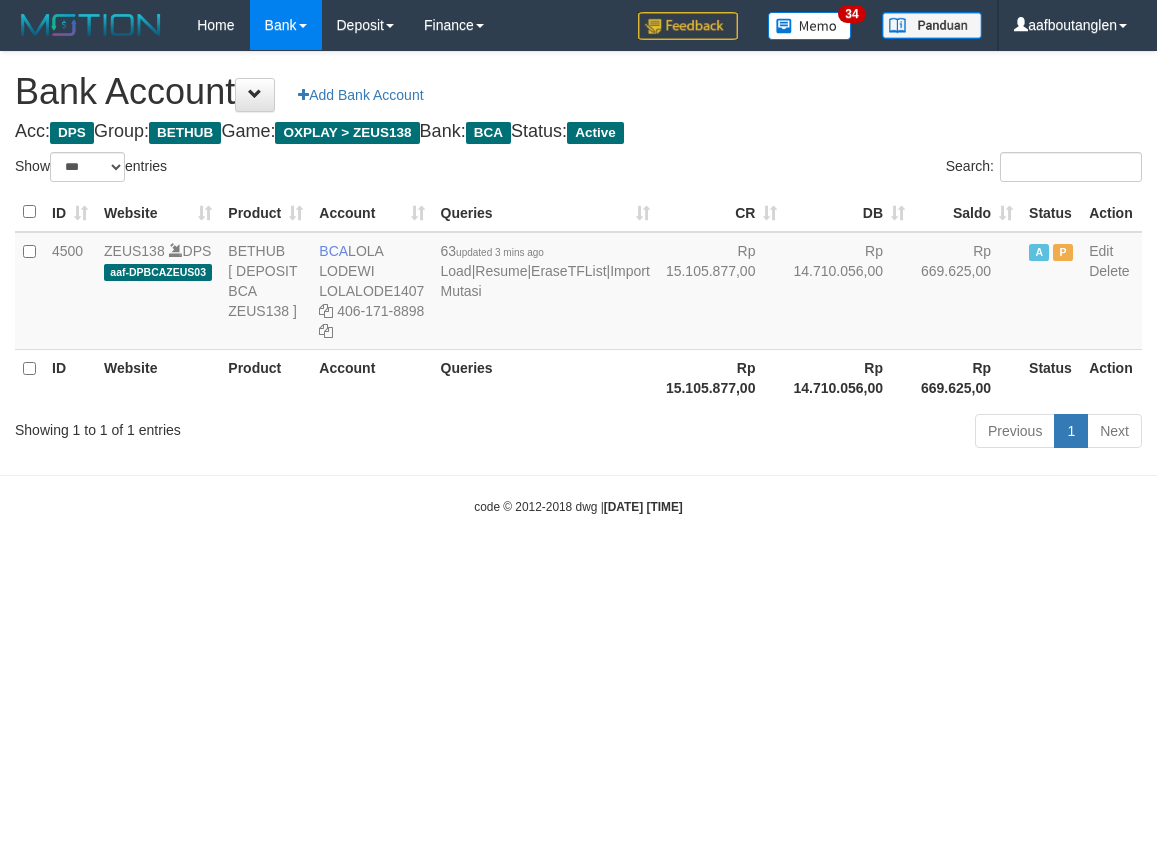 select on "***" 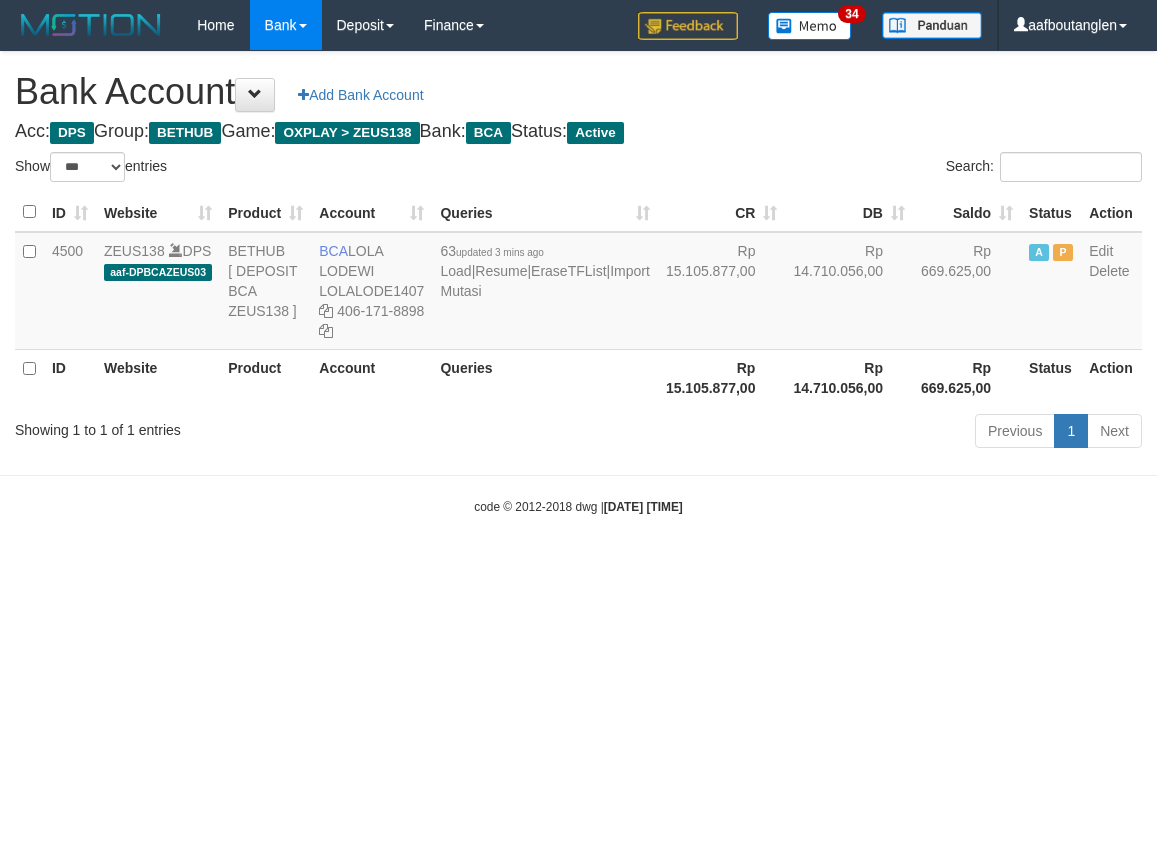 scroll, scrollTop: 0, scrollLeft: 0, axis: both 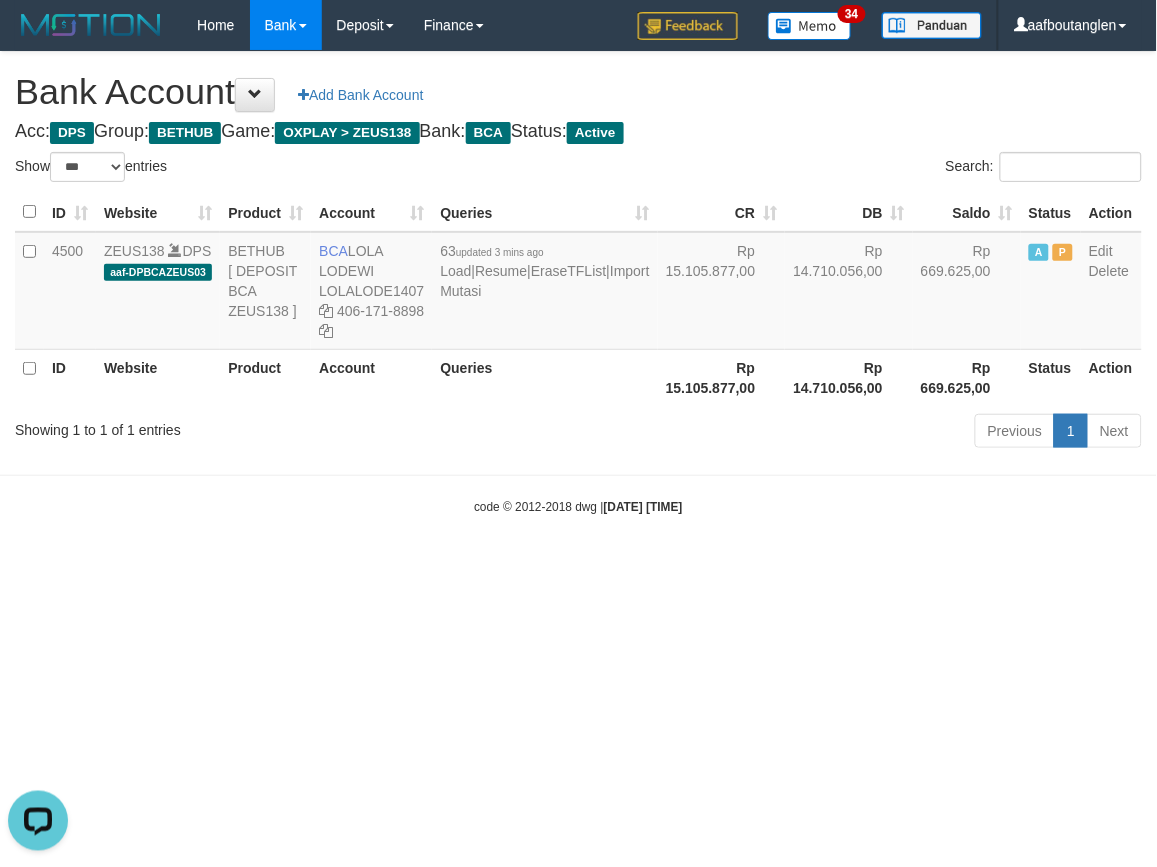 click on "Toggle navigation
Home
Bank
Account List
Deposit
DPS List
History
Note DPS
Finance
Financial Data
aafboutanglen
My Profile
Log Out
34" at bounding box center [578, 283] 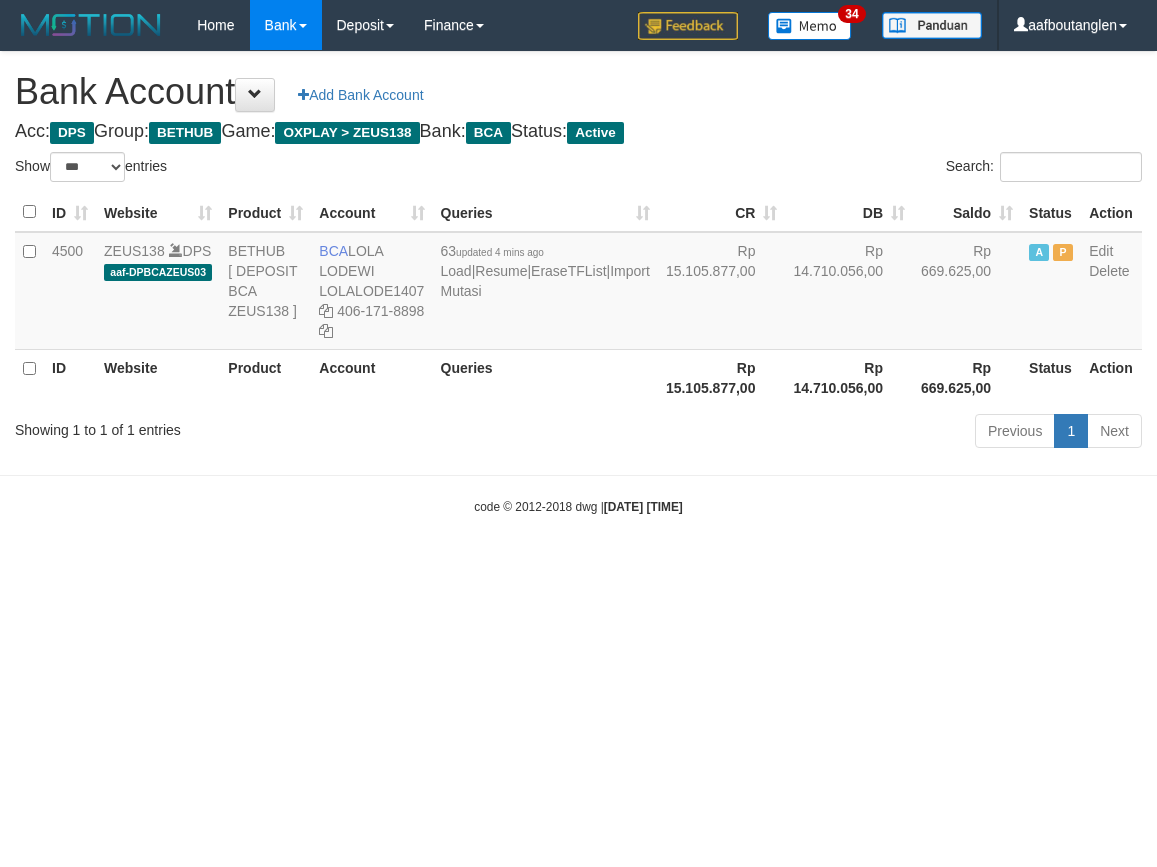 select on "***" 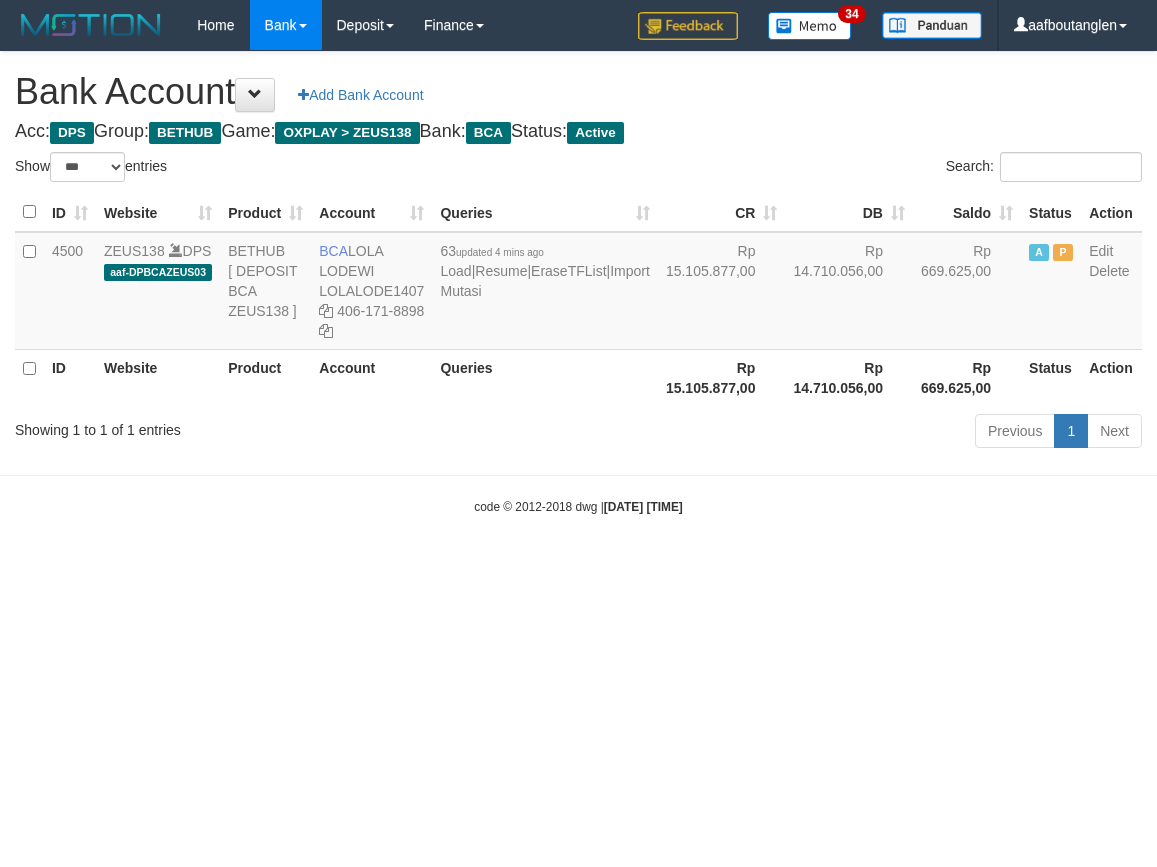scroll, scrollTop: 0, scrollLeft: 0, axis: both 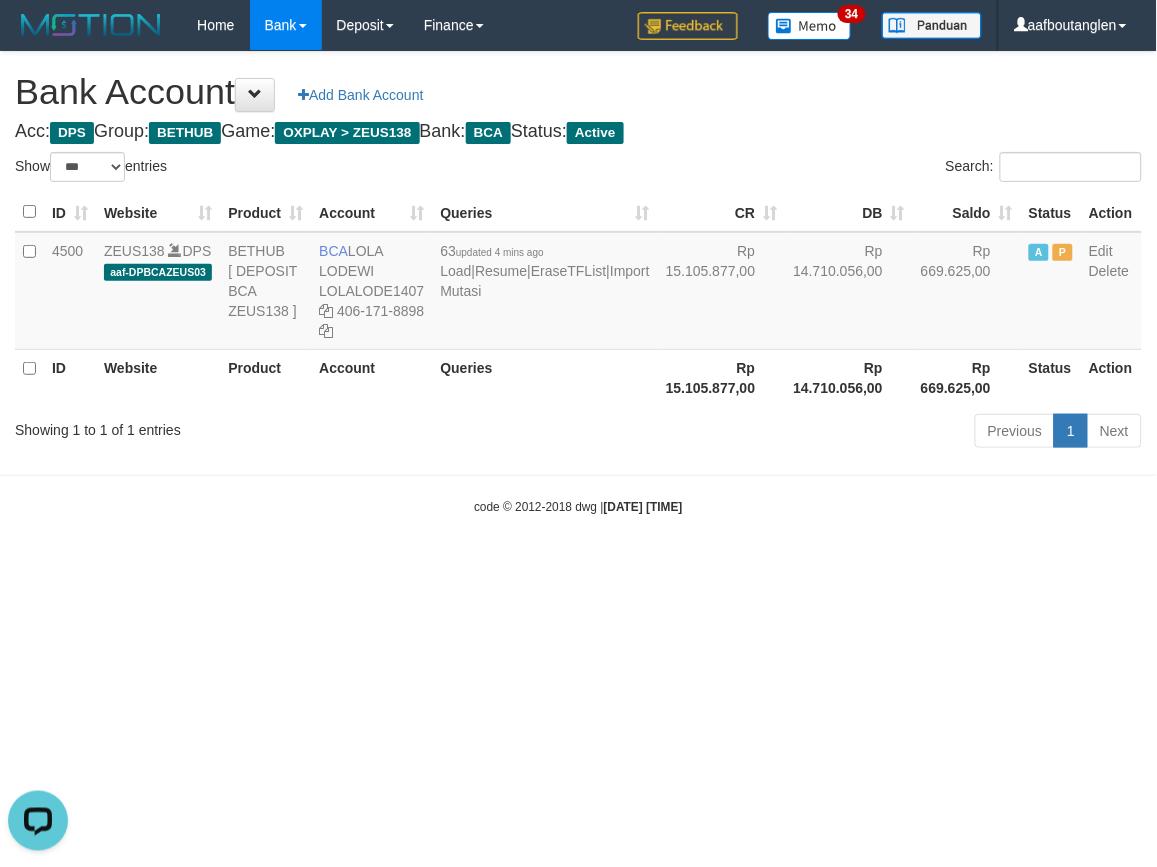 click on "code © 2012-2018 dwg |  2025/07/12 06:13:29" at bounding box center [578, 506] 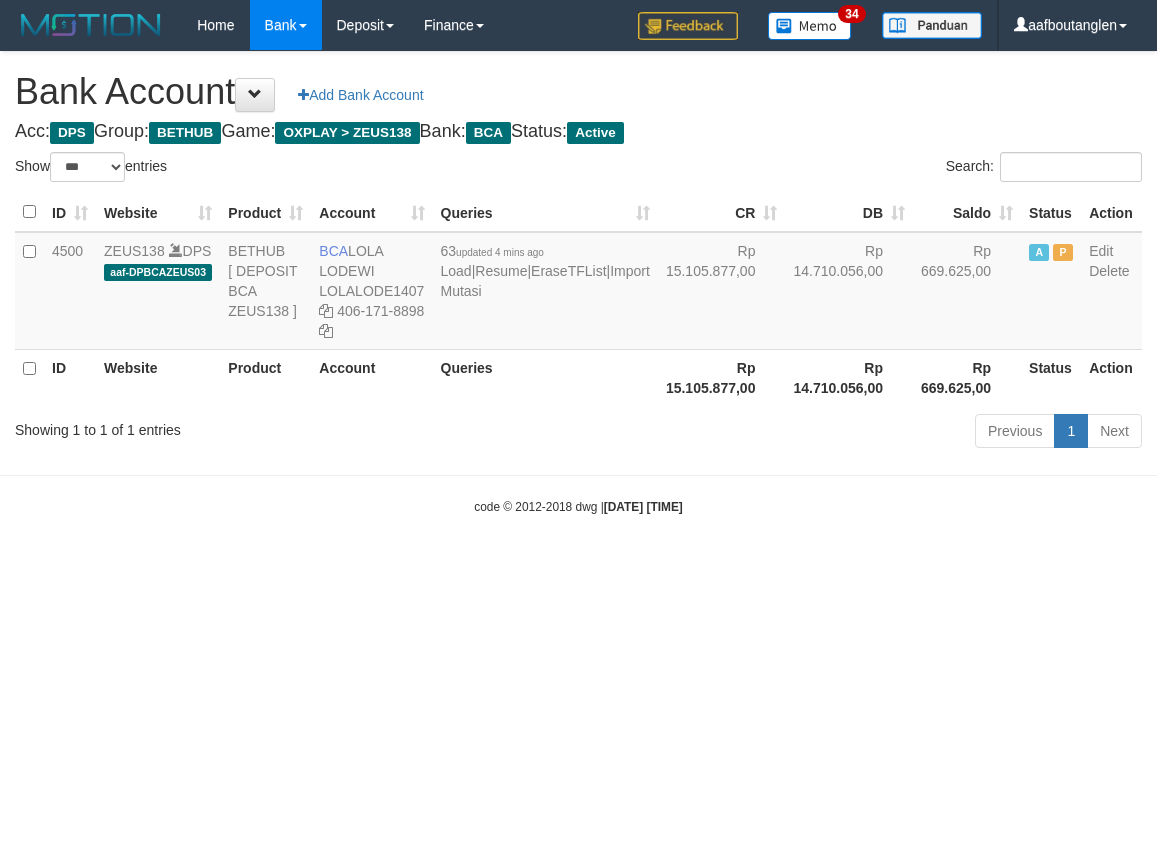 select on "***" 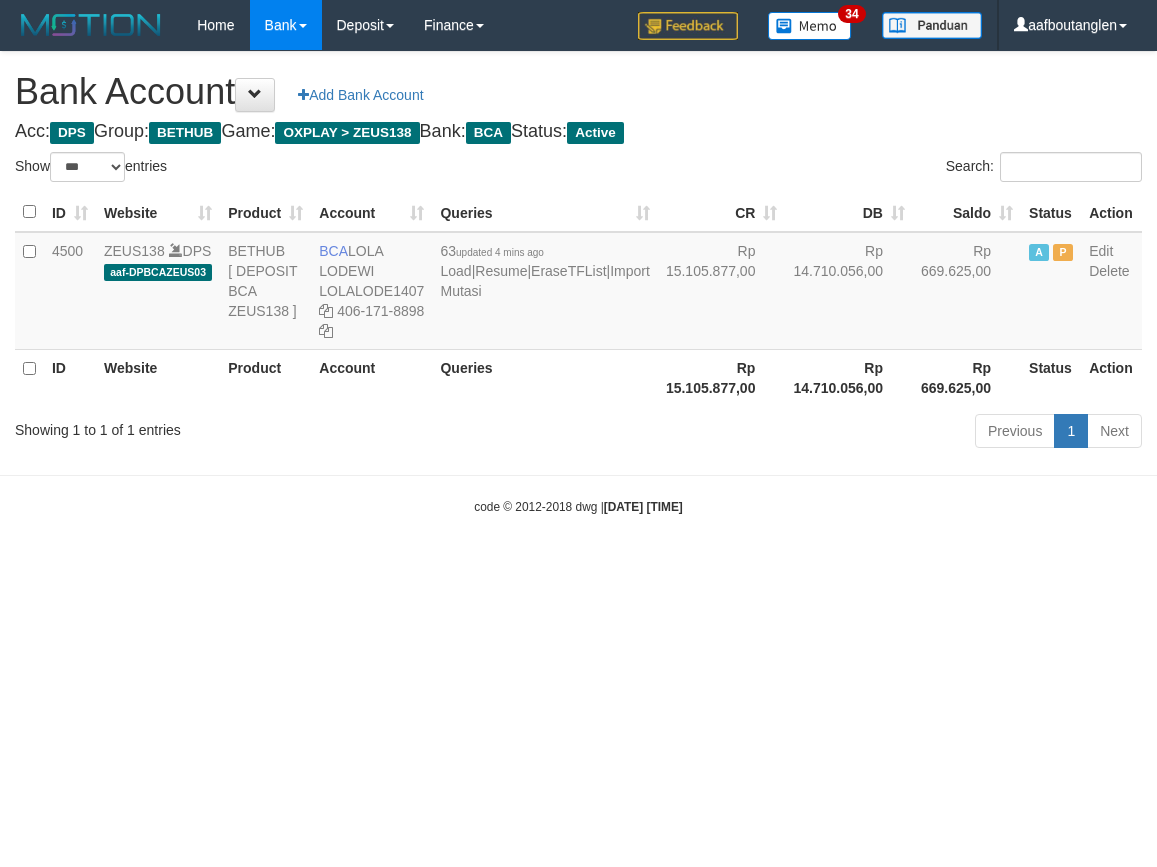 scroll, scrollTop: 0, scrollLeft: 0, axis: both 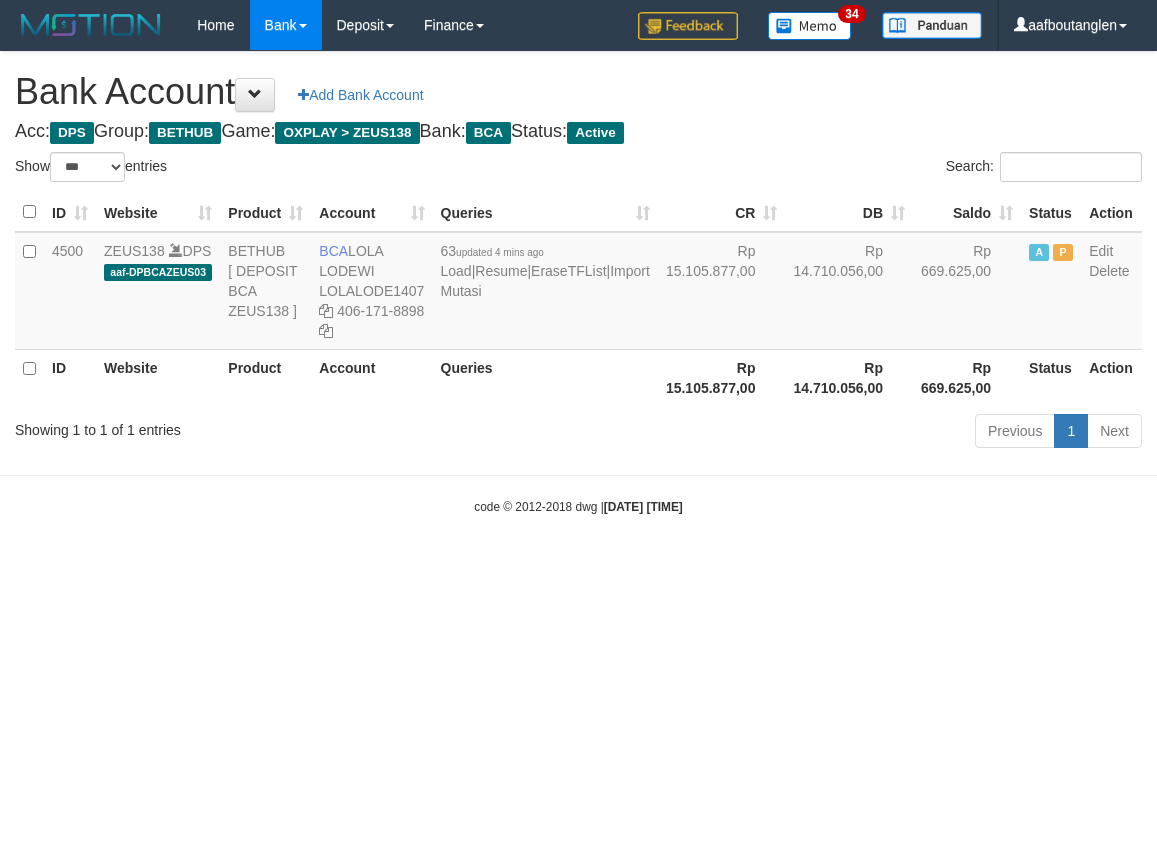 select on "***" 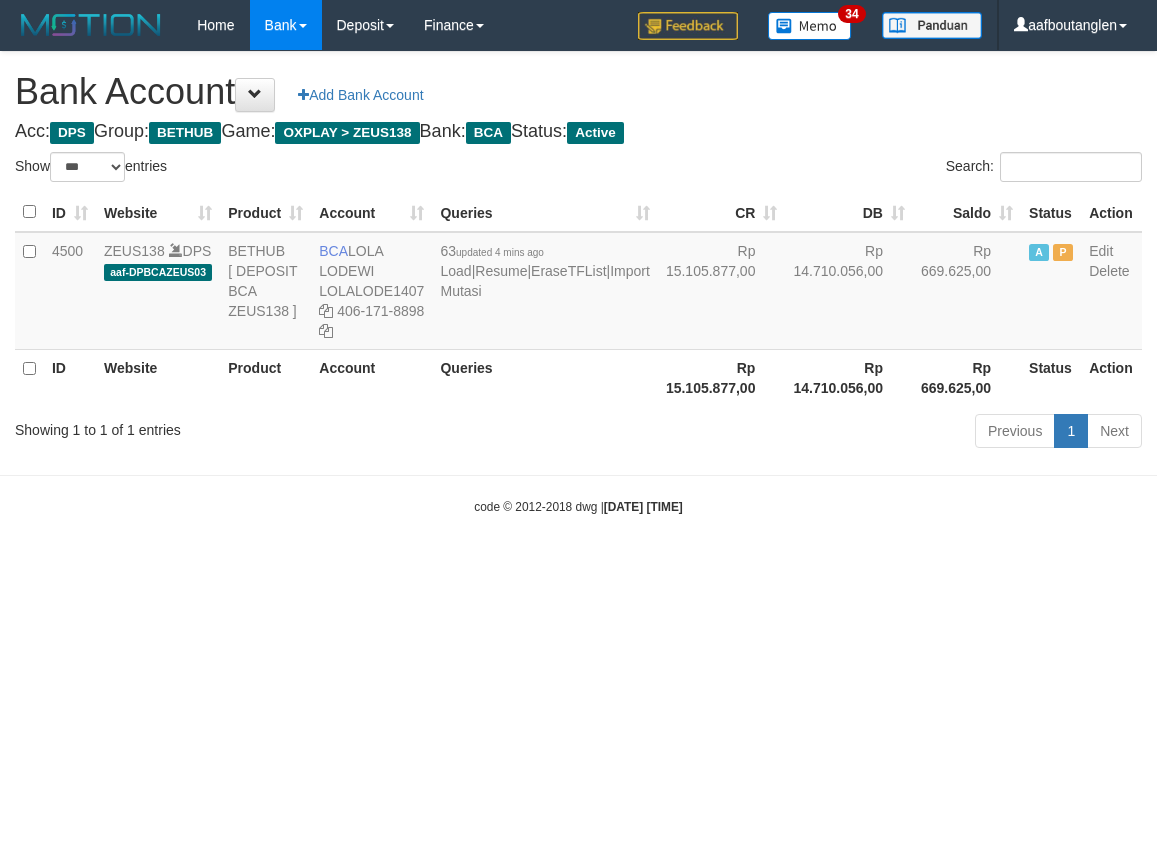 scroll, scrollTop: 0, scrollLeft: 0, axis: both 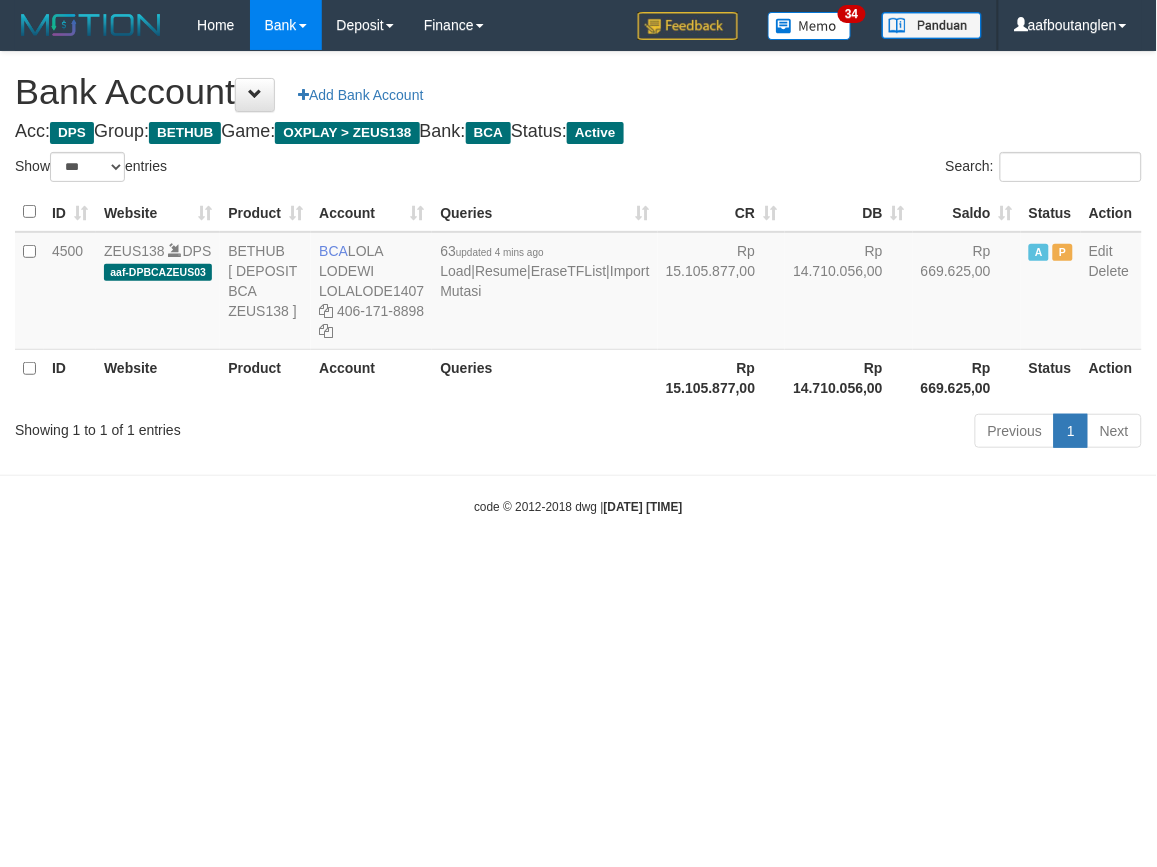 click on "Toggle navigation
Home
Bank
Account List
Deposit
DPS List
History
Note DPS
Finance
Financial Data
aafboutanglen
My Profile
Log Out
34" at bounding box center (578, 283) 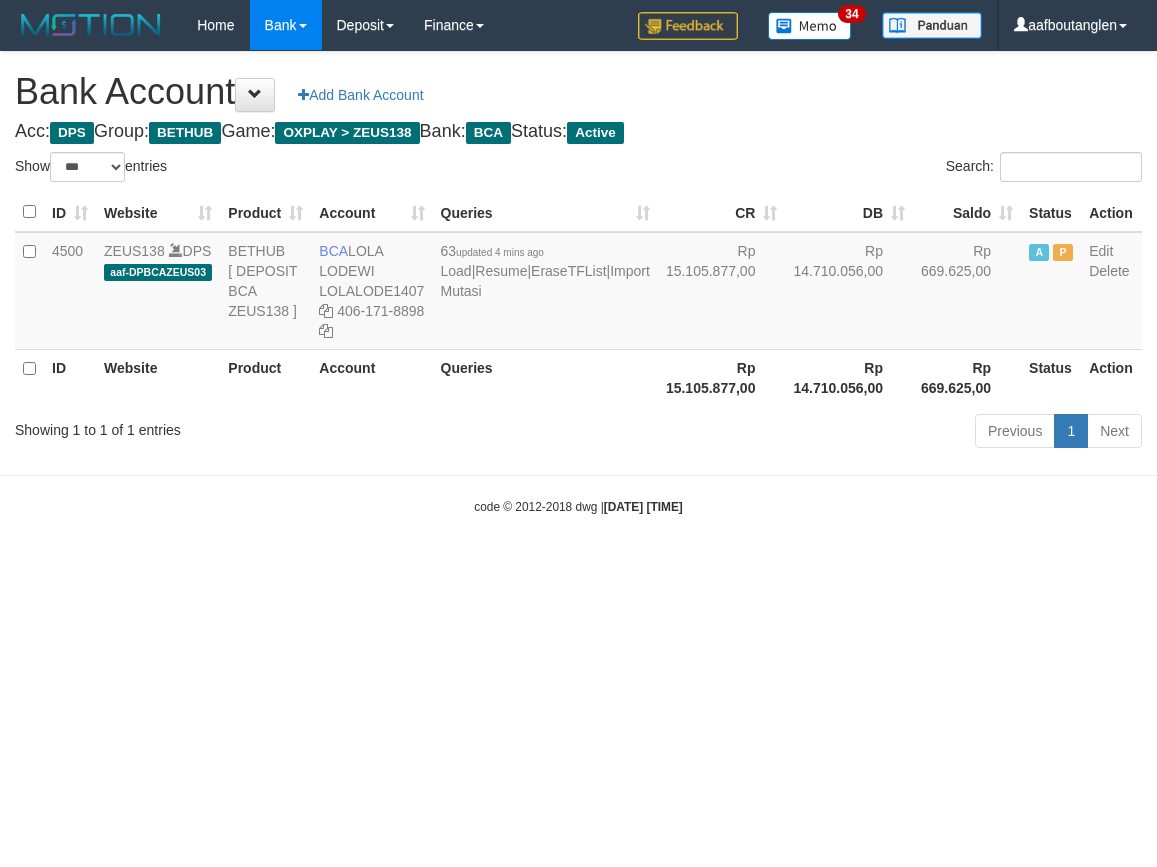 select on "***" 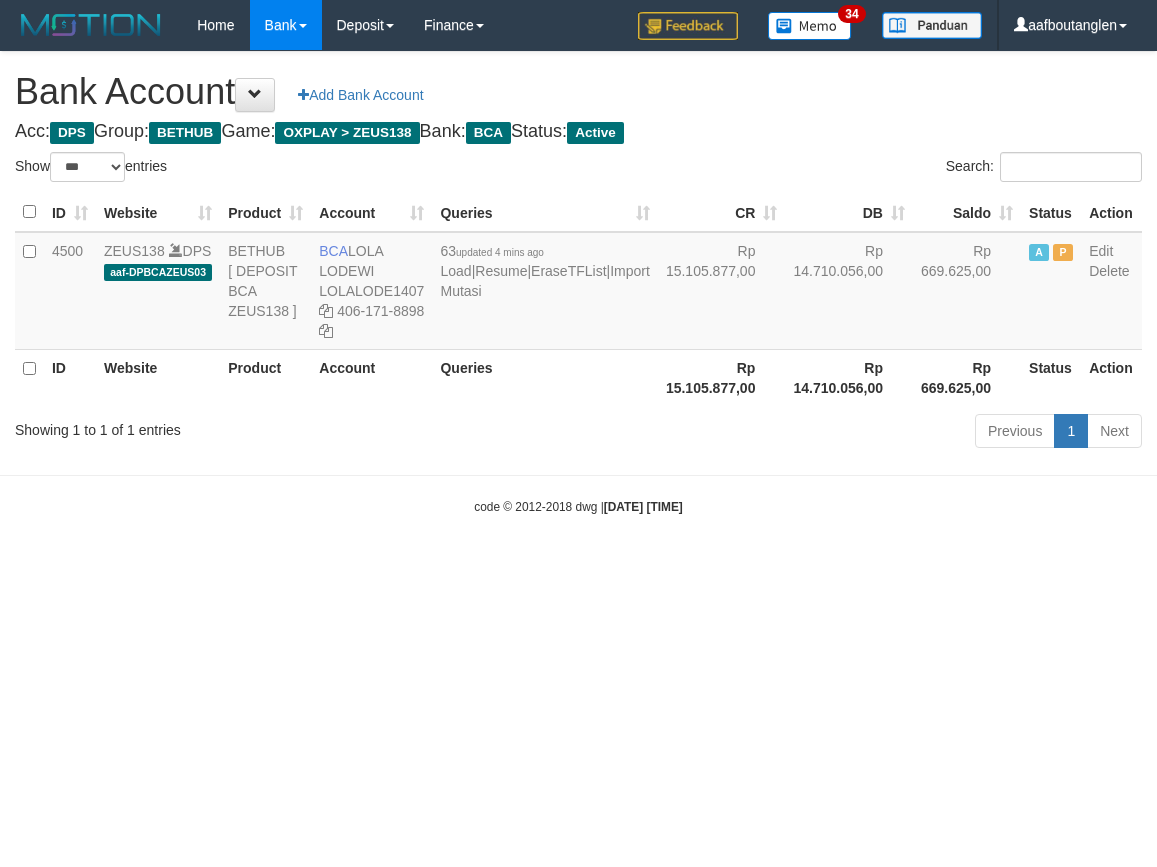 scroll, scrollTop: 0, scrollLeft: 0, axis: both 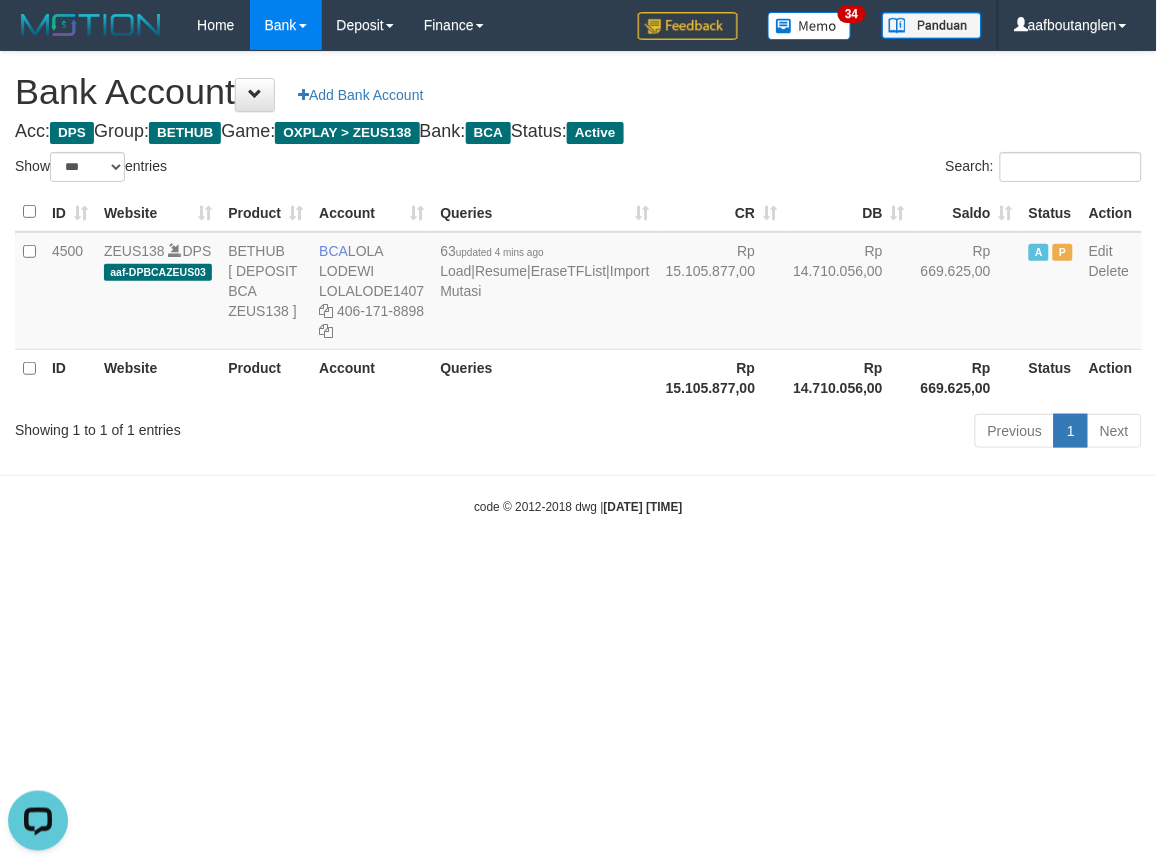 click on "Toggle navigation
Home
Bank
Account List
Deposit
DPS List
History
Note DPS
Finance
Financial Data
aafboutanglen
My Profile
Log Out
34" at bounding box center [578, 283] 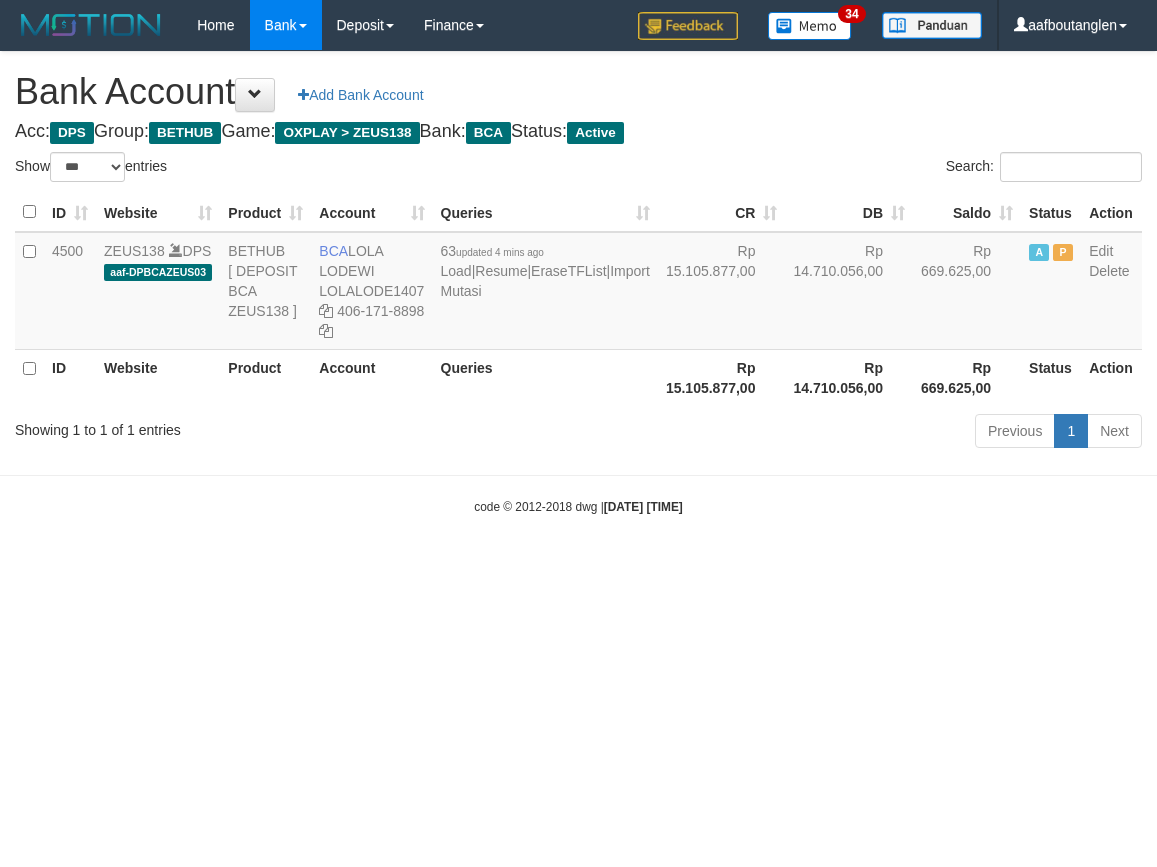 select on "***" 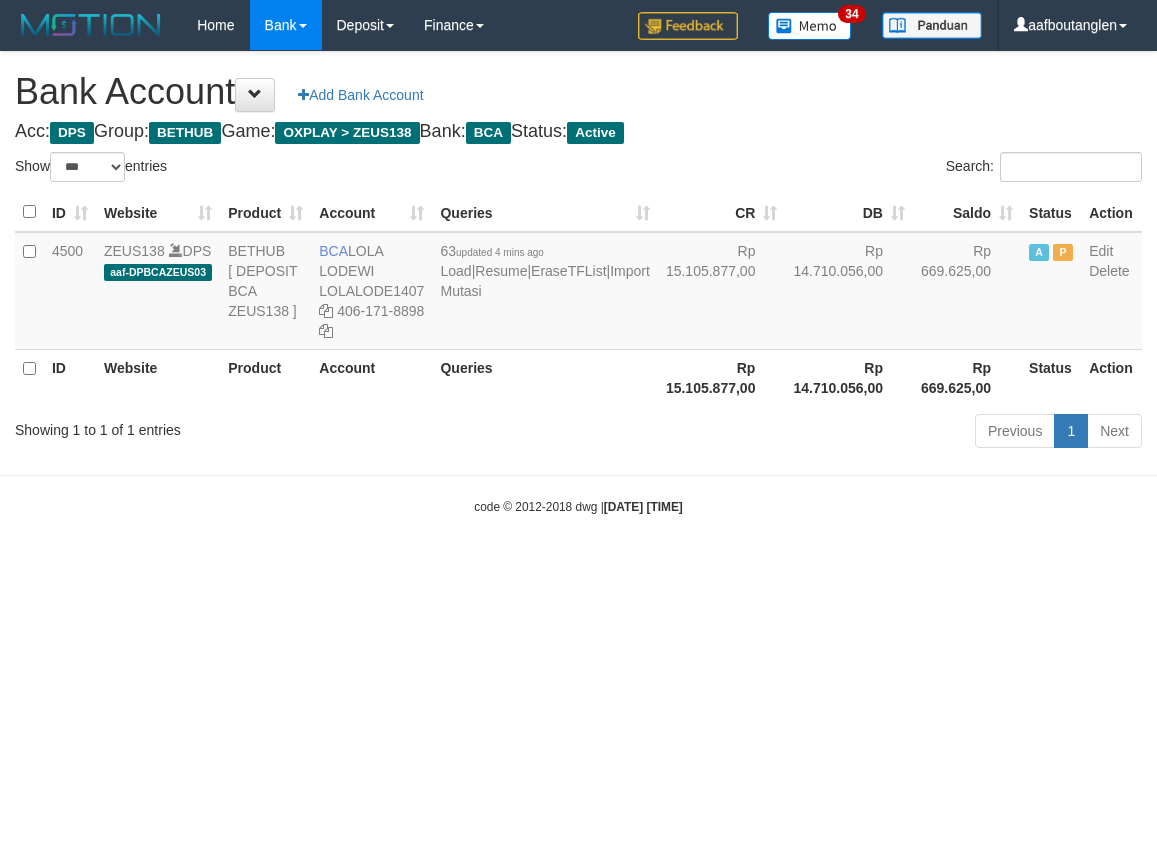 scroll, scrollTop: 0, scrollLeft: 0, axis: both 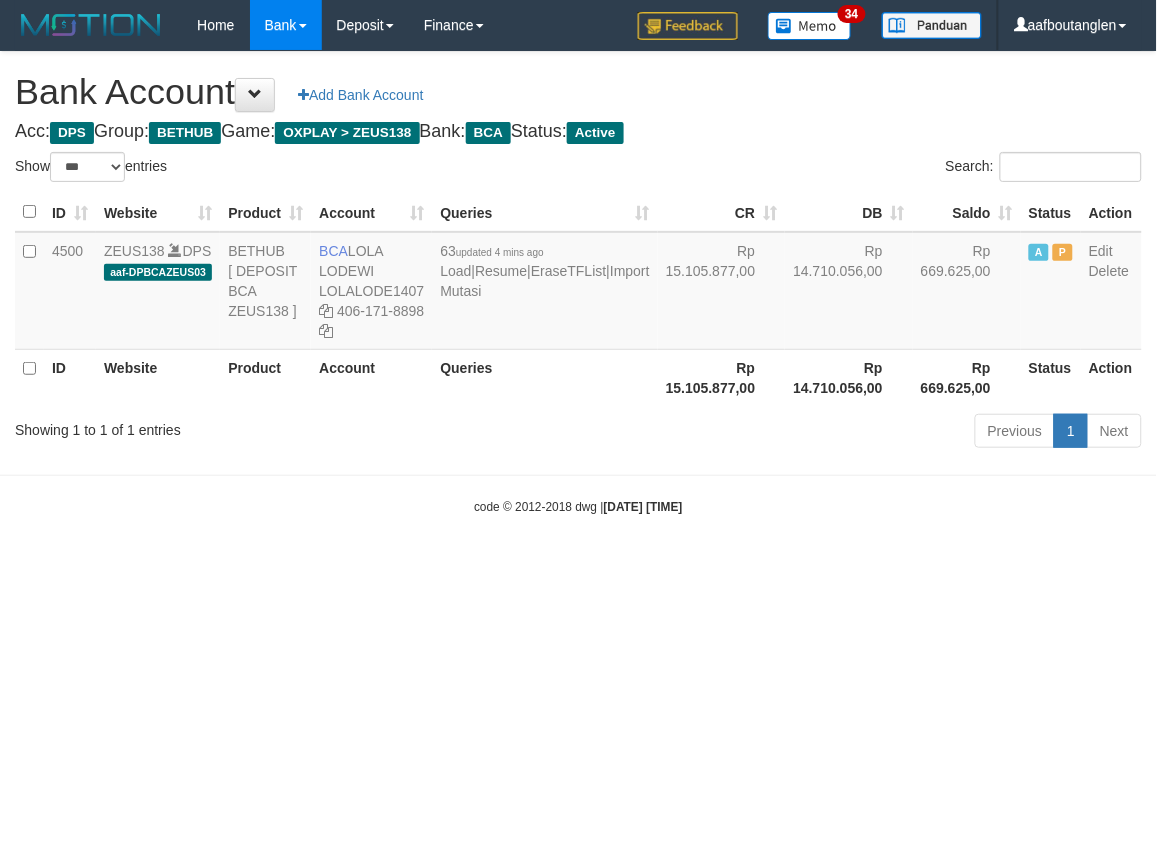 click on "Toggle navigation
Home
Bank
Account List
Deposit
DPS List
History
Note DPS
Finance
Financial Data
aafboutanglen
My Profile
Log Out
34" at bounding box center (578, 283) 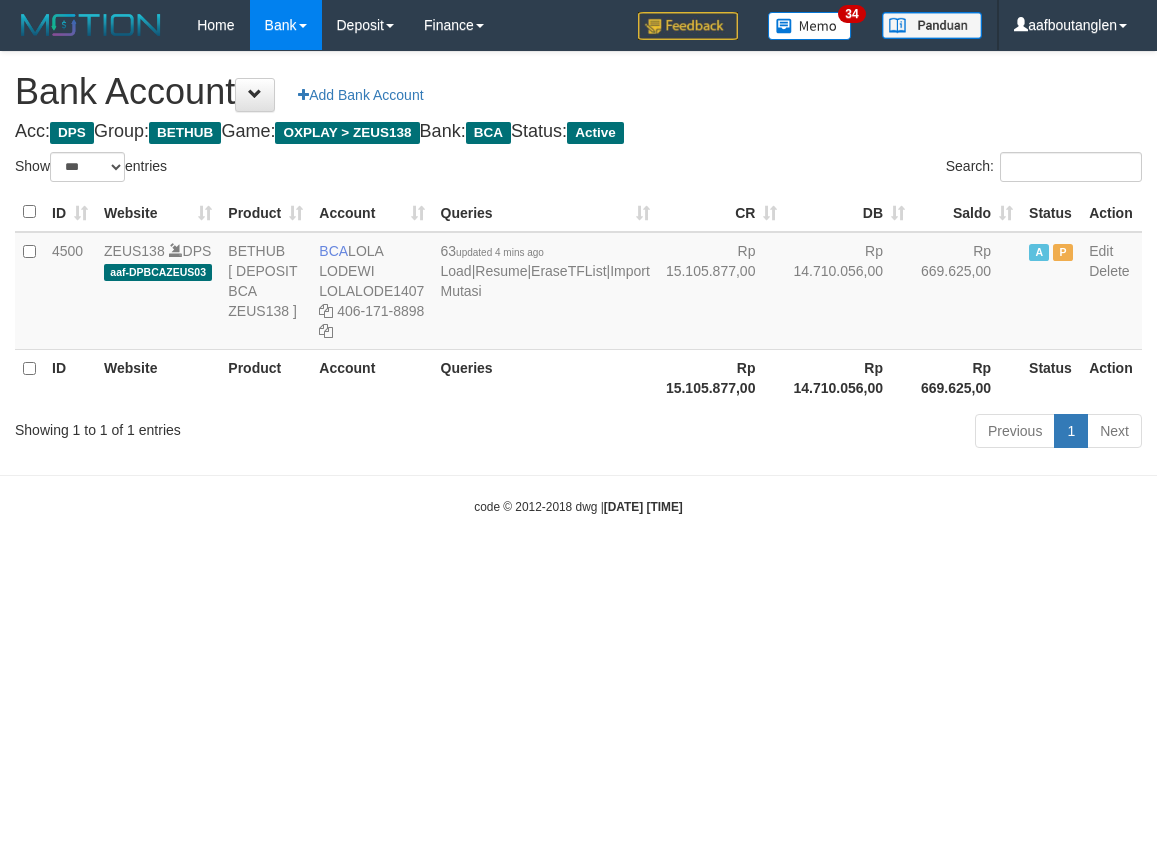 select on "***" 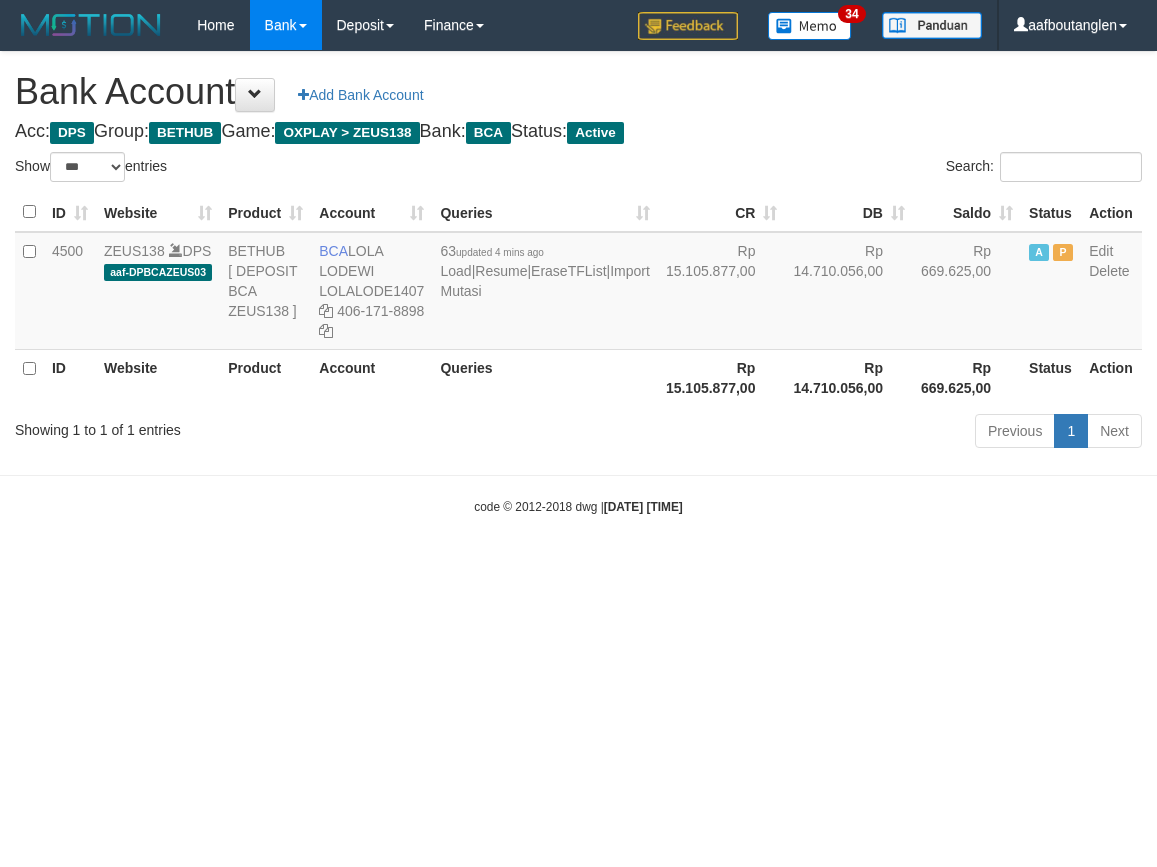 scroll, scrollTop: 0, scrollLeft: 0, axis: both 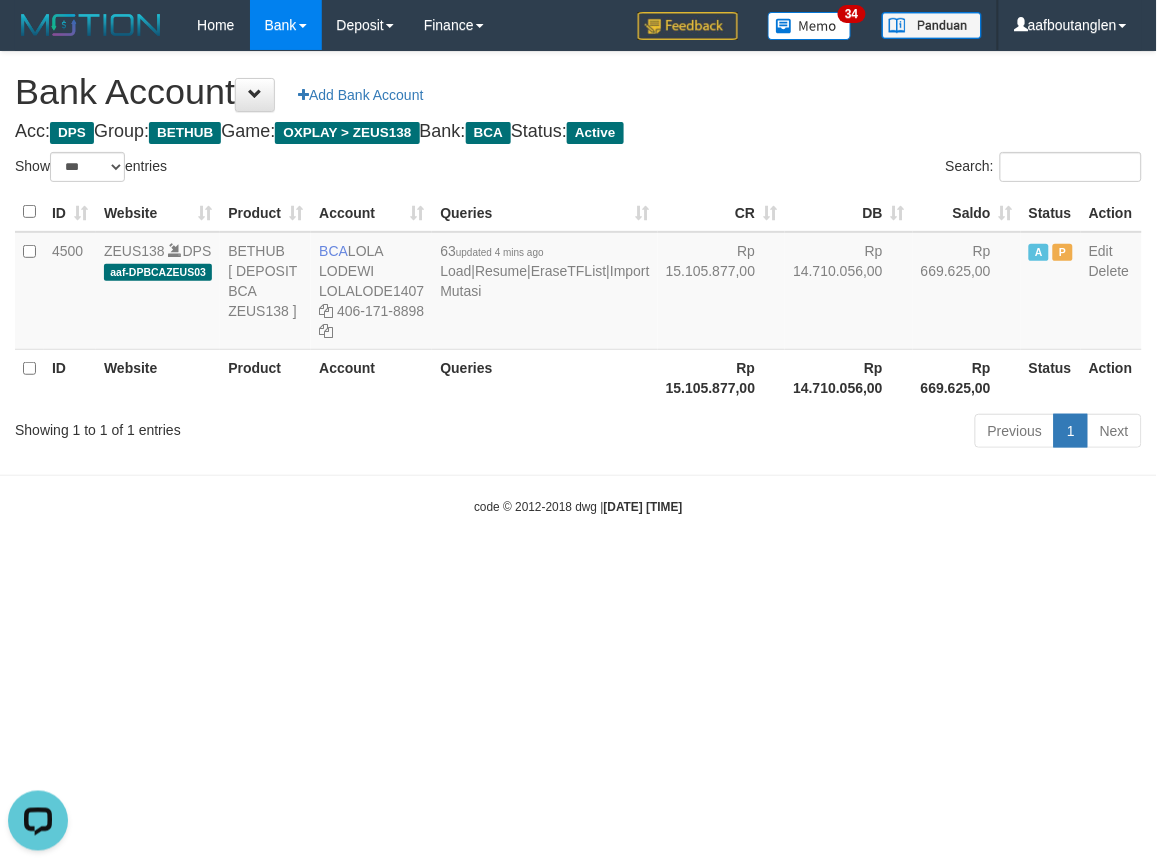 drag, startPoint x: 106, startPoint y: 545, endPoint x: 94, endPoint y: 550, distance: 13 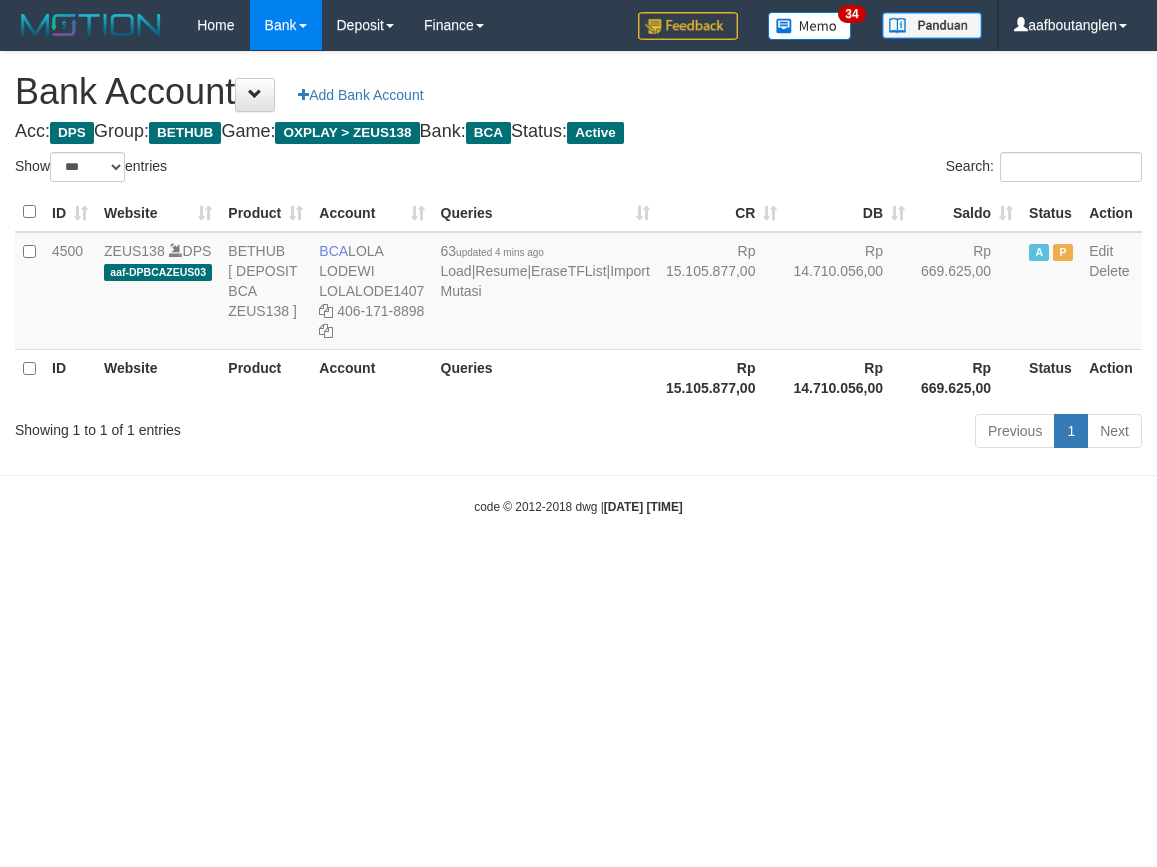 select on "***" 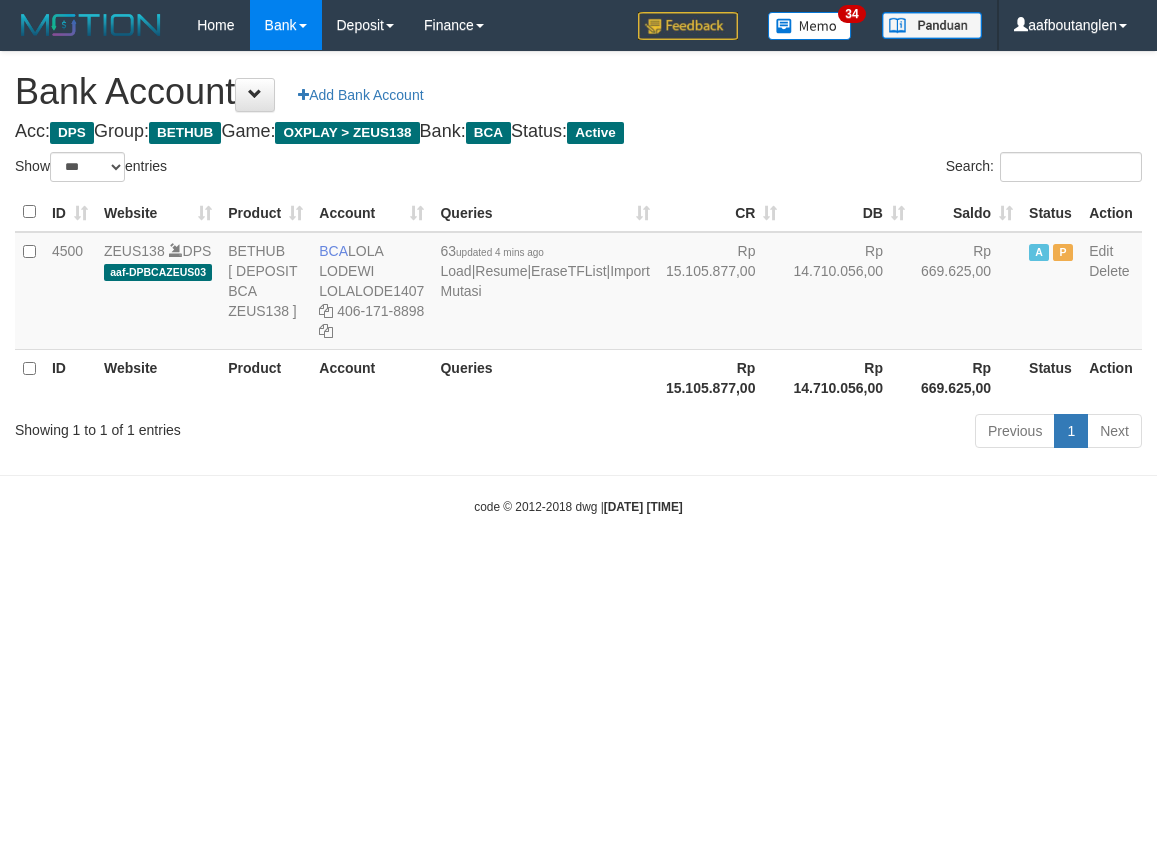 scroll, scrollTop: 0, scrollLeft: 0, axis: both 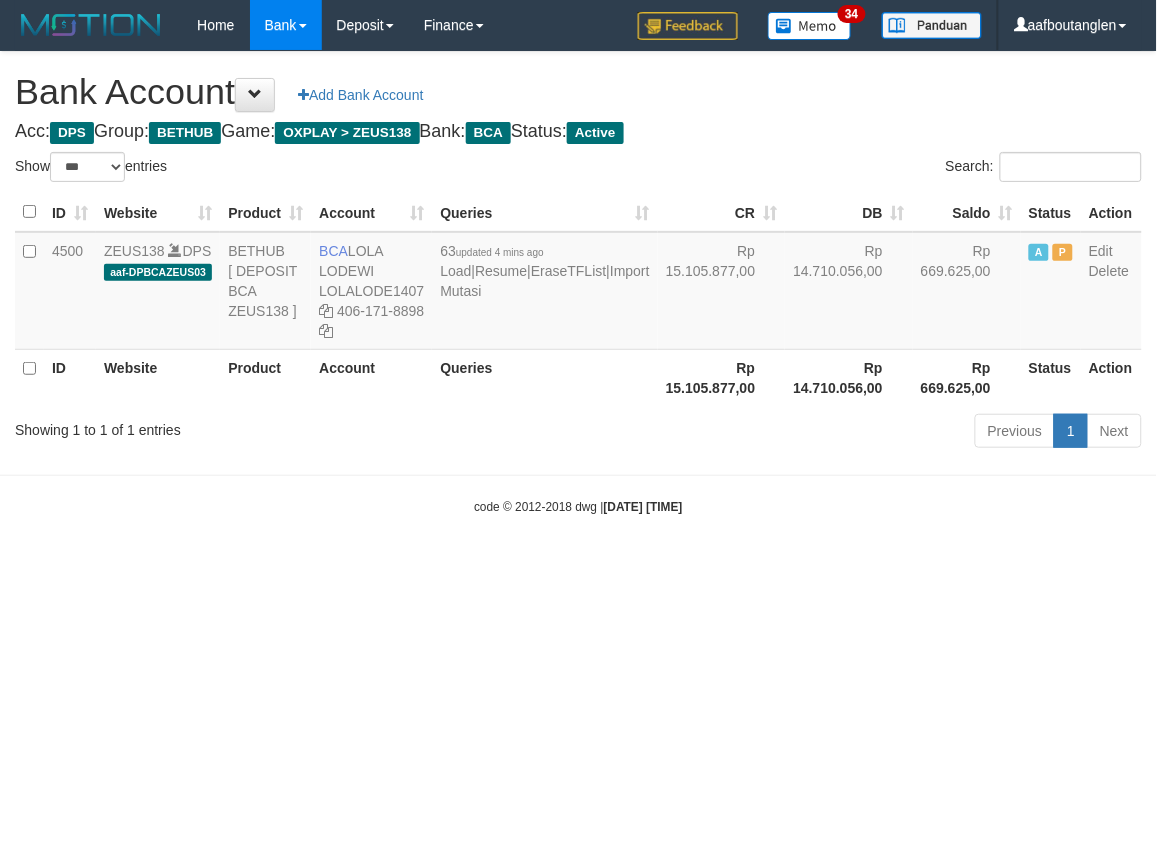 drag, startPoint x: 924, startPoint y: 660, endPoint x: 923, endPoint y: 672, distance: 12.0415945 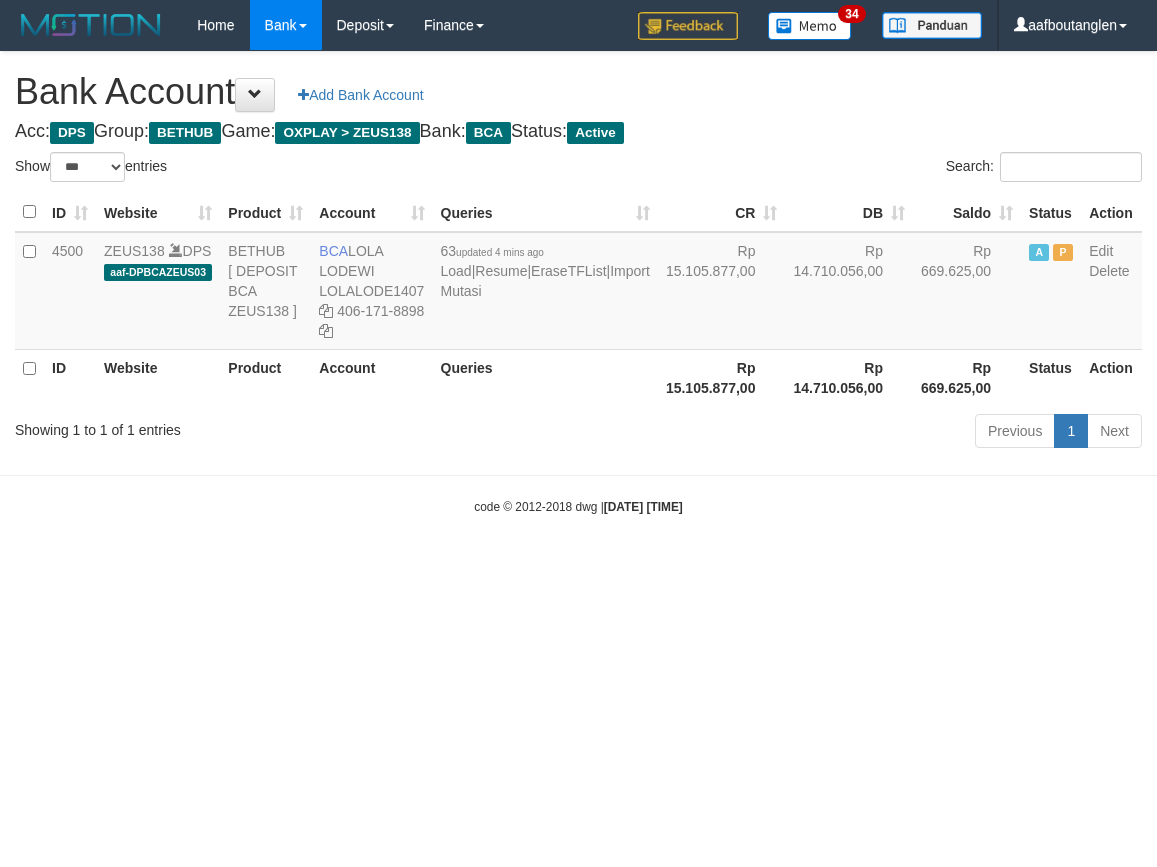 select on "***" 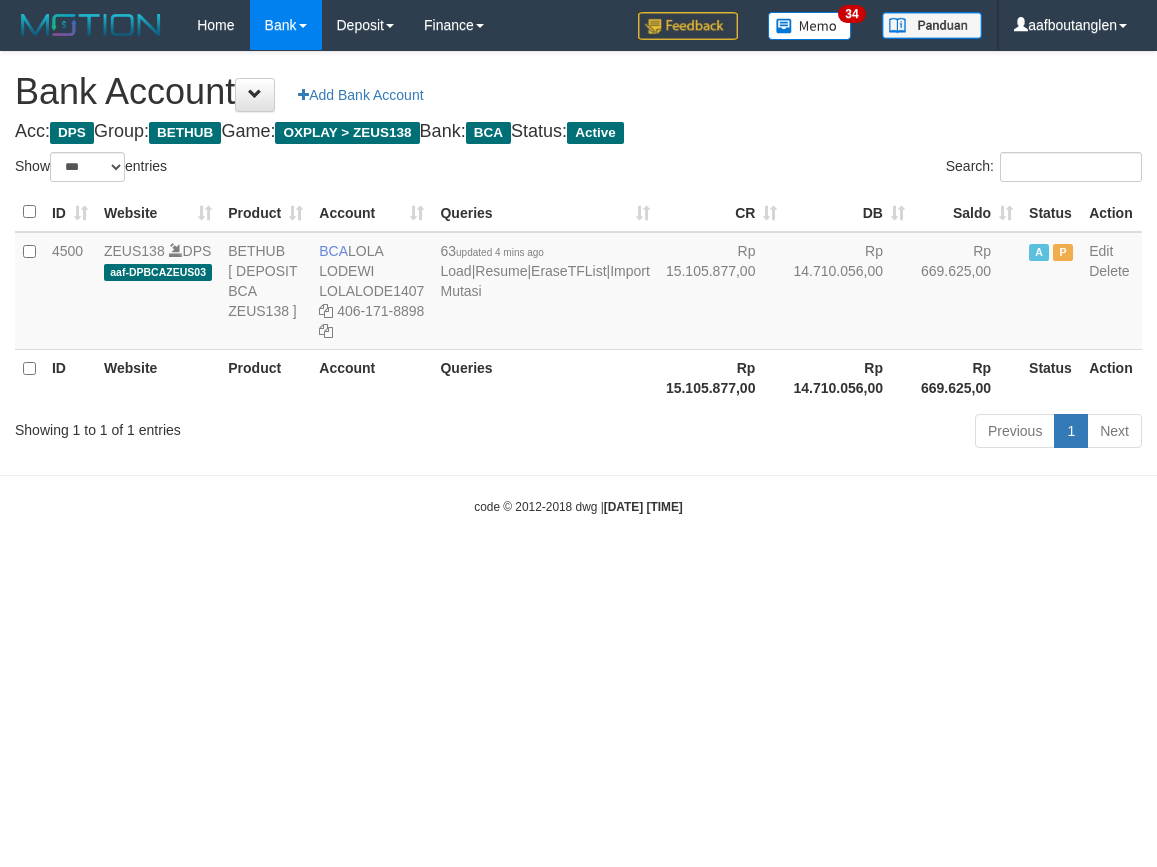 scroll, scrollTop: 0, scrollLeft: 0, axis: both 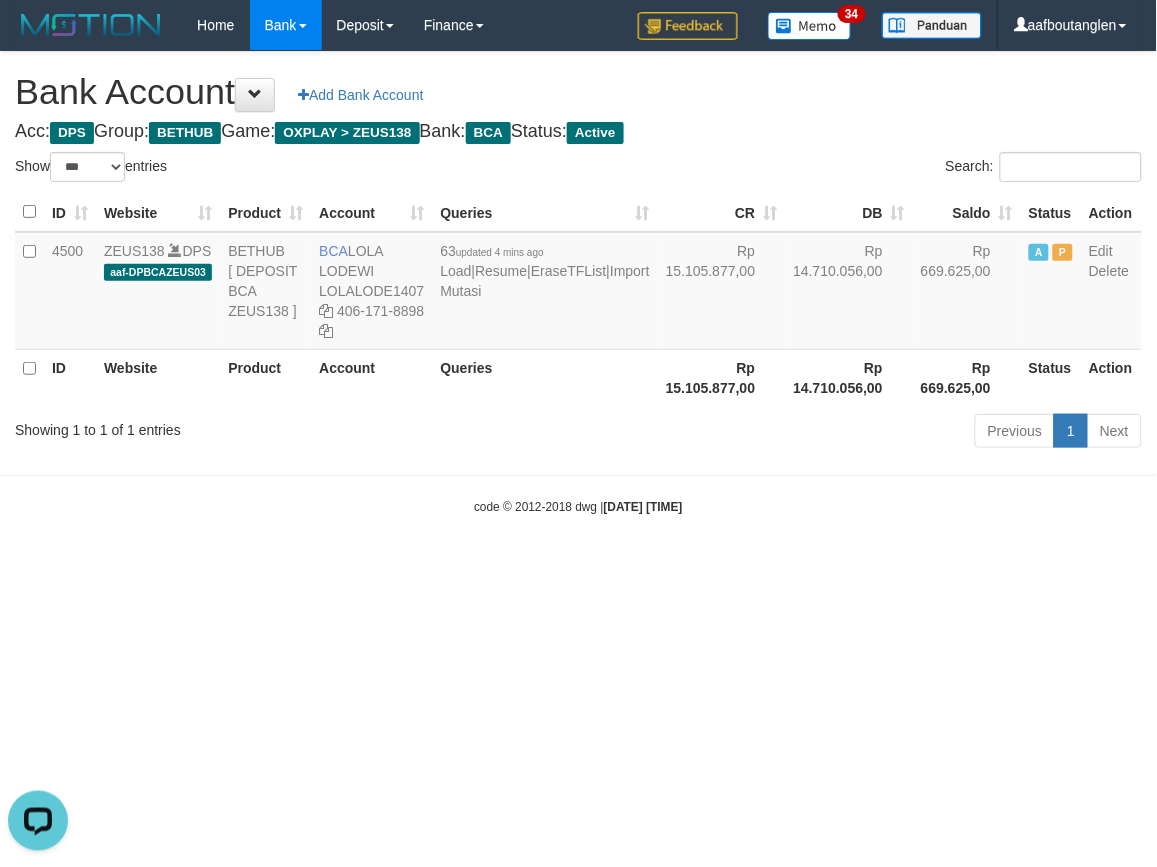 drag, startPoint x: 931, startPoint y: 536, endPoint x: 896, endPoint y: 534, distance: 35.057095 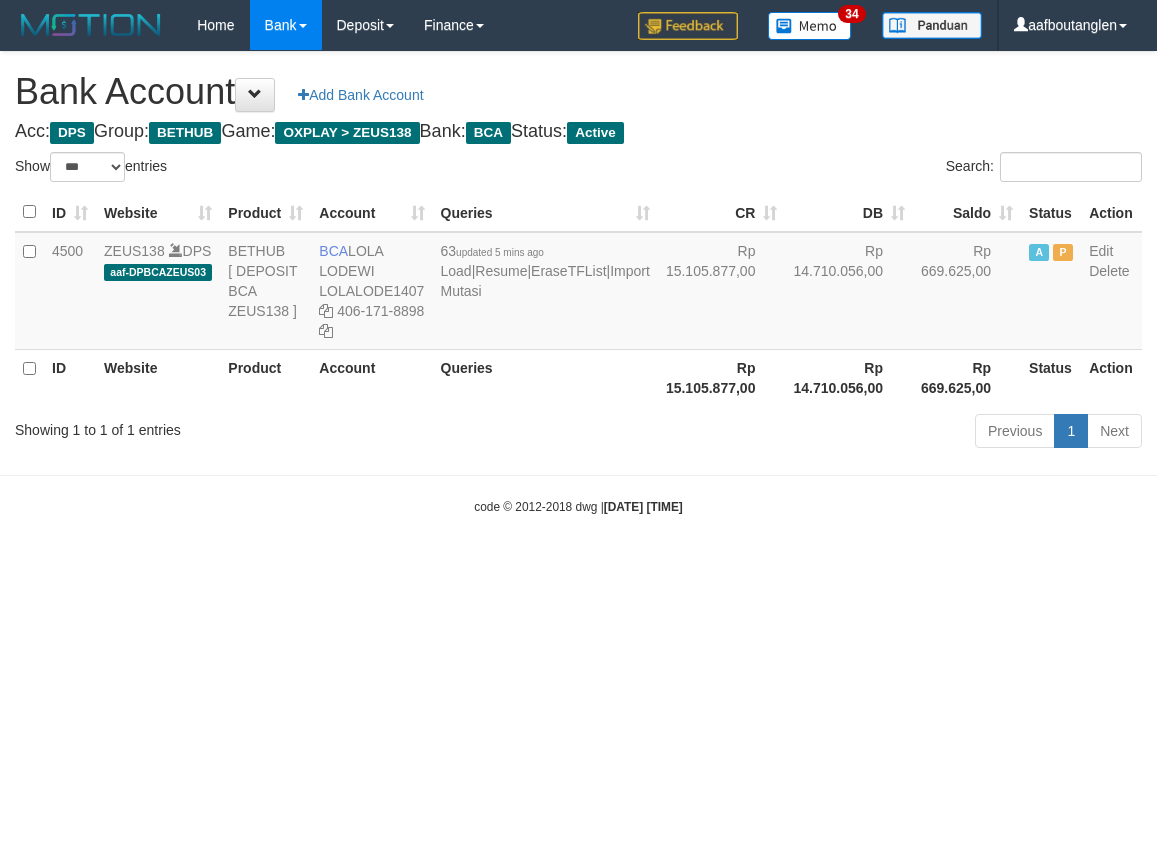 select on "***" 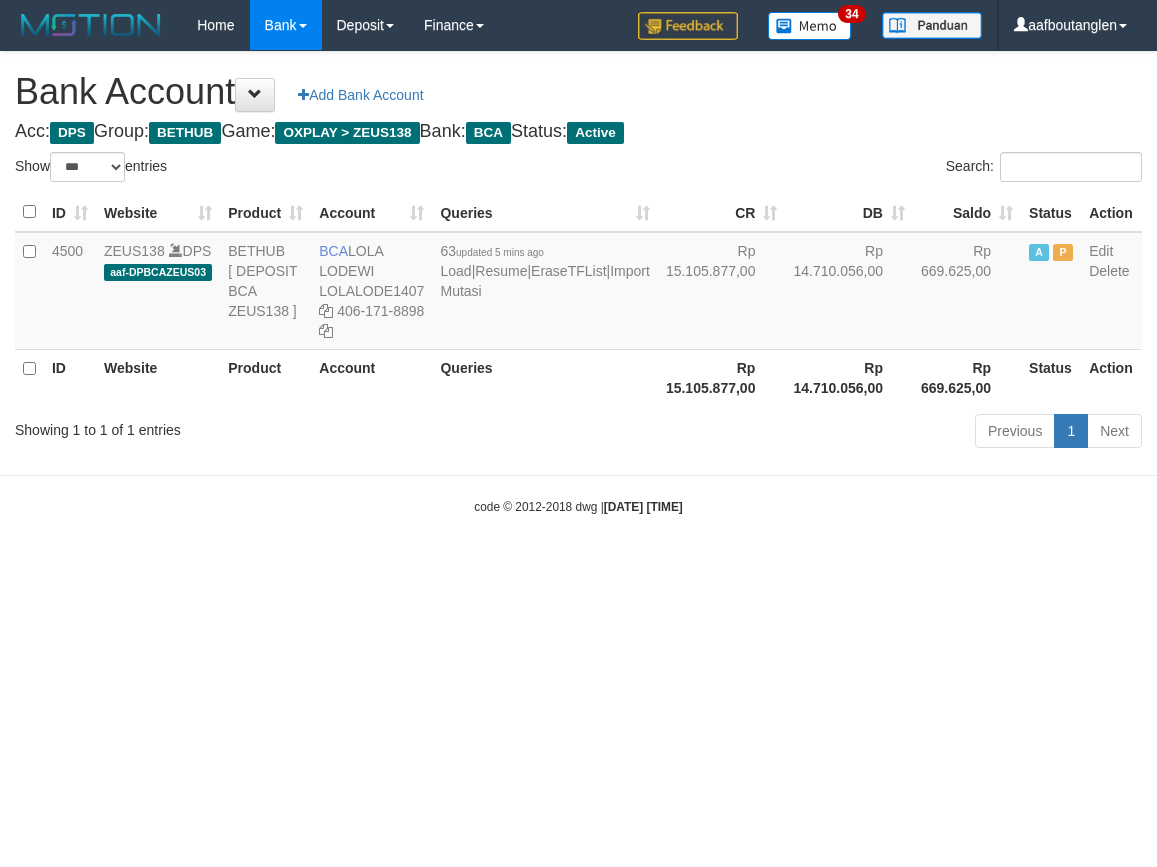 scroll, scrollTop: 0, scrollLeft: 0, axis: both 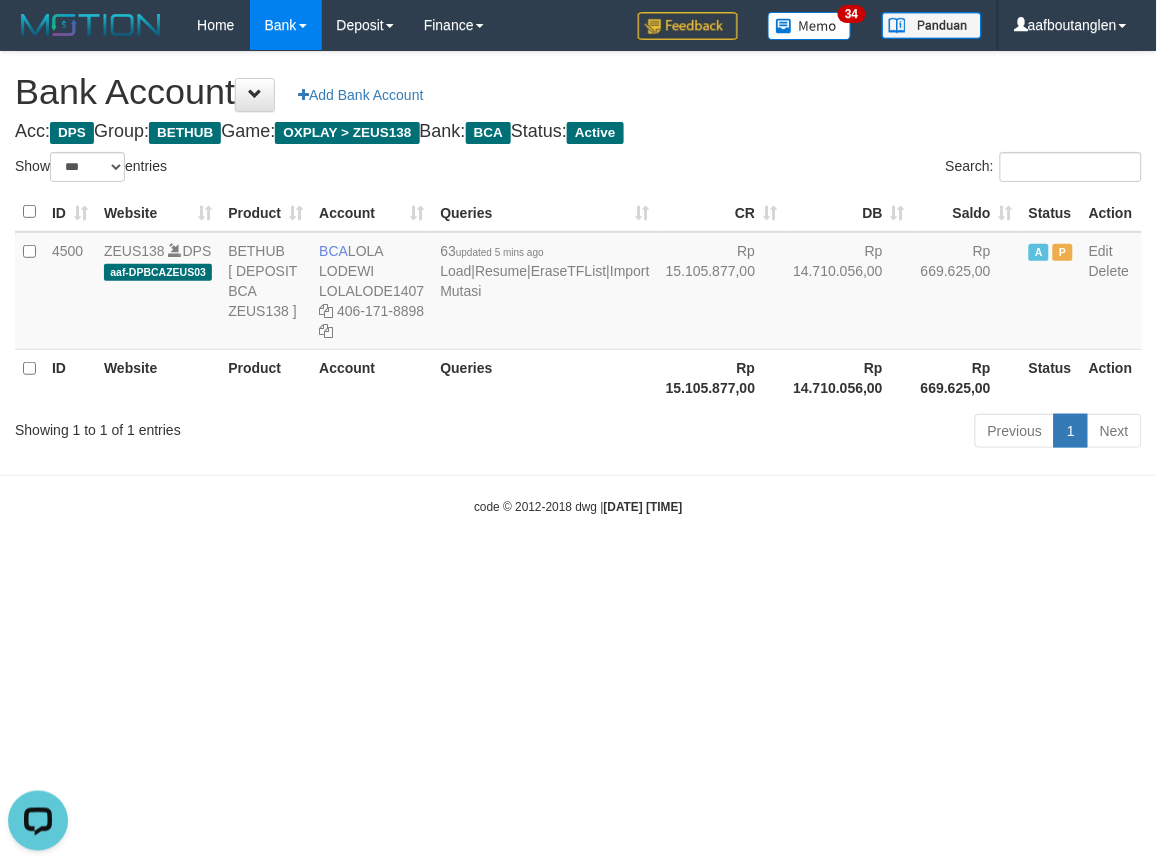 click on "Showing 1 to 1 of 1 entries Previous 1 Next" at bounding box center (578, 433) 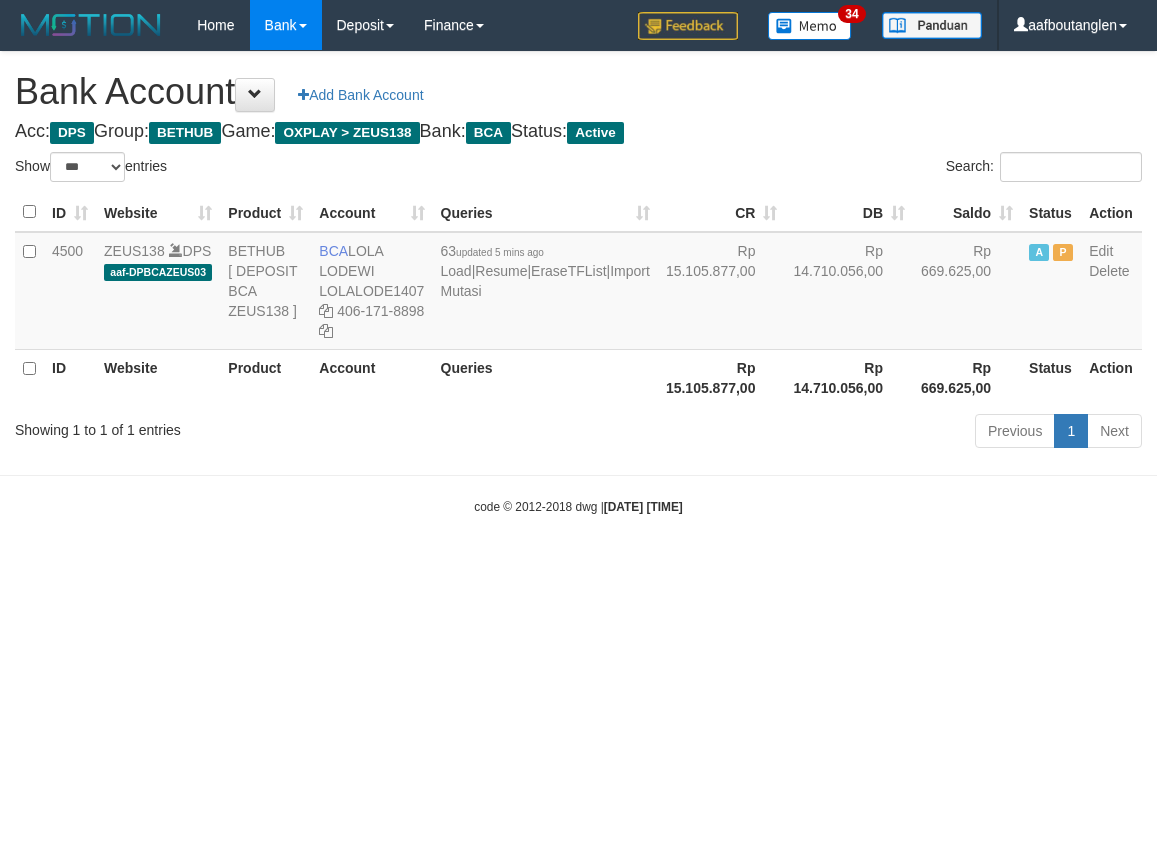 select on "***" 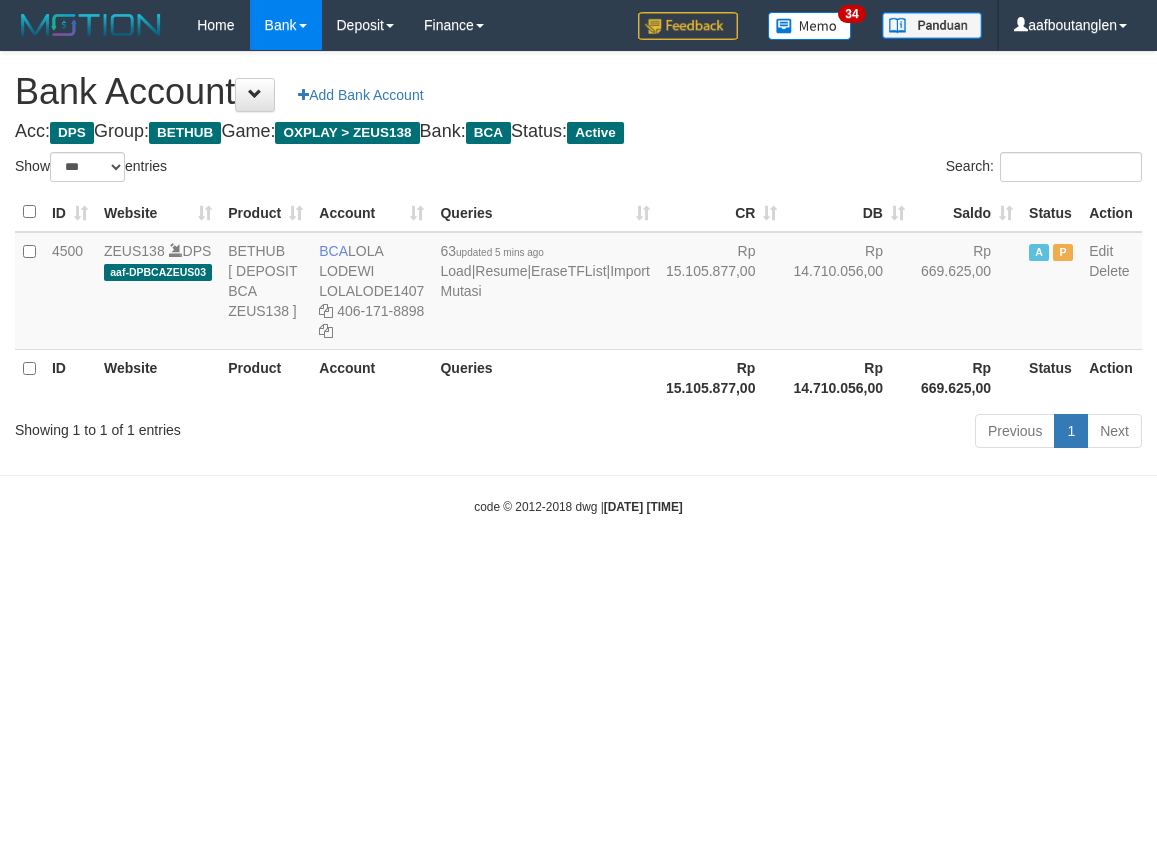 scroll, scrollTop: 0, scrollLeft: 0, axis: both 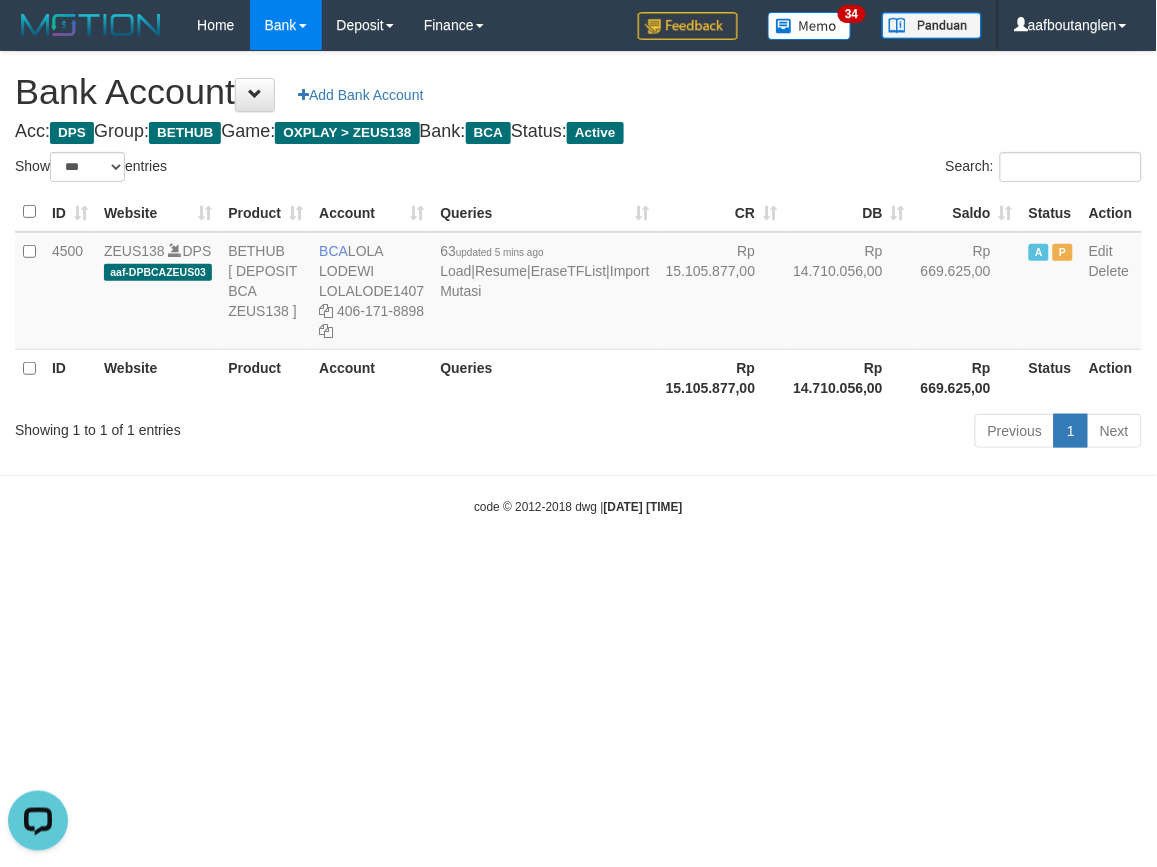 click on "Toggle navigation
Home
Bank
Account List
Deposit
DPS List
History
Note DPS
Finance
Financial Data
aafboutanglen
My Profile
Log Out
34" at bounding box center [578, 283] 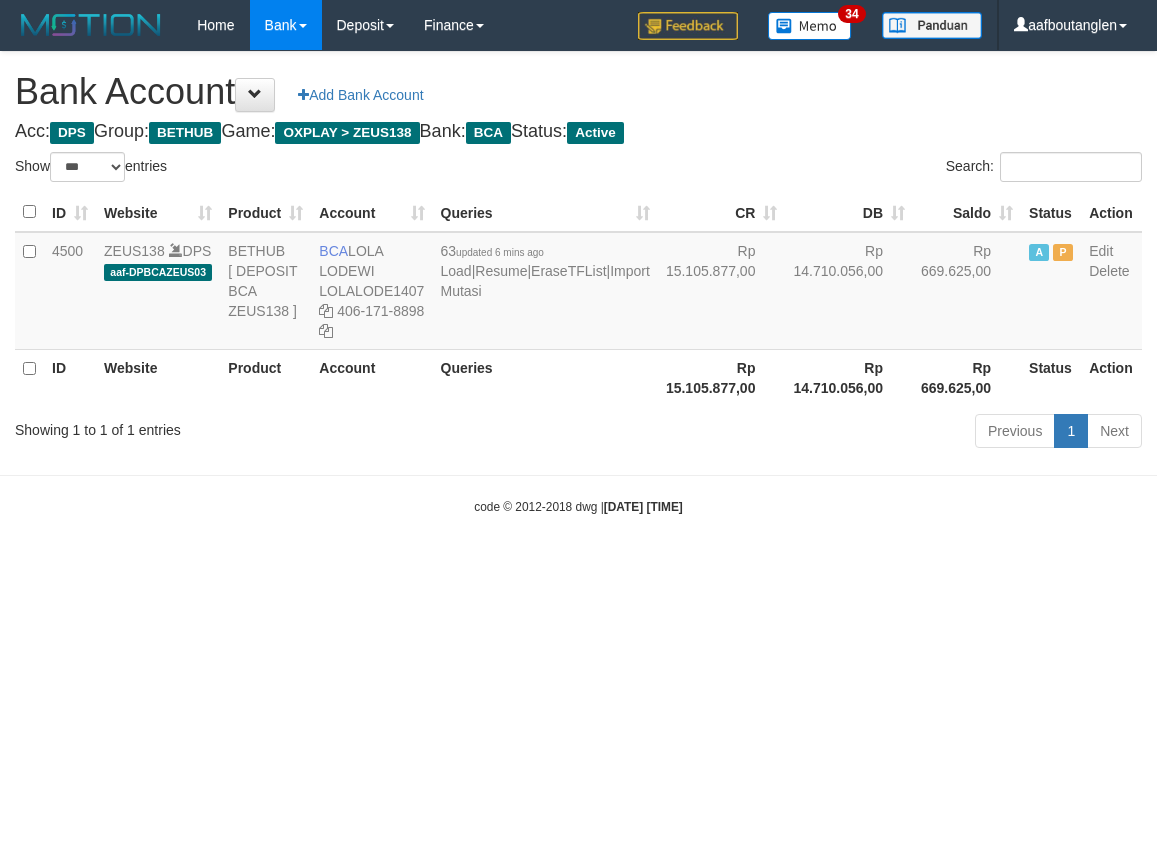 select on "***" 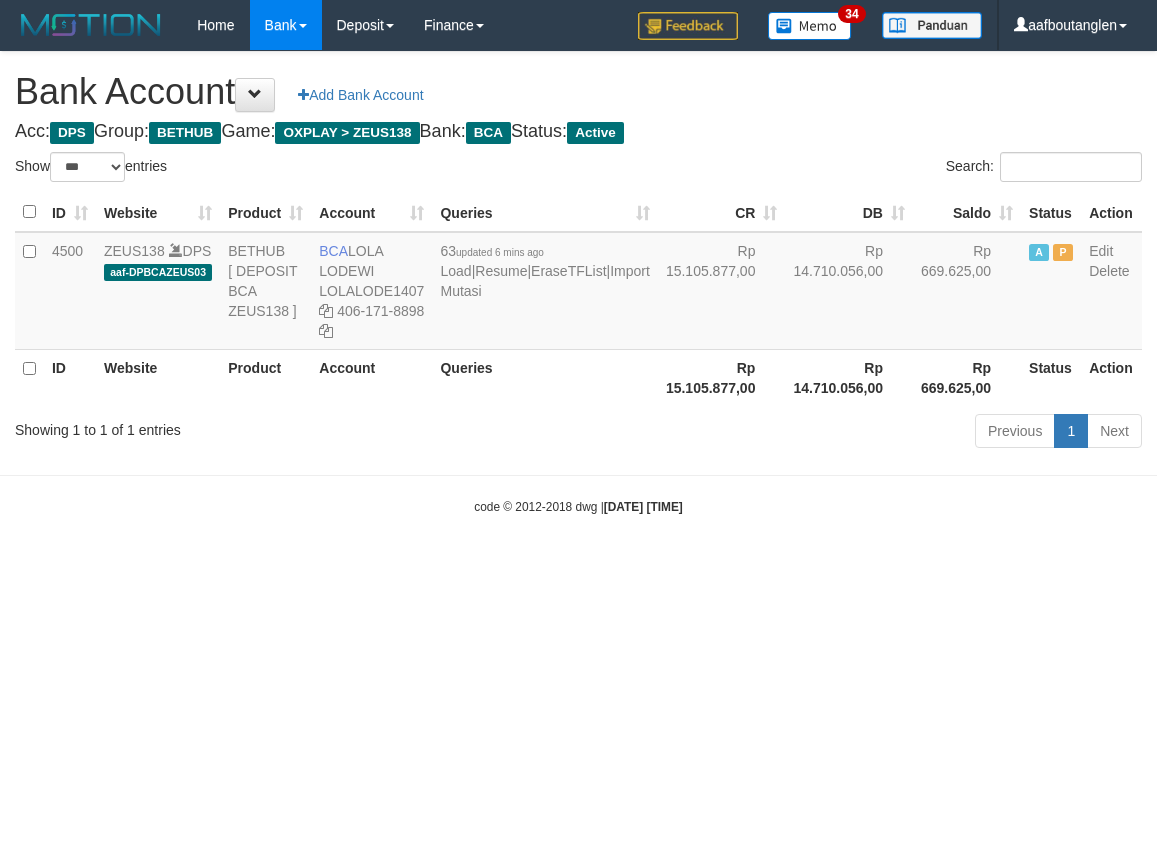 scroll, scrollTop: 0, scrollLeft: 0, axis: both 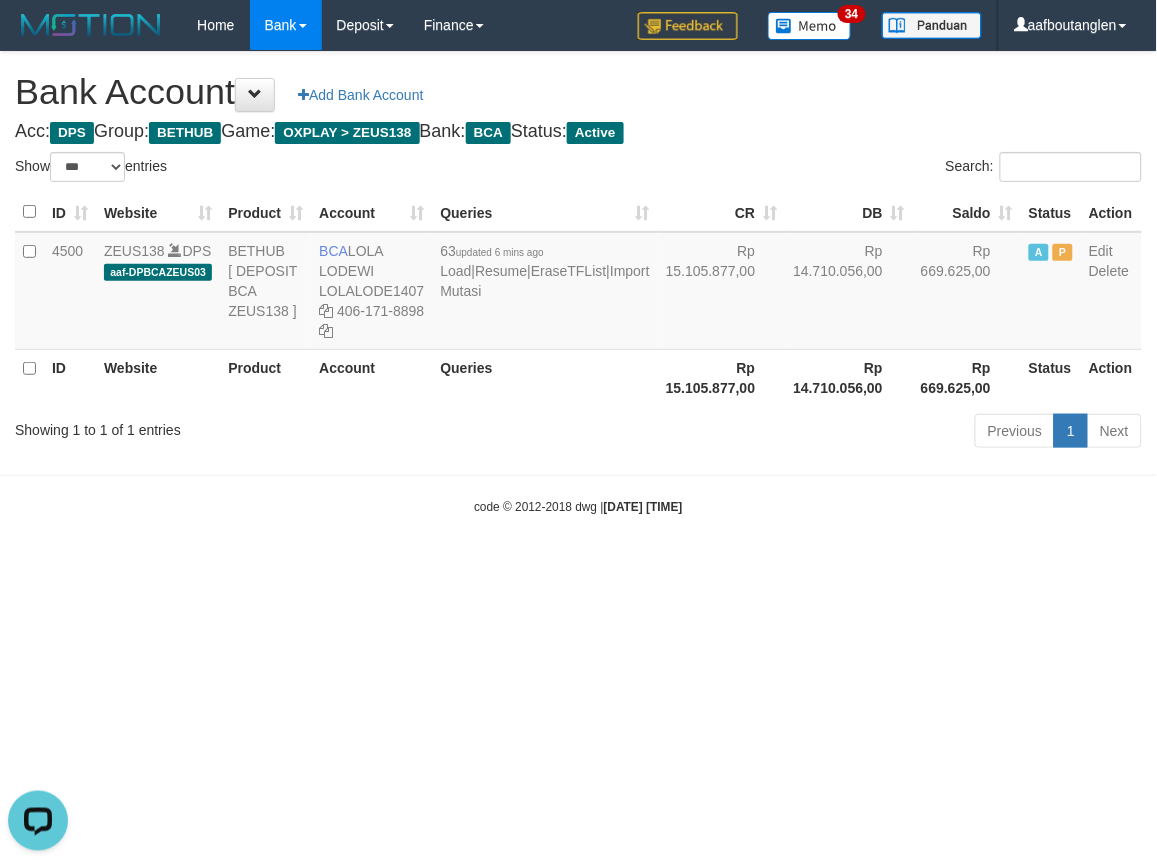 click on "Toggle navigation
Home
Bank
Account List
Deposit
DPS List
History
Note DPS
Finance
Financial Data
aafboutanglen
My Profile
Log Out
34" at bounding box center (578, 283) 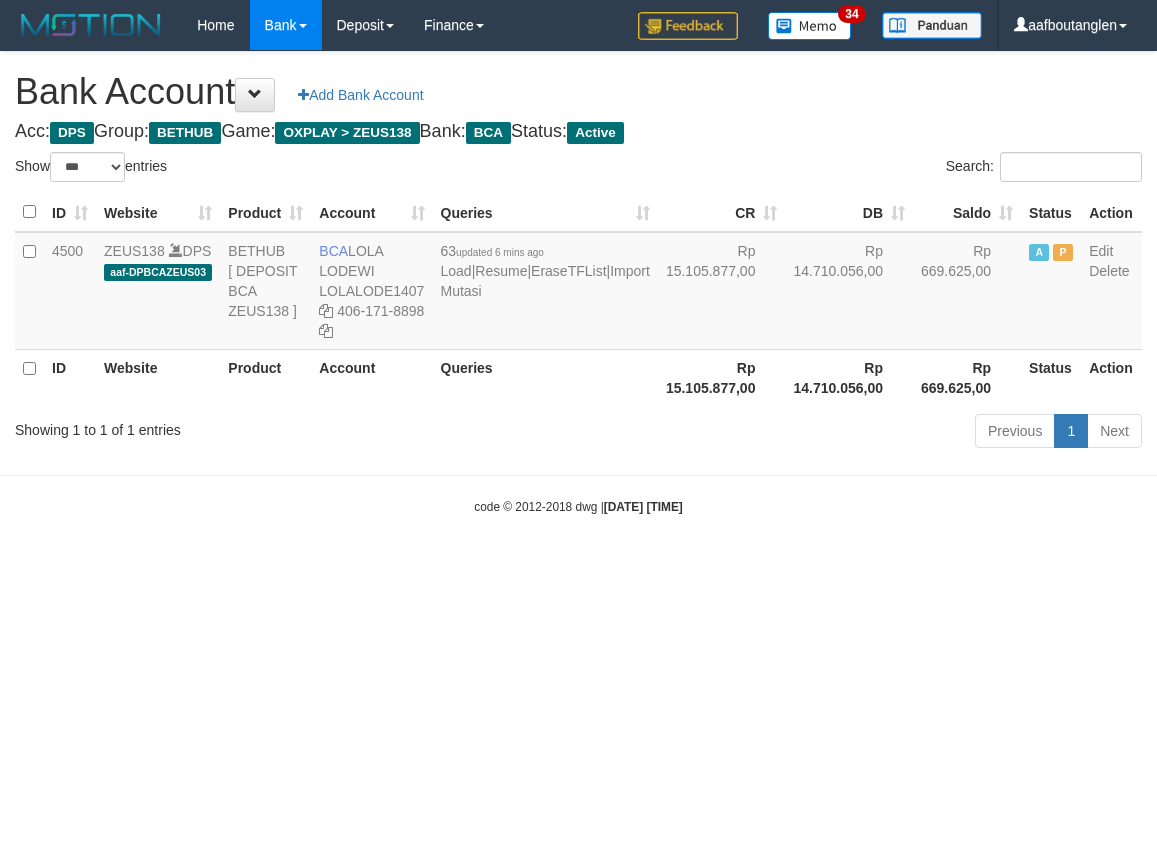 select on "***" 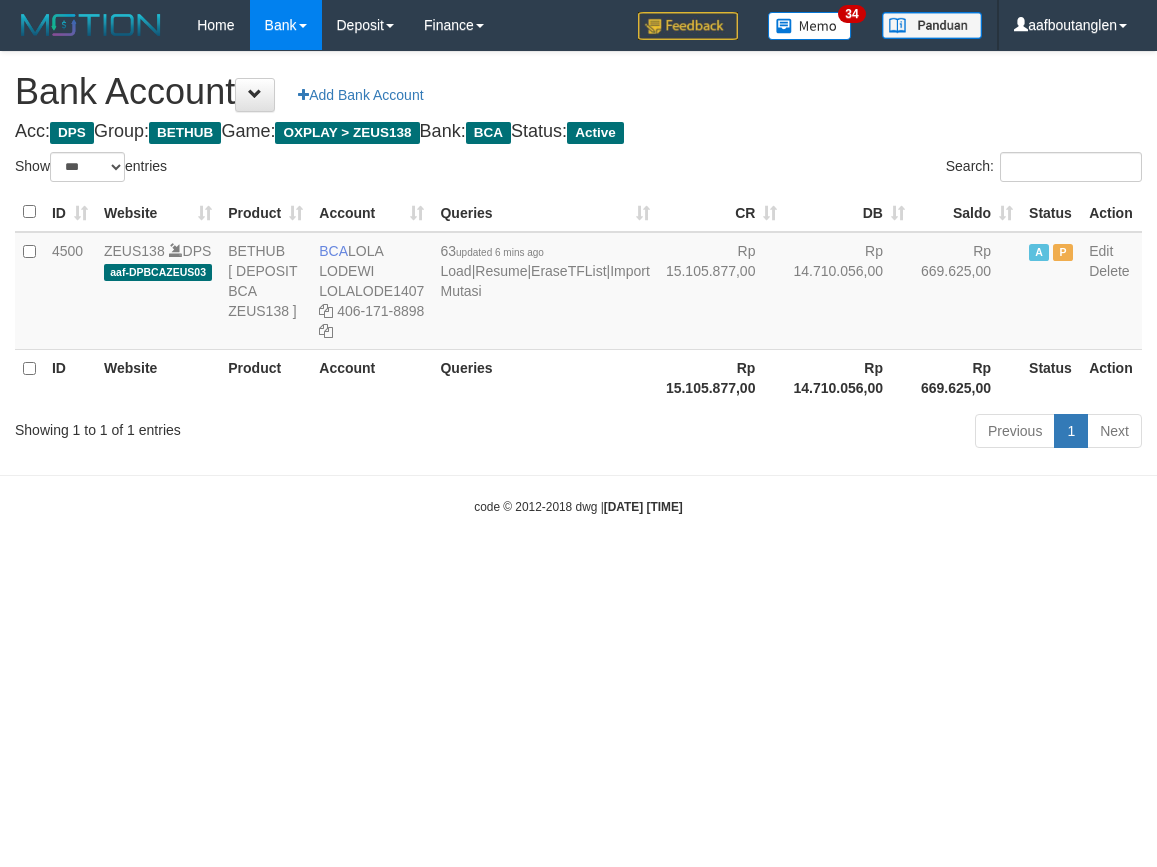 scroll, scrollTop: 0, scrollLeft: 0, axis: both 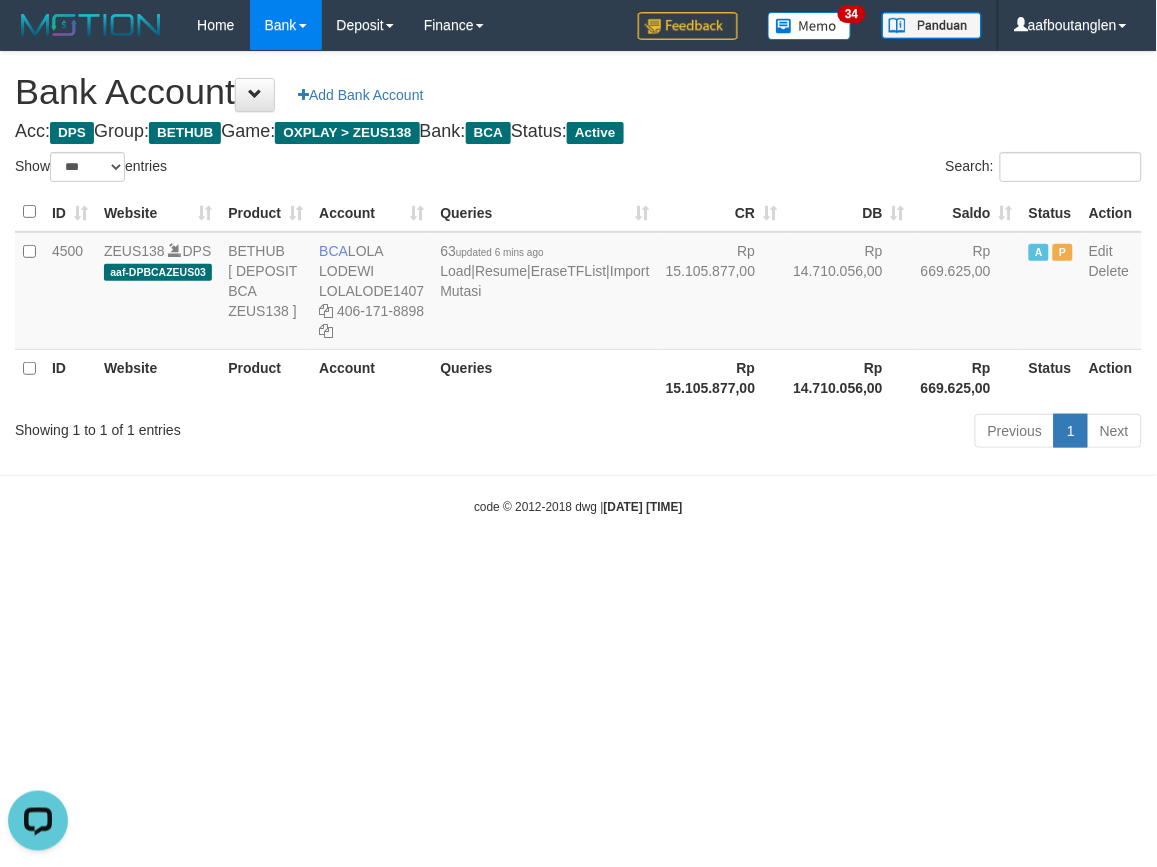 click on "Showing 1 to 1 of 1 entries Previous 1 Next" at bounding box center (578, 433) 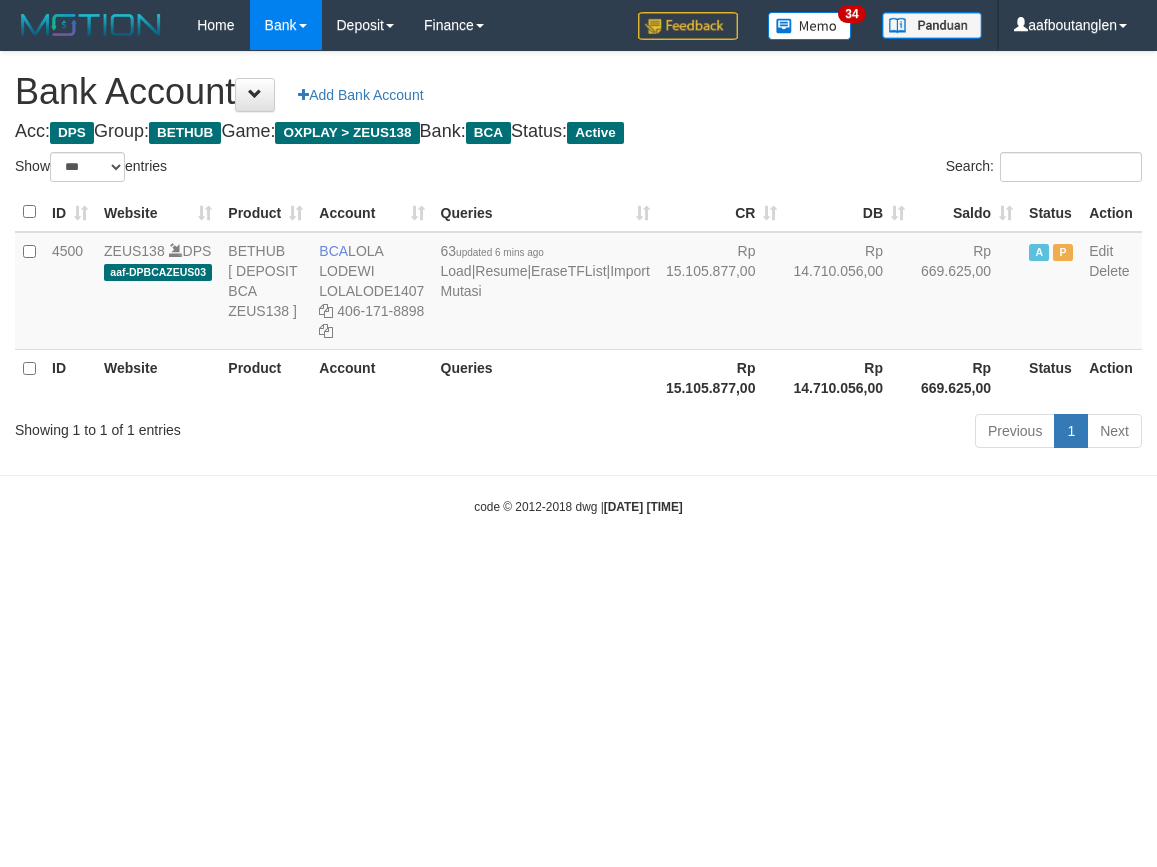 select on "***" 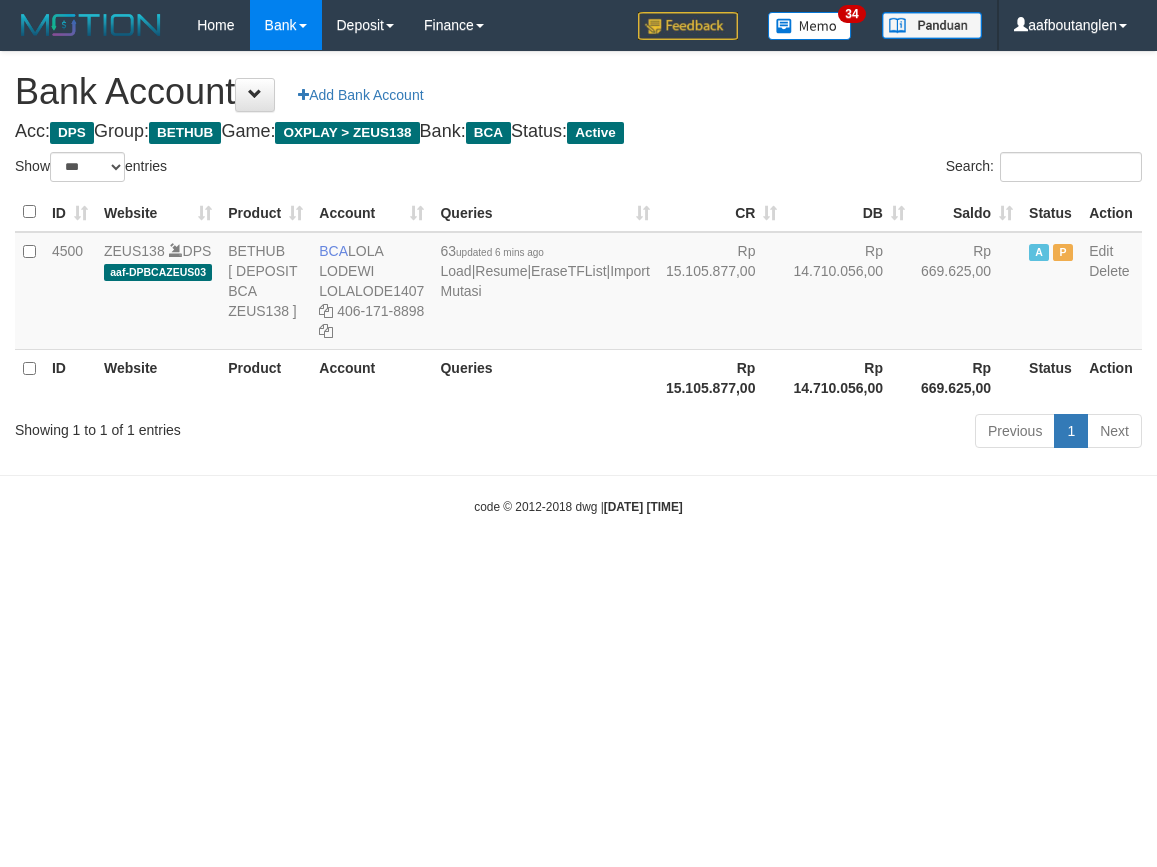 scroll, scrollTop: 0, scrollLeft: 0, axis: both 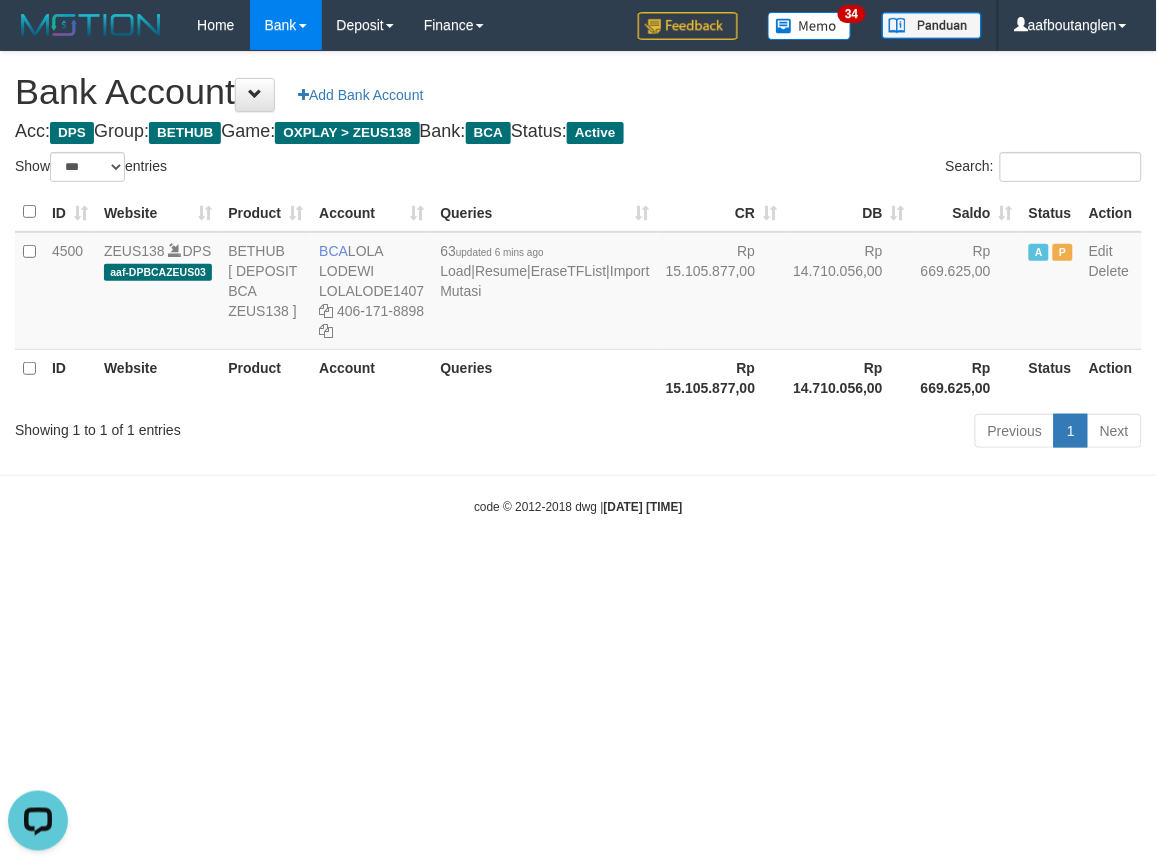 drag, startPoint x: 51, startPoint y: 480, endPoint x: 64, endPoint y: 490, distance: 16.40122 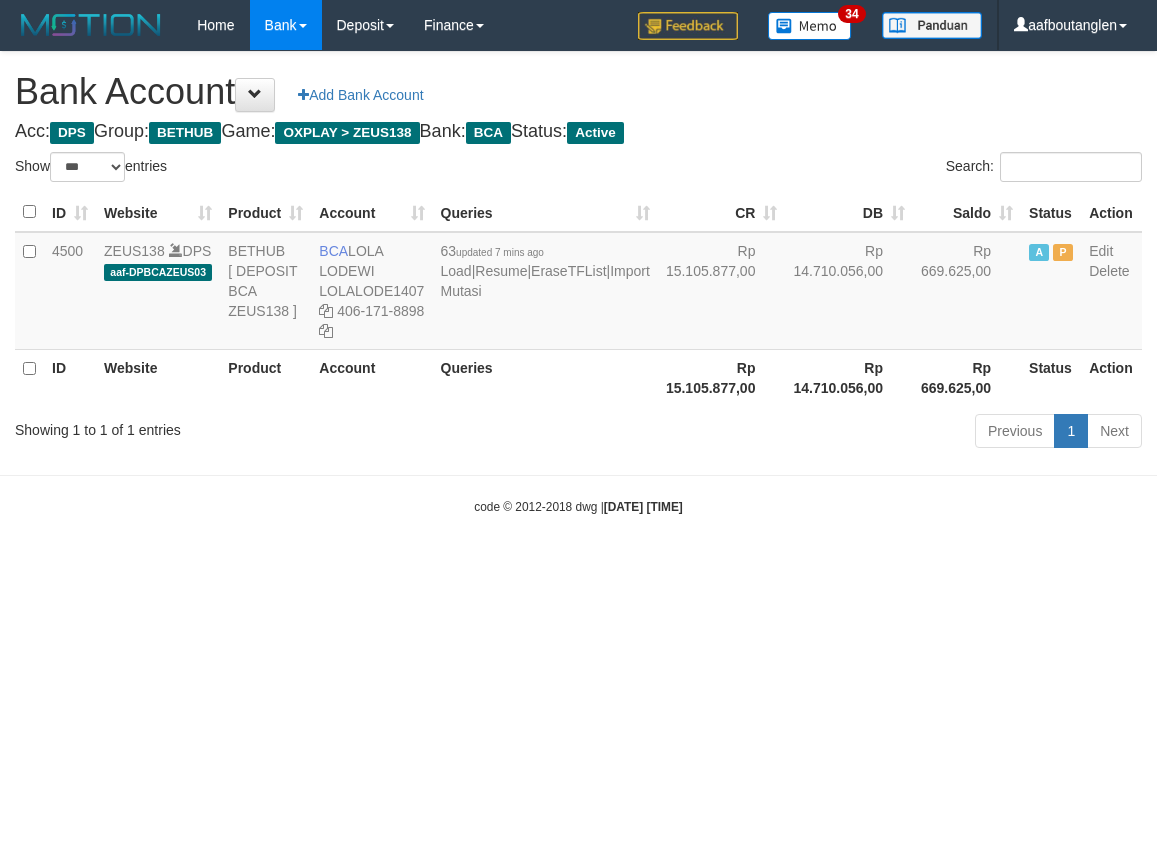 select on "***" 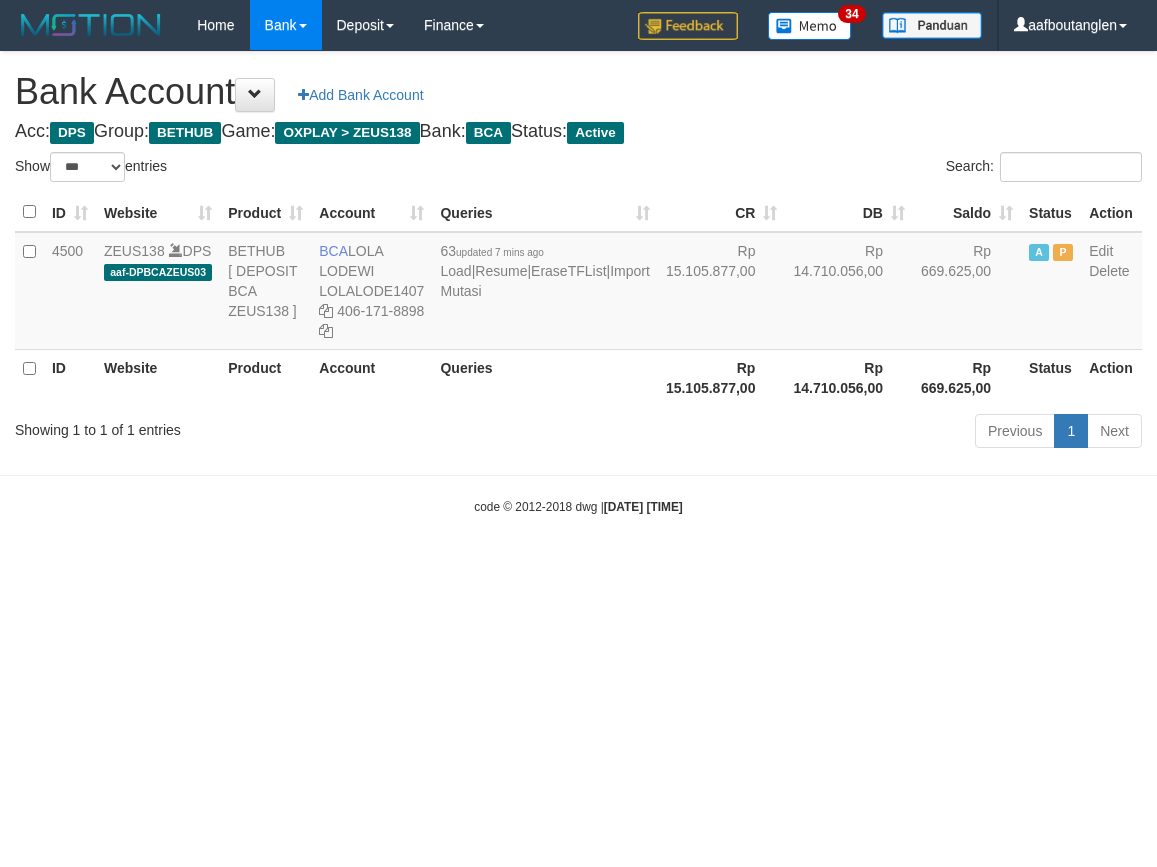 scroll, scrollTop: 0, scrollLeft: 0, axis: both 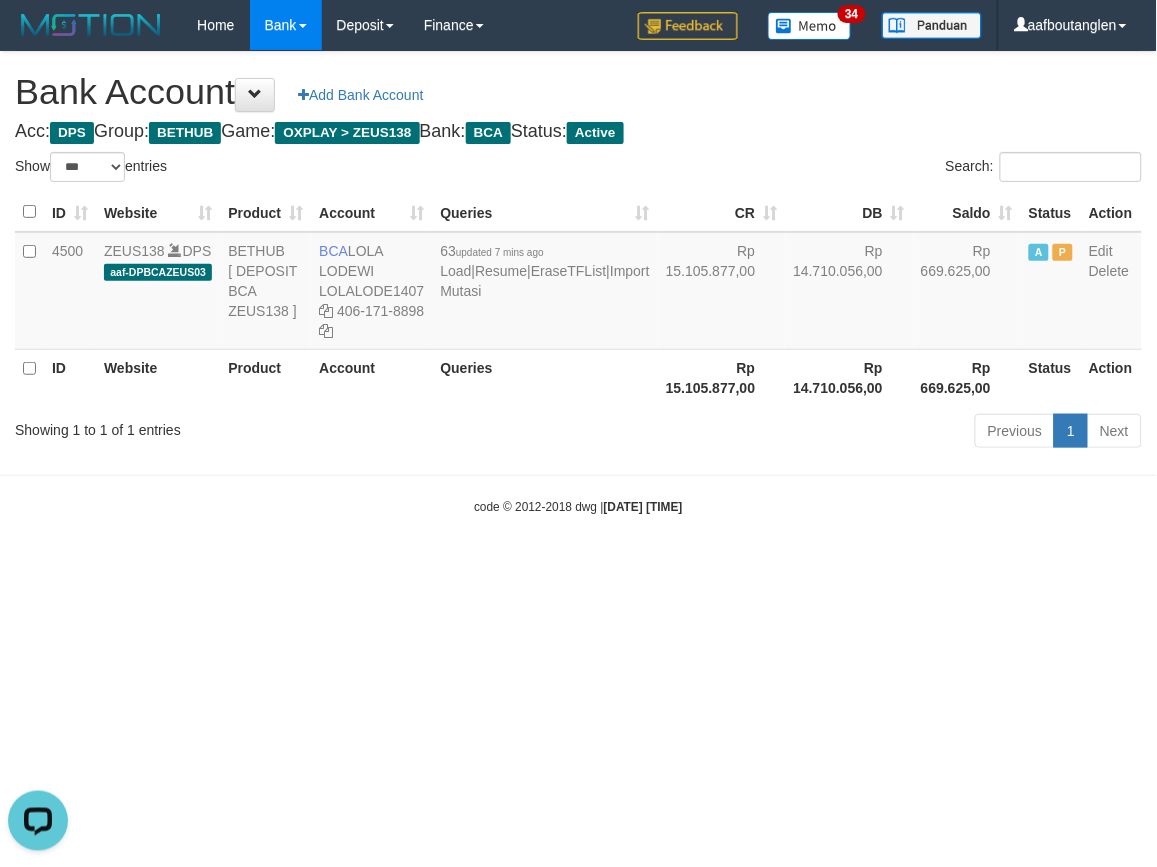 click on "Toggle navigation
Home
Bank
Account List
Deposit
DPS List
History
Note DPS
Finance
Financial Data
aafboutanglen
My Profile
Log Out
34" at bounding box center [578, 283] 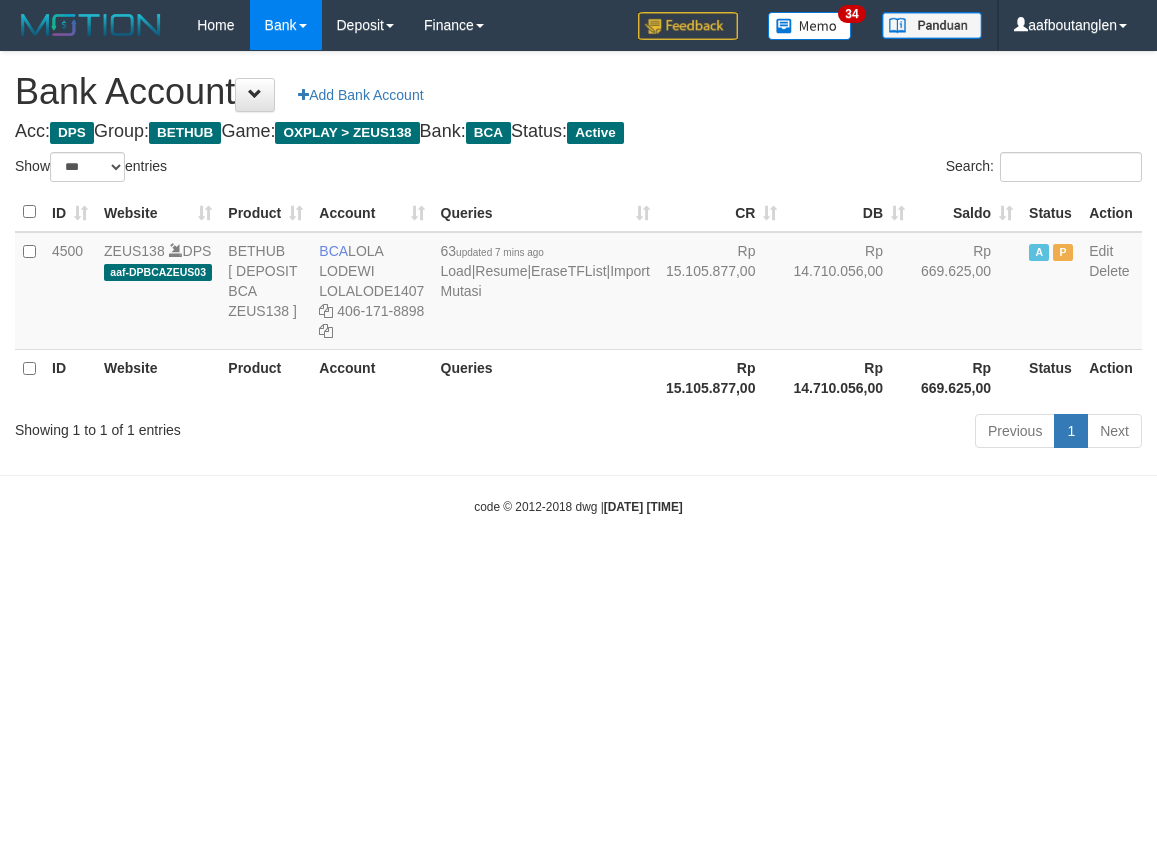 select on "***" 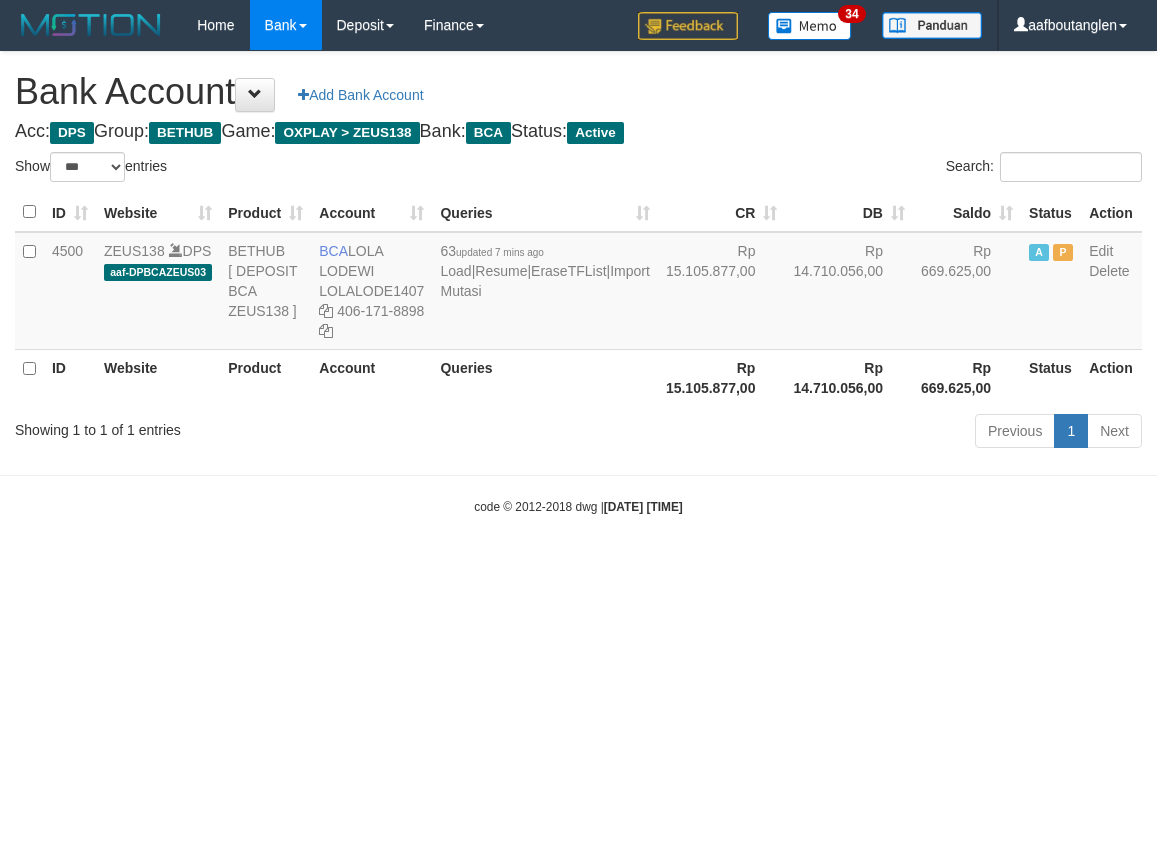scroll, scrollTop: 0, scrollLeft: 0, axis: both 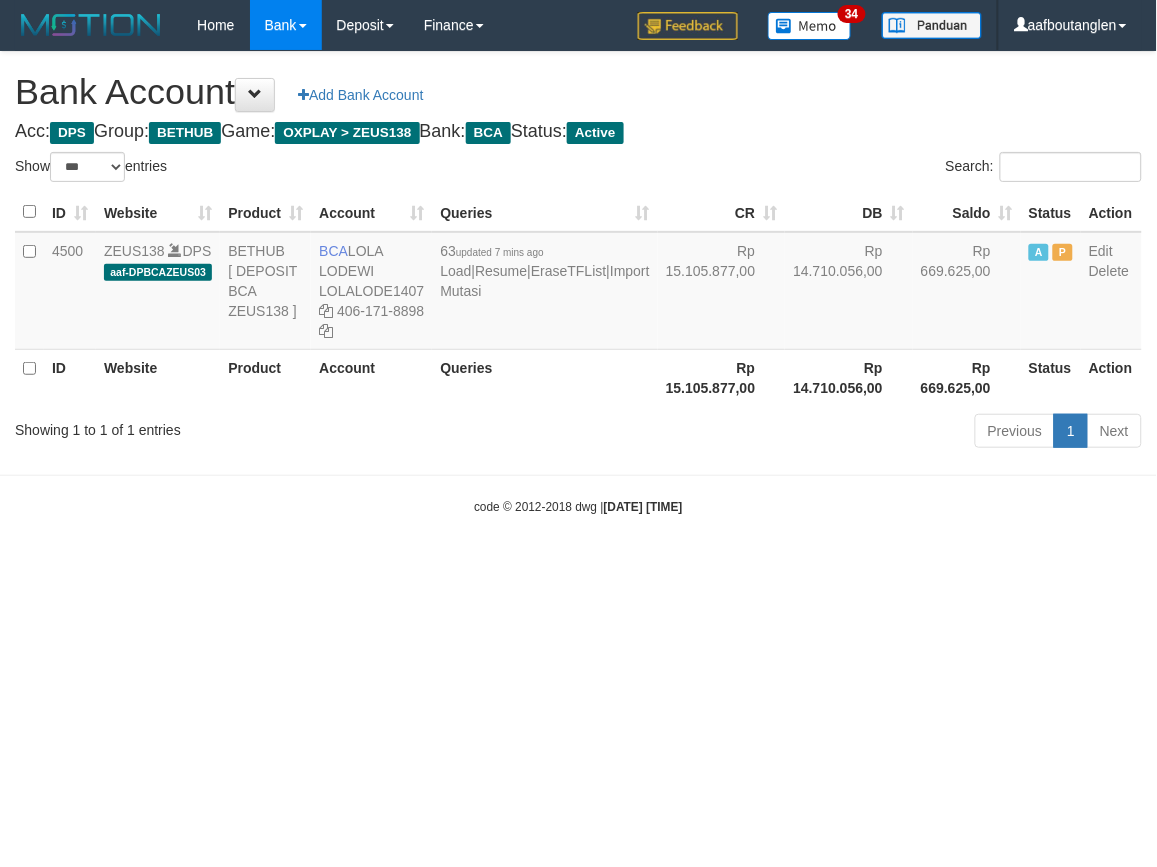 click on "code © 2012-2018 dwg |  2025/07/12 06:17:09" at bounding box center [578, 506] 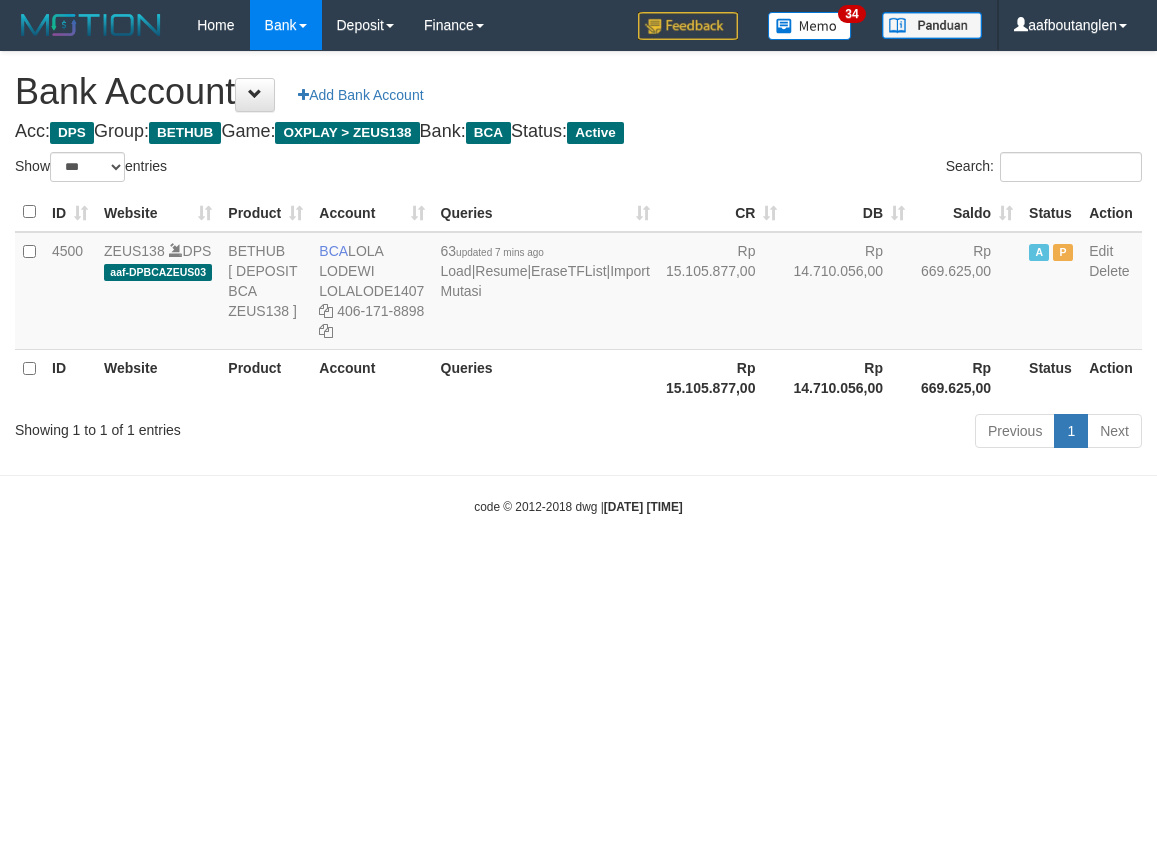select on "***" 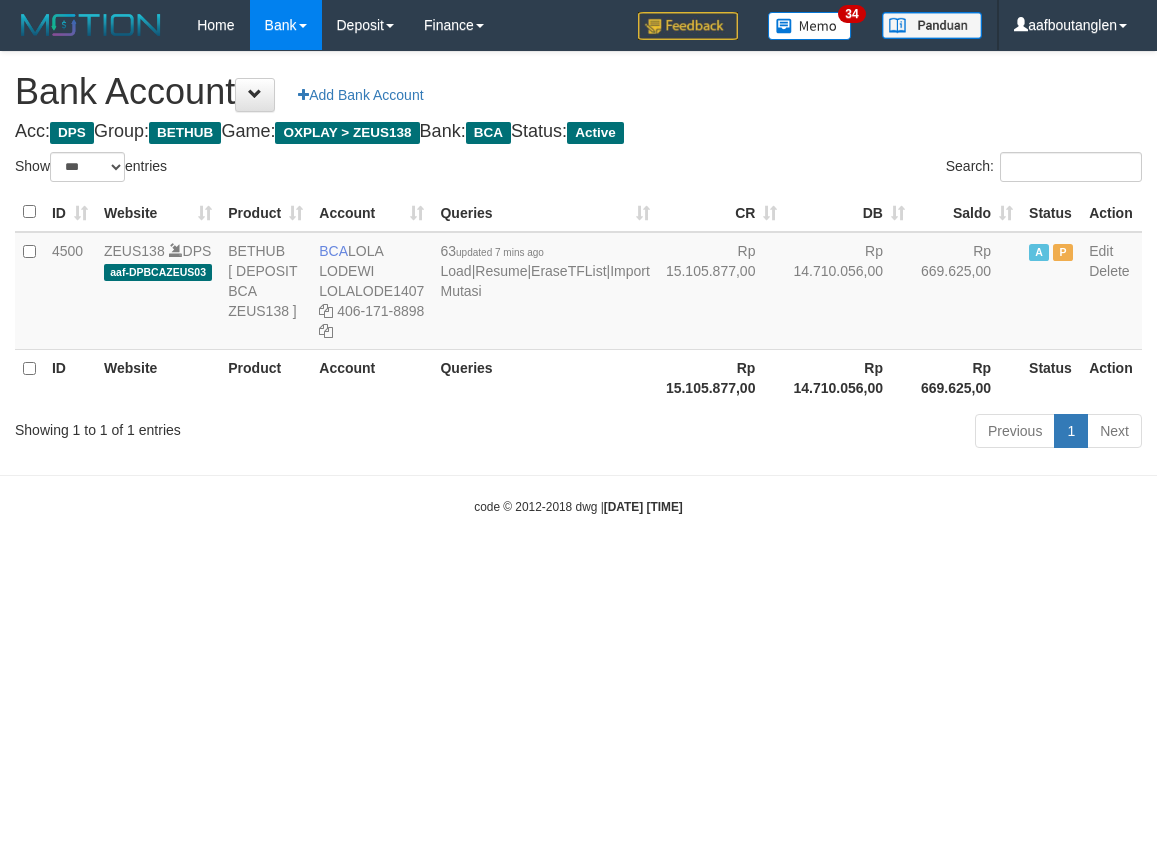 scroll, scrollTop: 0, scrollLeft: 0, axis: both 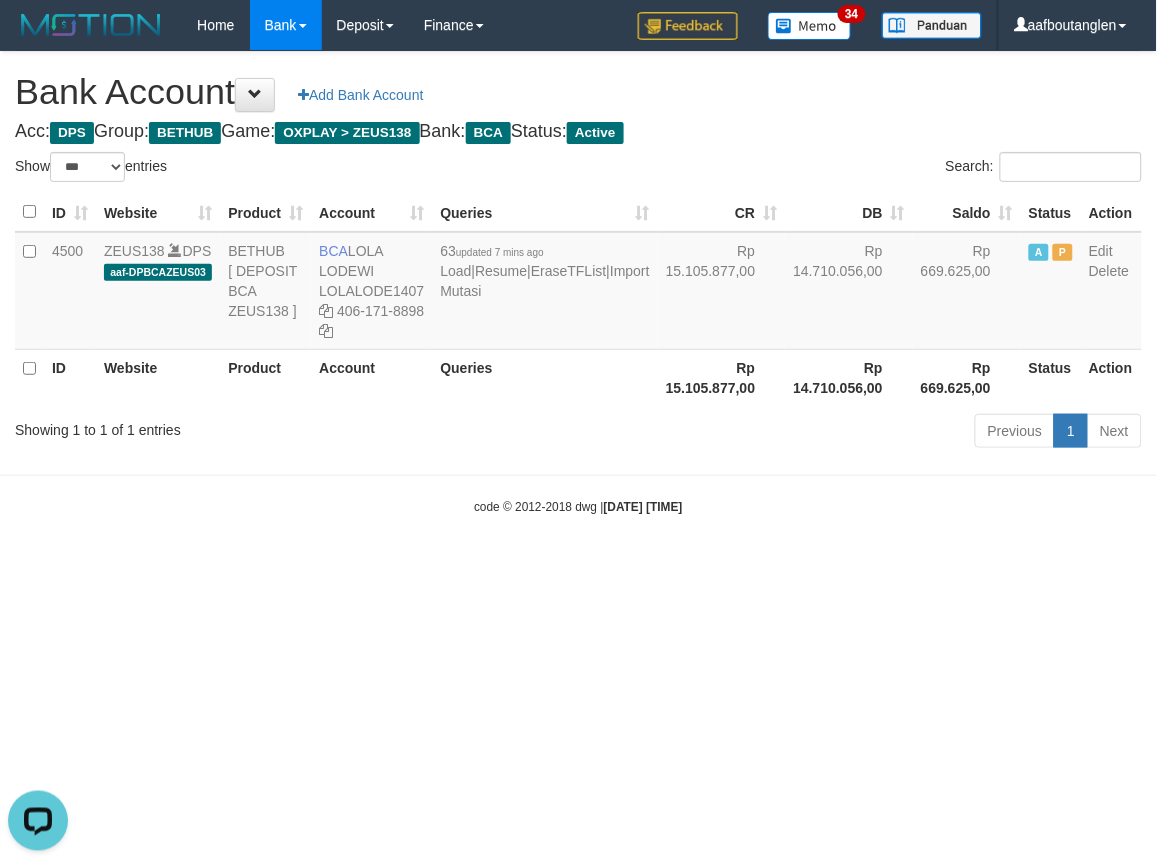 click on "Toggle navigation
Home
Bank
Account List
Deposit
DPS List
History
Note DPS
Finance
Financial Data
aafboutanglen
My Profile
Log Out
34" at bounding box center [578, 283] 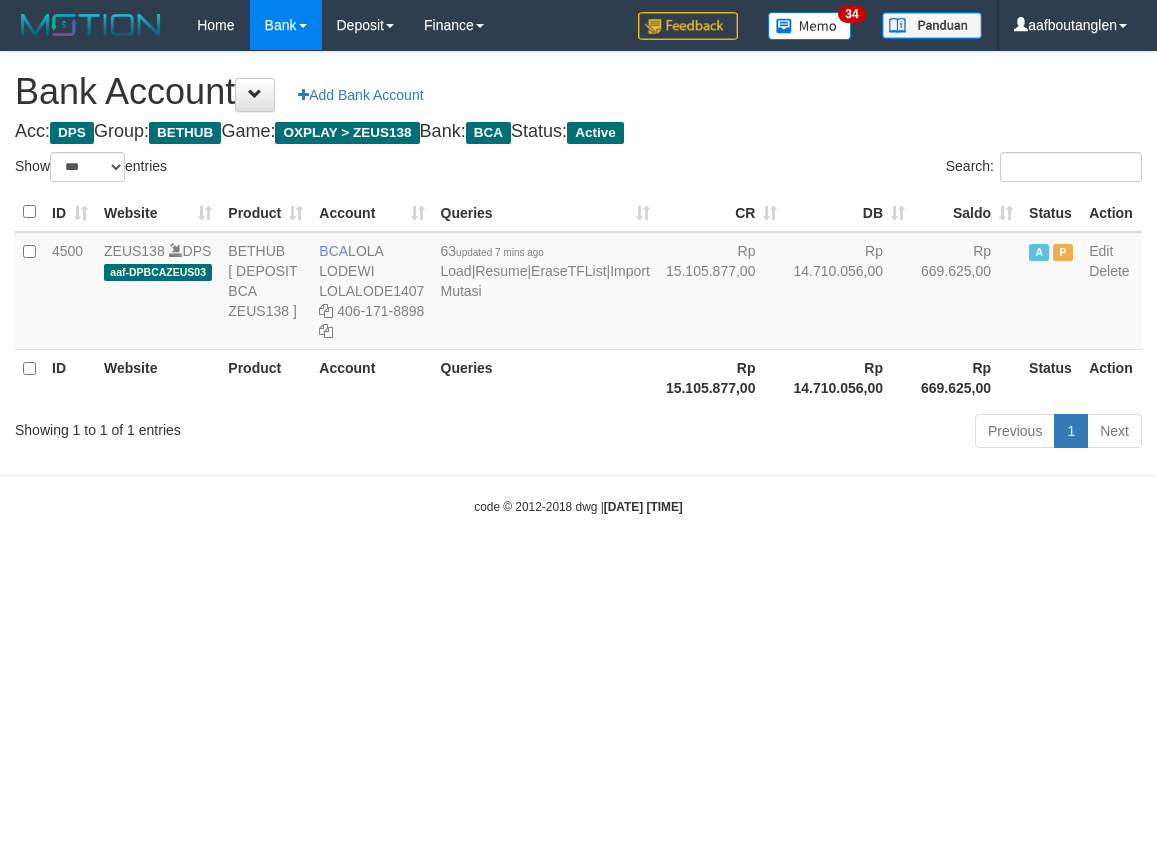 select on "***" 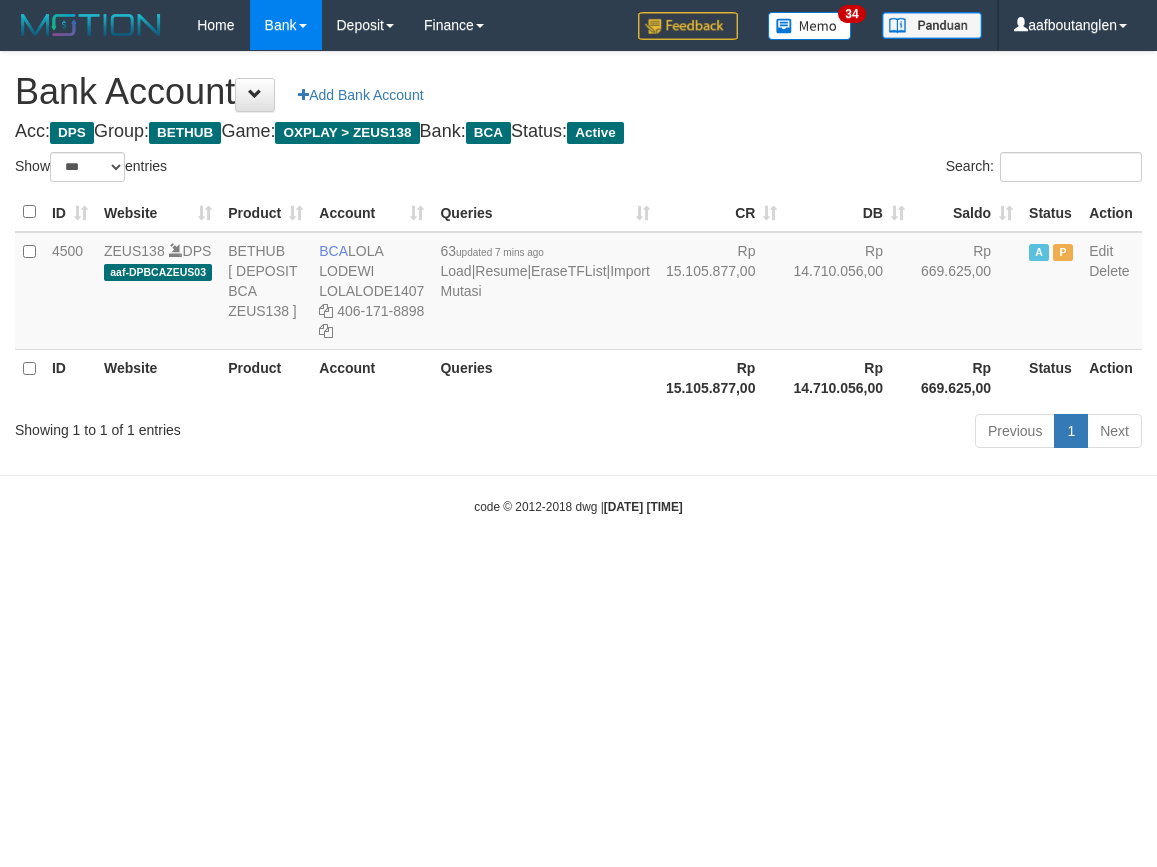 scroll, scrollTop: 0, scrollLeft: 0, axis: both 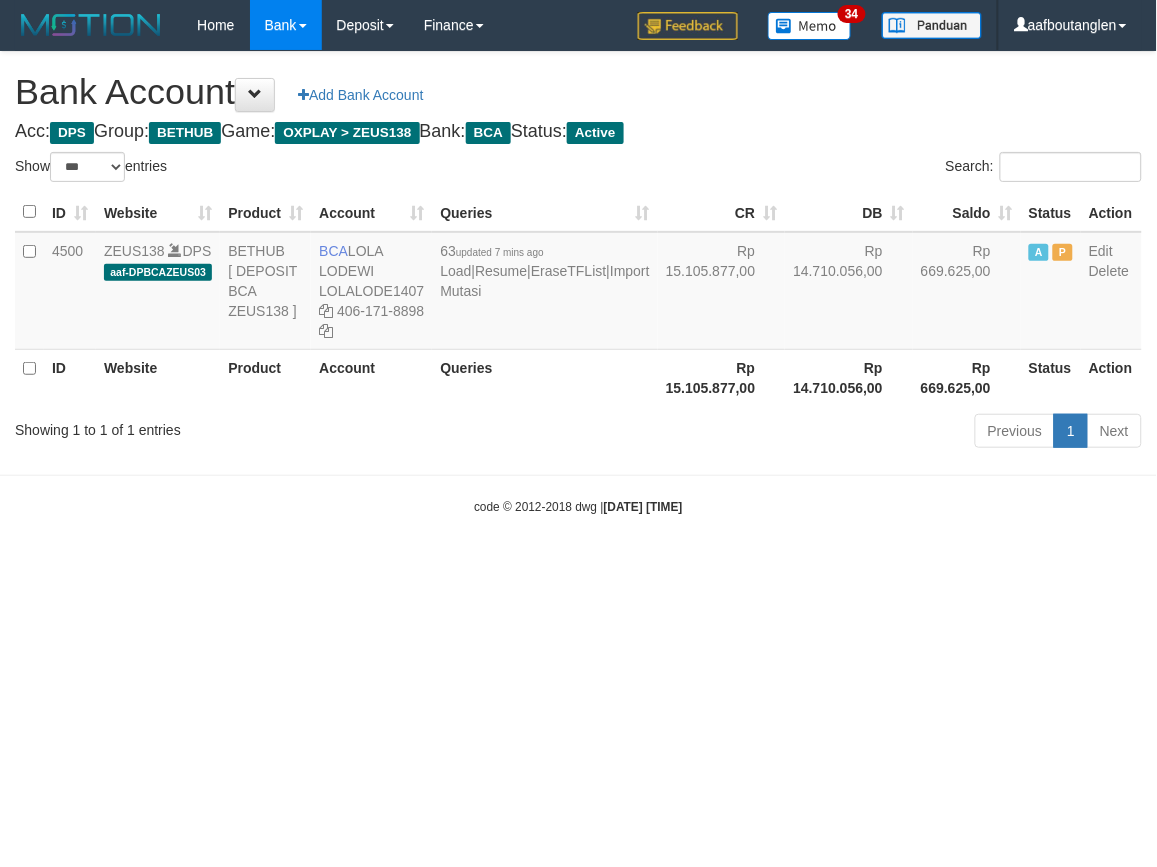 drag, startPoint x: 847, startPoint y: 495, endPoint x: 813, endPoint y: 484, distance: 35.735138 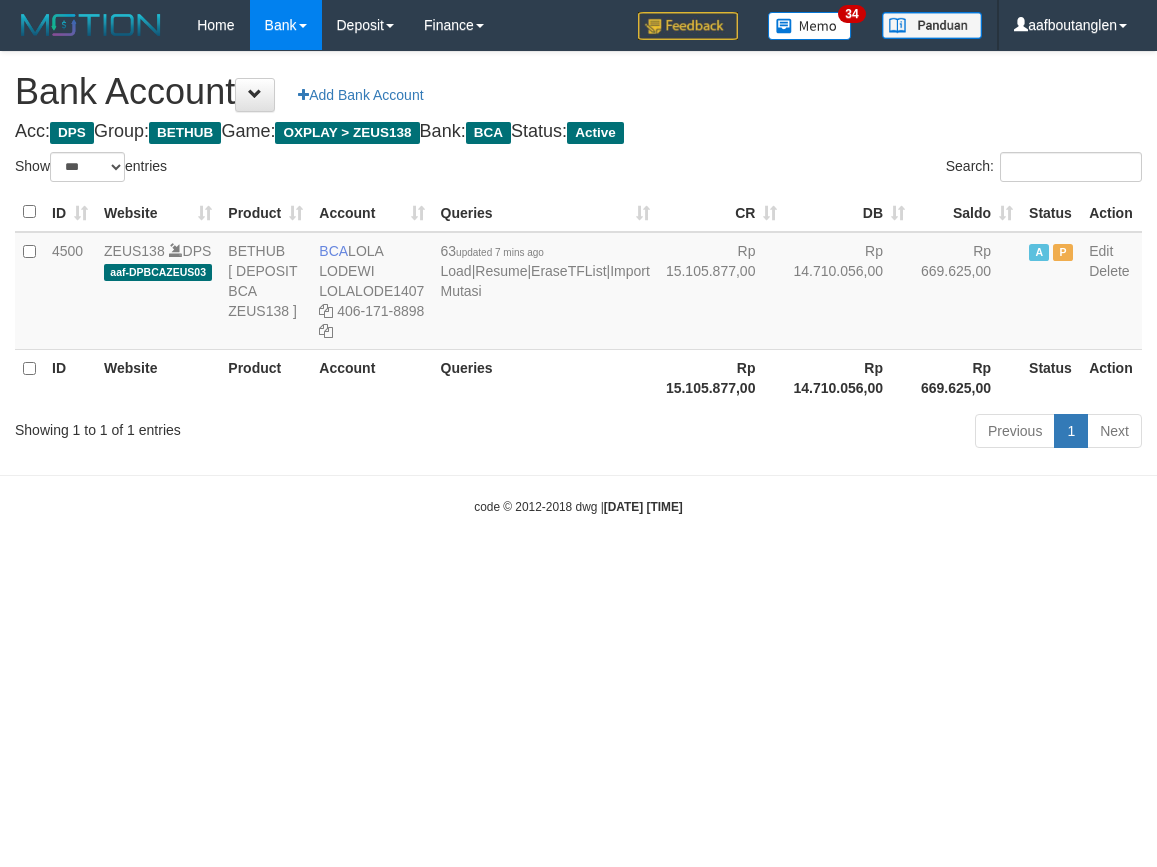 select on "***" 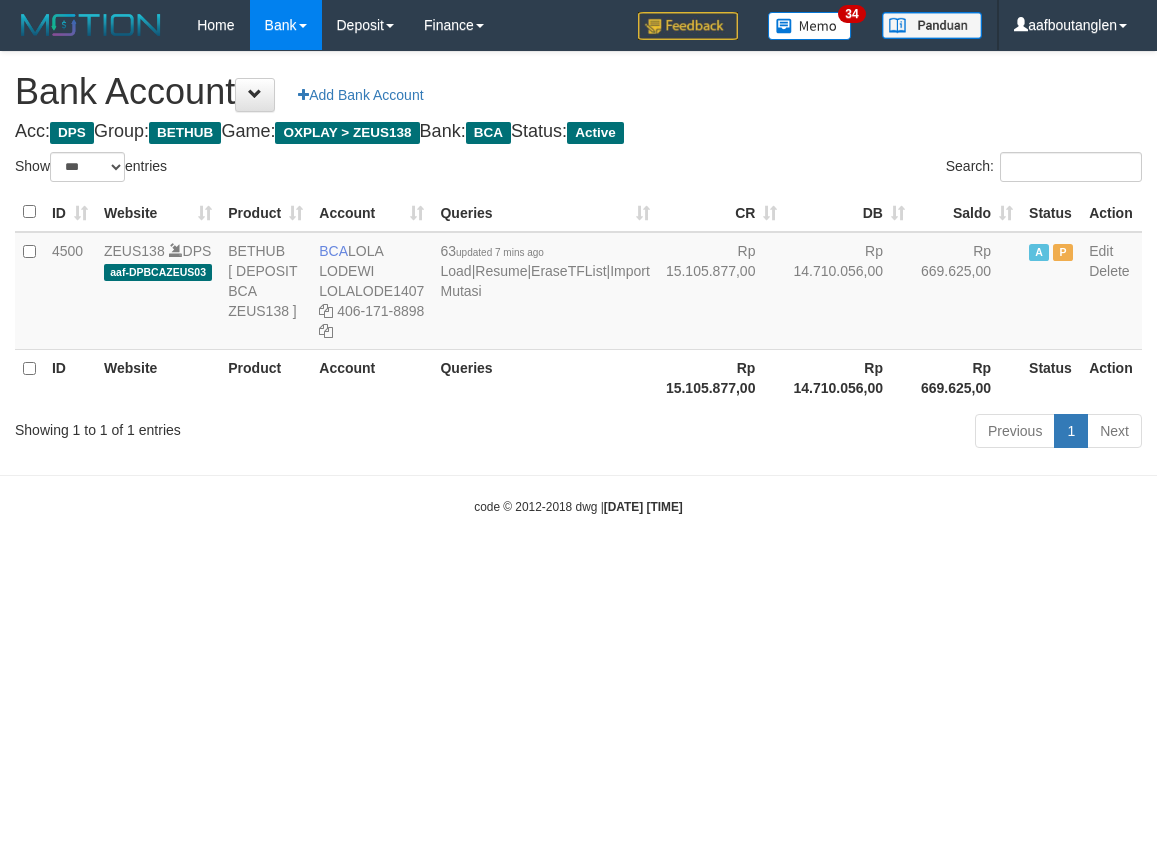 scroll, scrollTop: 0, scrollLeft: 0, axis: both 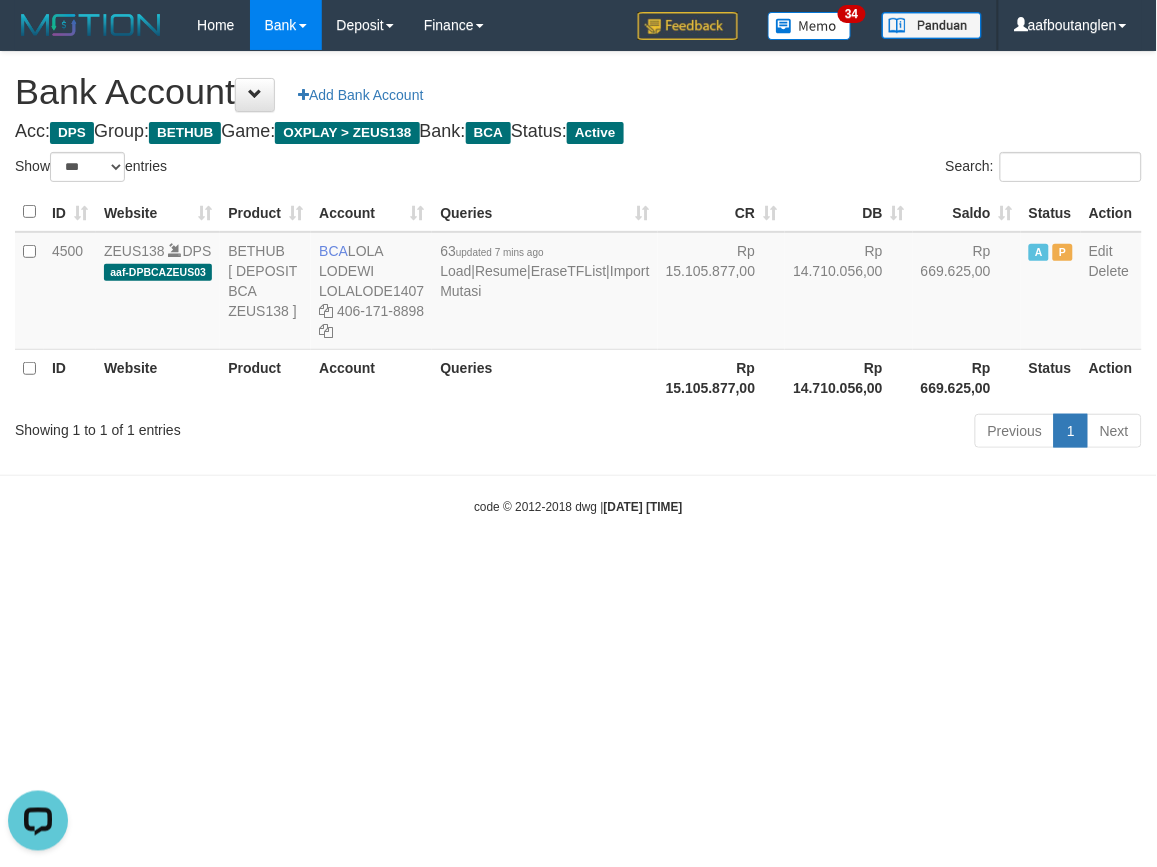 click on "Toggle navigation
Home
Bank
Account List
Deposit
DPS List
History
Note DPS
Finance
Financial Data
aafboutanglen
My Profile
Log Out
34" at bounding box center (578, 283) 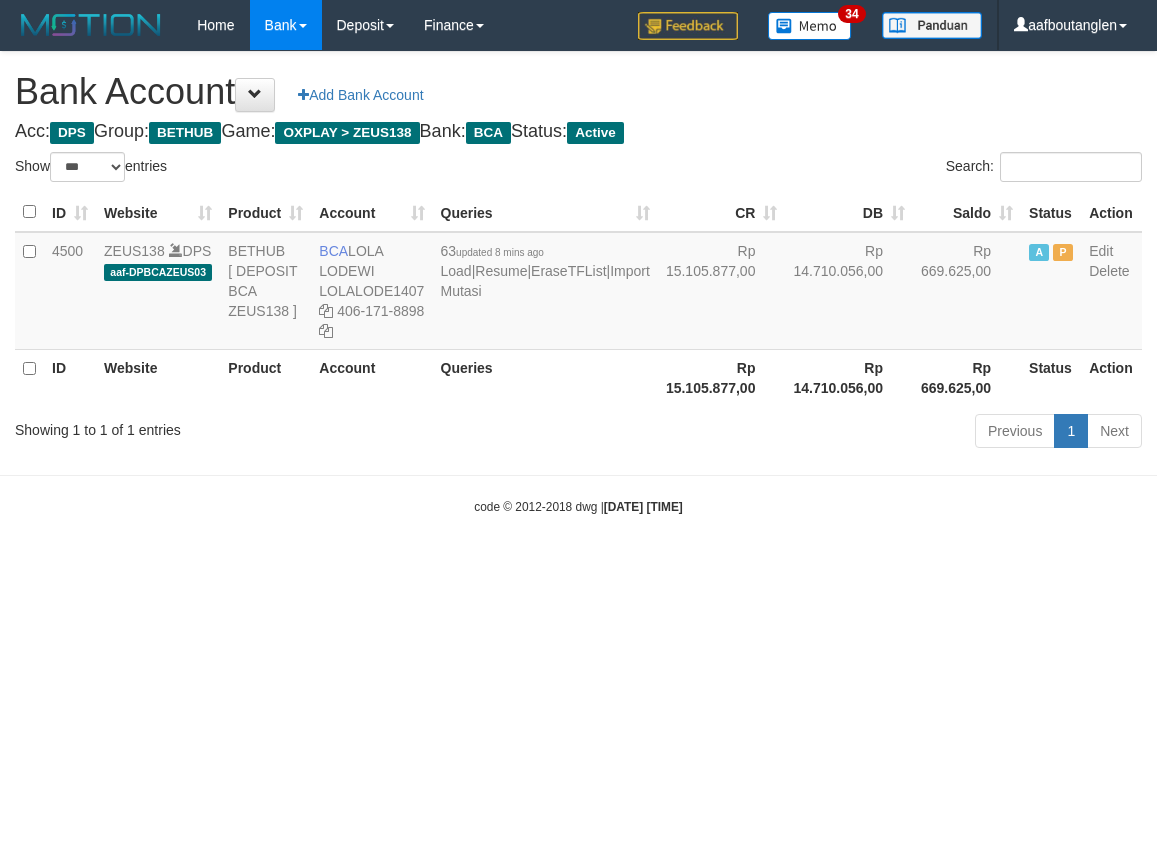 select on "***" 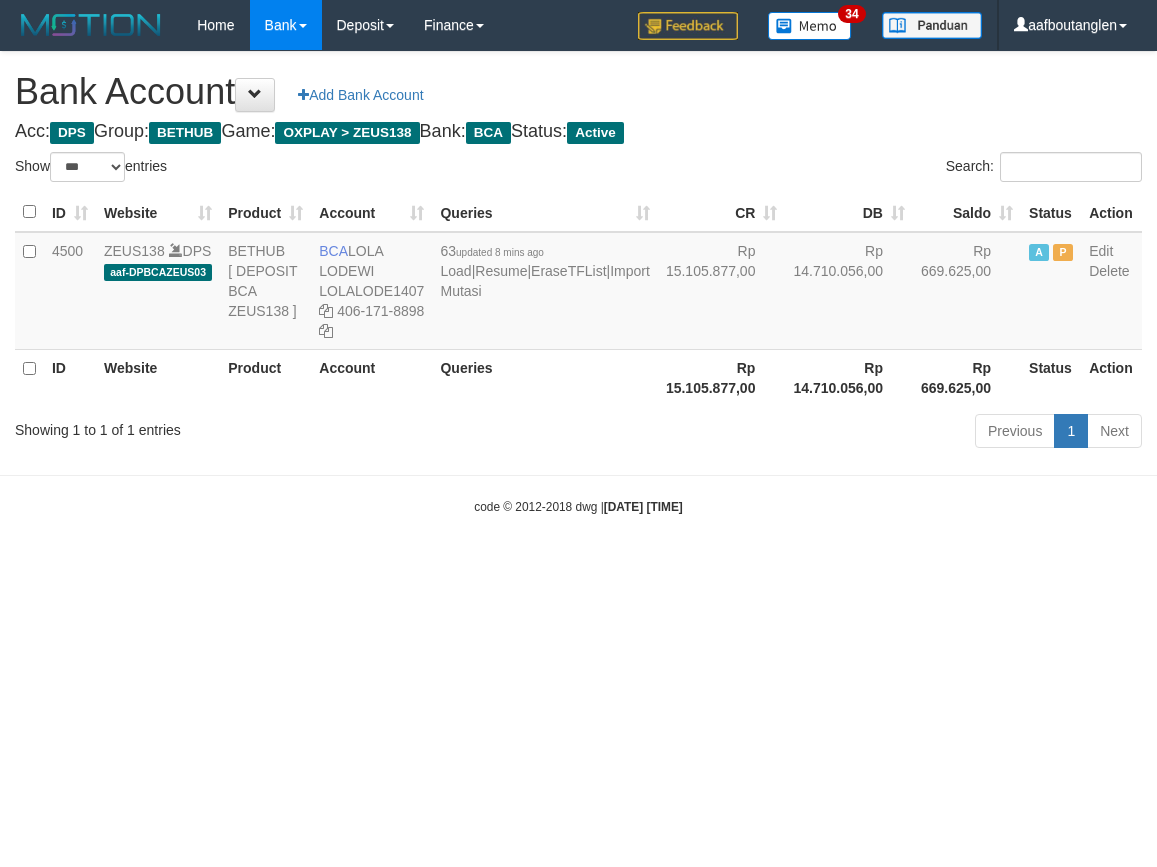 scroll, scrollTop: 0, scrollLeft: 0, axis: both 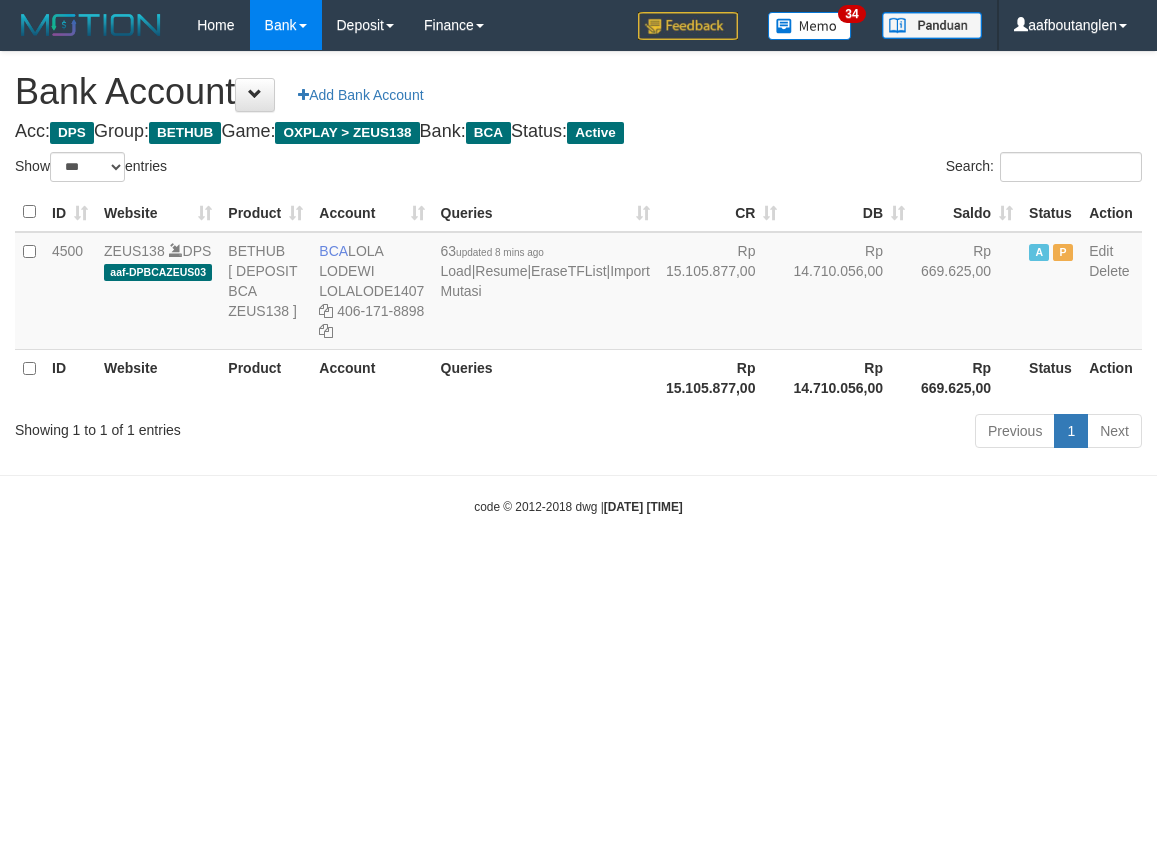 select on "***" 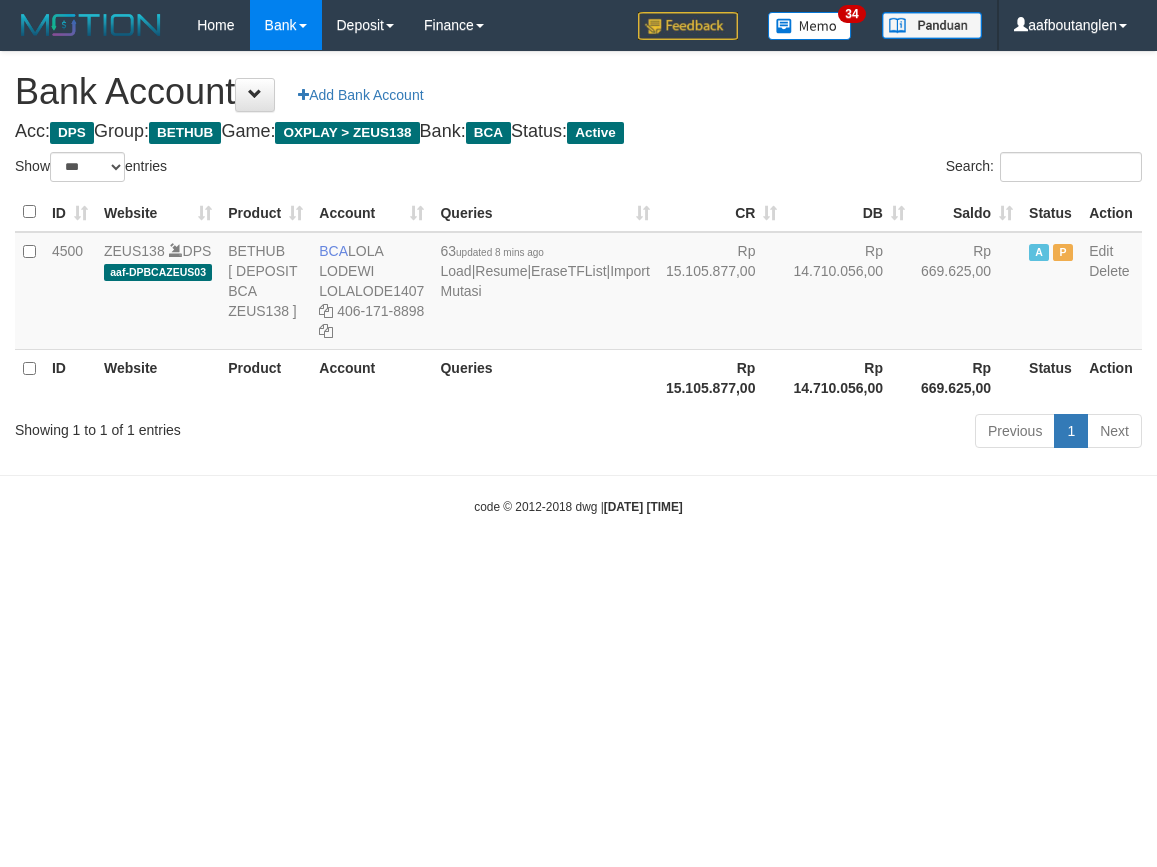 scroll, scrollTop: 0, scrollLeft: 0, axis: both 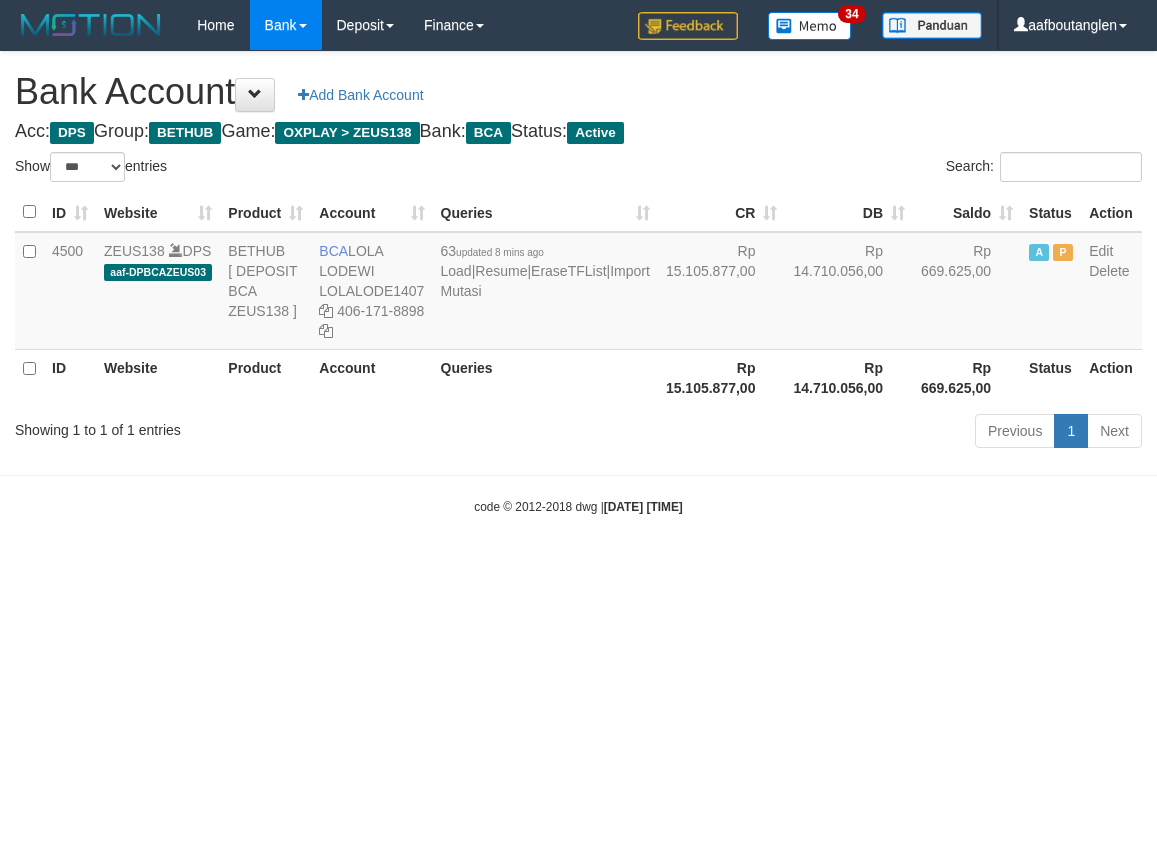 select on "***" 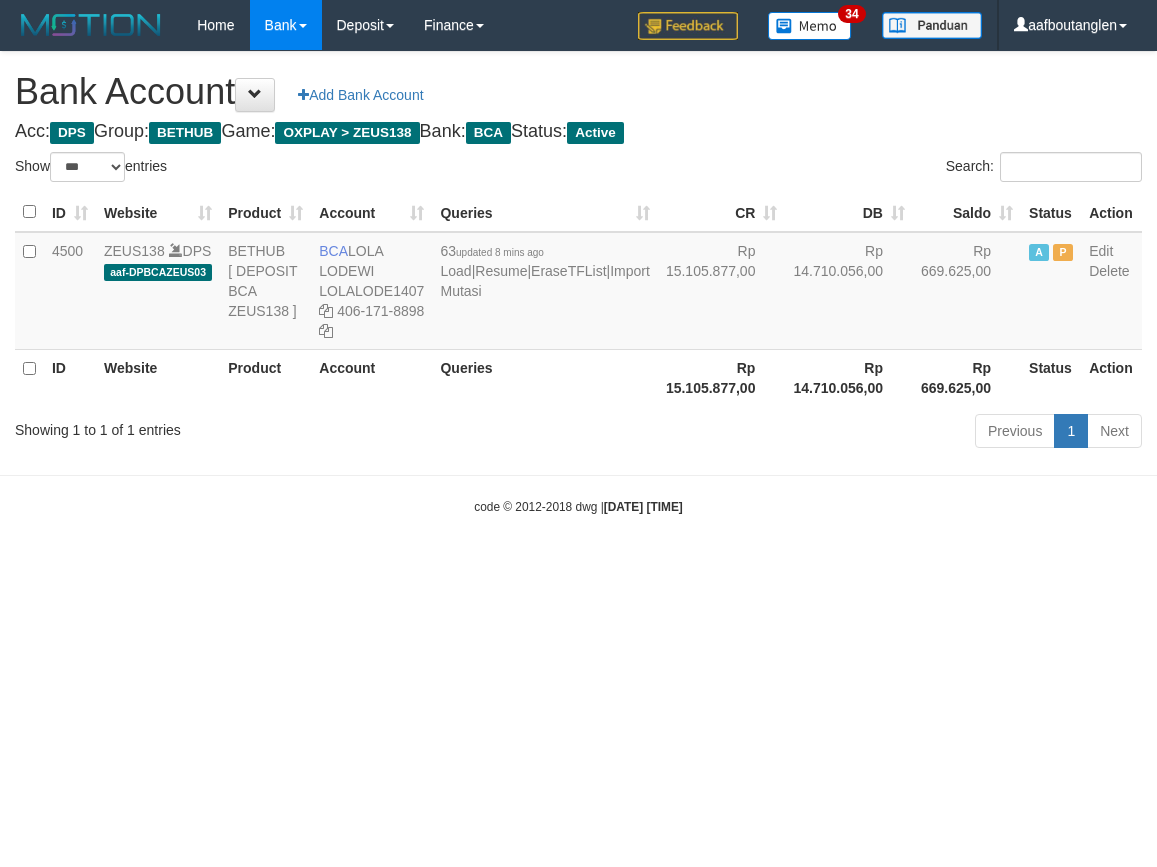scroll, scrollTop: 0, scrollLeft: 0, axis: both 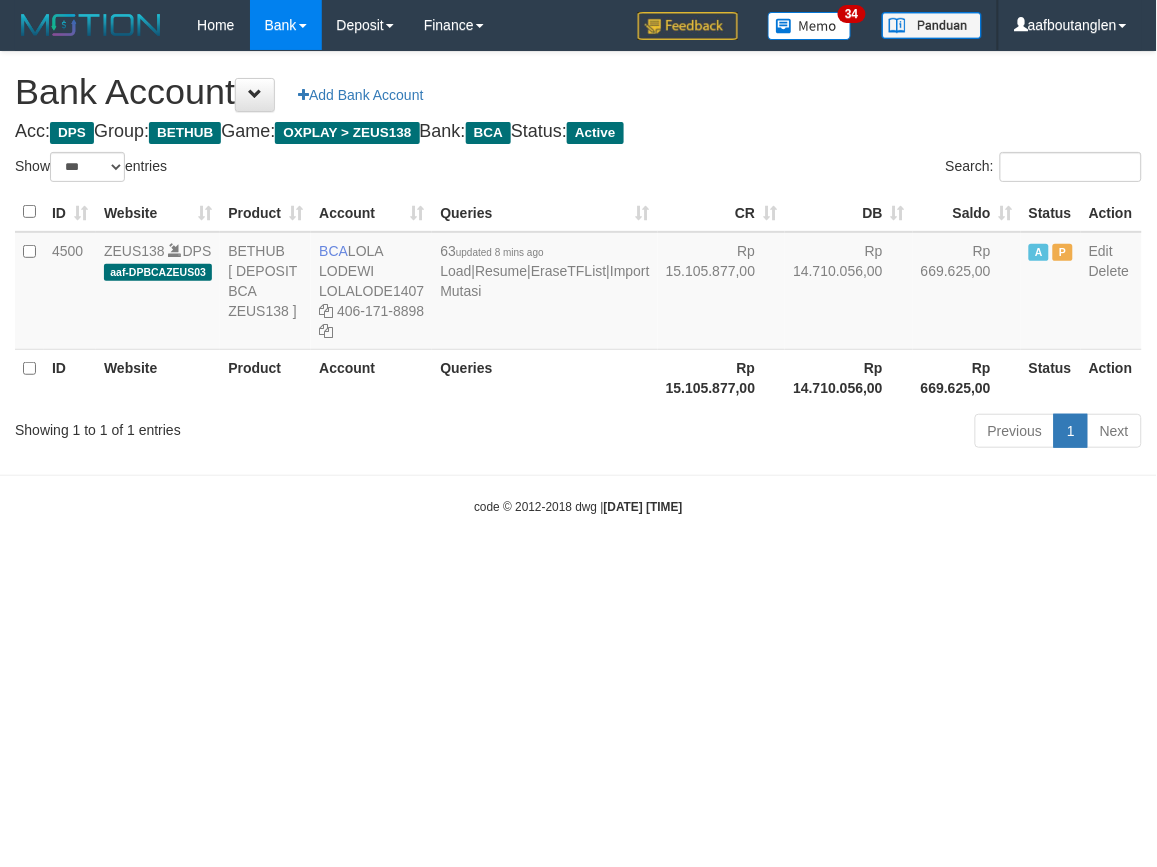 drag, startPoint x: 922, startPoint y: 560, endPoint x: 903, endPoint y: 557, distance: 19.235384 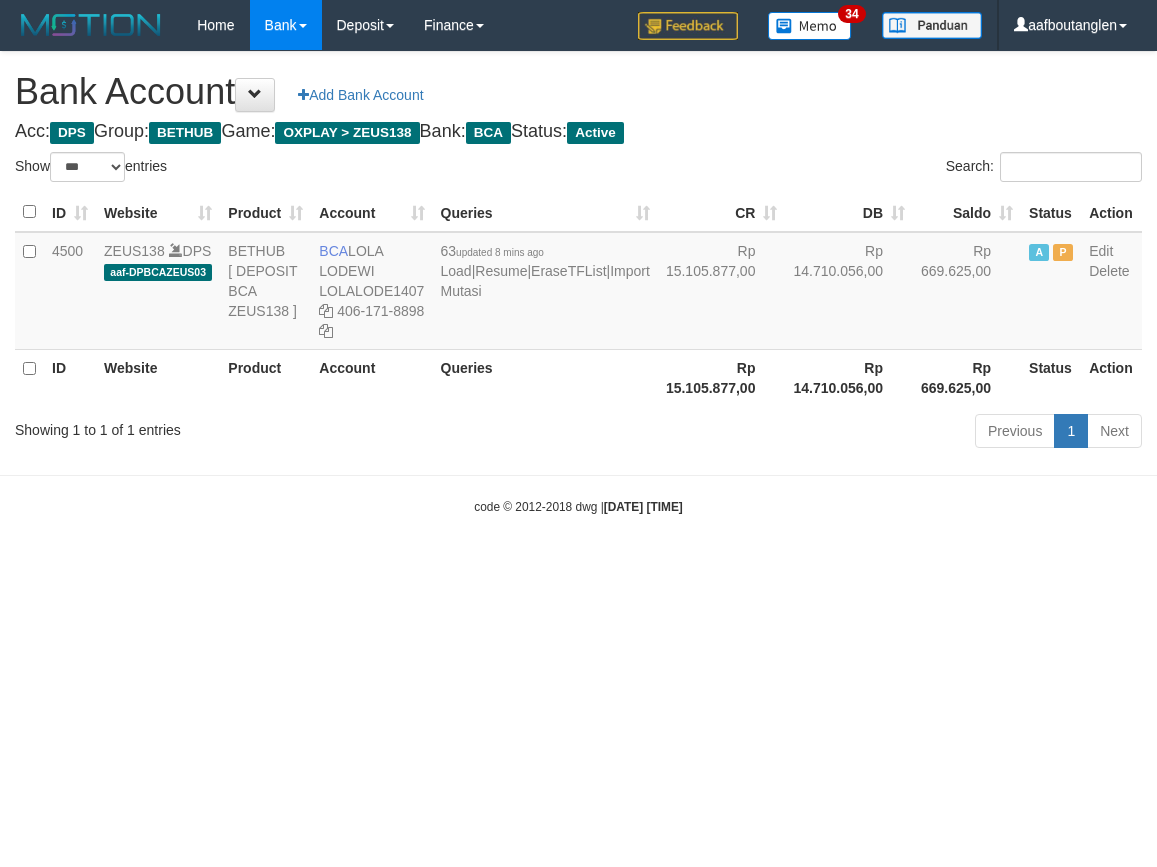 select on "***" 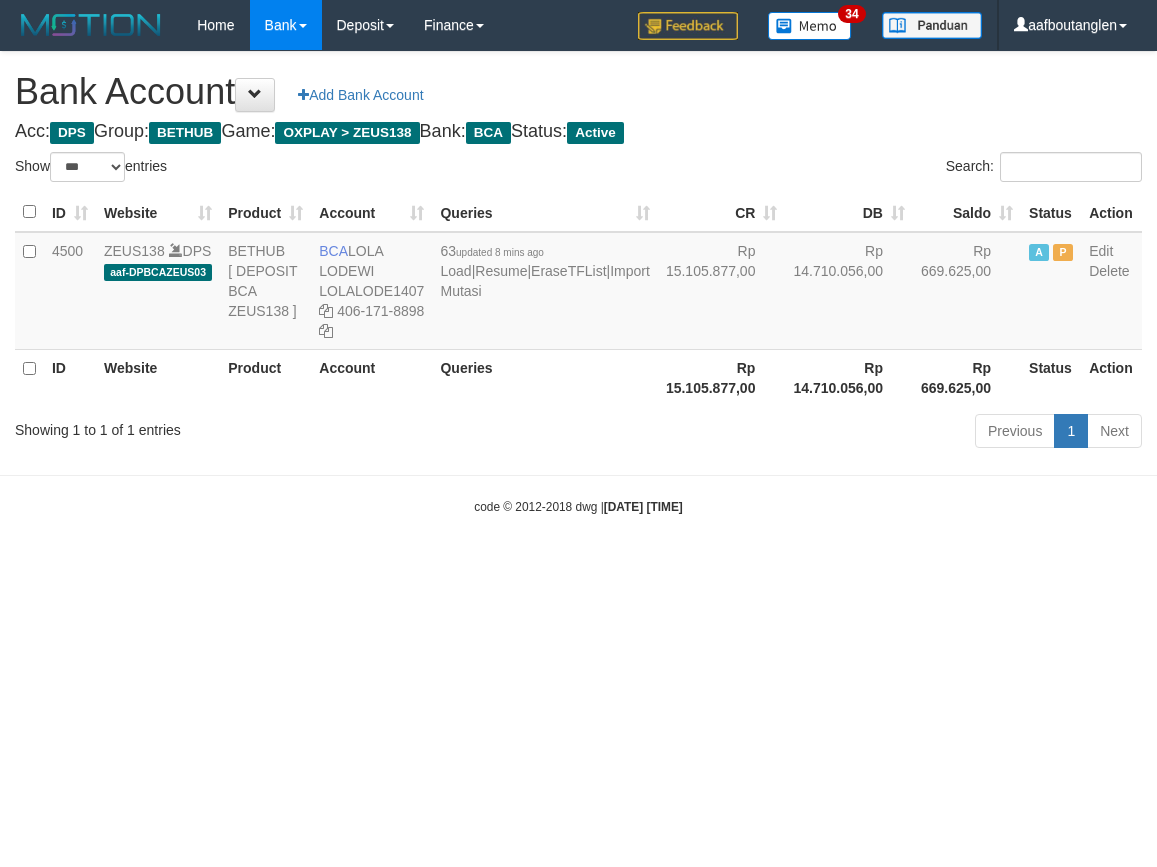 scroll, scrollTop: 0, scrollLeft: 0, axis: both 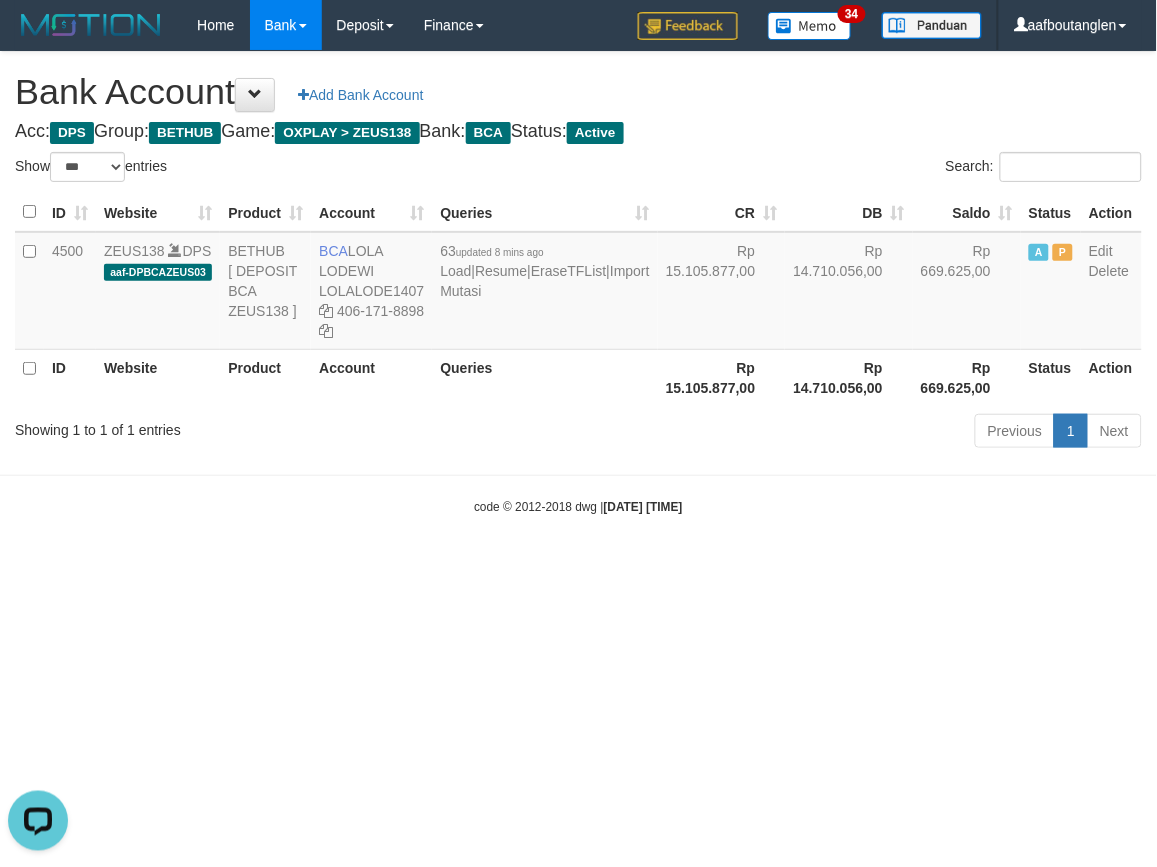 drag, startPoint x: 804, startPoint y: 580, endPoint x: 791, endPoint y: 577, distance: 13.341664 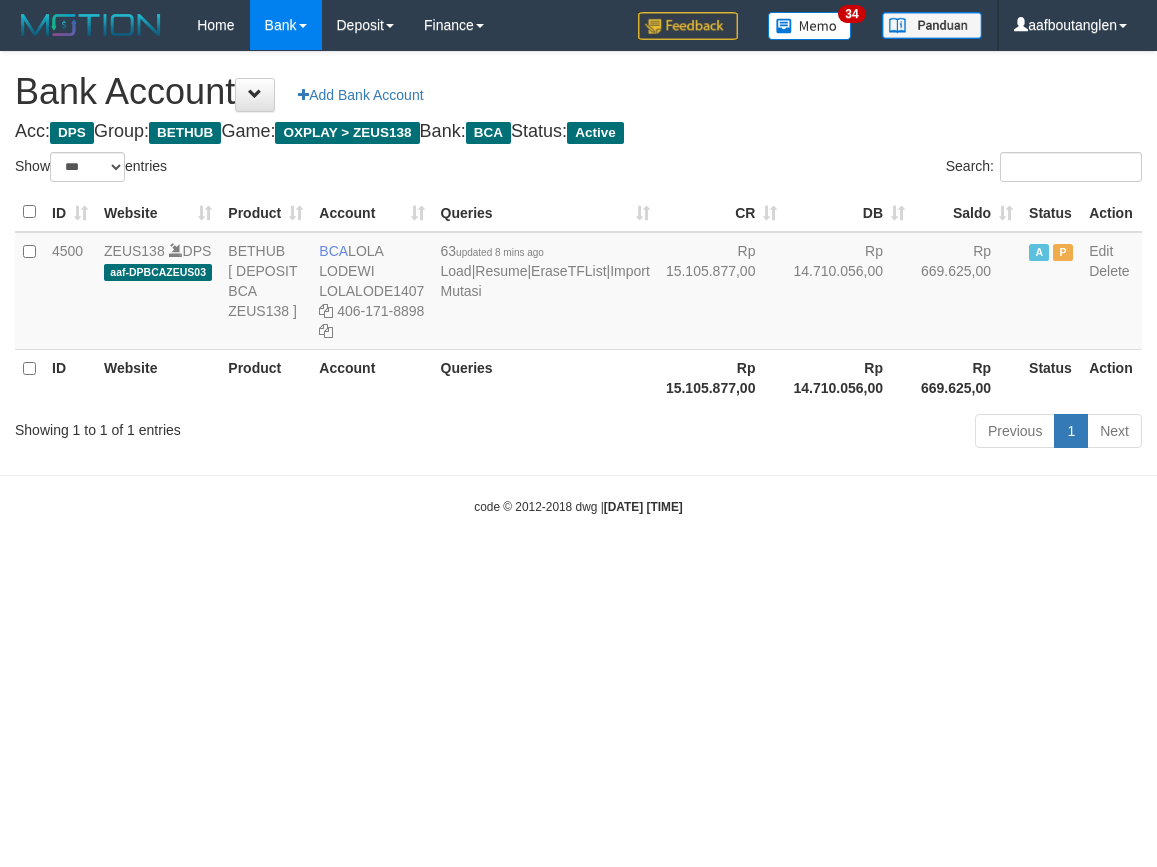 select on "***" 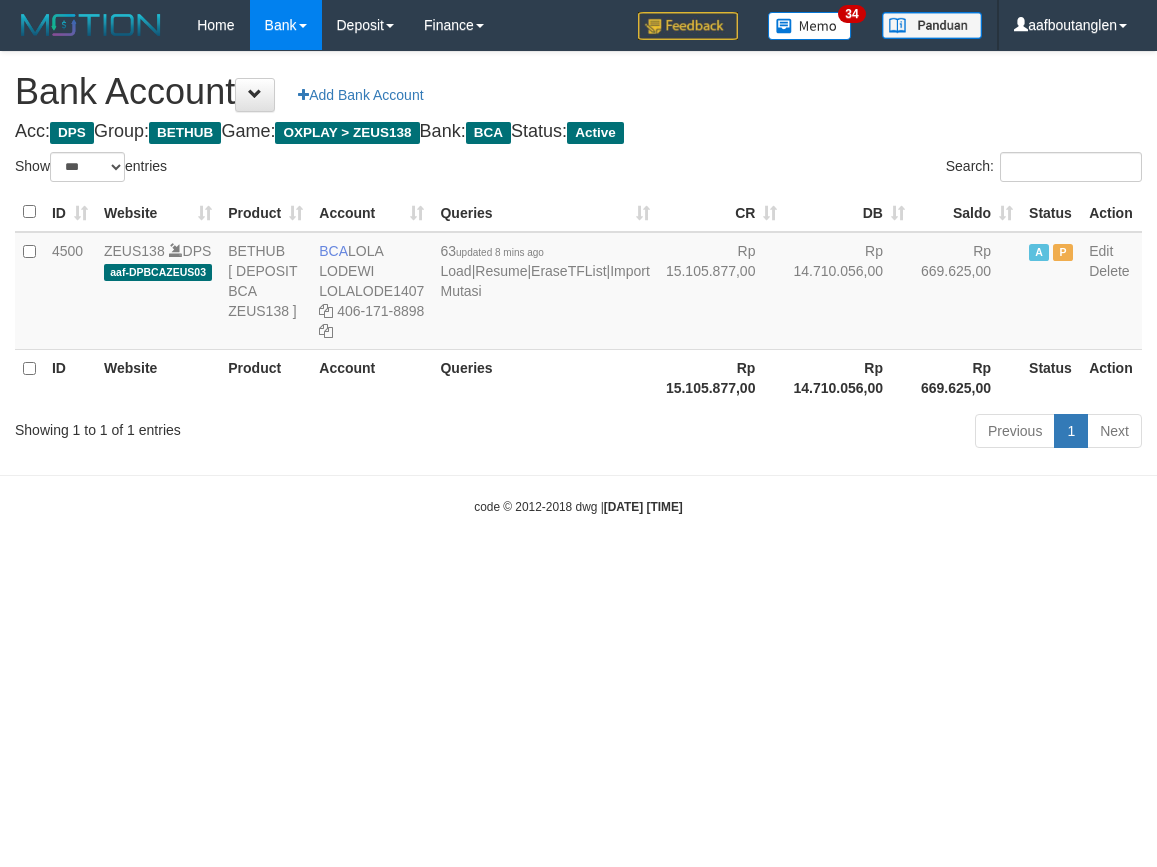 scroll, scrollTop: 0, scrollLeft: 0, axis: both 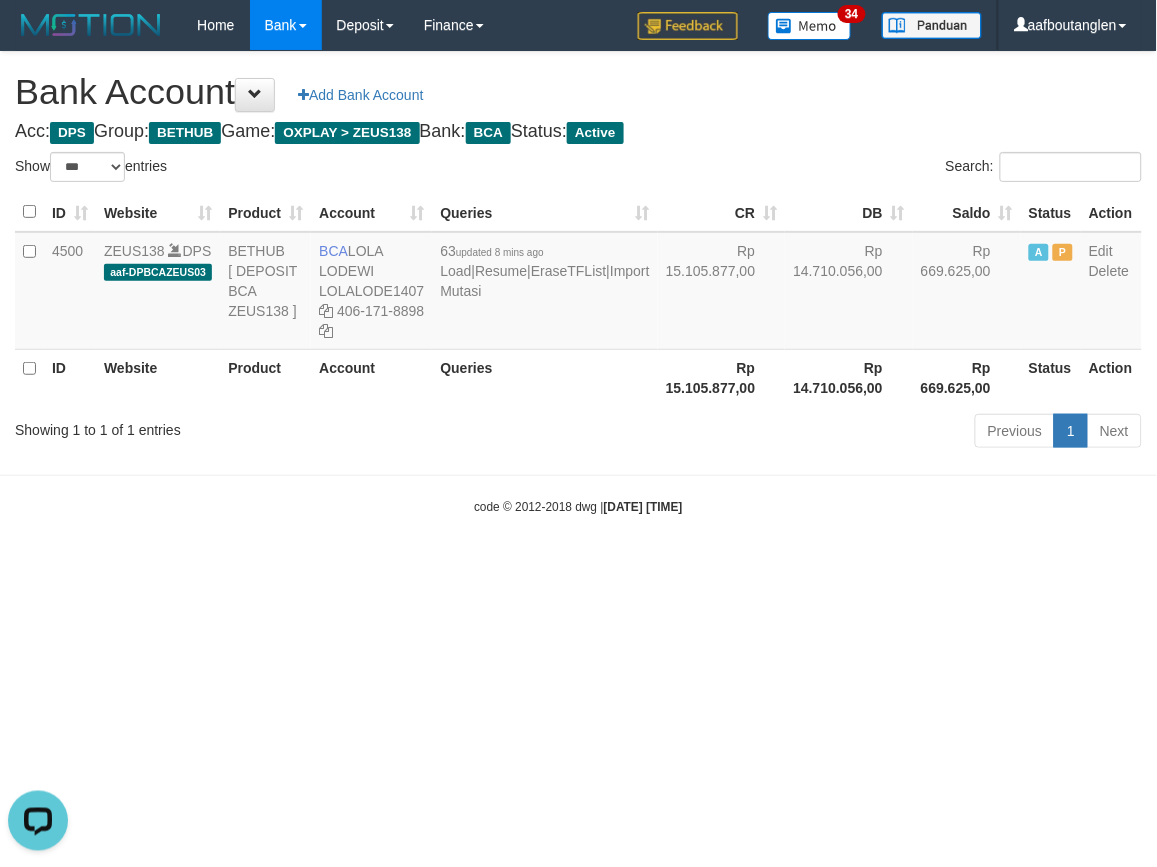 click on "Toggle navigation
Home
Bank
Account List
Deposit
DPS List
History
Note DPS
Finance
Financial Data
aafboutanglen
My Profile
Log Out
34" at bounding box center (578, 283) 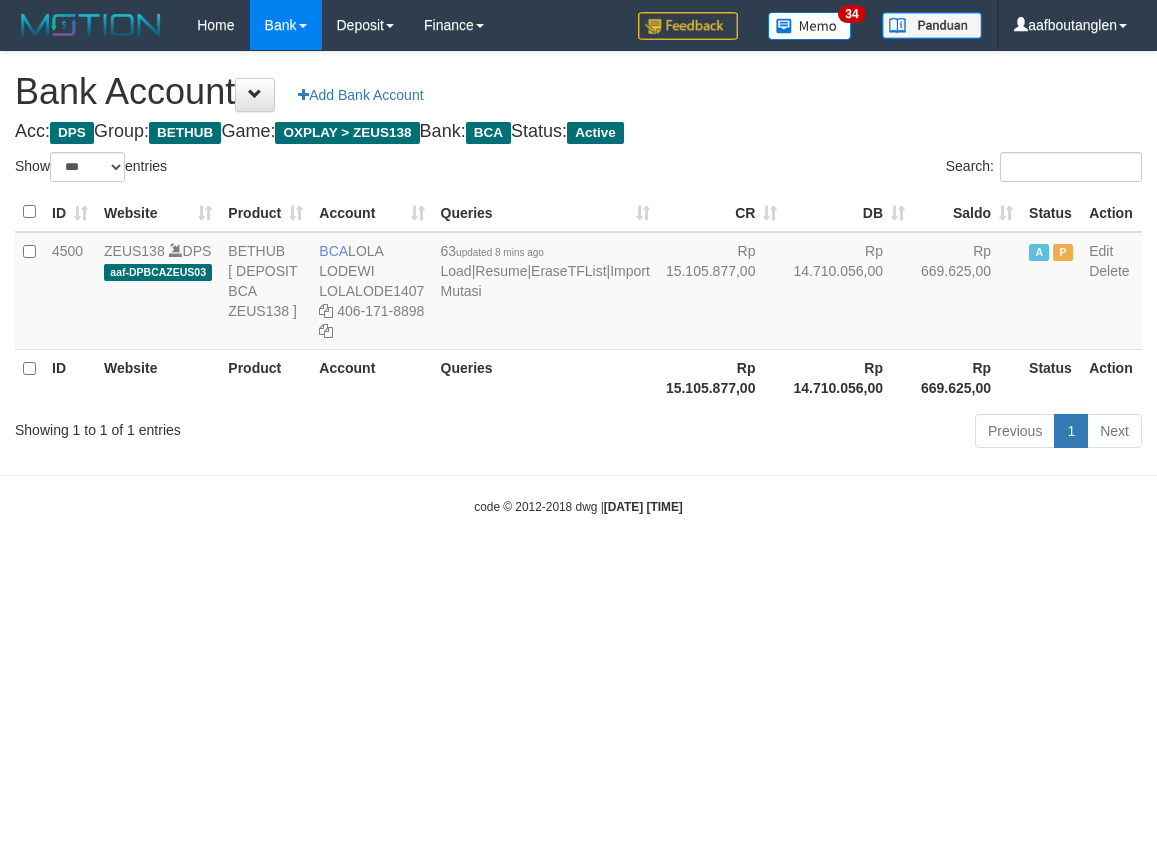 select on "***" 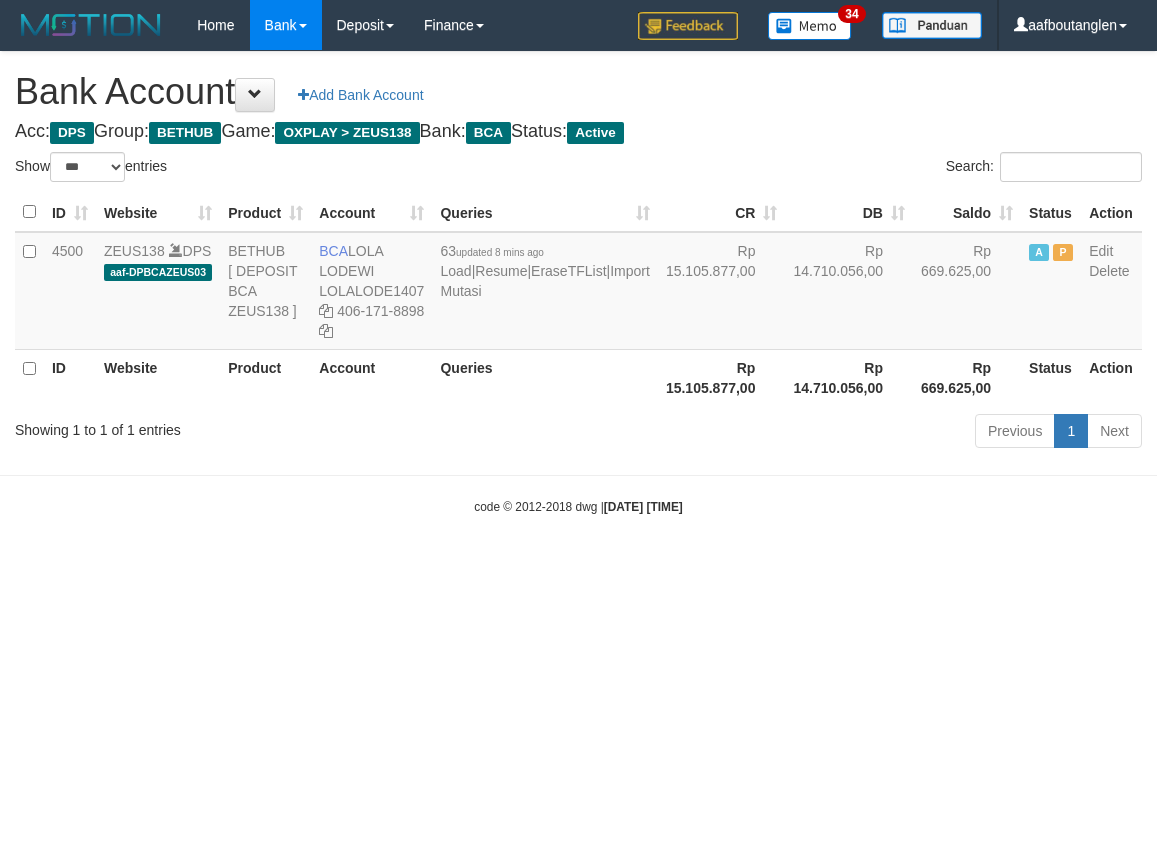 scroll, scrollTop: 0, scrollLeft: 0, axis: both 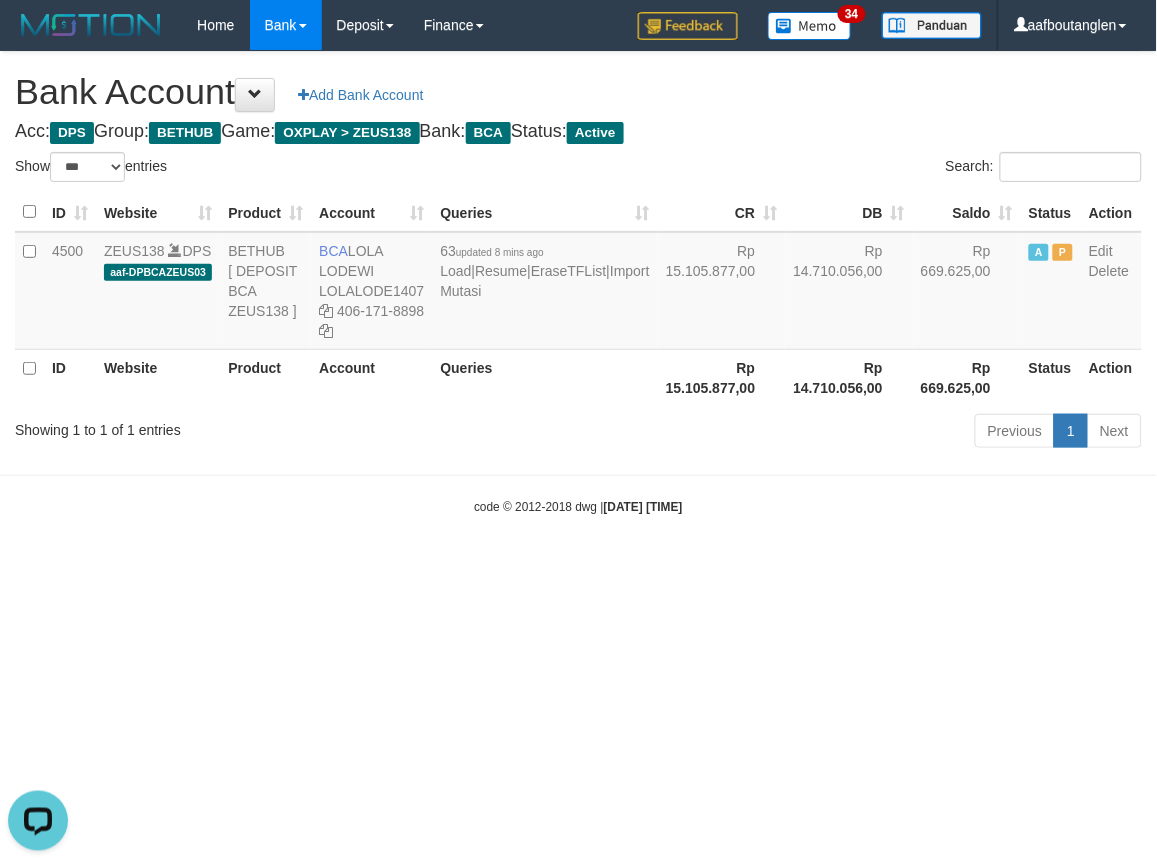 drag, startPoint x: 170, startPoint y: 498, endPoint x: 886, endPoint y: 622, distance: 726.6581 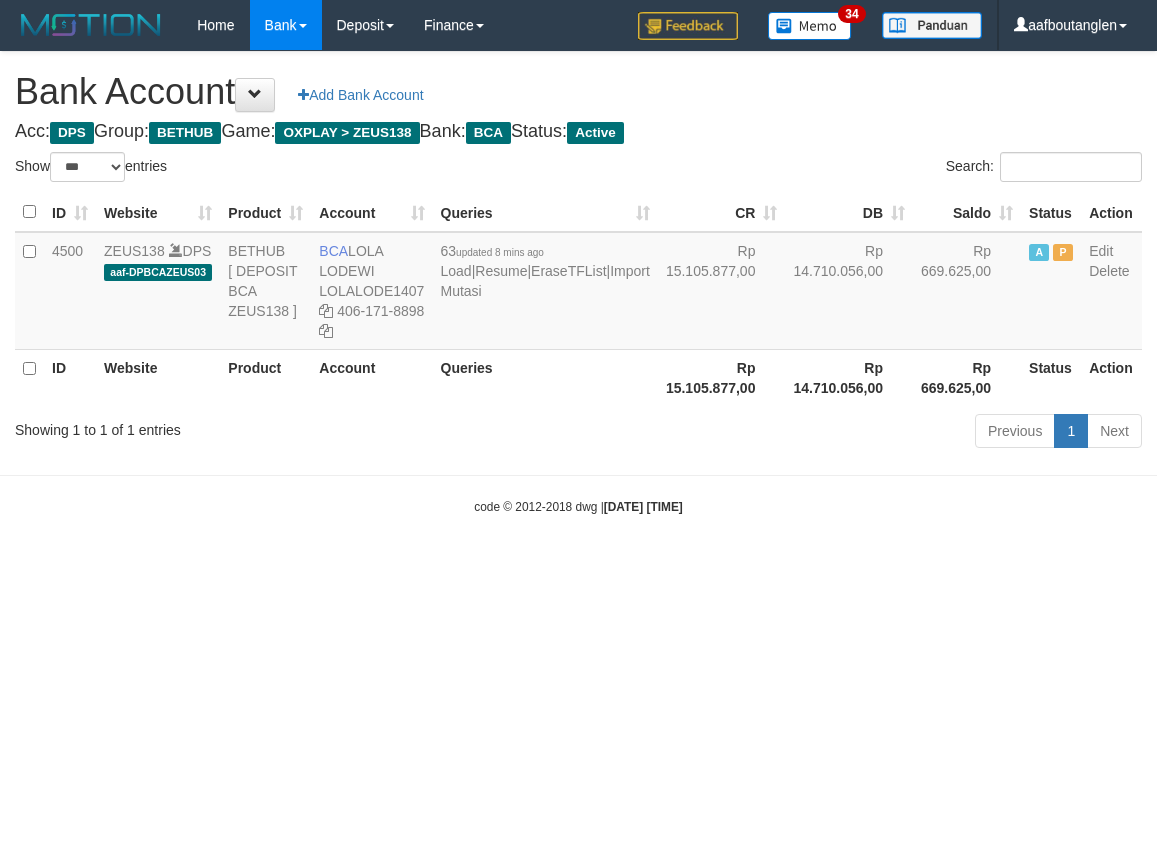 select on "***" 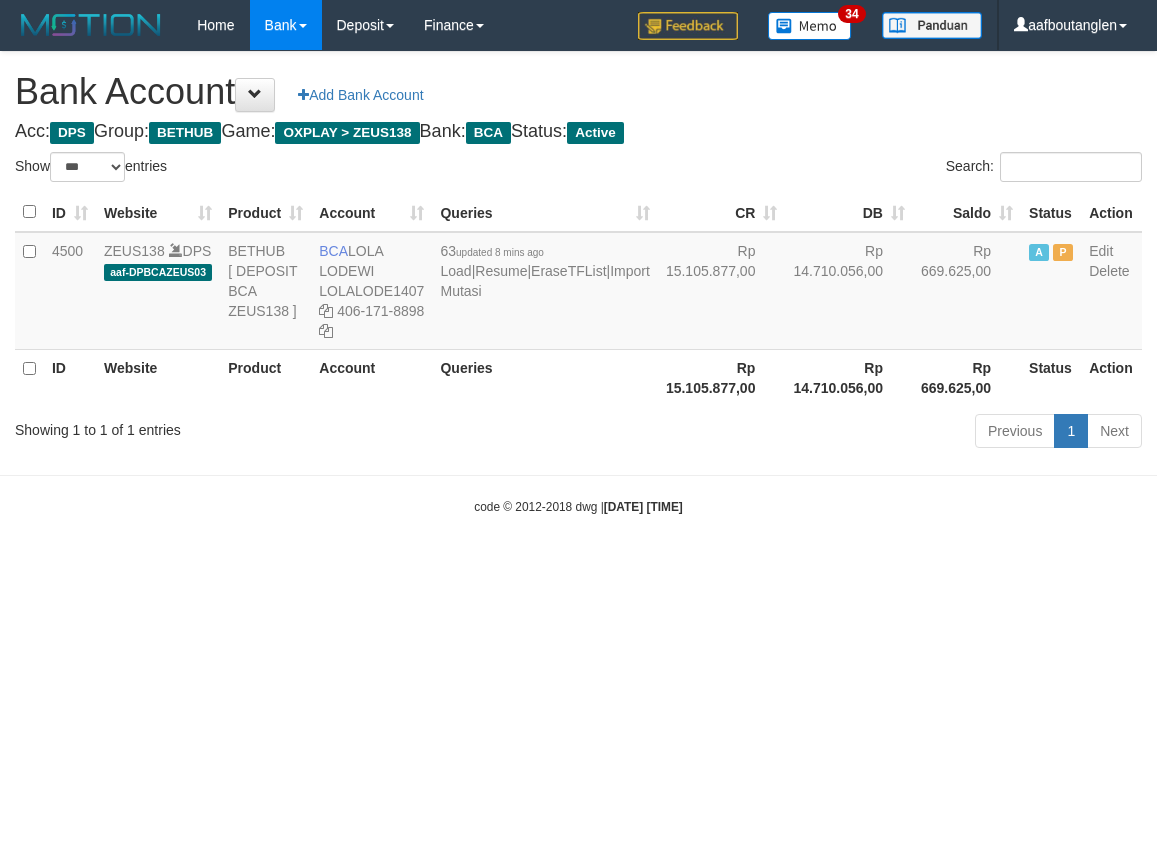 scroll, scrollTop: 0, scrollLeft: 0, axis: both 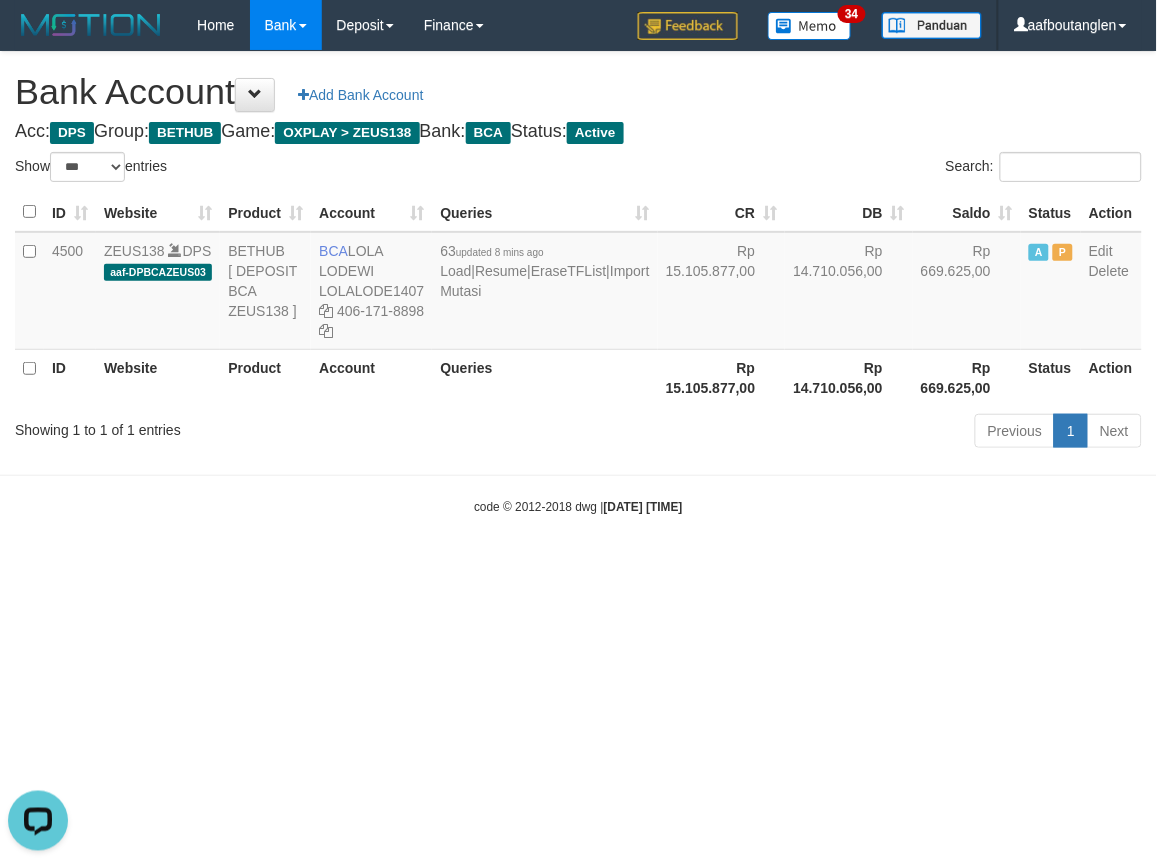 click on "Toggle navigation
Home
Bank
Account List
Deposit
DPS List
History
Note DPS
Finance
Financial Data
aafboutanglen
My Profile
Log Out
34" at bounding box center [578, 283] 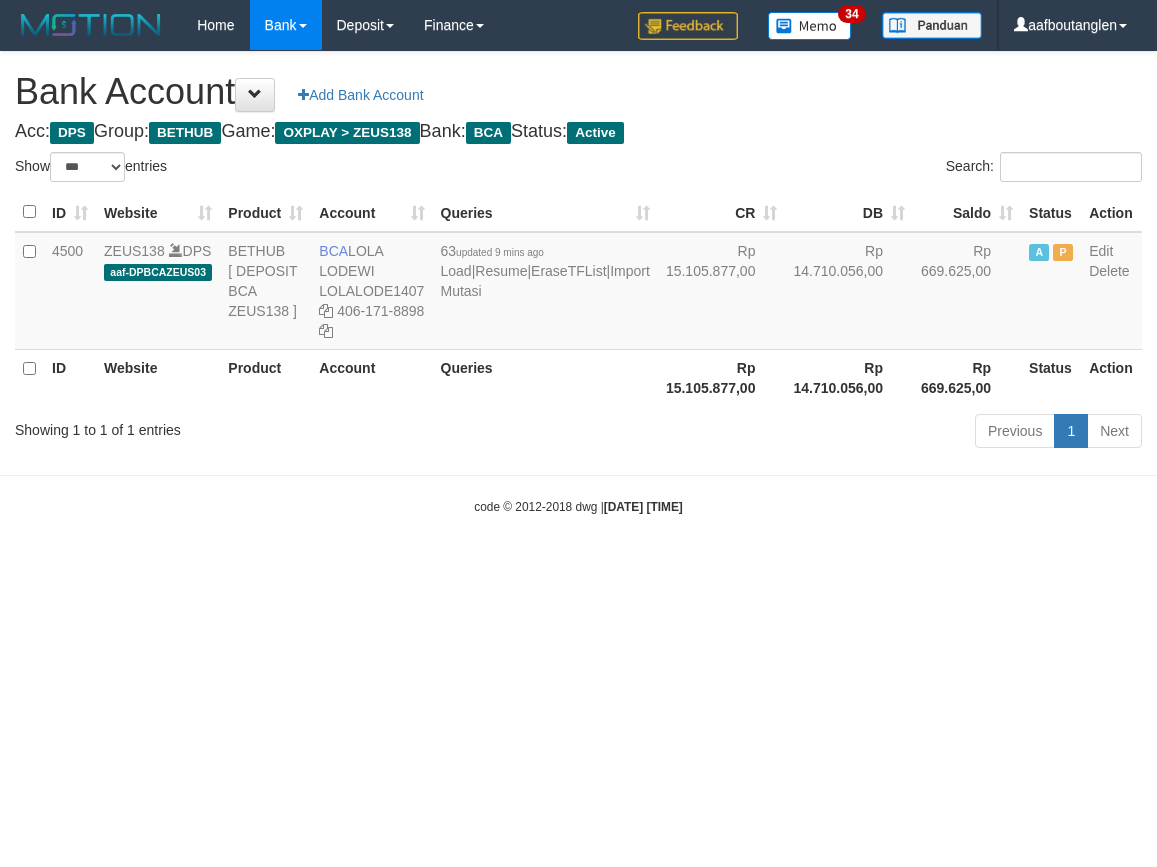 select on "***" 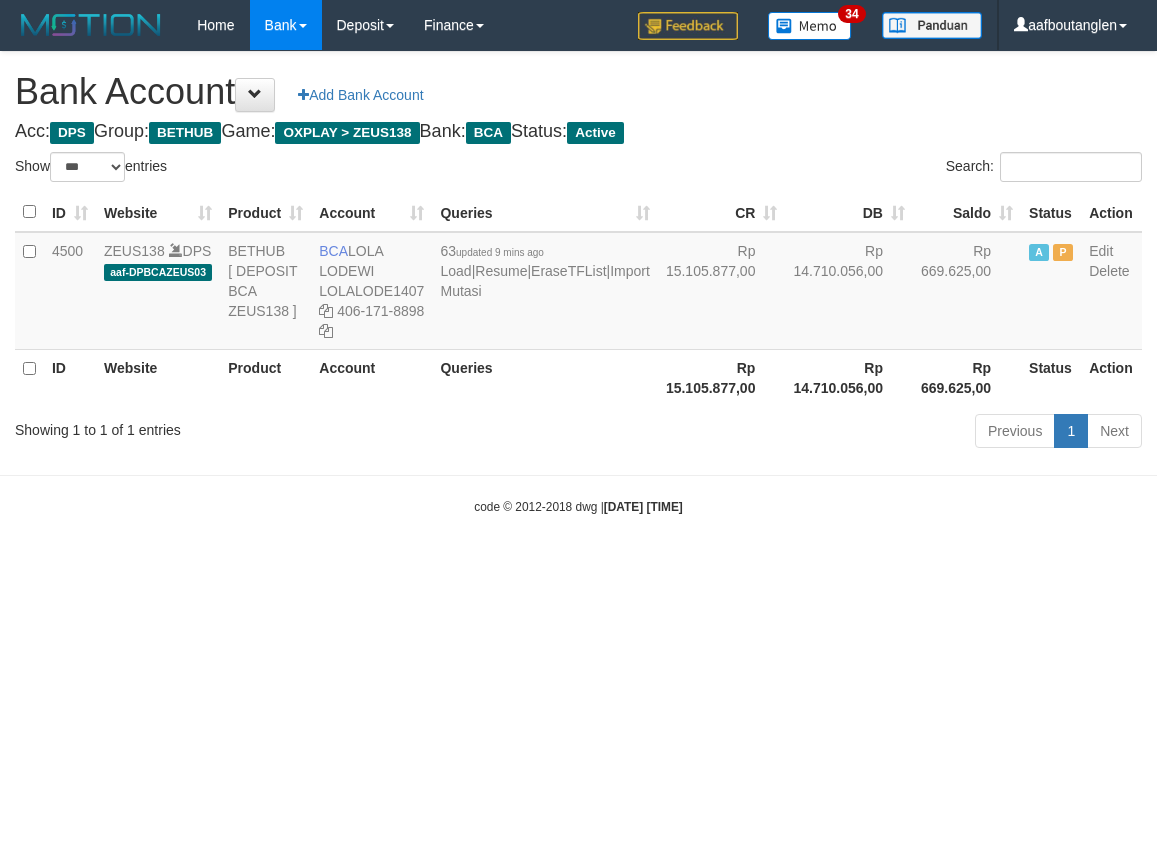 scroll, scrollTop: 0, scrollLeft: 0, axis: both 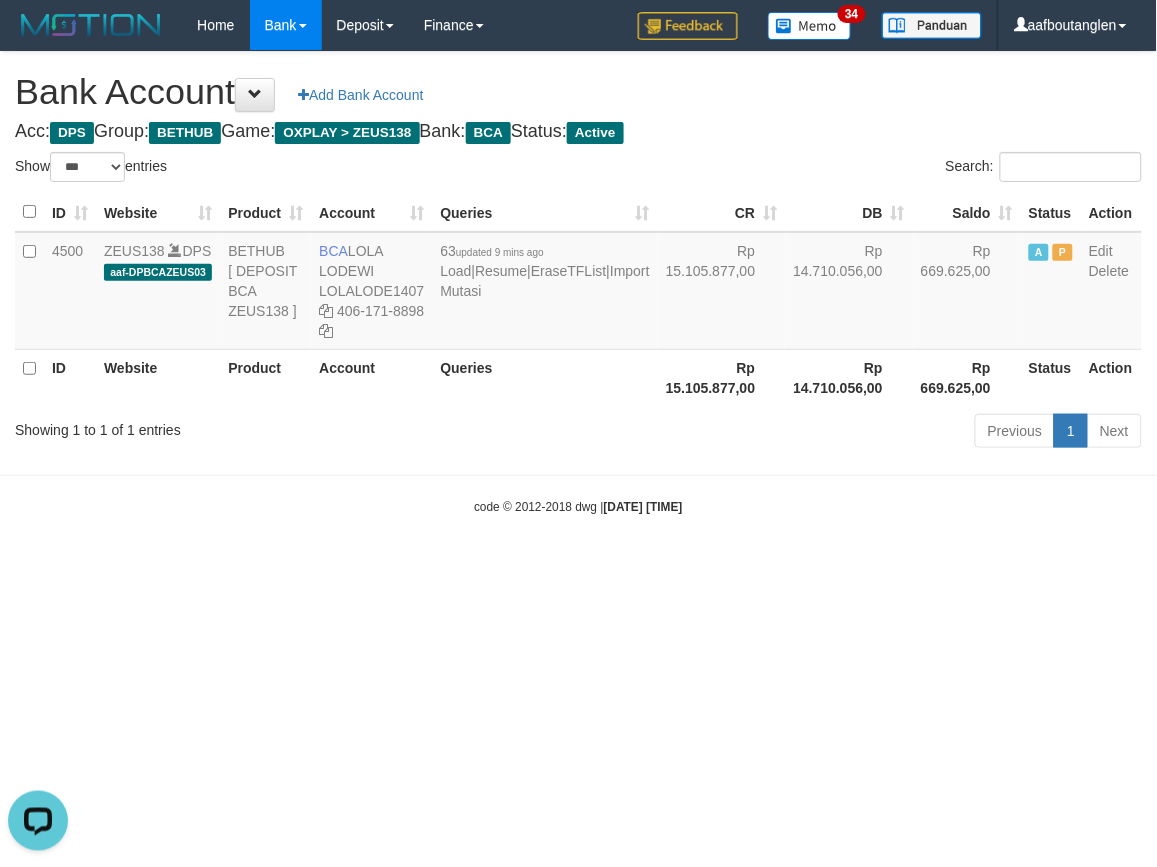click on "Toggle navigation
Home
Bank
Account List
Deposit
DPS List
History
Note DPS
Finance
Financial Data
aafboutanglen
My Profile
Log Out
34" at bounding box center (578, 283) 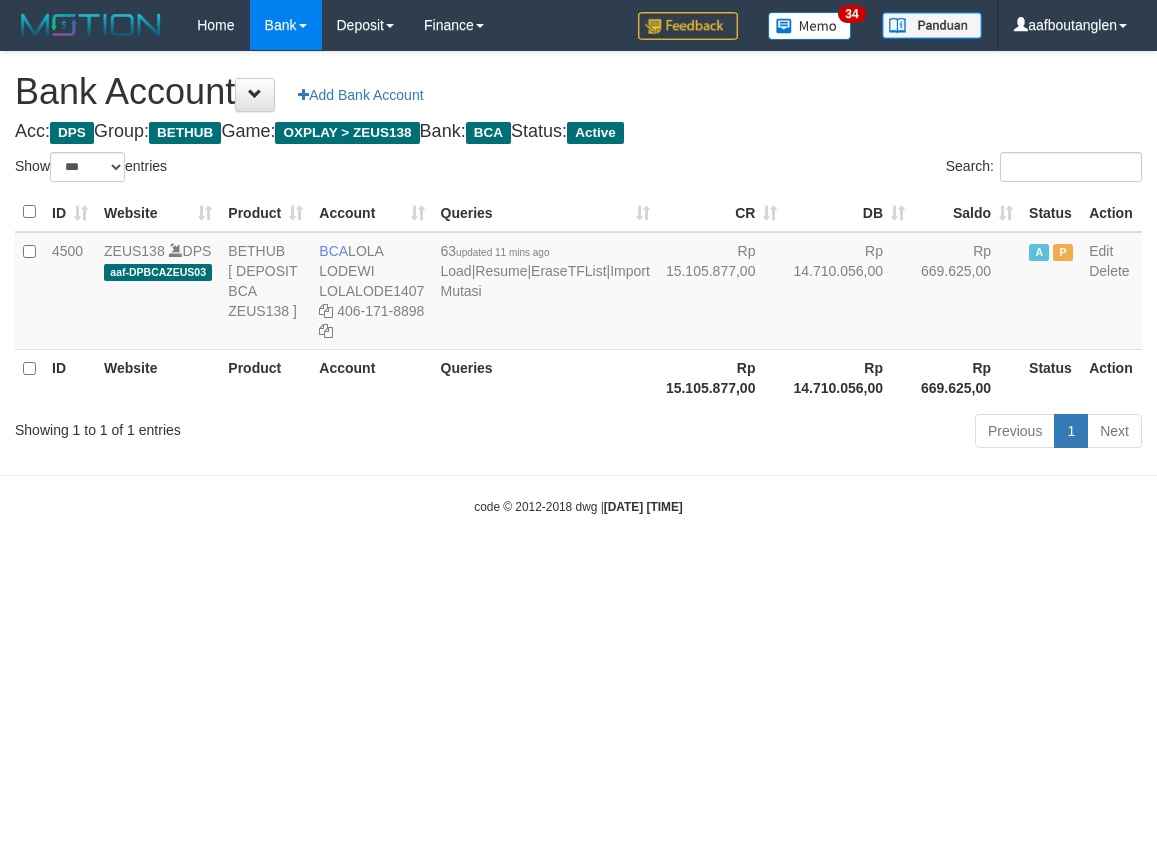 select on "***" 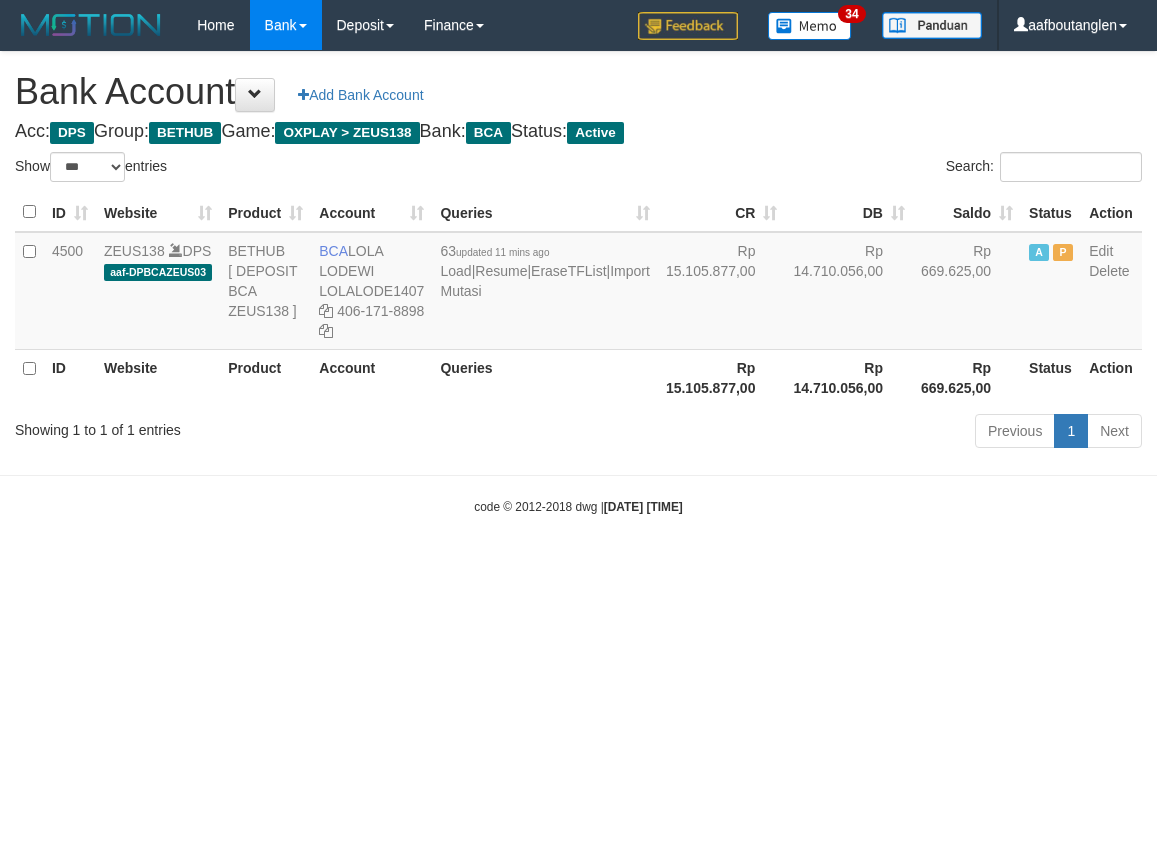 scroll, scrollTop: 0, scrollLeft: 0, axis: both 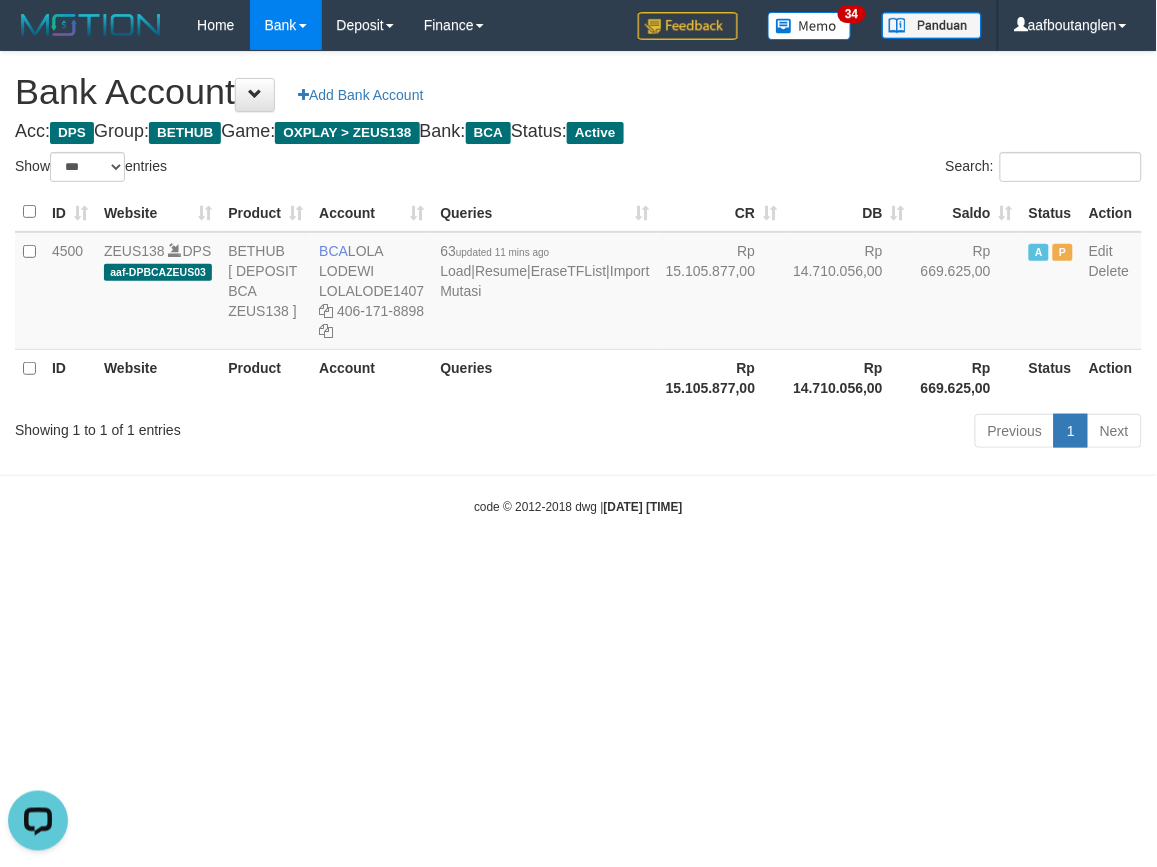click on "Toggle navigation
Home
Bank
Account List
Deposit
DPS List
History
Note DPS
Finance
Financial Data
aafboutanglen
My Profile
Log Out
34" at bounding box center [578, 283] 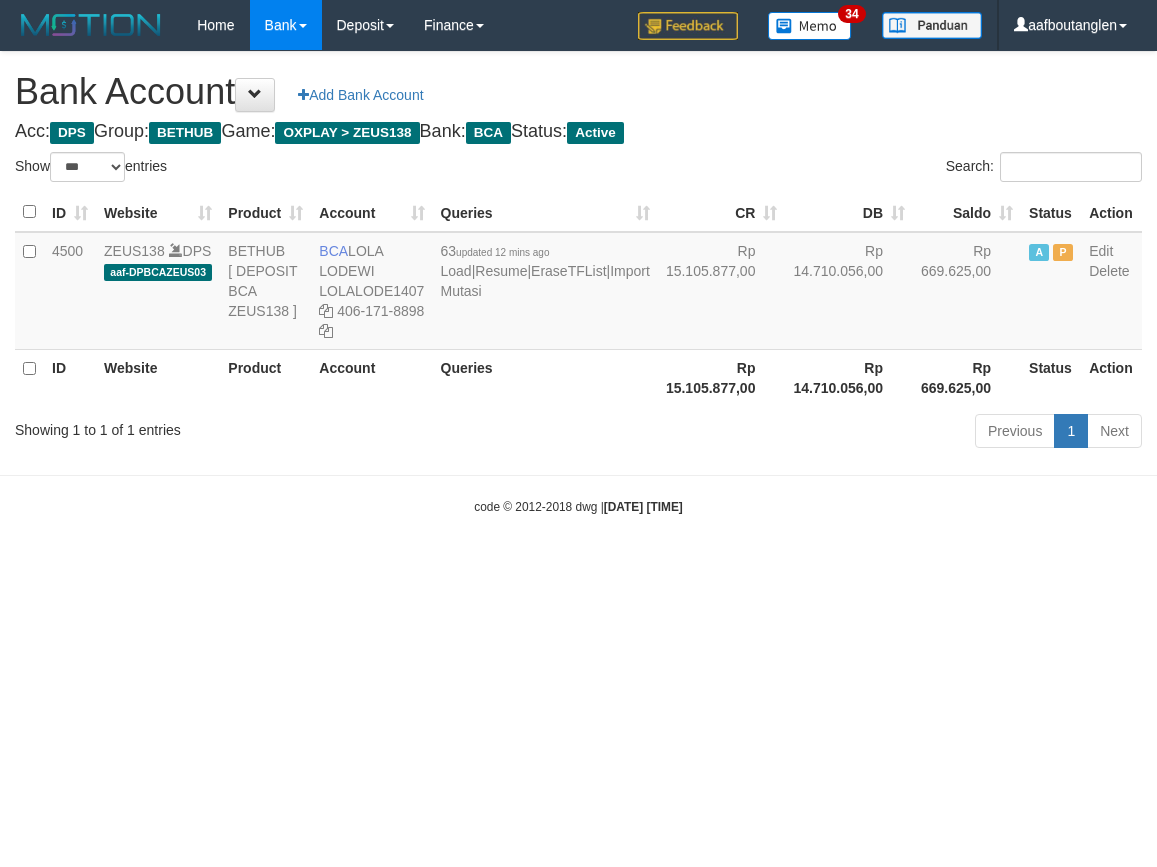 select on "***" 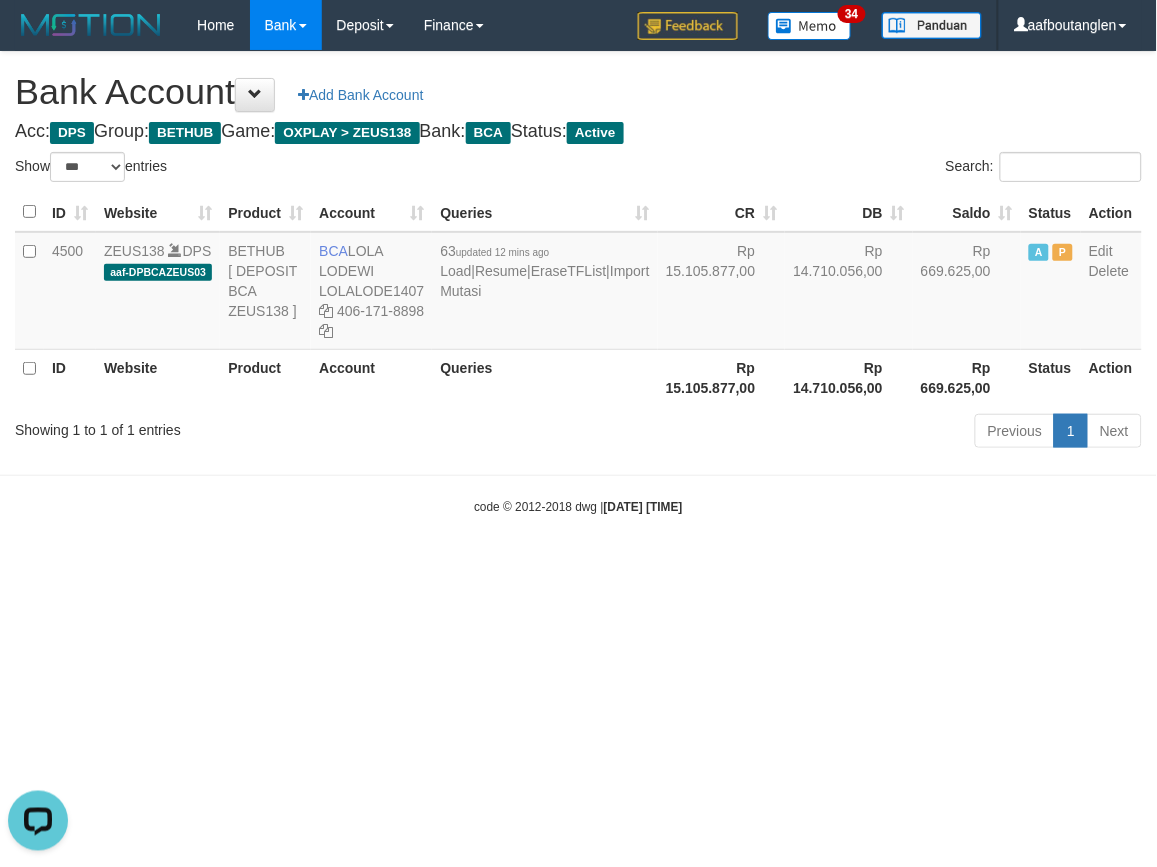 scroll, scrollTop: 0, scrollLeft: 0, axis: both 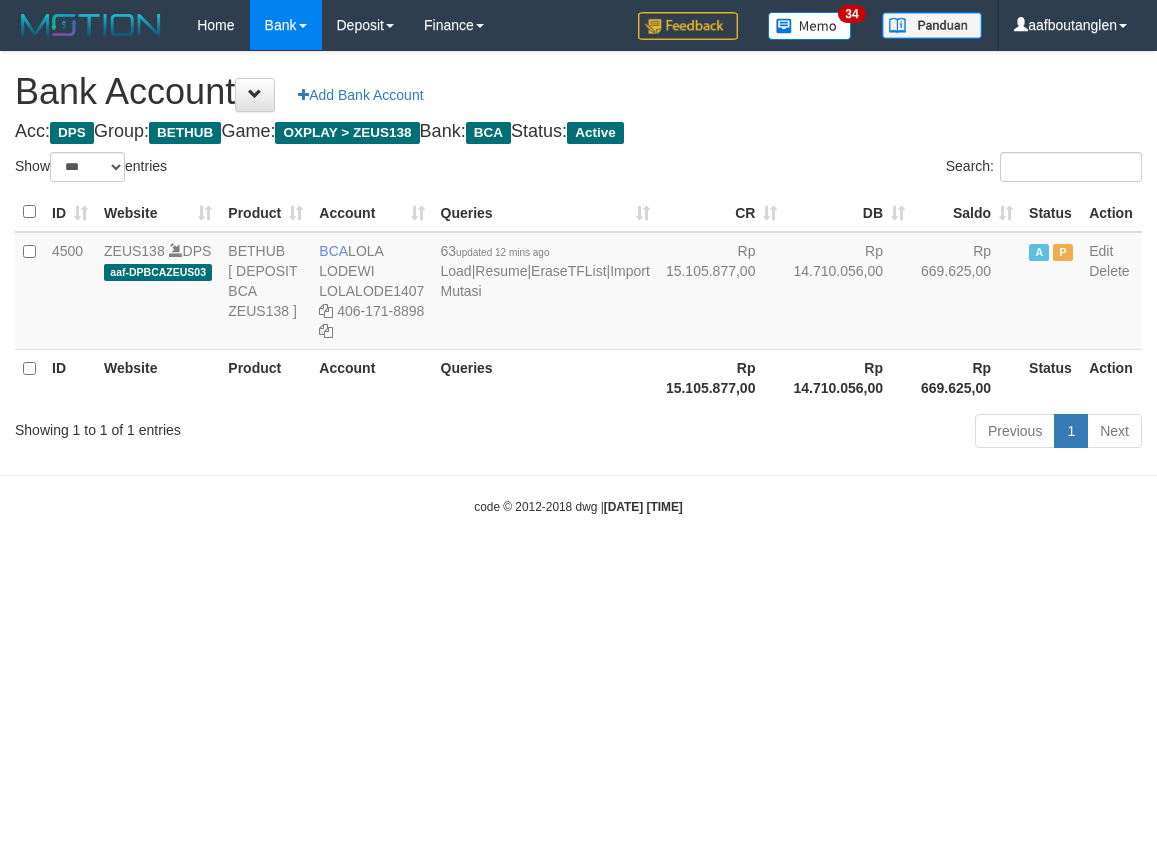 select on "***" 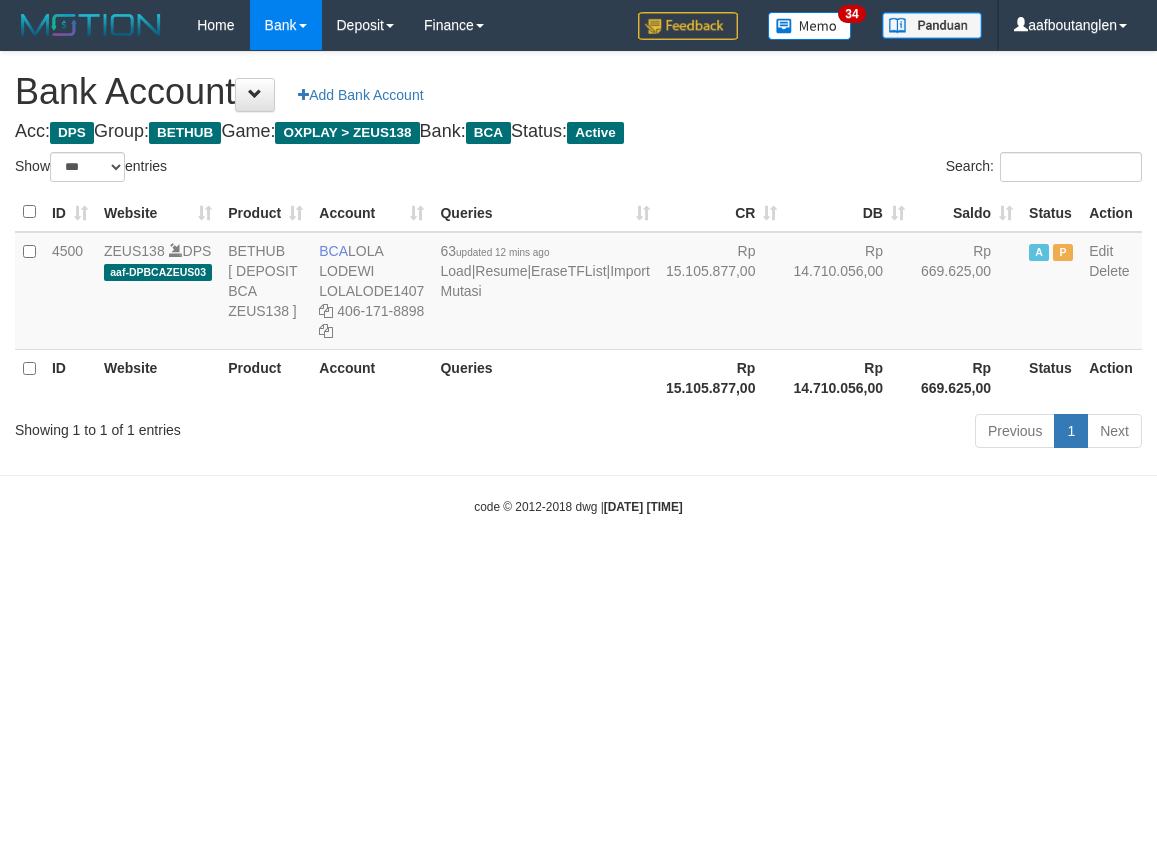 scroll, scrollTop: 0, scrollLeft: 0, axis: both 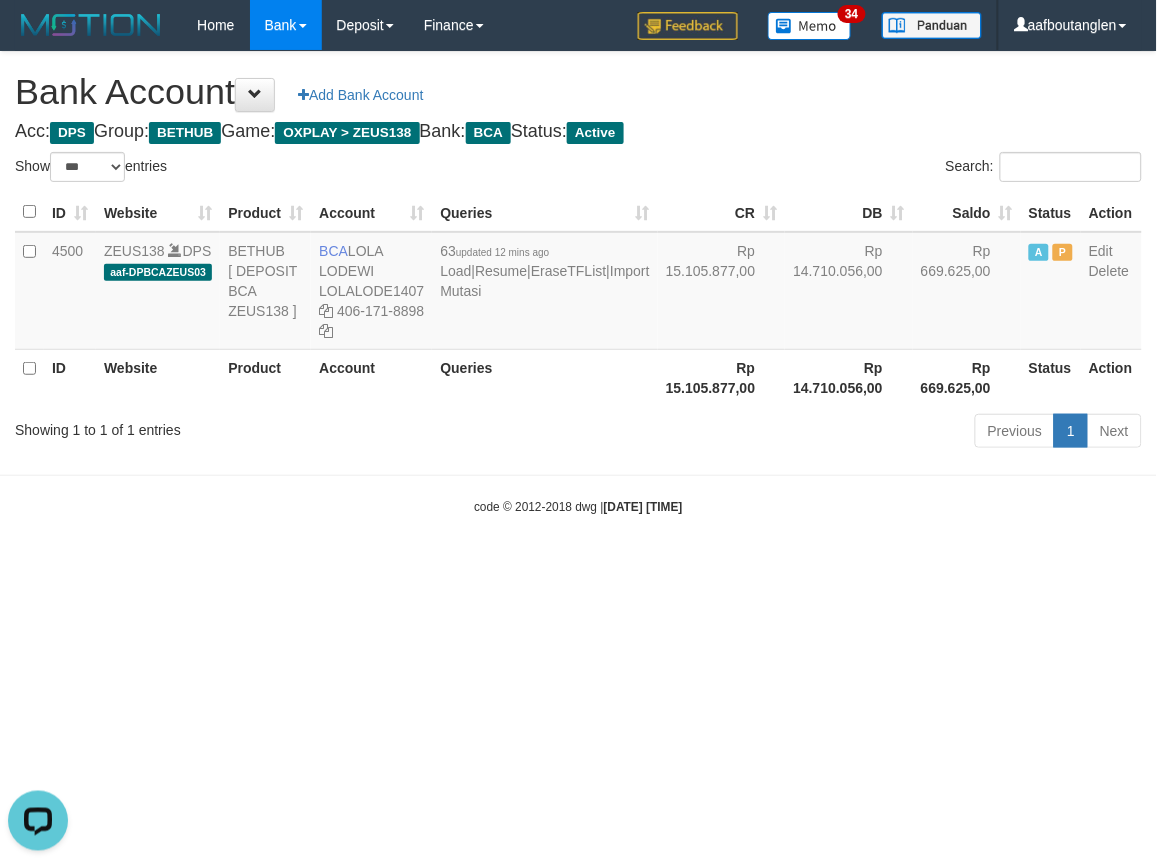 click on "Toggle navigation
Home
Bank
Account List
Deposit
DPS List
History
Note DPS
Finance
Financial Data
aafboutanglen
My Profile
Log Out
34" at bounding box center (578, 283) 